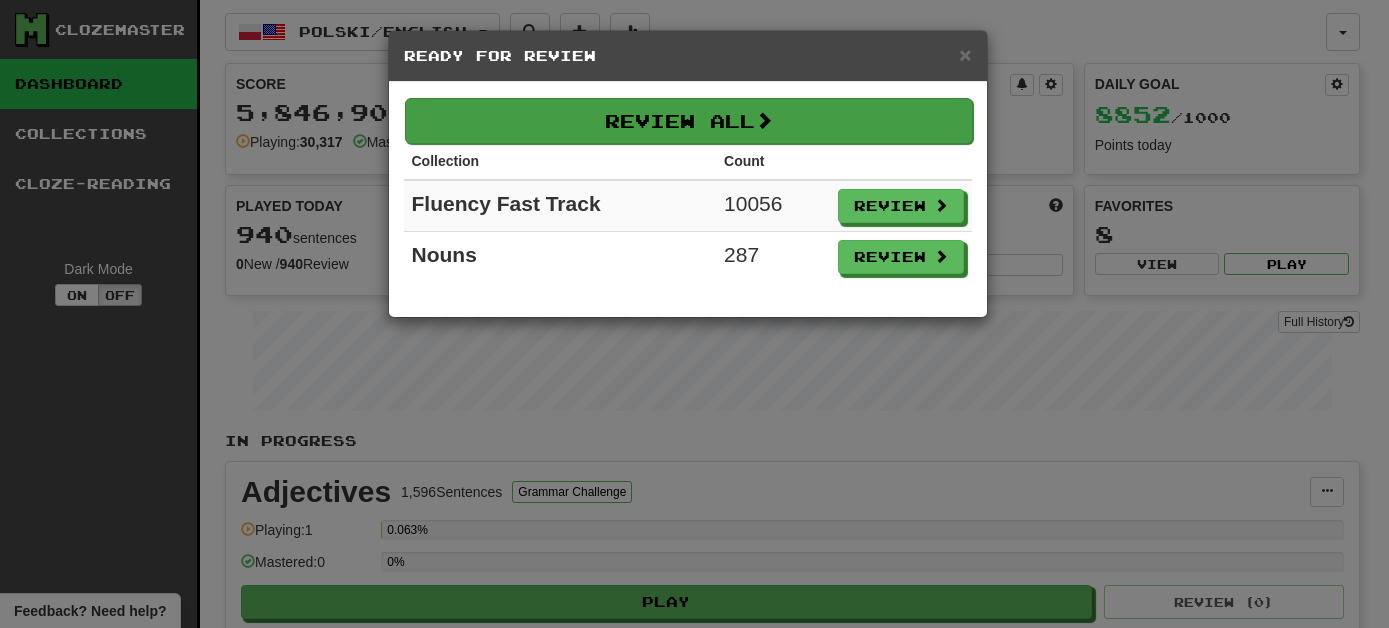 scroll, scrollTop: 0, scrollLeft: 0, axis: both 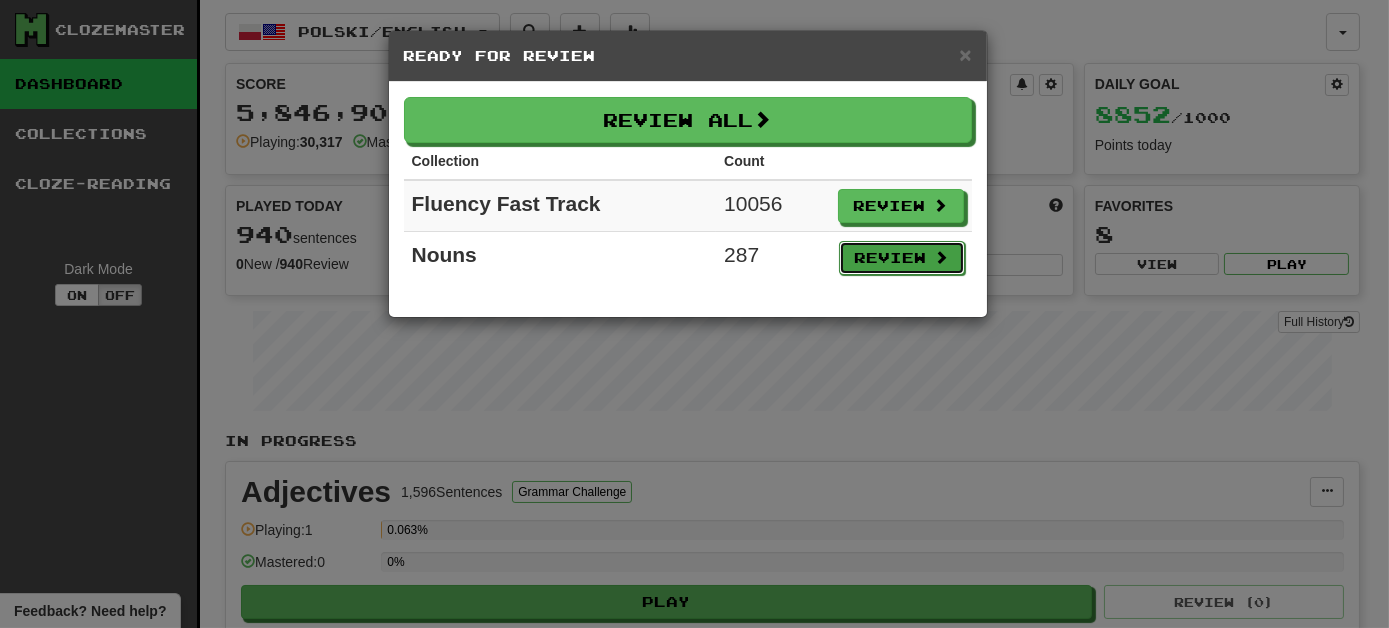 click on "Review" at bounding box center [902, 258] 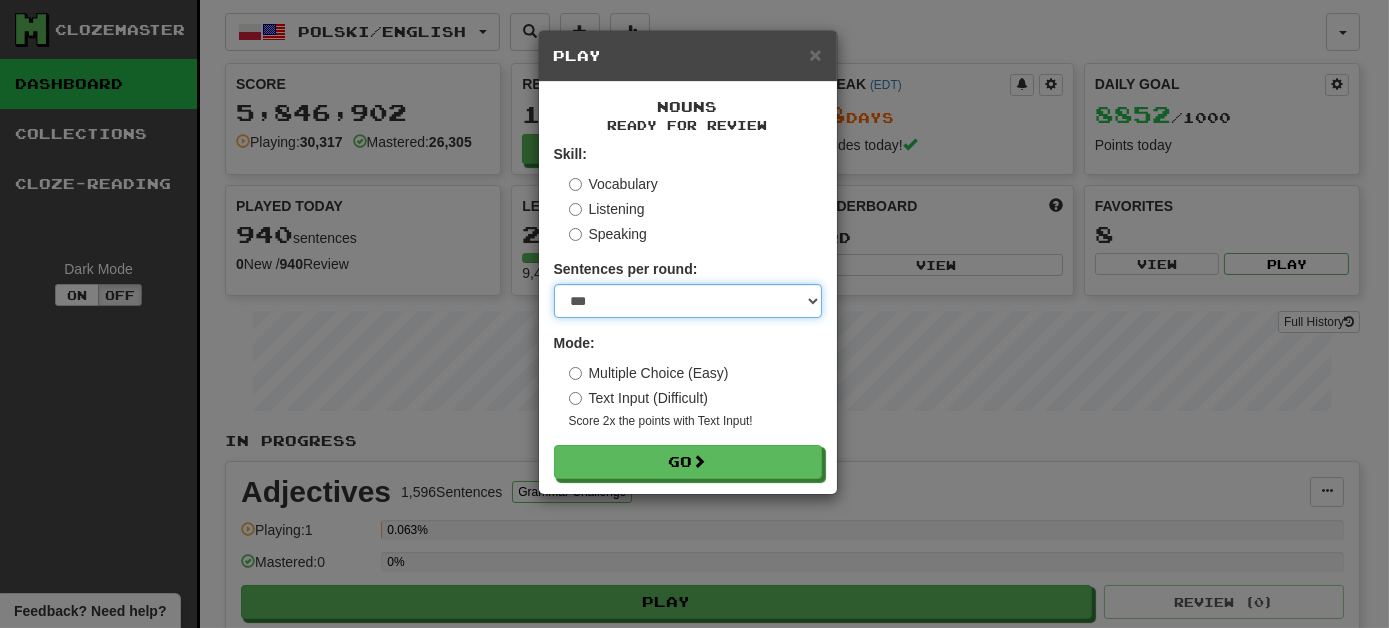 click on "* ** ** ** ** ** *** ********" at bounding box center (688, 301) 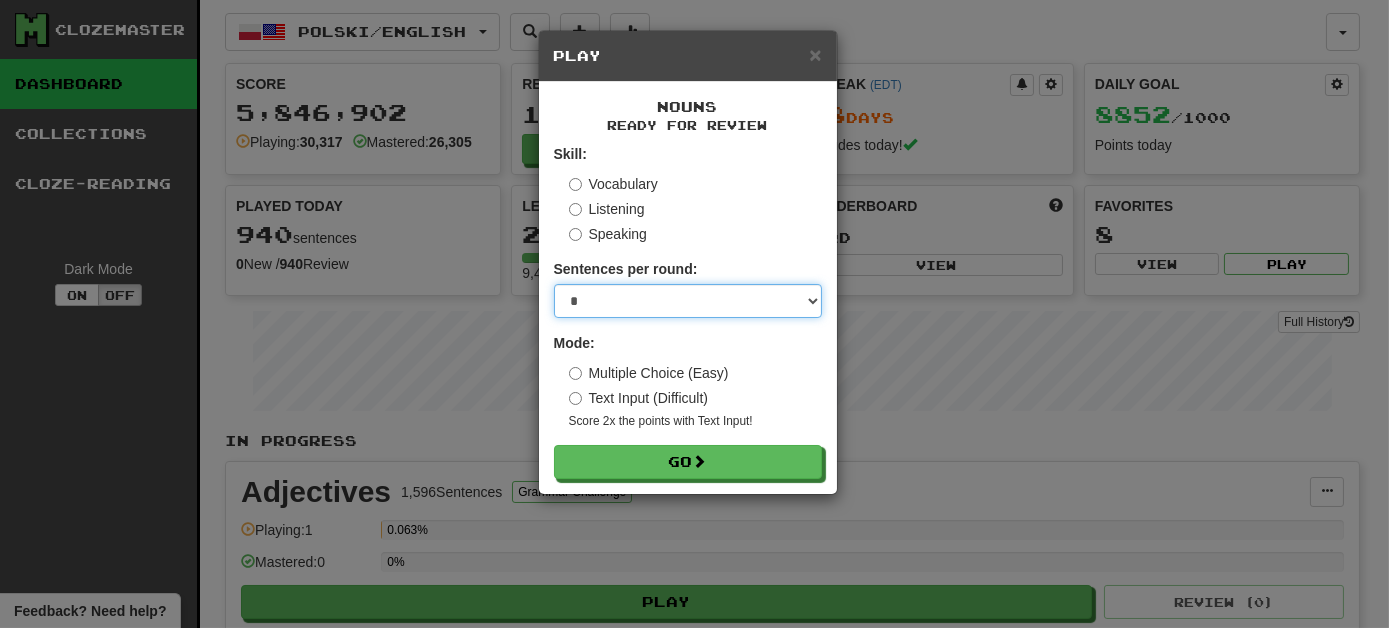 click on "* ** ** ** ** ** *** ********" at bounding box center [688, 301] 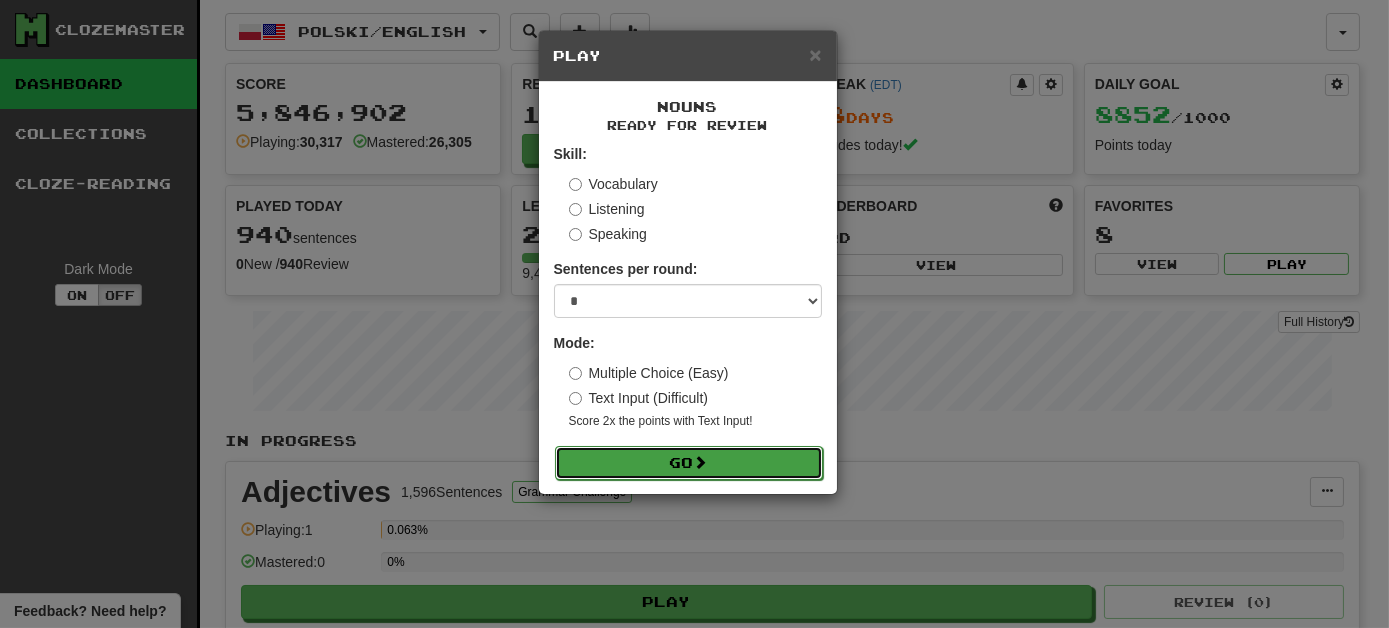 click on "Go" at bounding box center (689, 463) 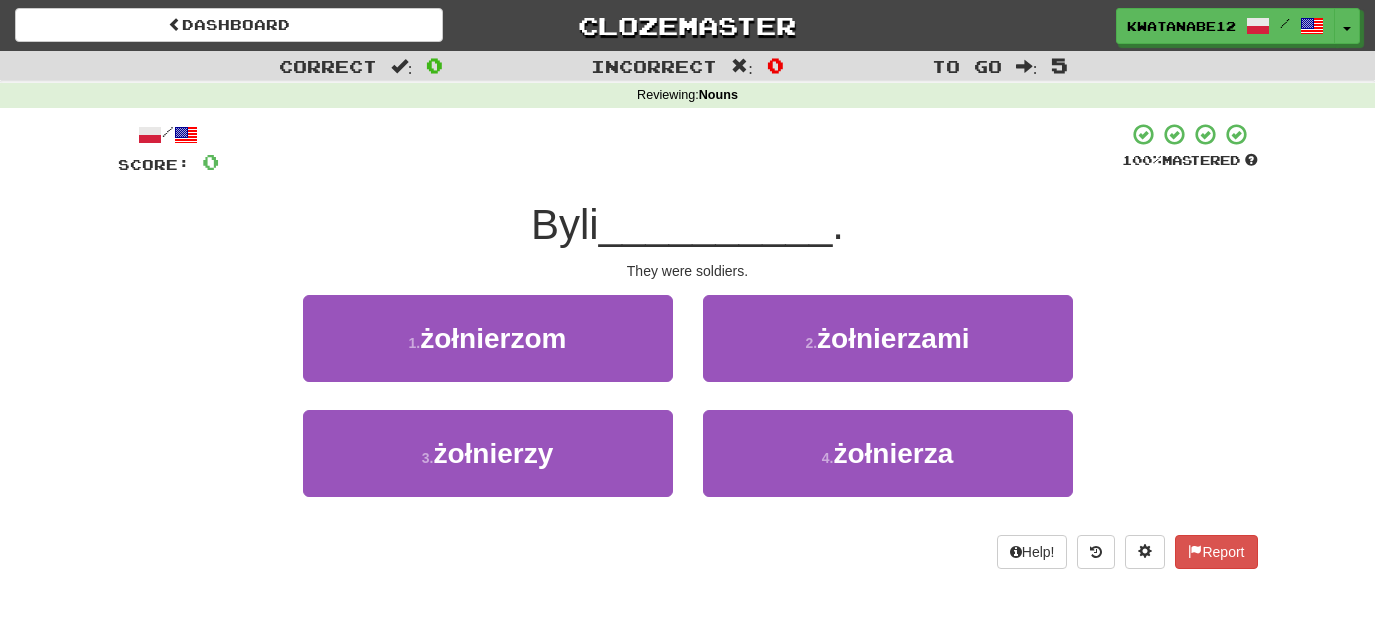 scroll, scrollTop: 0, scrollLeft: 0, axis: both 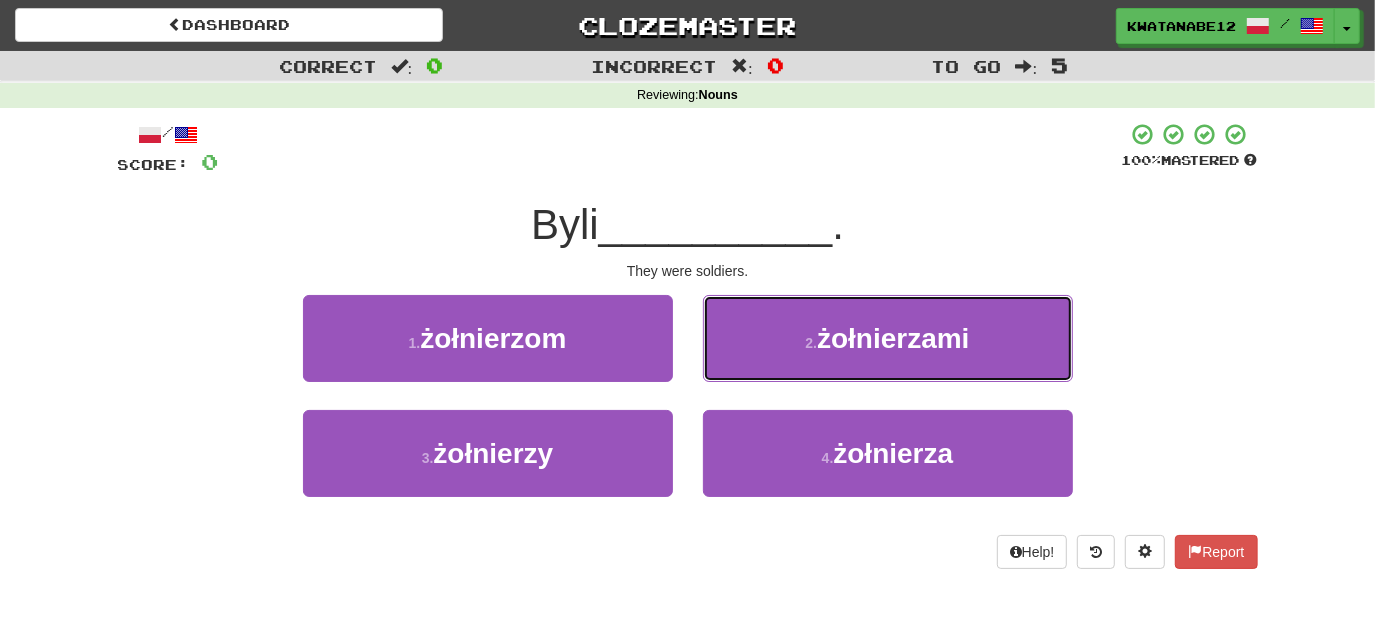 click on "2 . żołnierzami" at bounding box center [888, 338] 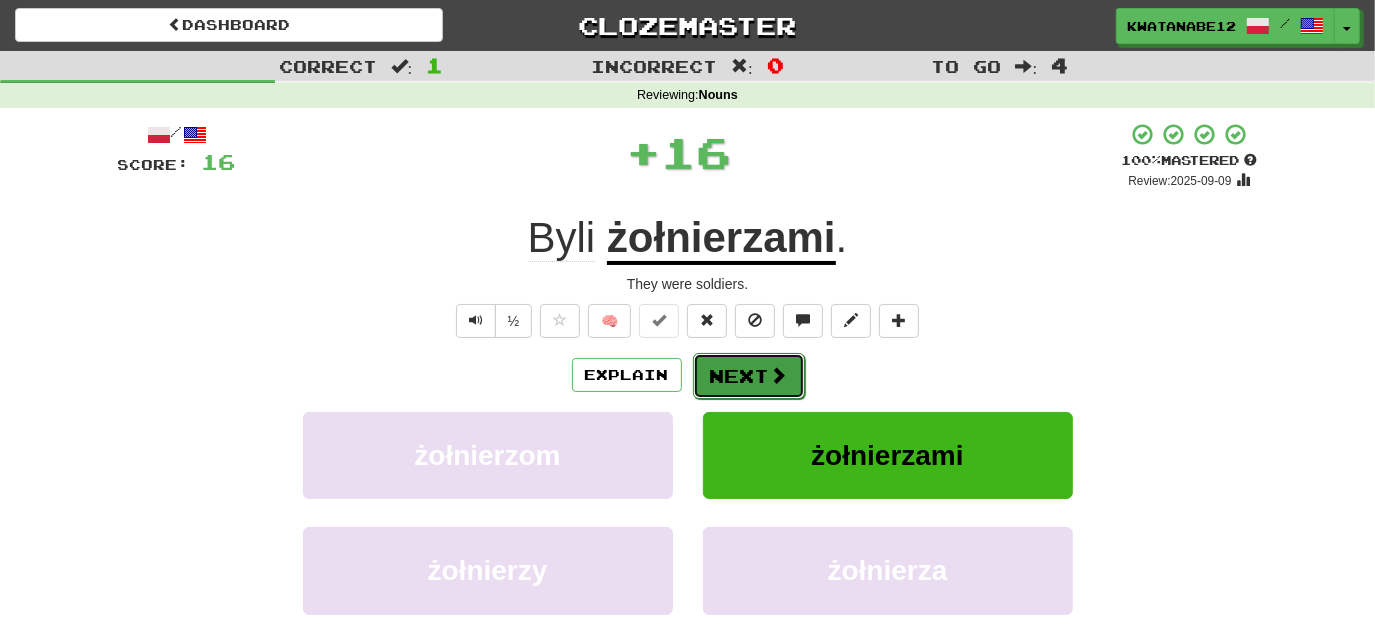 click on "Next" at bounding box center [749, 376] 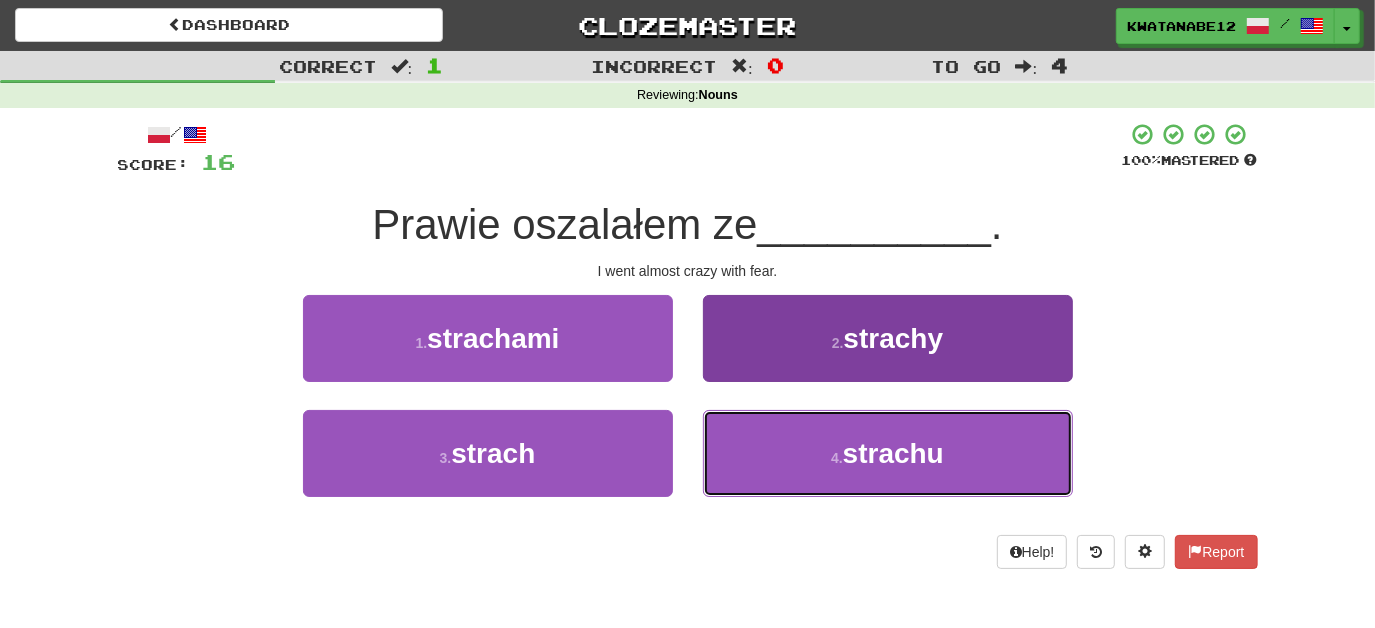 click on "4 . strachu" at bounding box center (888, 453) 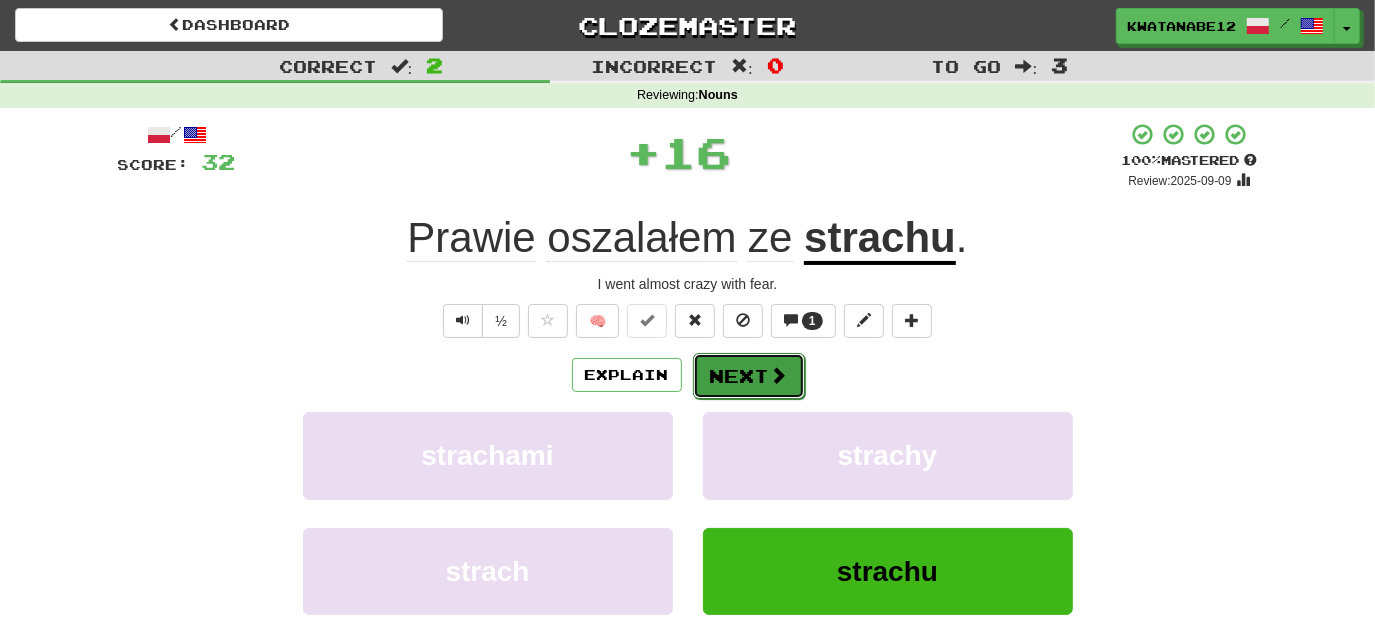 click on "Next" at bounding box center (749, 376) 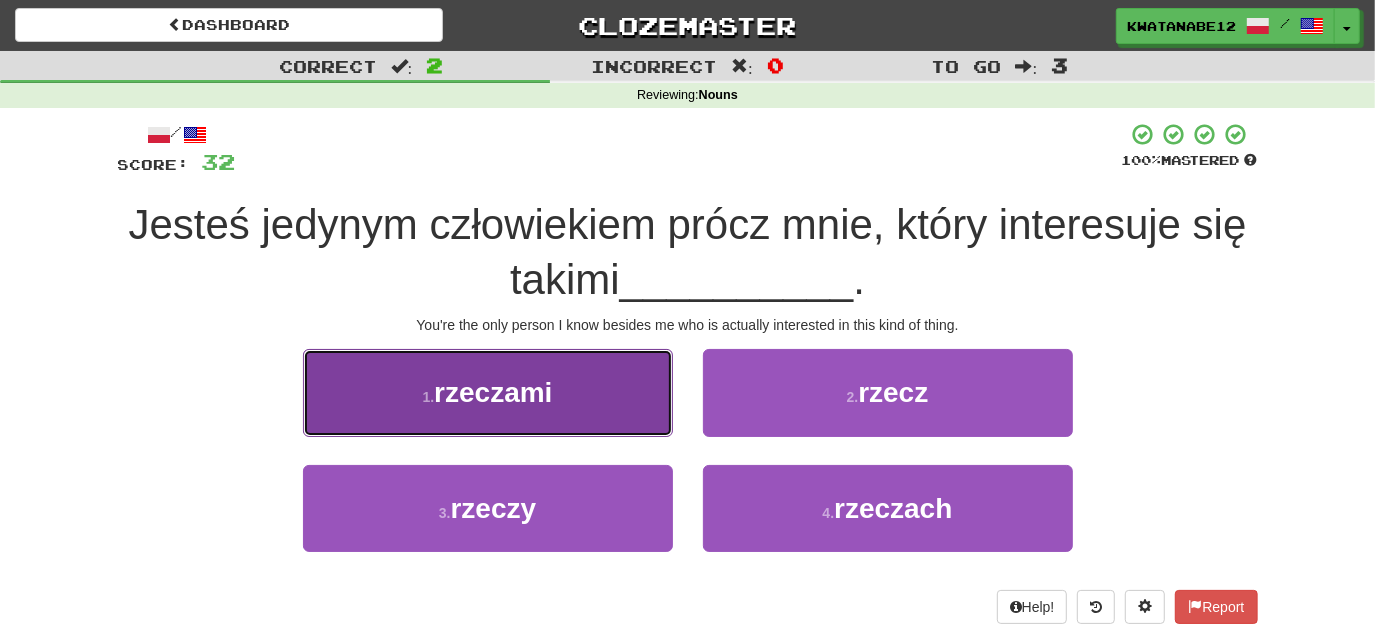 click on "1 . rzeczami" at bounding box center (488, 392) 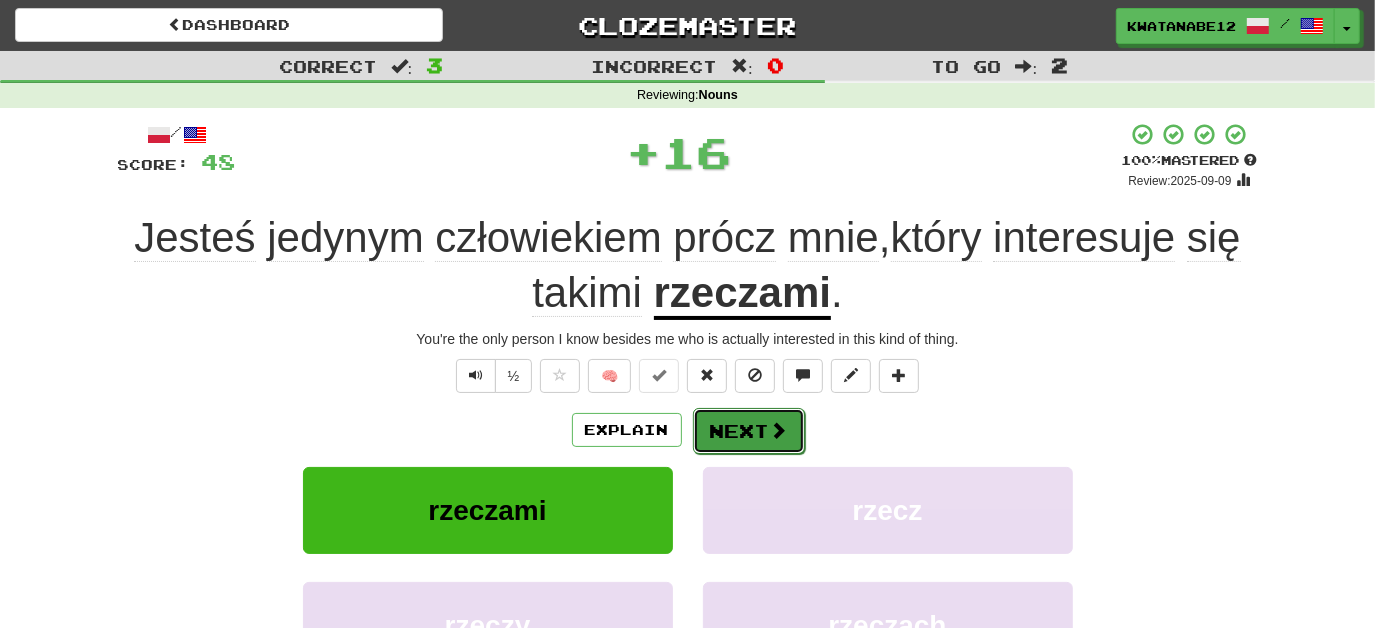 click on "Next" at bounding box center (749, 431) 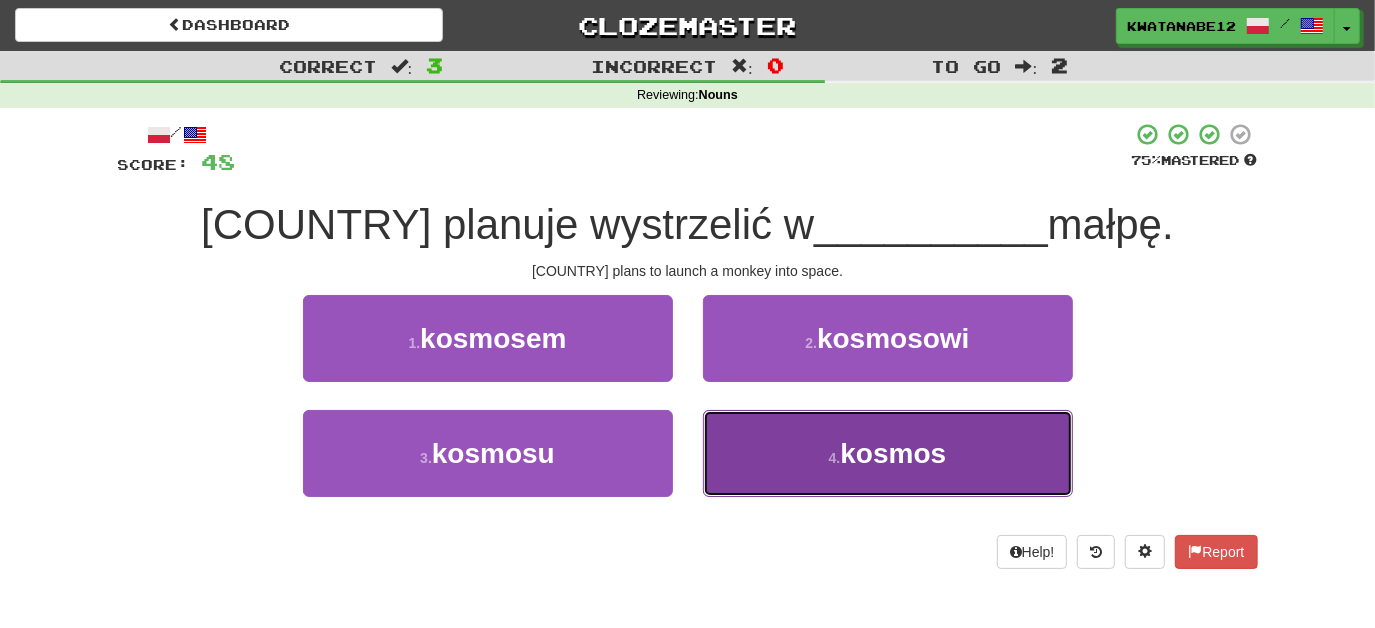 click on "4 .  kosmos" at bounding box center [888, 453] 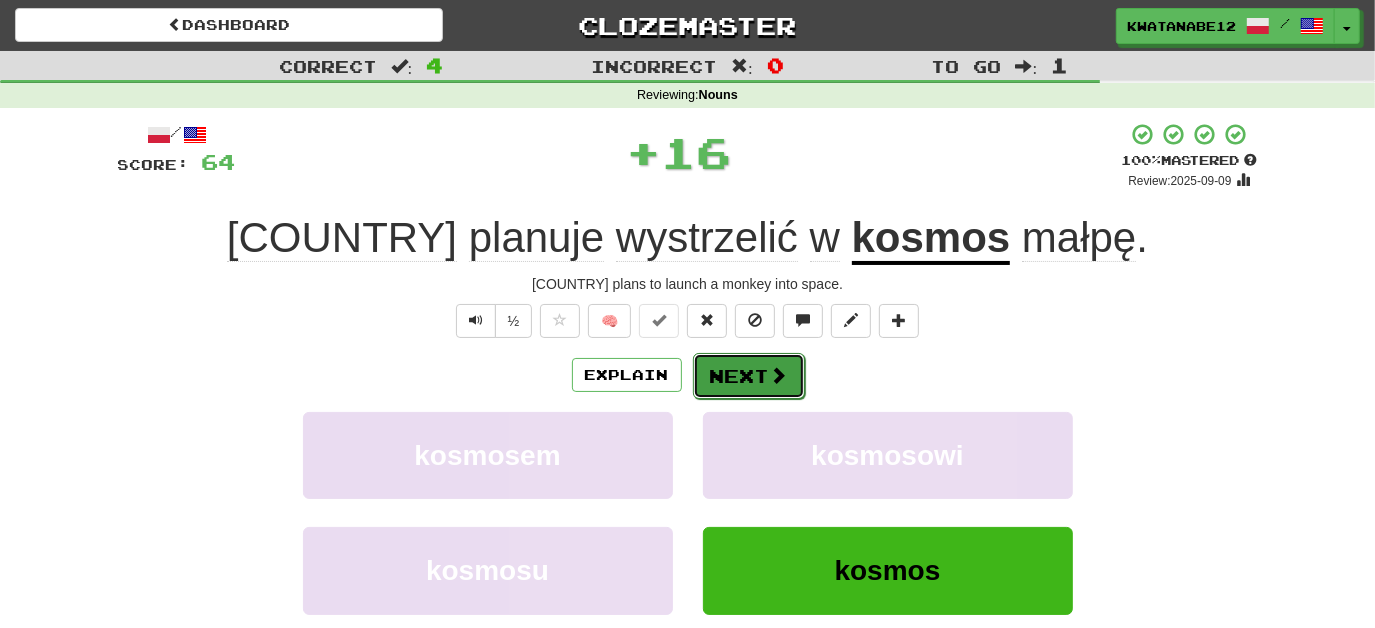 click on "Next" at bounding box center (749, 376) 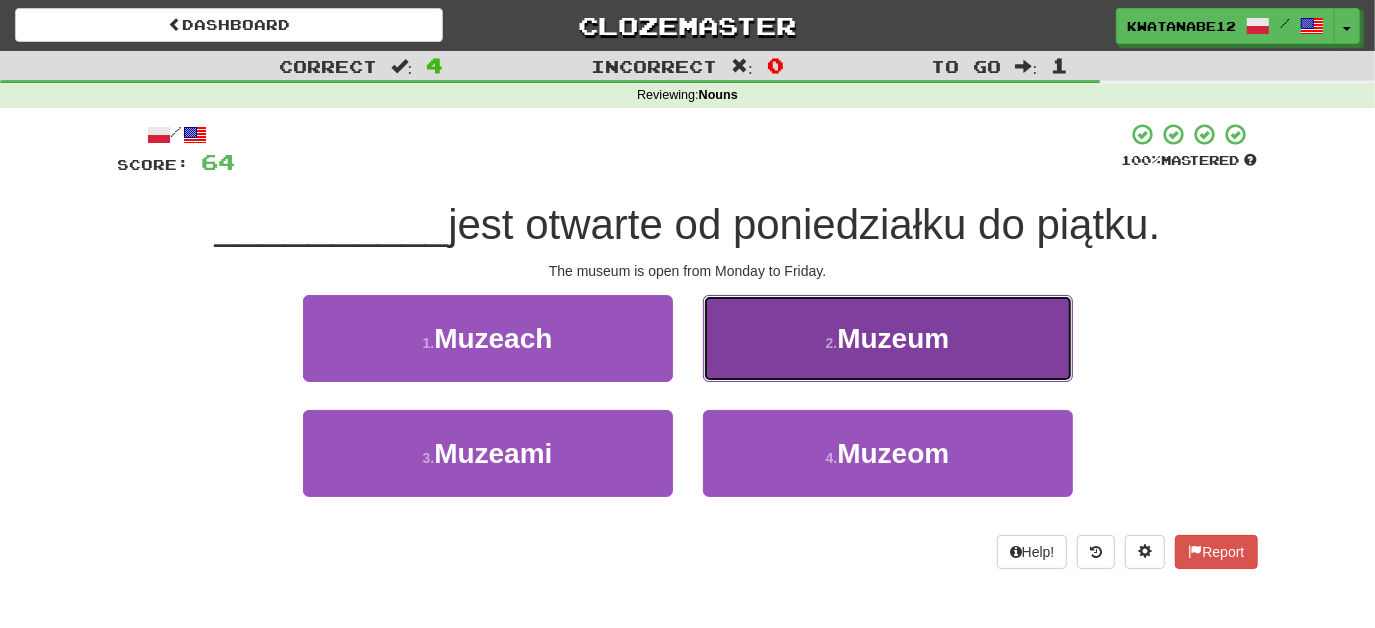 click on "2 .  Muzeum" at bounding box center (888, 338) 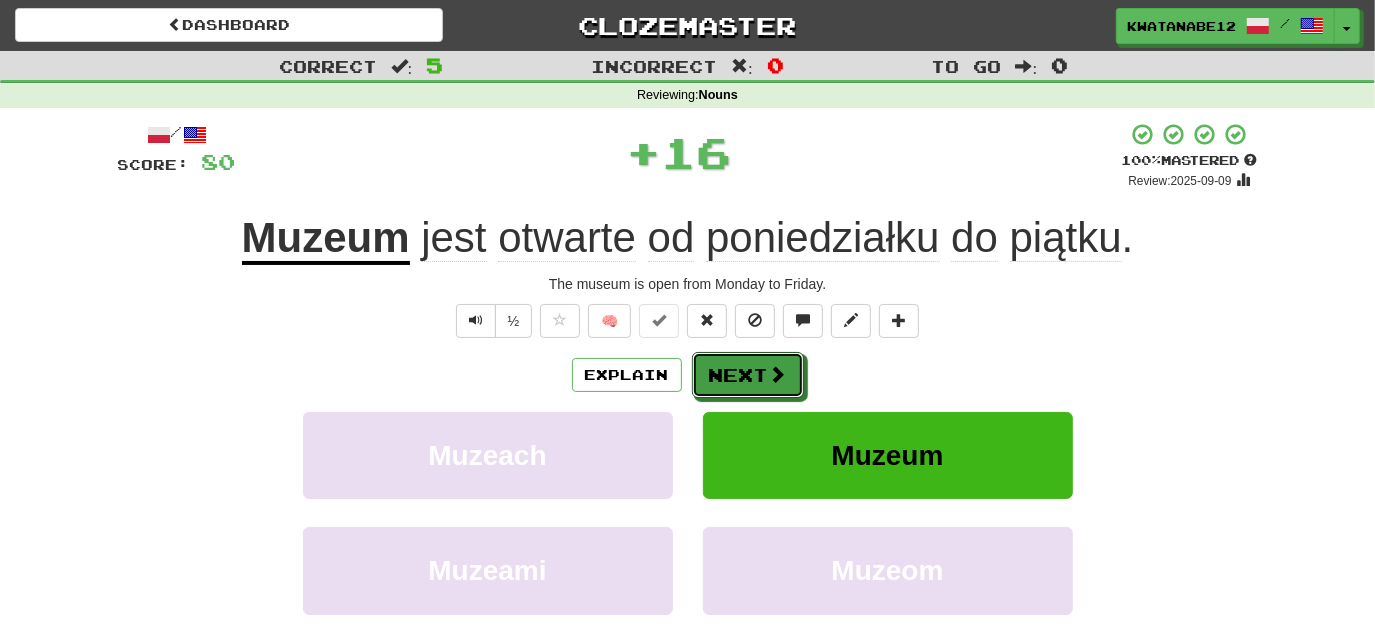drag, startPoint x: 736, startPoint y: 373, endPoint x: 722, endPoint y: 371, distance: 14.142136 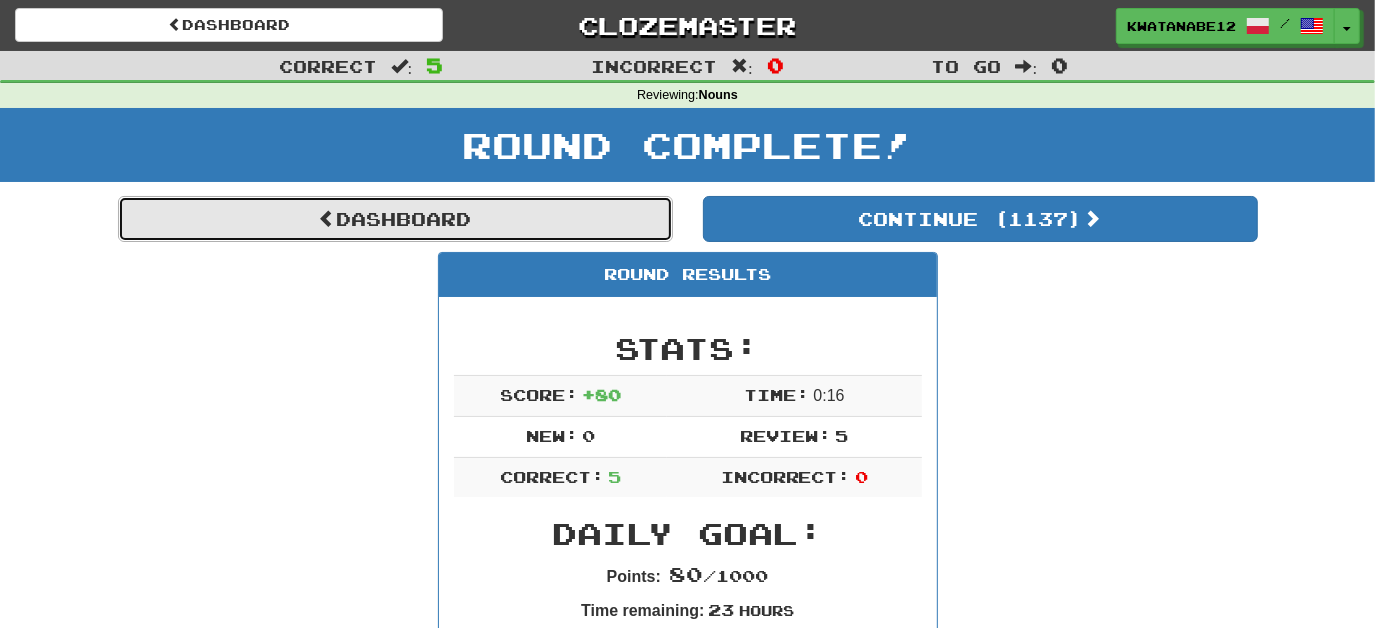 click on "Dashboard" at bounding box center [395, 219] 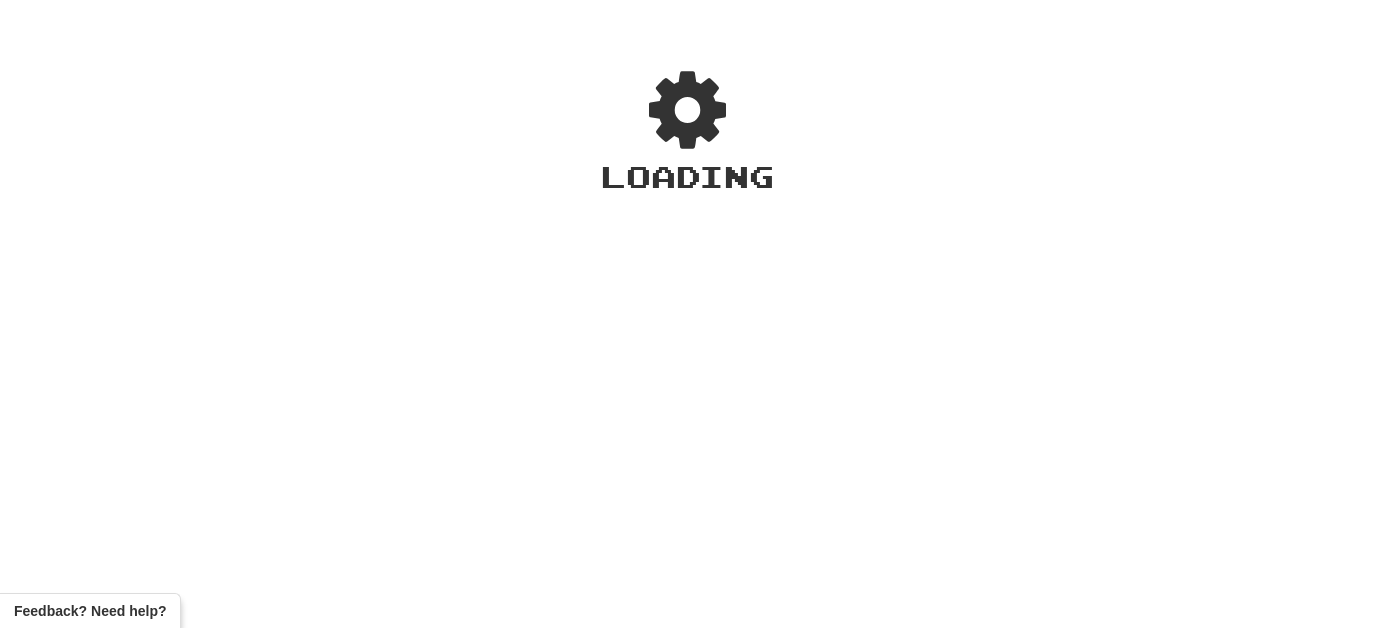 scroll, scrollTop: 0, scrollLeft: 0, axis: both 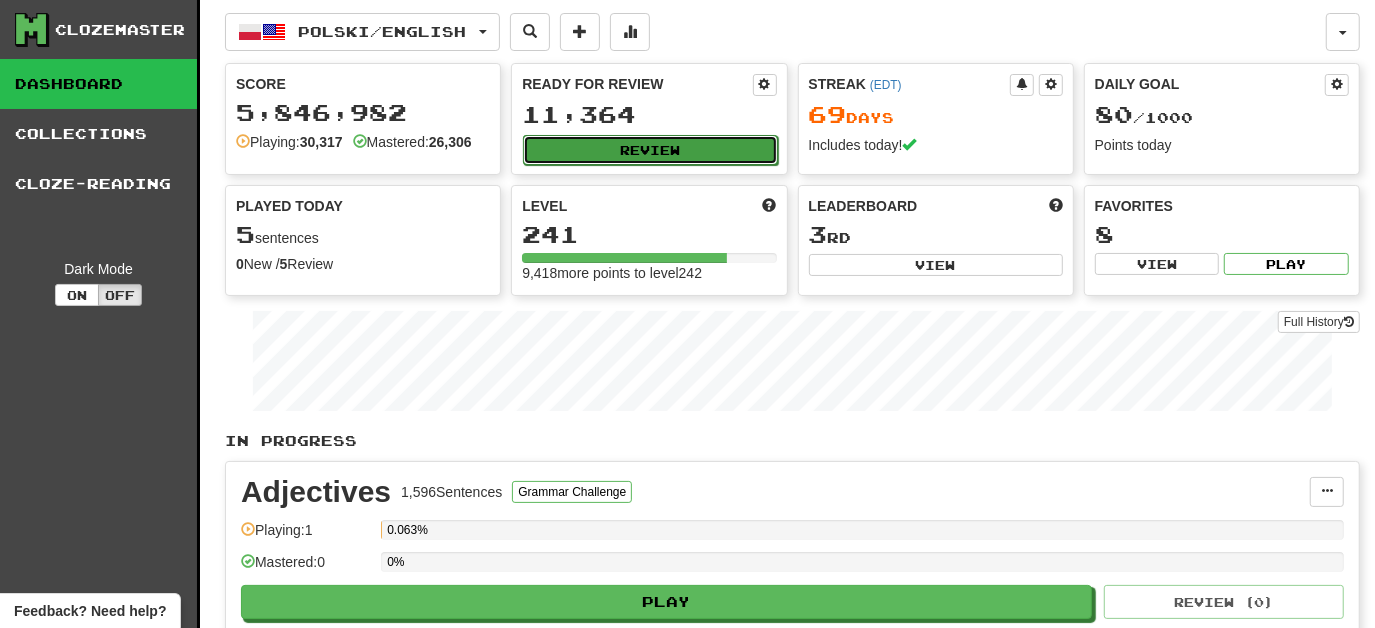 click on "Review" at bounding box center [650, 150] 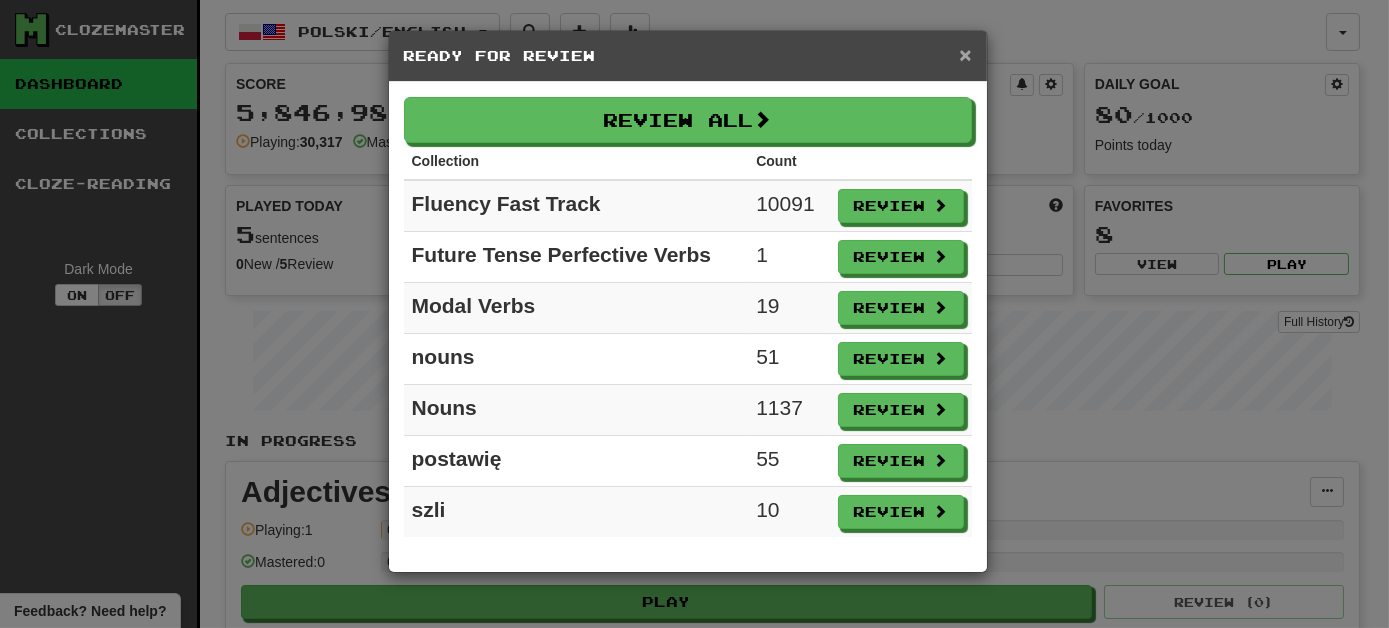 click on "×" at bounding box center [965, 54] 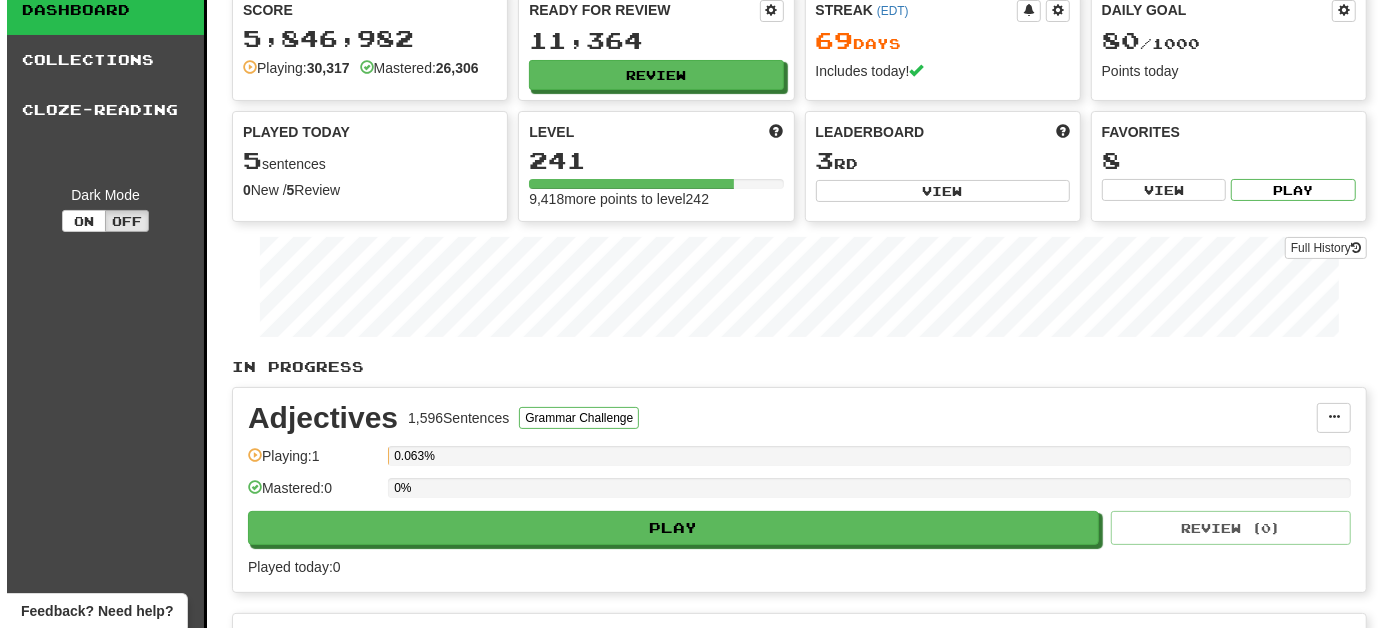 scroll, scrollTop: 0, scrollLeft: 0, axis: both 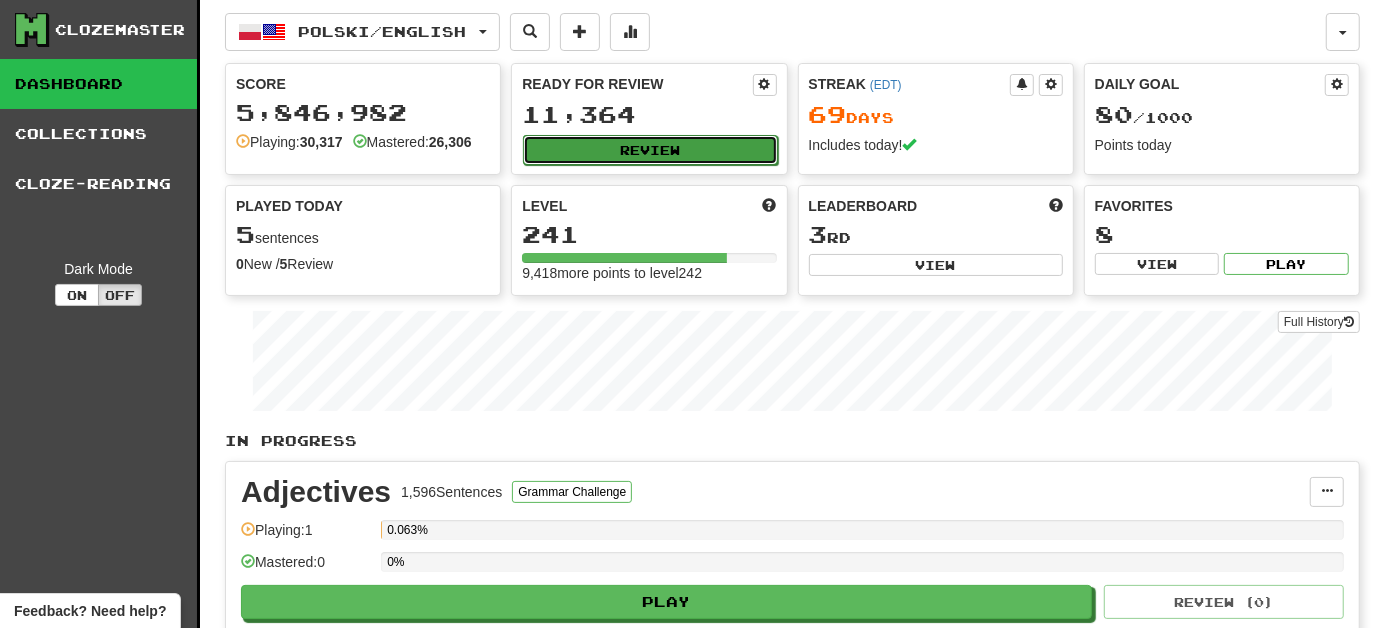 click on "Review" at bounding box center [650, 150] 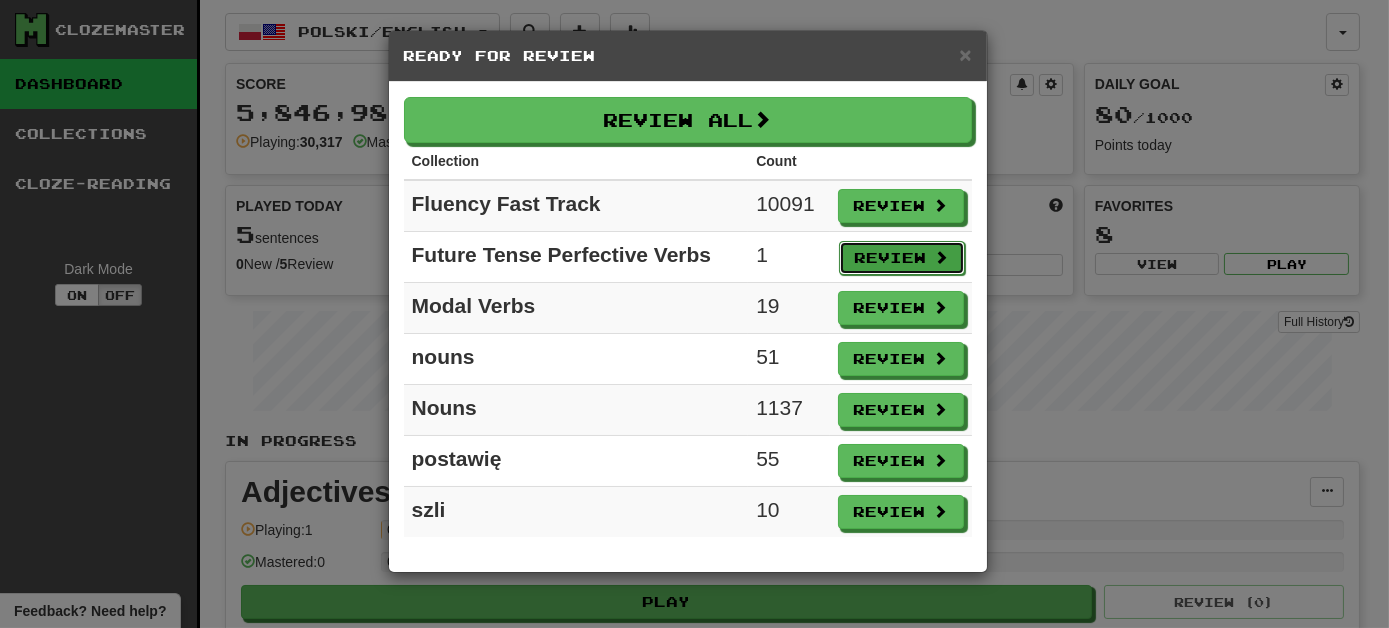 click on "Review" at bounding box center (902, 258) 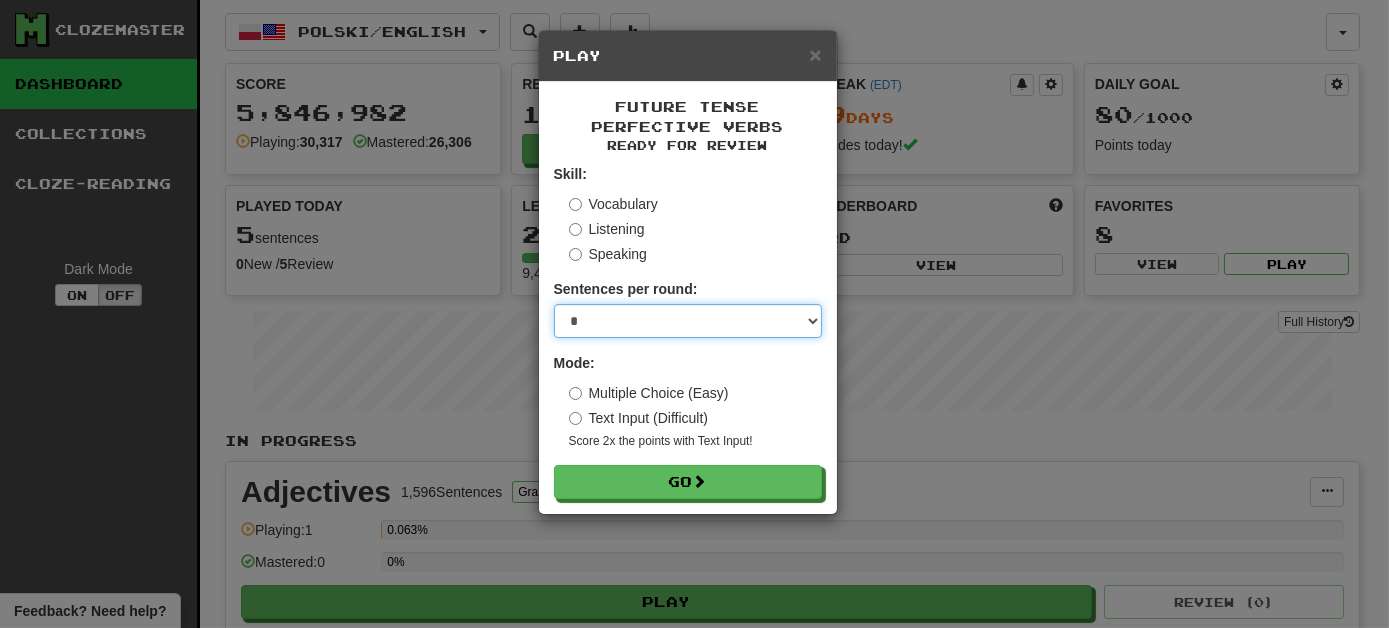 click on "* ** ** ** ** ** *** ********" at bounding box center [688, 321] 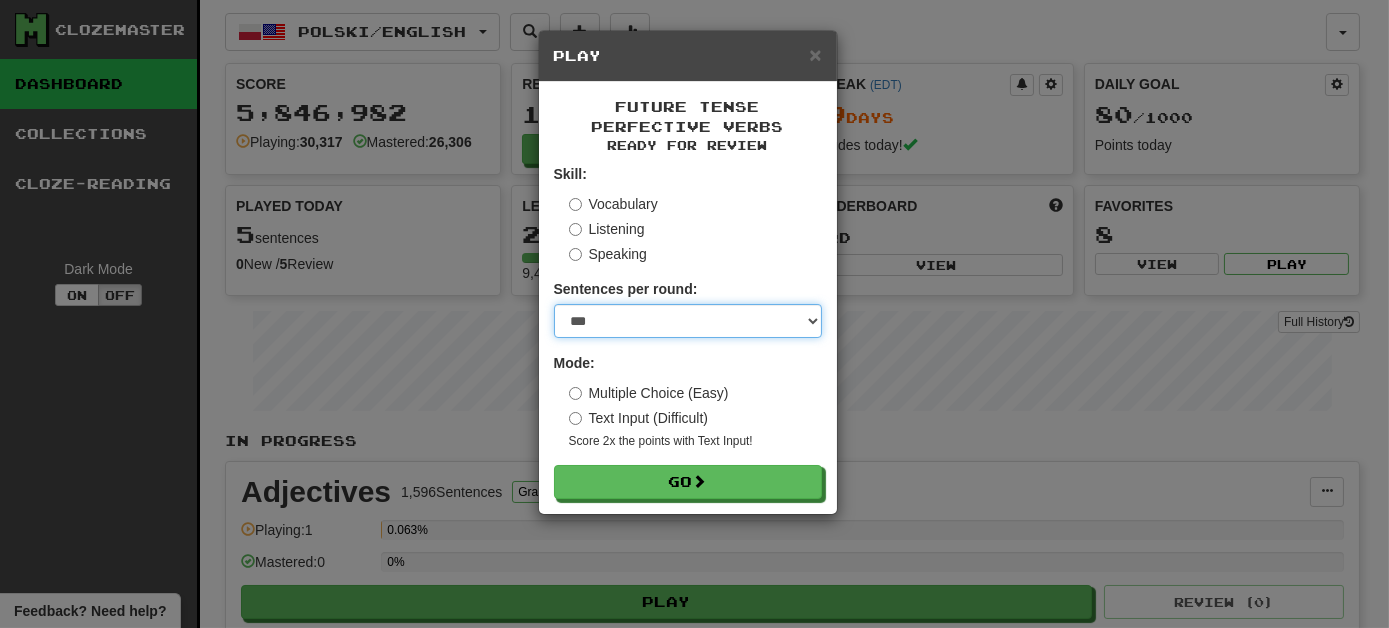 click on "* ** ** ** ** ** *** ********" at bounding box center [688, 321] 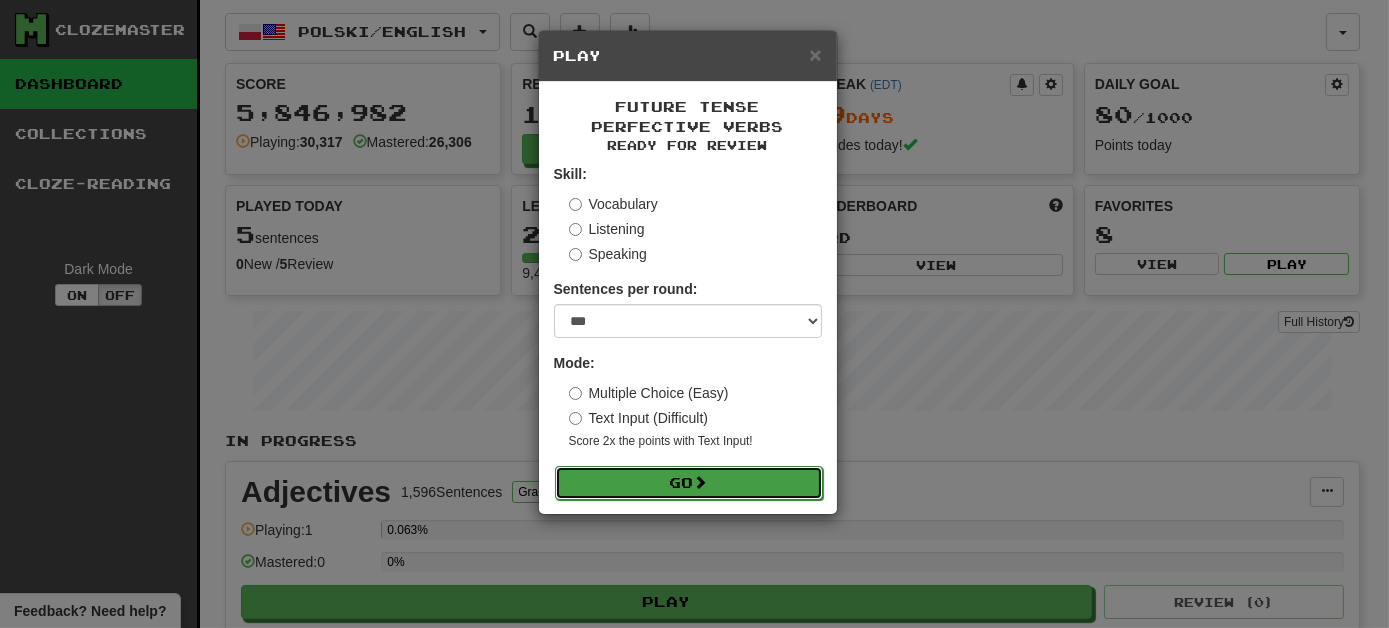 click on "Go" at bounding box center (689, 483) 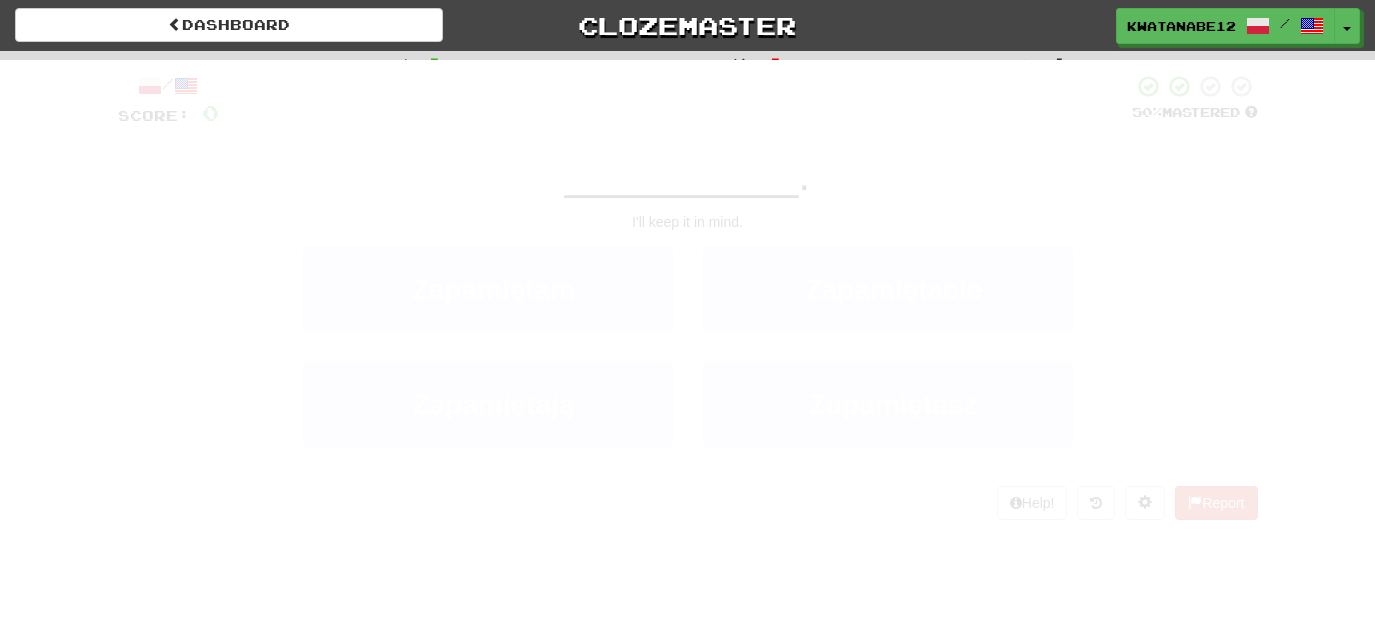 scroll, scrollTop: 0, scrollLeft: 0, axis: both 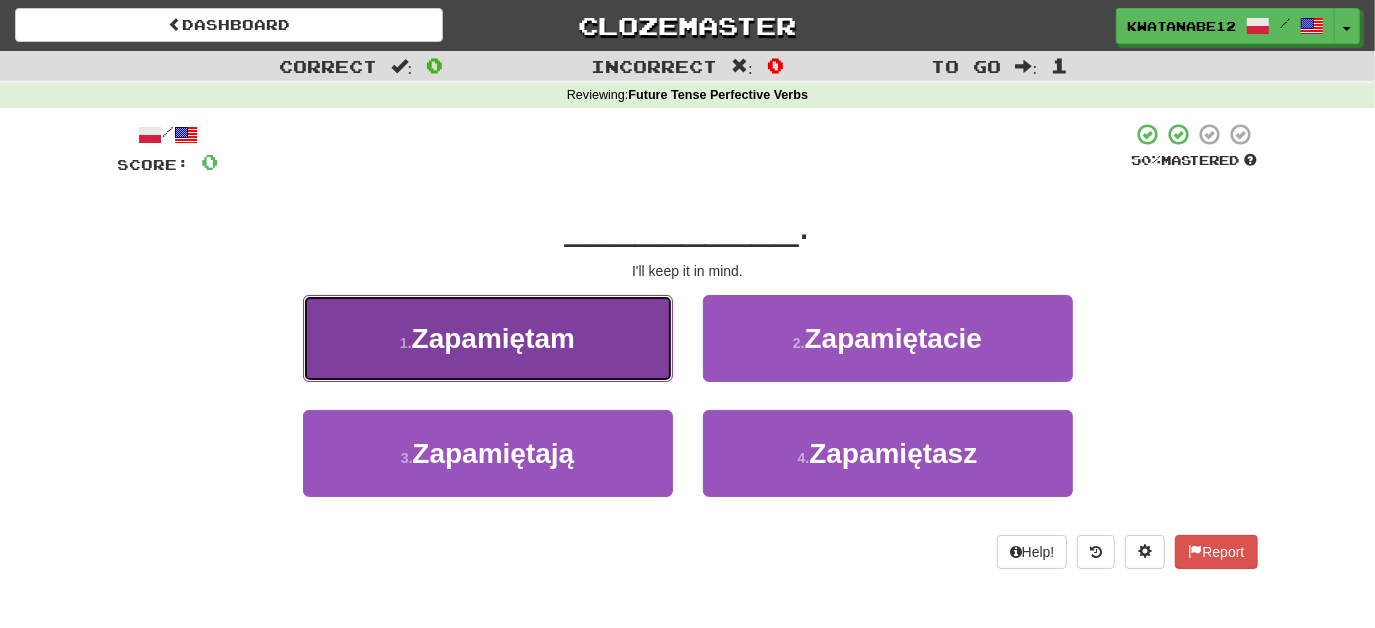 click on "1 .  Zapamiętam" at bounding box center [488, 338] 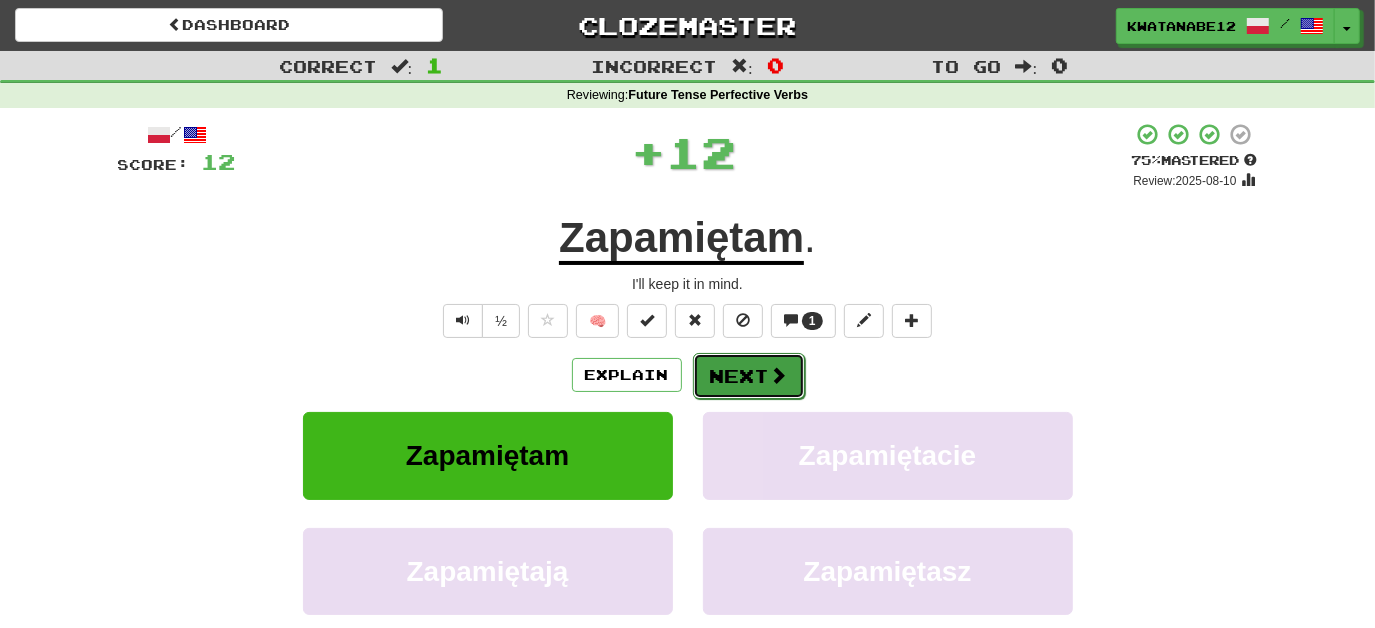 click on "Next" at bounding box center (749, 376) 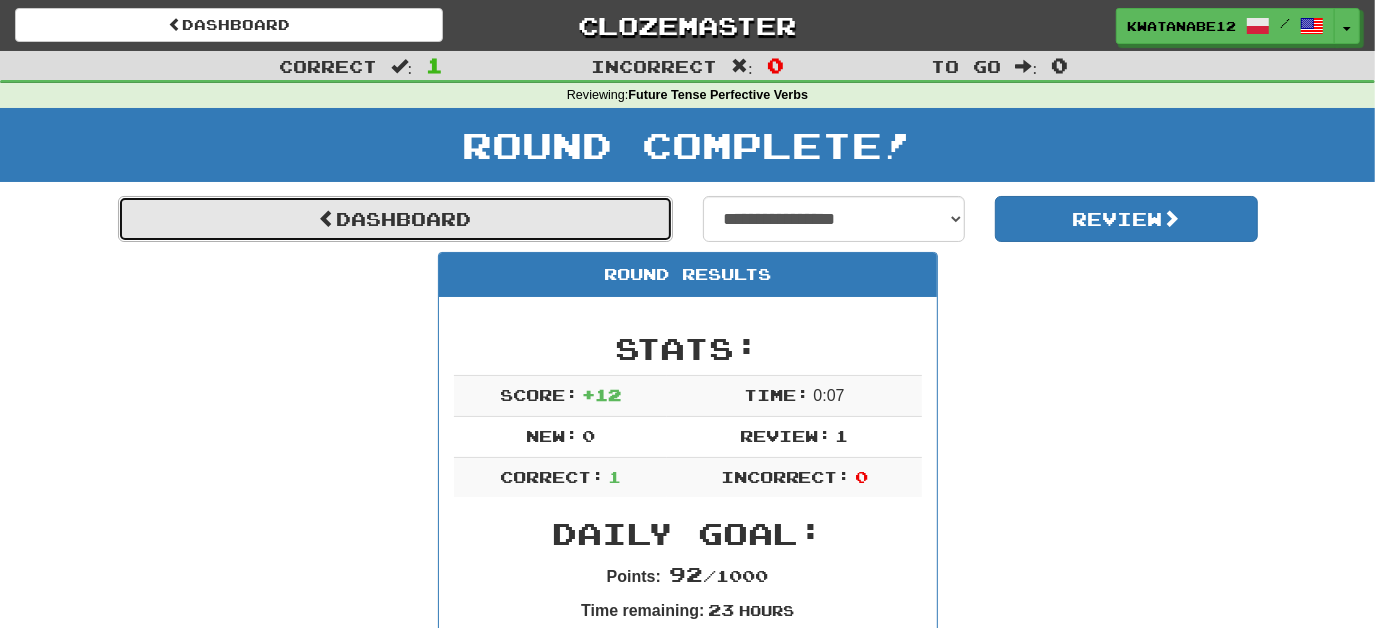 click on "Dashboard" at bounding box center (395, 219) 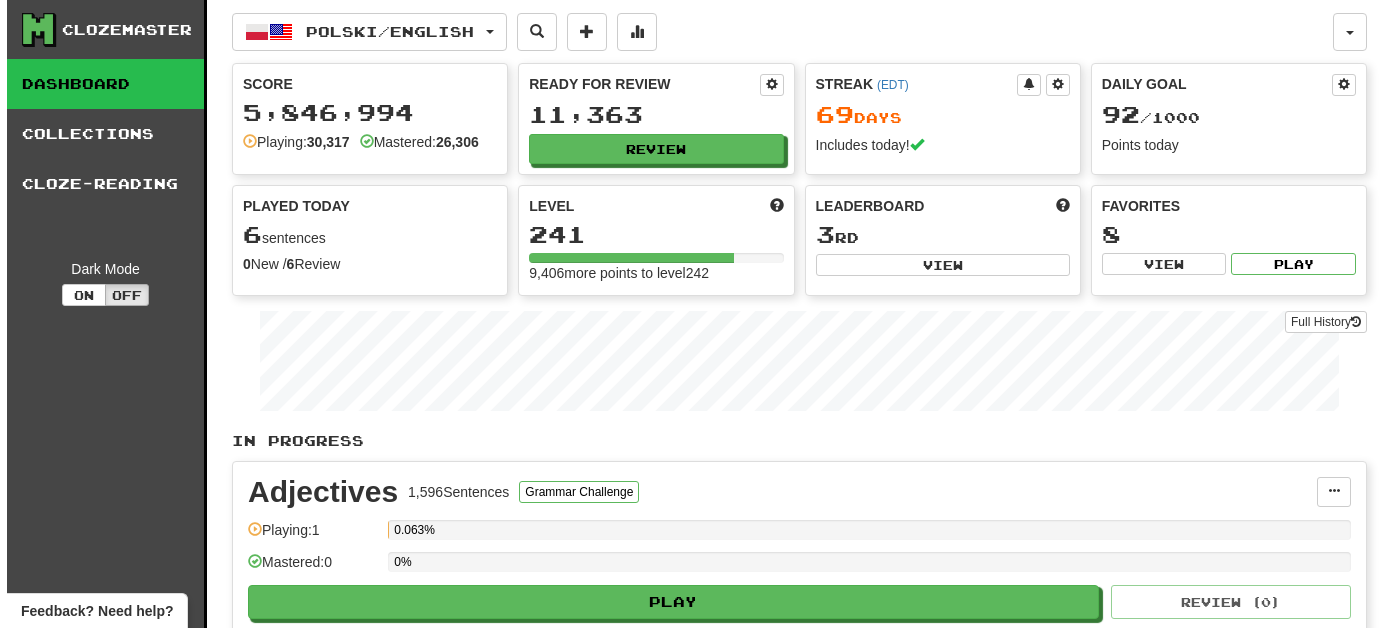 scroll, scrollTop: 0, scrollLeft: 0, axis: both 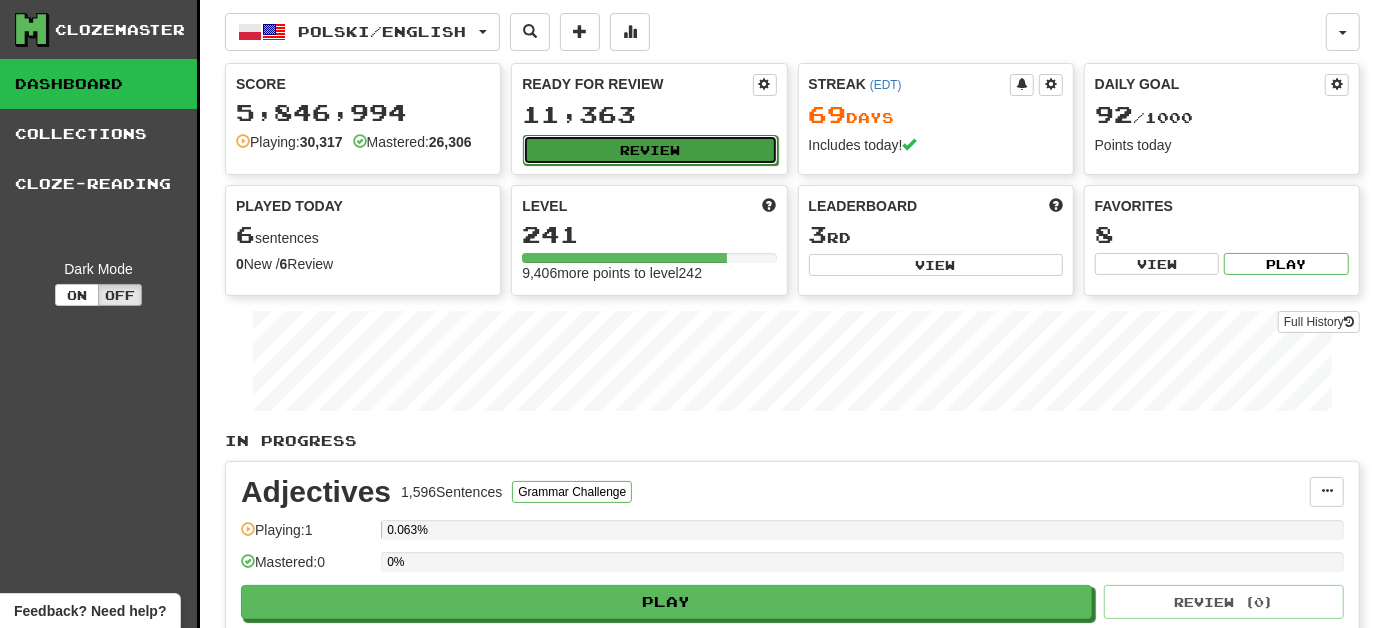click on "Review" at bounding box center (650, 150) 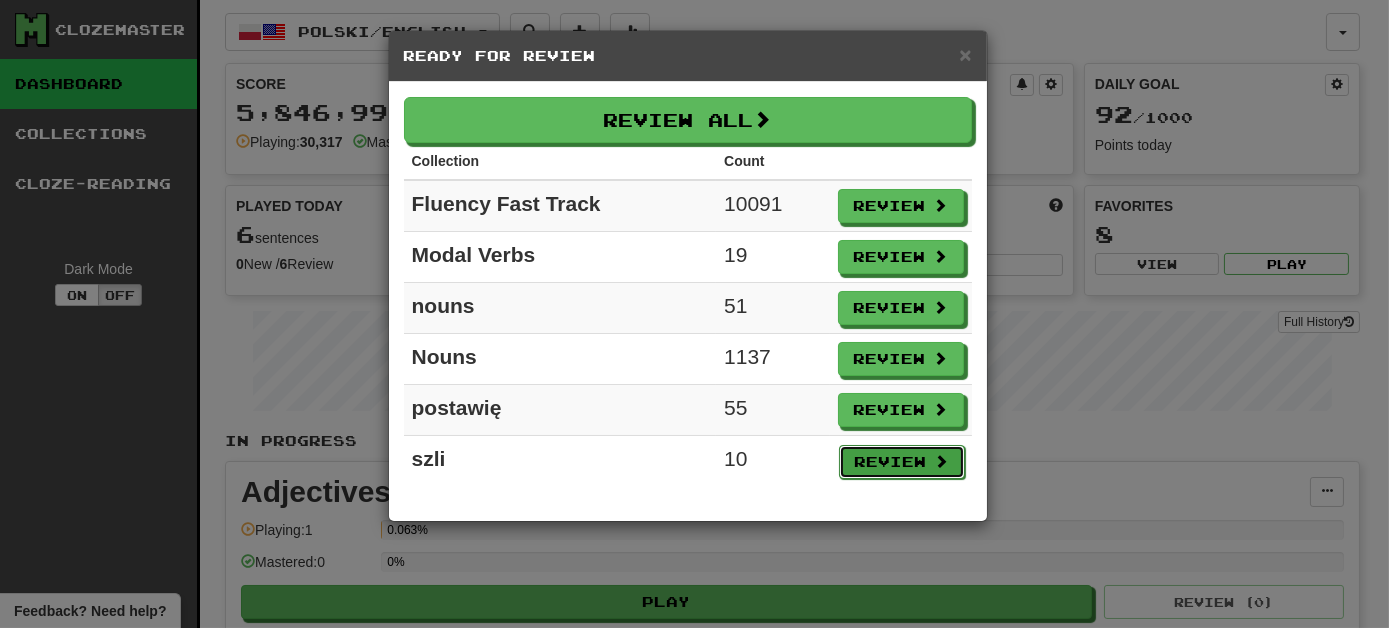 click on "Review" at bounding box center (902, 462) 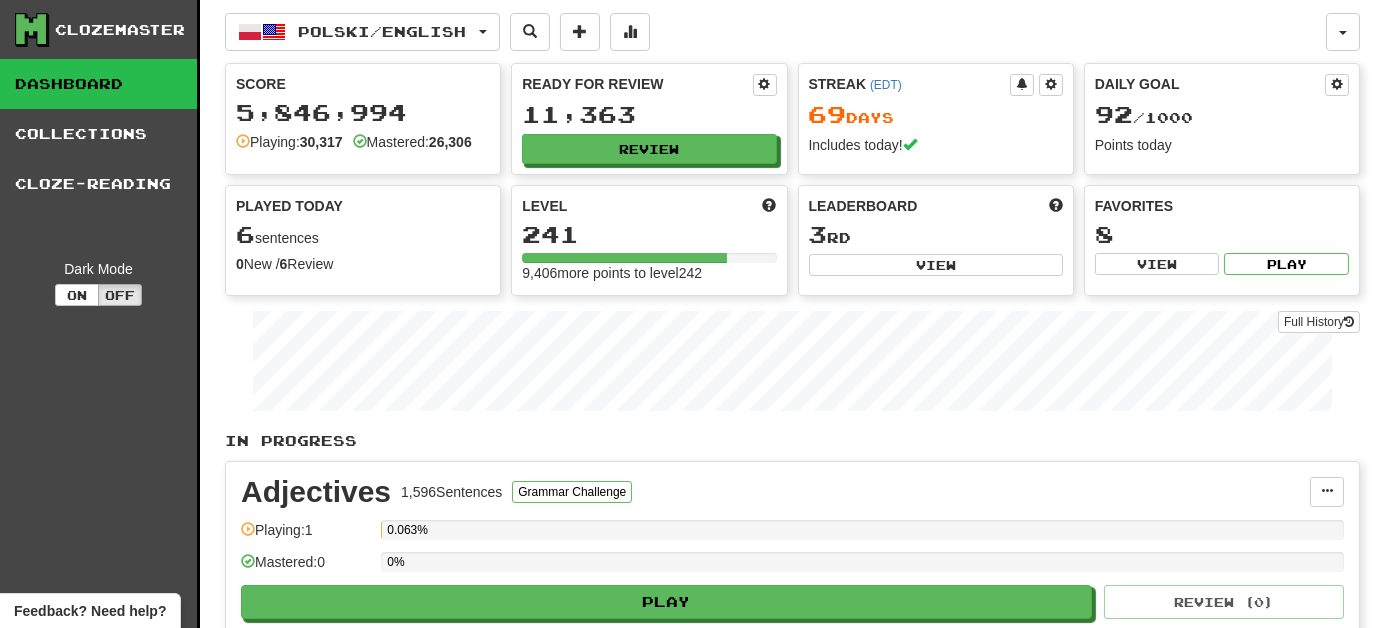 select on "***" 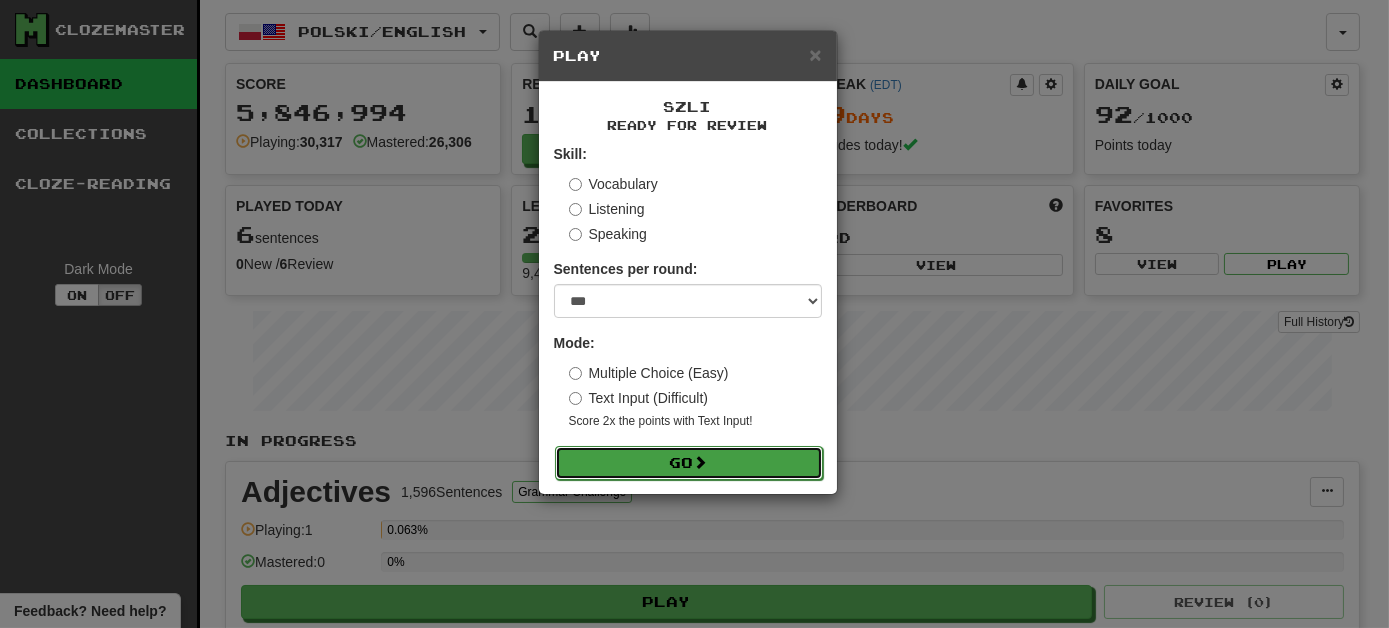 click on "Go" at bounding box center [689, 463] 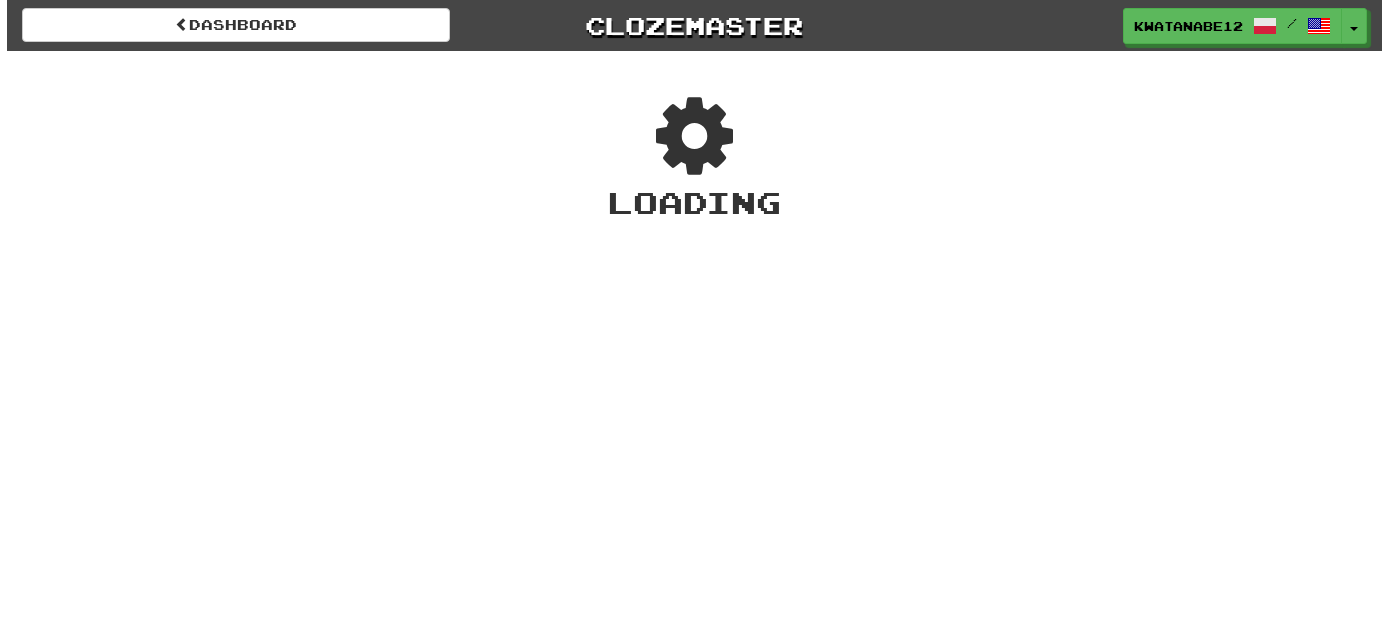 scroll, scrollTop: 0, scrollLeft: 0, axis: both 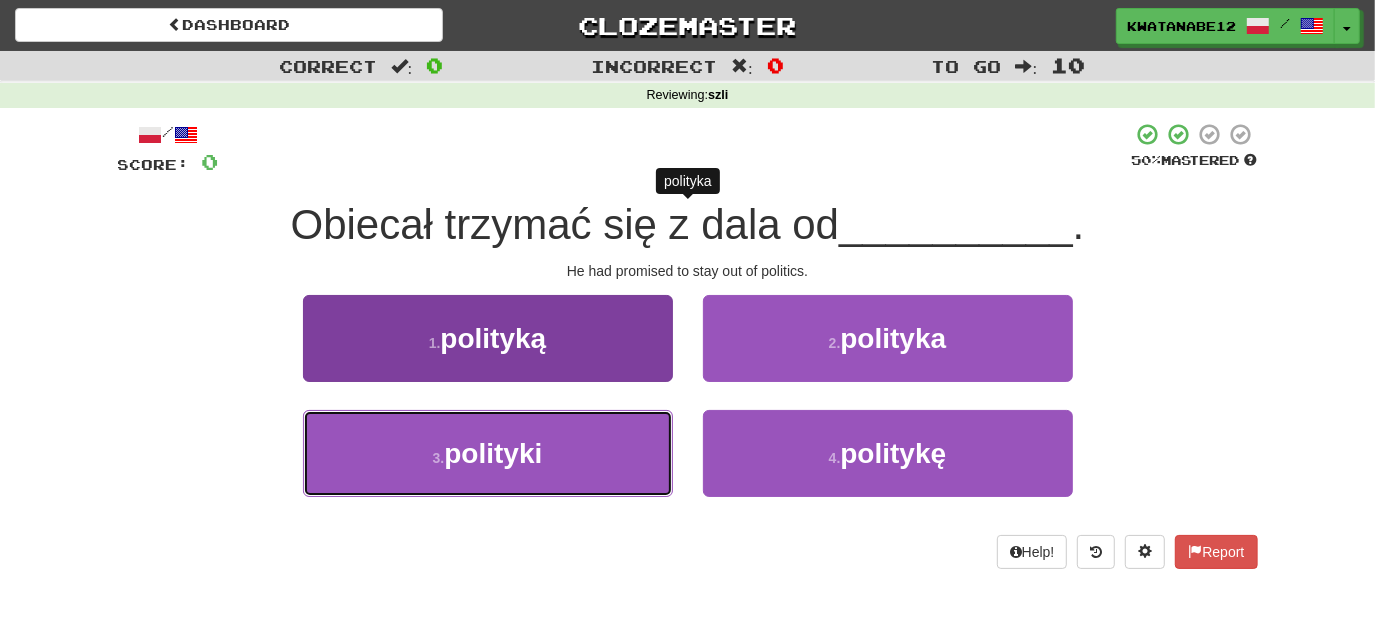 click on "polityki" at bounding box center [493, 453] 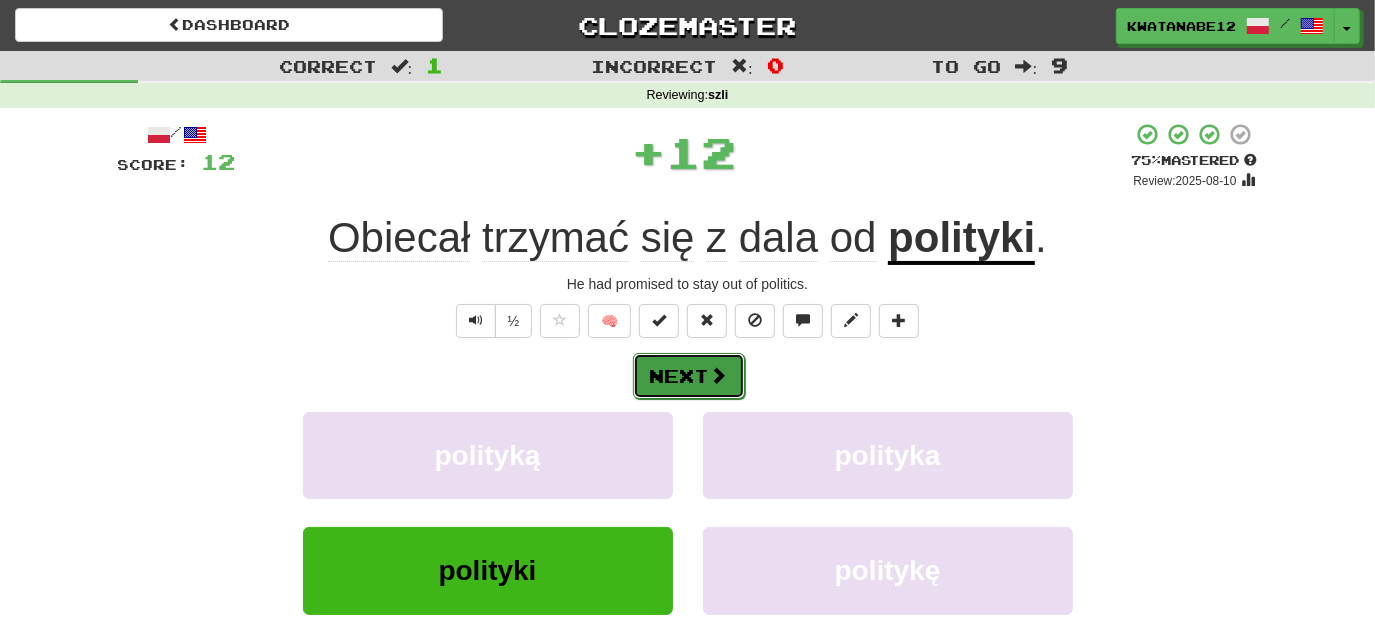 click on "Next" at bounding box center [689, 376] 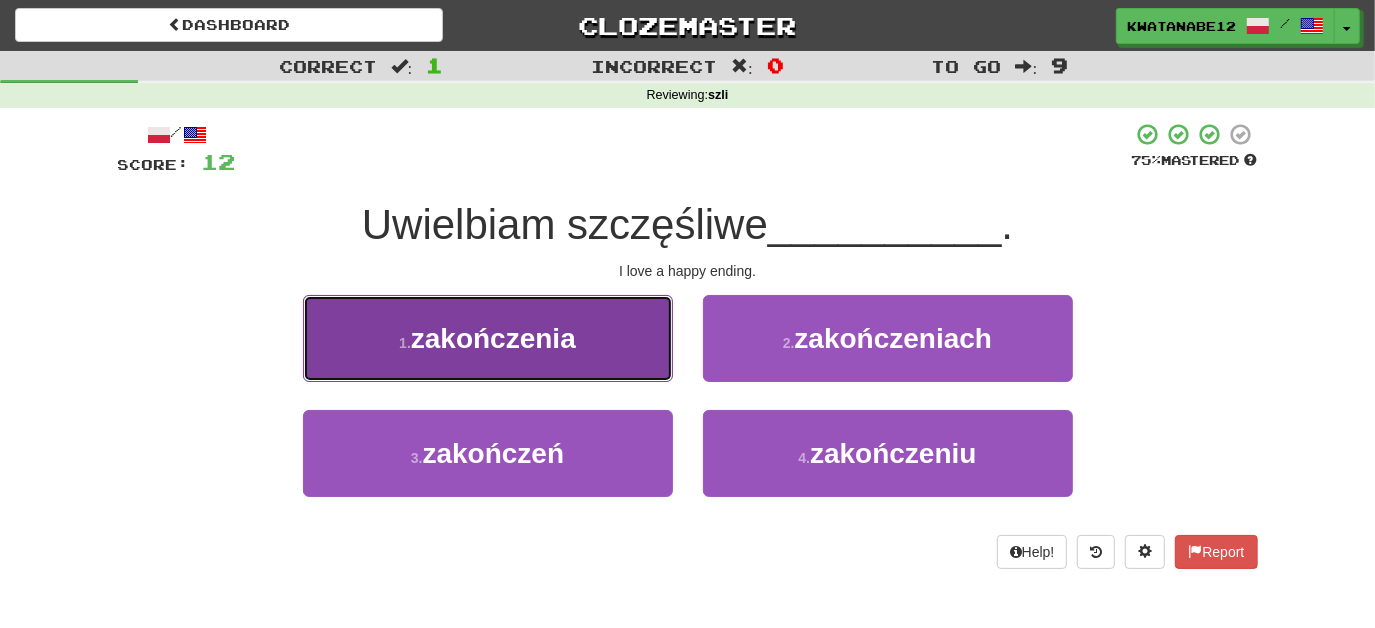 click on "1 .  zakończenia" at bounding box center (488, 338) 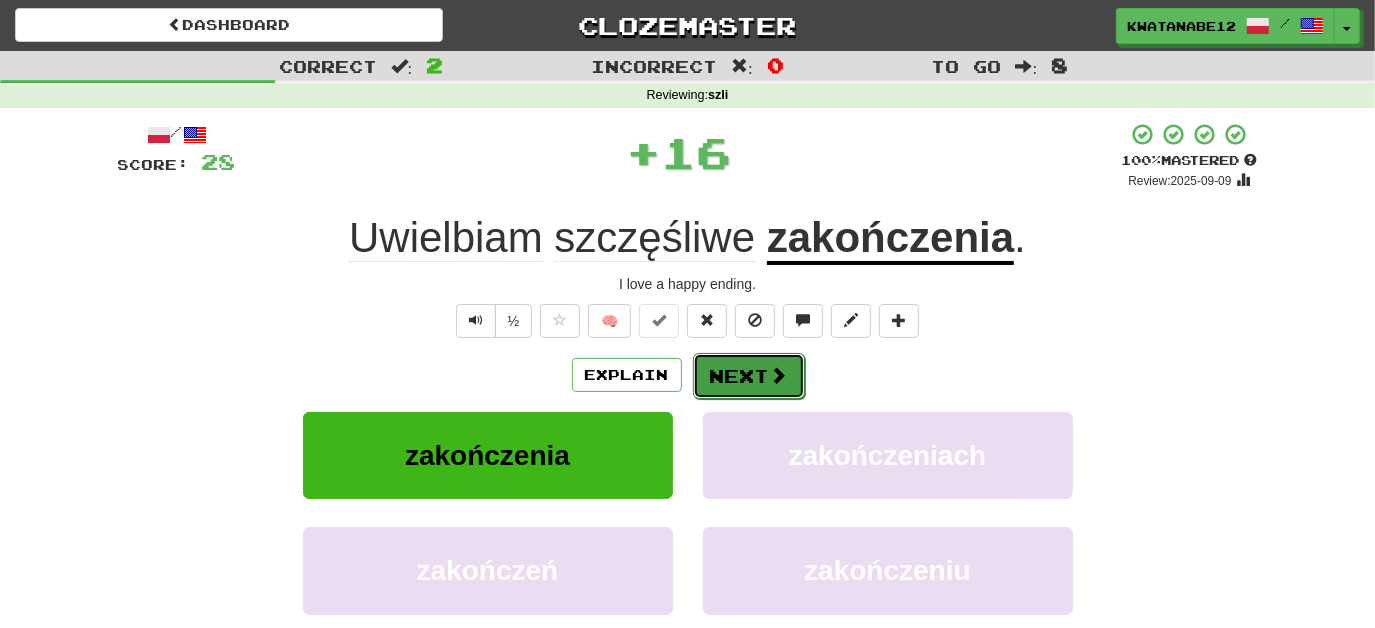 click on "Next" at bounding box center (749, 376) 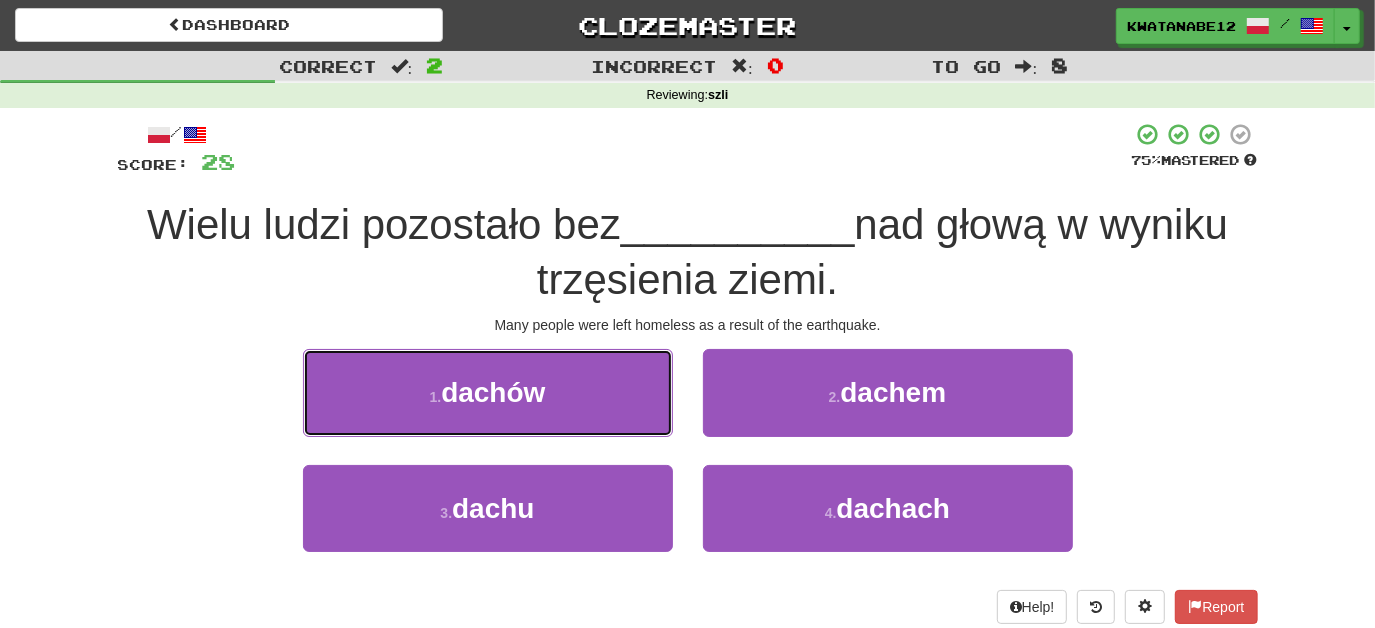click on "1 .  dachów" at bounding box center [488, 392] 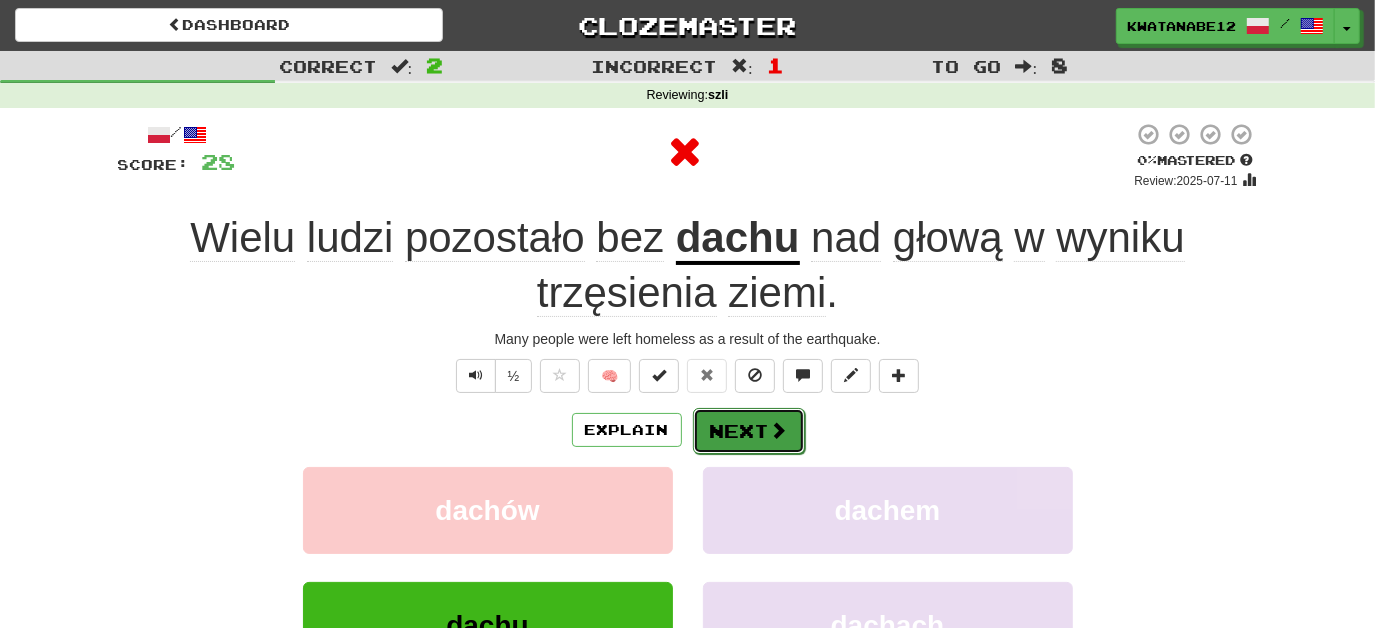click on "Next" at bounding box center (749, 431) 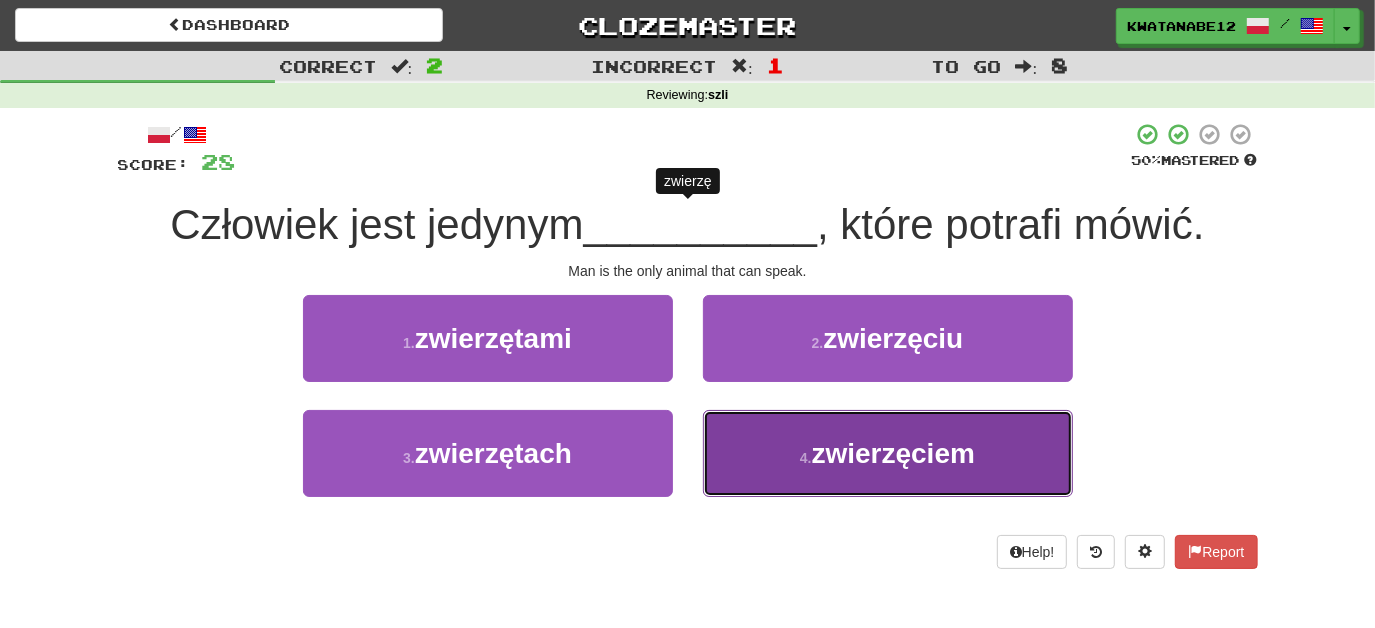 click on "4 .  zwierzęciem" at bounding box center [888, 453] 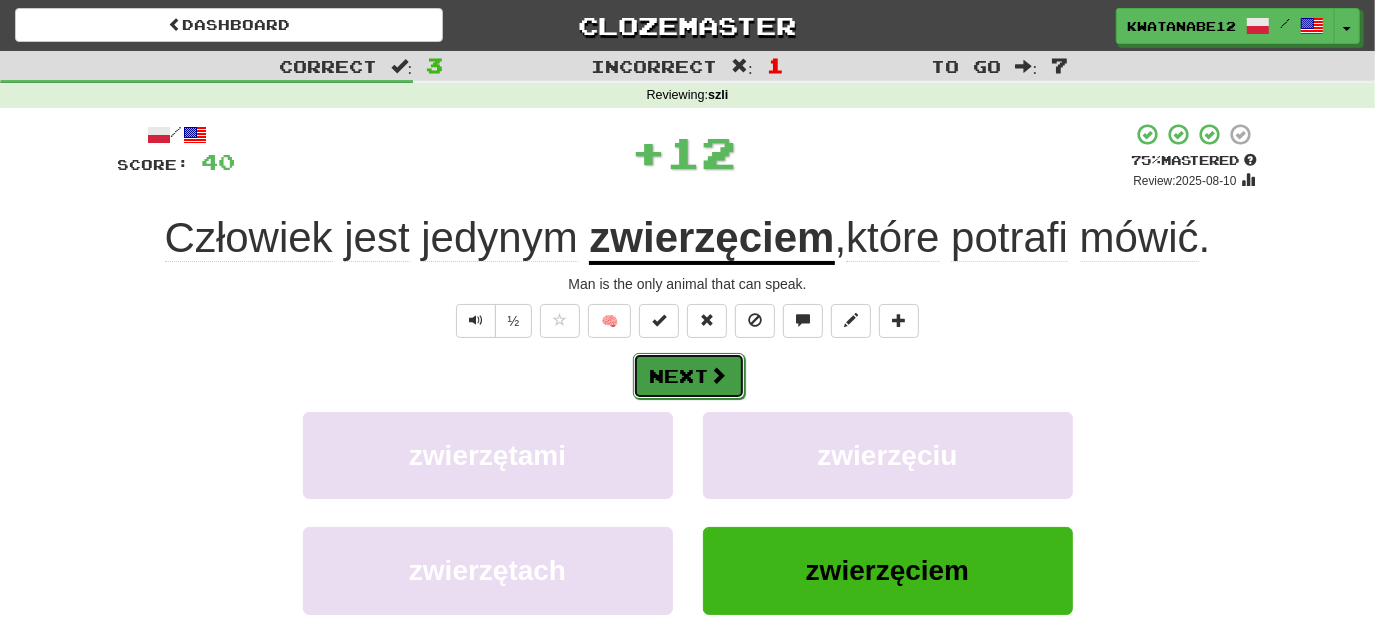 click on "Next" at bounding box center [689, 376] 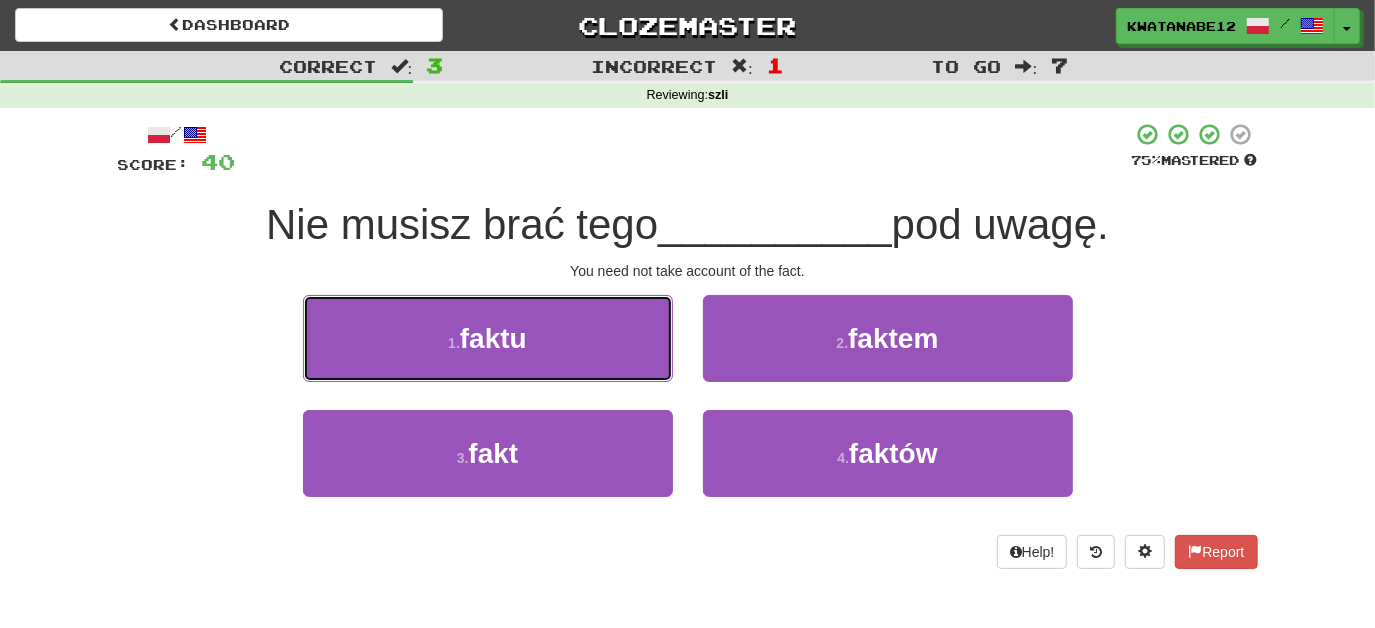 drag, startPoint x: 605, startPoint y: 347, endPoint x: 618, endPoint y: 349, distance: 13.152946 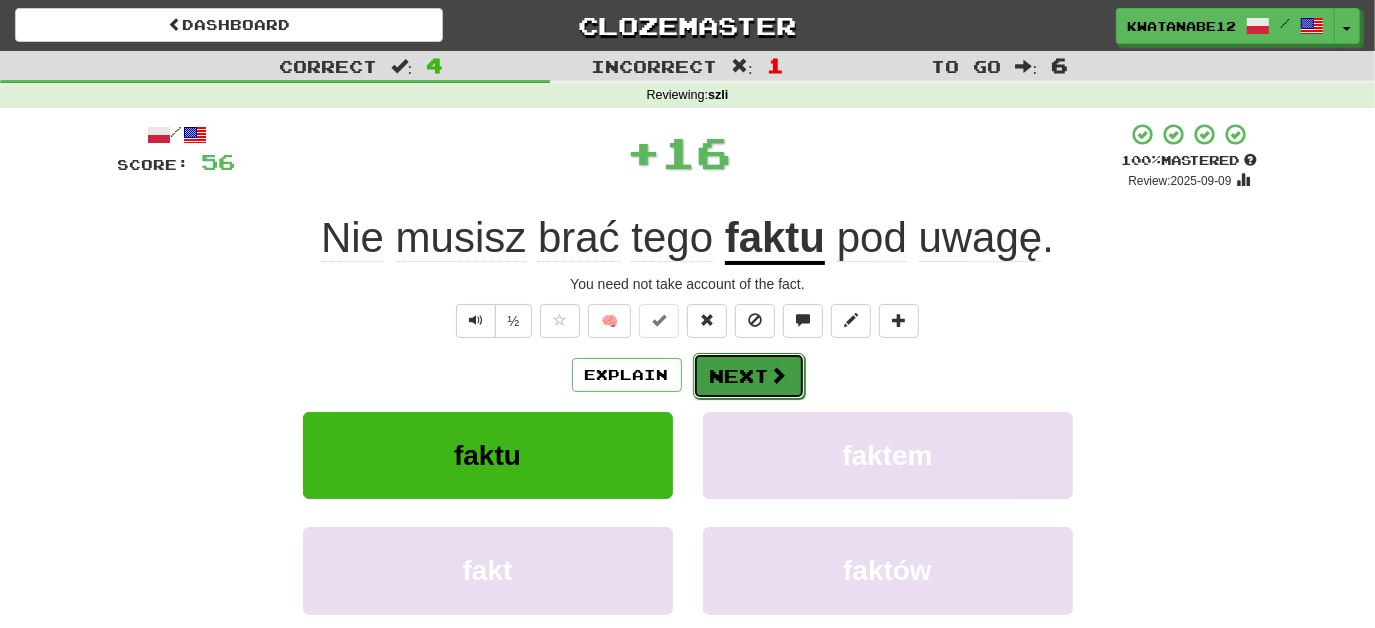 click on "Next" at bounding box center [749, 376] 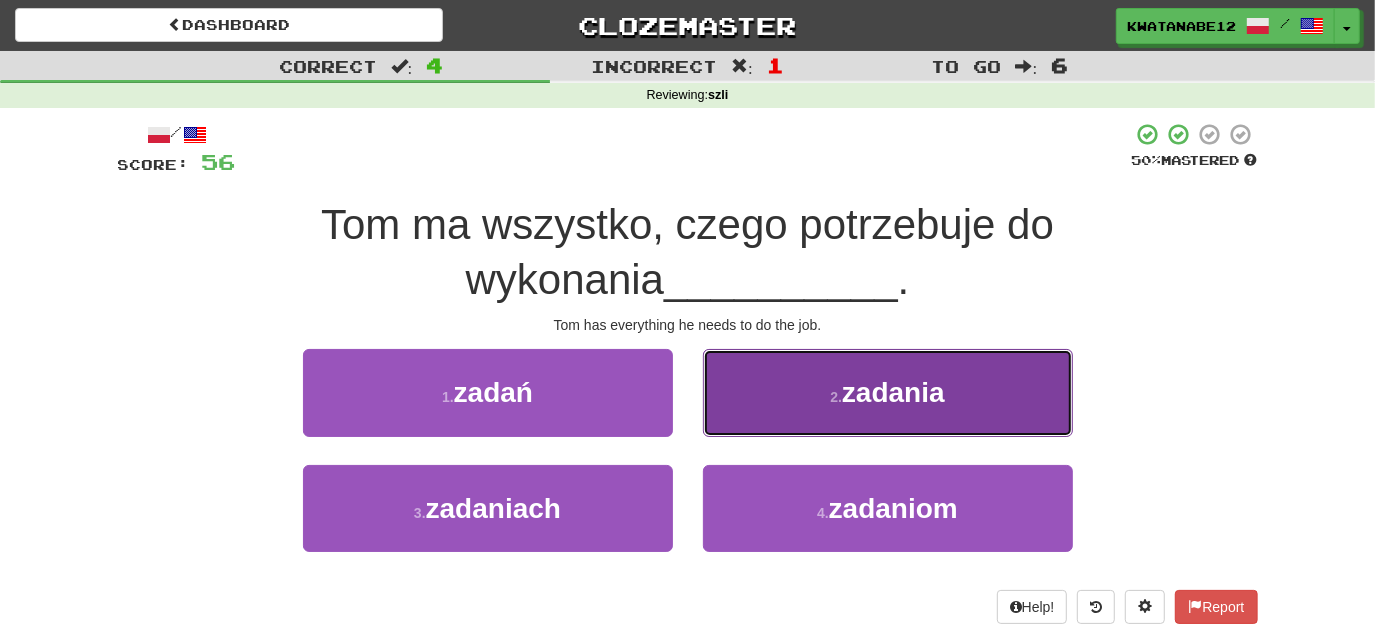 click on "2 .  zadania" at bounding box center [888, 392] 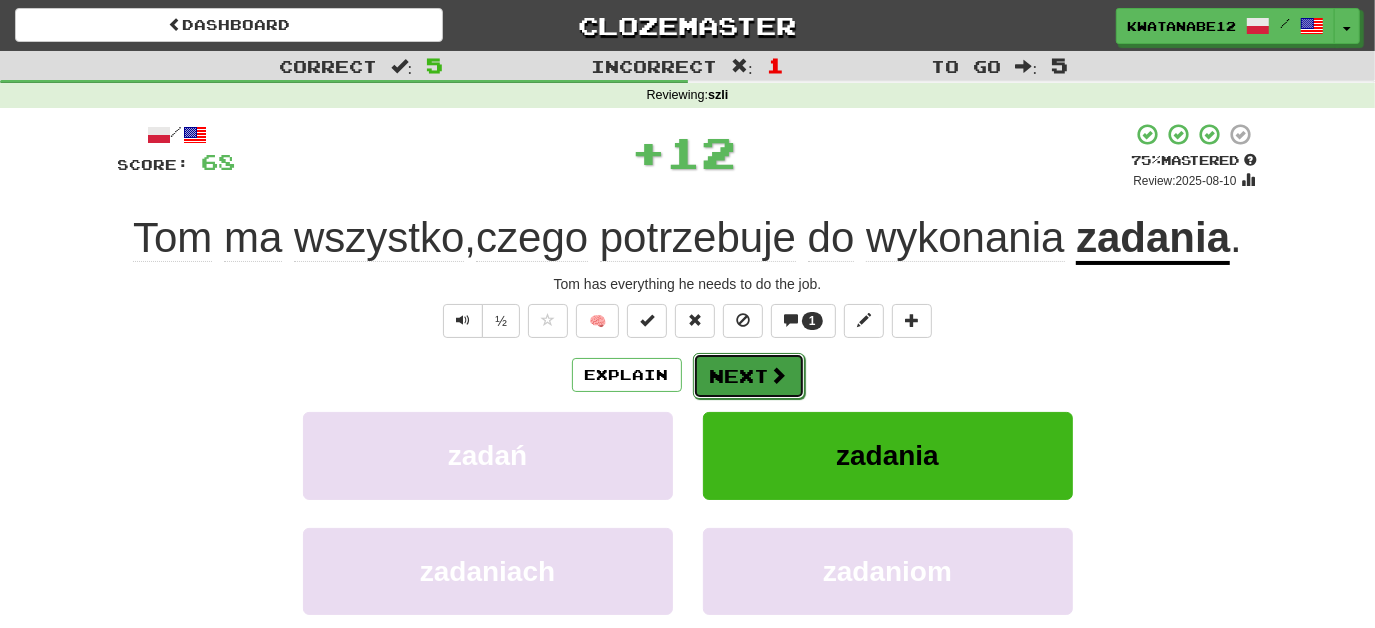 click on "Next" at bounding box center [749, 376] 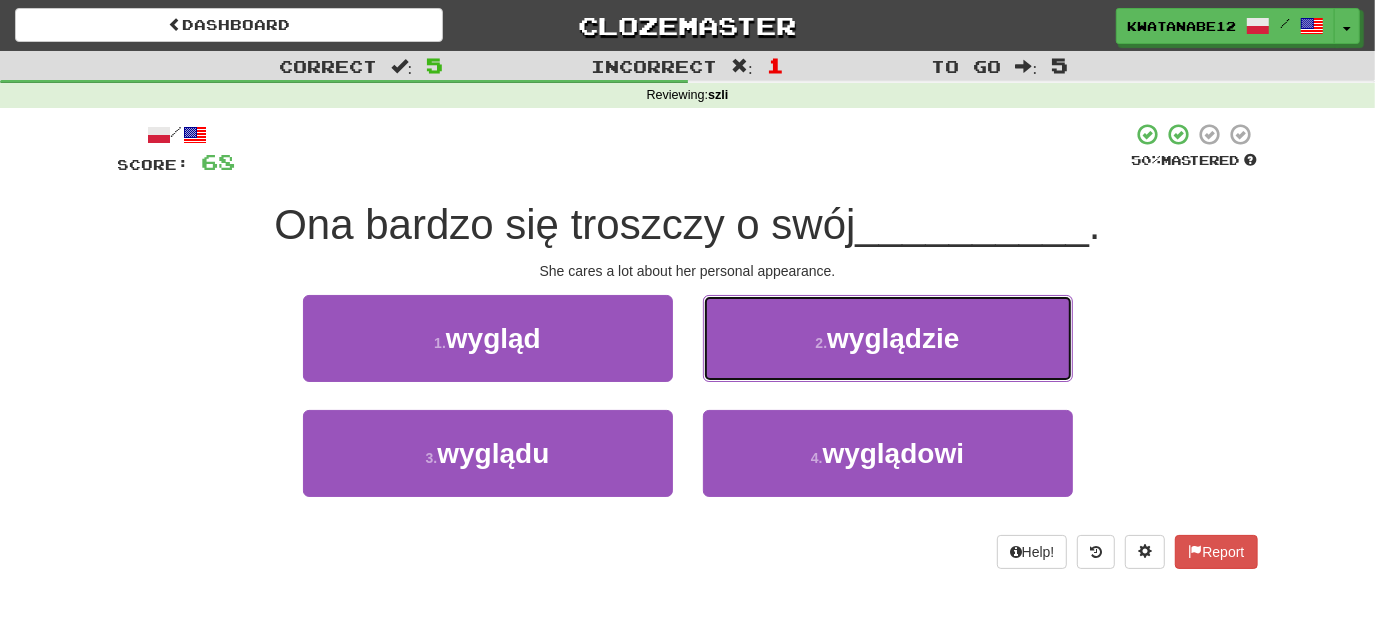 click on "2 .  wyglądzie" at bounding box center (888, 338) 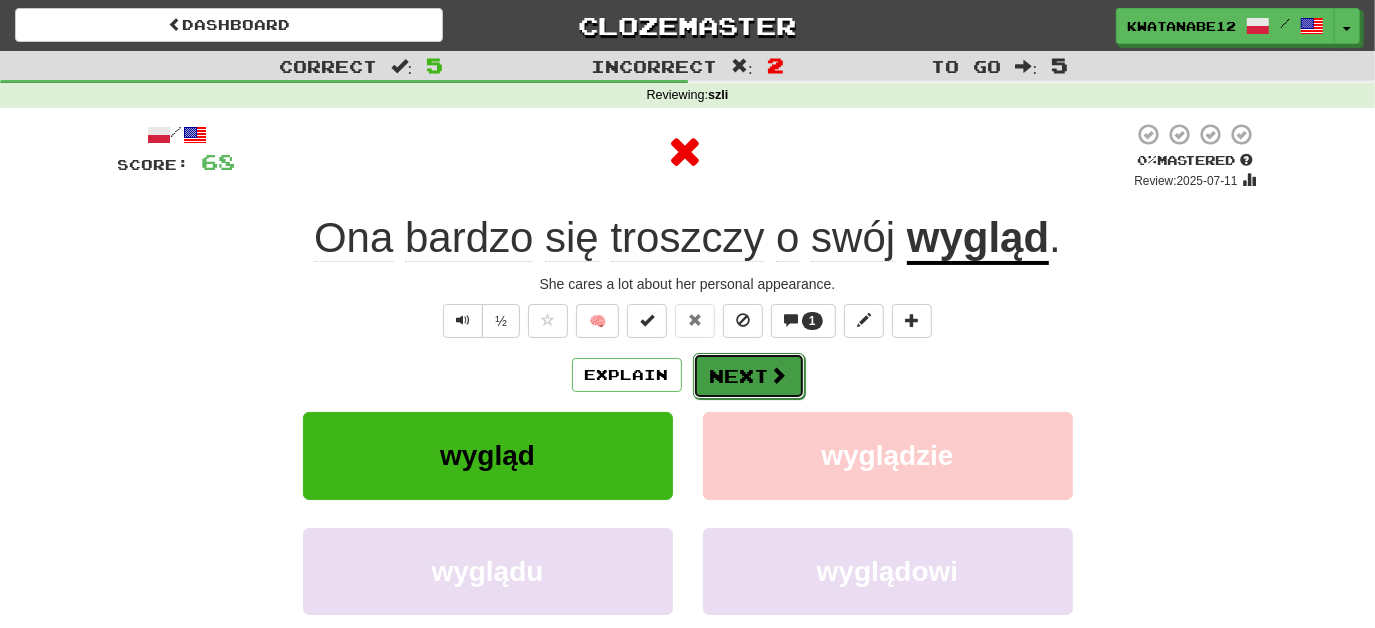 click on "Next" at bounding box center (749, 376) 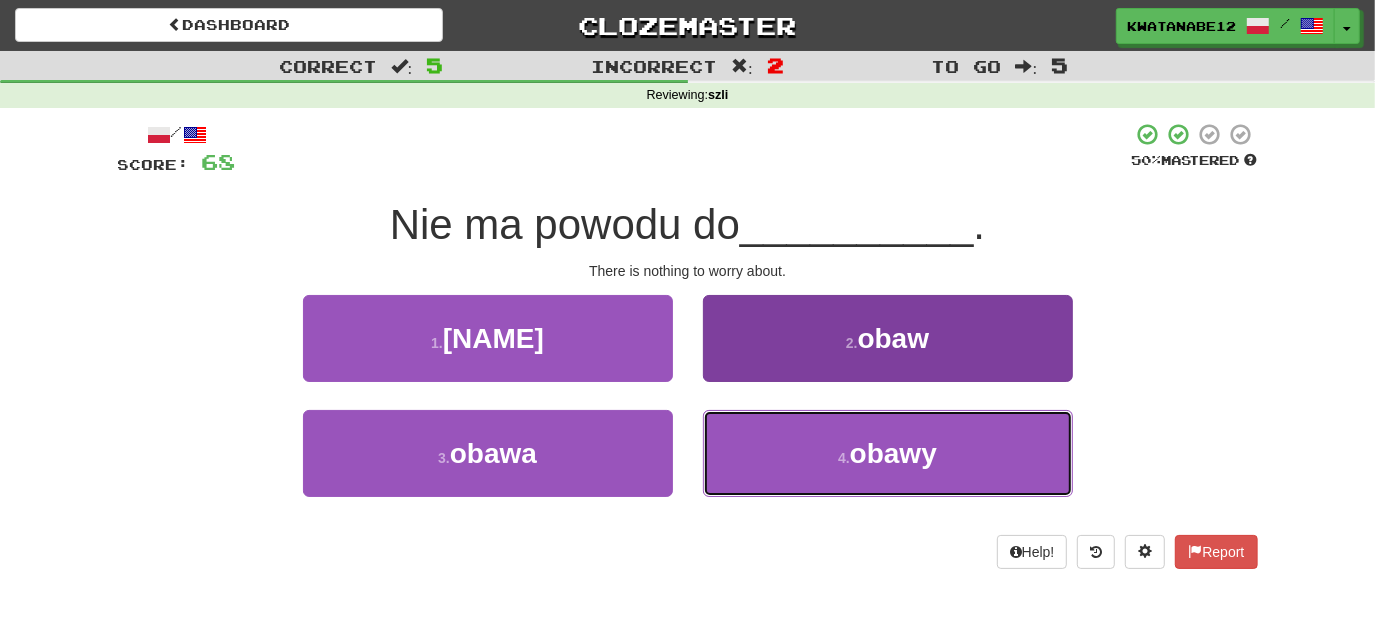 drag, startPoint x: 792, startPoint y: 452, endPoint x: 784, endPoint y: 433, distance: 20.615528 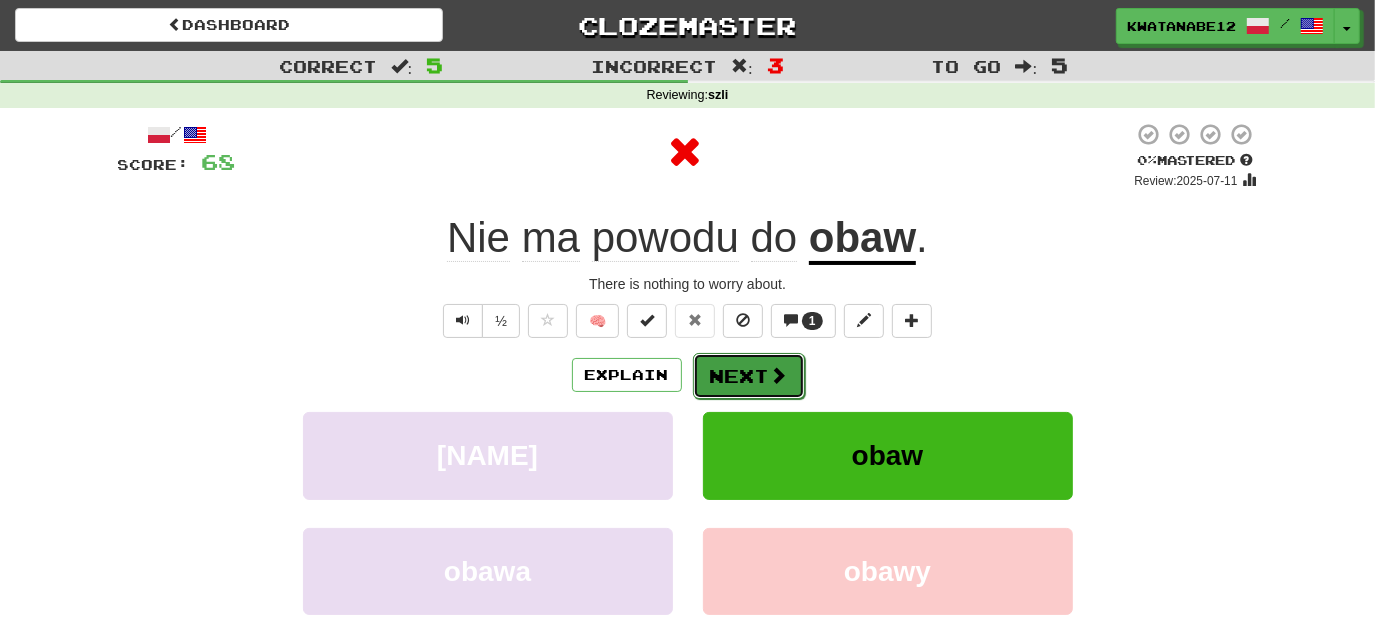 click on "Next" at bounding box center (749, 376) 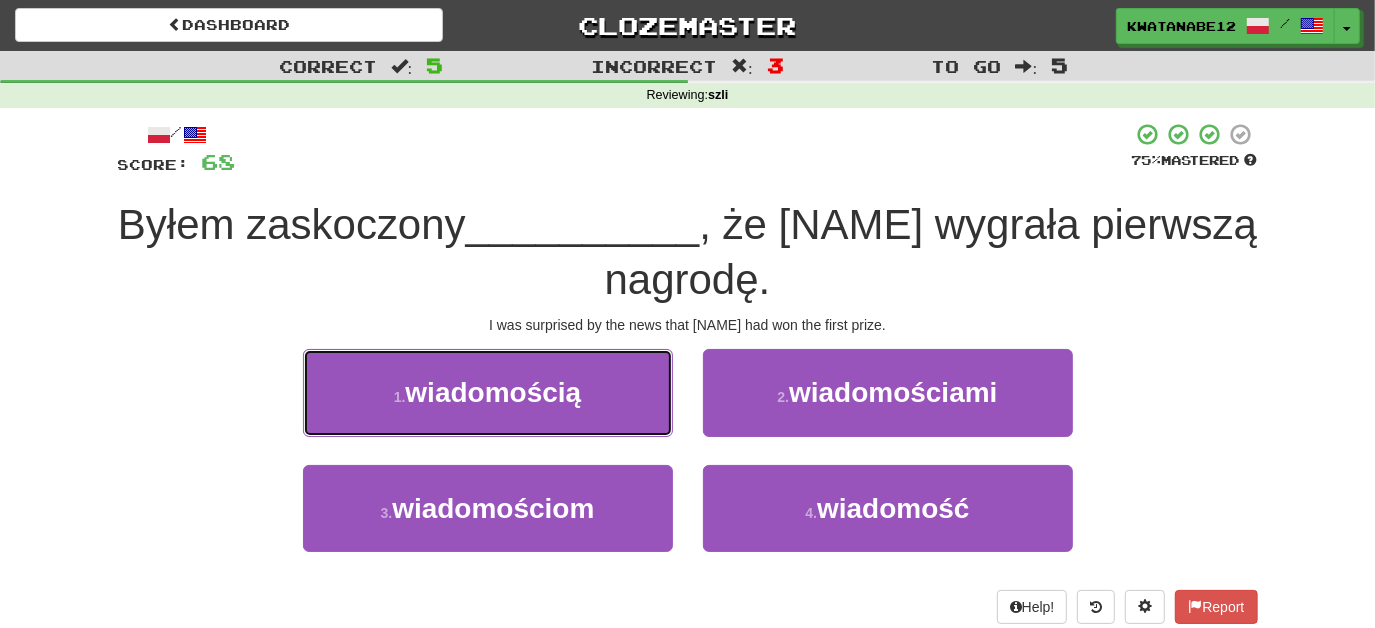 click on "1 .  wiadomością" at bounding box center [488, 392] 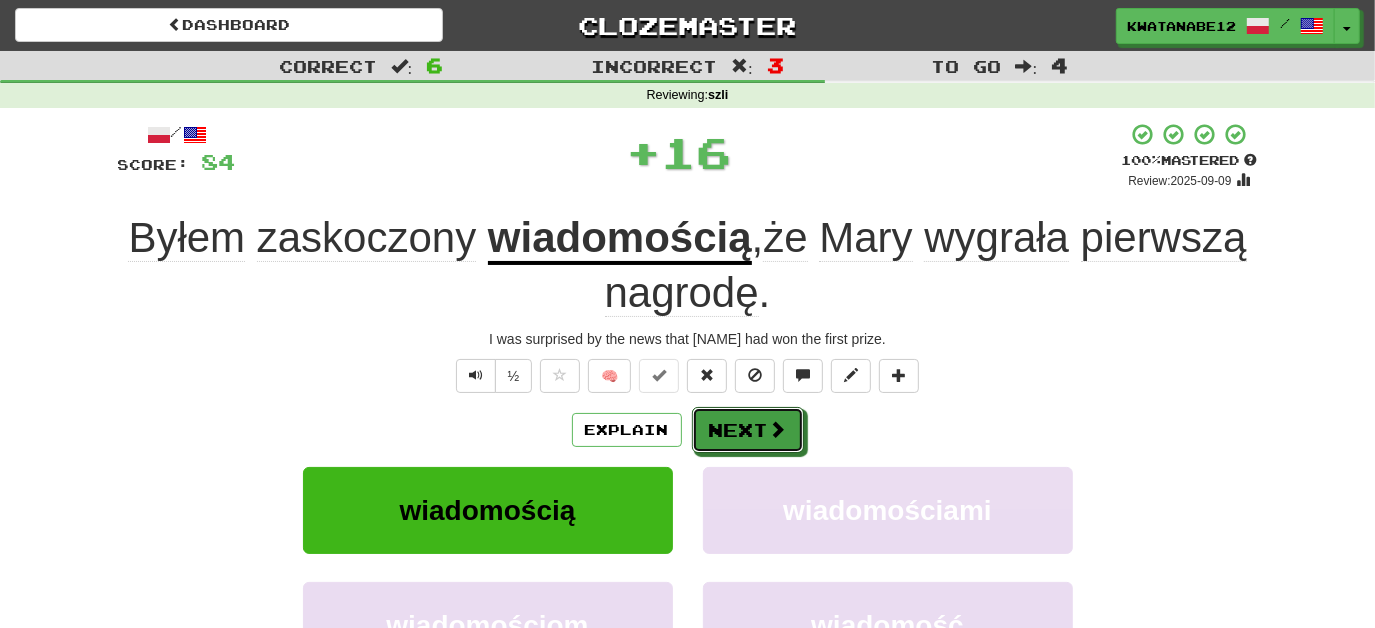 drag, startPoint x: 750, startPoint y: 421, endPoint x: 731, endPoint y: 402, distance: 26.870058 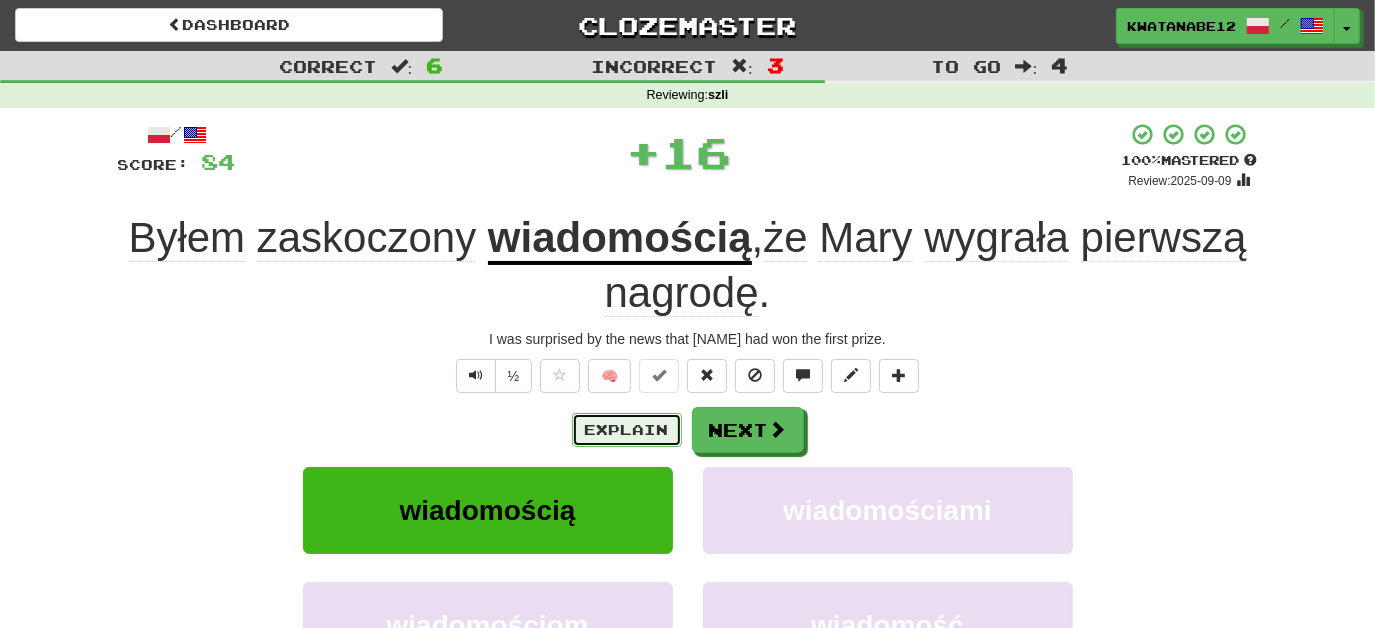 click on "Explain" at bounding box center (627, 430) 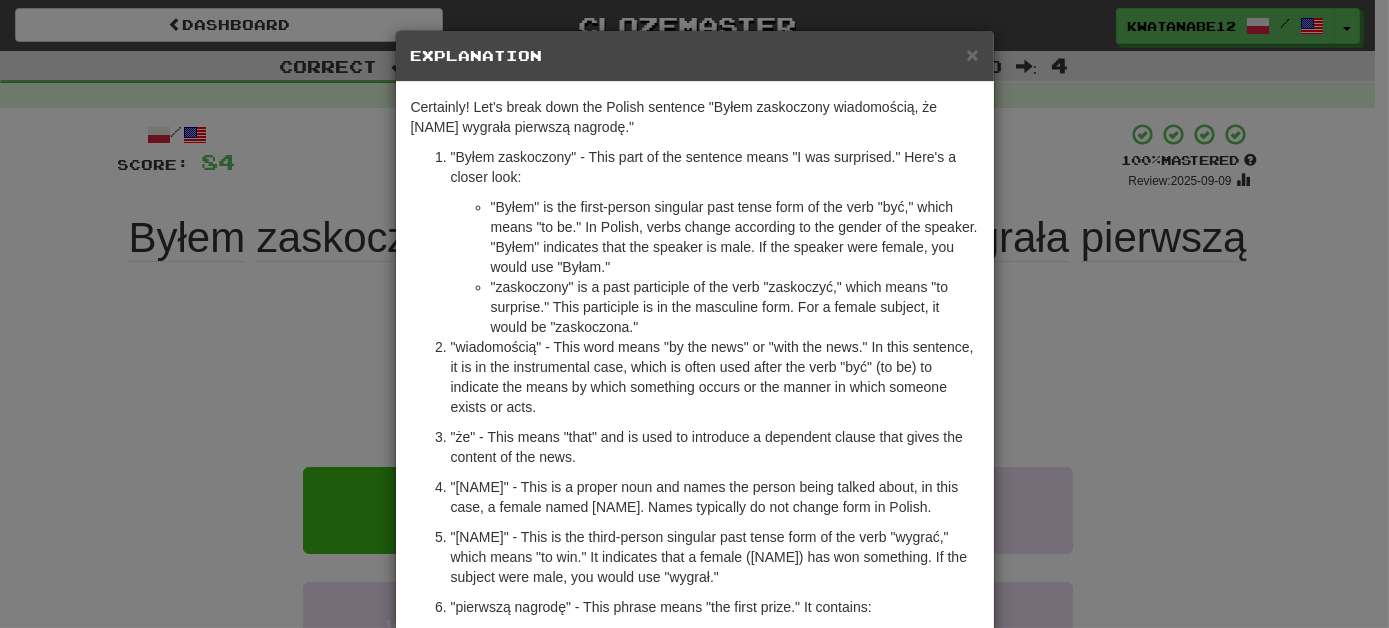 click on ""wiadomością" - This word means "by the news" or "with the news." In this sentence, it is in the instrumental case, which is often used after the verb "być" (to be) to indicate the means by which something occurs or the manner in which someone exists or acts." at bounding box center (715, 377) 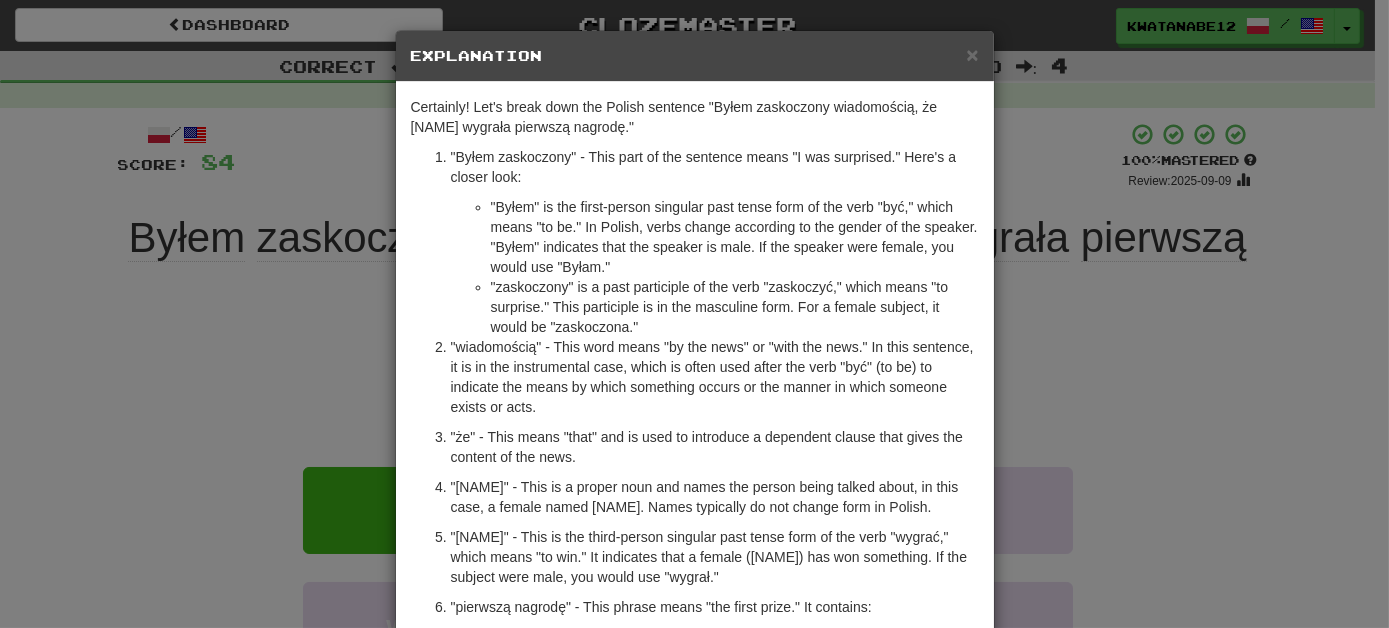 click on ""wiadomością" - This word means "by the news" or "with the news." In this sentence, it is in the instrumental case, which is often used after the verb "być" (to be) to indicate the means by which something occurs or the manner in which someone exists or acts." at bounding box center [715, 377] 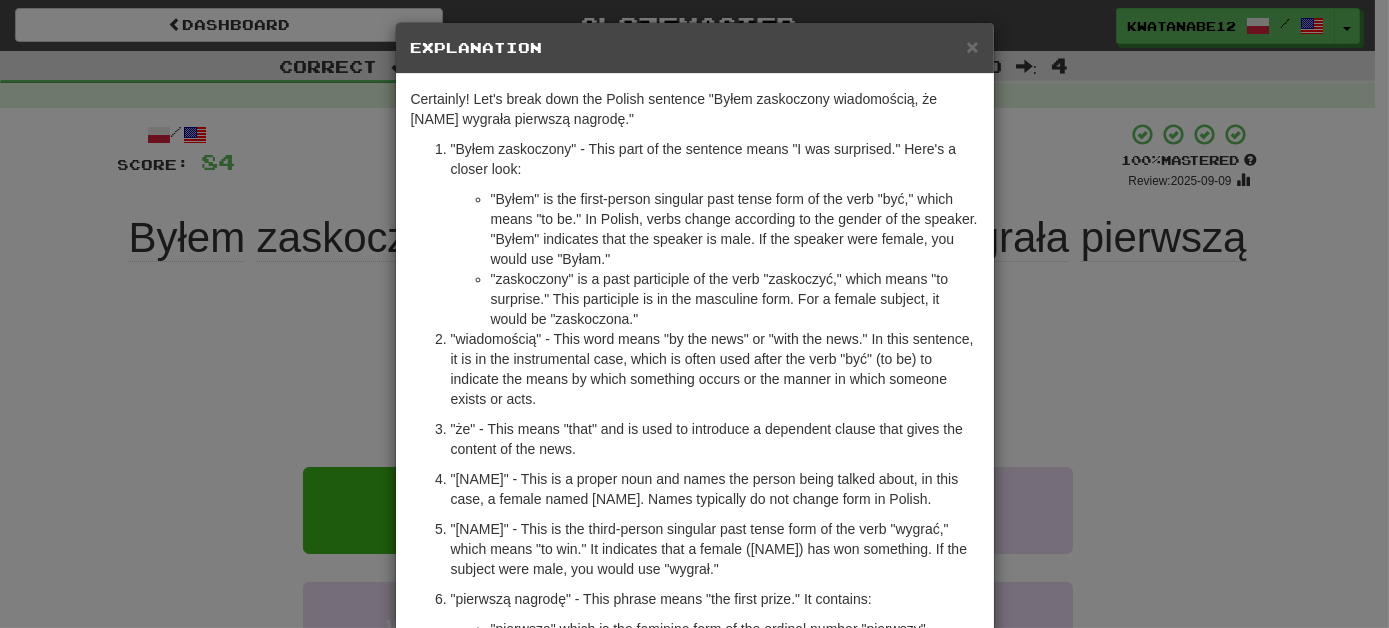 scroll, scrollTop: 0, scrollLeft: 0, axis: both 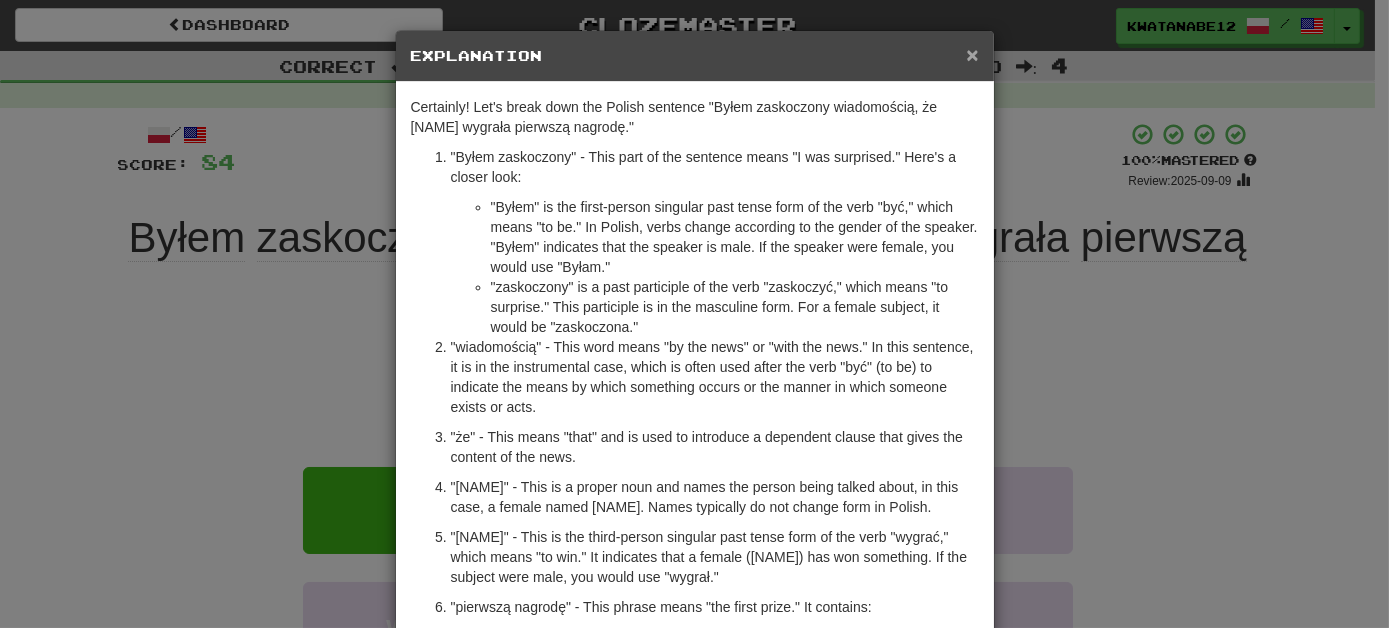 click on "×" at bounding box center [972, 54] 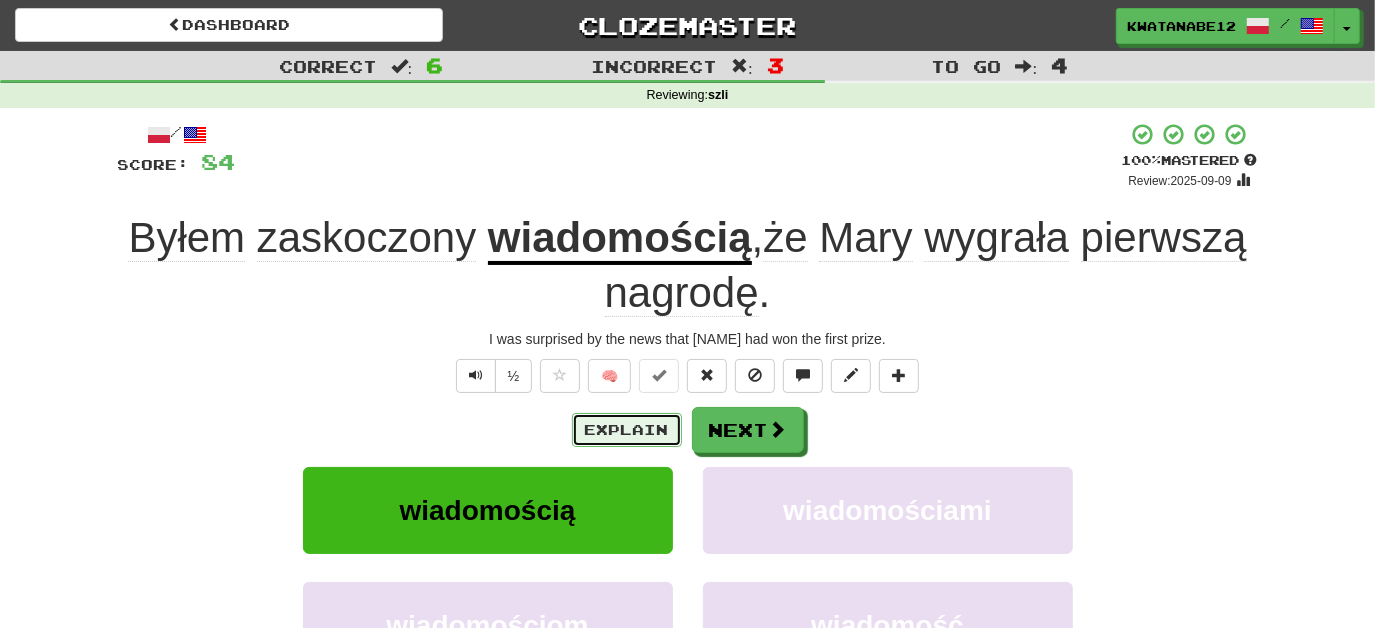 click on "Explain" at bounding box center [627, 430] 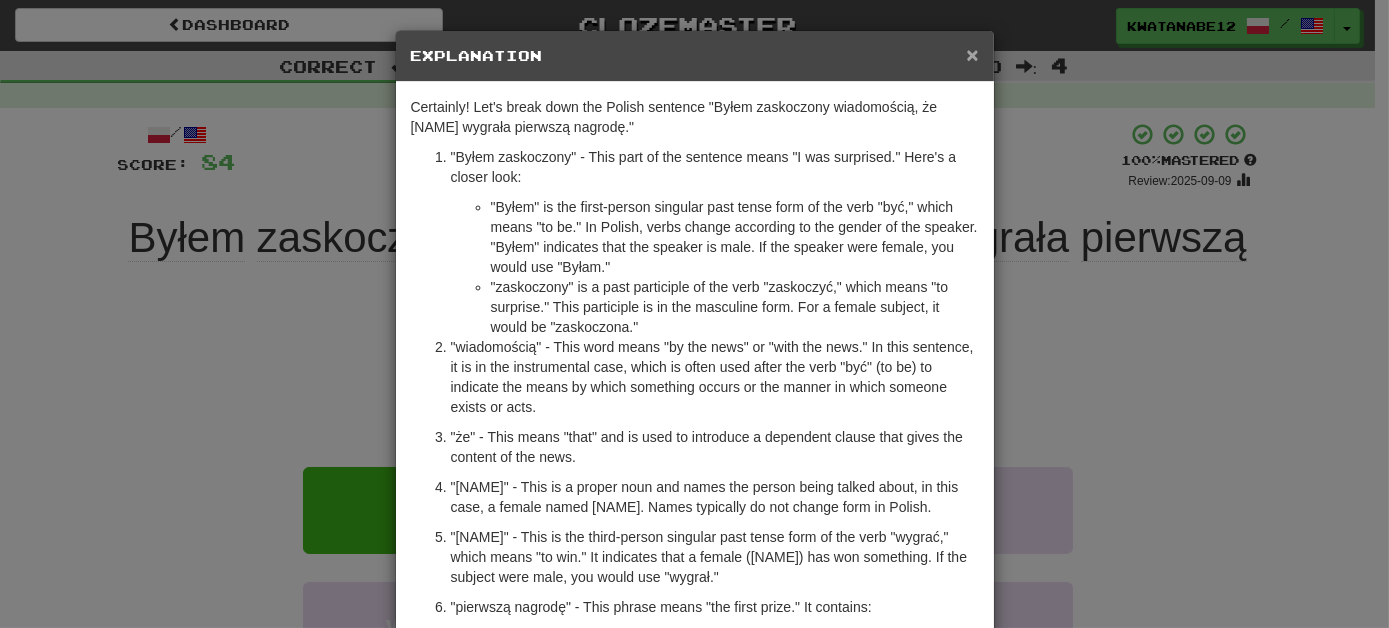 click on "×" at bounding box center [972, 54] 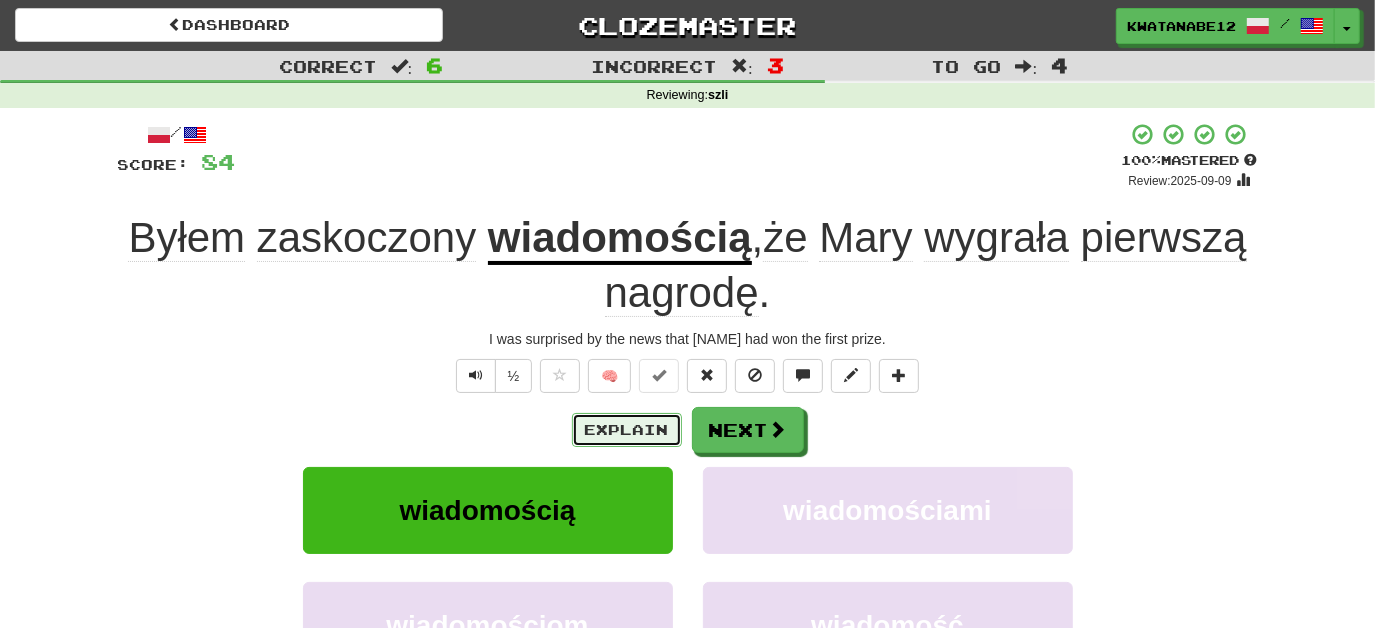 click on "Explain" at bounding box center [627, 430] 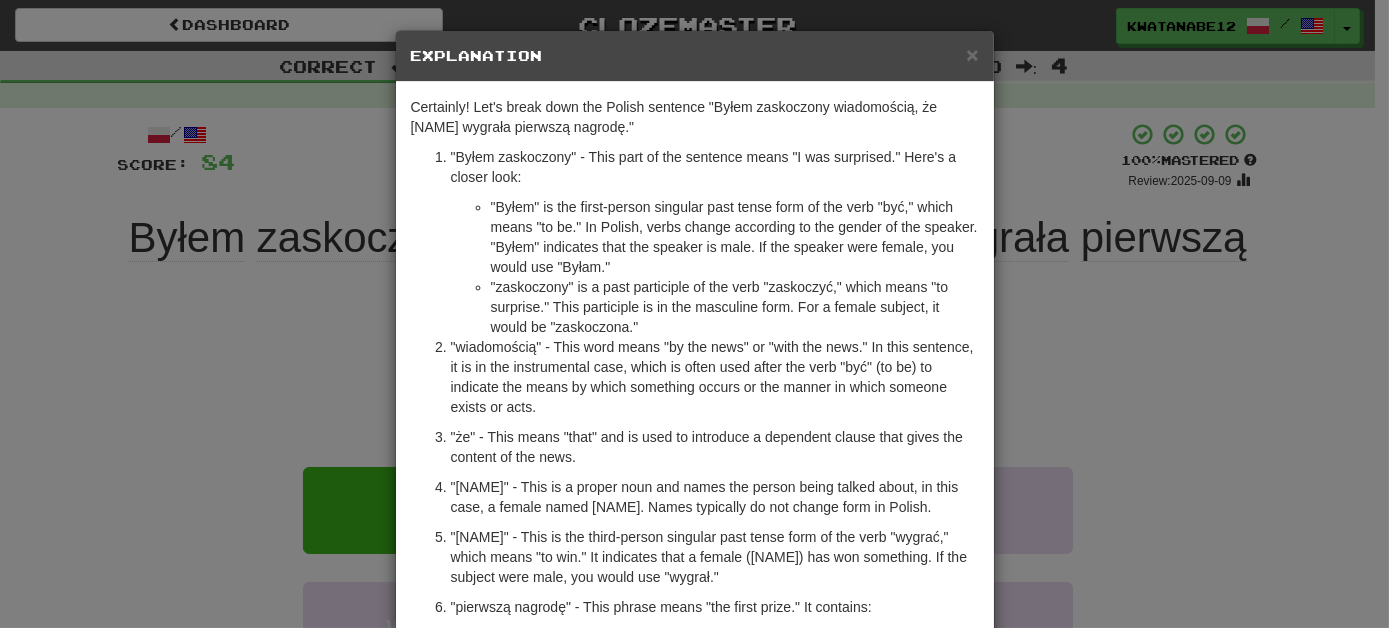 click on ""zaskoczony" is a past participle of the verb "zaskoczyć," which means "to surprise." This participle is in the masculine form. For a female subject, it would be "zaskoczona."" at bounding box center [735, 307] 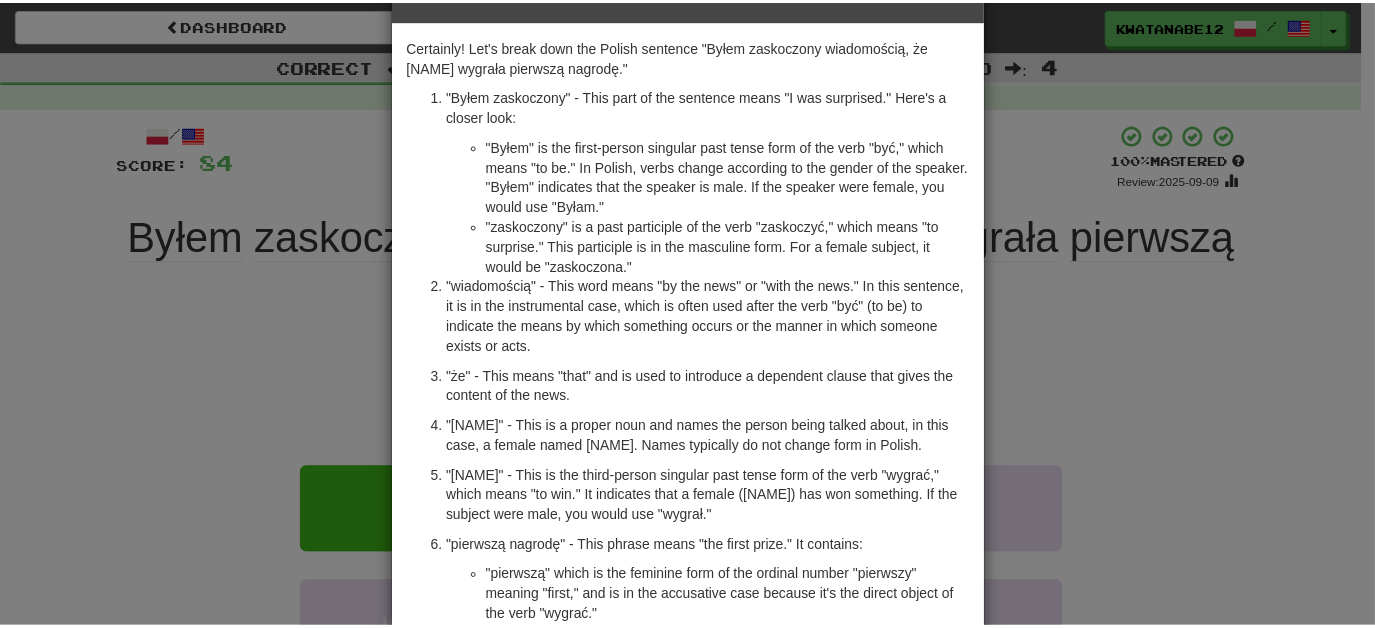 scroll, scrollTop: 72, scrollLeft: 0, axis: vertical 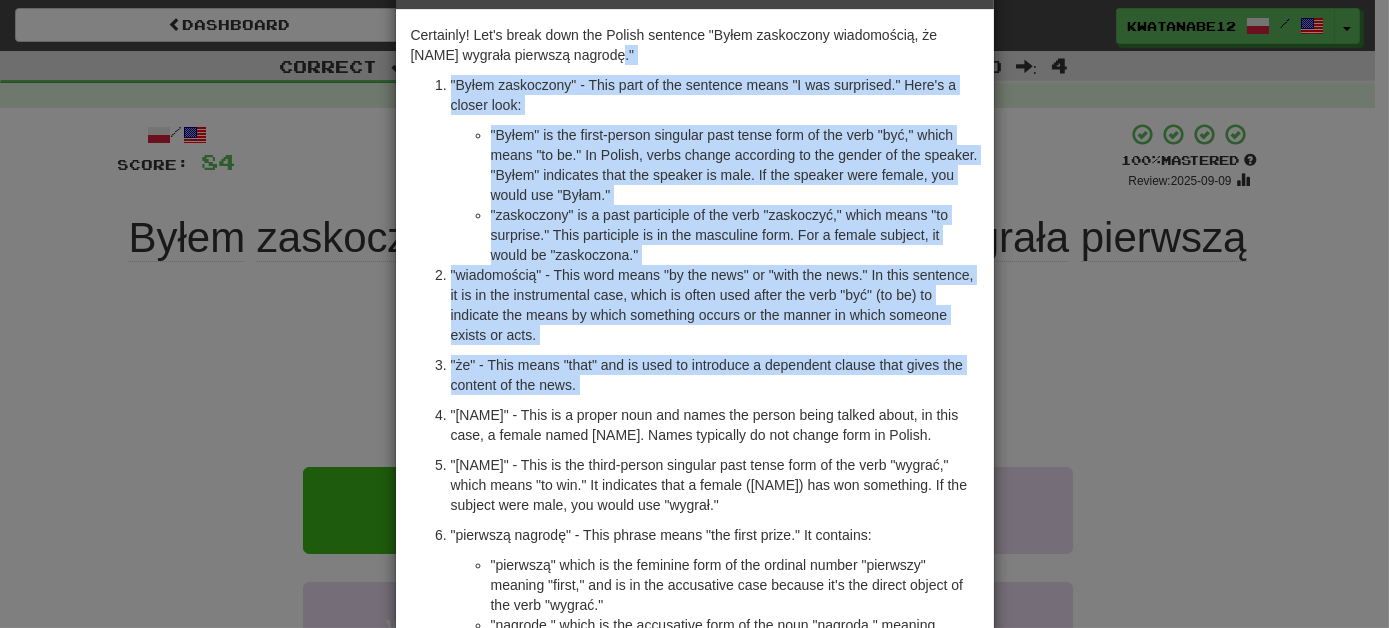 drag, startPoint x: 612, startPoint y: 402, endPoint x: 902, endPoint y: 42, distance: 462.27698 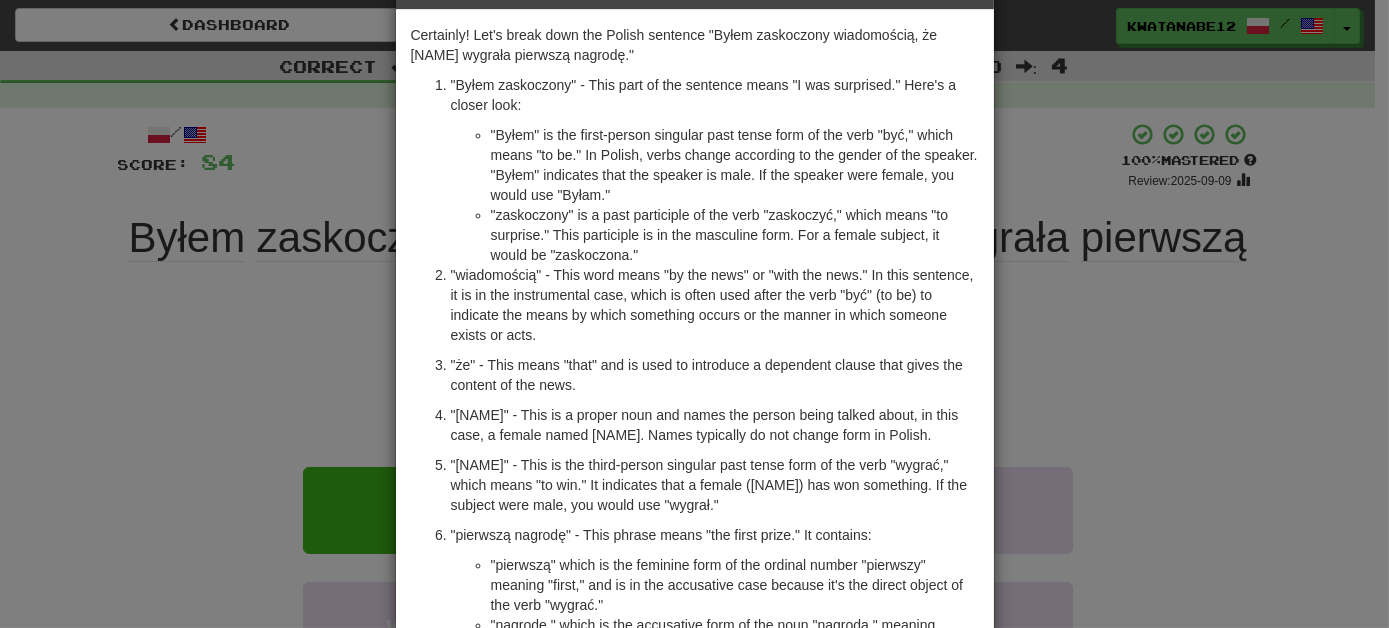 click on "× Explanation Certainly! Let's break down the Polish sentence "Byłem zaskoczony wiadomością, że Mary wygrała pierwszą nagrodę."
"Byłem zaskoczony" - This part of the sentence means "I was surprised." Here's a closer look:
"Byłem" is the first-person singular past tense form of the verb "być," which means "to be." In Polish, verbs change according to the gender of the speaker. "Byłem" indicates that the speaker is male. If the speaker were female, you would use "Byłam."
"zaskoczony" is a past participle of the verb "zaskoczyć," which means "to surprise." This participle is in the masculine form. For a female subject, it would be "zaskoczona."
"wiadomością" - This word means "by the news" or "with the news." In this sentence, it is in the instrumental case, which is often used after the verb "być" (to be) to indicate the means by which something occurs or the manner in which someone exists or acts.
Let us know ! Close" at bounding box center [694, 314] 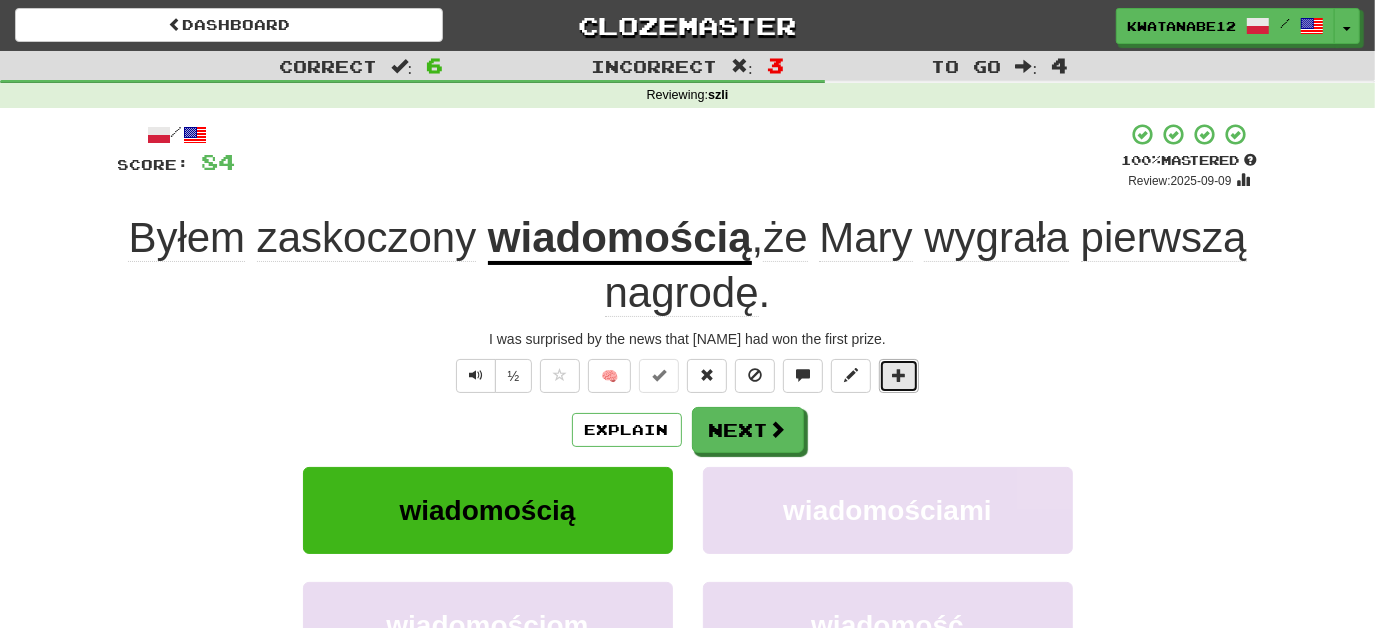click at bounding box center (899, 375) 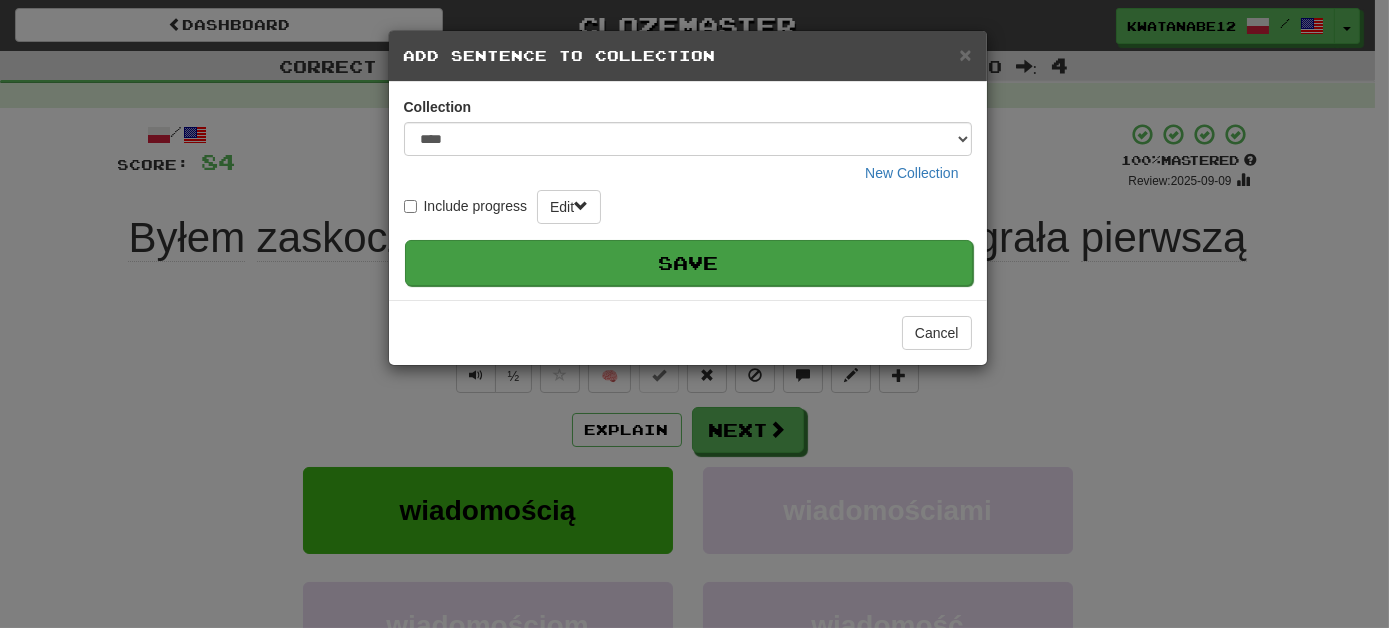 click on "Save" at bounding box center (689, 263) 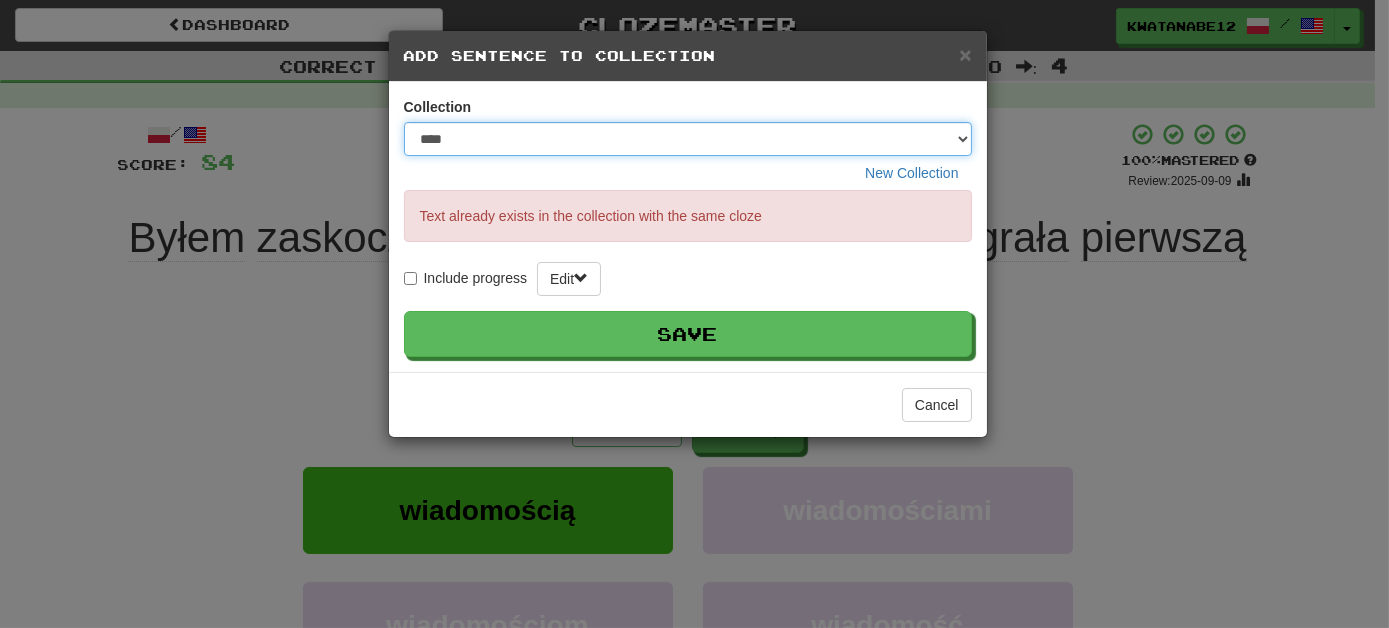 drag, startPoint x: 962, startPoint y: 138, endPoint x: 952, endPoint y: 149, distance: 14.866069 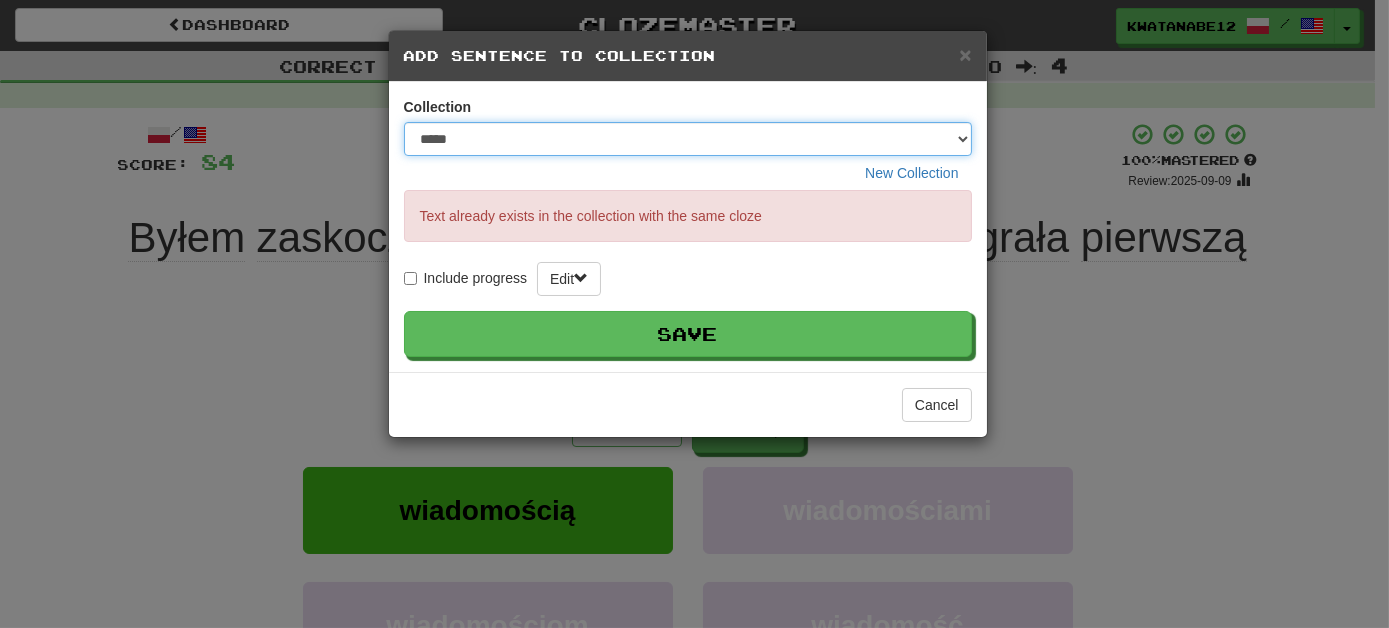 click on "**** ***** ******** ********* ******" at bounding box center [688, 139] 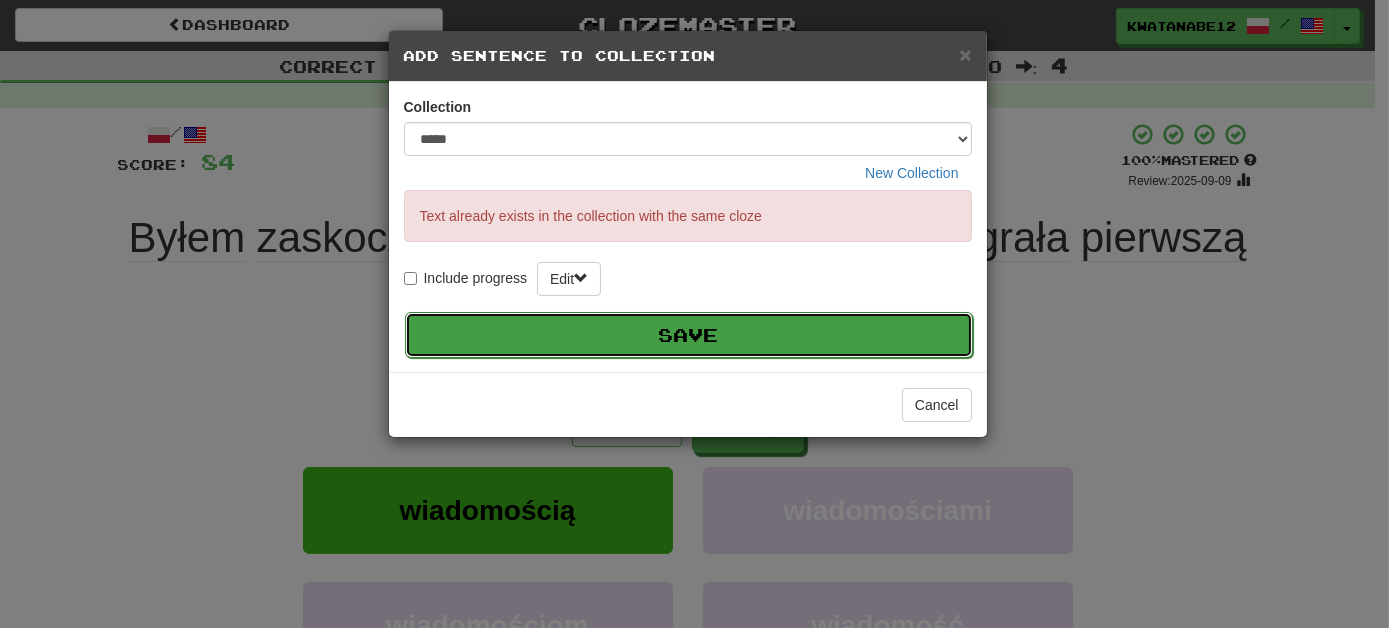 click on "Save" at bounding box center (689, 335) 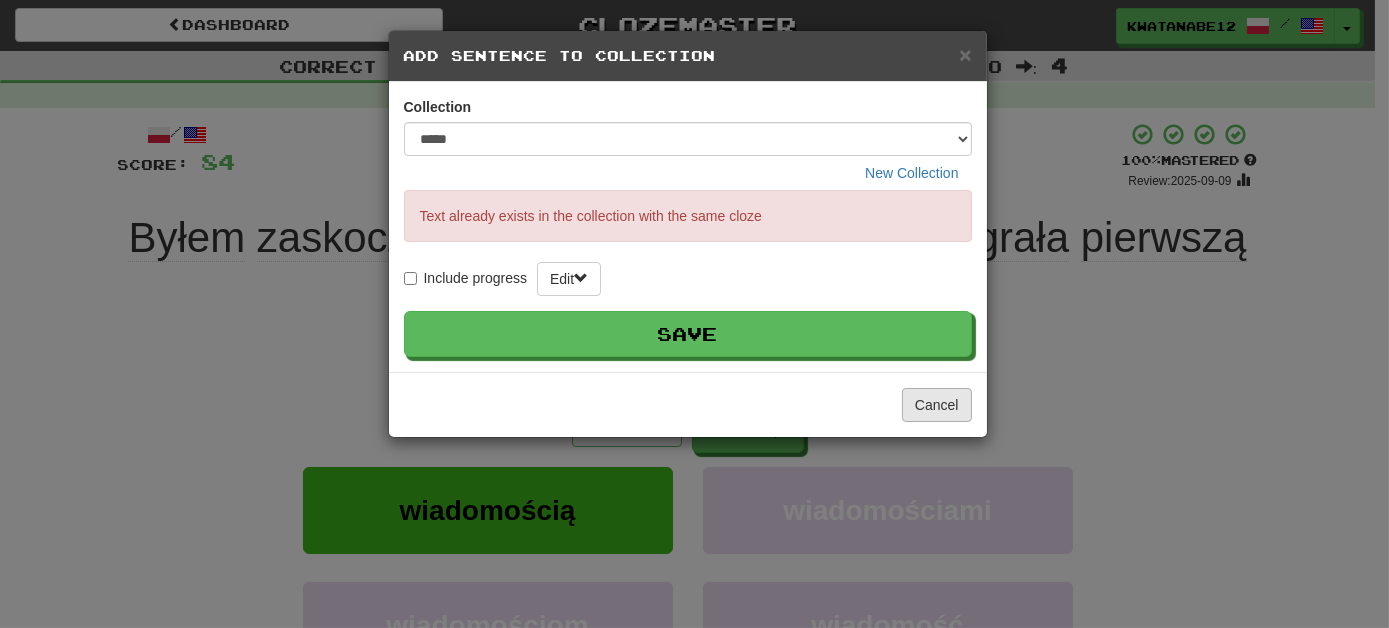 click on "Cancel" at bounding box center [688, 404] 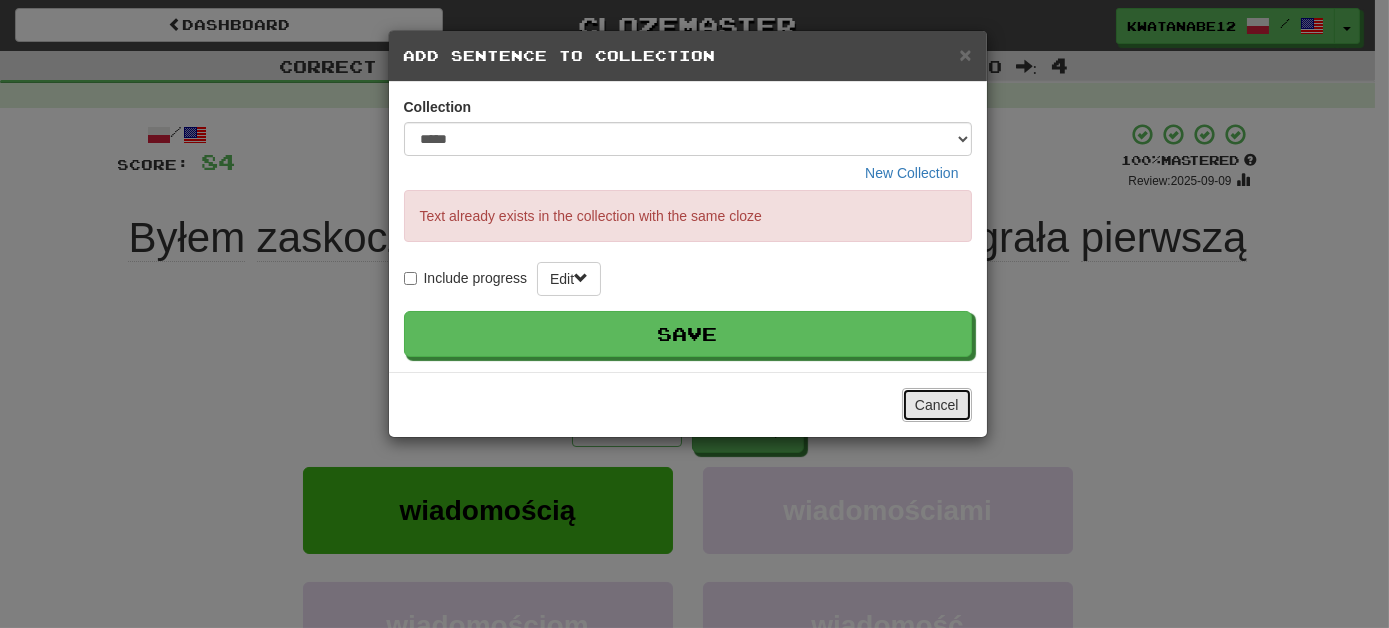 click on "Cancel" at bounding box center (937, 405) 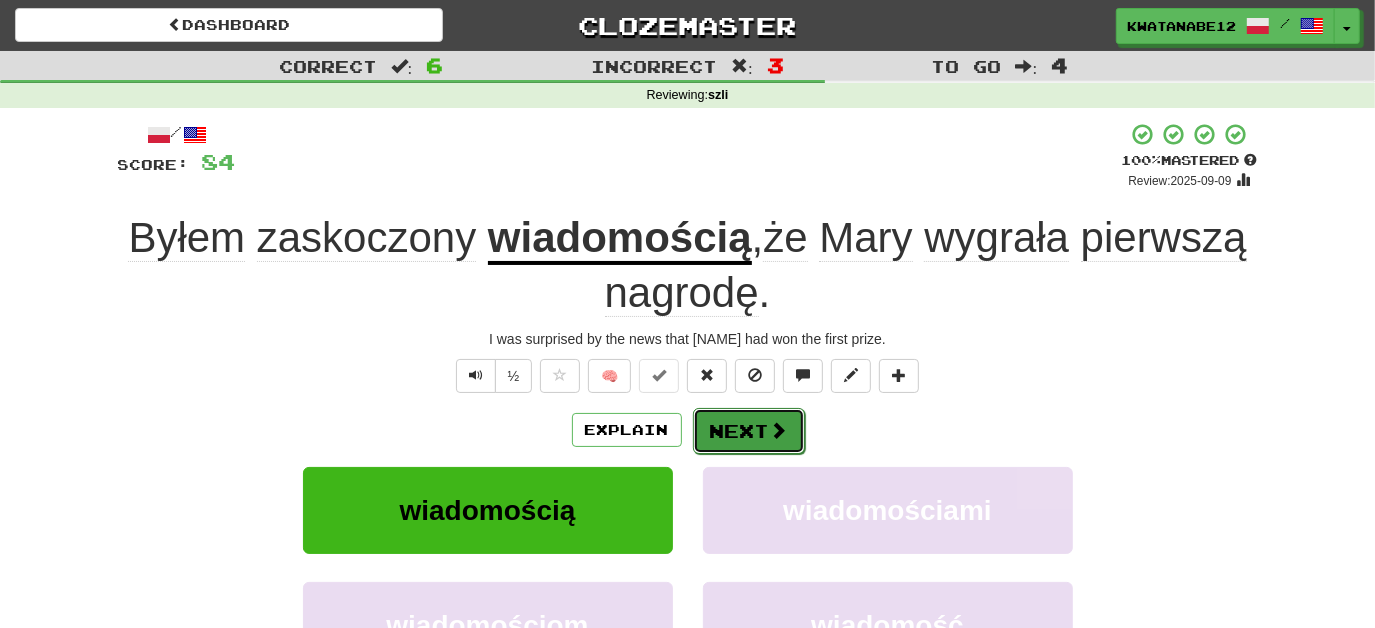 click on "Next" at bounding box center [749, 431] 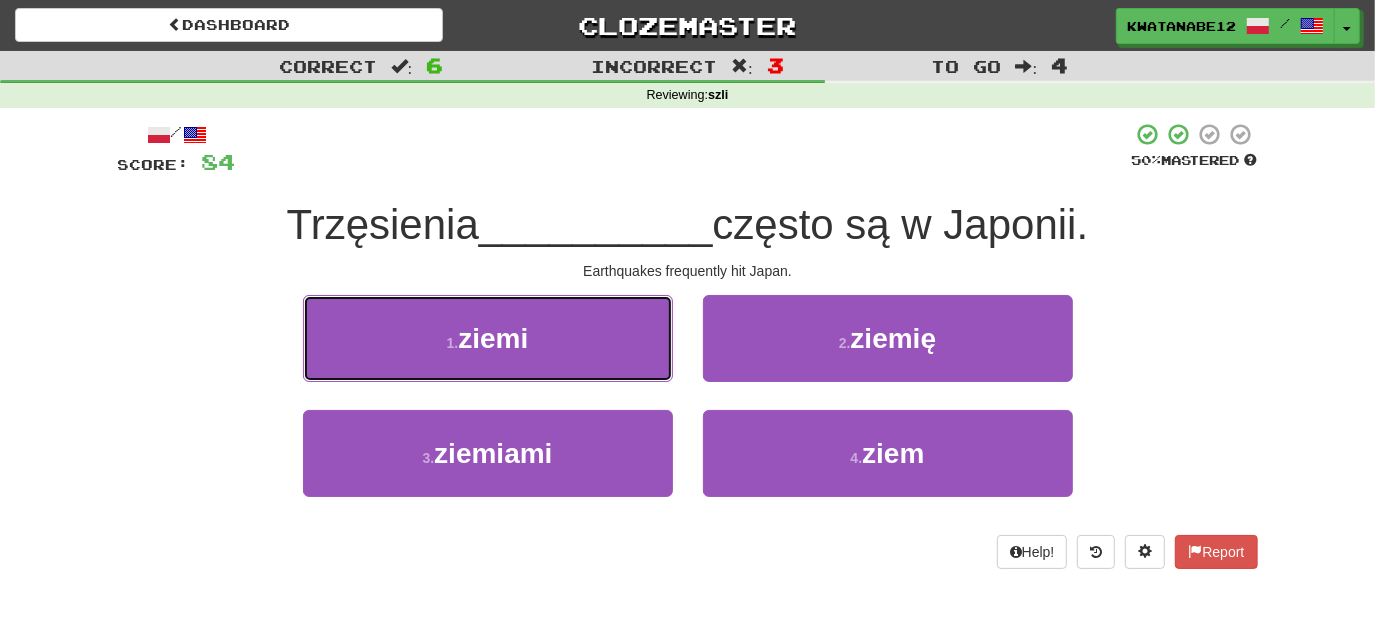 drag, startPoint x: 609, startPoint y: 332, endPoint x: 639, endPoint y: 346, distance: 33.105892 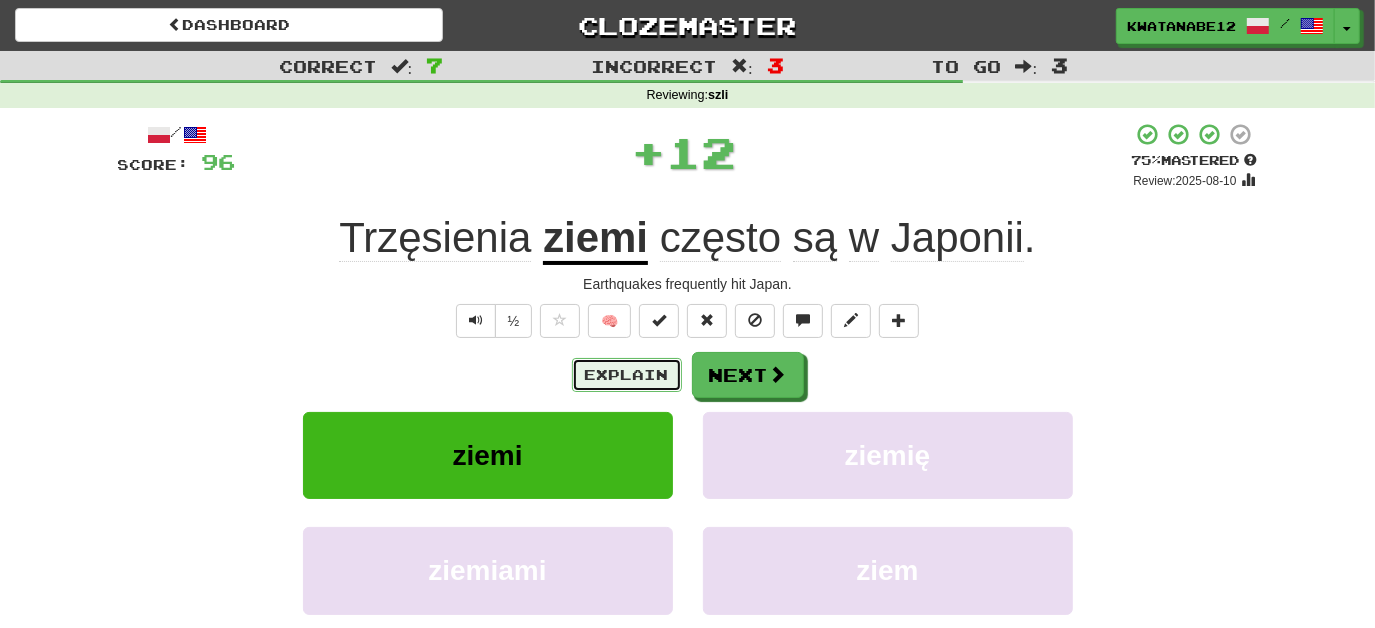 click on "Explain" at bounding box center (627, 375) 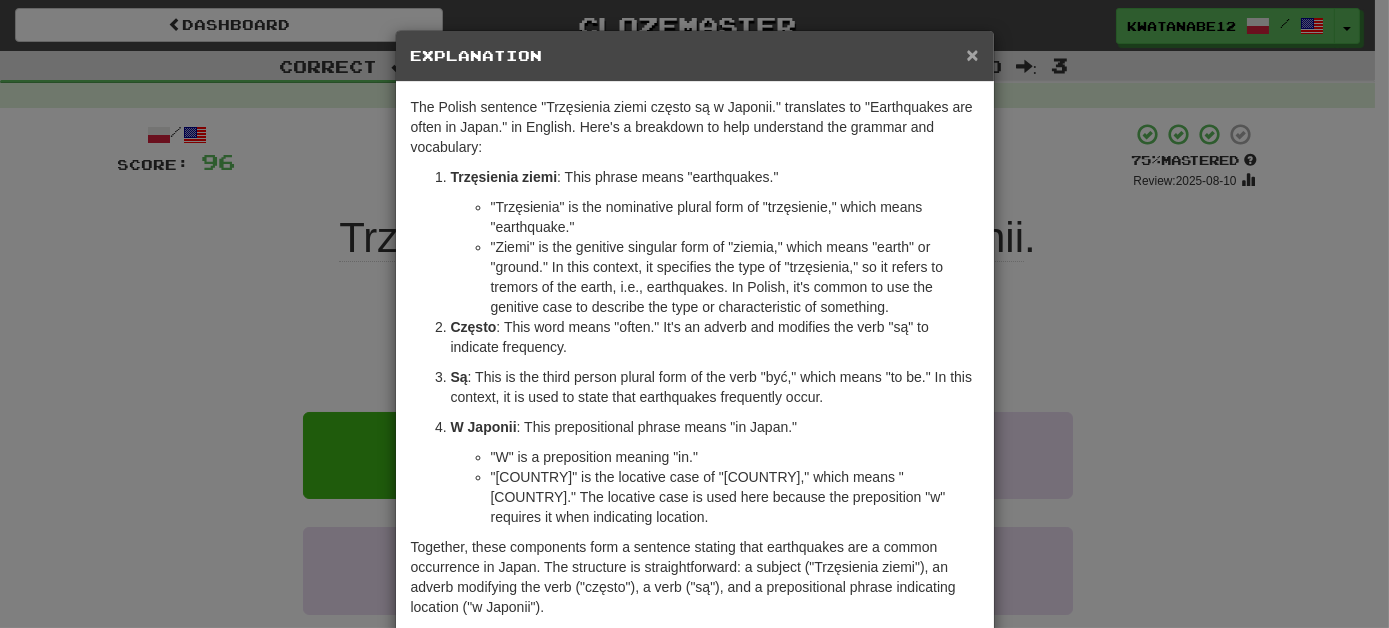 click on "×" at bounding box center (972, 54) 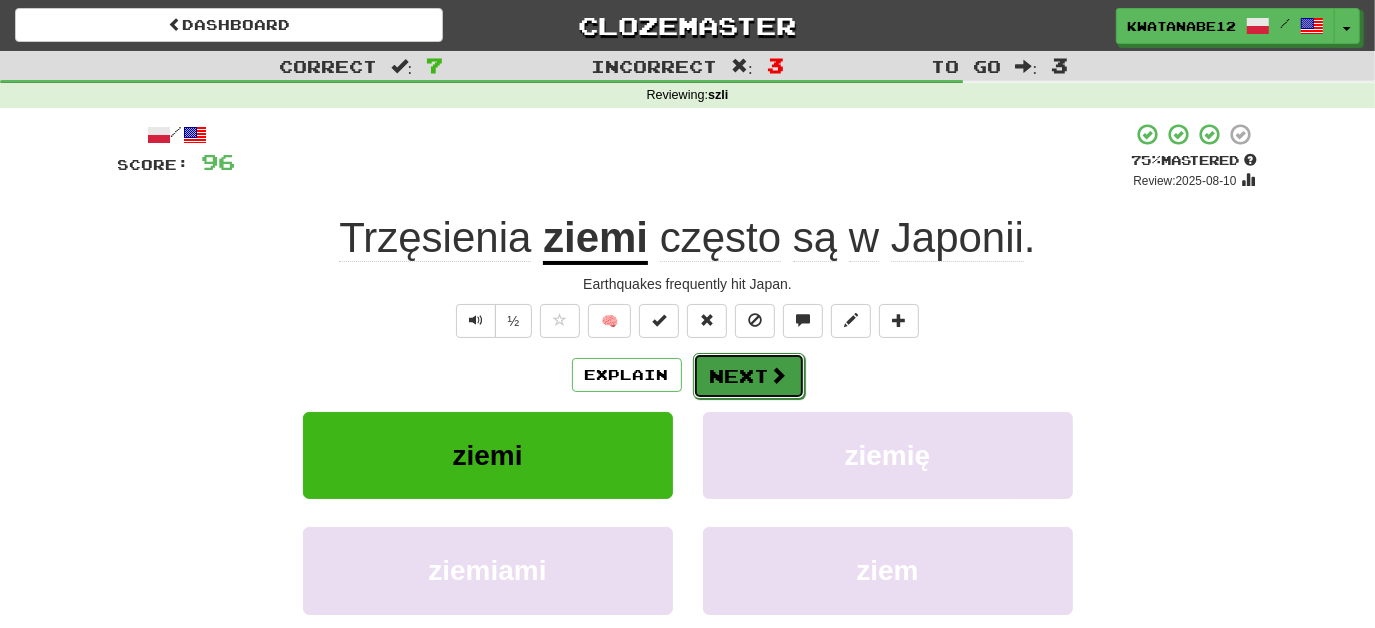 click at bounding box center (779, 375) 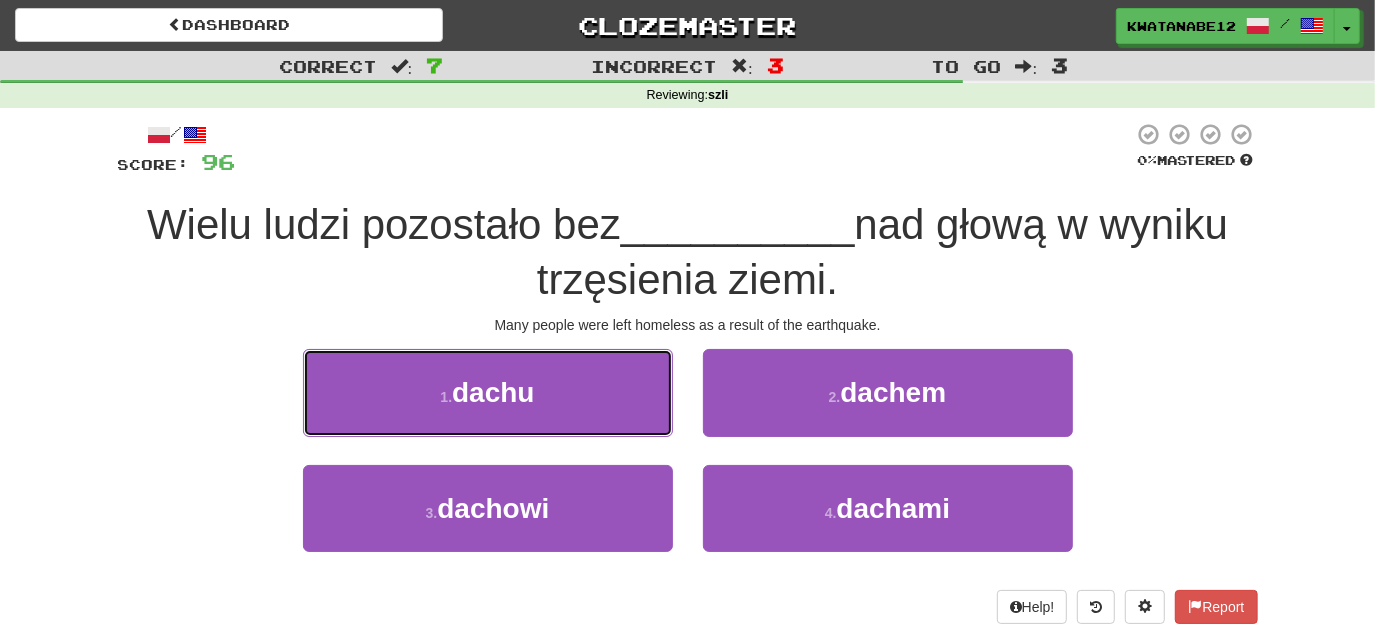 drag, startPoint x: 627, startPoint y: 384, endPoint x: 684, endPoint y: 395, distance: 58.0517 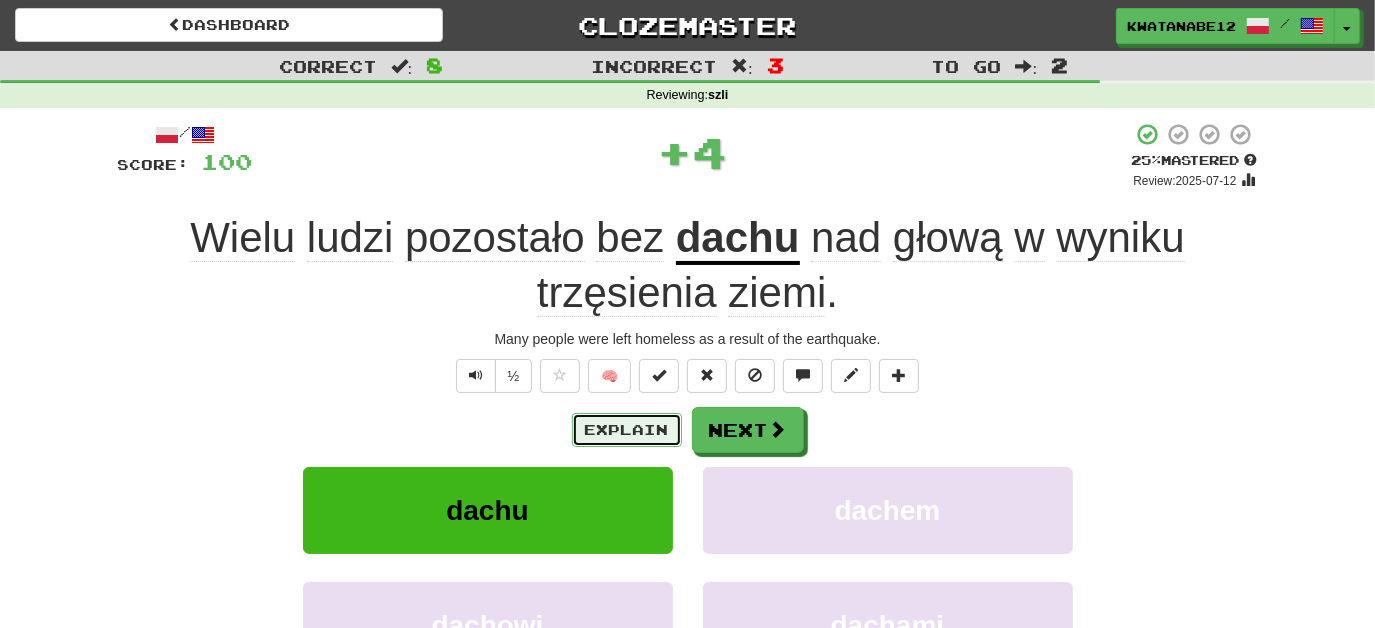 click on "Explain" at bounding box center [627, 430] 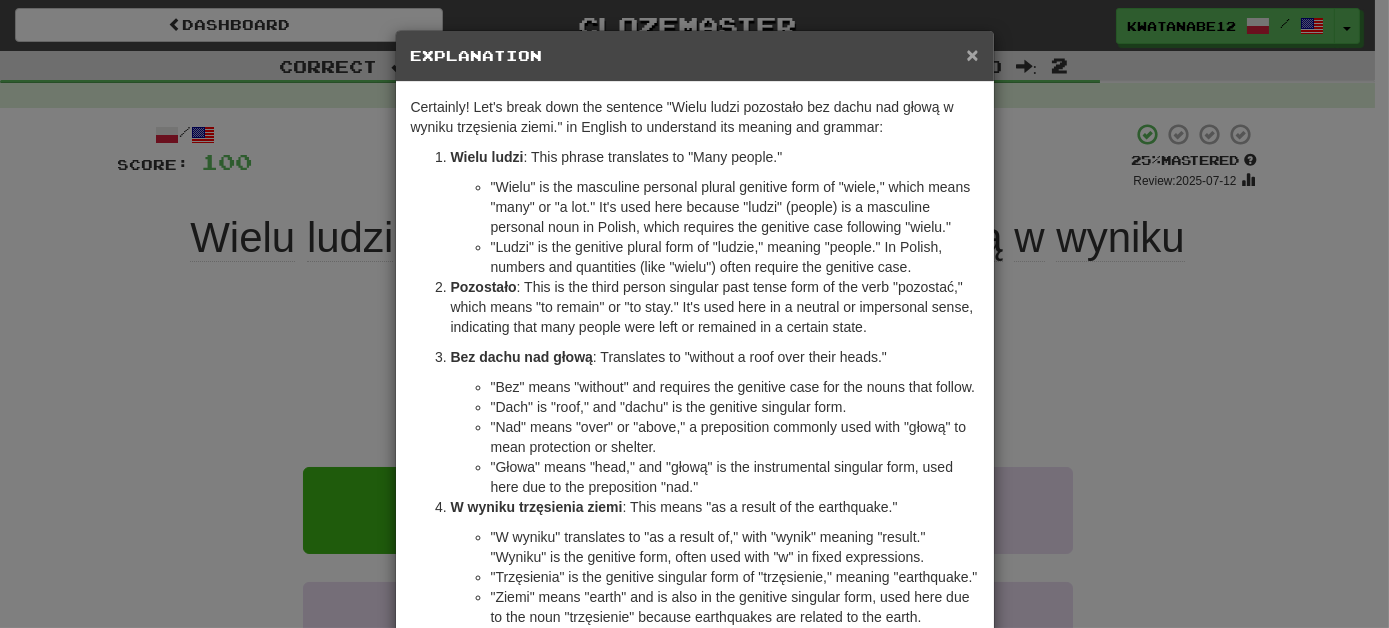 click on "×" at bounding box center (972, 54) 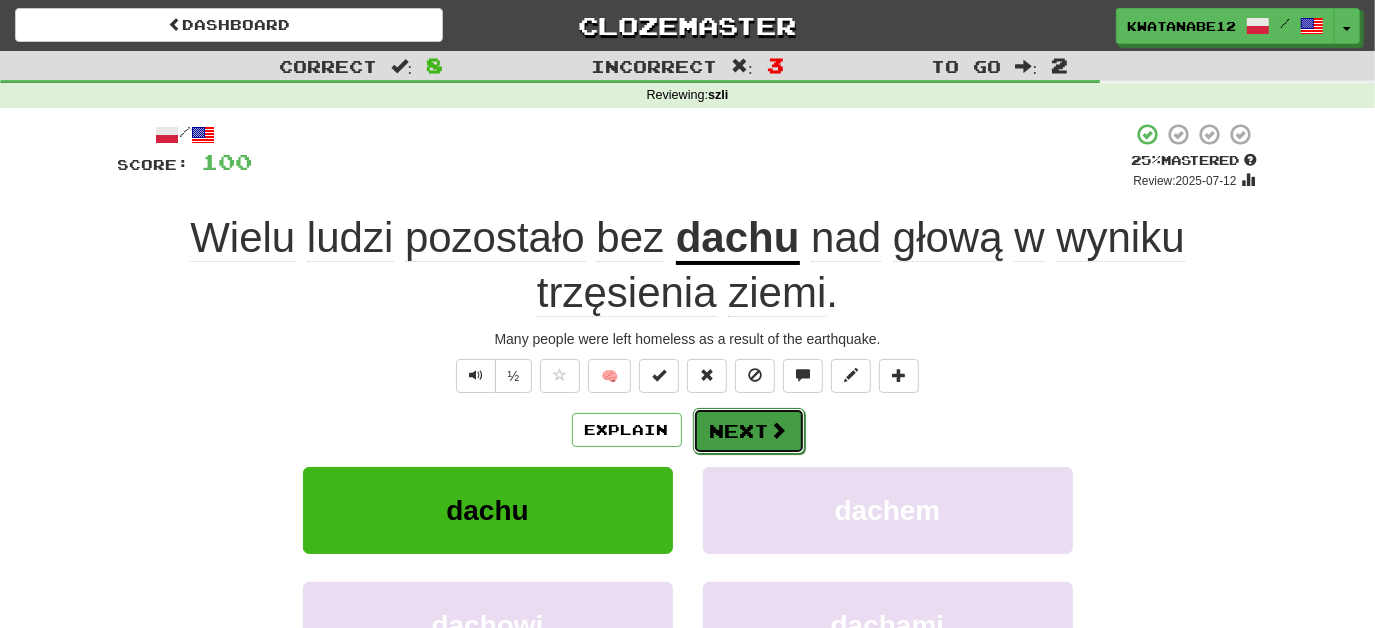 click on "Next" at bounding box center (749, 431) 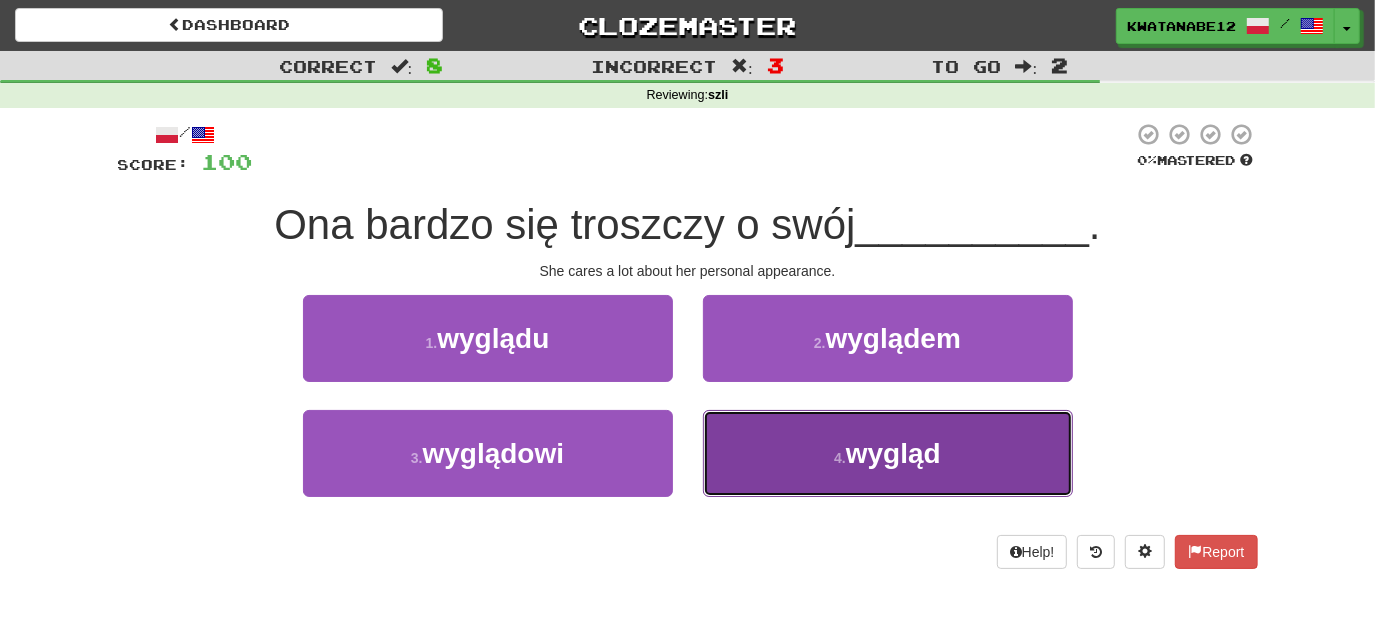 click on "4 .  wygląd" at bounding box center [888, 453] 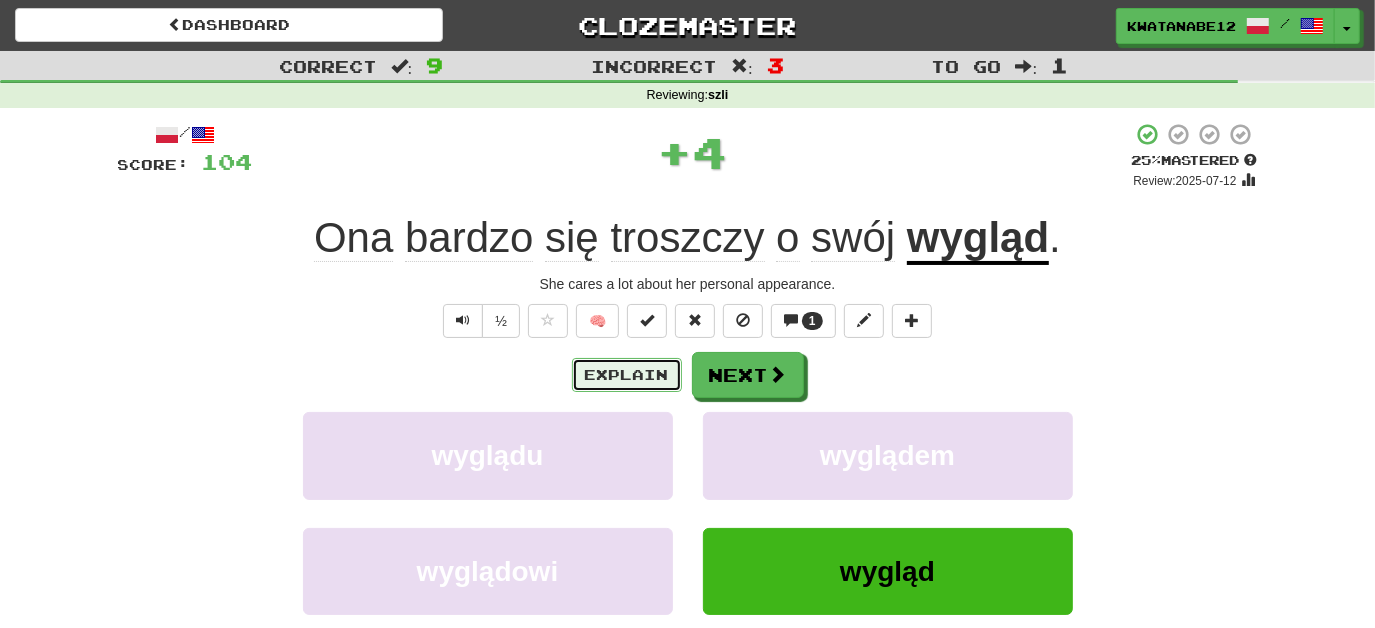 click on "Explain" at bounding box center (627, 375) 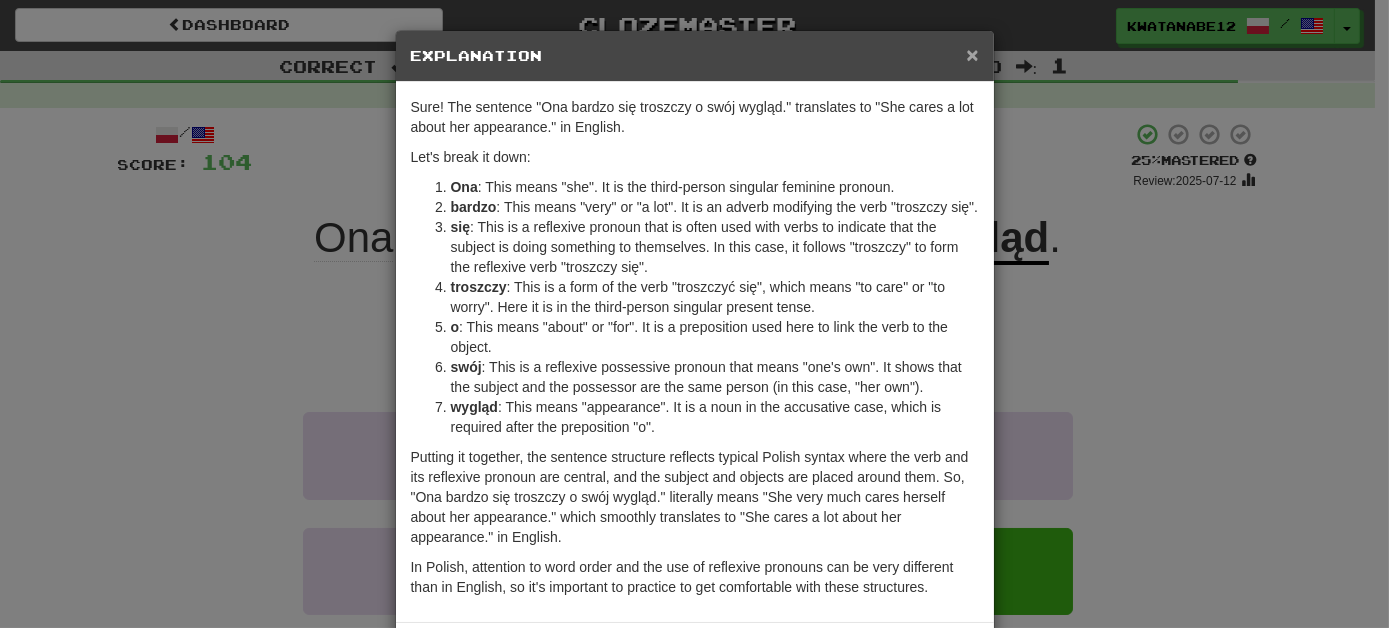 click on "×" at bounding box center (972, 54) 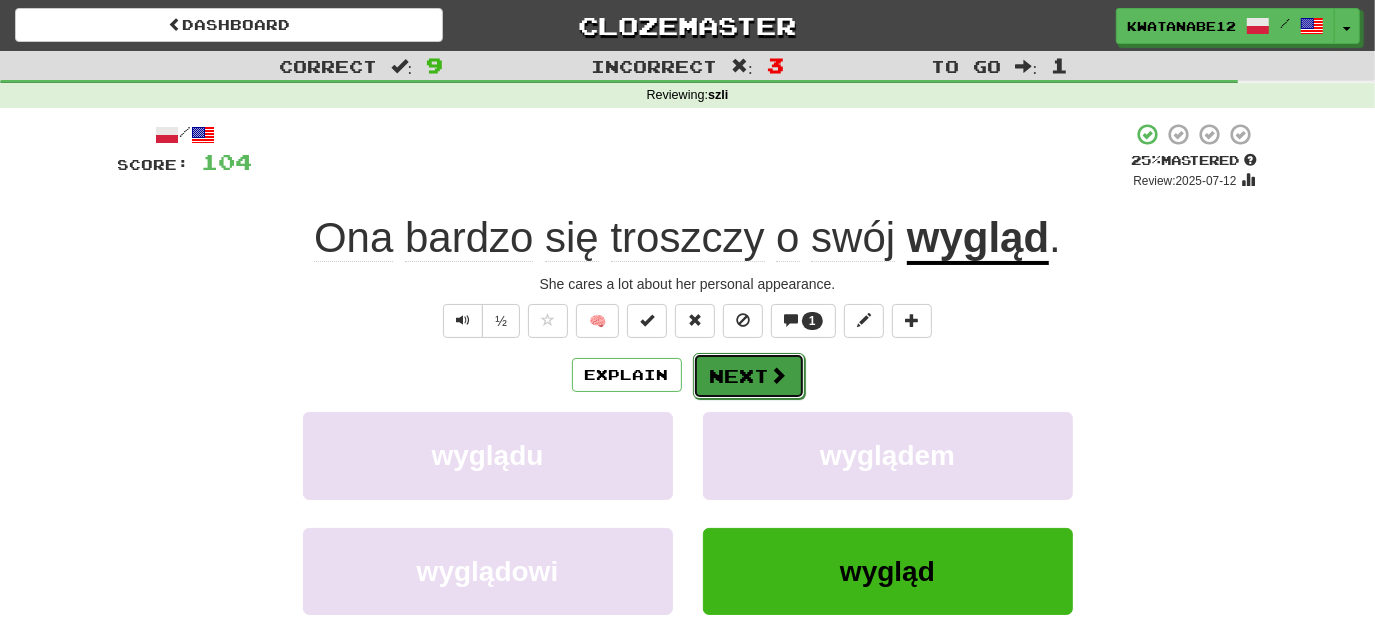 click on "Next" at bounding box center [749, 376] 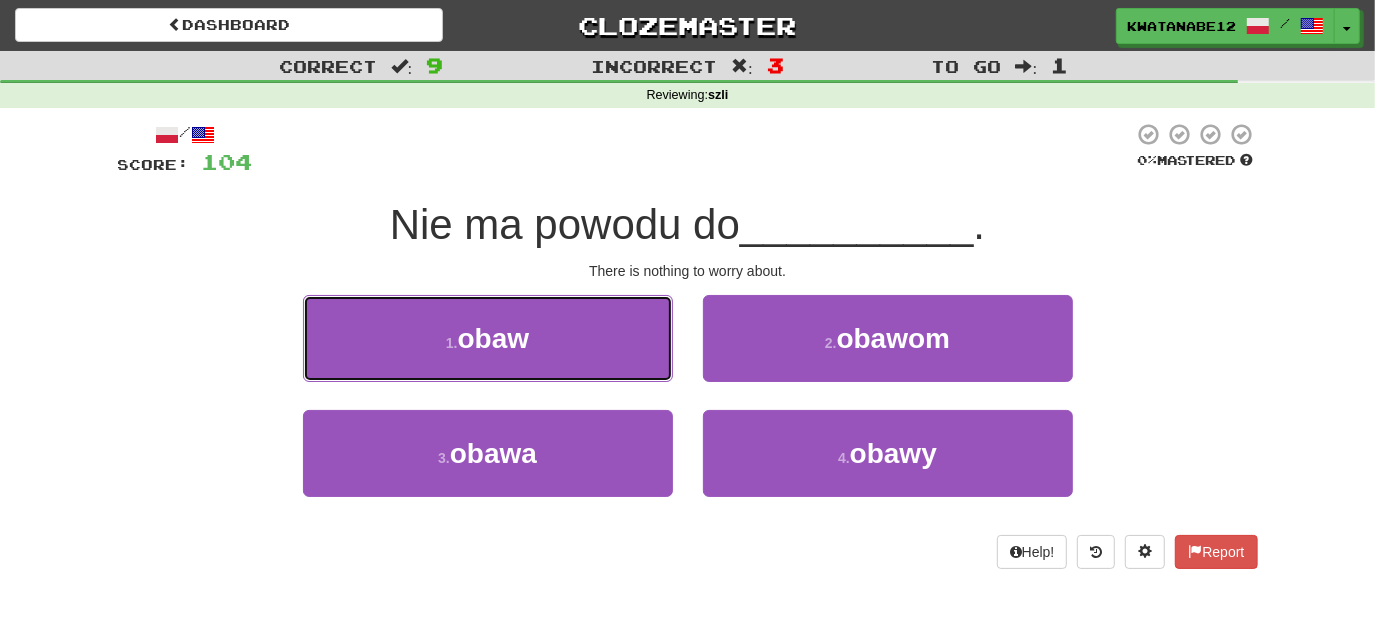 drag, startPoint x: 604, startPoint y: 336, endPoint x: 624, endPoint y: 338, distance: 20.09975 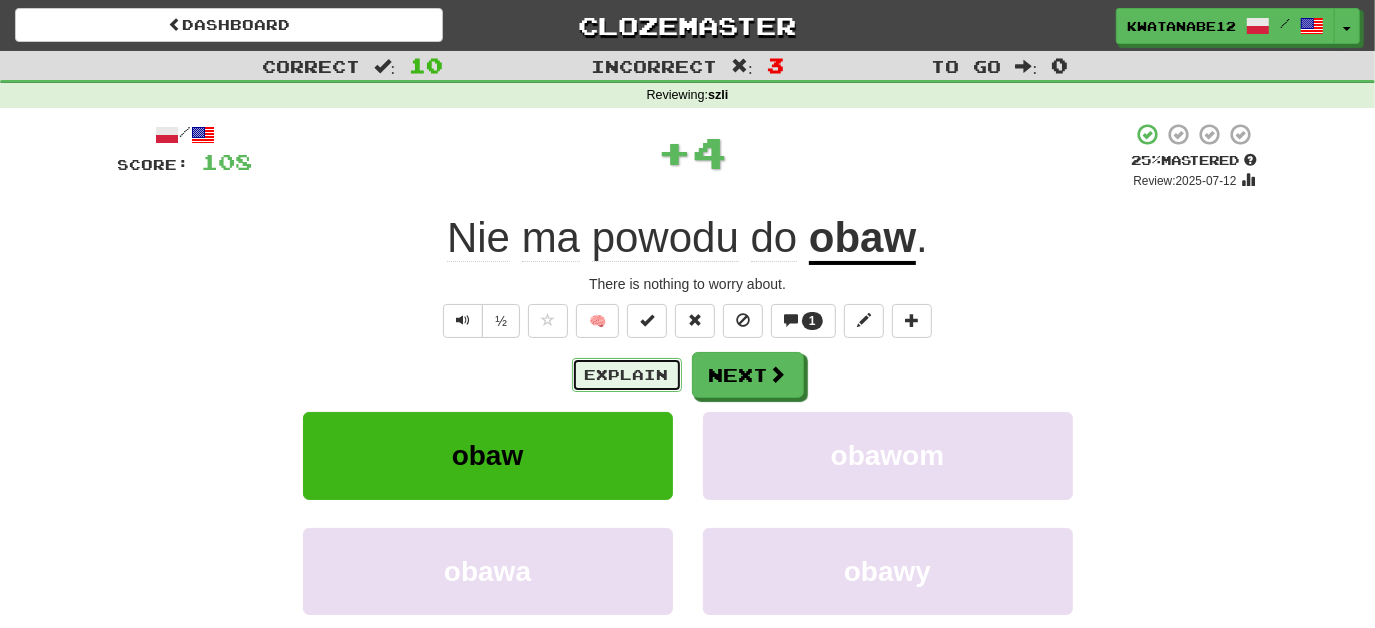 click on "Explain" at bounding box center (627, 375) 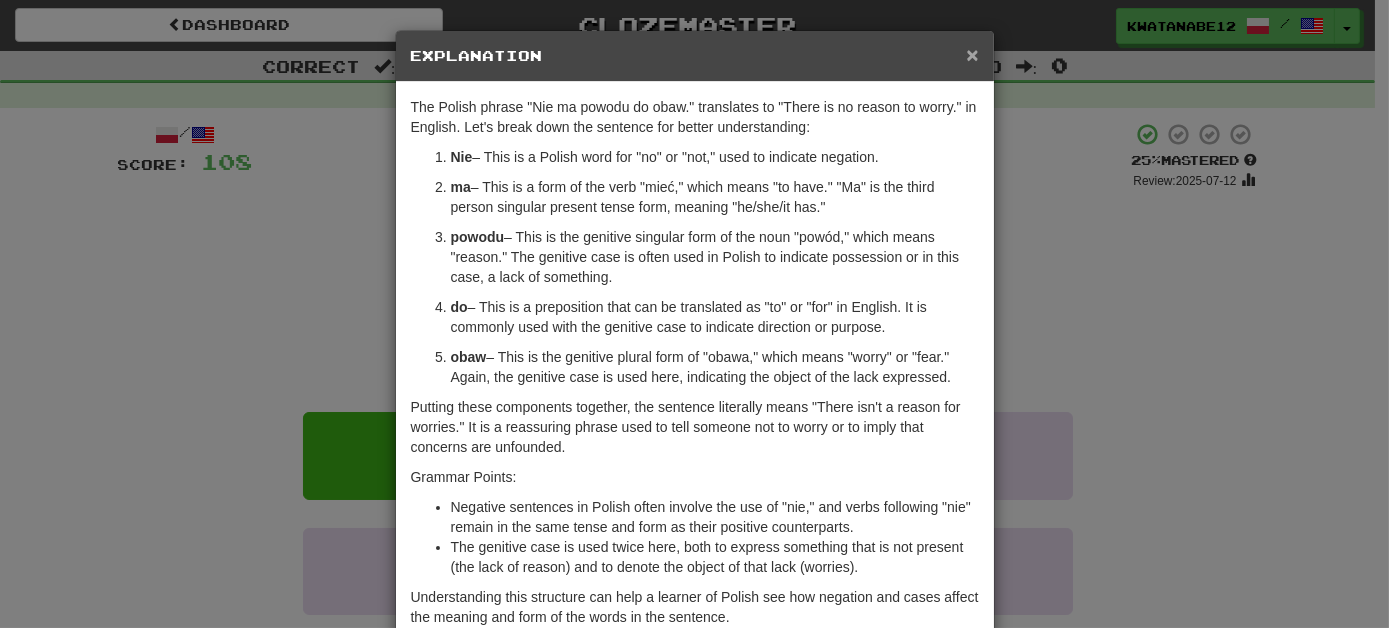 click on "×" at bounding box center [972, 54] 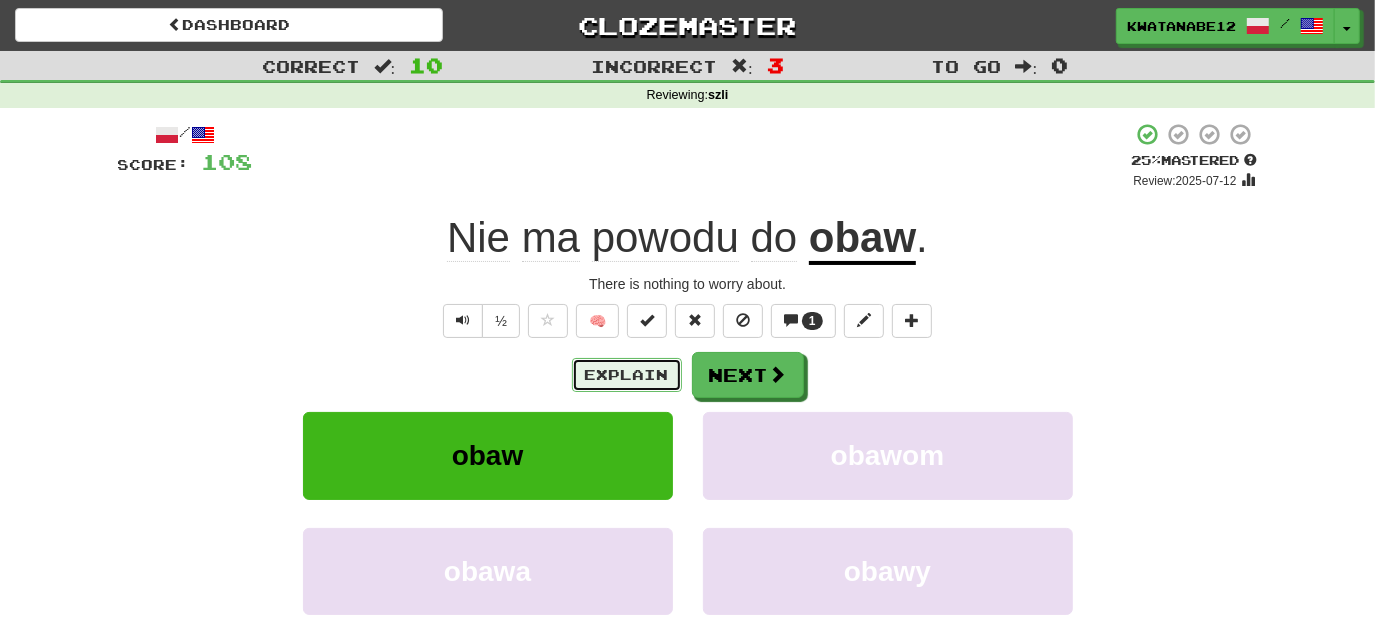 click on "Explain" at bounding box center (627, 375) 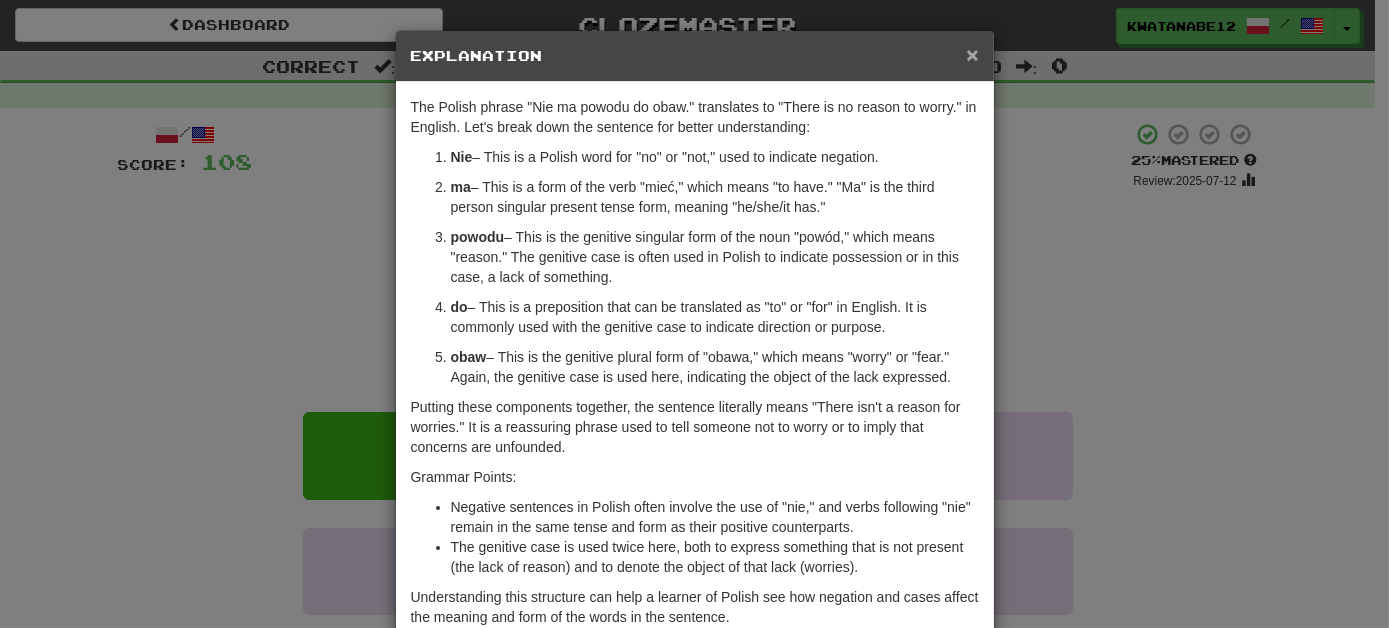 drag, startPoint x: 968, startPoint y: 55, endPoint x: 888, endPoint y: 151, distance: 124.964 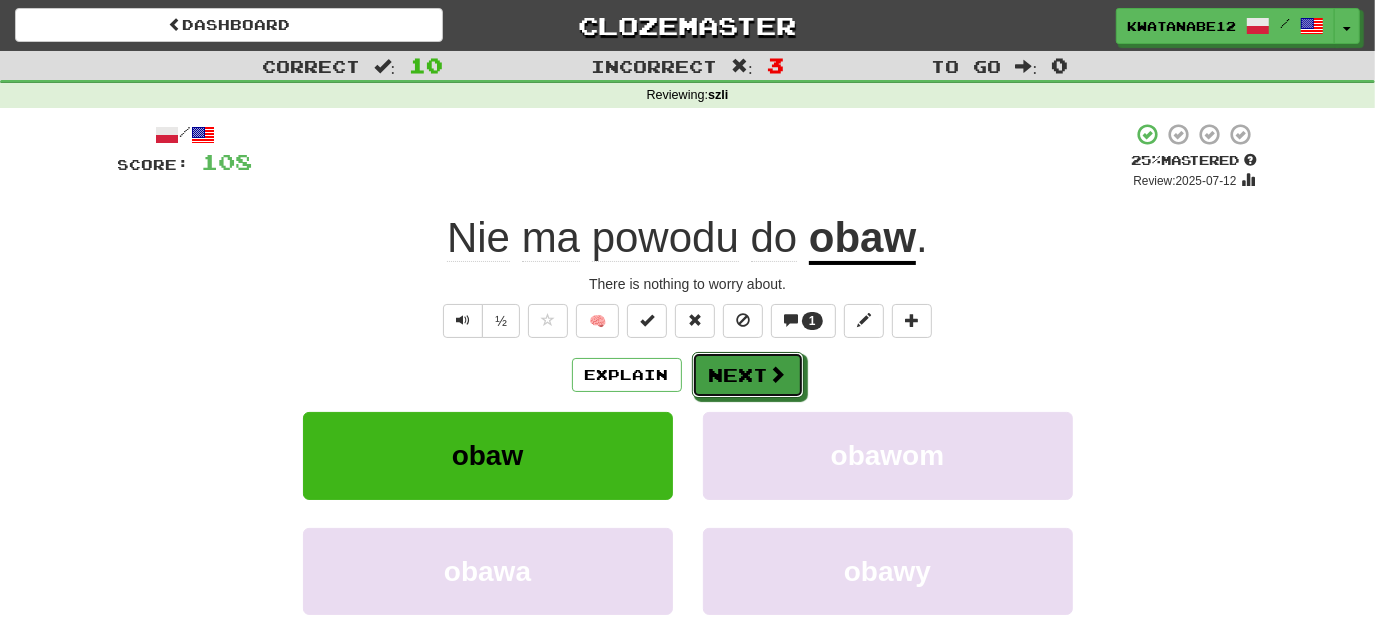 click on "Next" at bounding box center [748, 375] 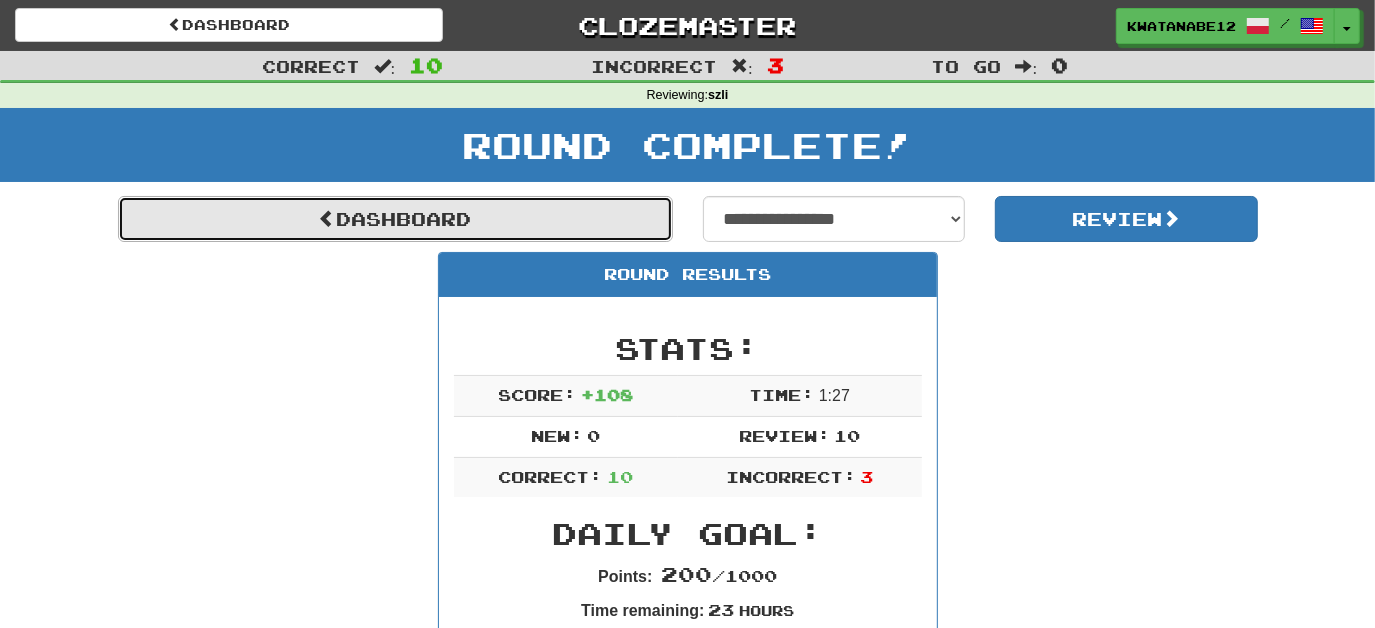 click on "Dashboard" at bounding box center (395, 219) 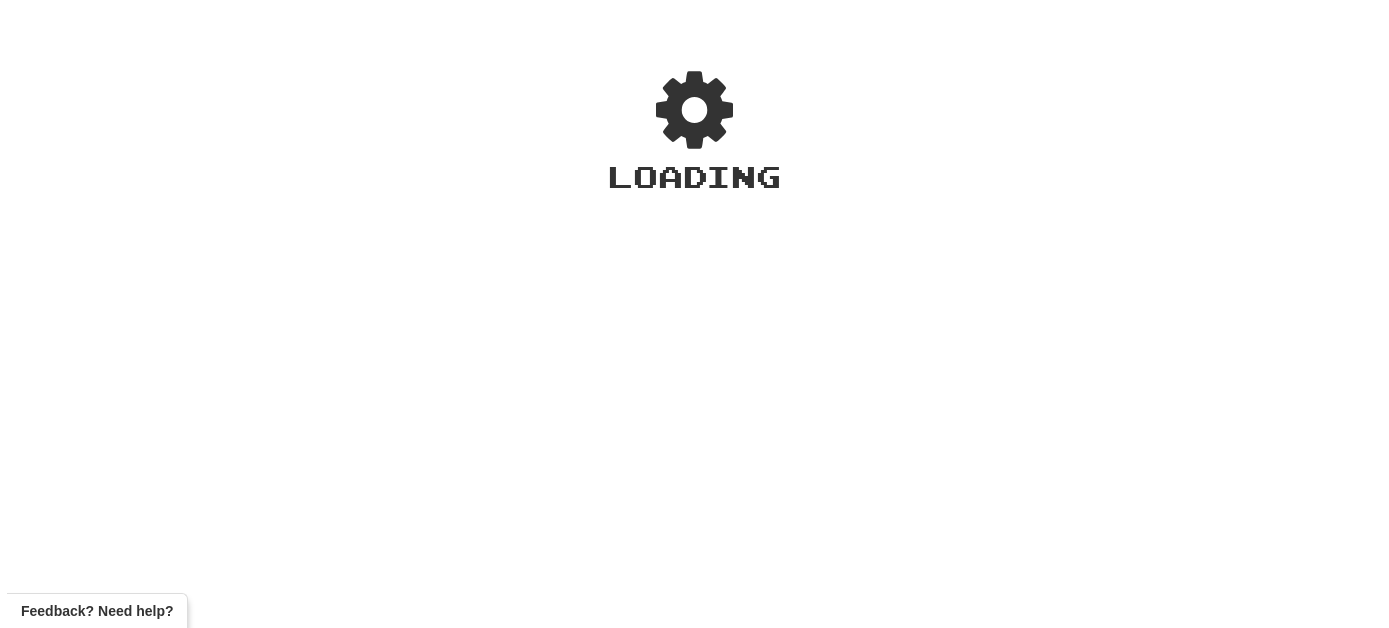 scroll, scrollTop: 0, scrollLeft: 0, axis: both 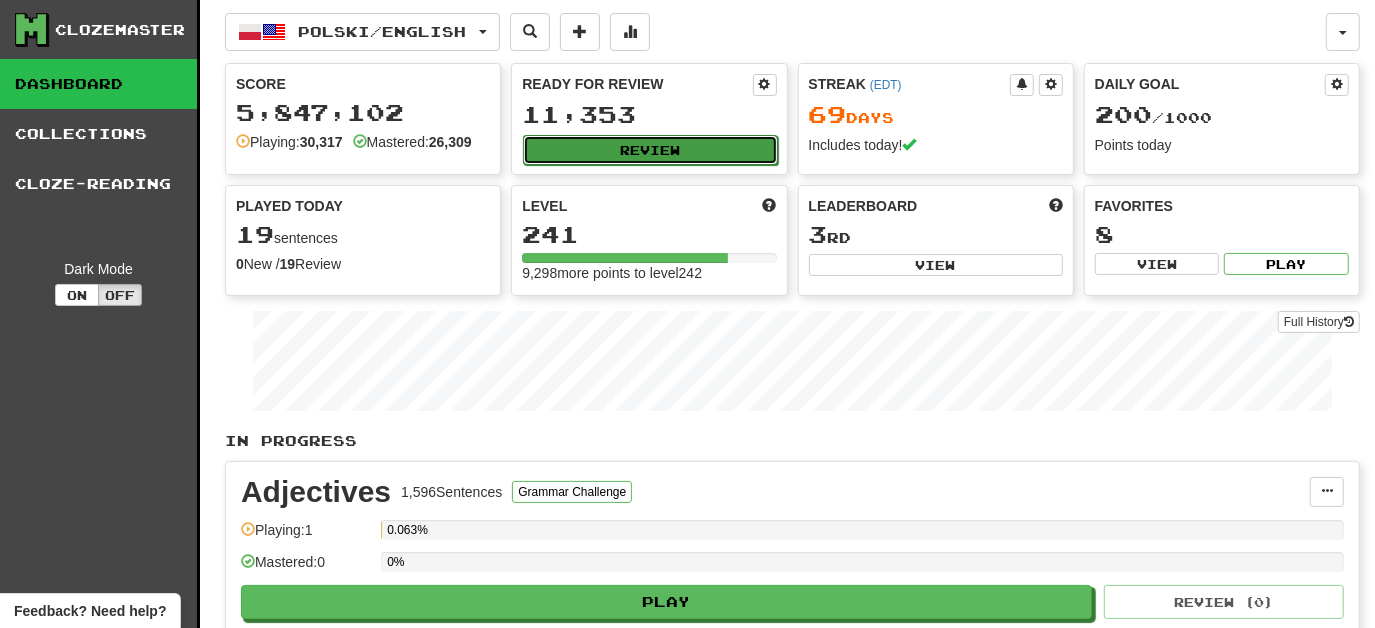 click on "Review" at bounding box center [650, 150] 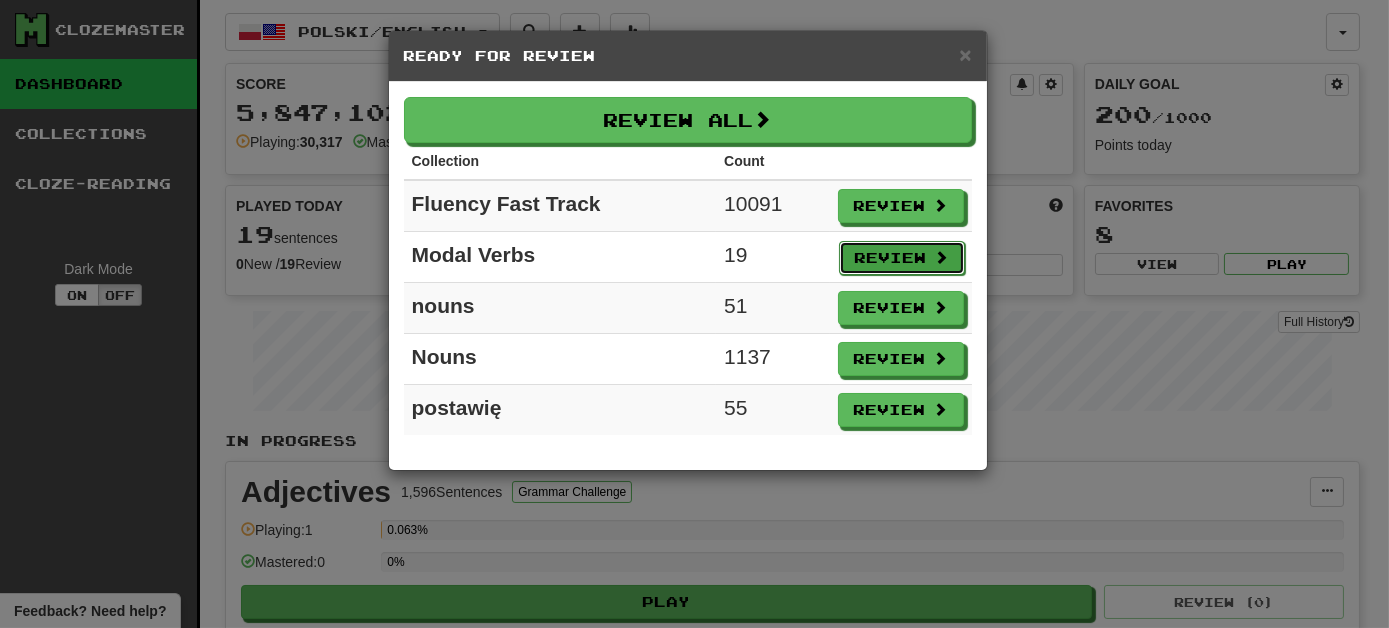 click on "Review" at bounding box center [902, 258] 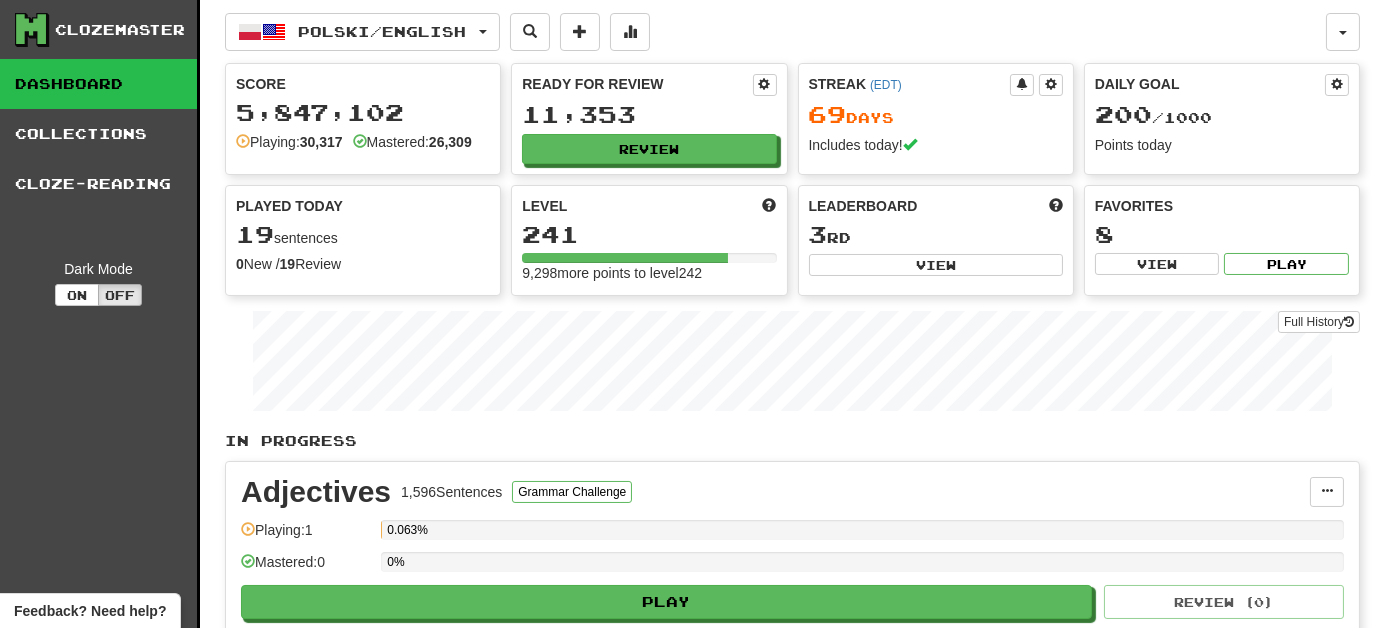select on "***" 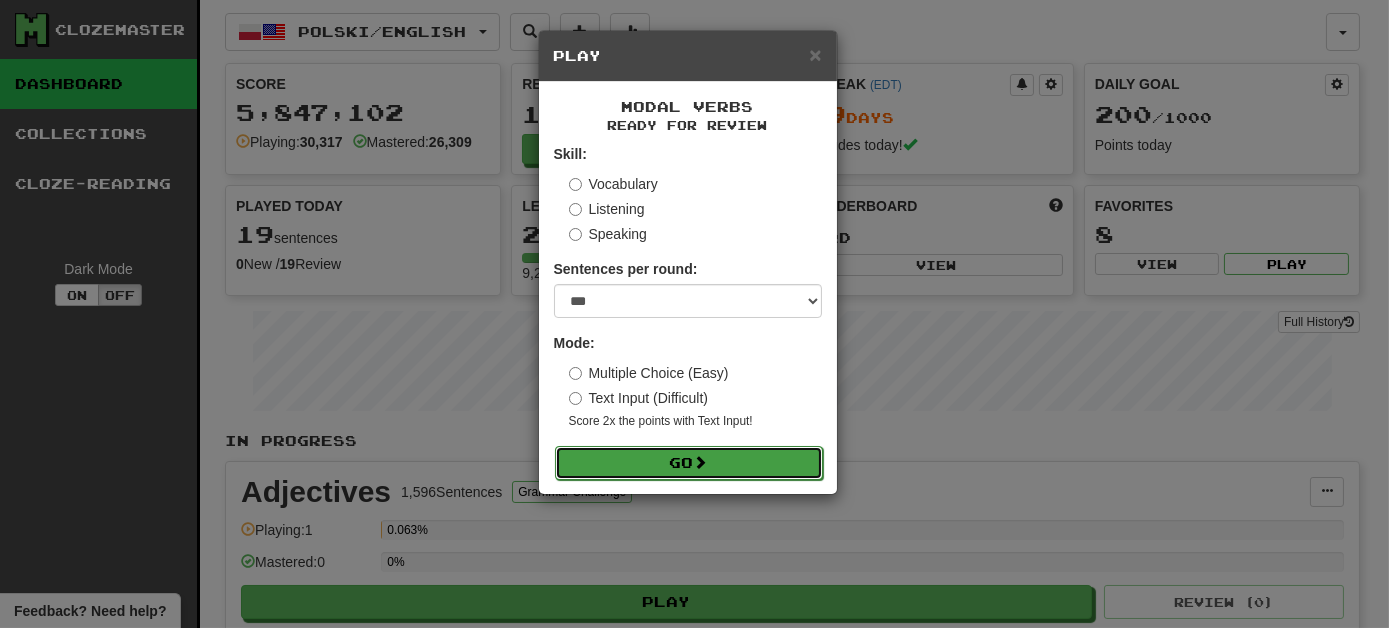 click on "Go" at bounding box center [689, 463] 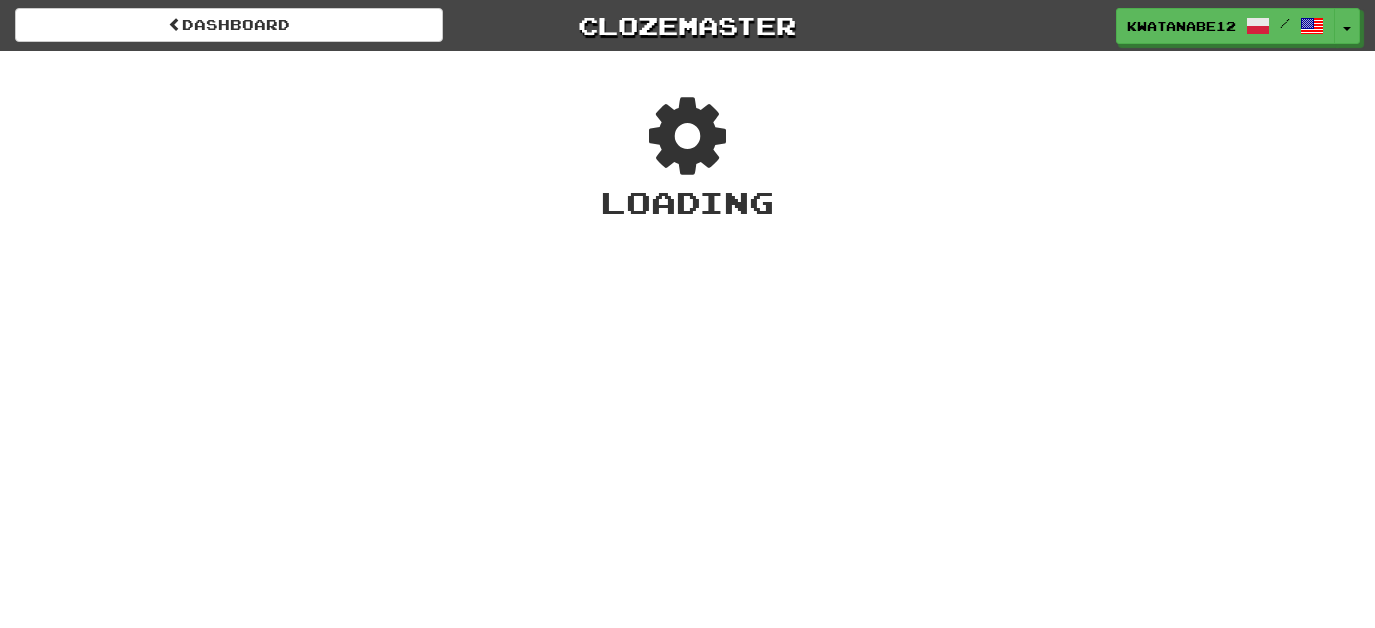 scroll, scrollTop: 0, scrollLeft: 0, axis: both 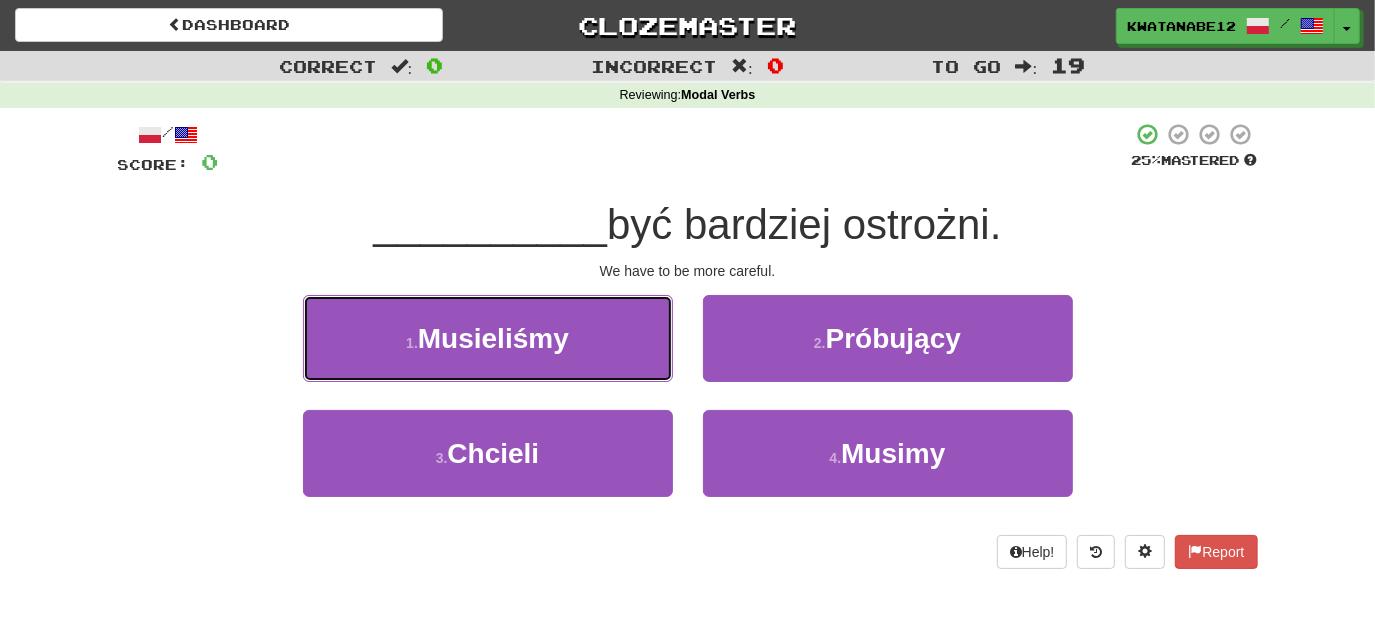 drag, startPoint x: 617, startPoint y: 333, endPoint x: 709, endPoint y: 350, distance: 93.55747 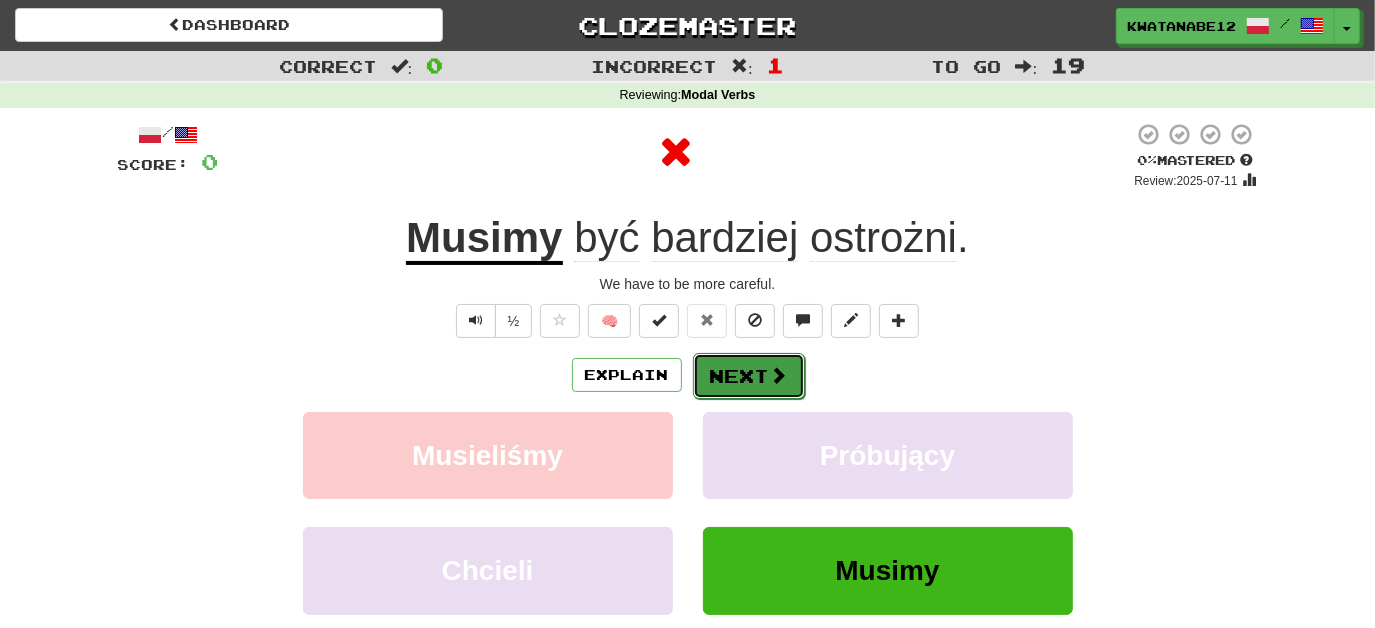 click on "Next" at bounding box center (749, 376) 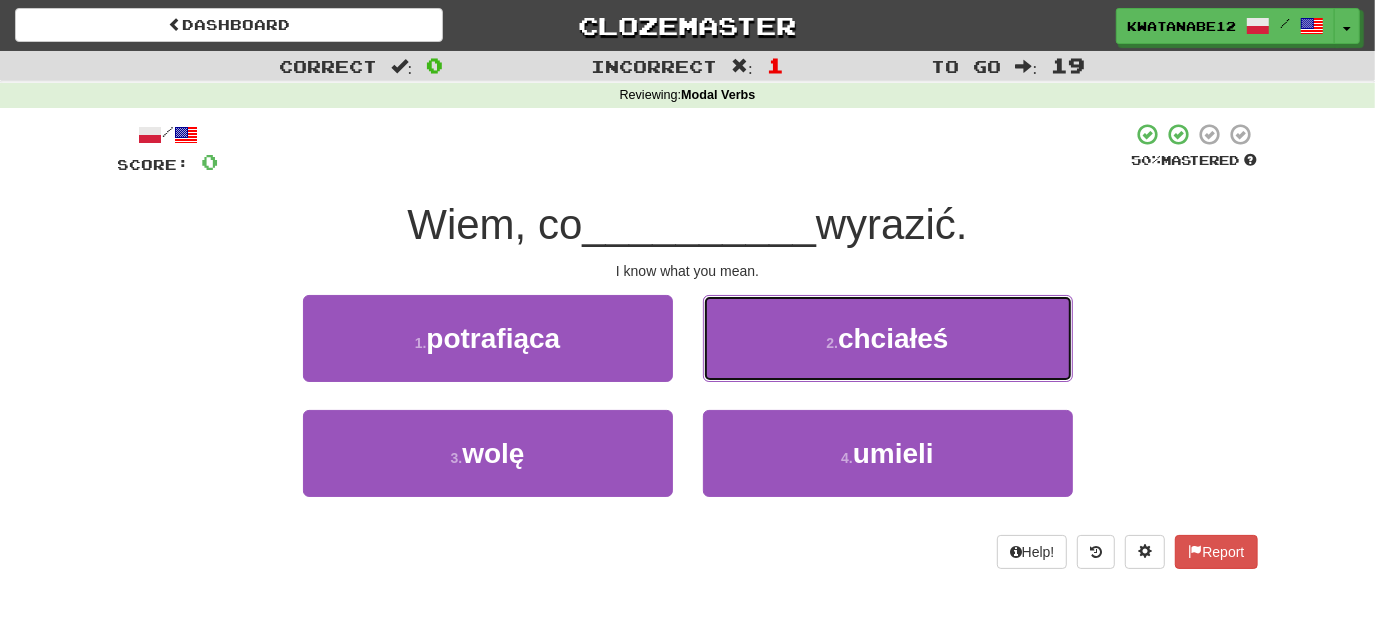 drag, startPoint x: 792, startPoint y: 327, endPoint x: 774, endPoint y: 340, distance: 22.203604 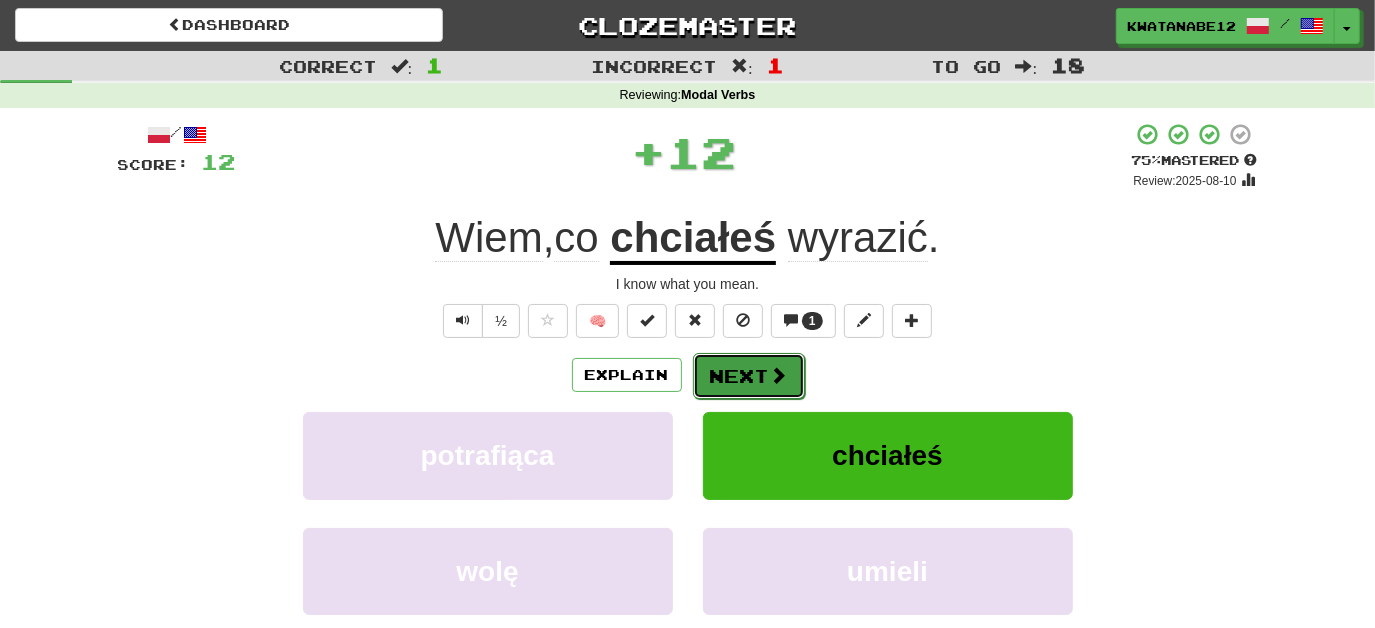 click on "Next" at bounding box center (749, 376) 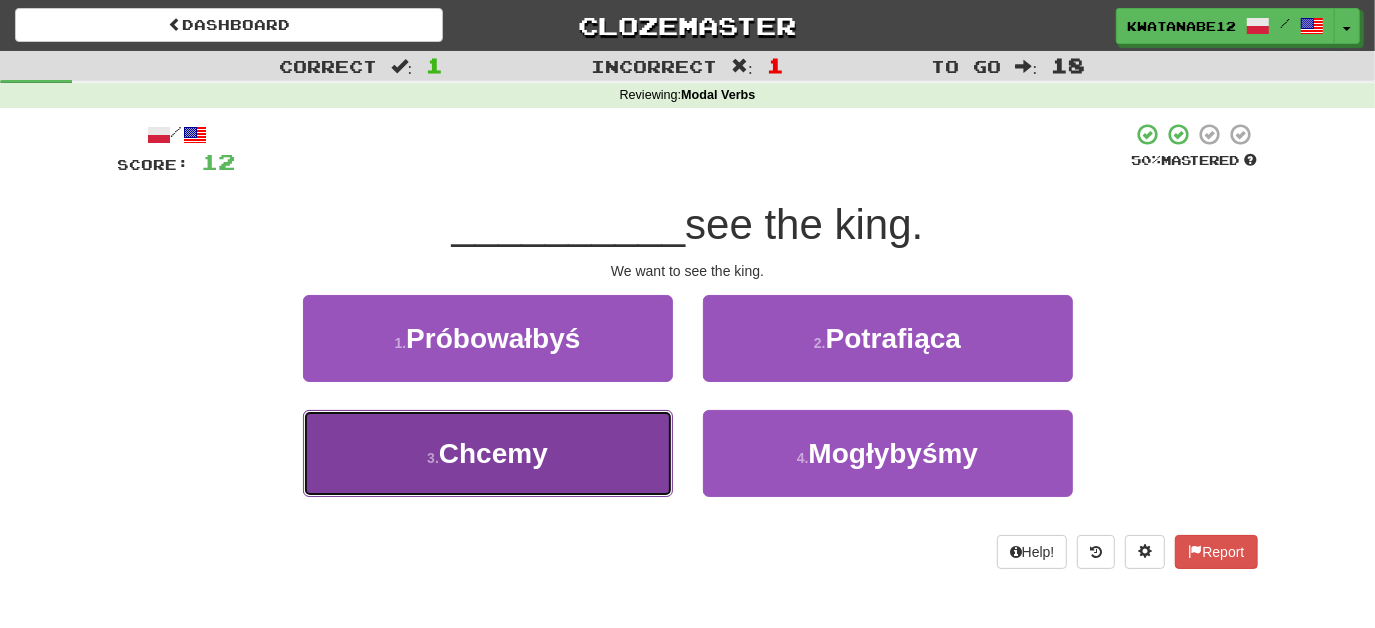 click on "3 .  Chcemy" at bounding box center (488, 453) 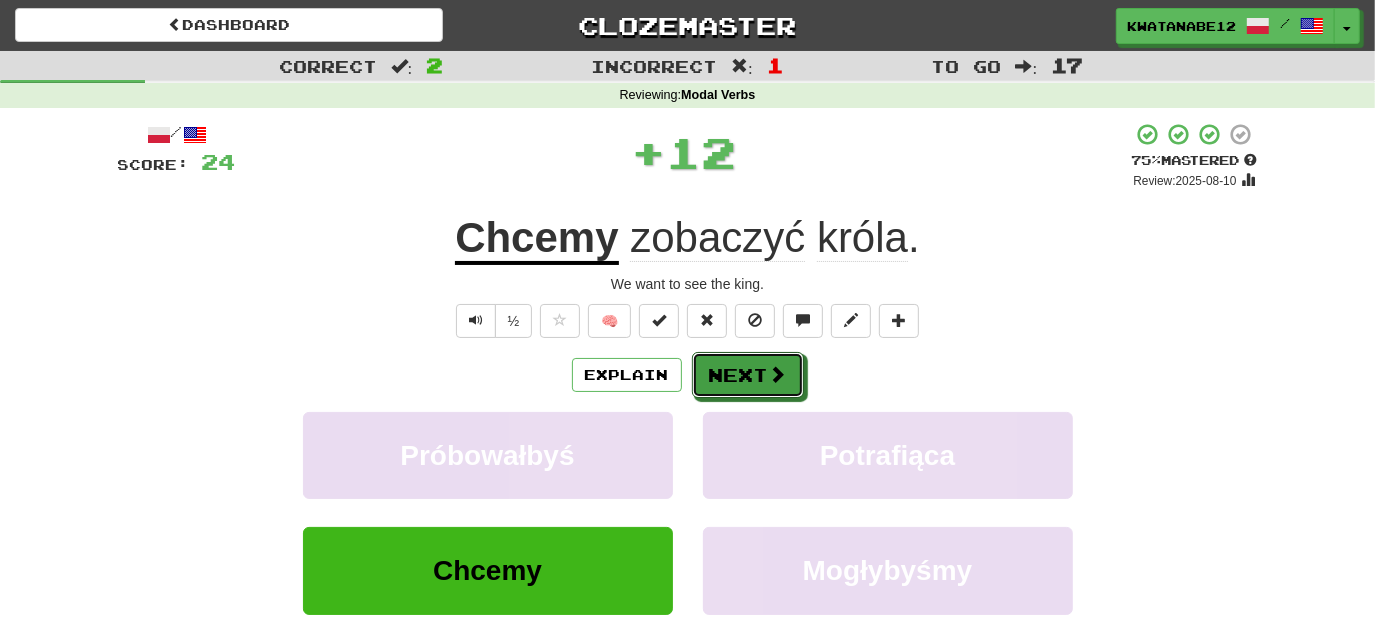 drag, startPoint x: 738, startPoint y: 375, endPoint x: 717, endPoint y: 347, distance: 35 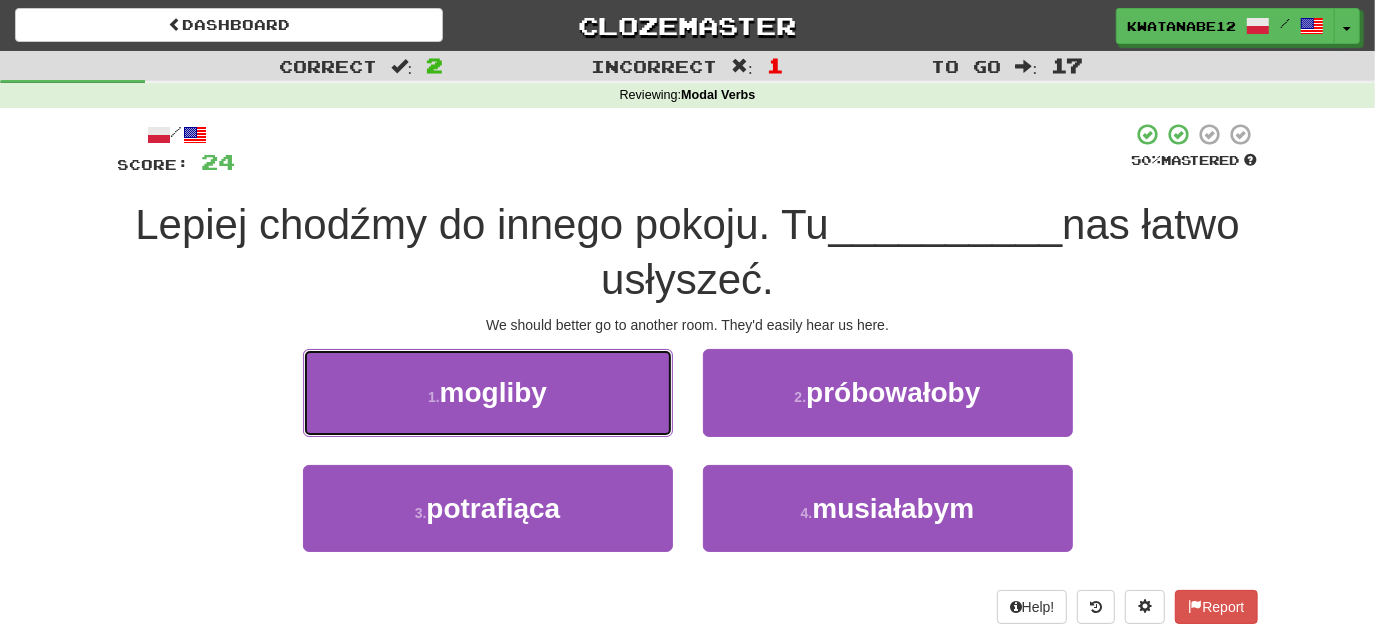 click on "1 .  mogliby" at bounding box center (488, 392) 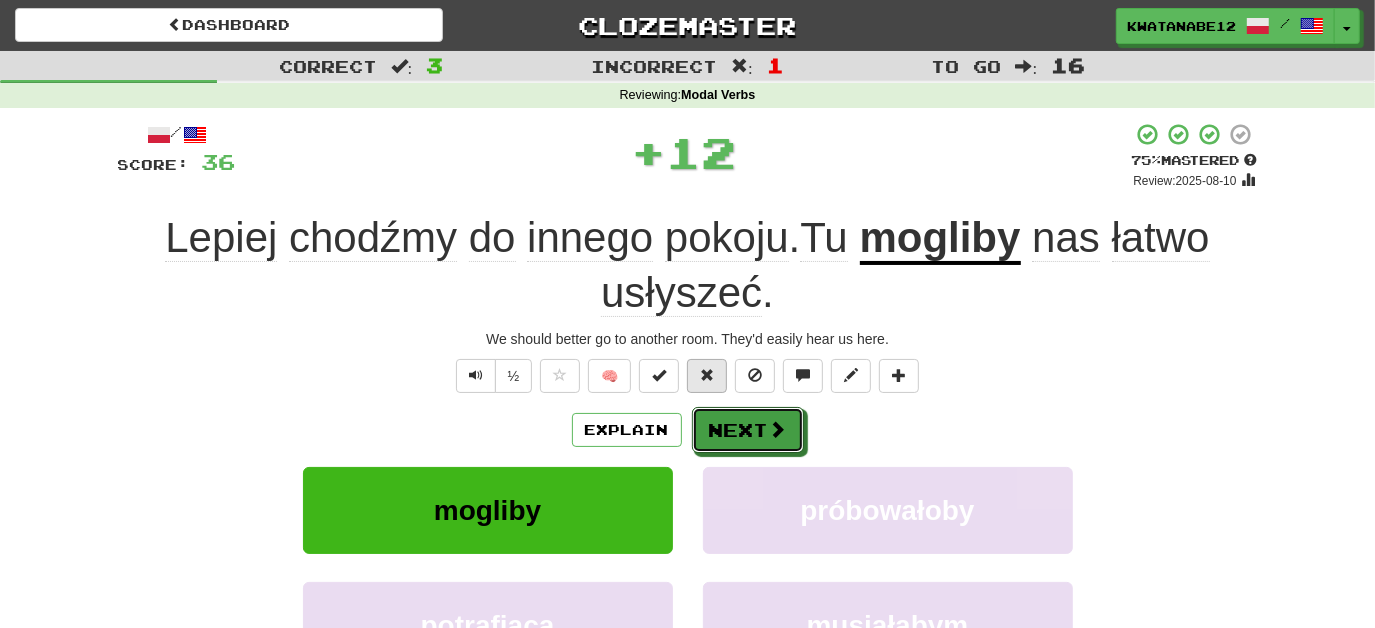 drag, startPoint x: 740, startPoint y: 409, endPoint x: 690, endPoint y: 387, distance: 54.626 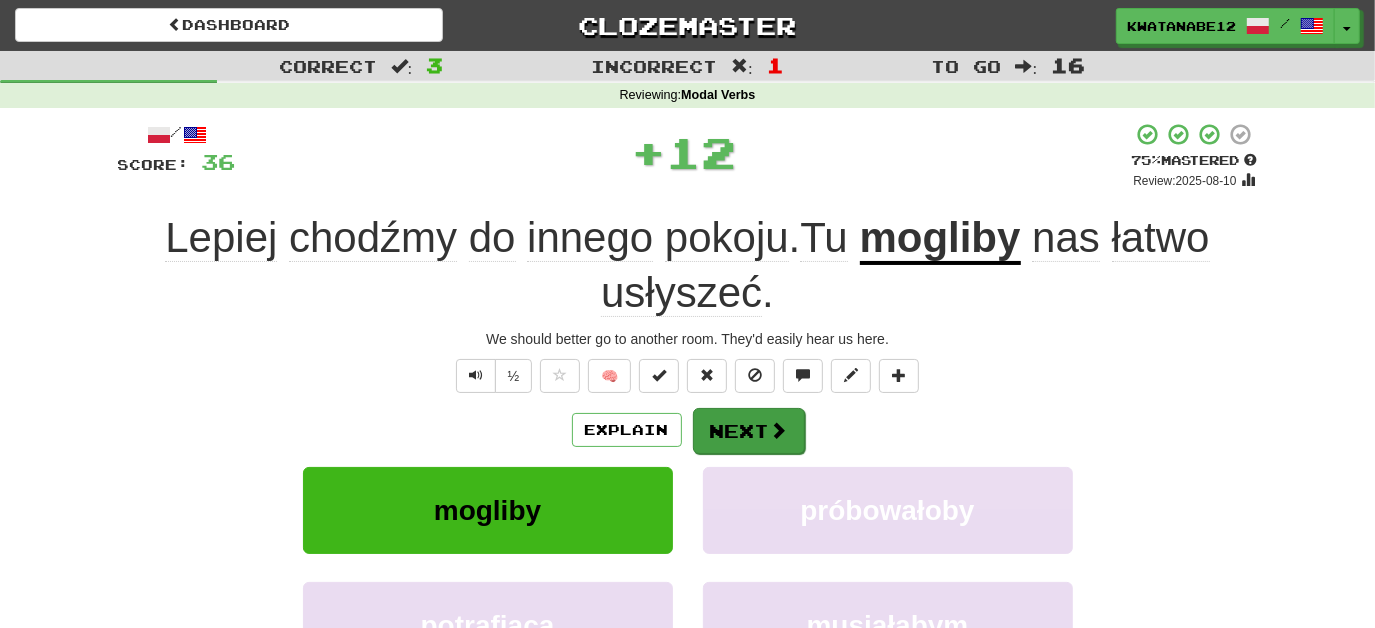 drag, startPoint x: 732, startPoint y: 392, endPoint x: 743, endPoint y: 406, distance: 17.804493 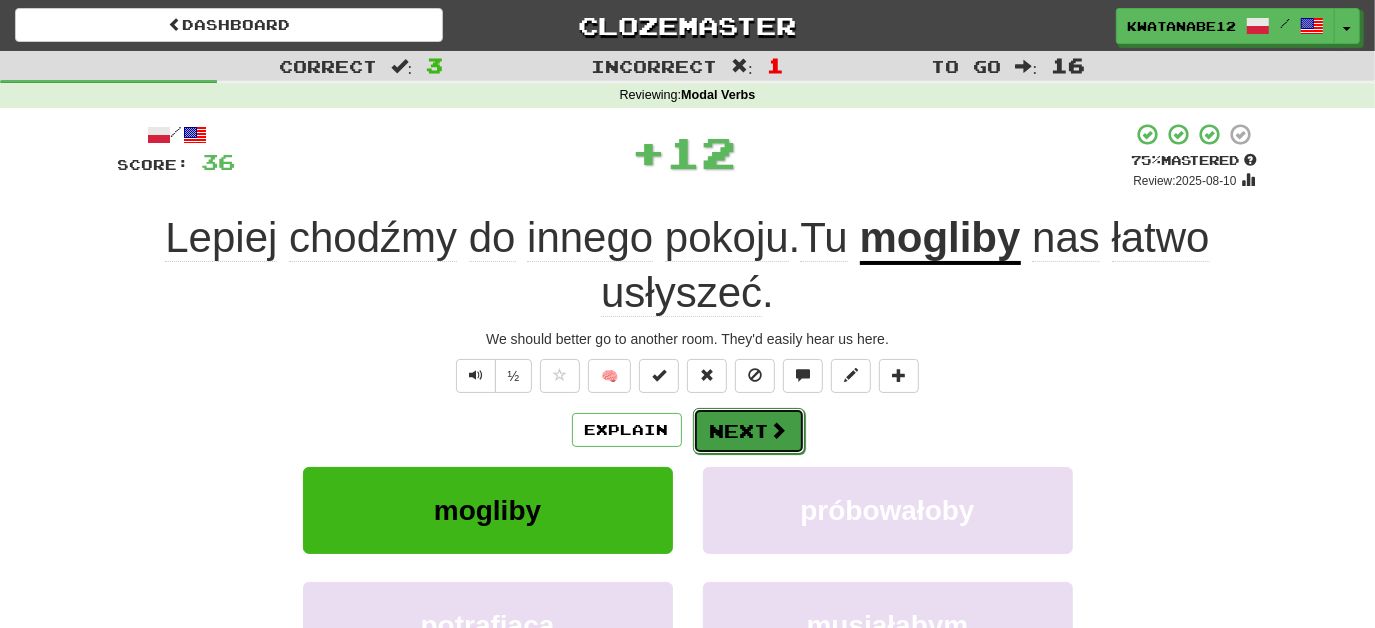 click on "Next" at bounding box center [749, 431] 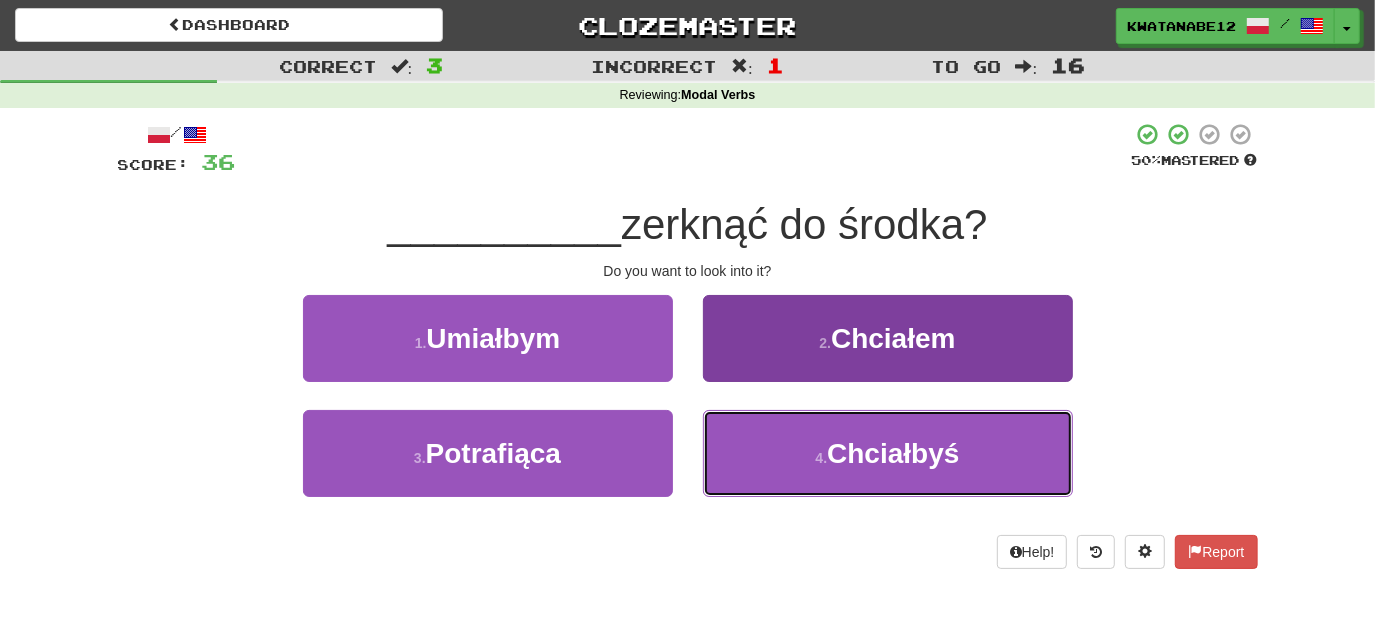 drag, startPoint x: 767, startPoint y: 442, endPoint x: 751, endPoint y: 413, distance: 33.12099 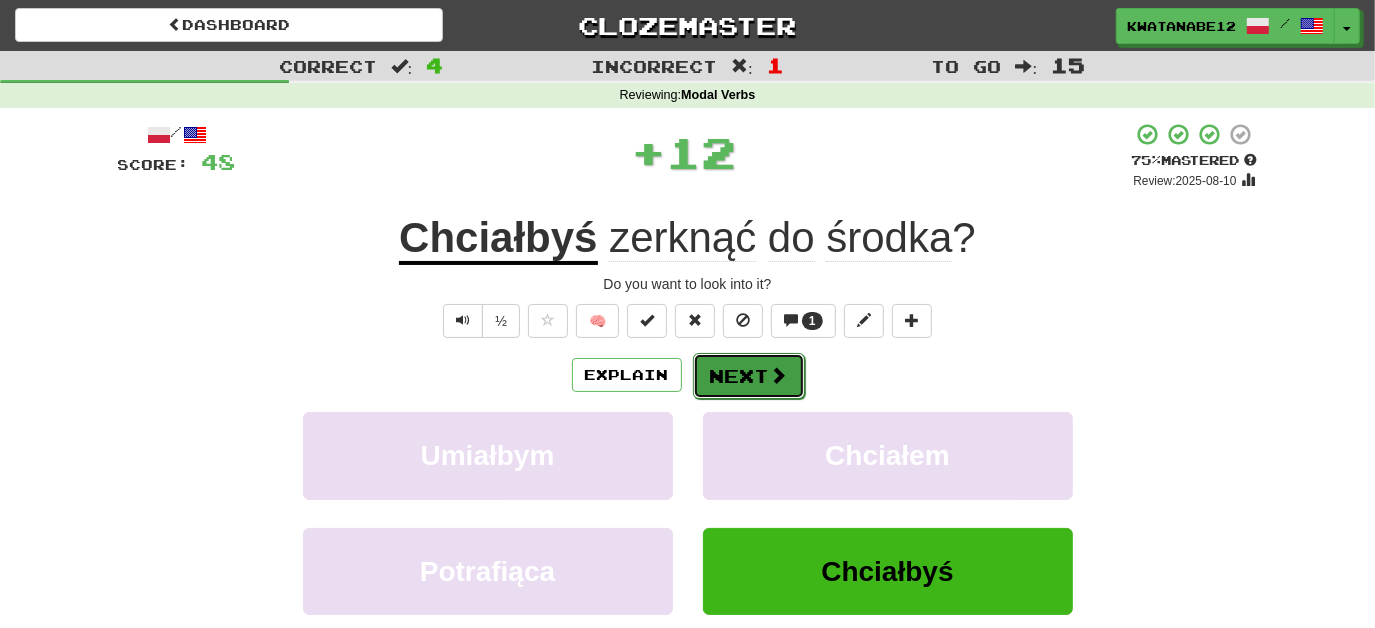 click on "Next" at bounding box center [749, 376] 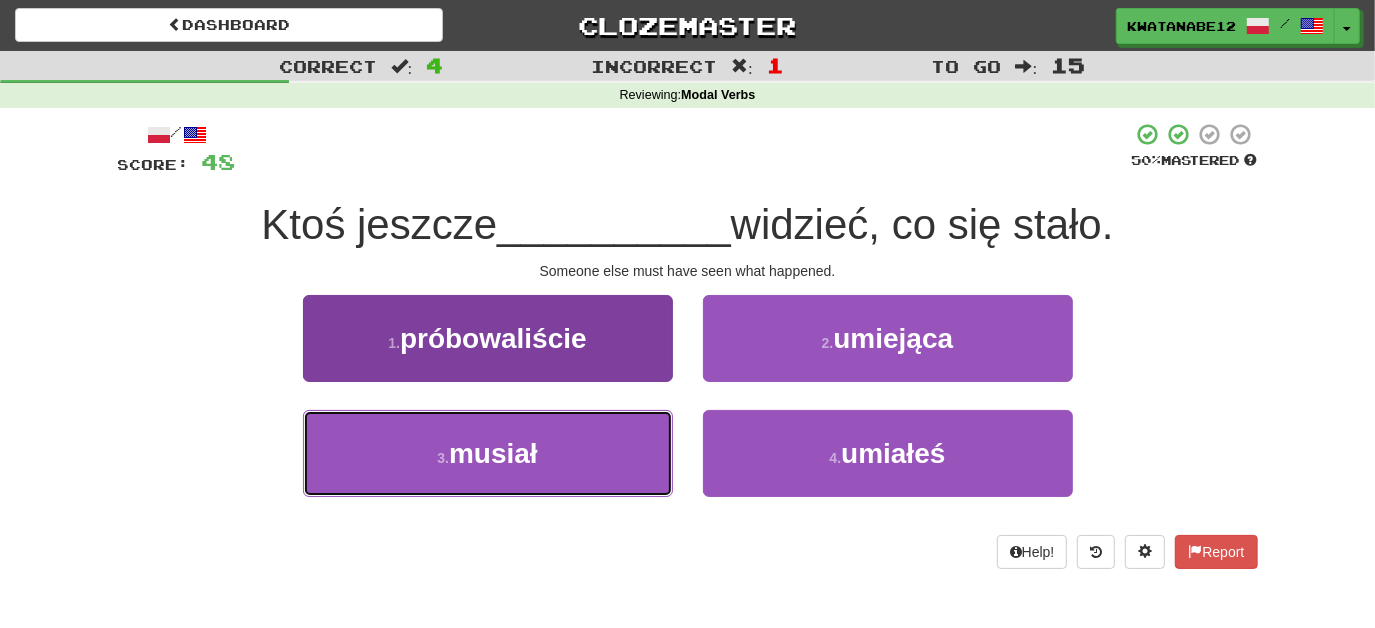 click on "3 .  musiał" at bounding box center (488, 453) 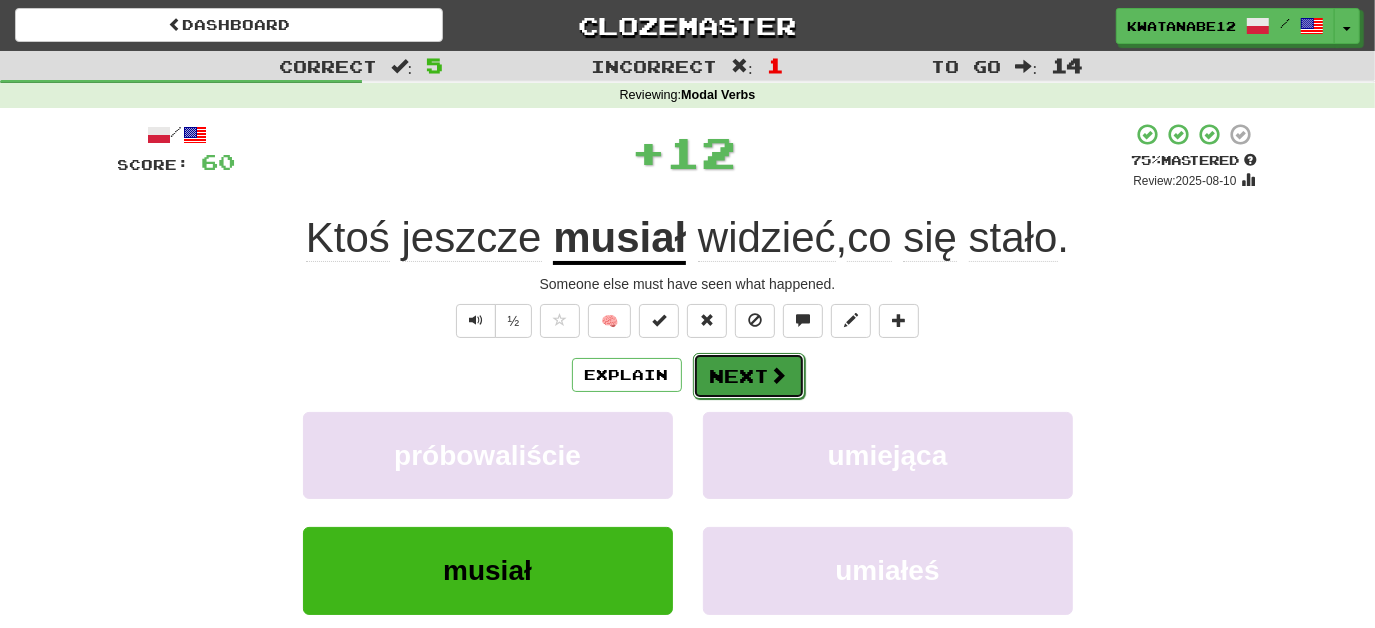 drag, startPoint x: 712, startPoint y: 366, endPoint x: 722, endPoint y: 362, distance: 10.770329 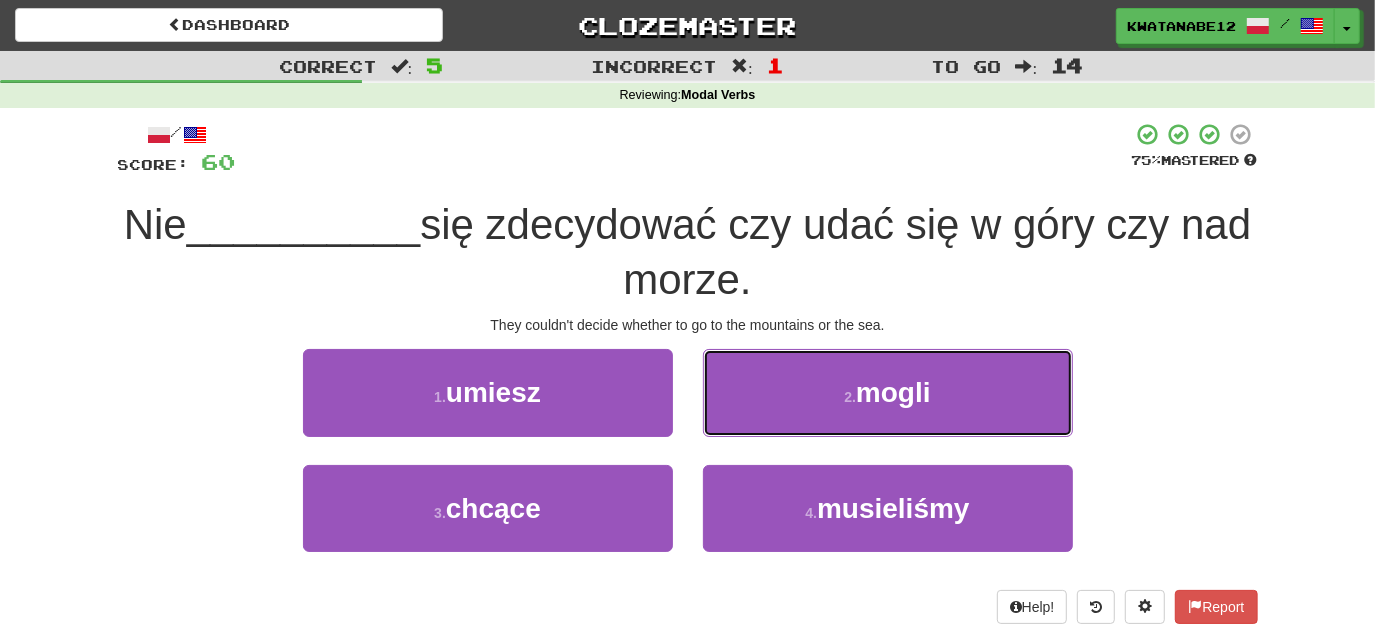 drag, startPoint x: 789, startPoint y: 398, endPoint x: 776, endPoint y: 404, distance: 14.3178215 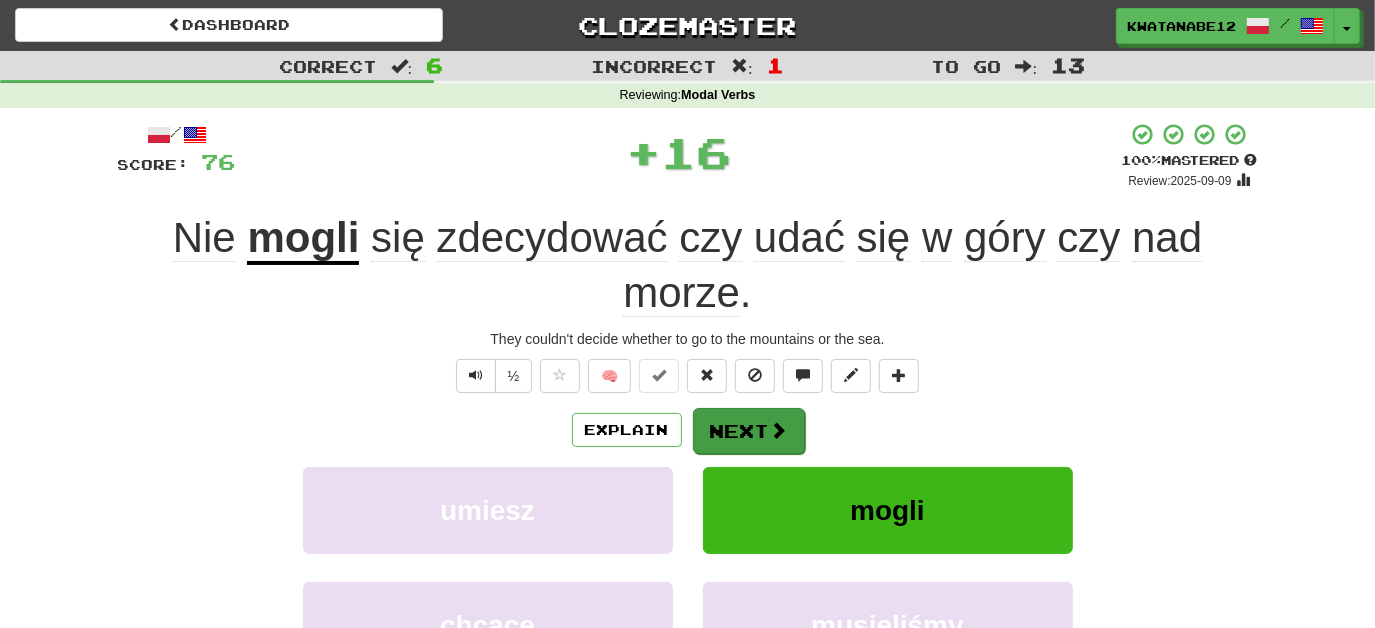 drag, startPoint x: 754, startPoint y: 401, endPoint x: 758, endPoint y: 417, distance: 16.492422 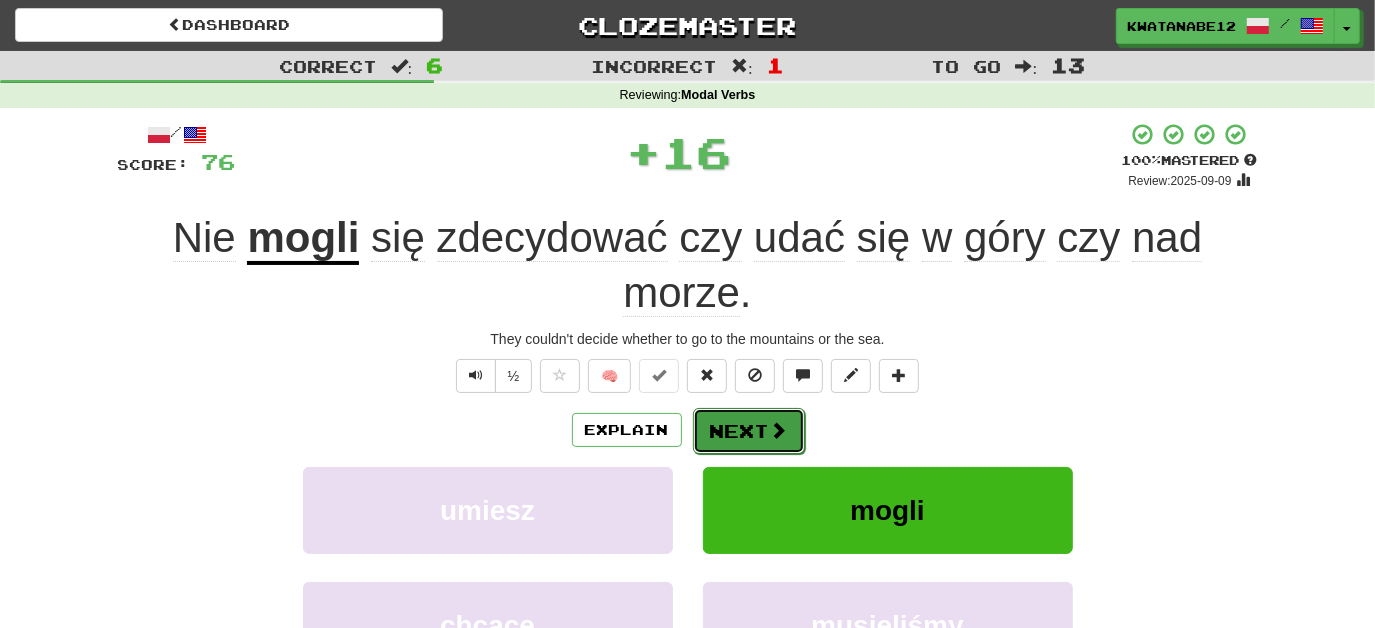 click on "Next" at bounding box center [749, 431] 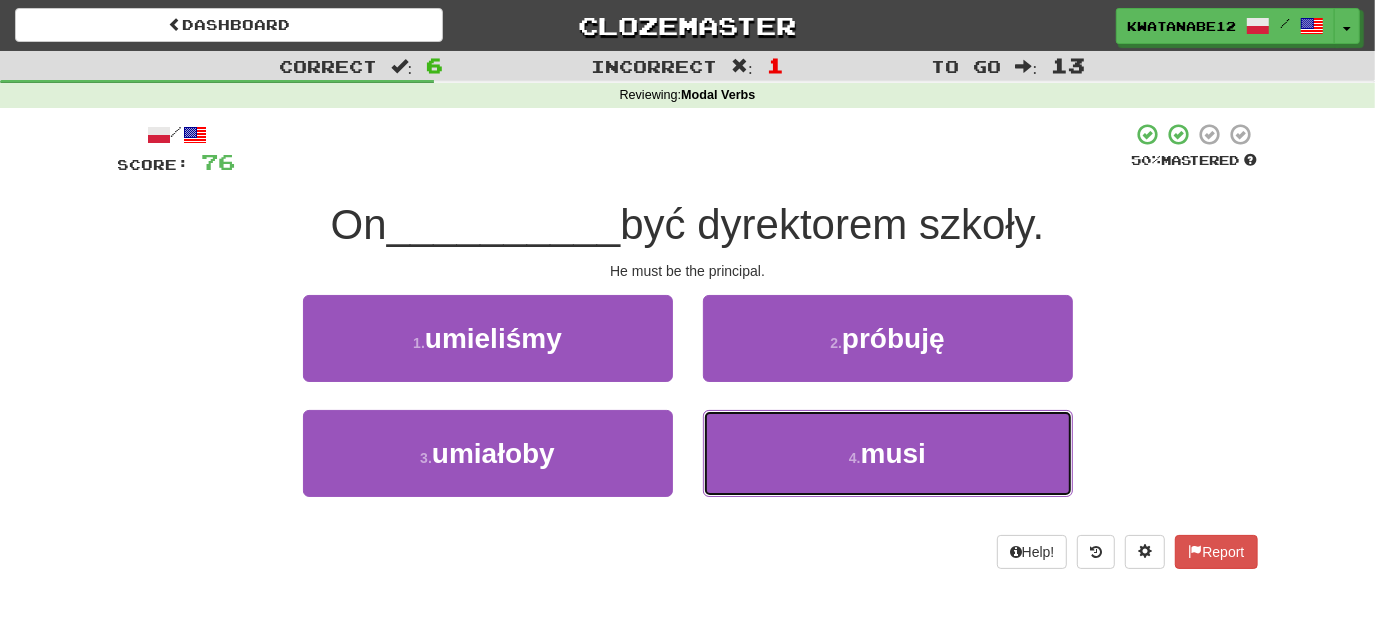 drag, startPoint x: 745, startPoint y: 452, endPoint x: 736, endPoint y: 402, distance: 50.803543 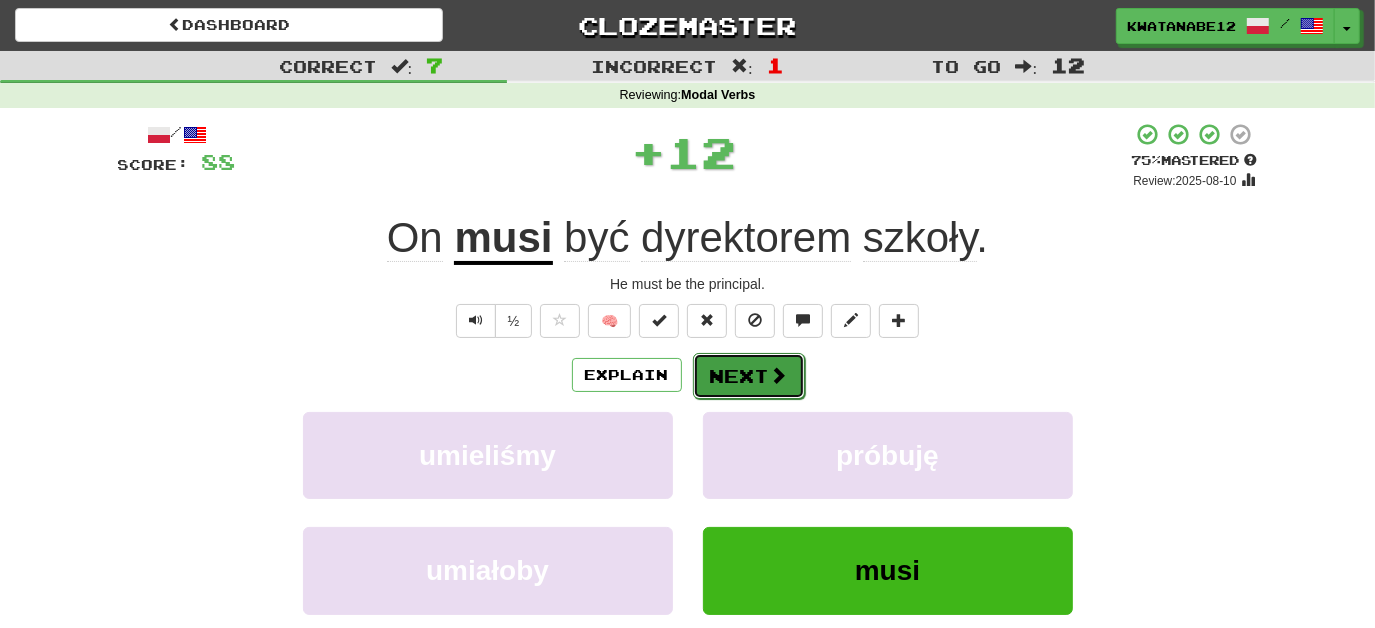 drag, startPoint x: 733, startPoint y: 380, endPoint x: 722, endPoint y: 354, distance: 28.231188 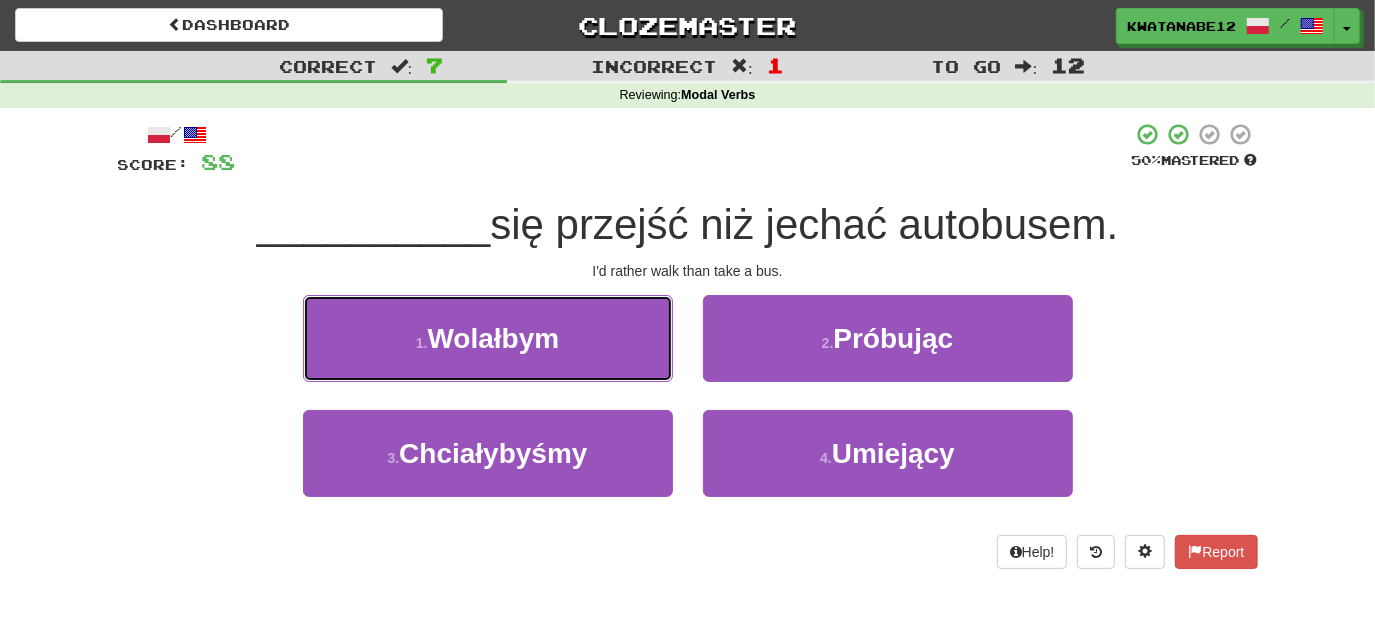 click on "1 .  Wolałbym" at bounding box center (488, 338) 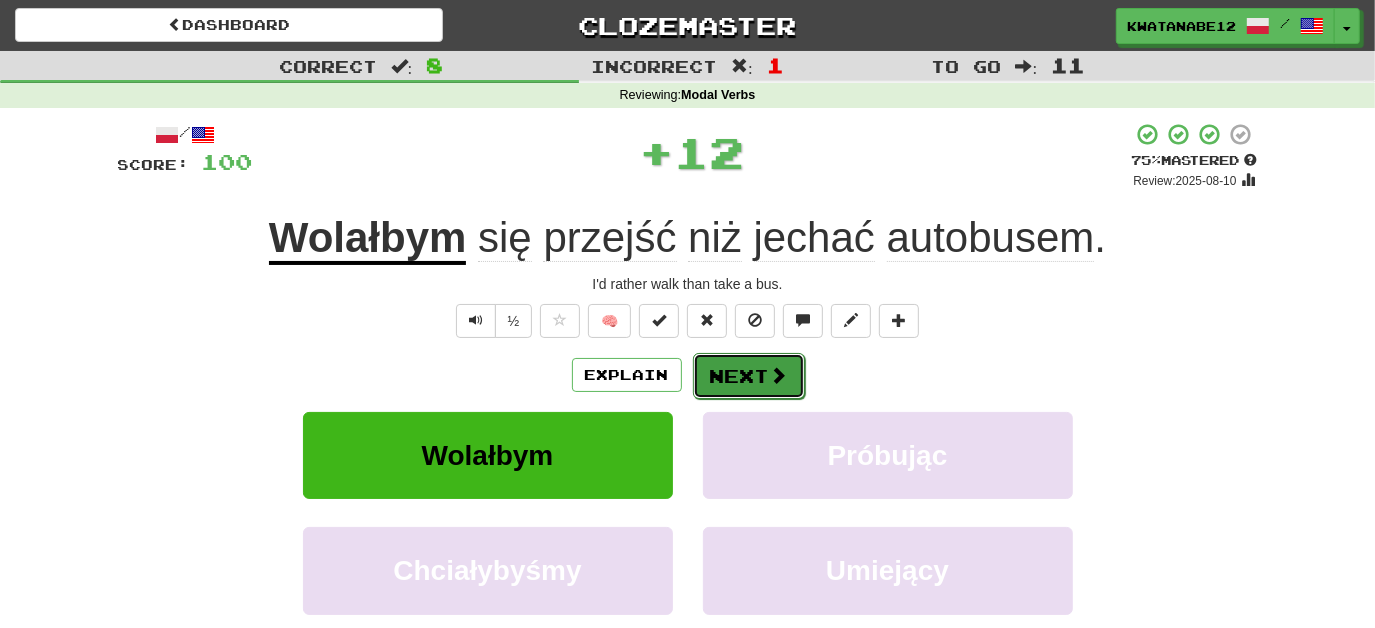click on "Next" at bounding box center [749, 376] 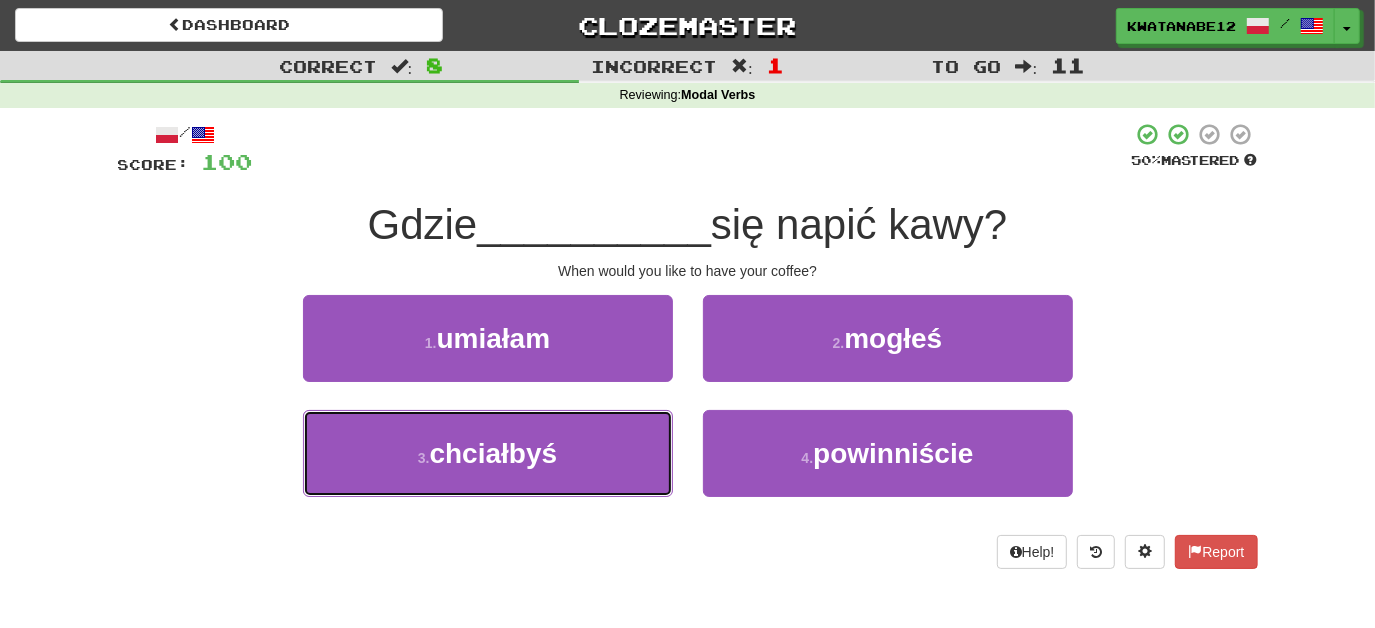 drag, startPoint x: 634, startPoint y: 441, endPoint x: 698, endPoint y: 406, distance: 72.94518 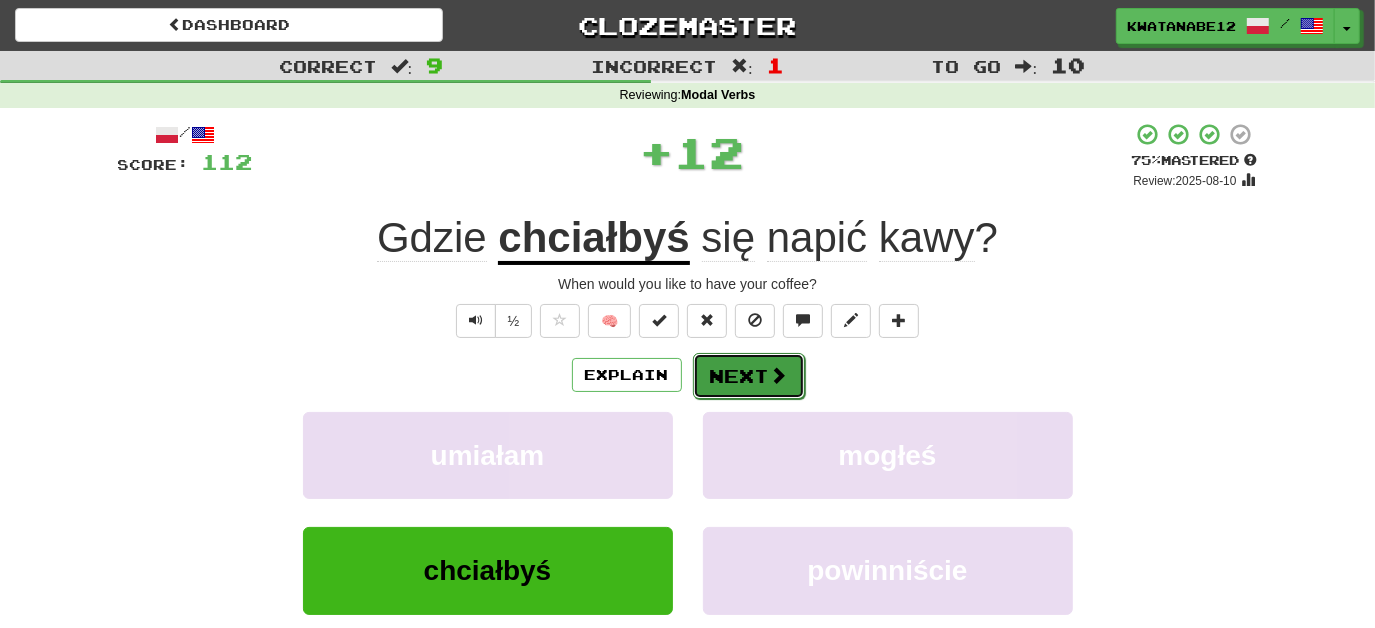 click on "Next" at bounding box center (749, 376) 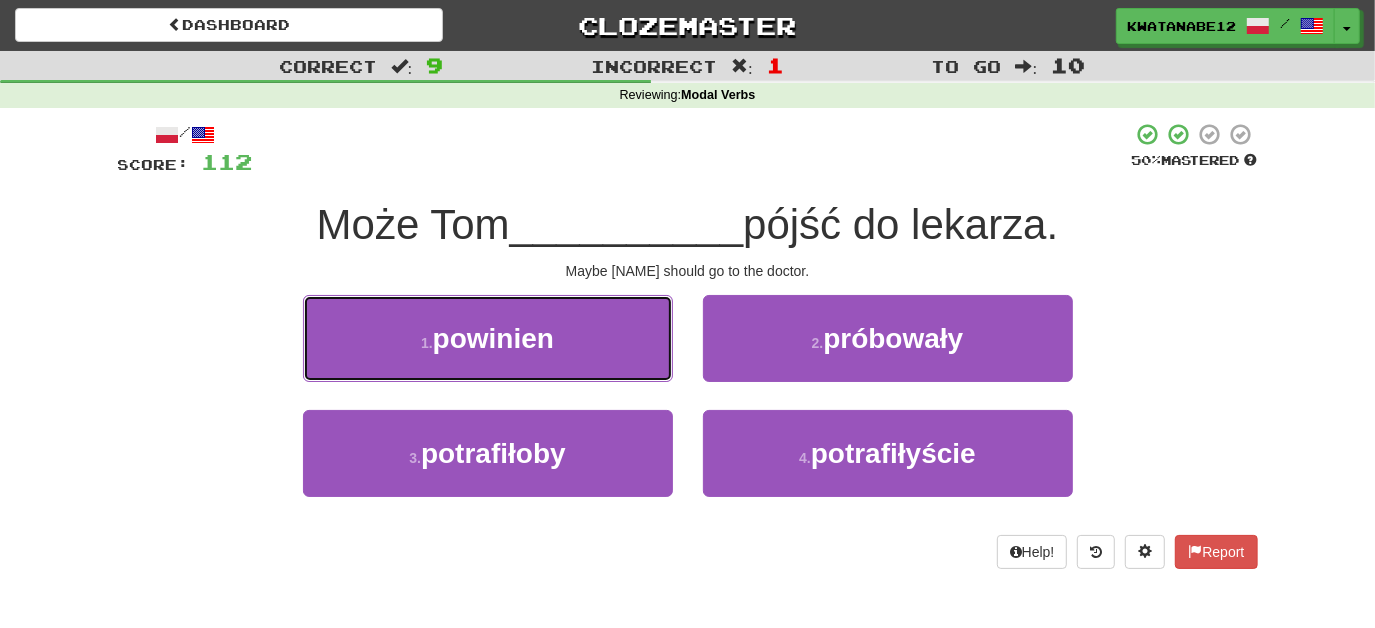 drag, startPoint x: 610, startPoint y: 341, endPoint x: 626, endPoint y: 348, distance: 17.464249 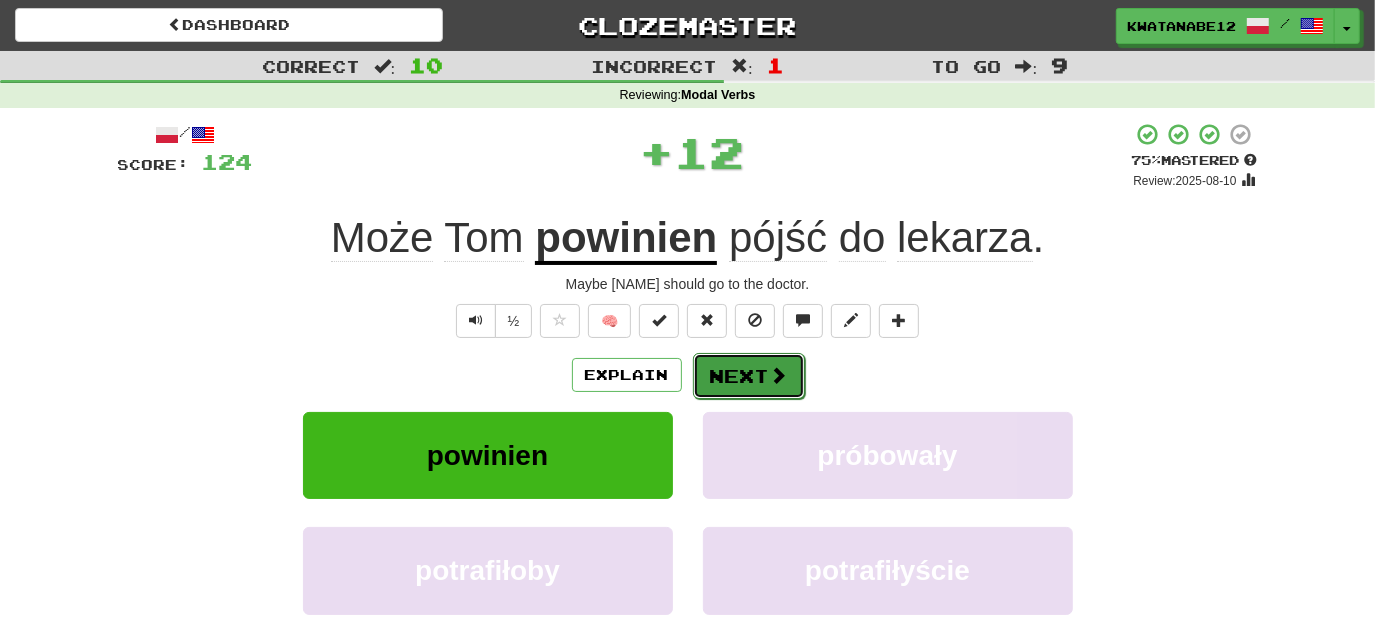click on "Next" at bounding box center (749, 376) 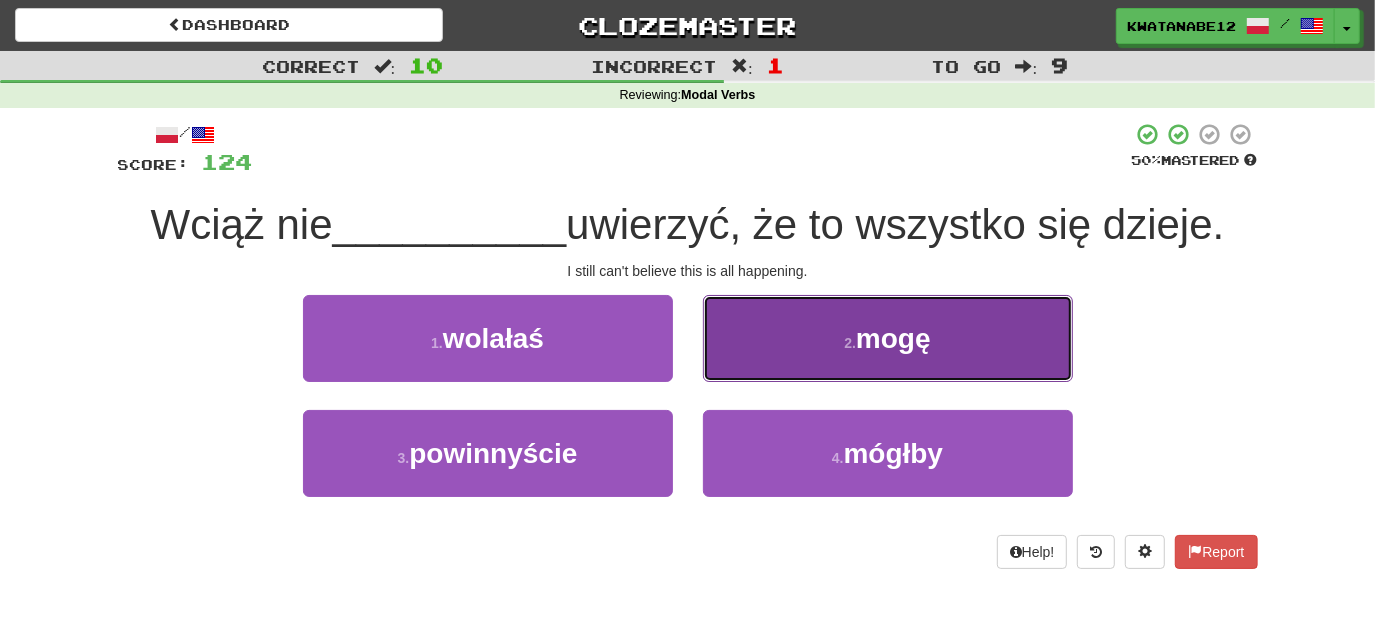 click on "2 .  mogę" at bounding box center [888, 338] 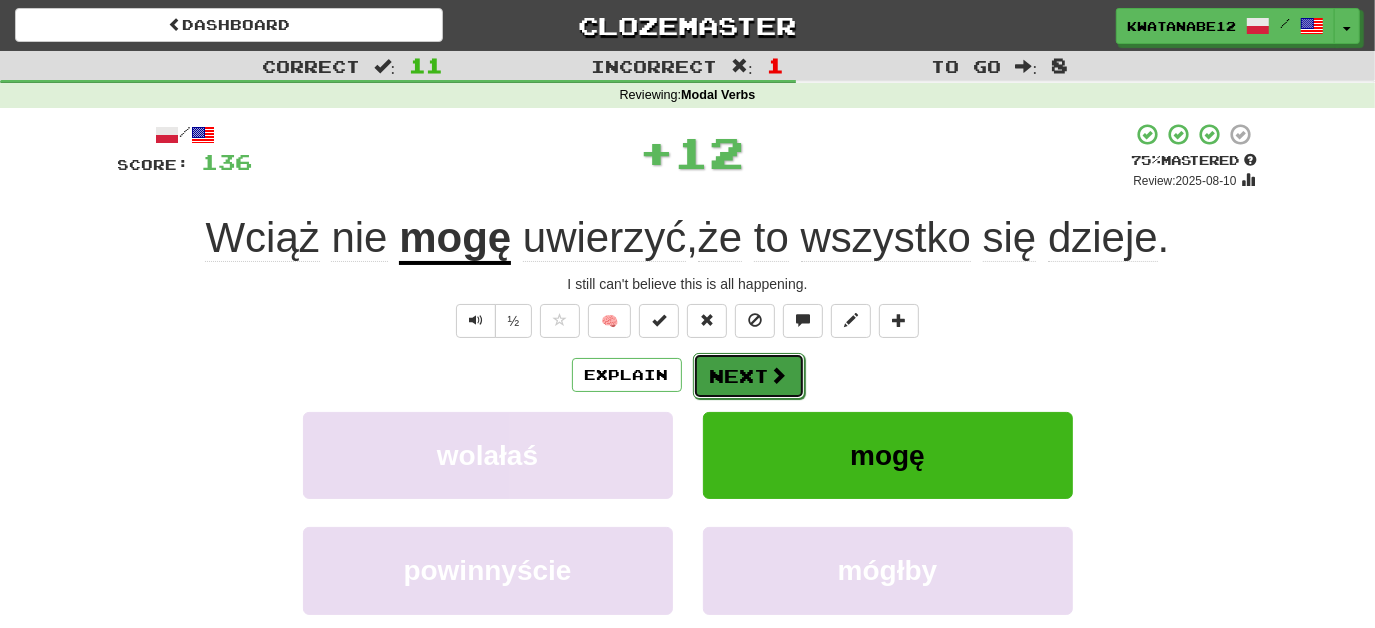 click on "Next" at bounding box center (749, 376) 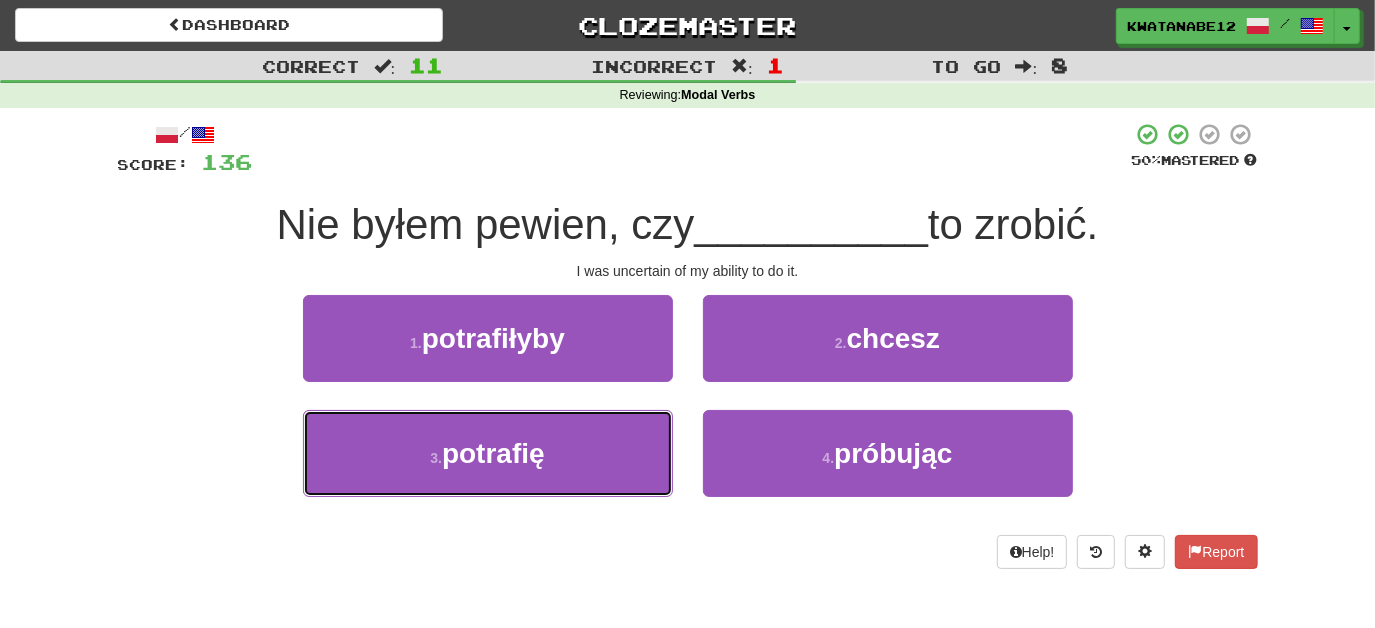 drag, startPoint x: 642, startPoint y: 434, endPoint x: 723, endPoint y: 402, distance: 87.0919 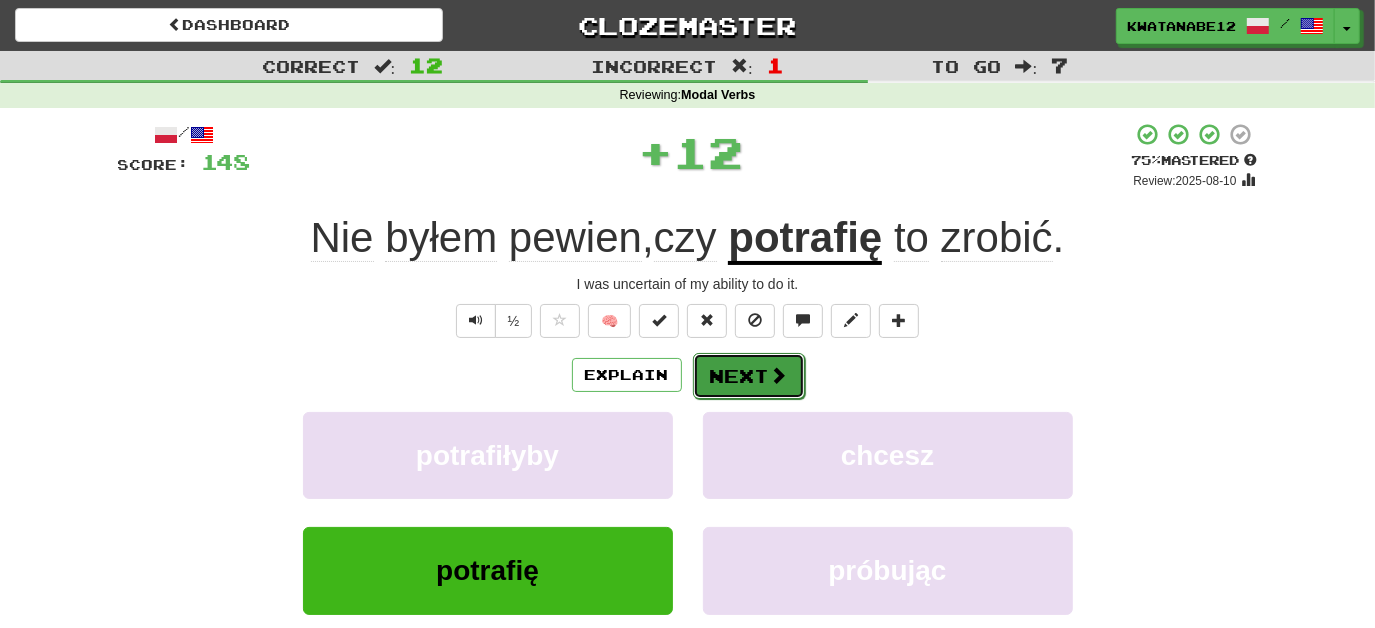 click on "Next" at bounding box center [749, 376] 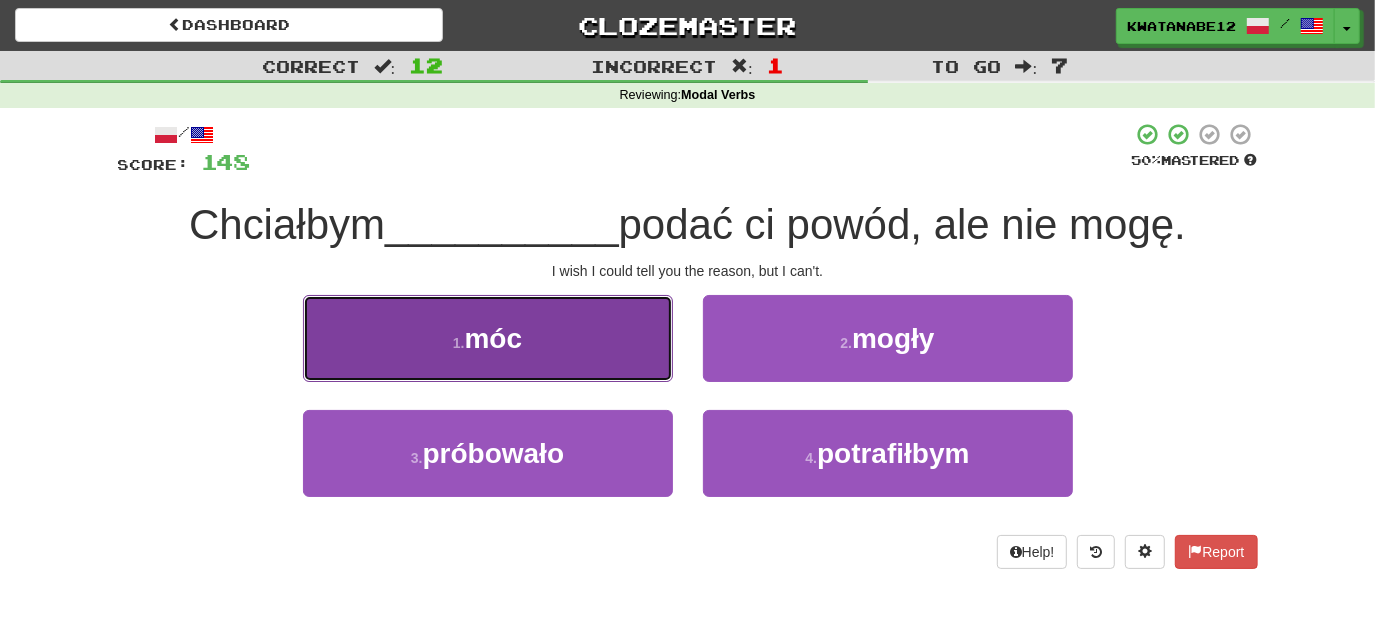click on "1 .  móc" at bounding box center (488, 338) 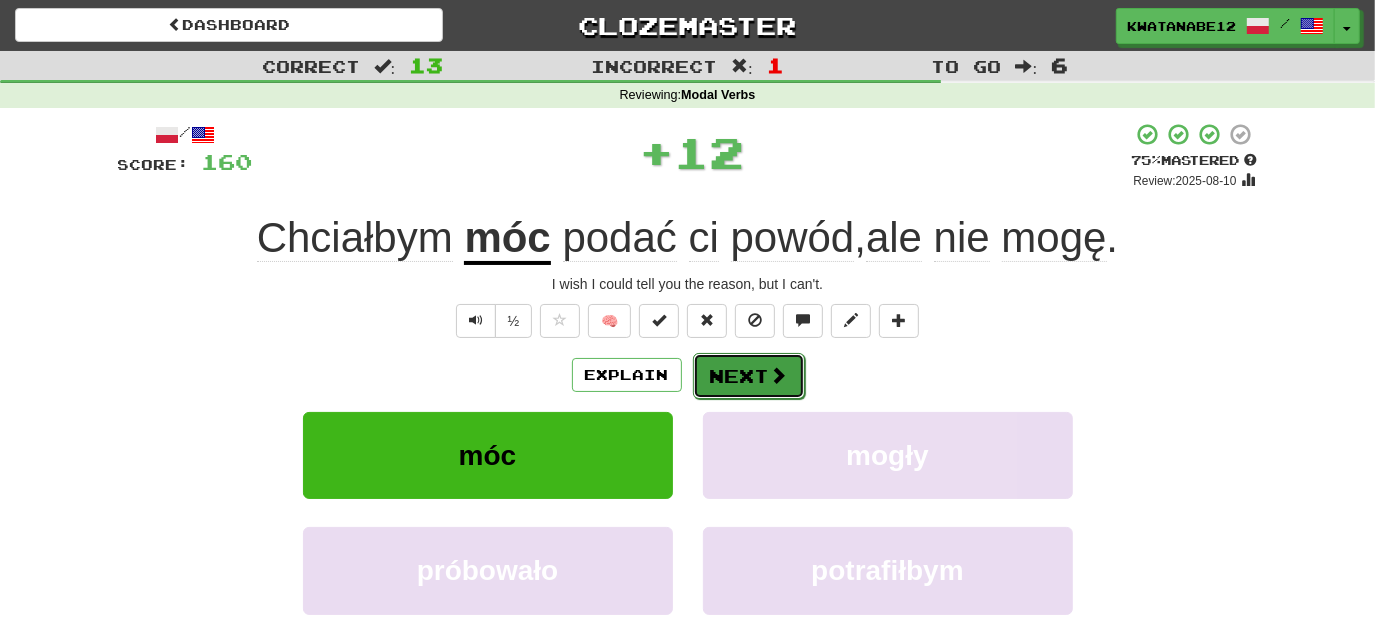 drag, startPoint x: 712, startPoint y: 376, endPoint x: 722, endPoint y: 373, distance: 10.440307 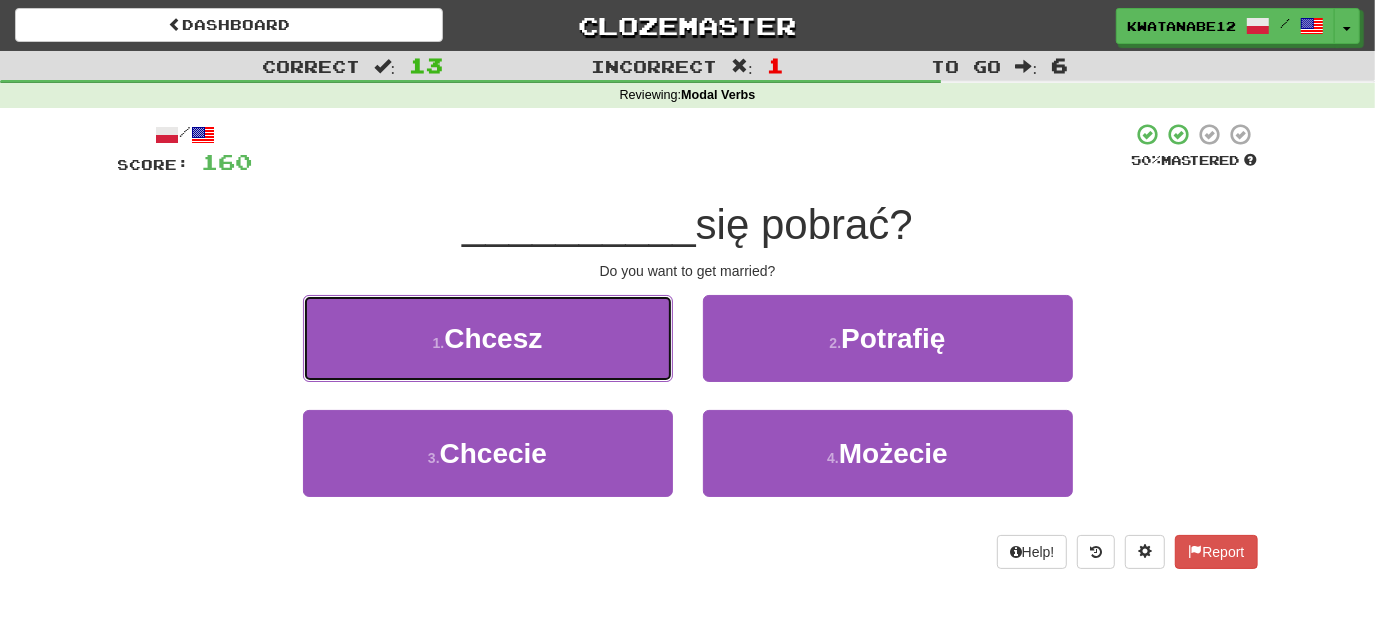 drag, startPoint x: 617, startPoint y: 340, endPoint x: 642, endPoint y: 346, distance: 25.70992 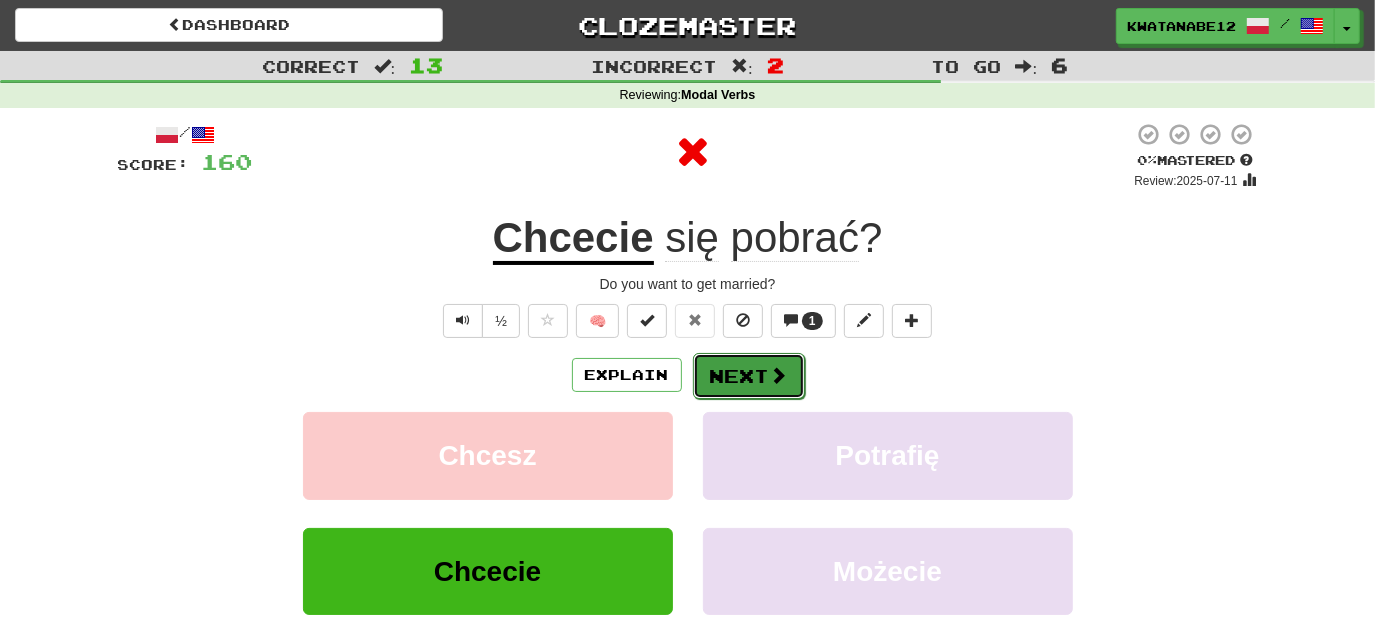 click on "Next" at bounding box center [749, 376] 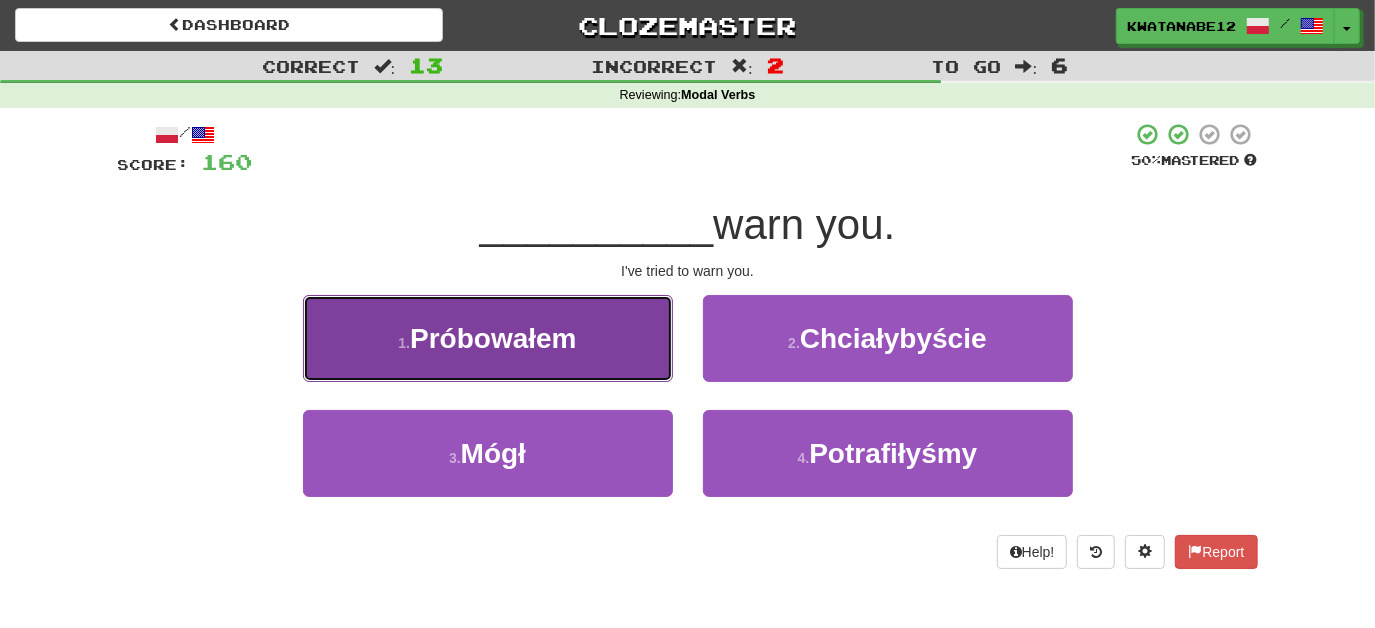 click on "1 .  Próbowałem" at bounding box center [488, 338] 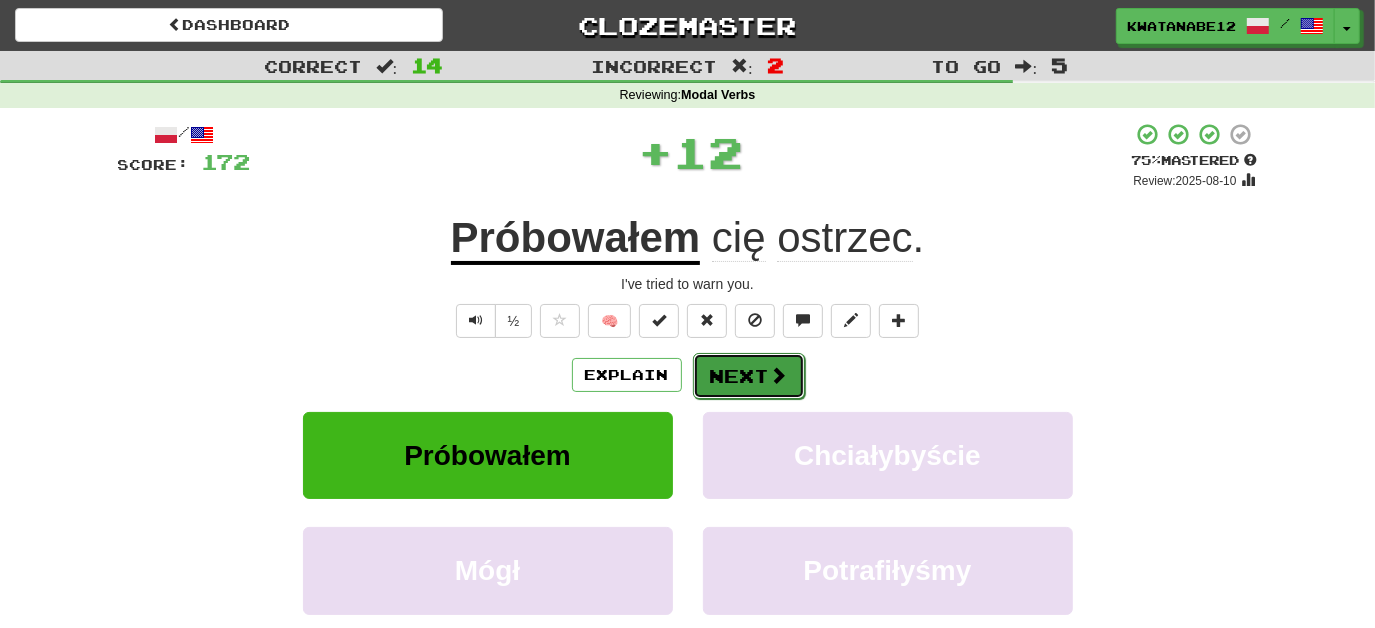 click on "Next" at bounding box center [749, 376] 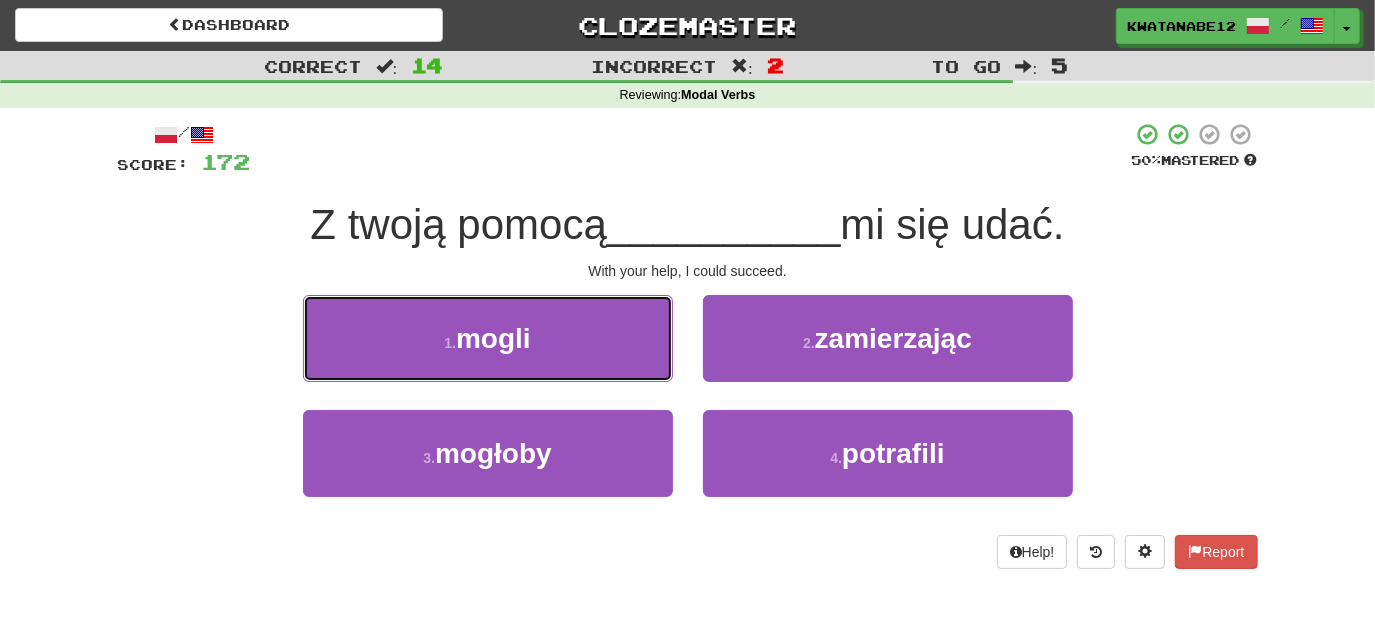 drag, startPoint x: 634, startPoint y: 328, endPoint x: 646, endPoint y: 346, distance: 21.633308 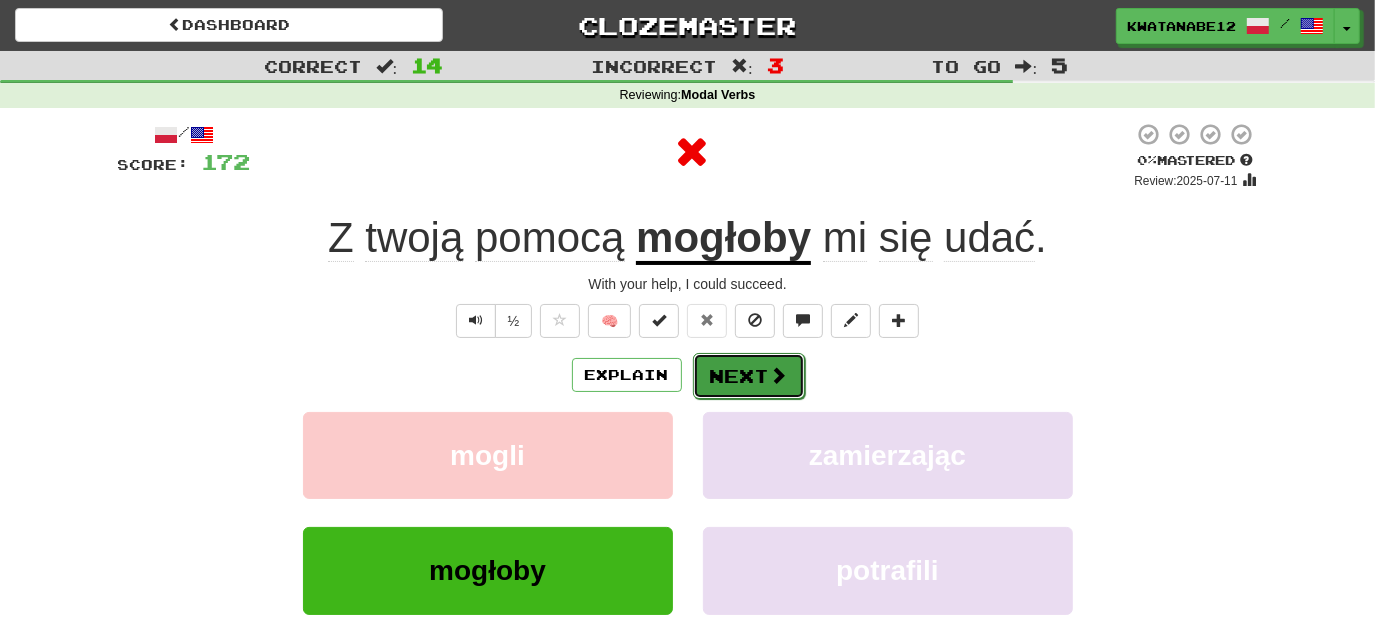 drag, startPoint x: 767, startPoint y: 375, endPoint x: 754, endPoint y: 363, distance: 17.691807 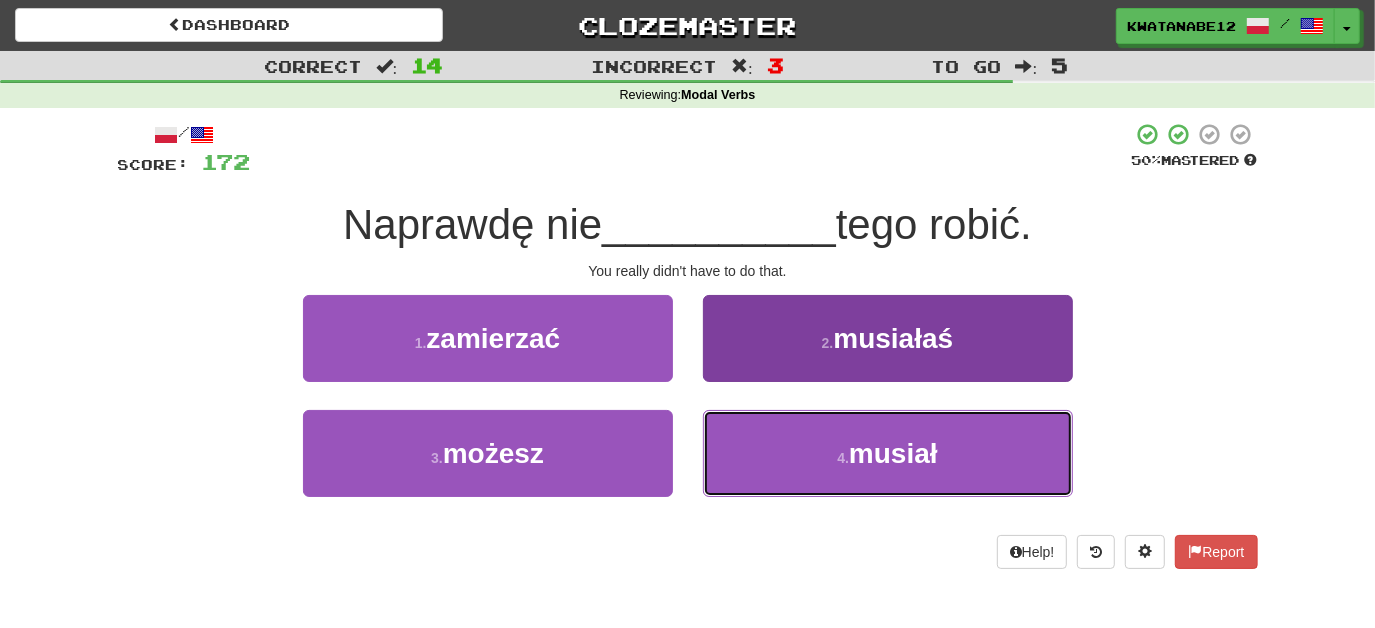 click on "4 .  musiał" at bounding box center [888, 453] 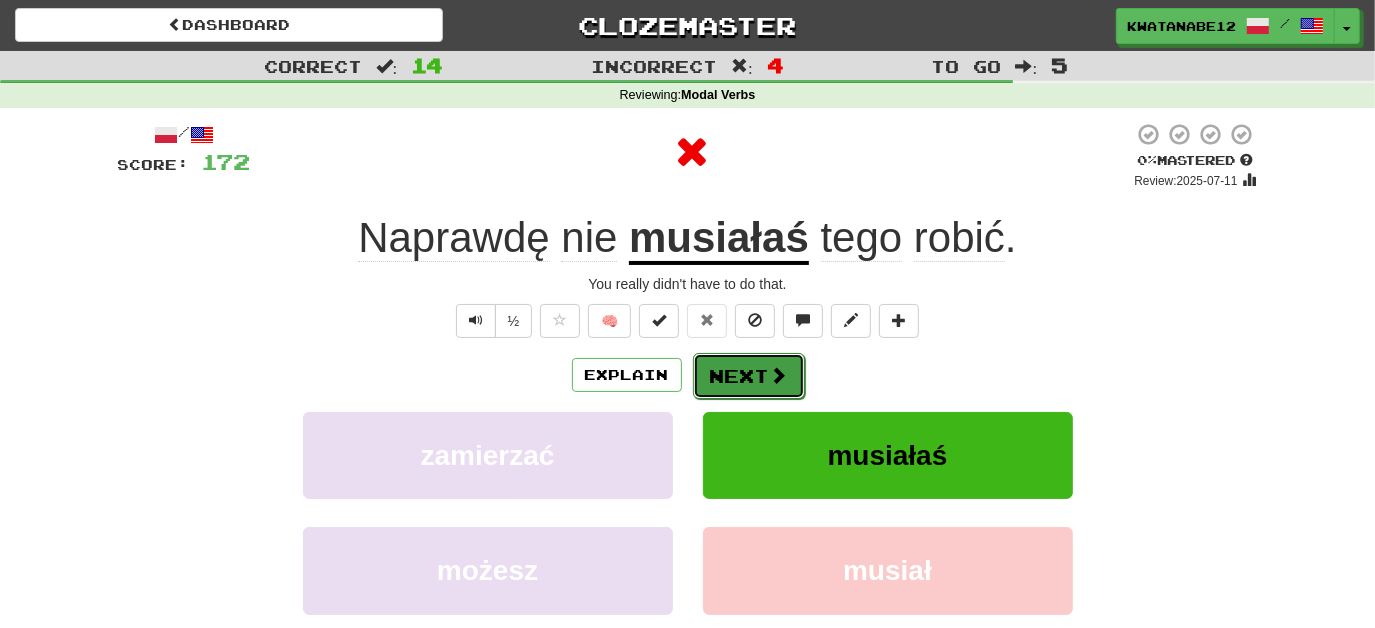 click on "Next" at bounding box center (749, 376) 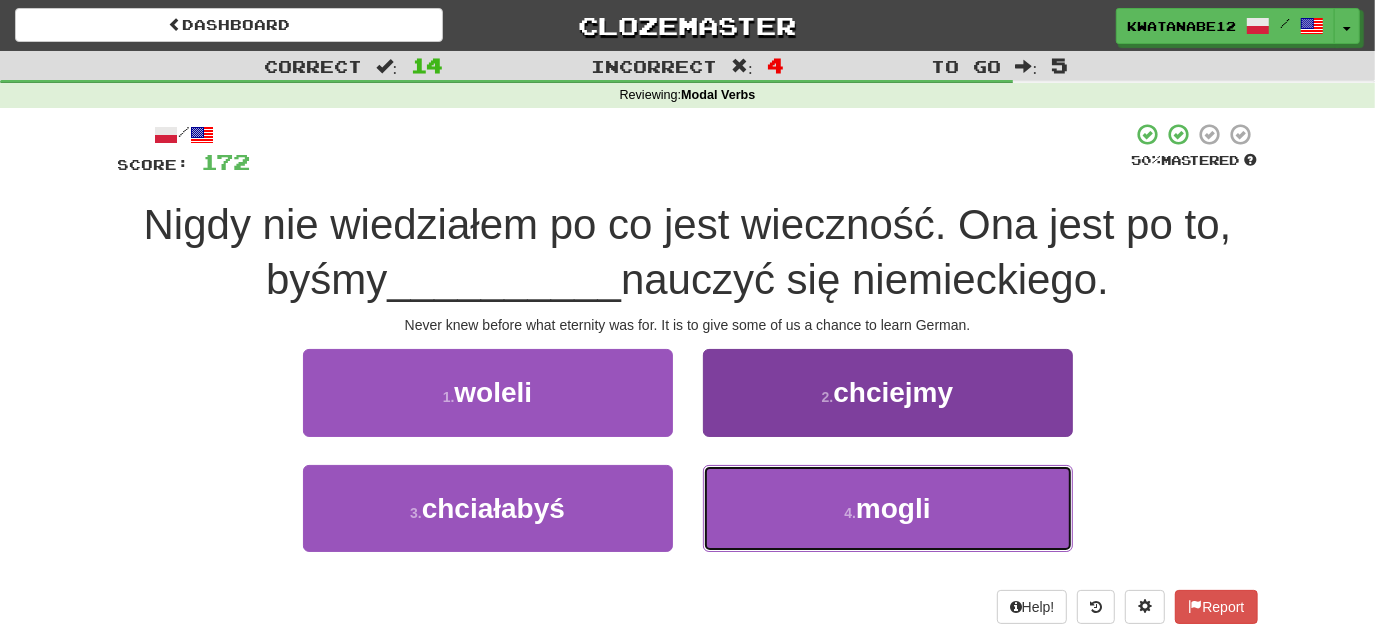 drag, startPoint x: 760, startPoint y: 495, endPoint x: 763, endPoint y: 480, distance: 15.297058 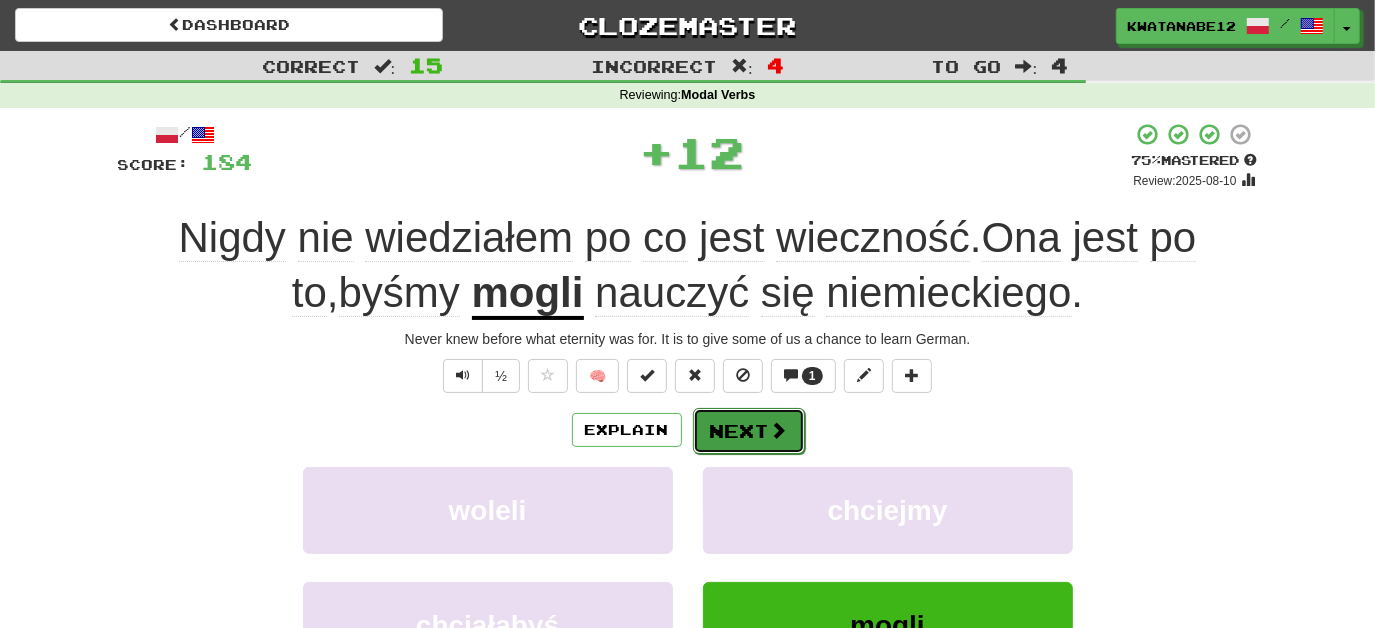 click on "Next" at bounding box center [749, 431] 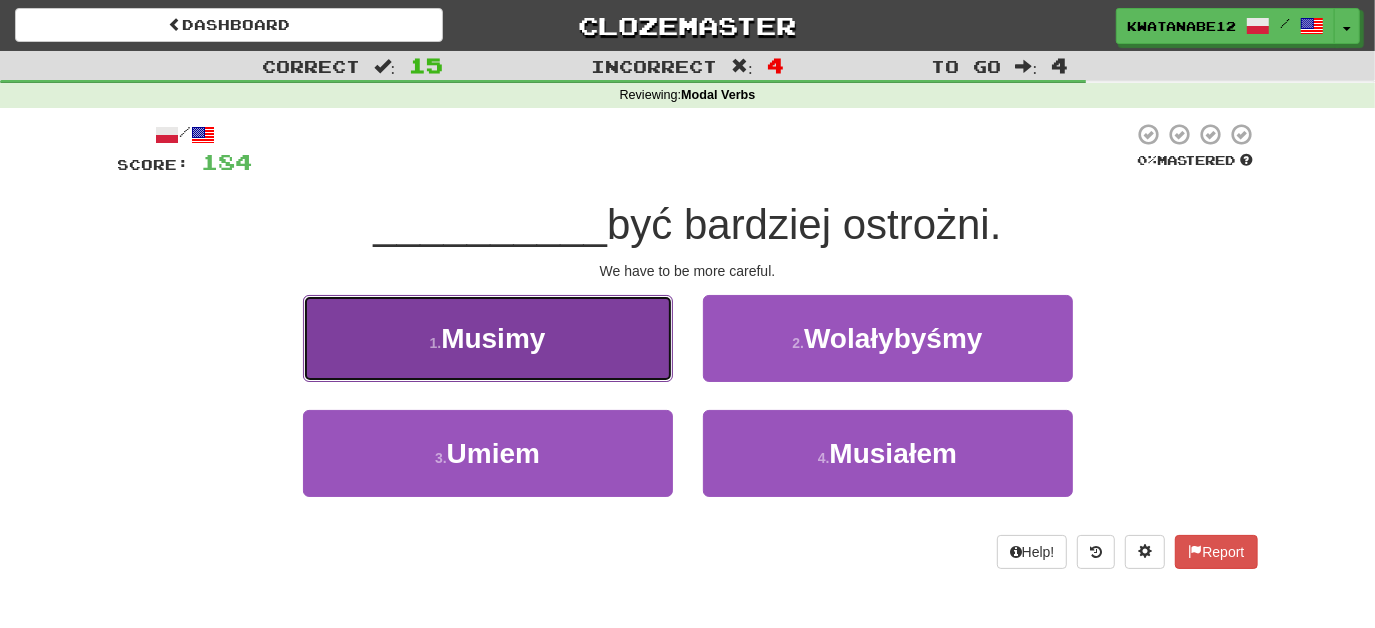 drag, startPoint x: 614, startPoint y: 352, endPoint x: 628, endPoint y: 356, distance: 14.56022 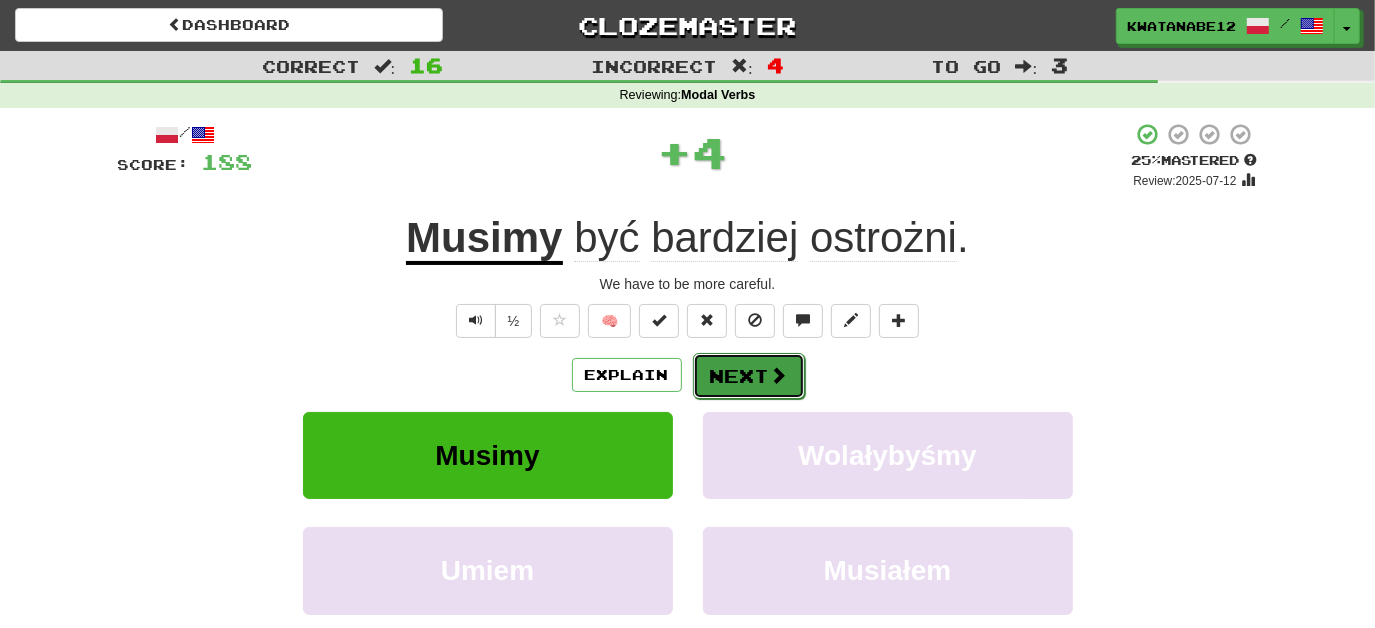 click on "Next" at bounding box center (749, 376) 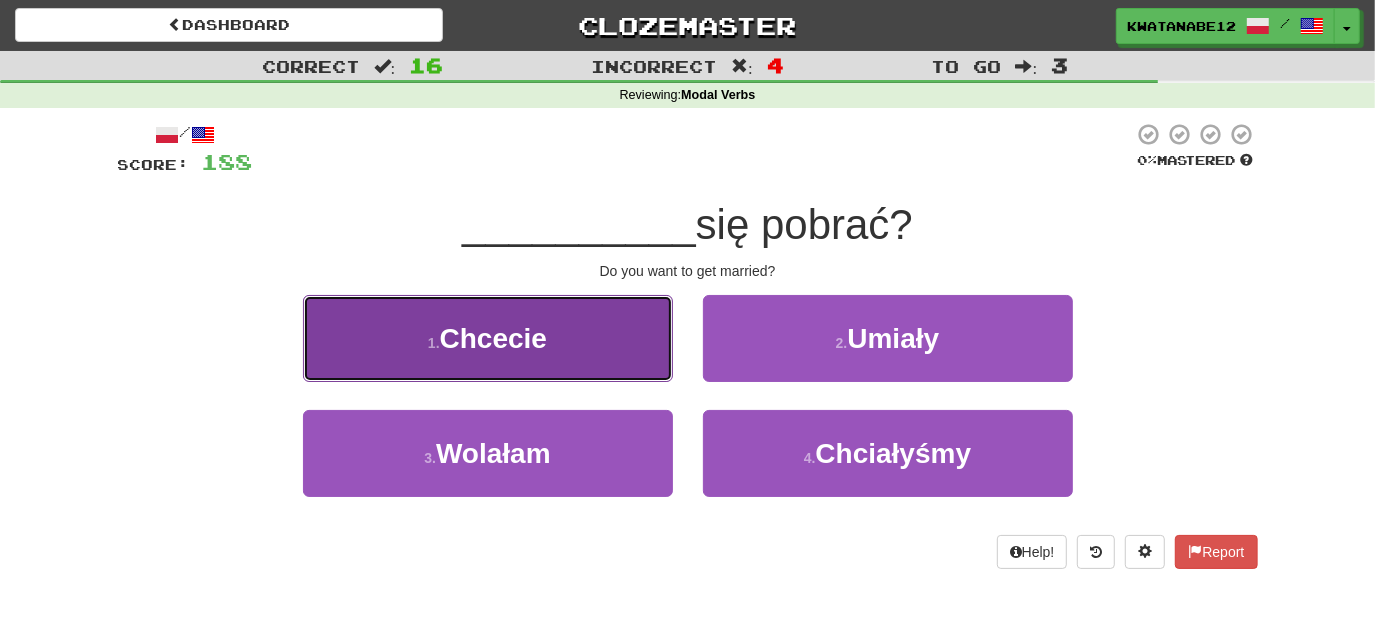 drag, startPoint x: 602, startPoint y: 348, endPoint x: 621, endPoint y: 351, distance: 19.235384 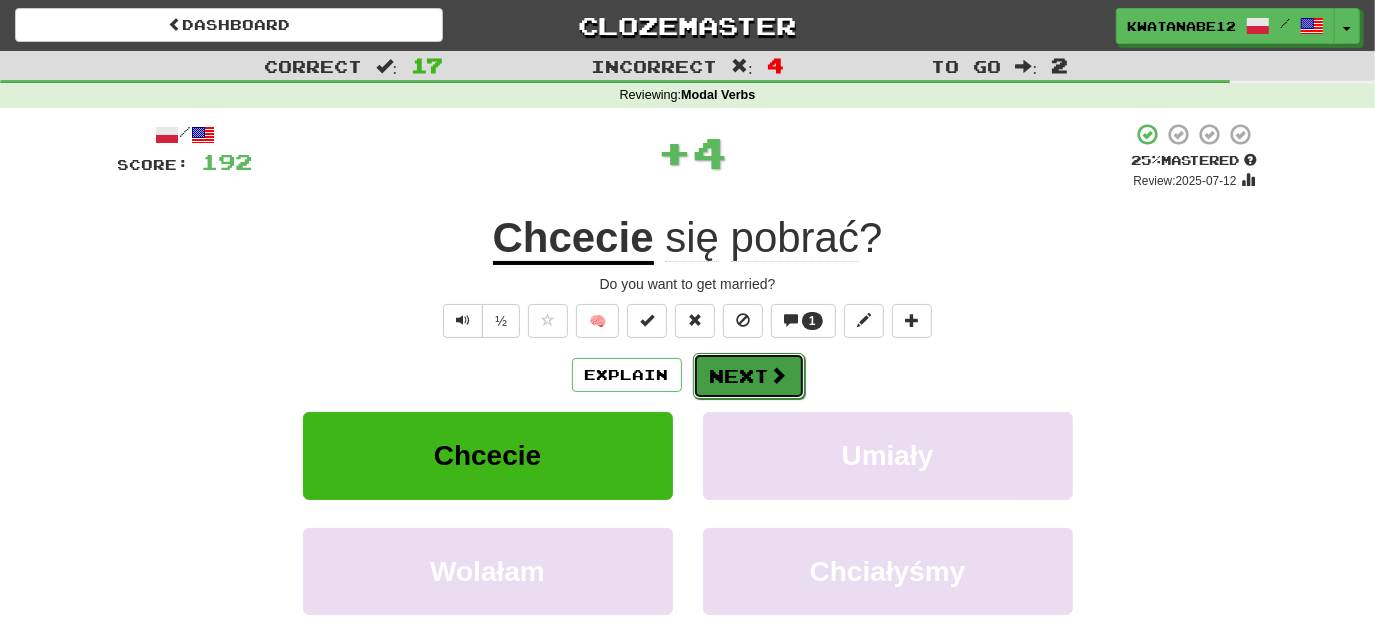 drag, startPoint x: 738, startPoint y: 380, endPoint x: 728, endPoint y: 378, distance: 10.198039 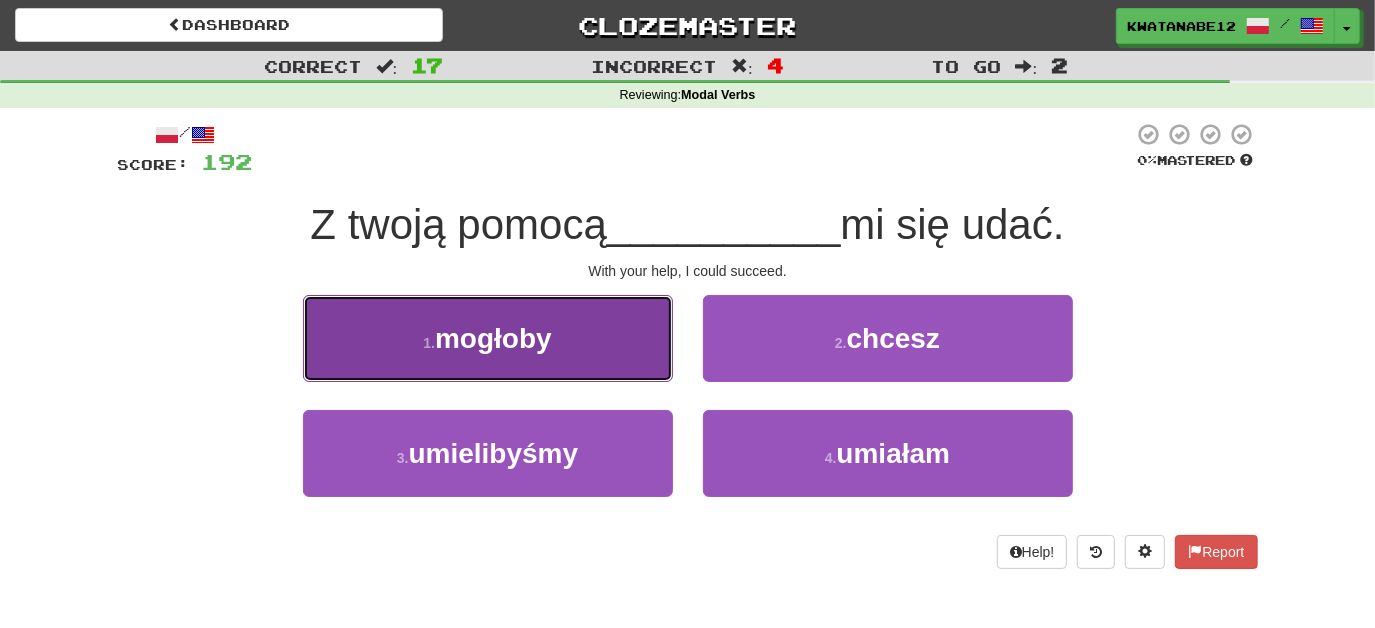 drag, startPoint x: 601, startPoint y: 356, endPoint x: 630, endPoint y: 363, distance: 29.832869 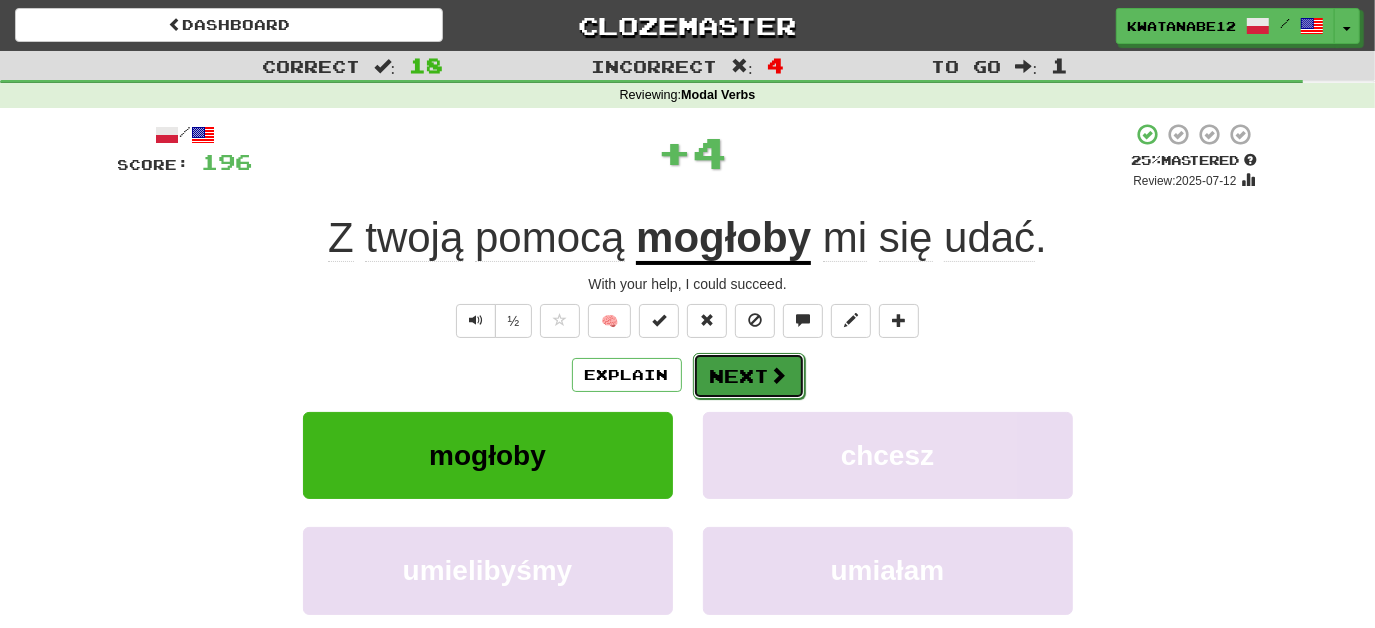 click on "Next" at bounding box center [749, 376] 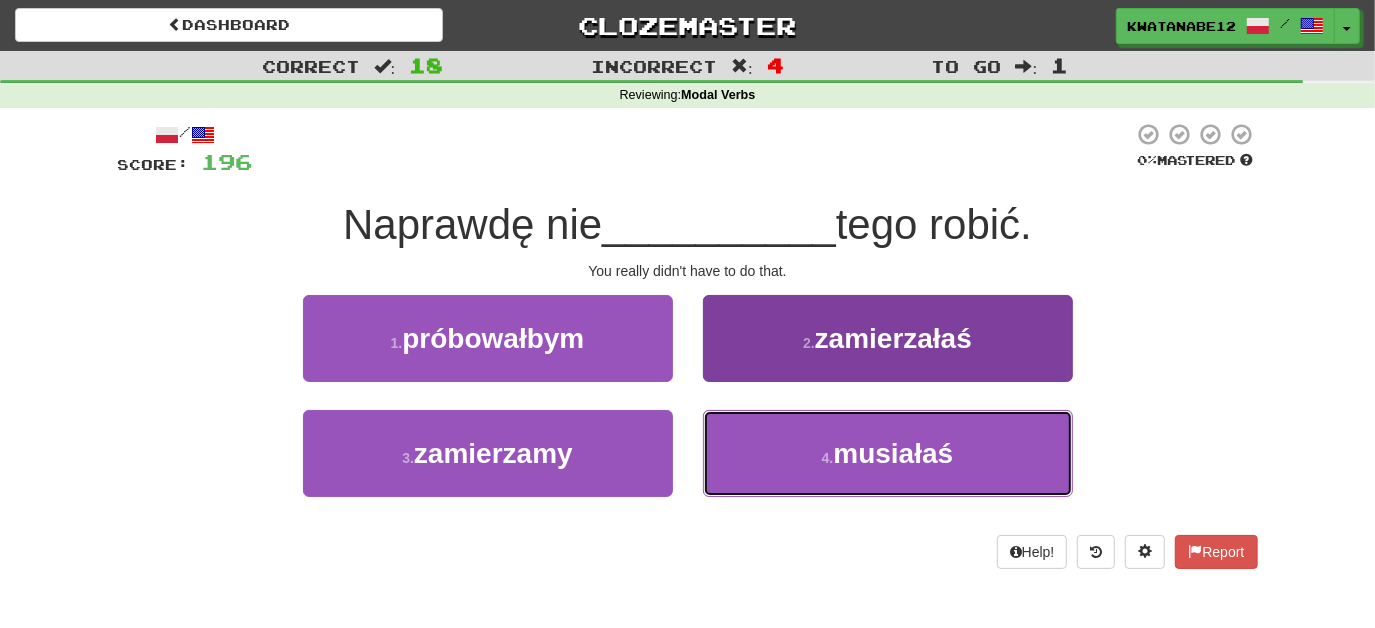 drag, startPoint x: 777, startPoint y: 466, endPoint x: 746, endPoint y: 418, distance: 57.14018 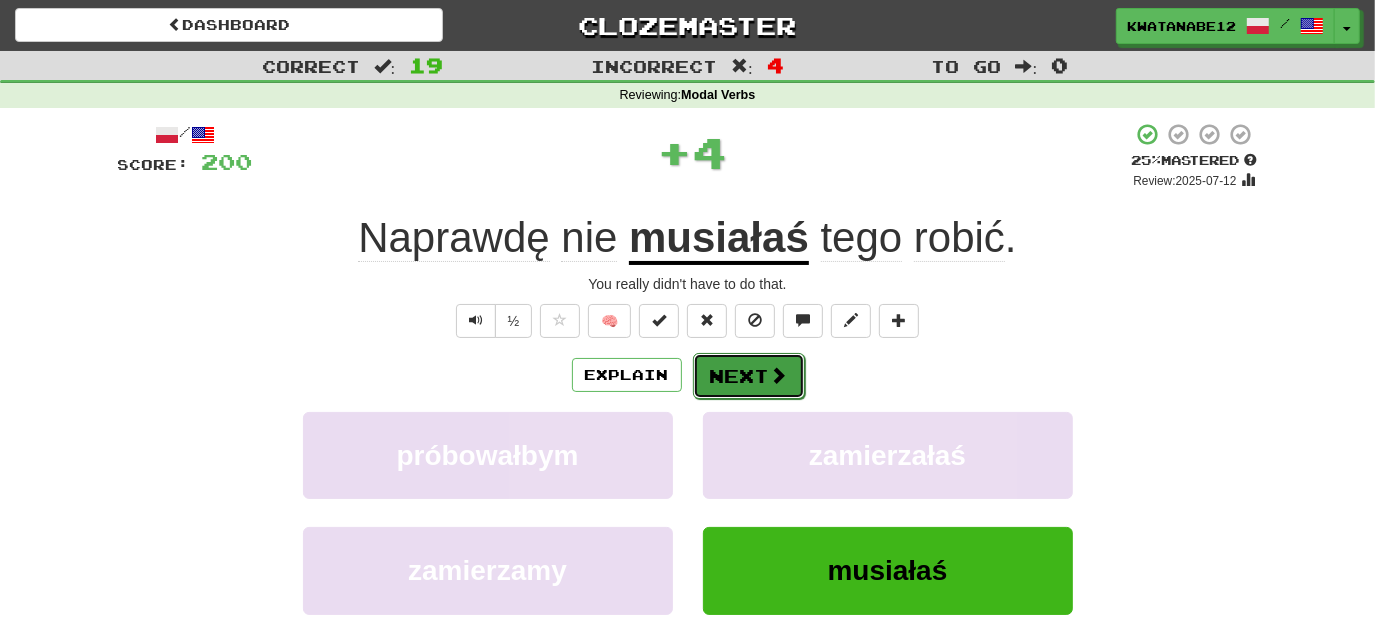click on "Next" at bounding box center [749, 376] 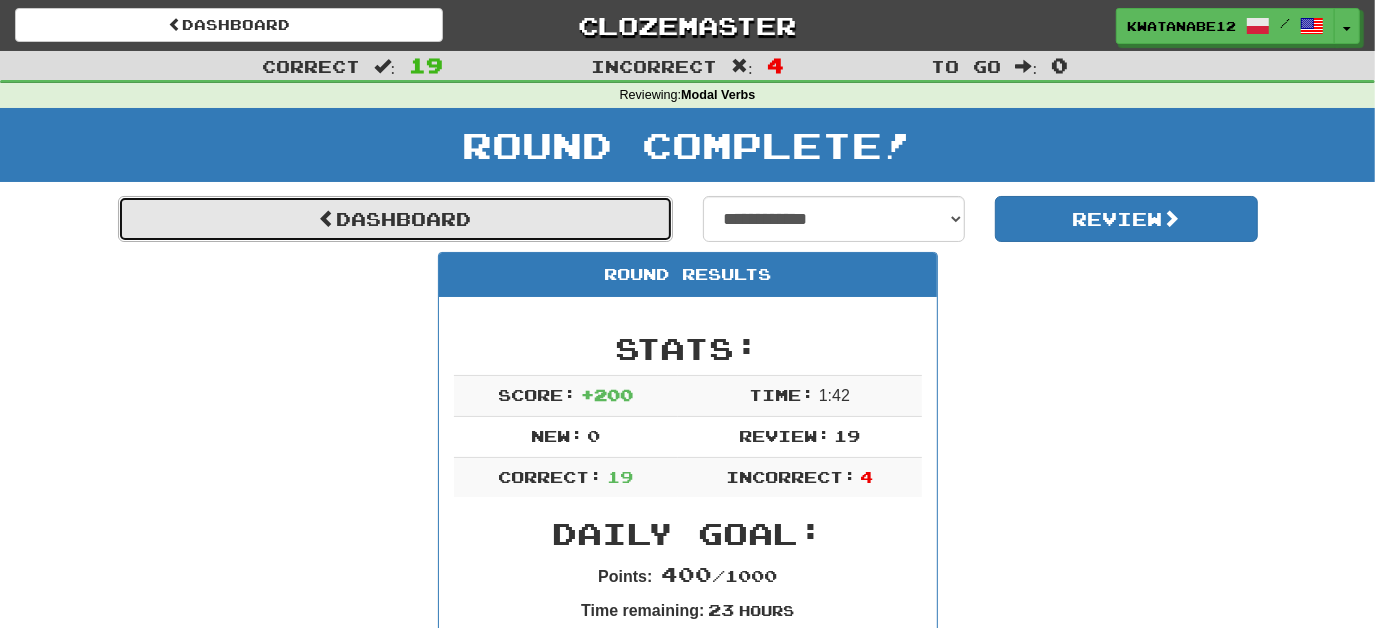 click on "Dashboard" at bounding box center (395, 219) 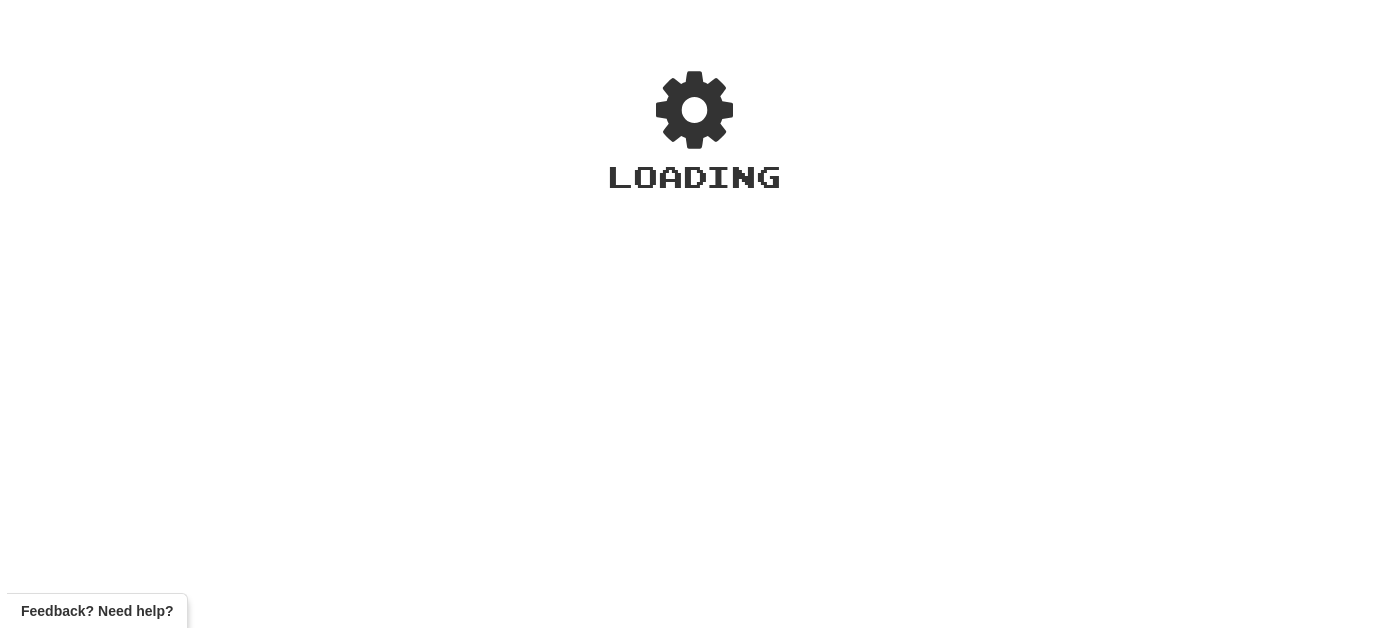 scroll, scrollTop: 0, scrollLeft: 0, axis: both 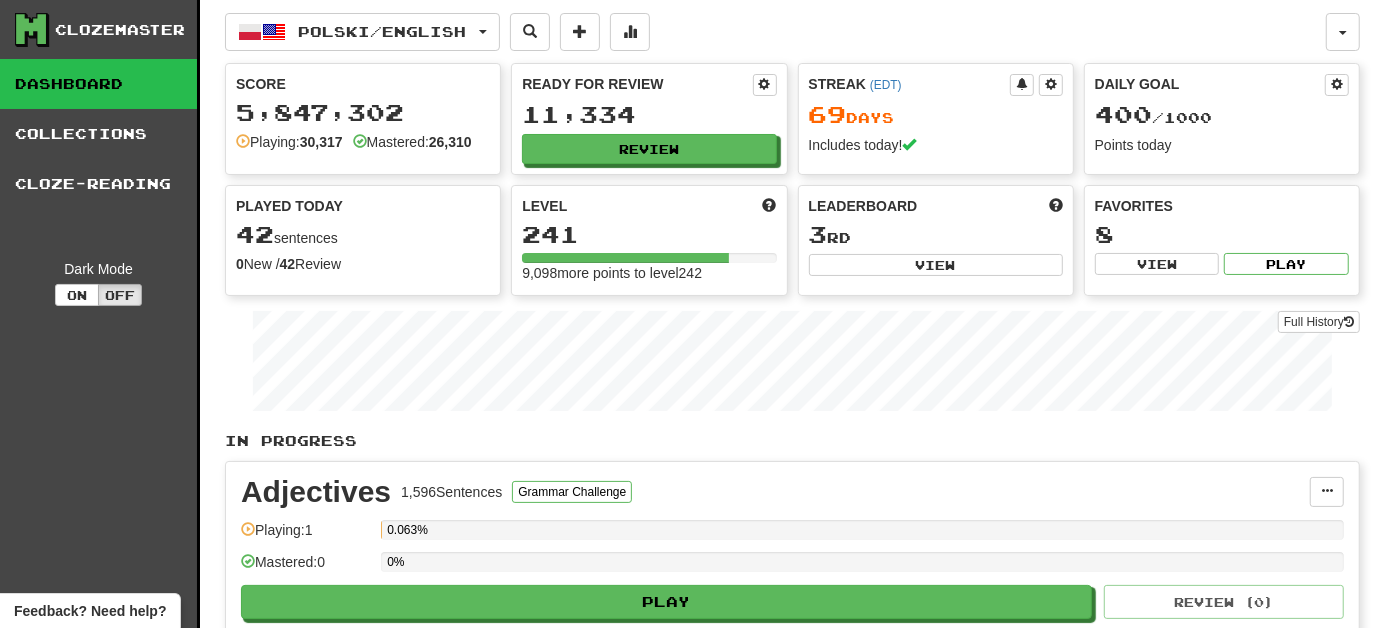 click on "Ready for Review 11,334   Review" at bounding box center (649, 119) 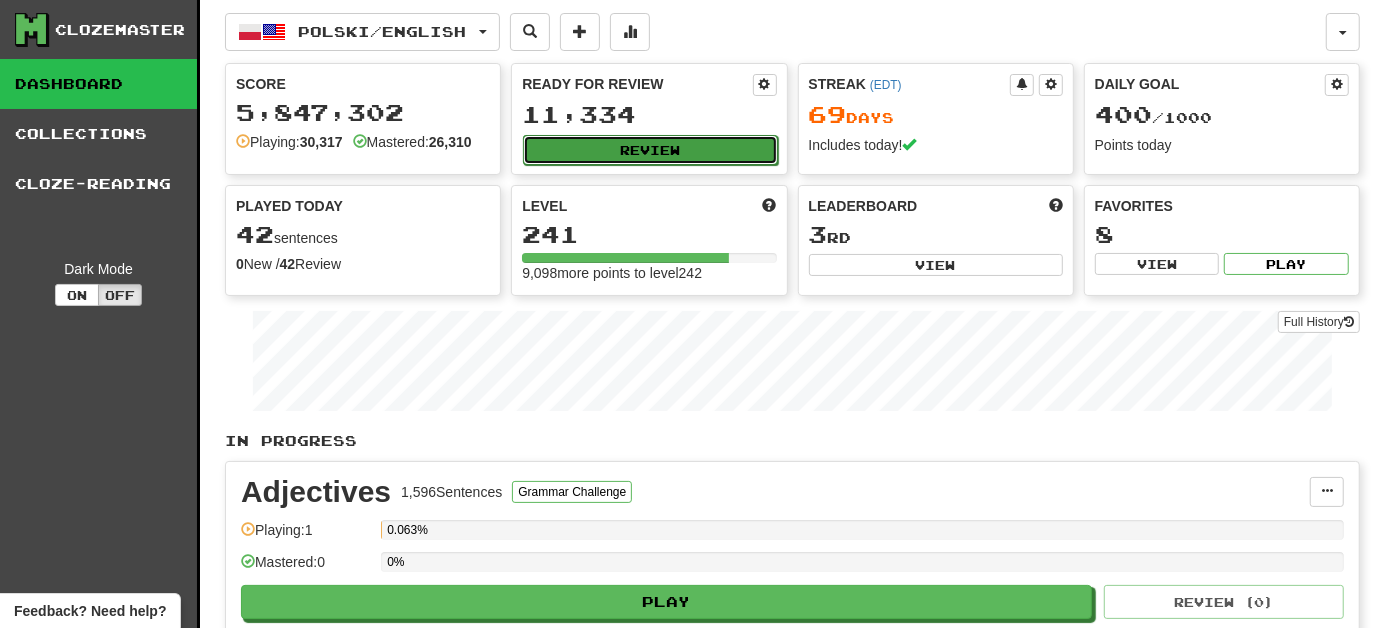 click on "Review" at bounding box center [650, 150] 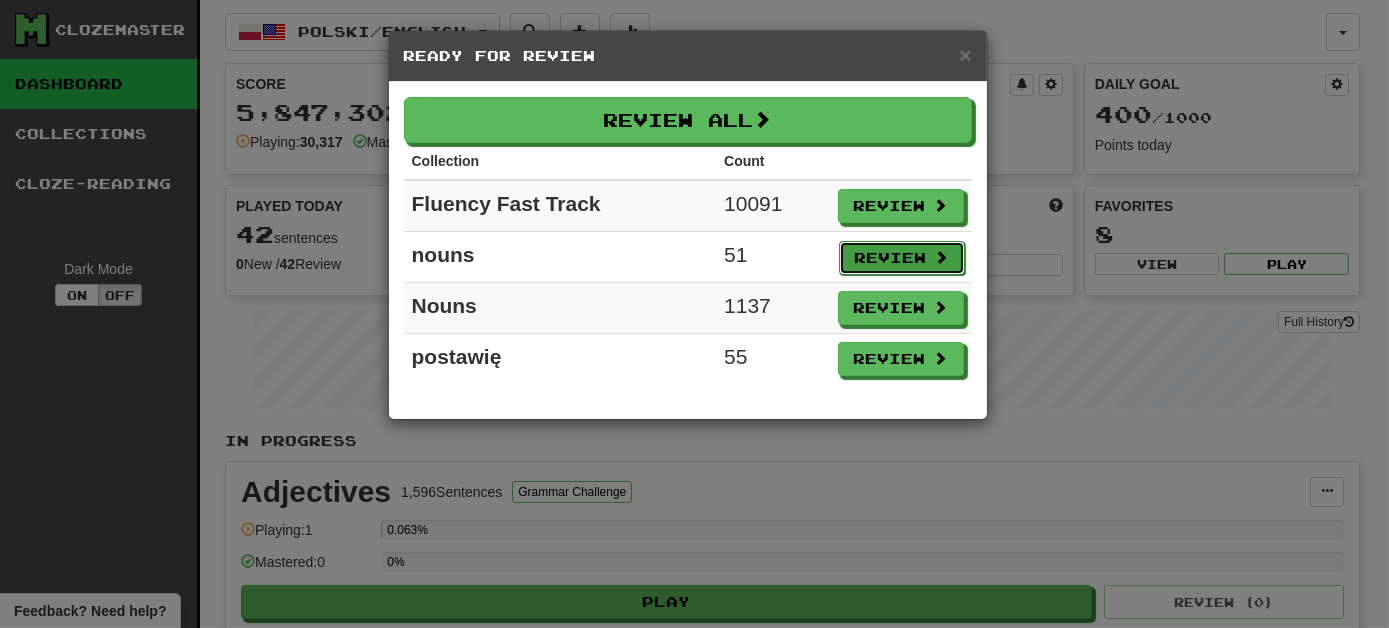 click on "Review" at bounding box center [902, 258] 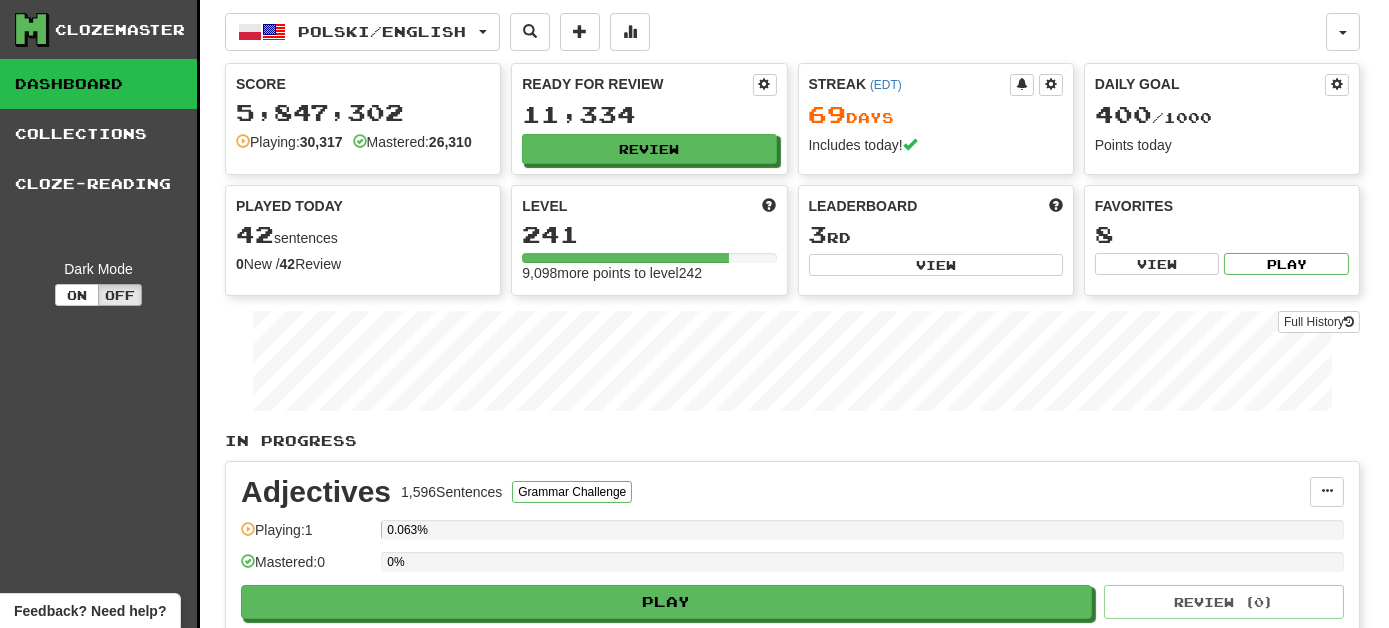 select on "***" 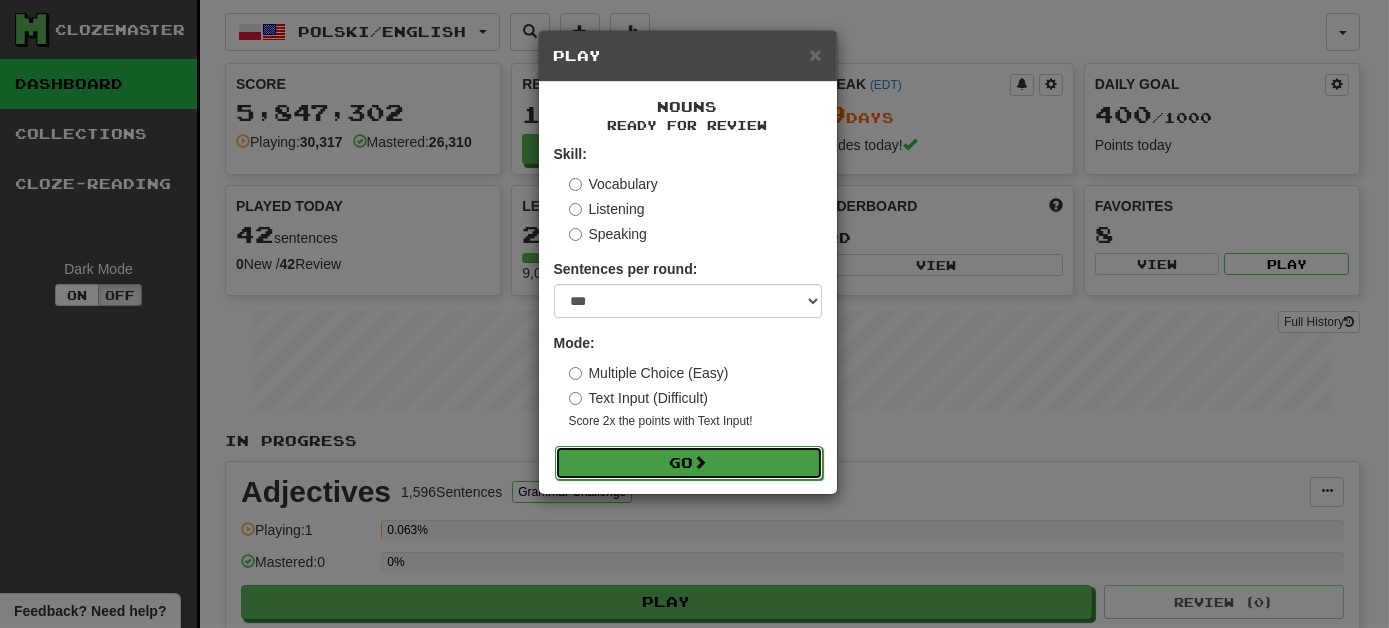 click on "Go" at bounding box center (689, 463) 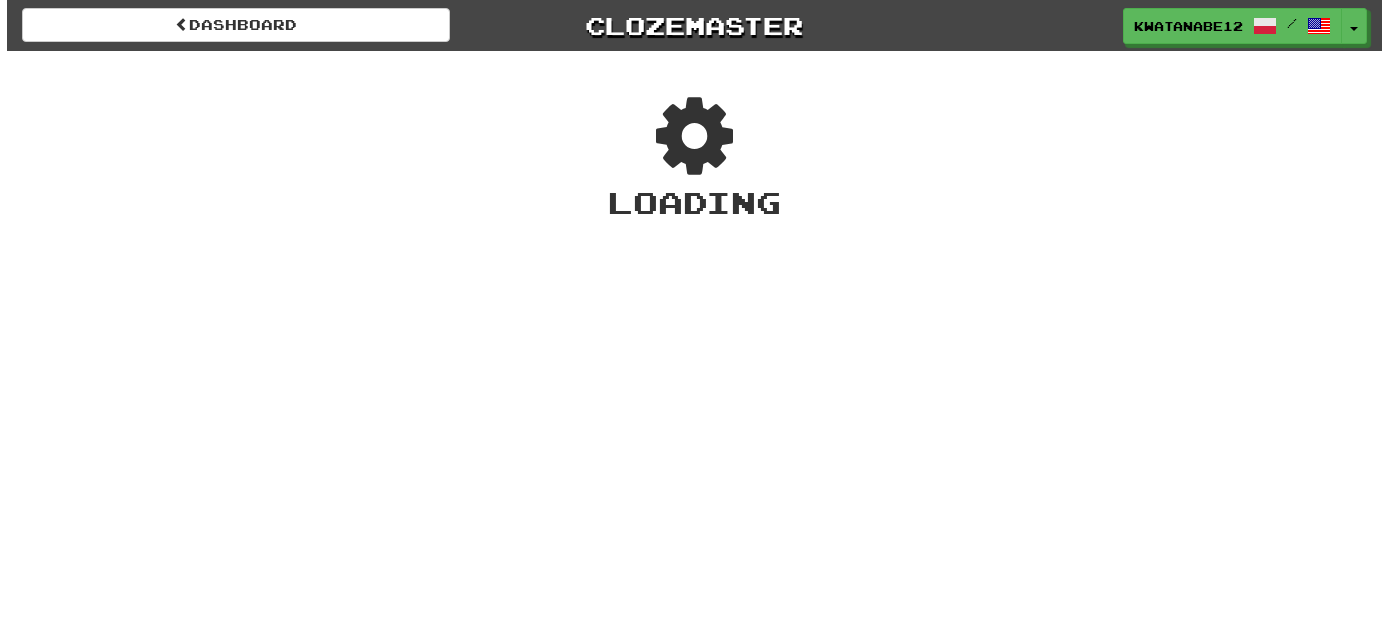 scroll, scrollTop: 0, scrollLeft: 0, axis: both 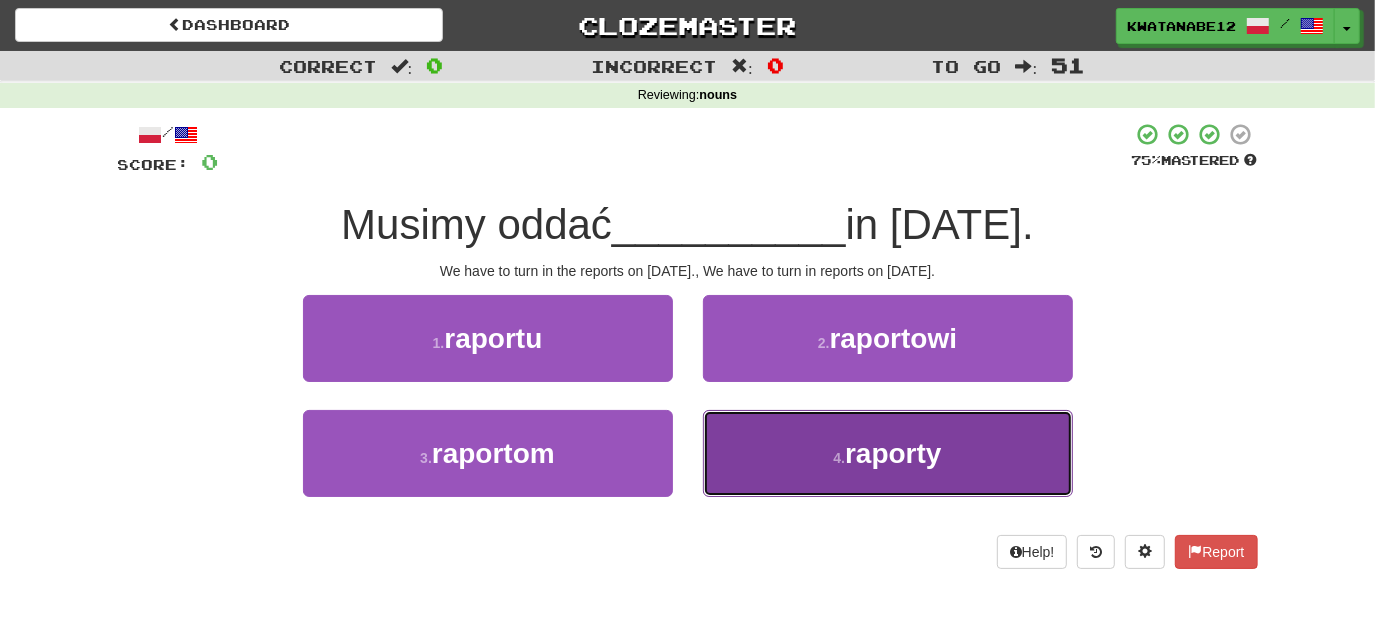 click on "4 .  raporty" at bounding box center (888, 453) 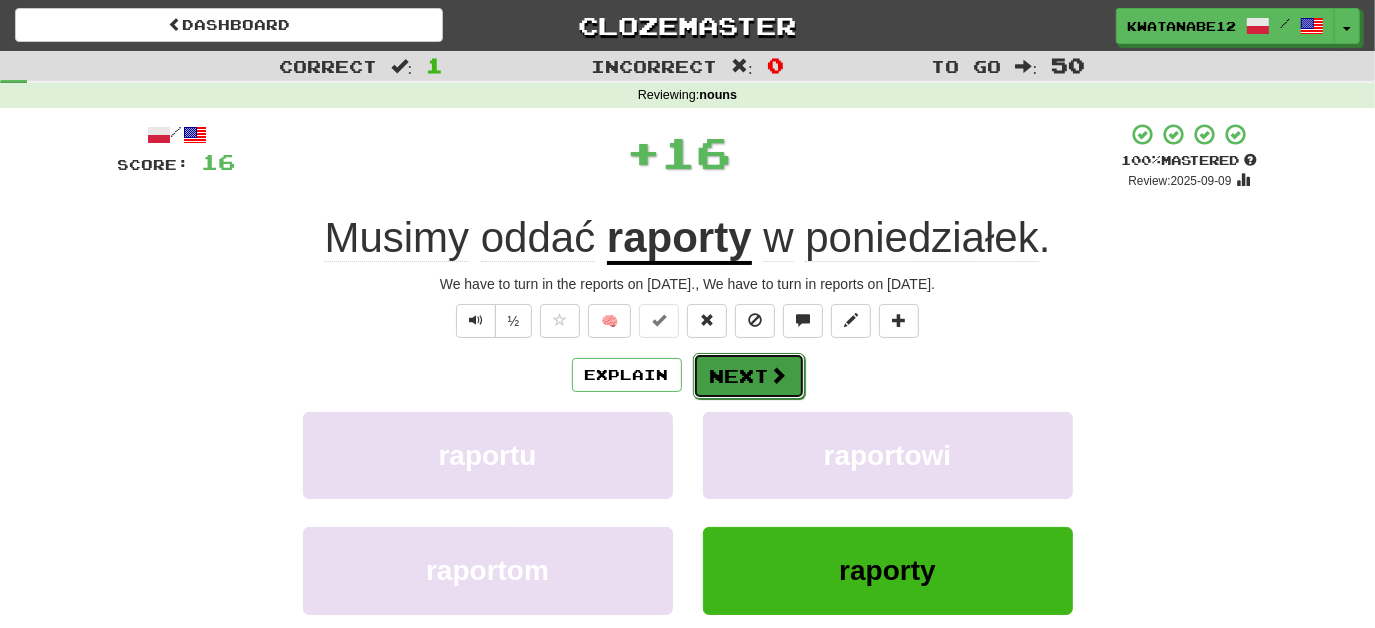 click on "Next" at bounding box center [749, 376] 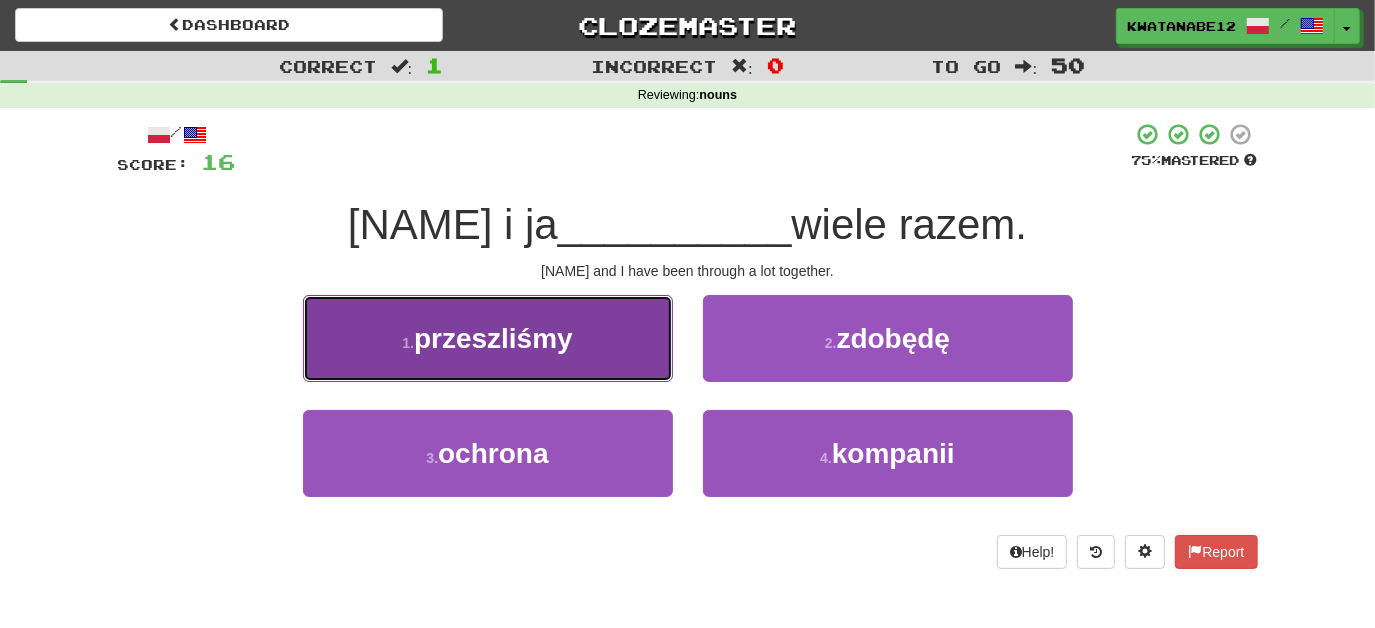 click on "1 .  przeszliśmy" at bounding box center [488, 338] 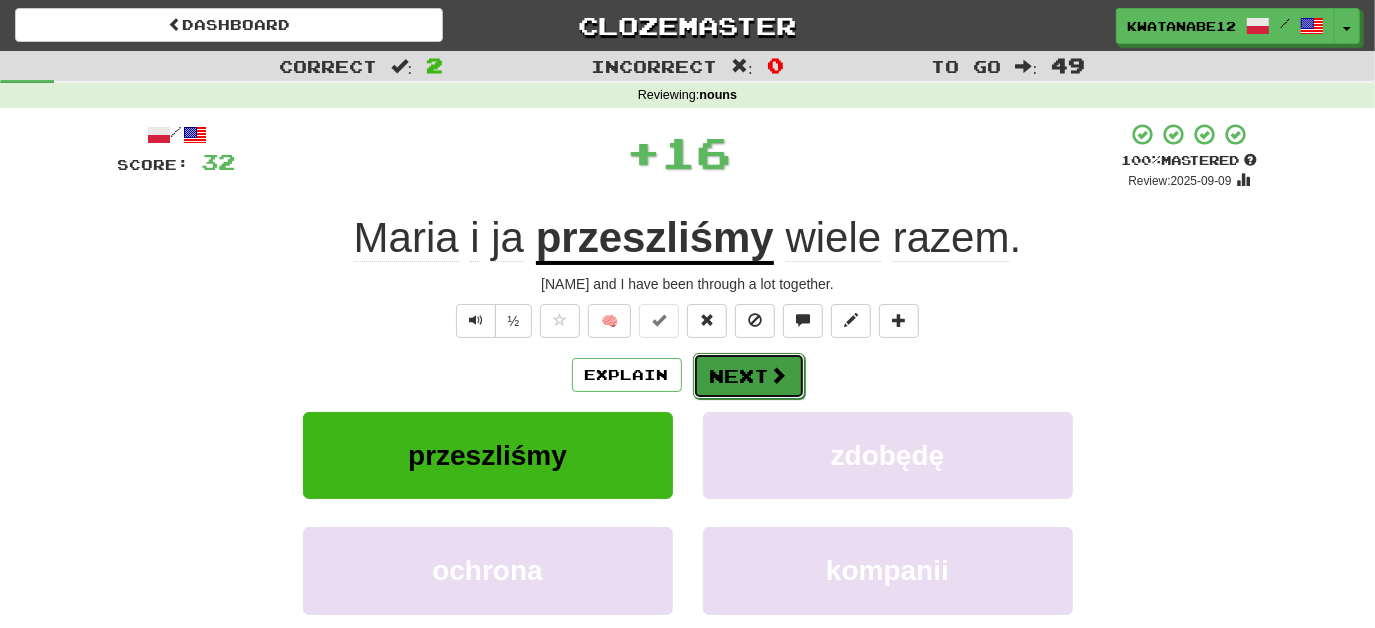 click on "Next" at bounding box center [749, 376] 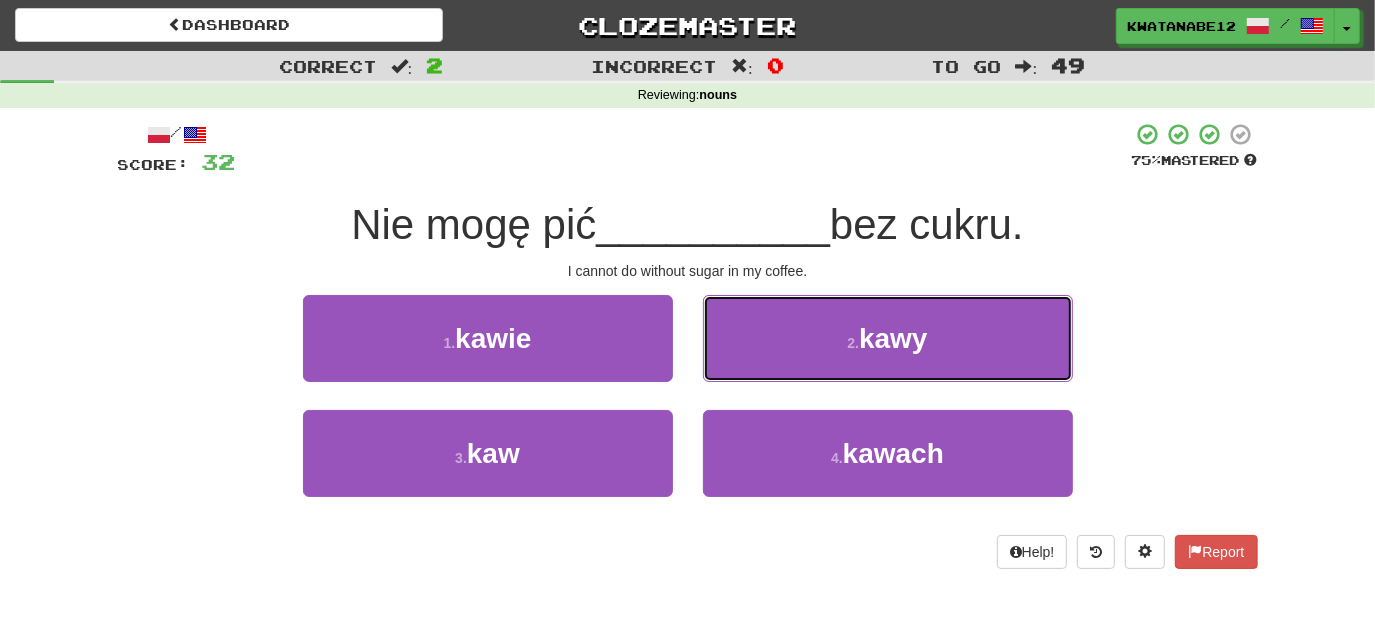 drag, startPoint x: 773, startPoint y: 327, endPoint x: 738, endPoint y: 349, distance: 41.340054 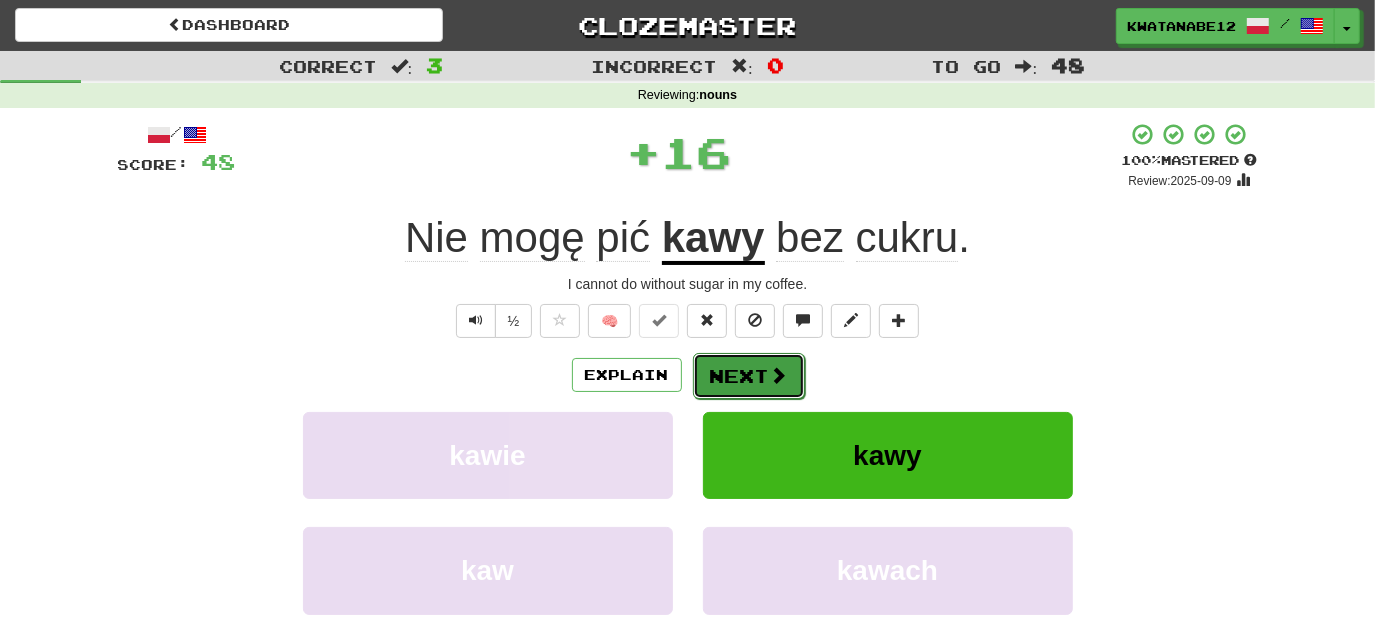click on "Next" at bounding box center [749, 376] 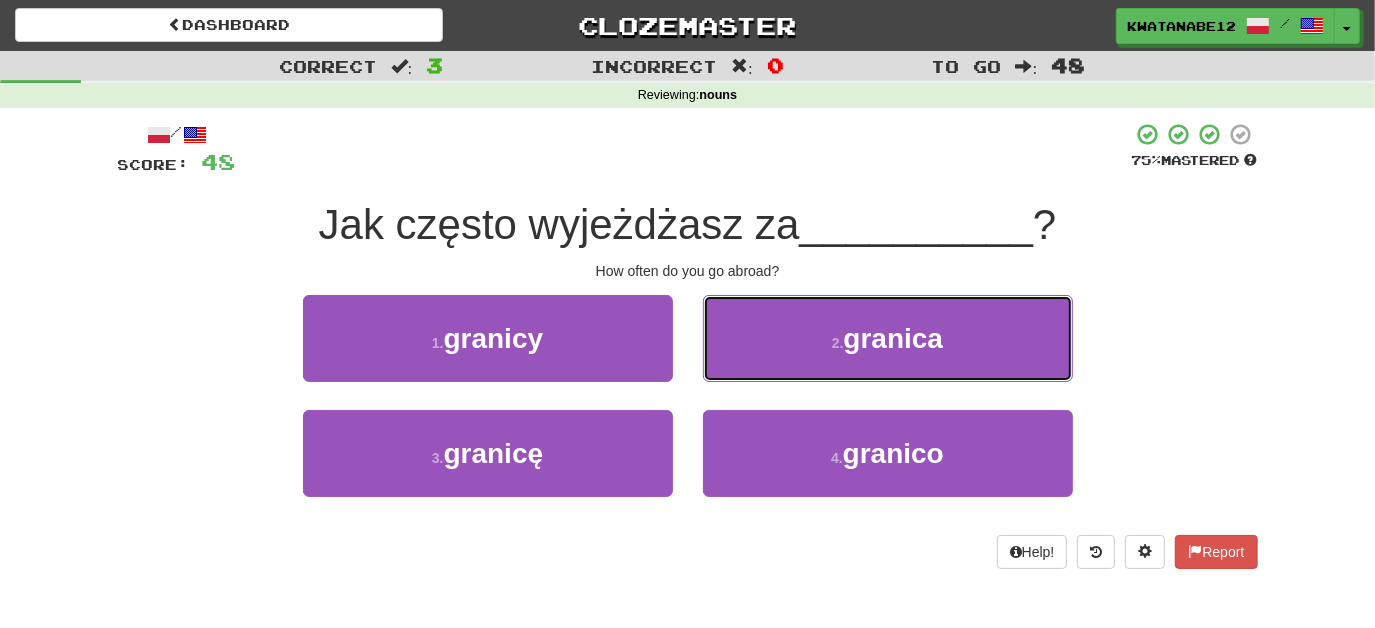 drag, startPoint x: 773, startPoint y: 327, endPoint x: 760, endPoint y: 342, distance: 19.849434 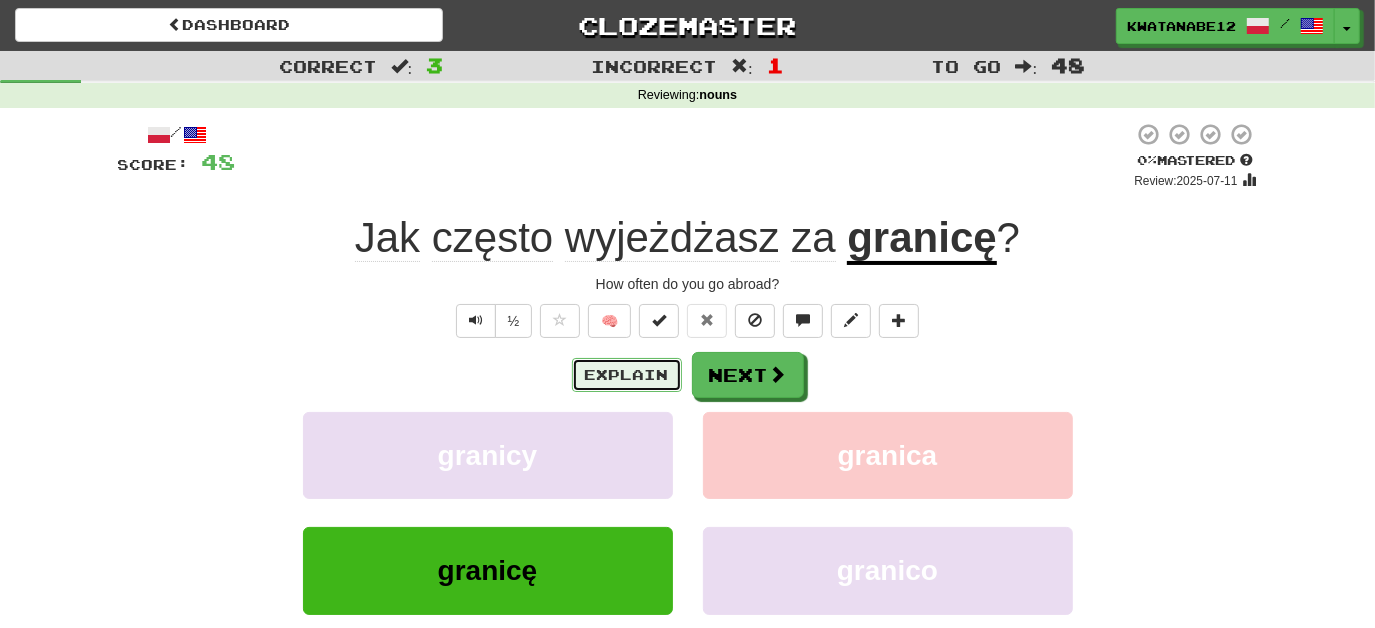 click on "Explain" at bounding box center (627, 375) 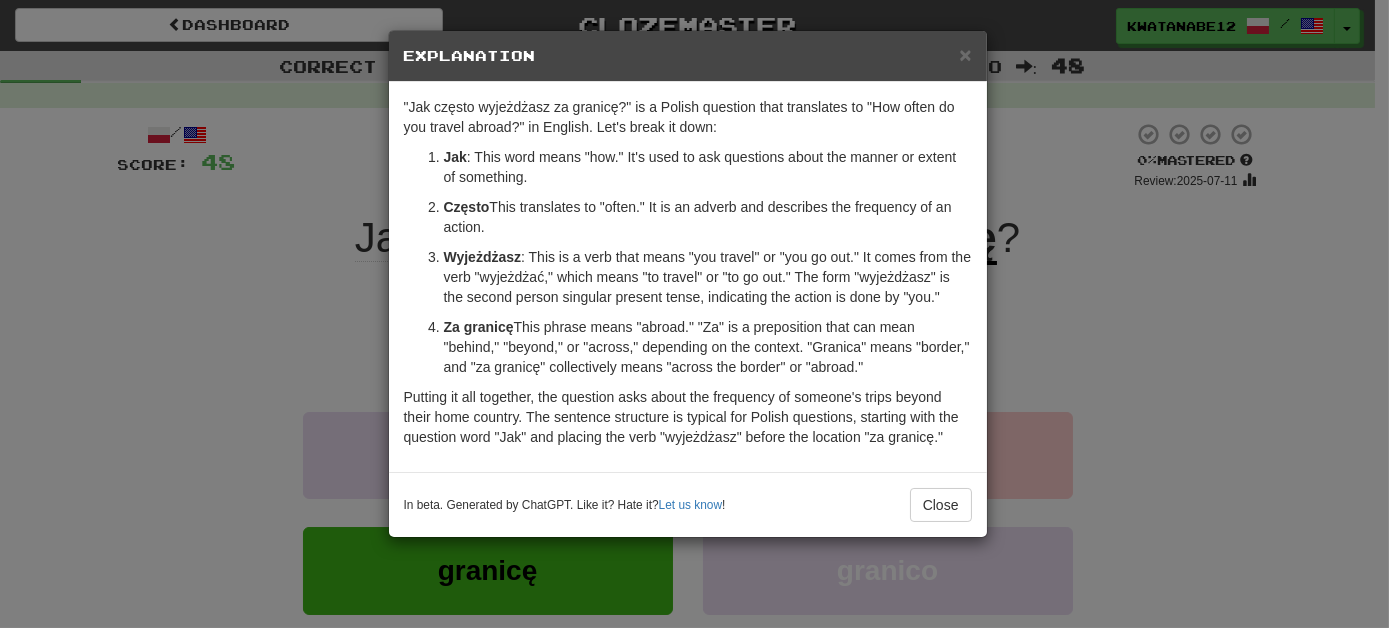 click on "× Explanation" at bounding box center [688, 56] 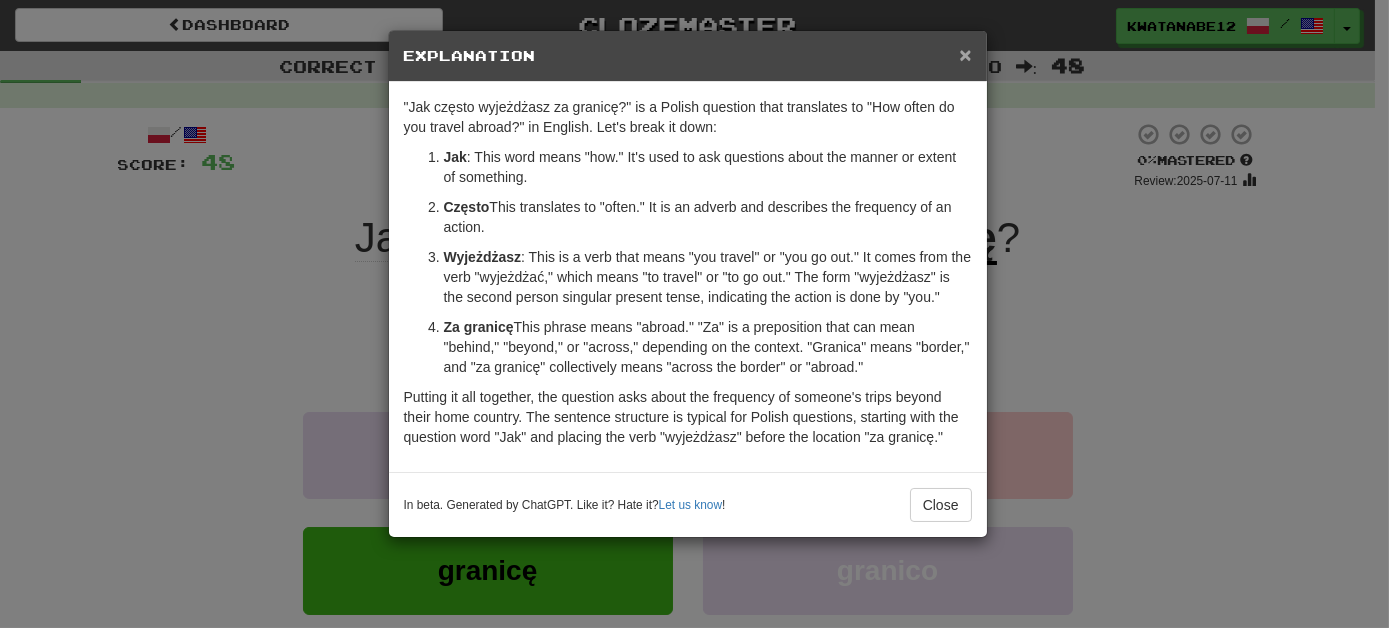 click on "×" at bounding box center (965, 54) 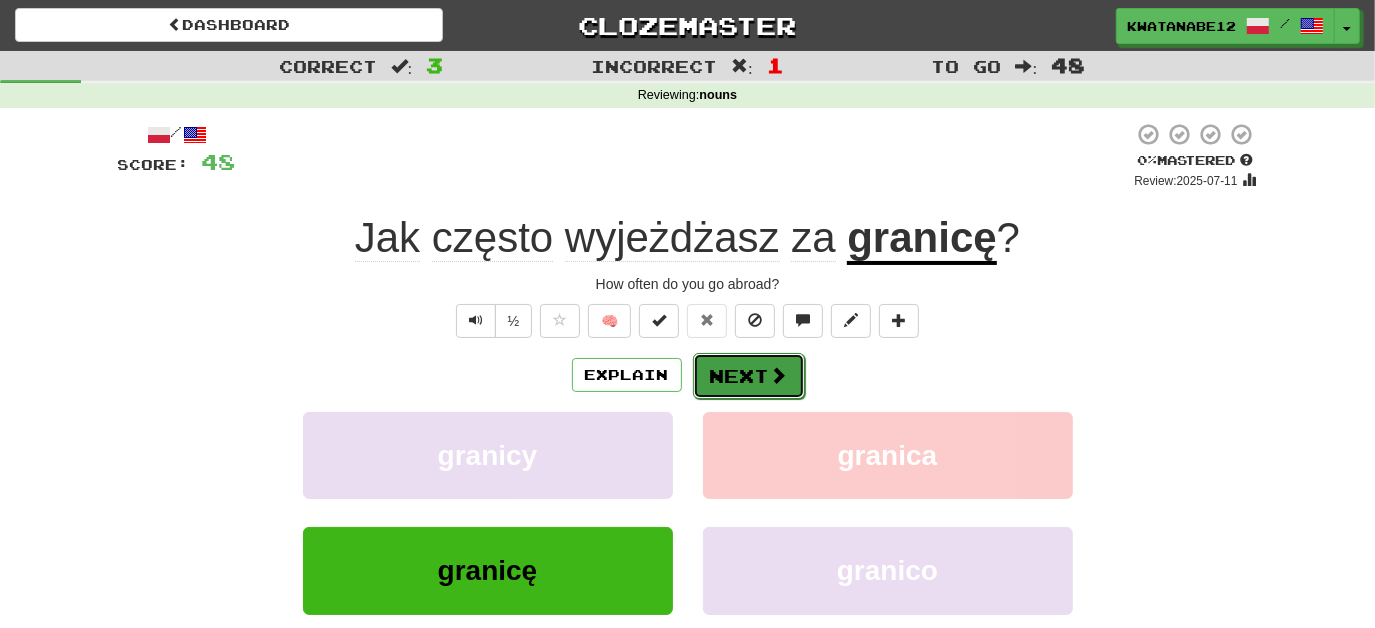 click at bounding box center (779, 375) 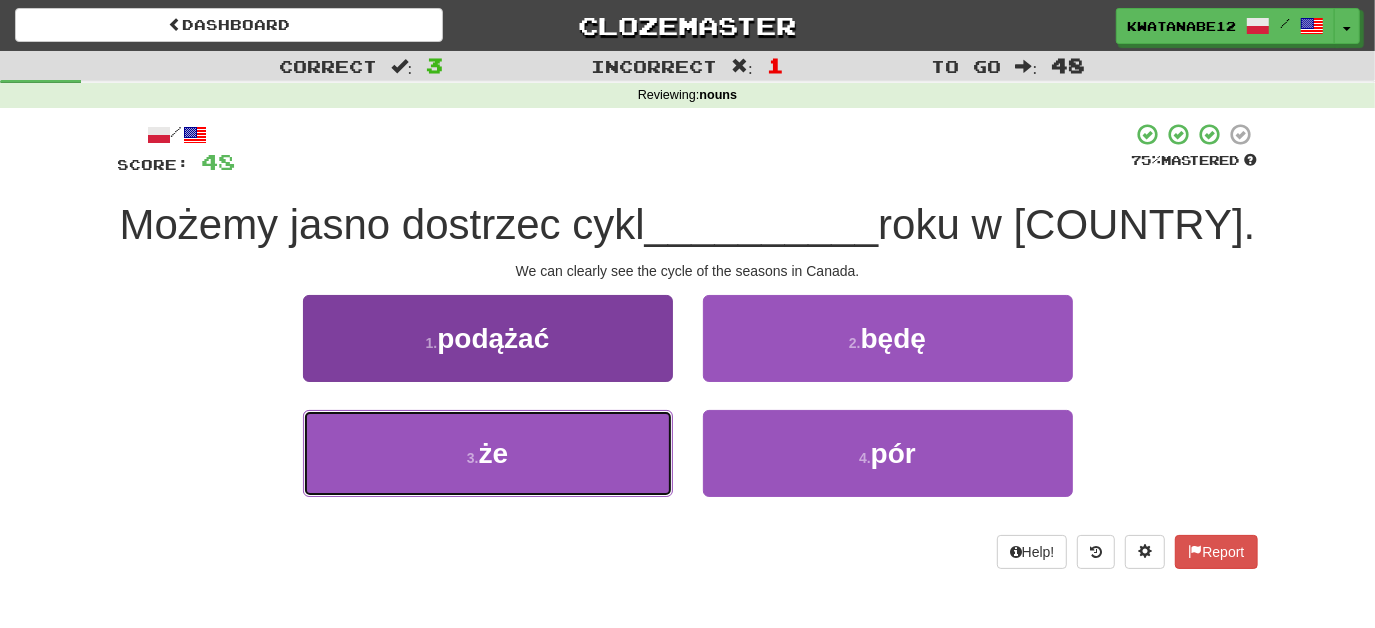 click on "3 .  że" at bounding box center [488, 453] 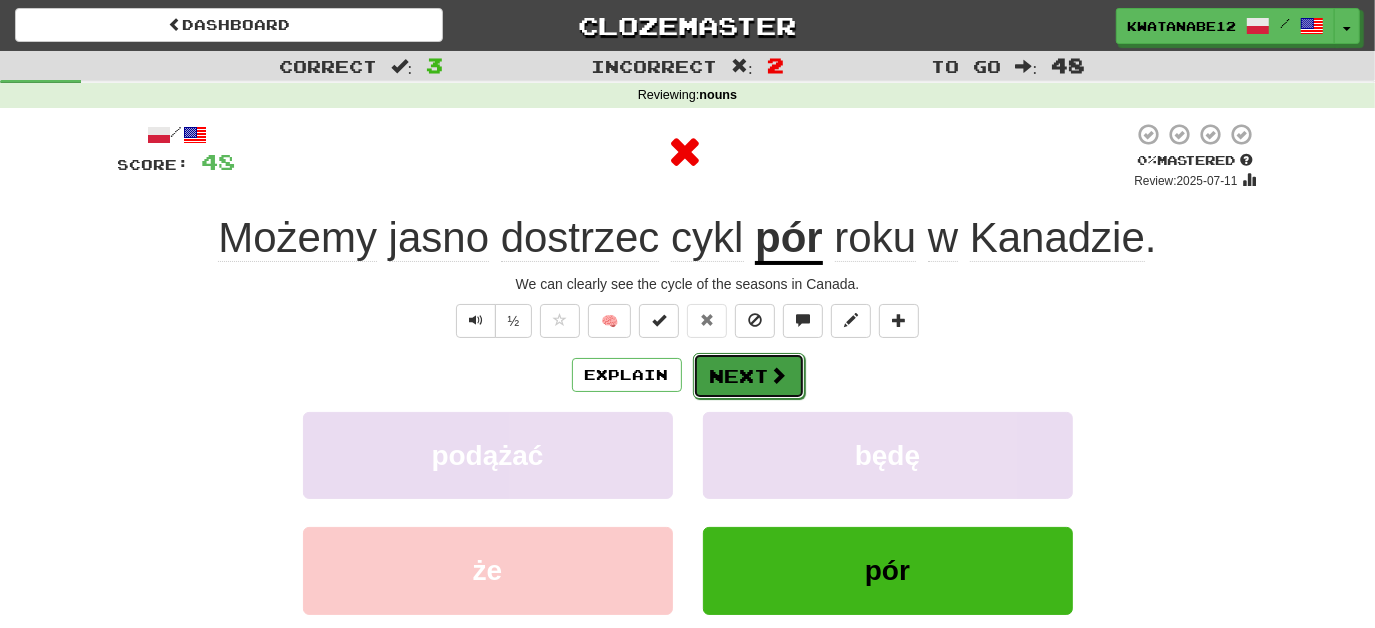 click on "Next" at bounding box center [749, 376] 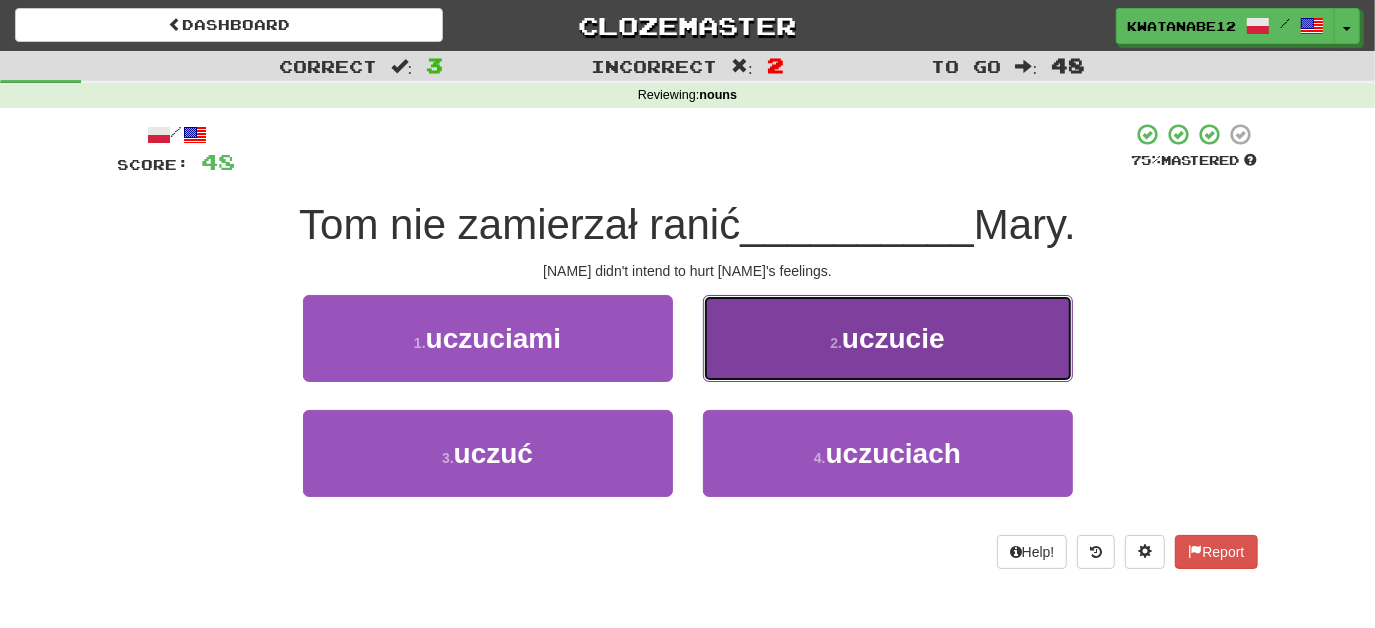 drag, startPoint x: 769, startPoint y: 321, endPoint x: 770, endPoint y: 331, distance: 10.049875 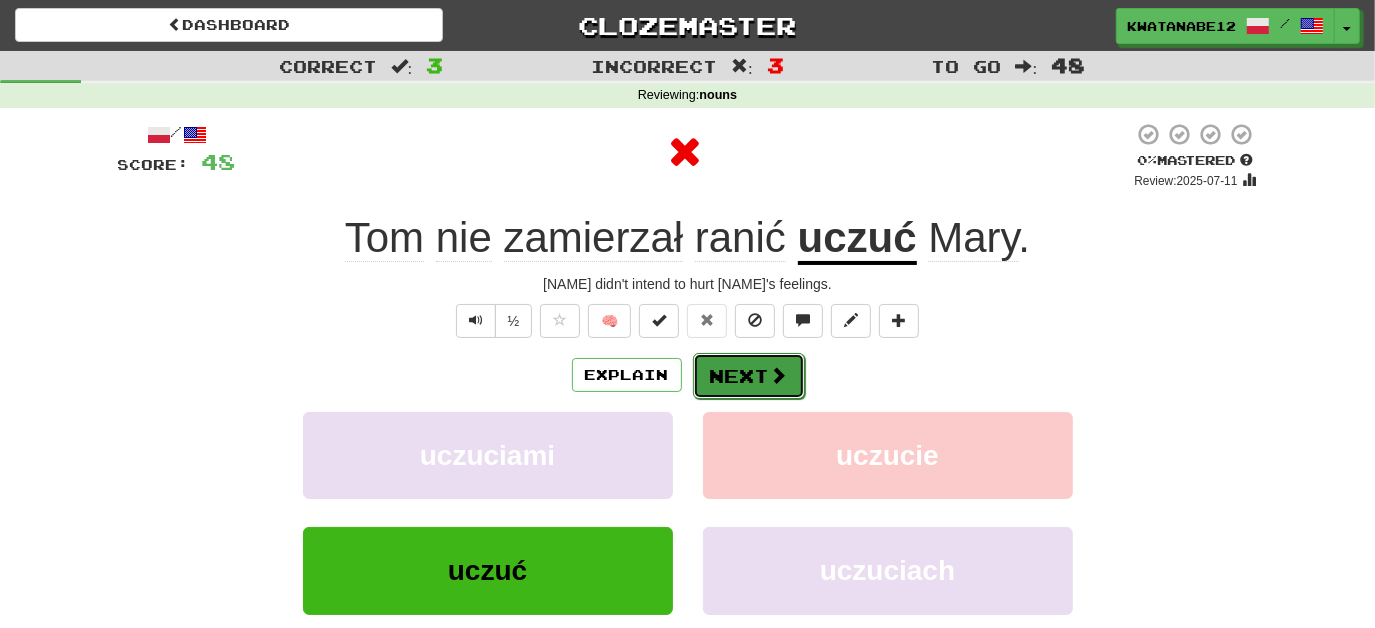 click on "Next" at bounding box center (749, 376) 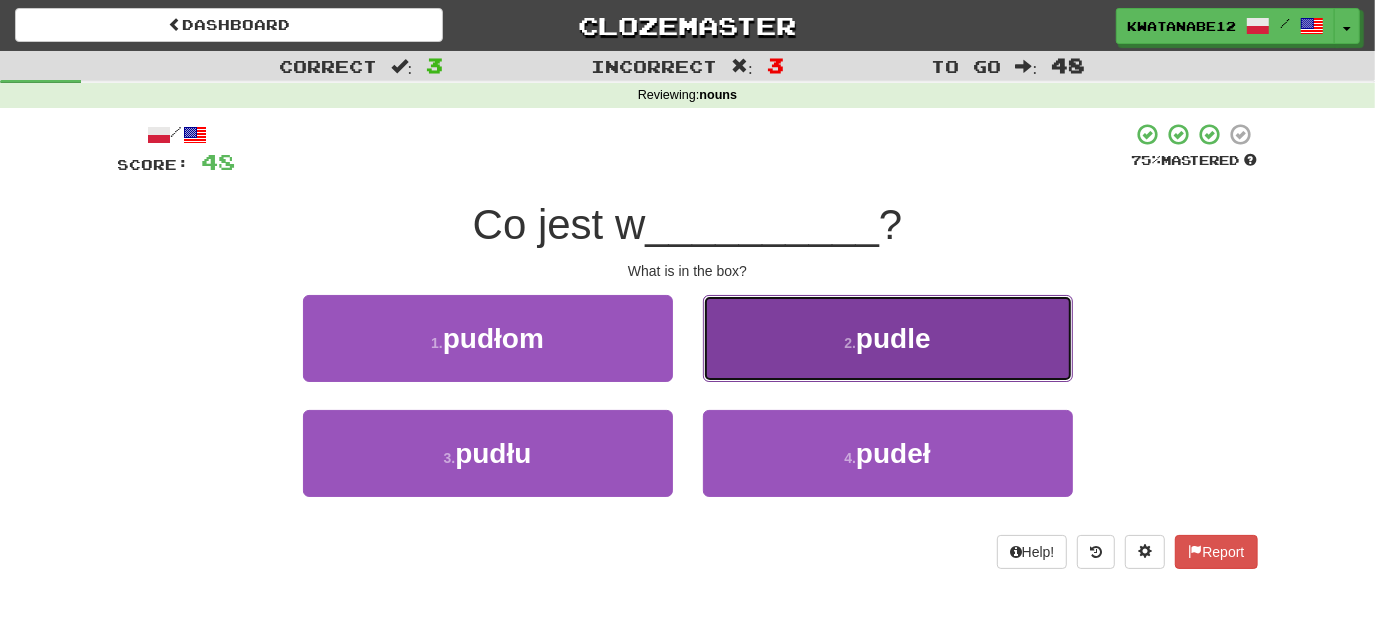 click on "2 .  pudle" at bounding box center (888, 338) 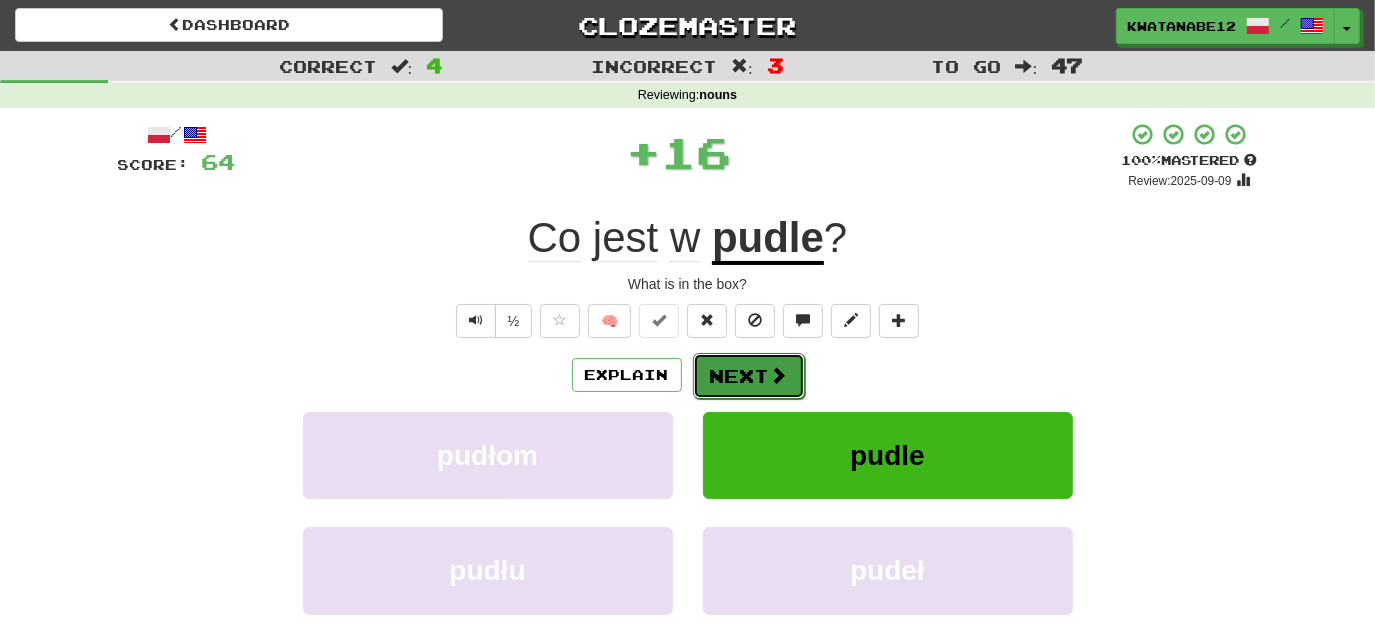 click on "Next" at bounding box center [749, 376] 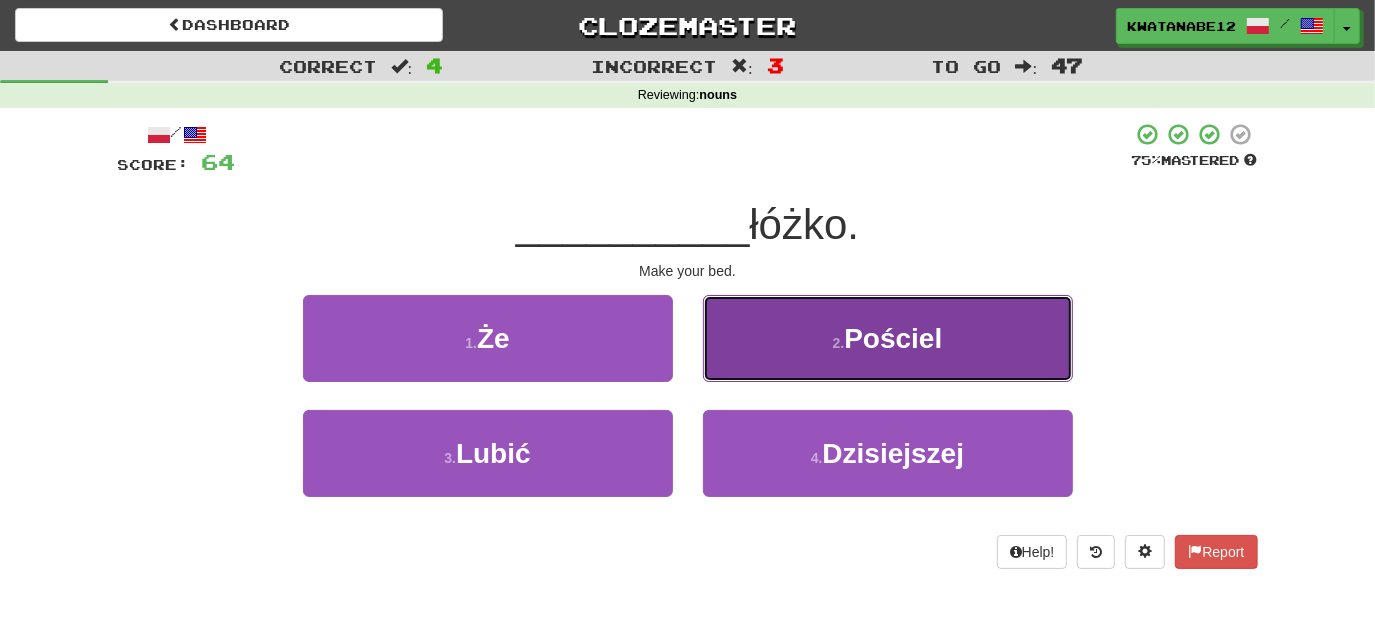 drag, startPoint x: 765, startPoint y: 325, endPoint x: 752, endPoint y: 330, distance: 13.928389 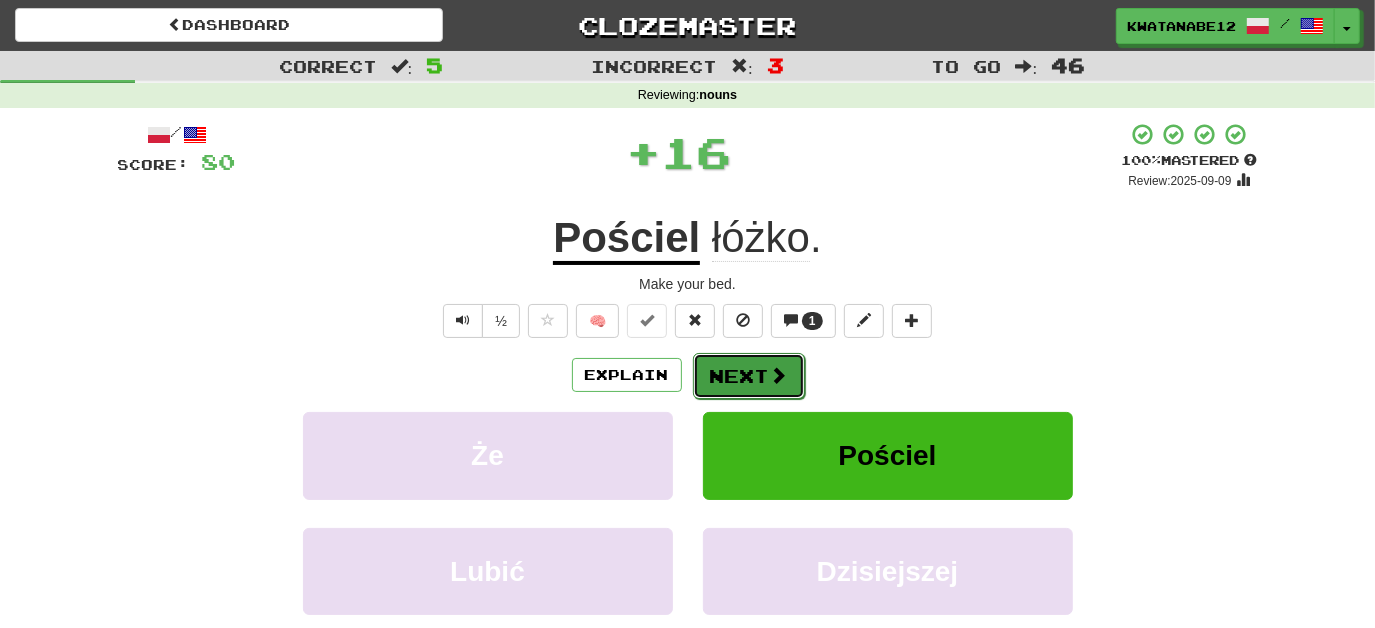 click on "Next" at bounding box center (749, 376) 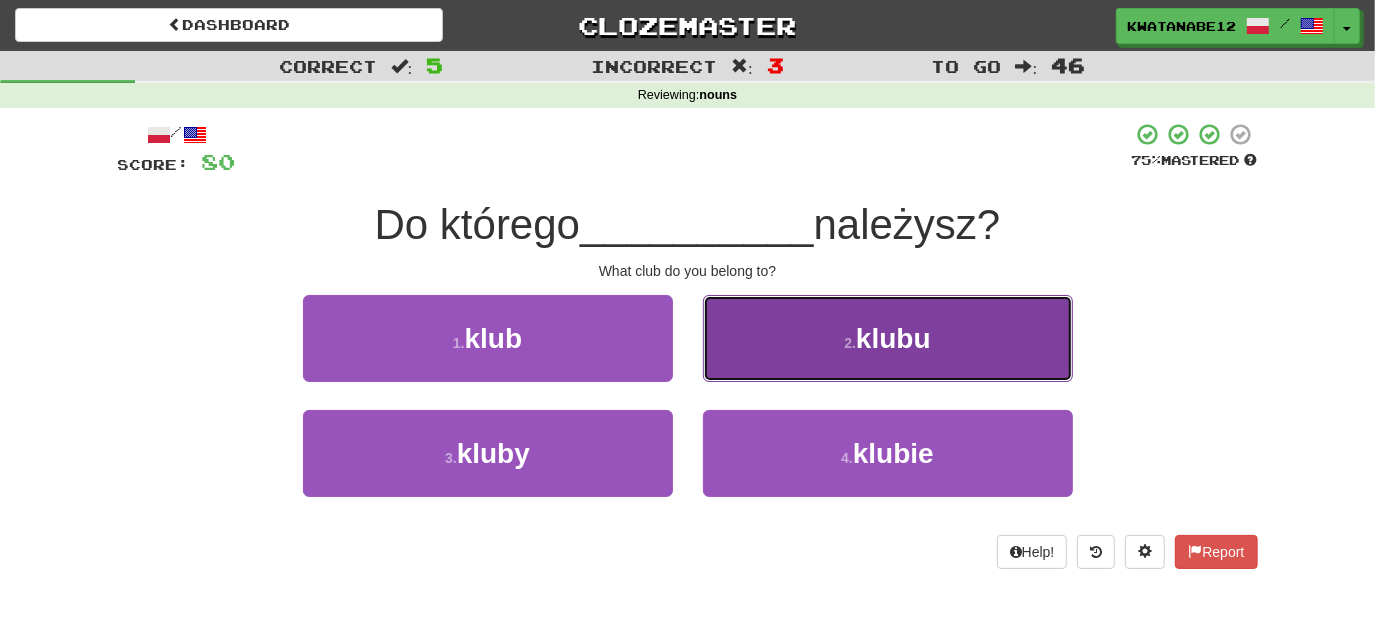 click on "2 .  klubu" at bounding box center (888, 338) 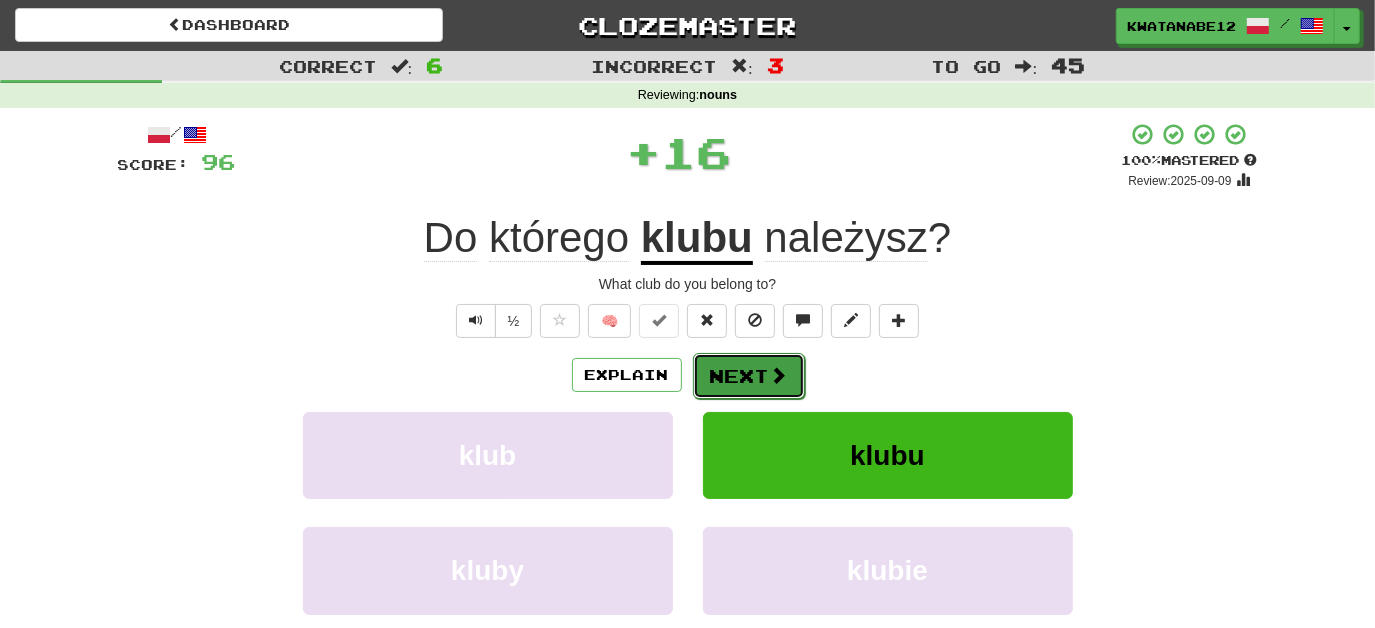 click on "Next" at bounding box center (749, 376) 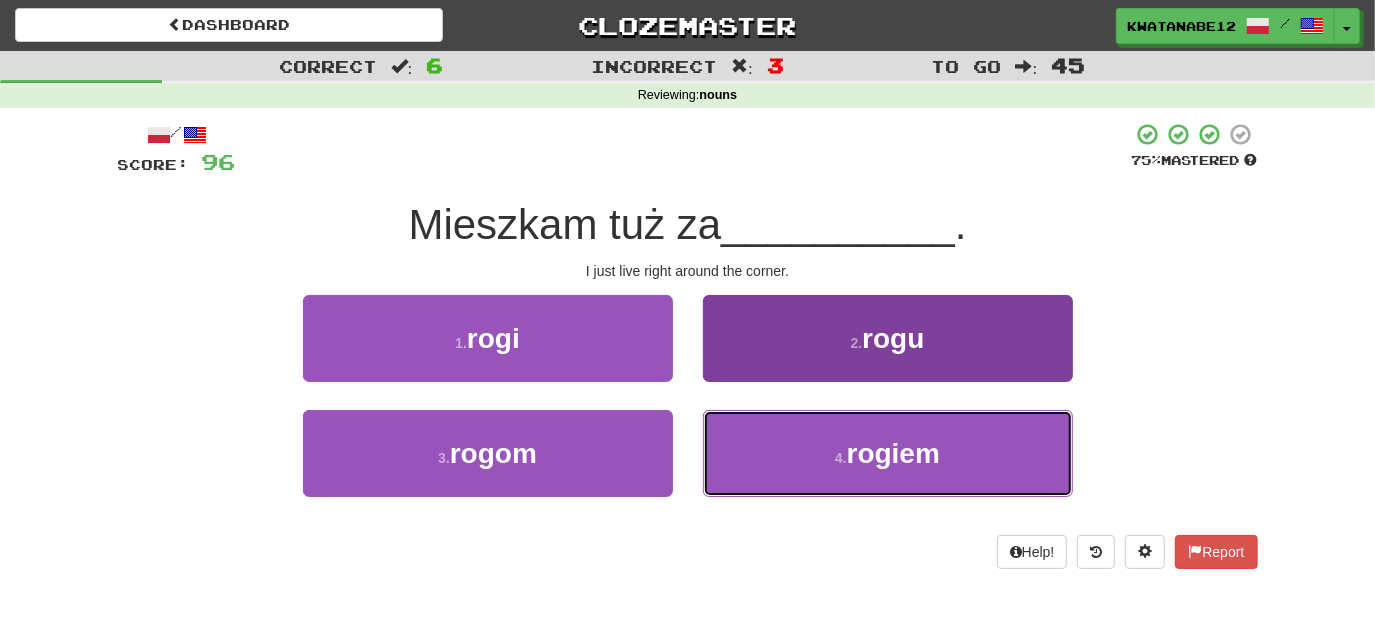 drag, startPoint x: 760, startPoint y: 452, endPoint x: 757, endPoint y: 441, distance: 11.401754 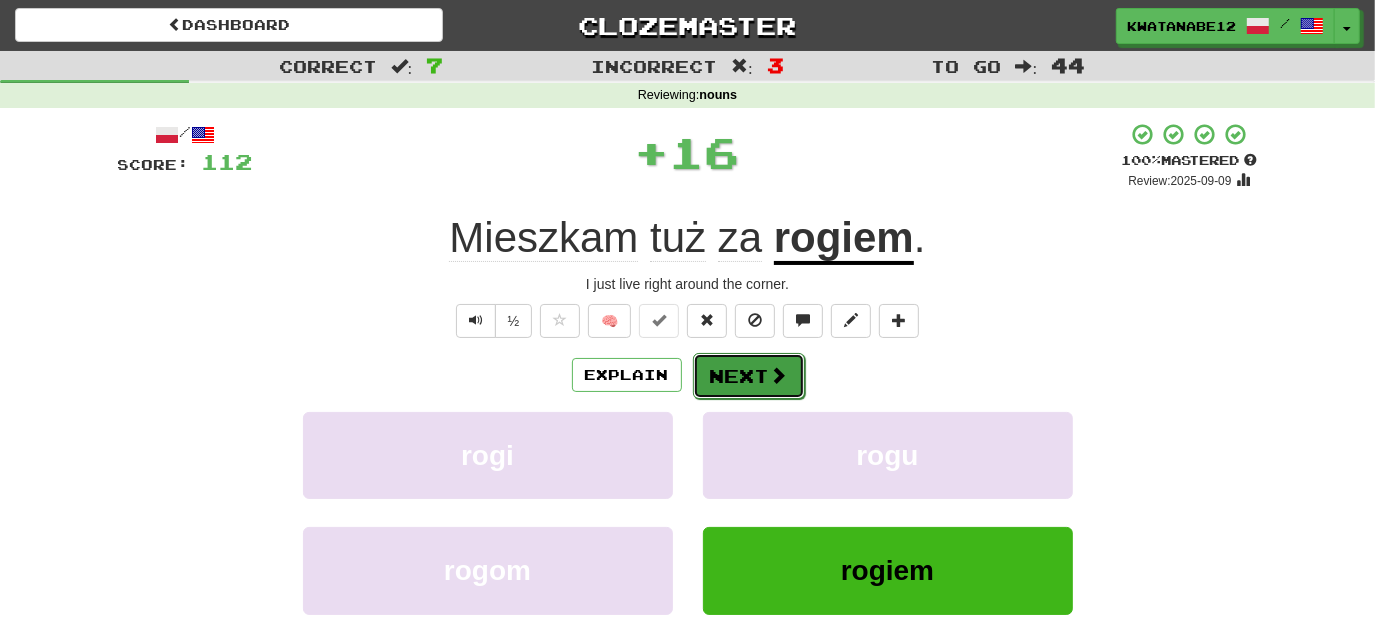 click on "Next" at bounding box center [749, 376] 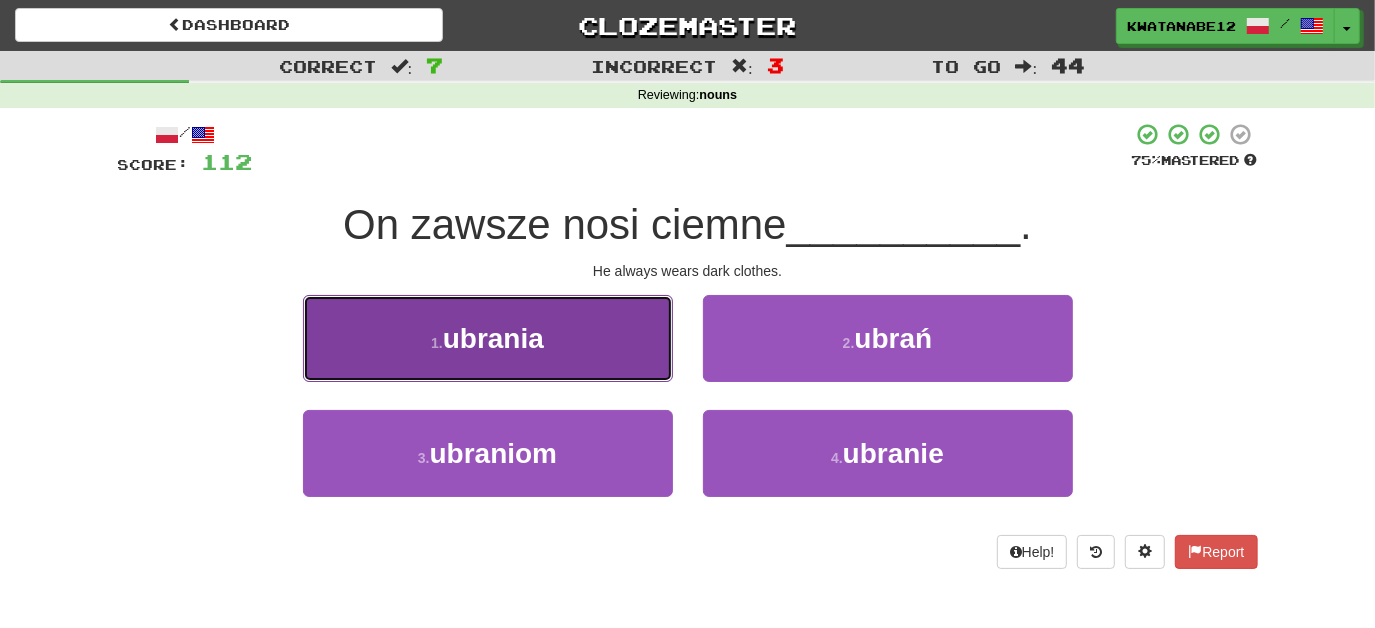 click on "1 .  ubrania" at bounding box center (488, 338) 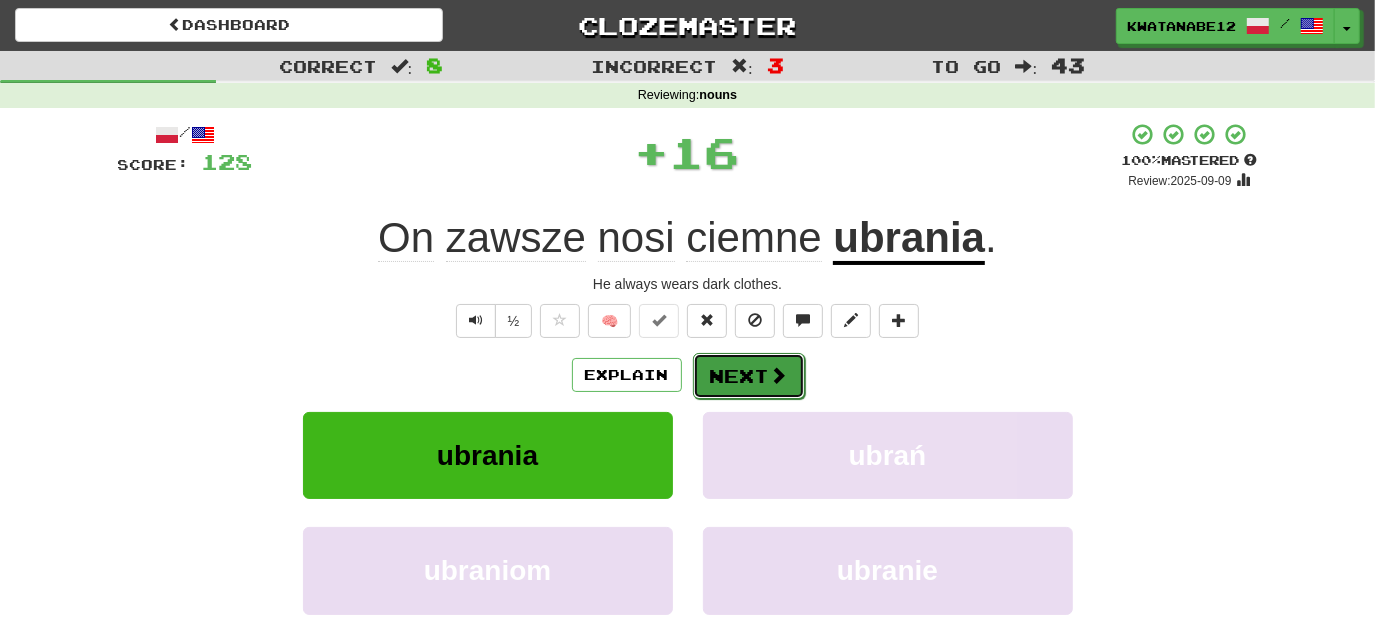 click on "Next" at bounding box center (749, 376) 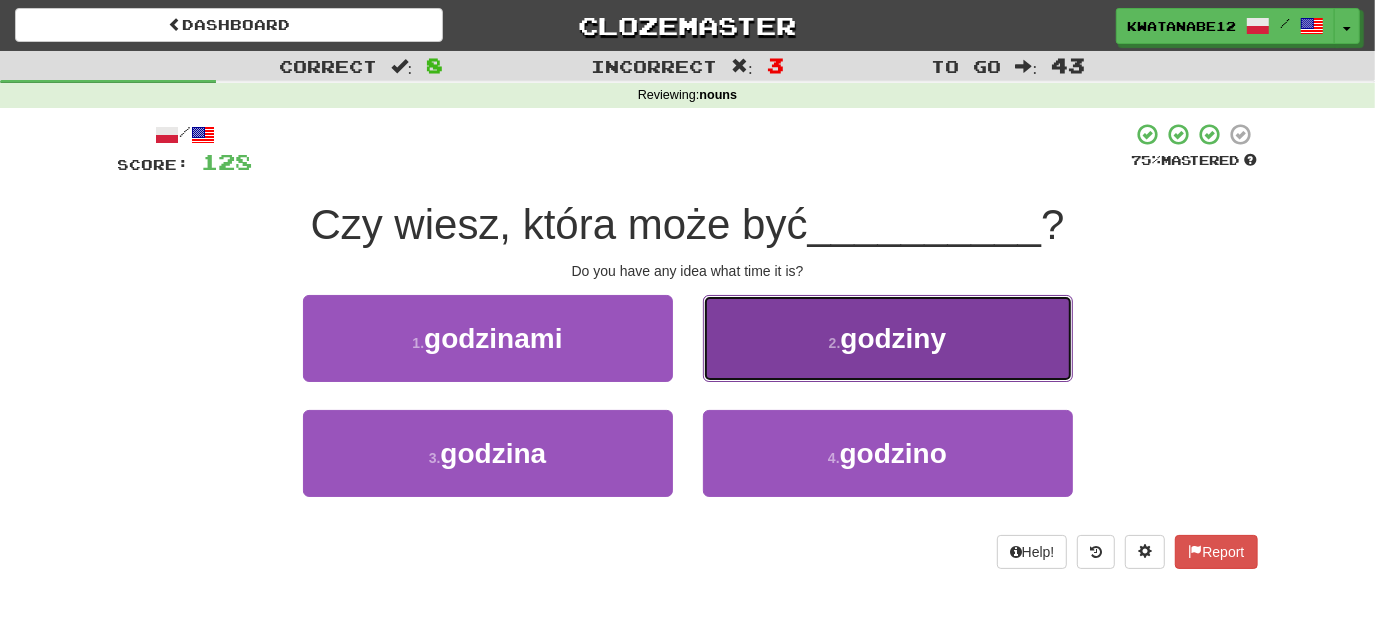 click on "2 .  godziny" at bounding box center (888, 338) 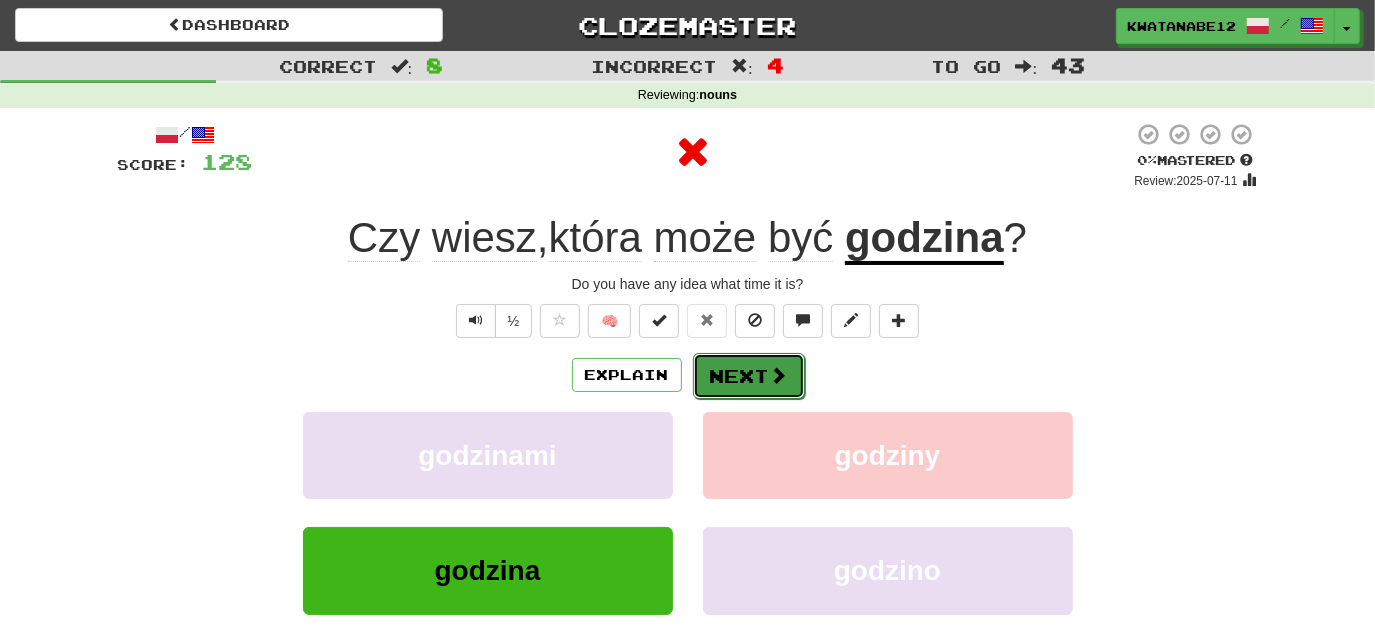 click on "Next" at bounding box center (749, 376) 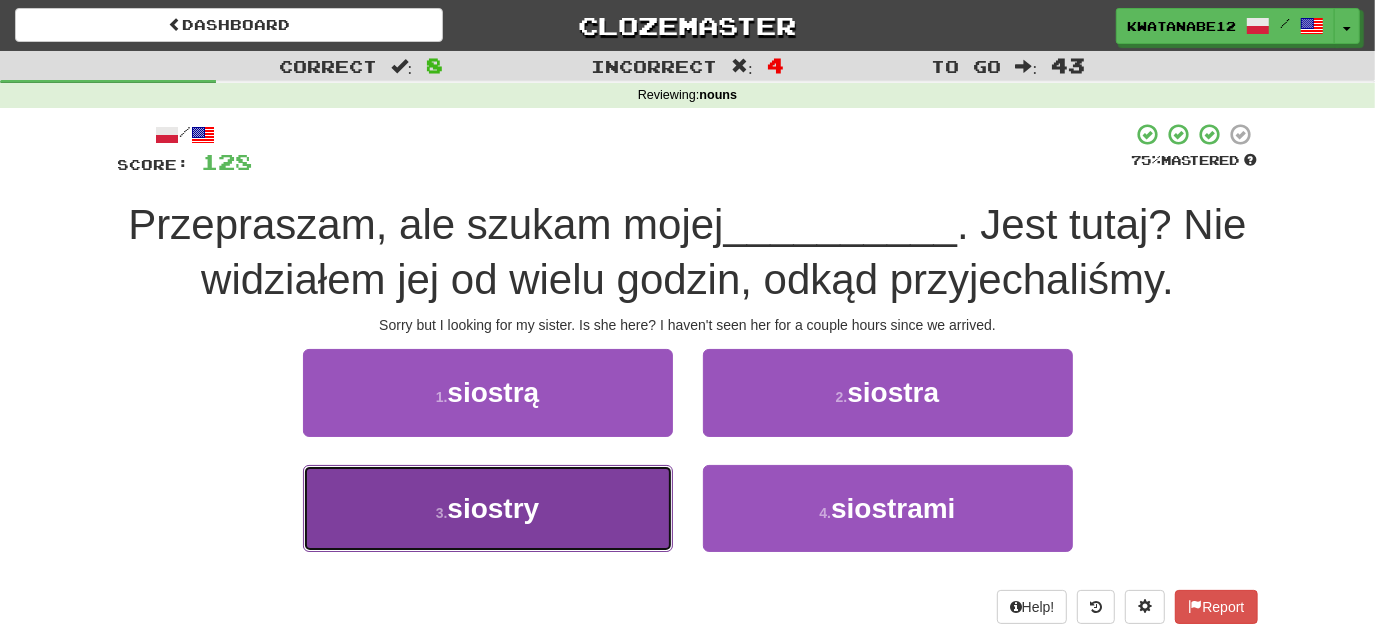 click on "3 .  siostry" at bounding box center (488, 508) 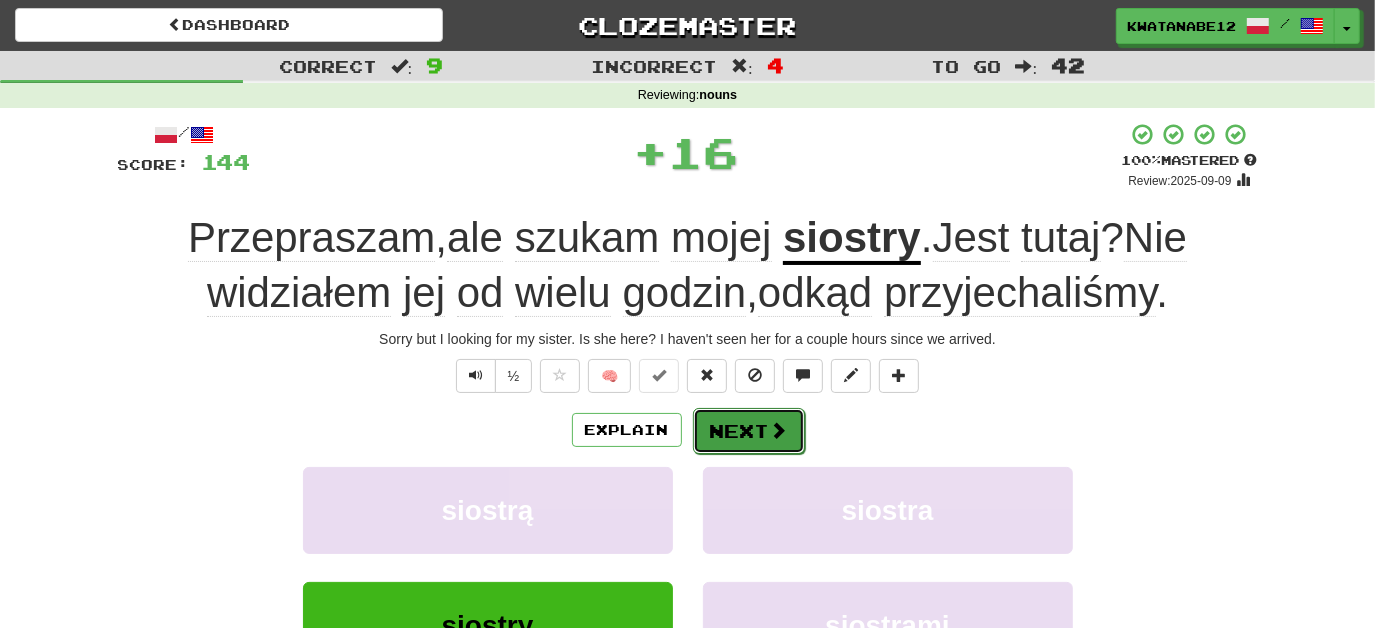 click on "Next" at bounding box center (749, 431) 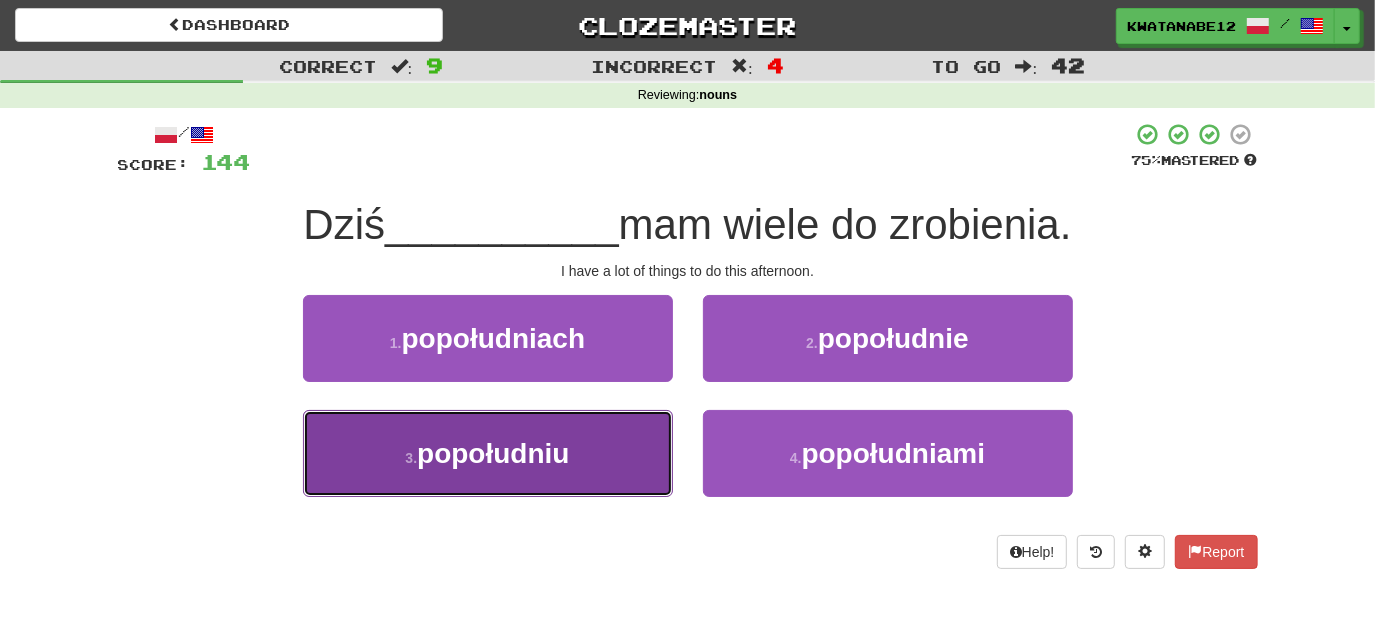 click on "3 .  popołudniu" at bounding box center (488, 453) 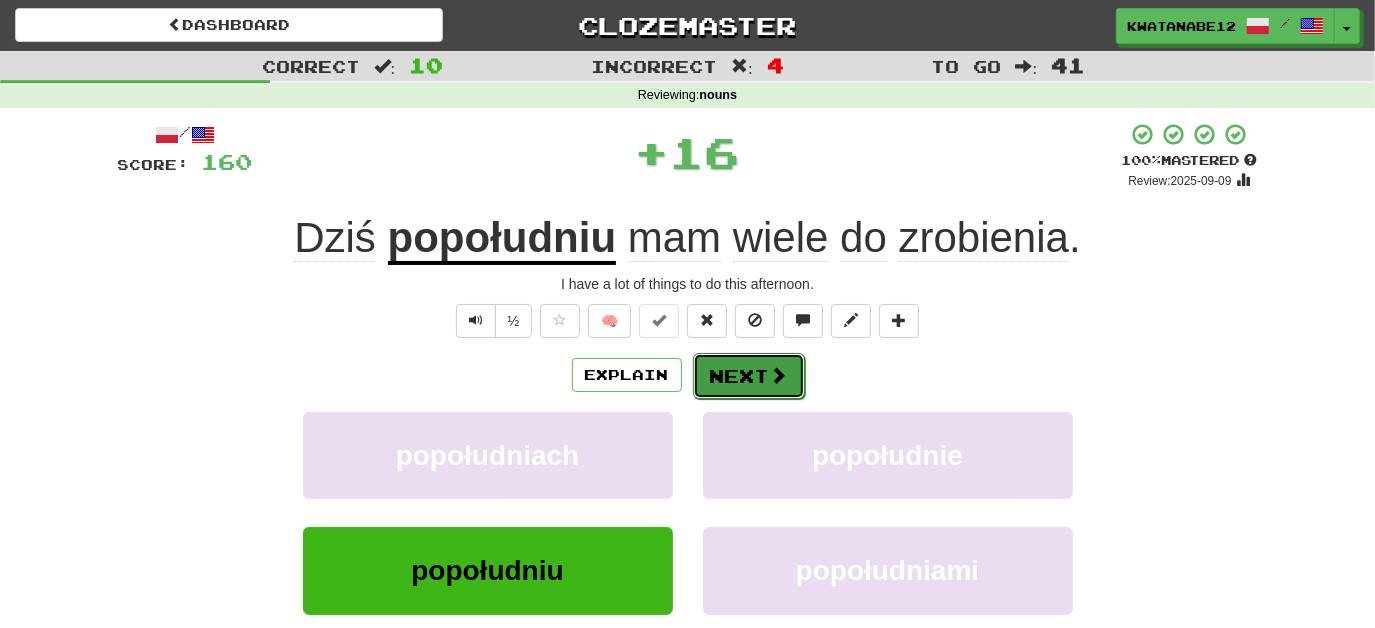 click on "Next" at bounding box center (749, 376) 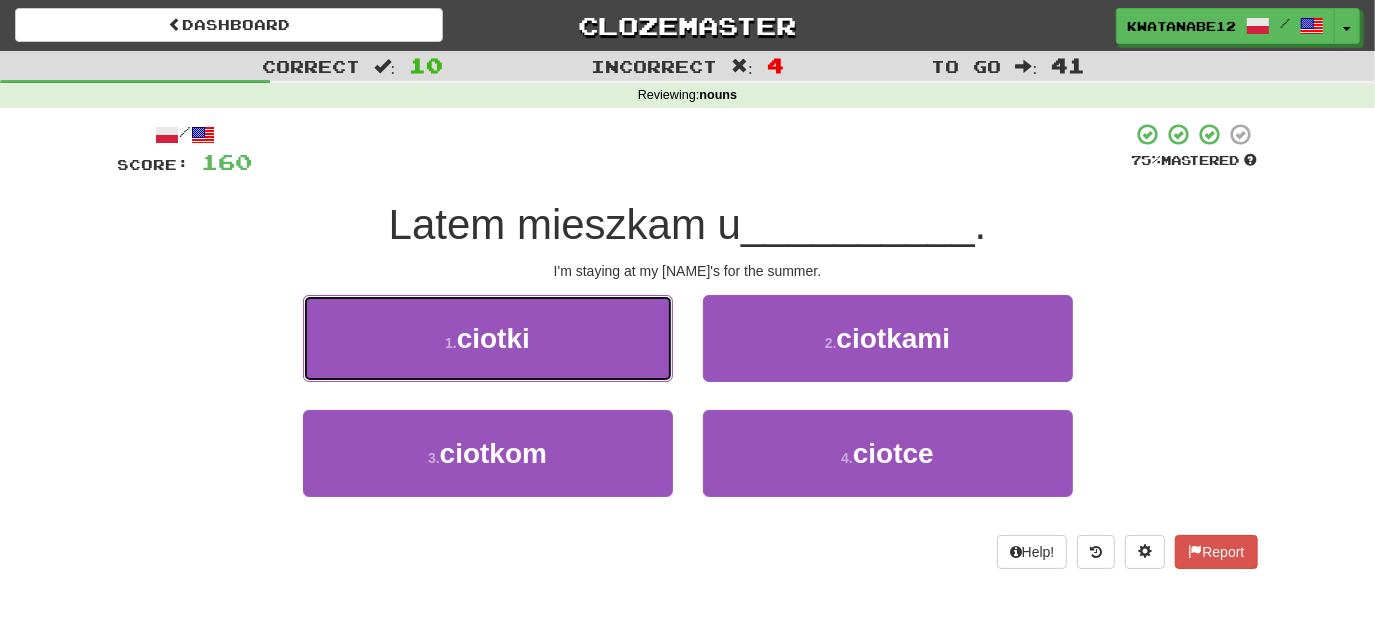drag, startPoint x: 601, startPoint y: 339, endPoint x: 625, endPoint y: 349, distance: 26 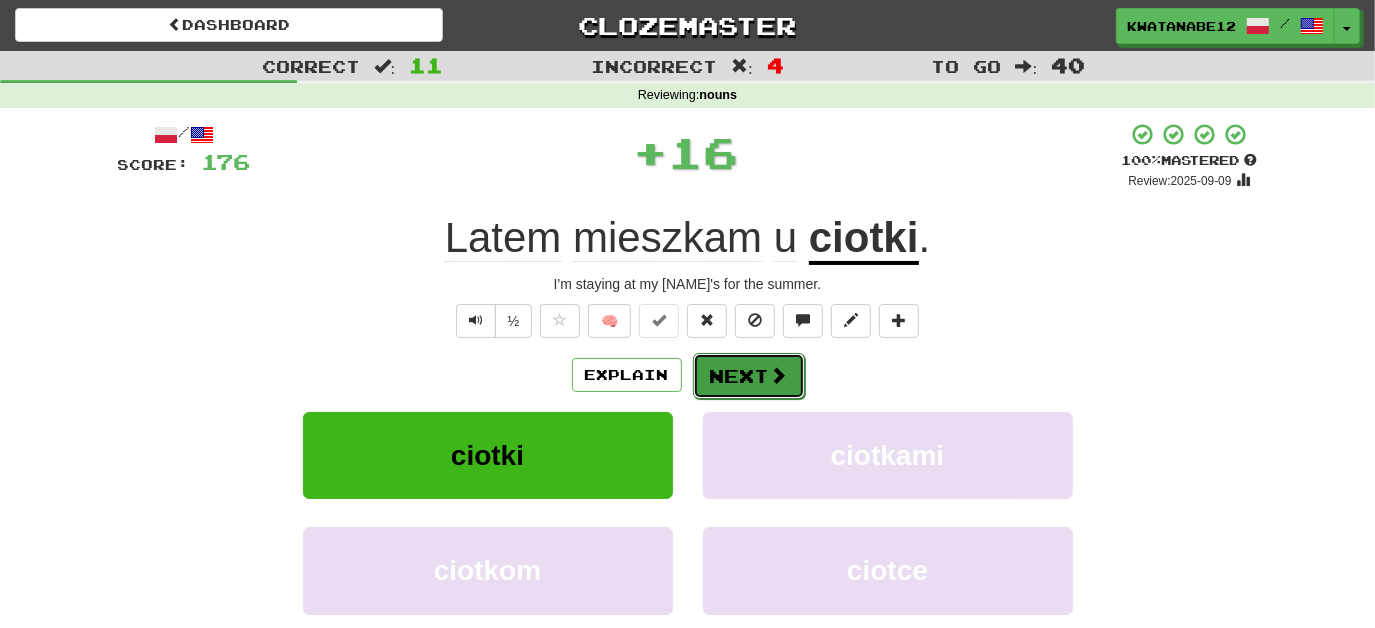 click on "Next" at bounding box center (749, 376) 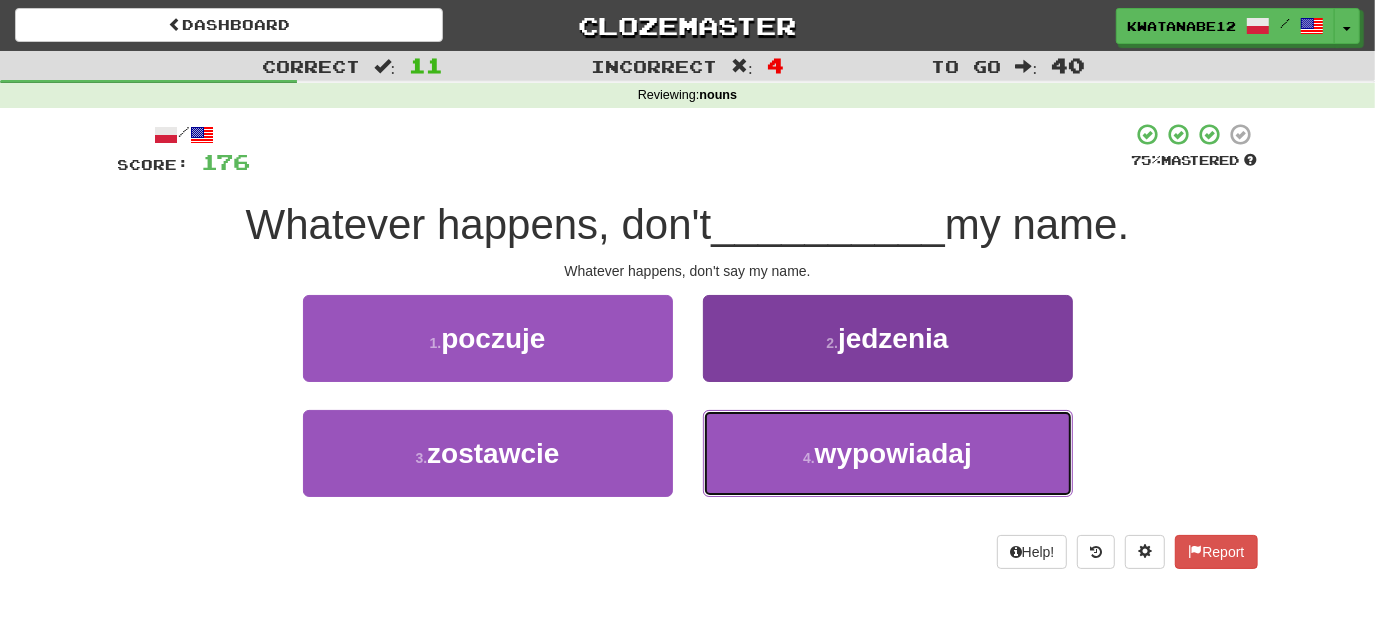 click on "wypowiadaj" at bounding box center (893, 453) 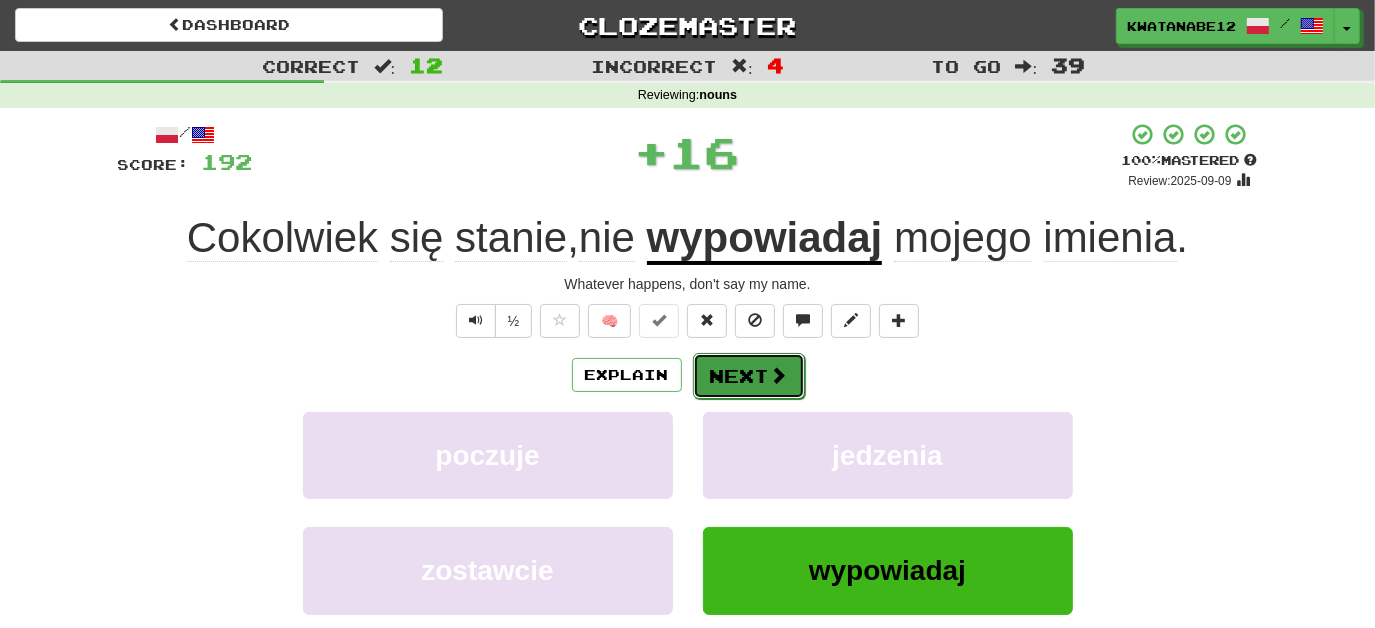 click on "Next" at bounding box center [749, 376] 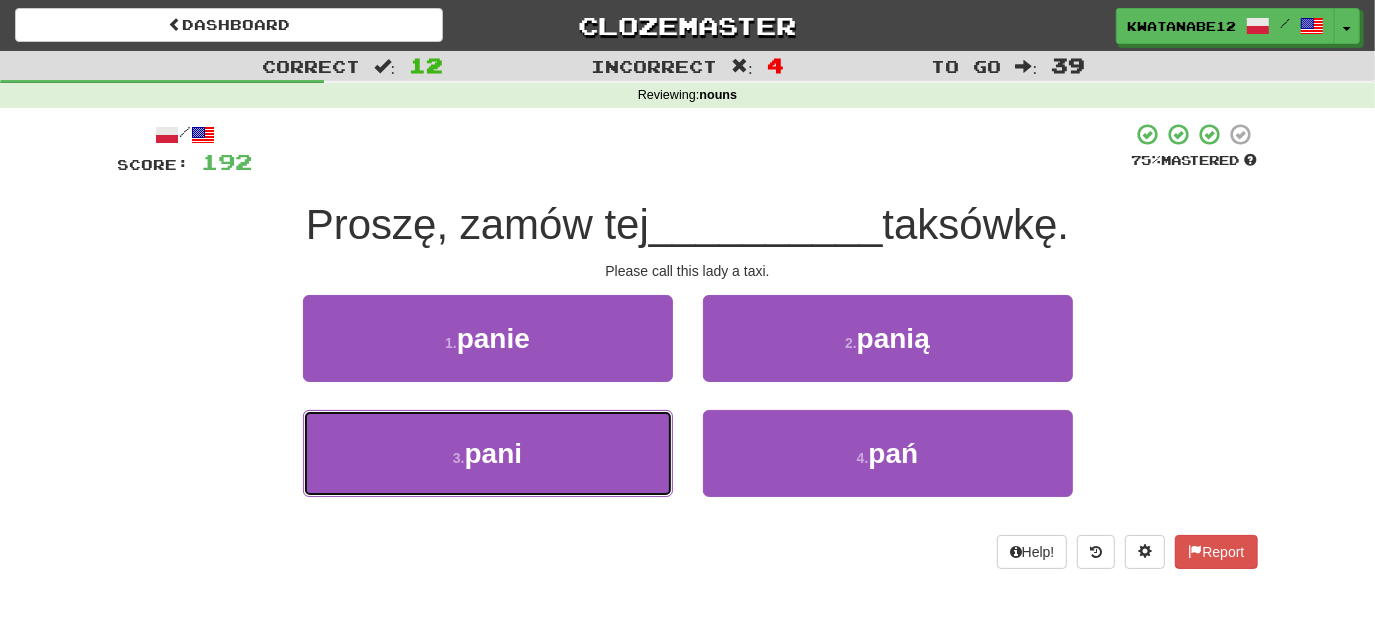 drag, startPoint x: 610, startPoint y: 447, endPoint x: 673, endPoint y: 421, distance: 68.154236 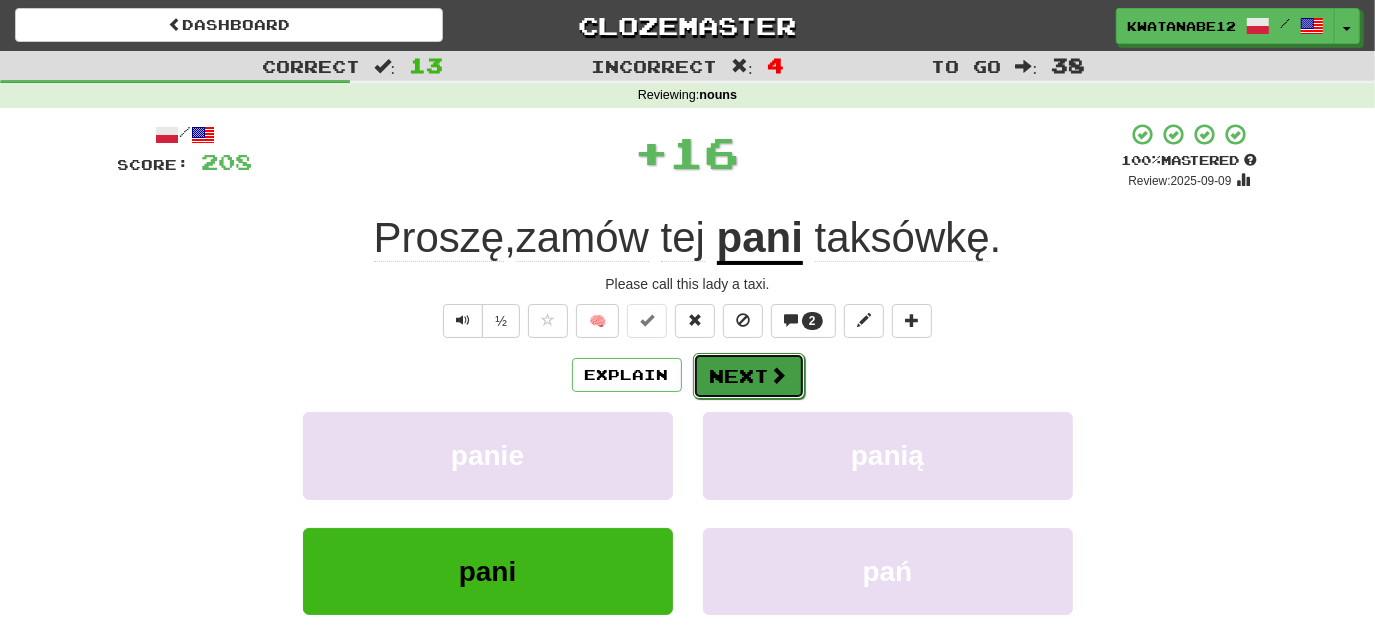 click on "Next" at bounding box center (749, 376) 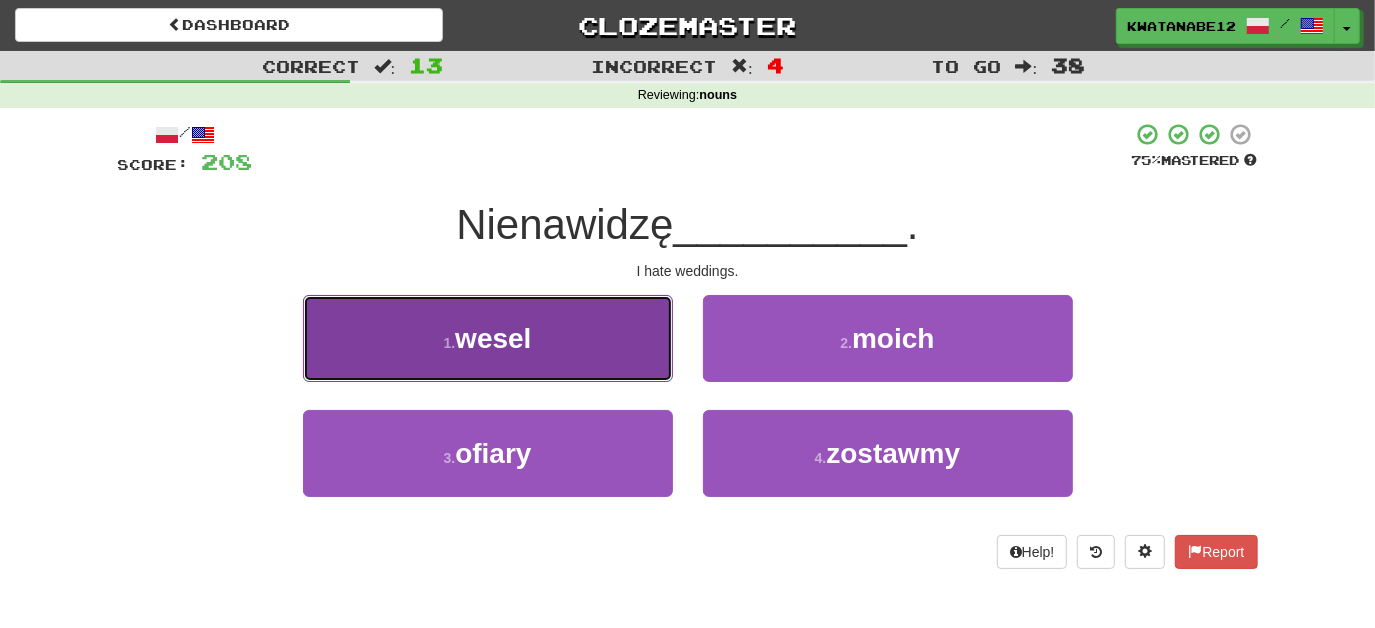 drag, startPoint x: 611, startPoint y: 360, endPoint x: 626, endPoint y: 364, distance: 15.524175 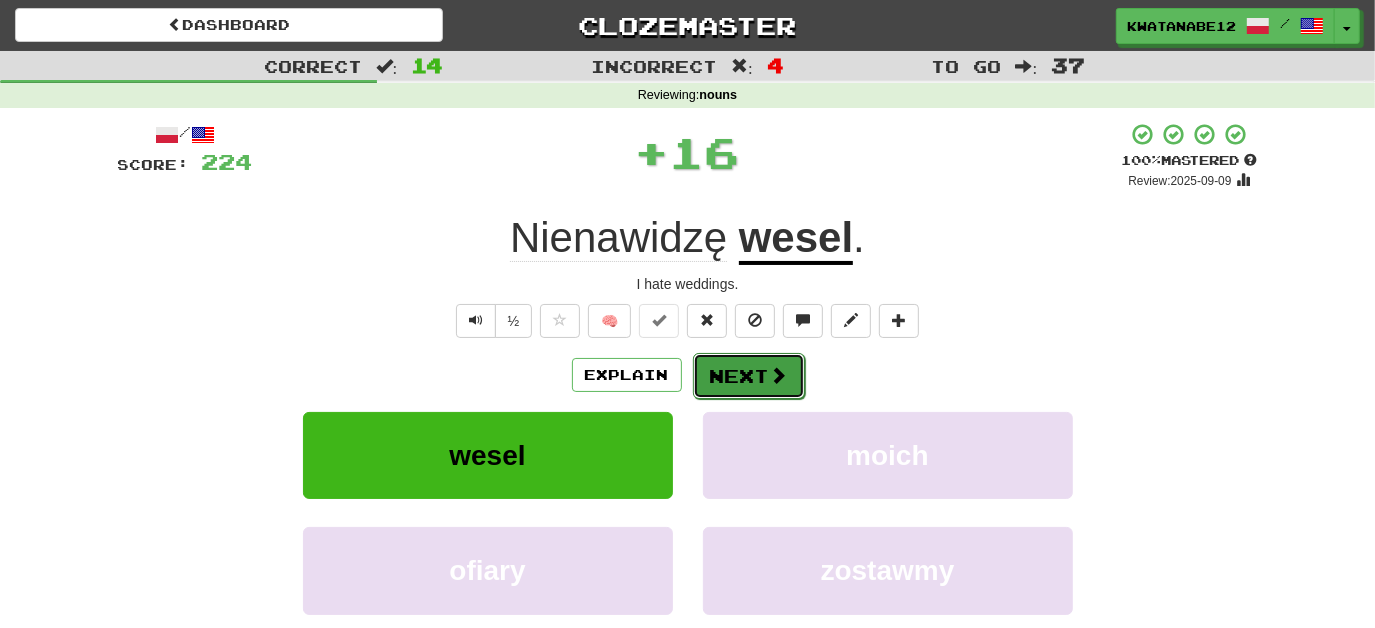 click on "Next" at bounding box center [749, 376] 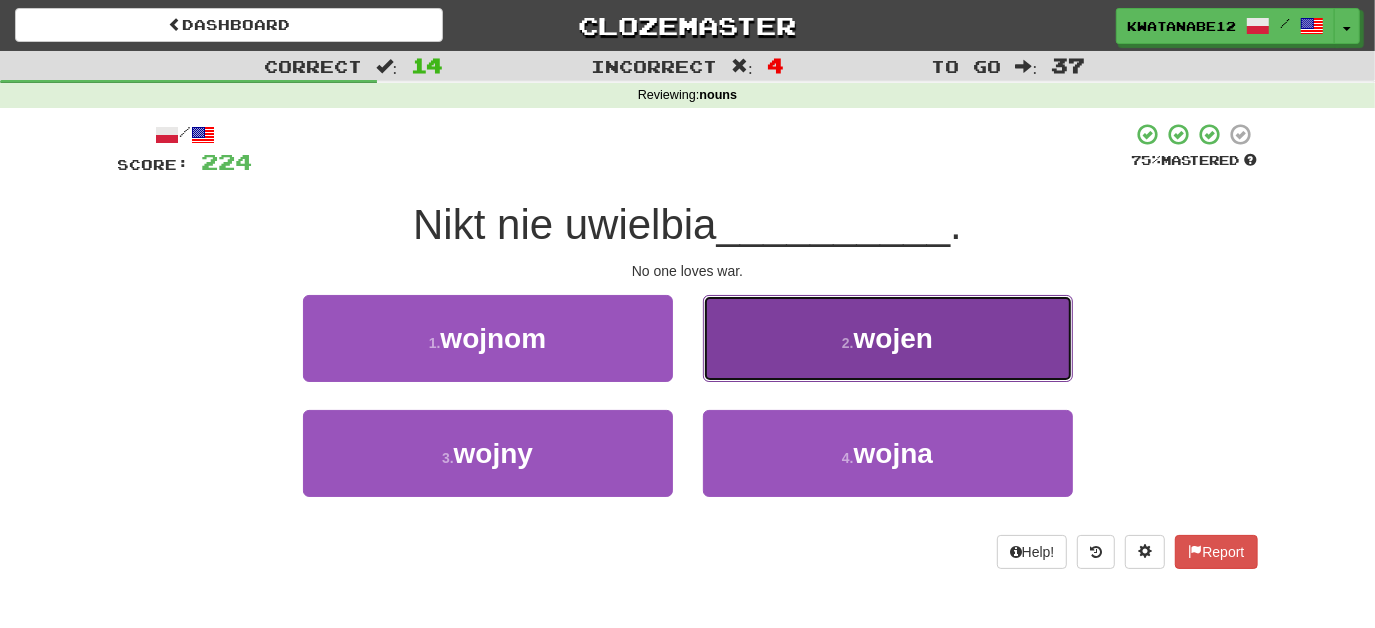 click on "2 .  wojen" at bounding box center [888, 338] 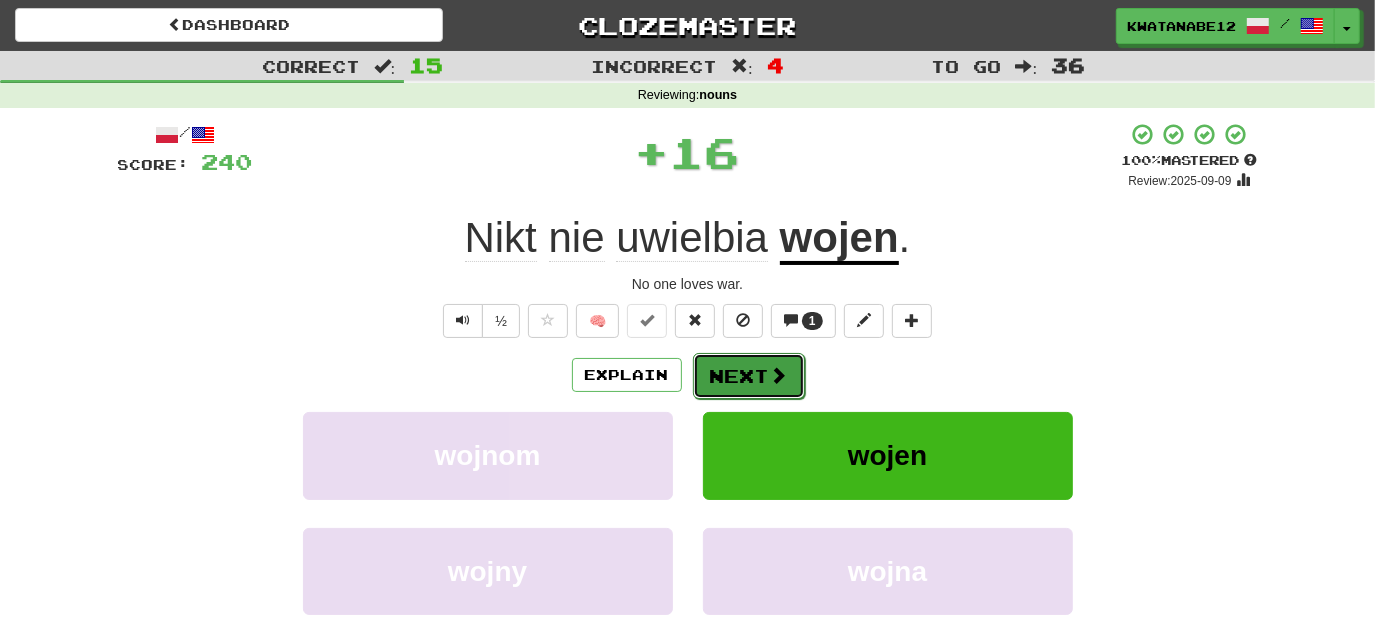 drag, startPoint x: 717, startPoint y: 355, endPoint x: 730, endPoint y: 367, distance: 17.691807 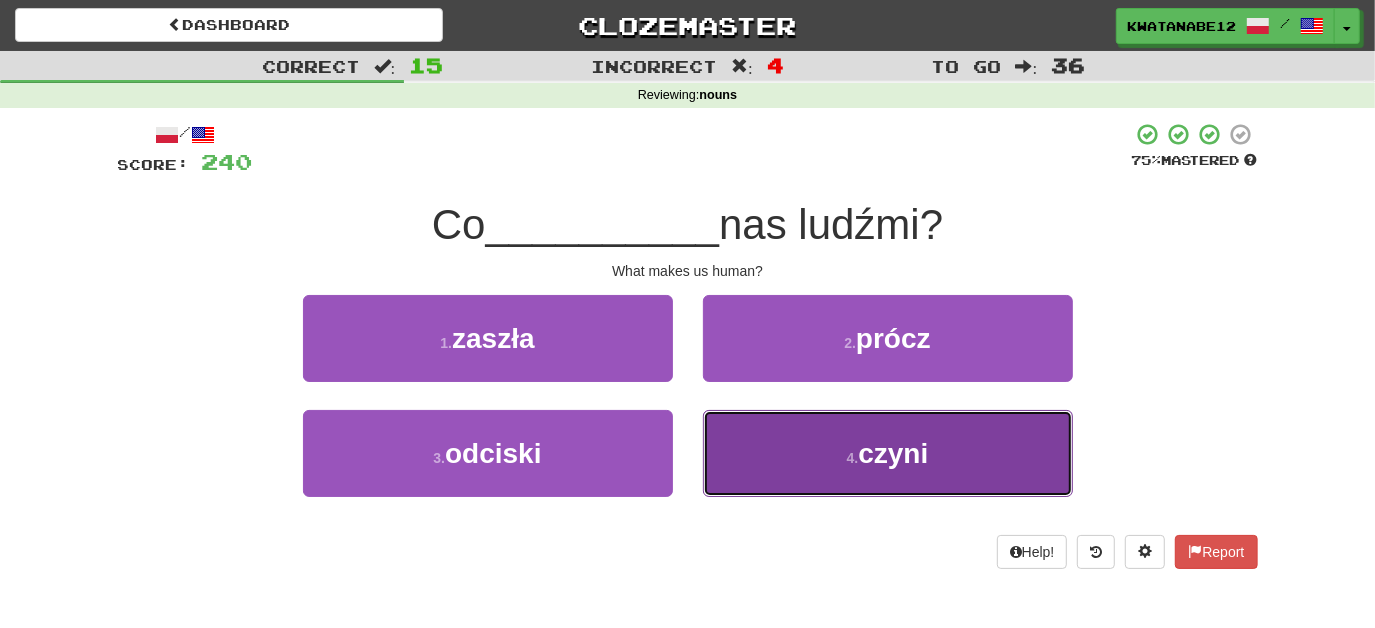 click on "4 .  czyni" at bounding box center (888, 453) 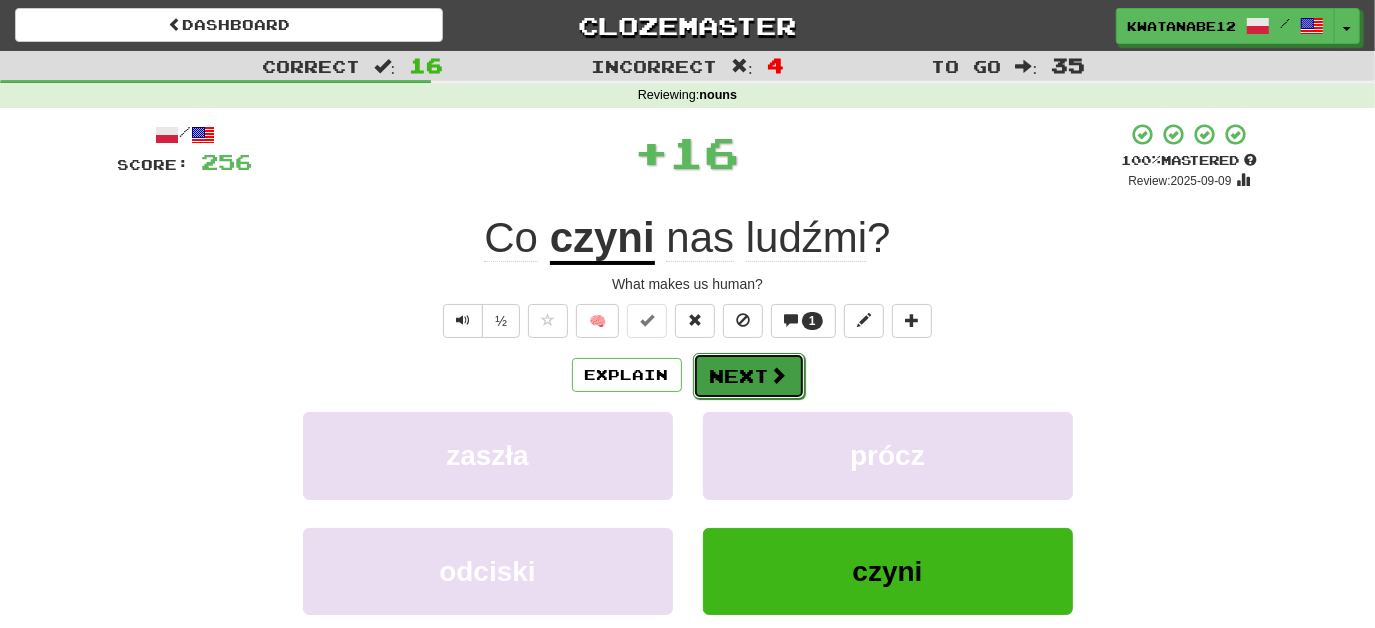 click on "Next" at bounding box center [749, 376] 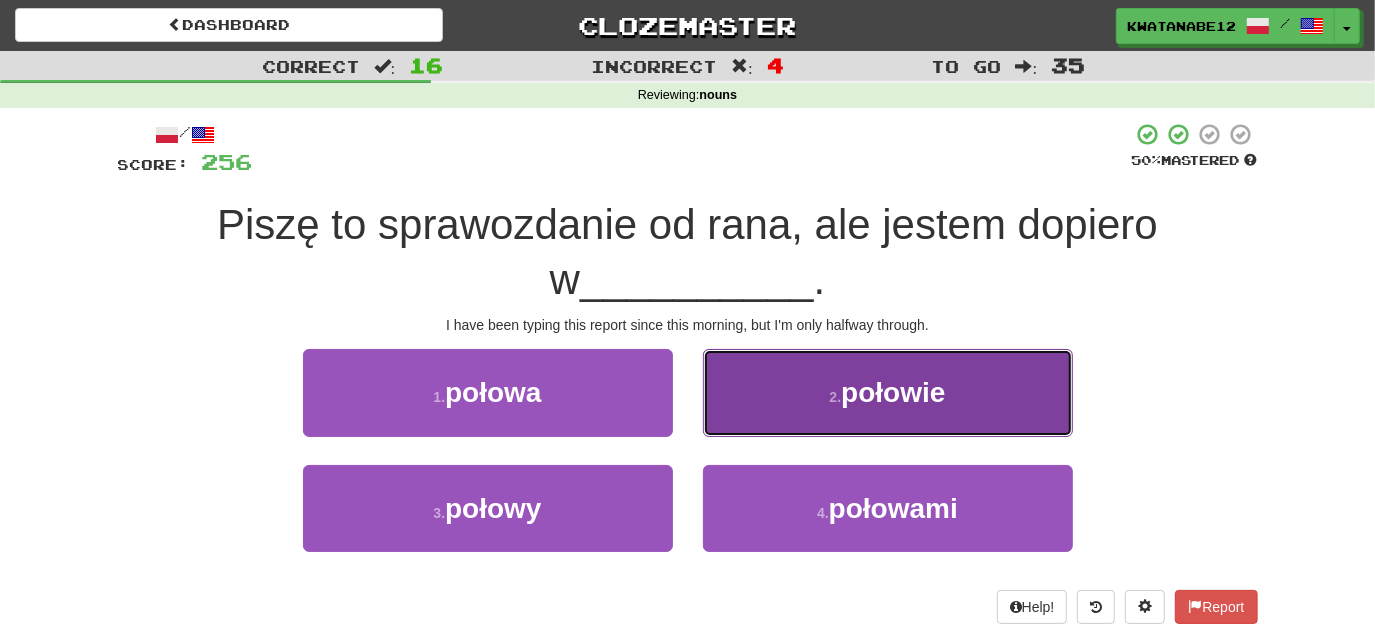click on "2 .  połowie" at bounding box center (888, 392) 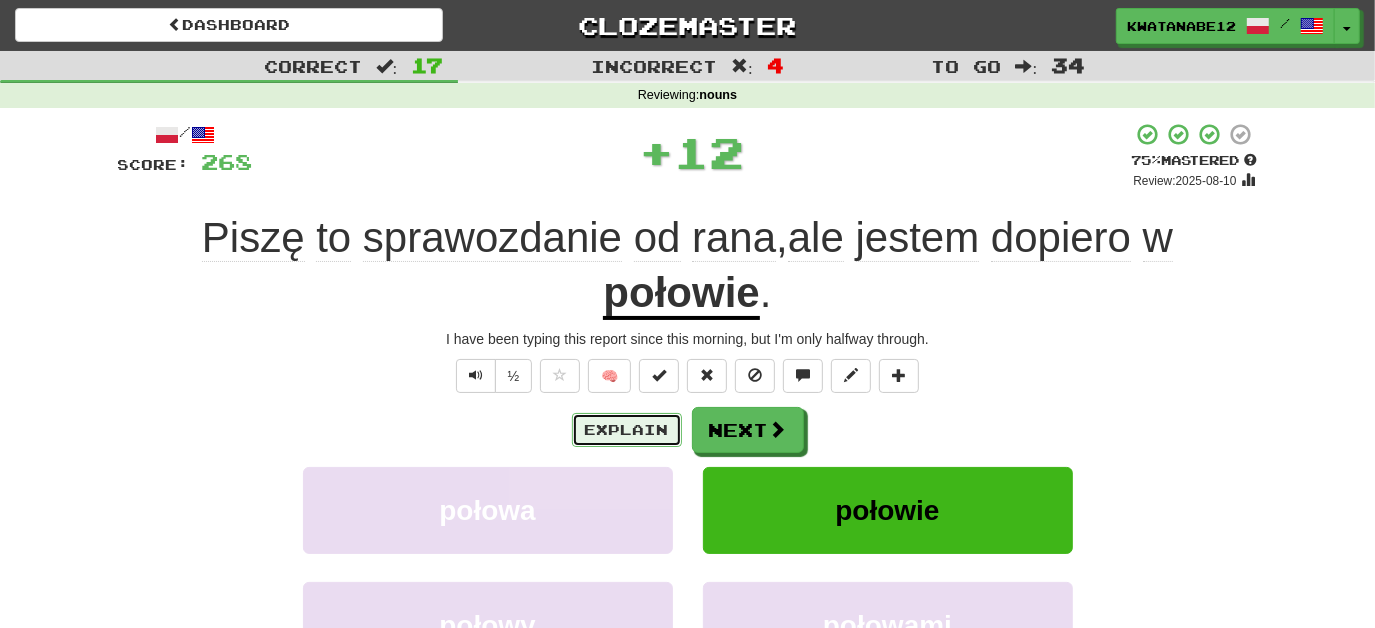click on "Explain" at bounding box center [627, 430] 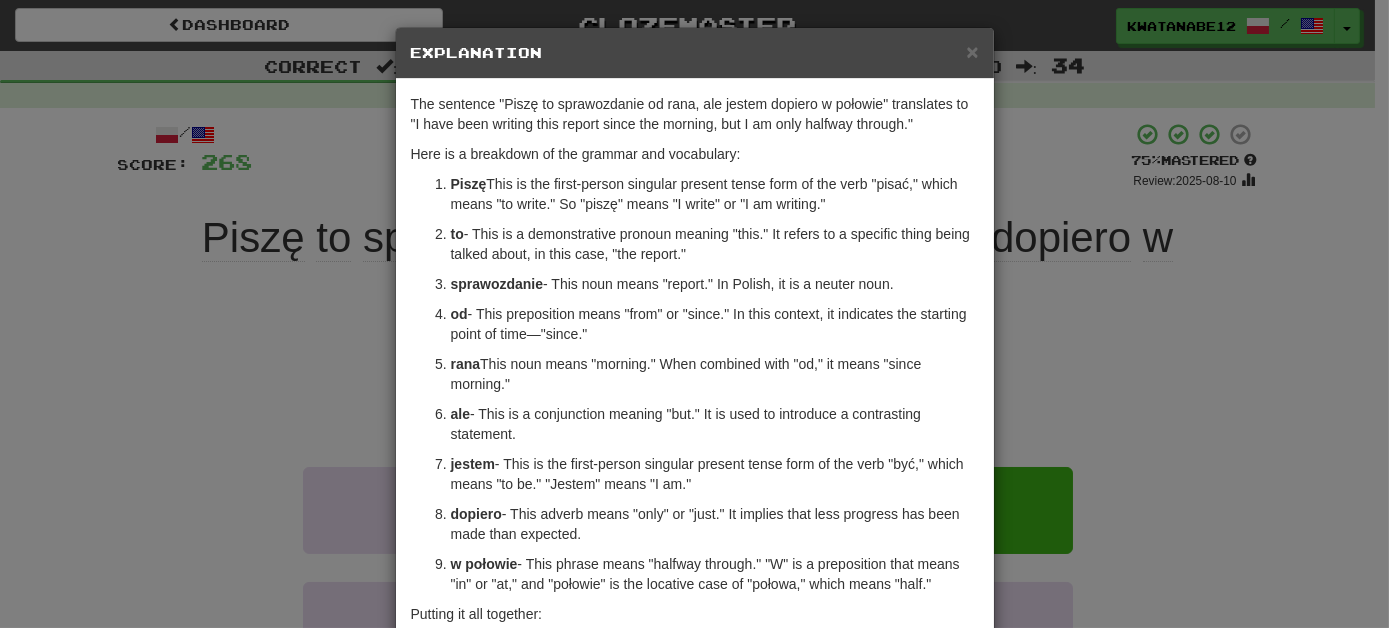 scroll, scrollTop: 0, scrollLeft: 0, axis: both 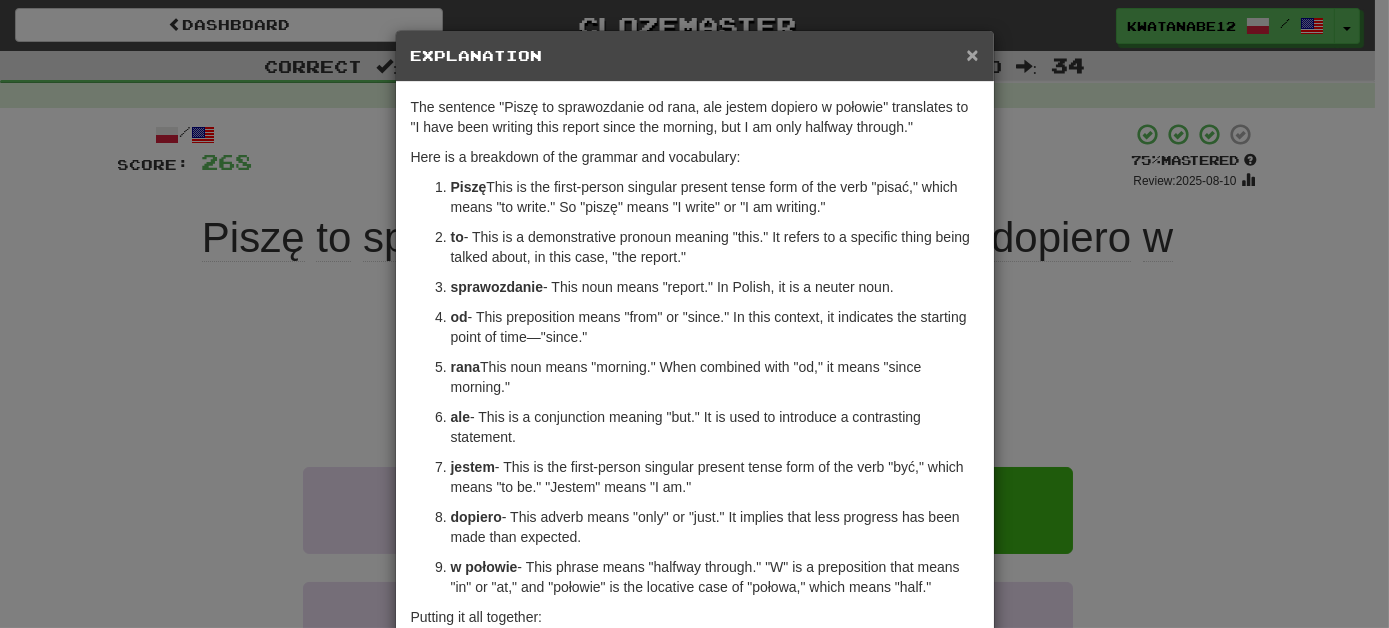 click on "×" at bounding box center [972, 54] 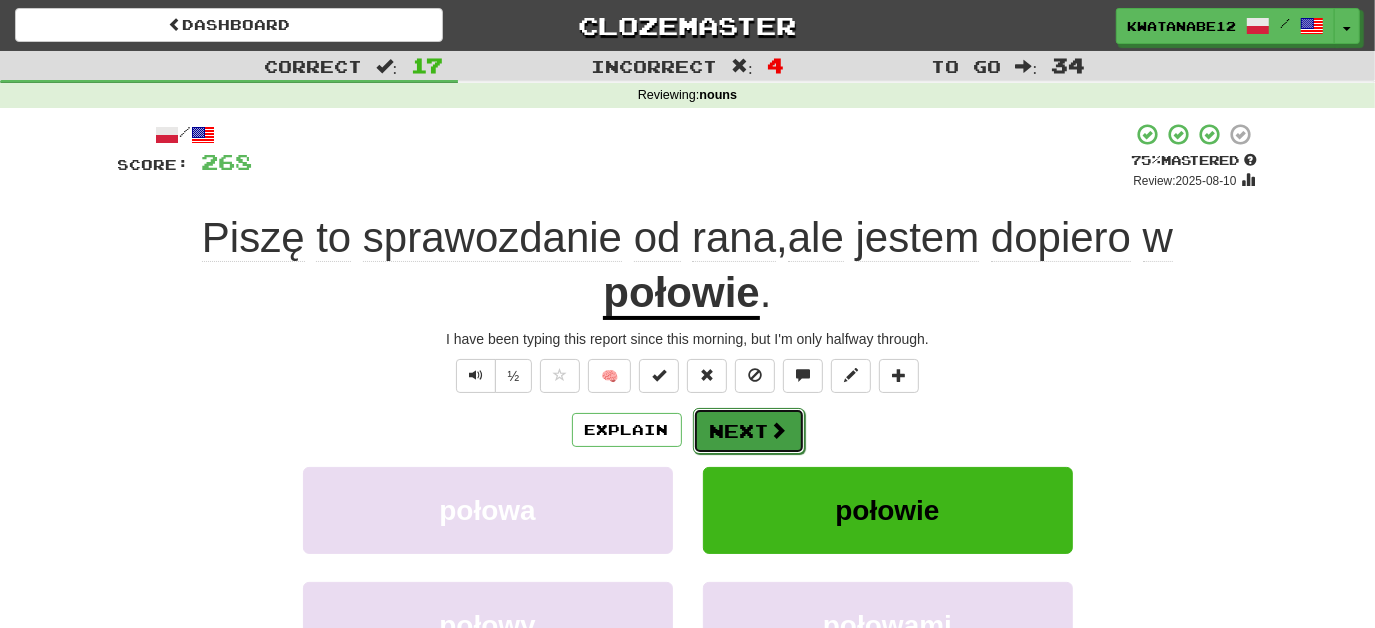click on "Next" at bounding box center (749, 431) 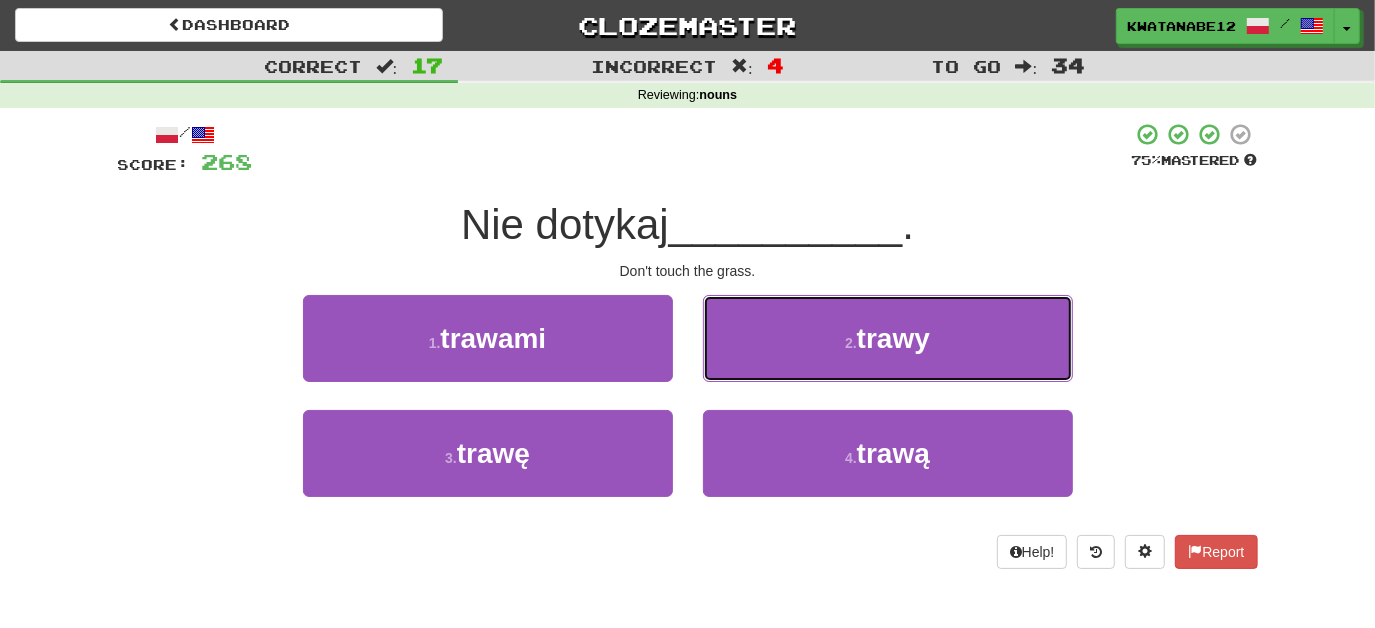 drag, startPoint x: 770, startPoint y: 337, endPoint x: 760, endPoint y: 348, distance: 14.866069 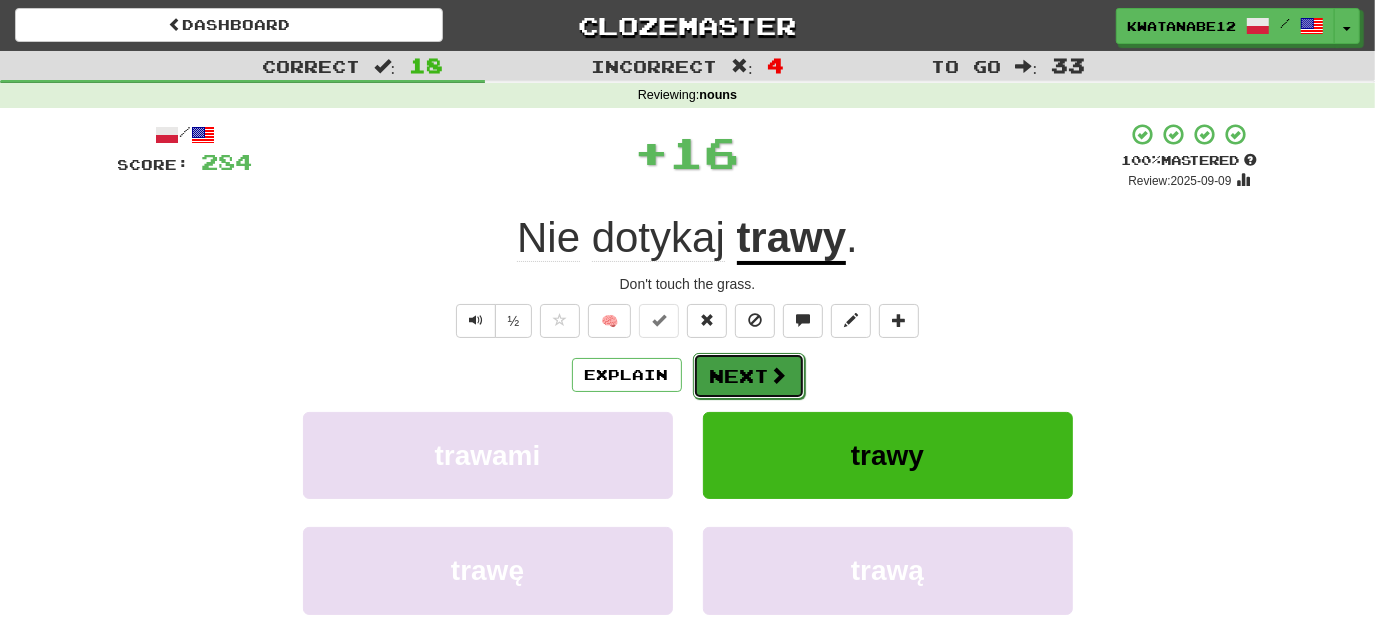 click on "Next" at bounding box center (749, 376) 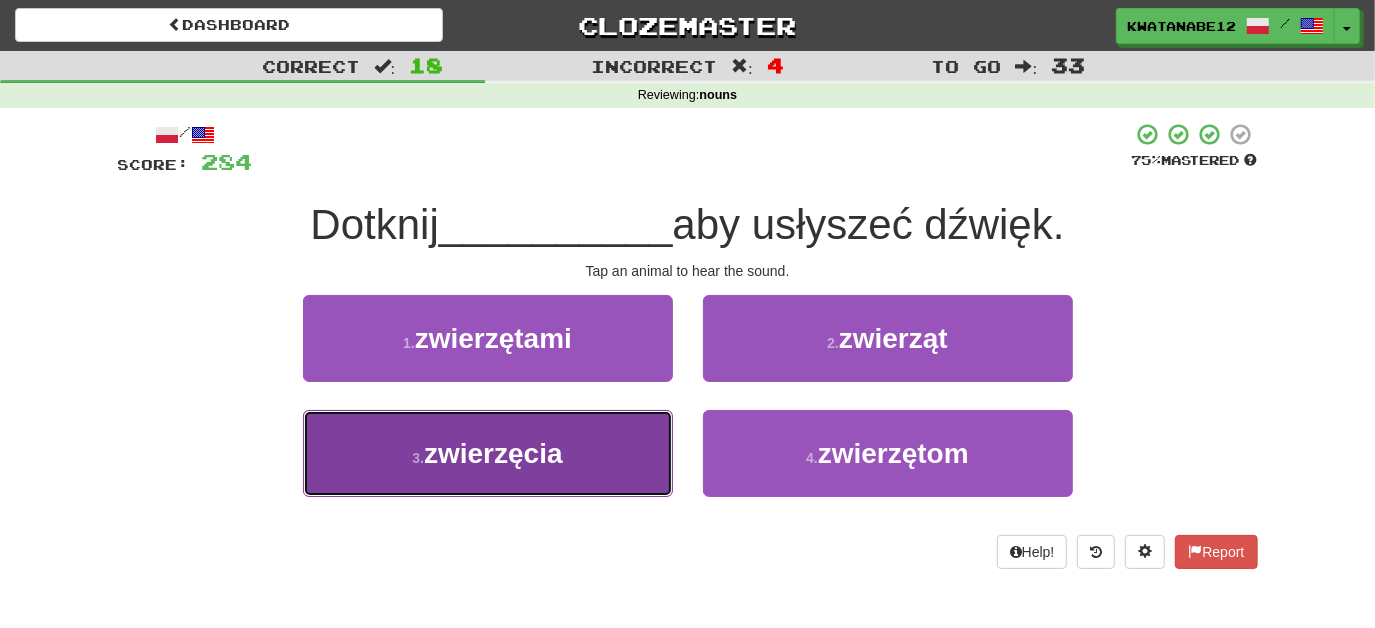 click on "3 .  zwierzęcia" at bounding box center [488, 453] 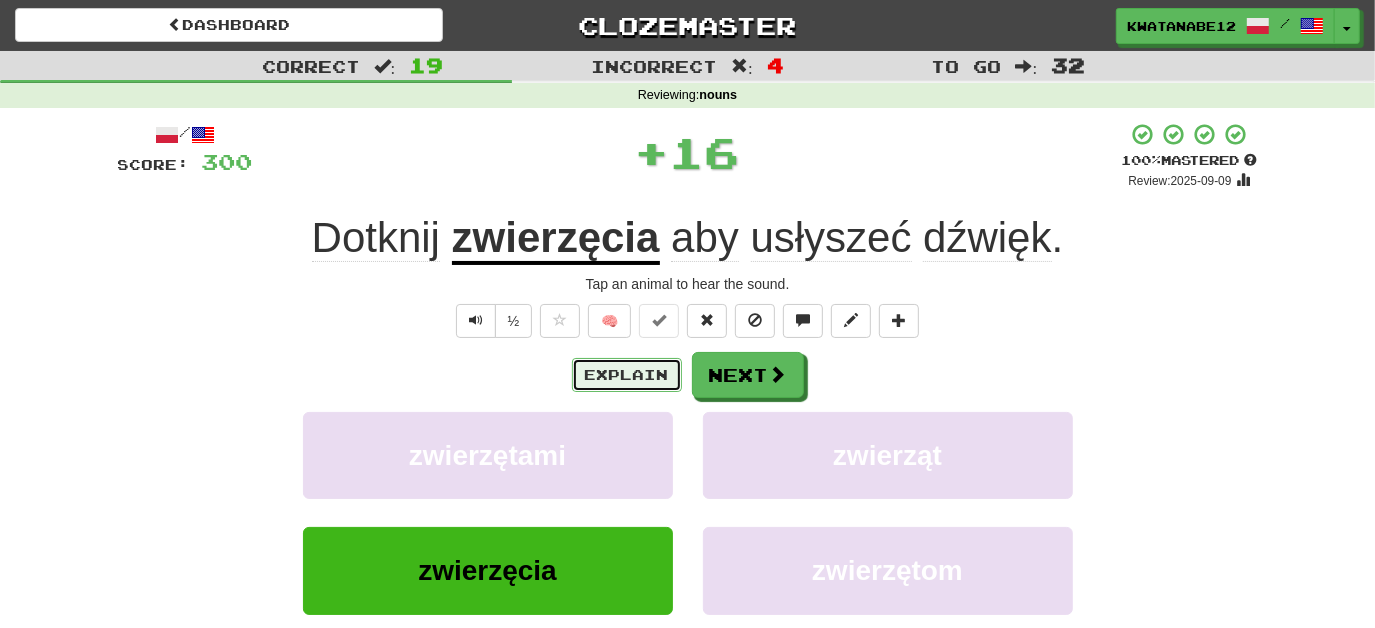 click on "Explain" at bounding box center (627, 375) 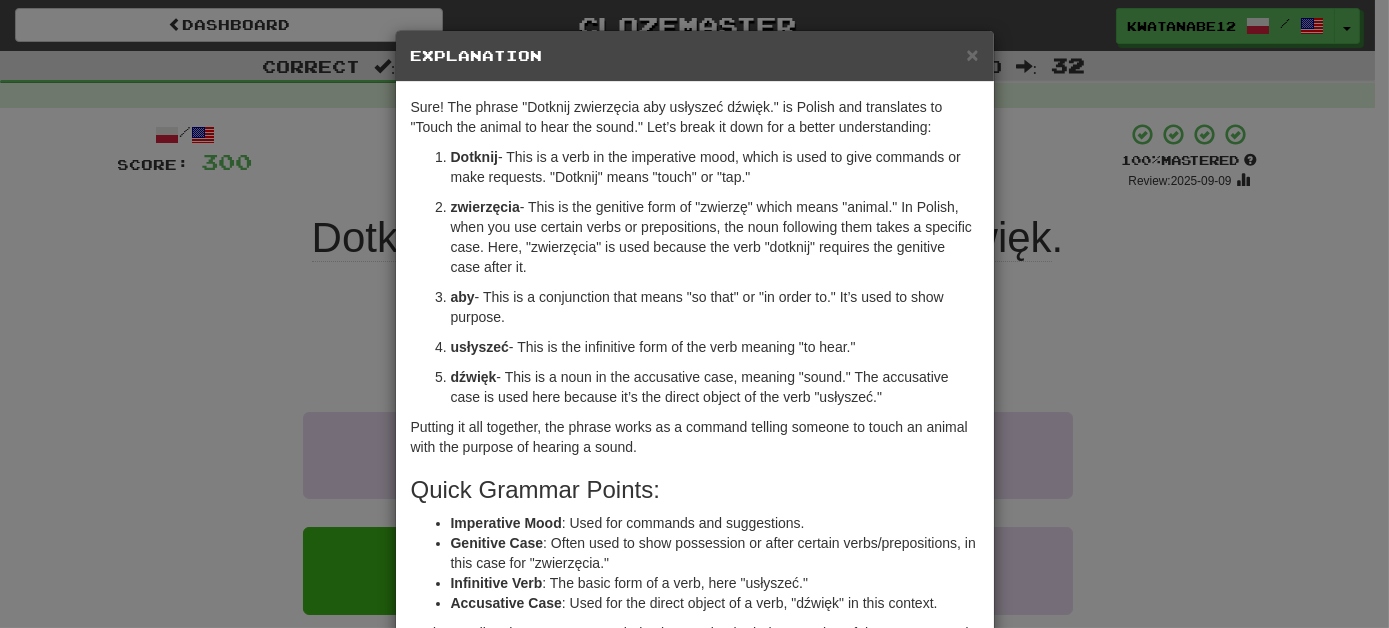click on "× Explanation" at bounding box center [695, 56] 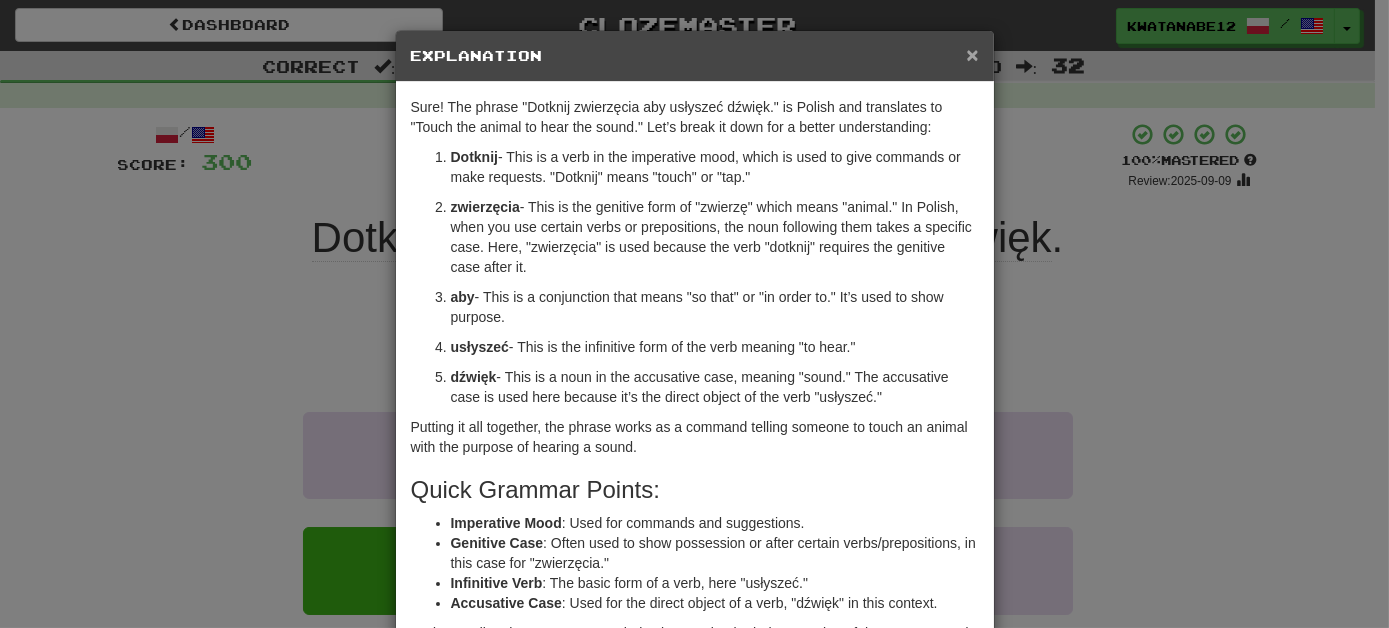 click on "×" at bounding box center (972, 54) 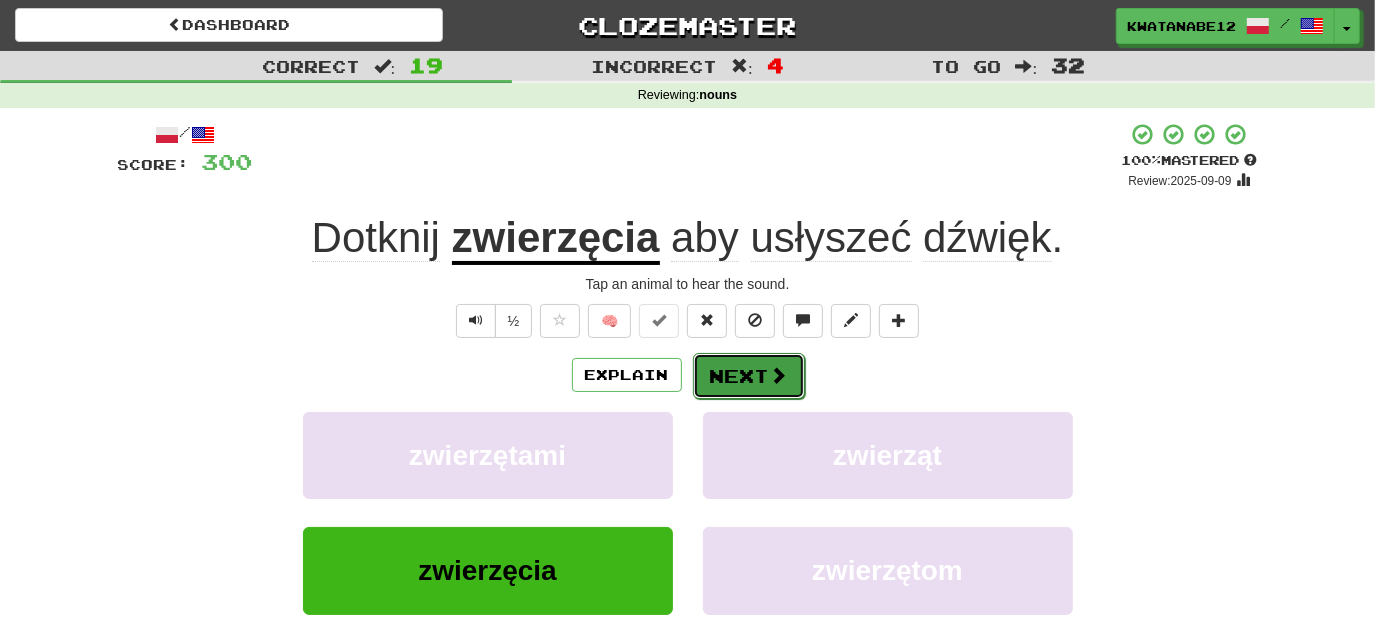 click on "Next" at bounding box center [749, 376] 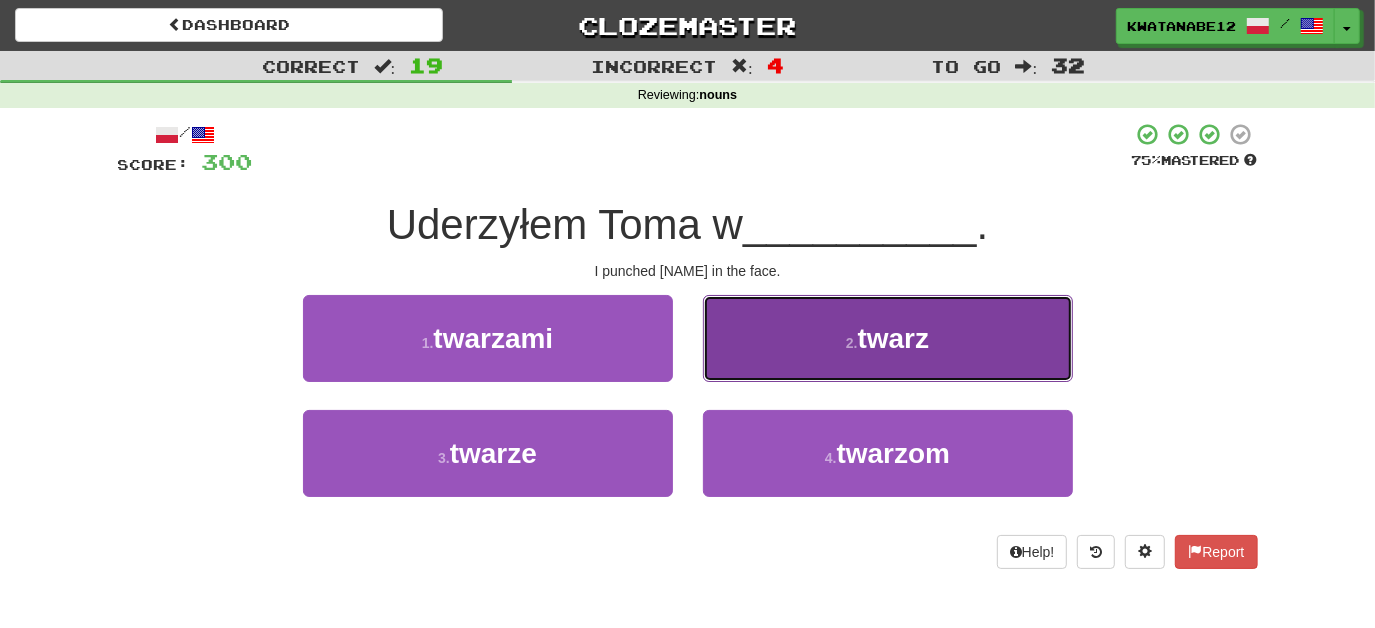 click on "2 .  twarz" at bounding box center (888, 338) 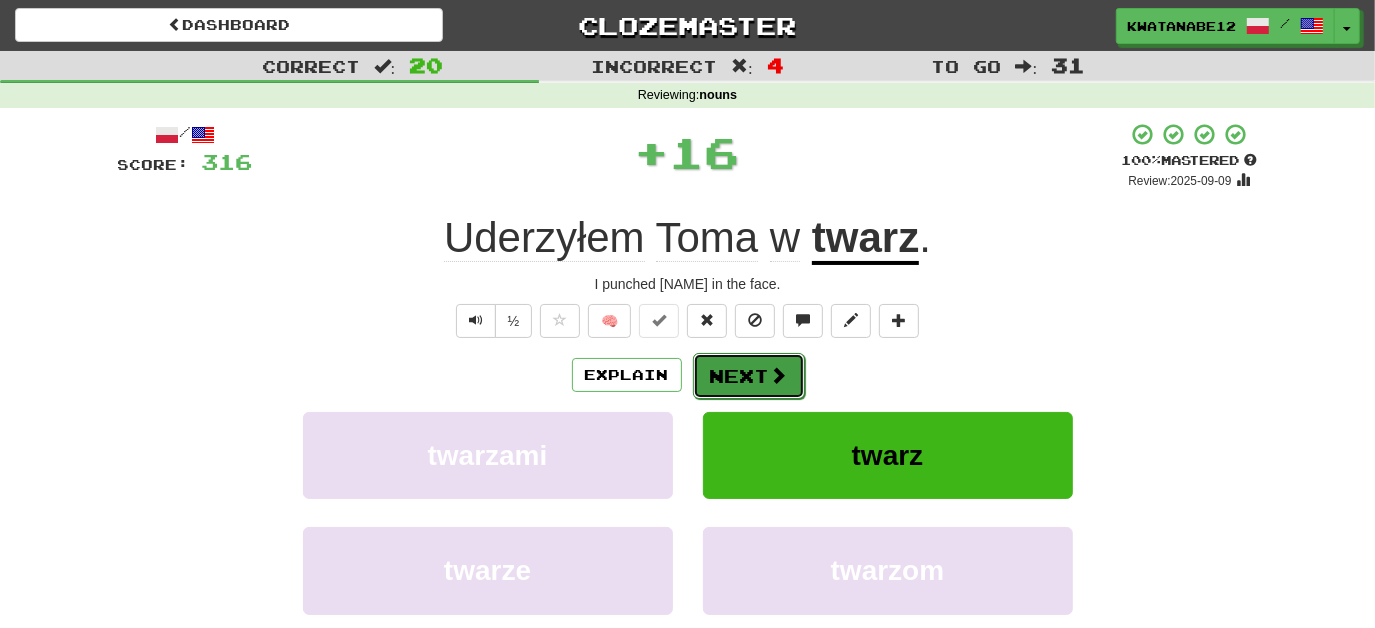 click on "Next" at bounding box center [749, 376] 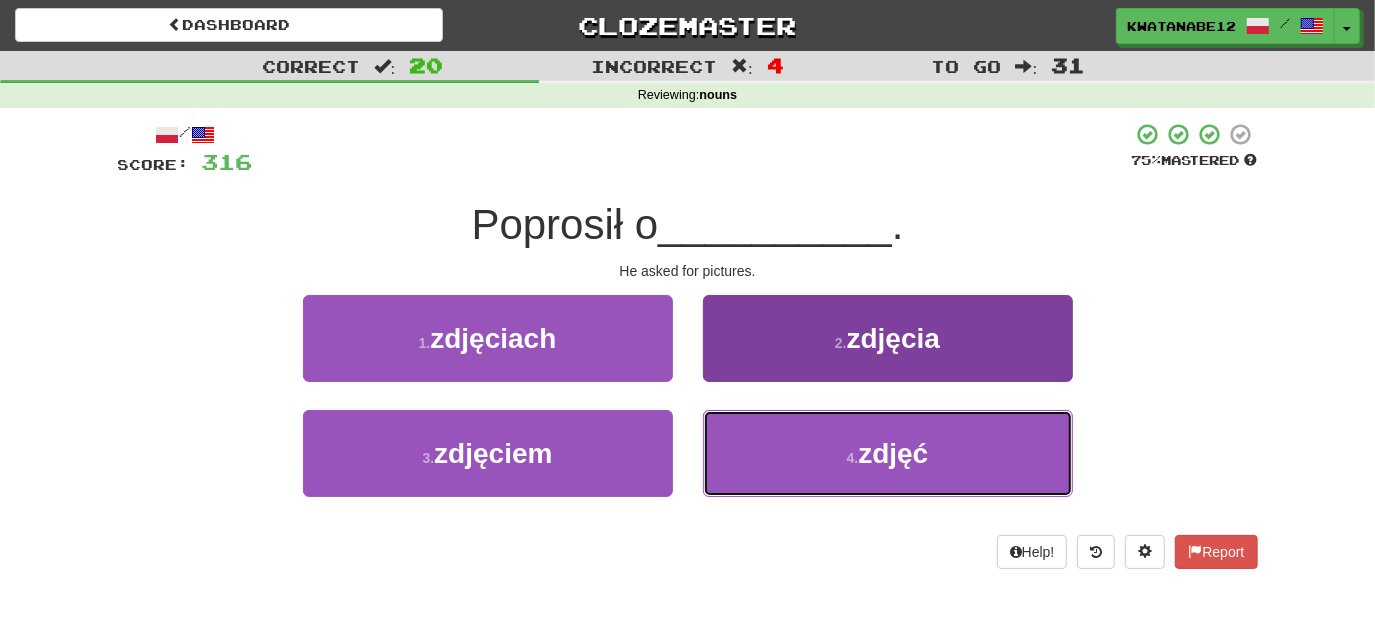 click on "4 .  zdjęć" at bounding box center (888, 453) 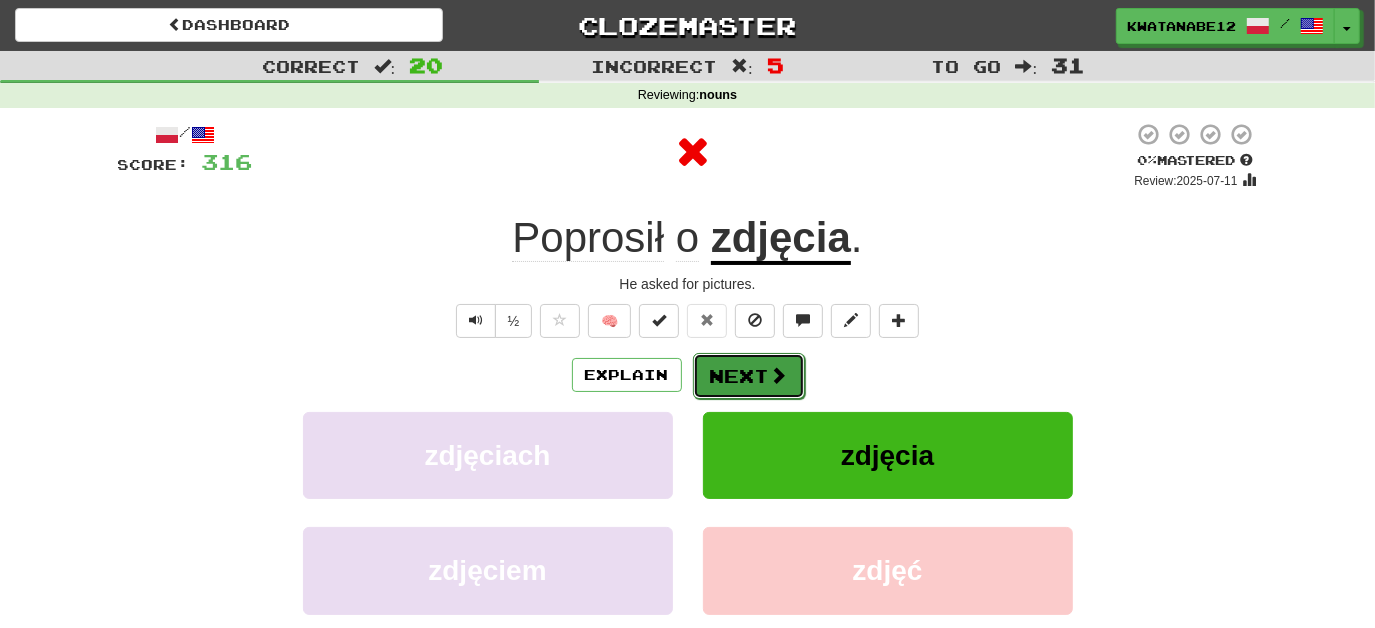 click on "Next" at bounding box center [749, 376] 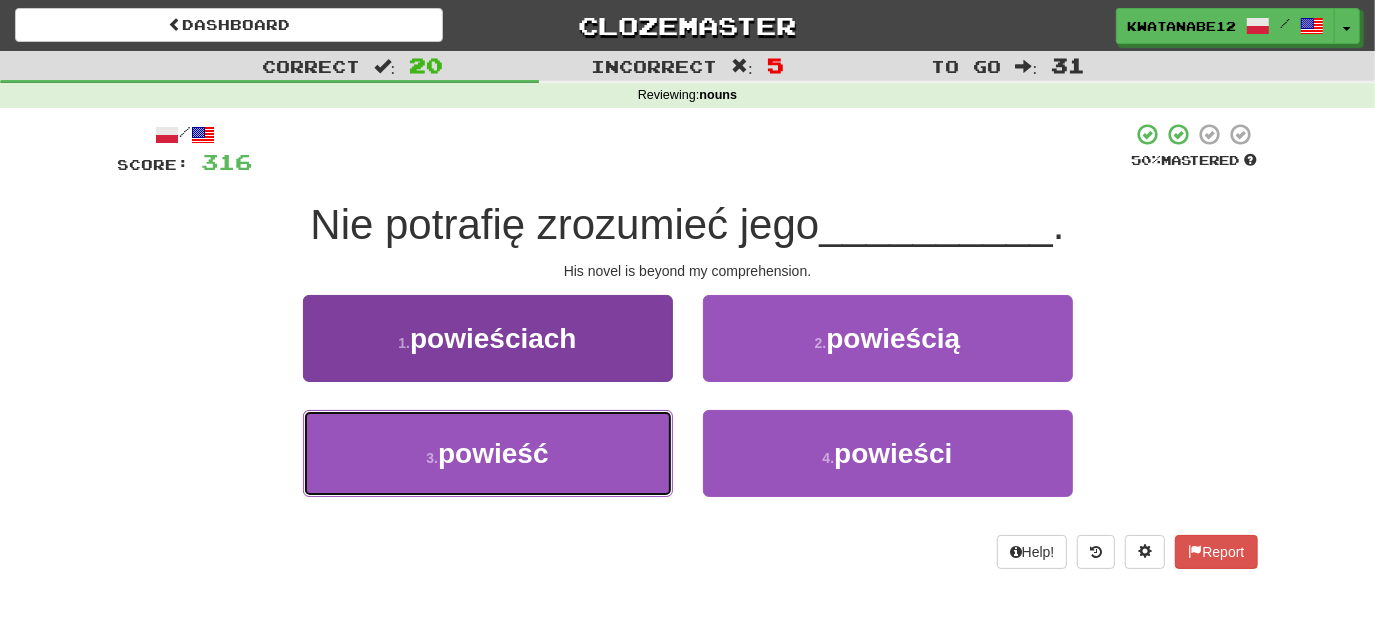 drag, startPoint x: 582, startPoint y: 472, endPoint x: 608, endPoint y: 453, distance: 32.202484 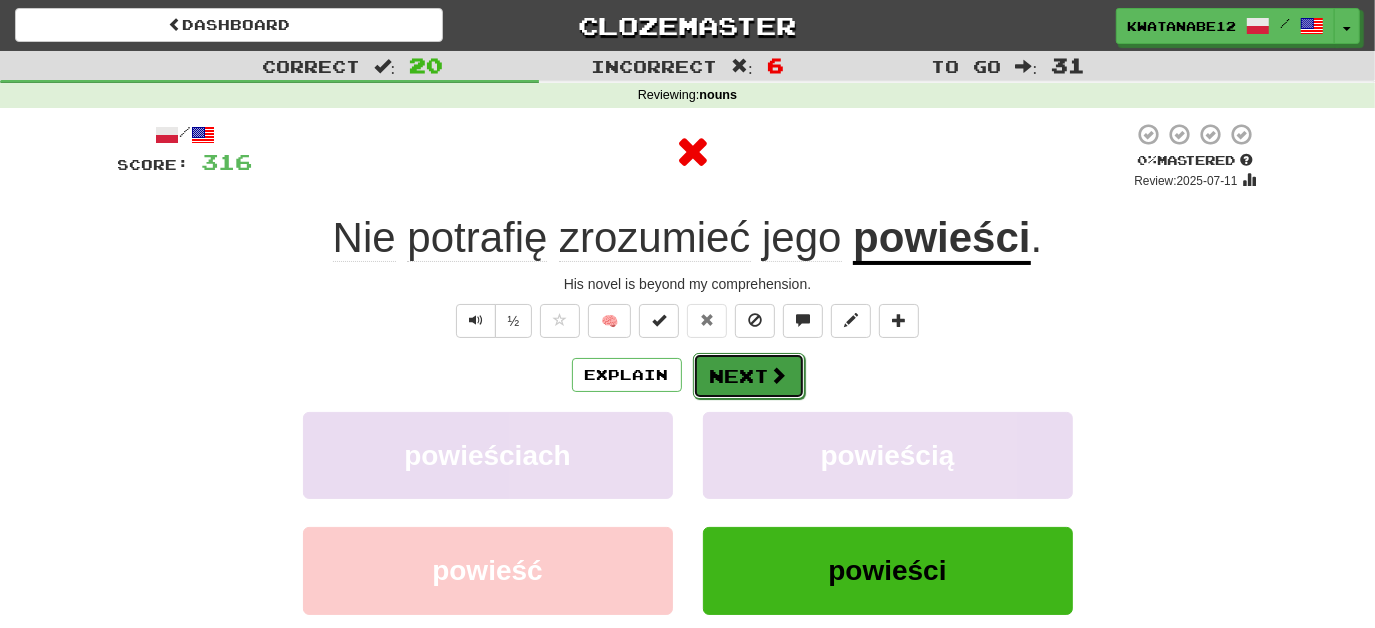 click on "Next" at bounding box center [749, 376] 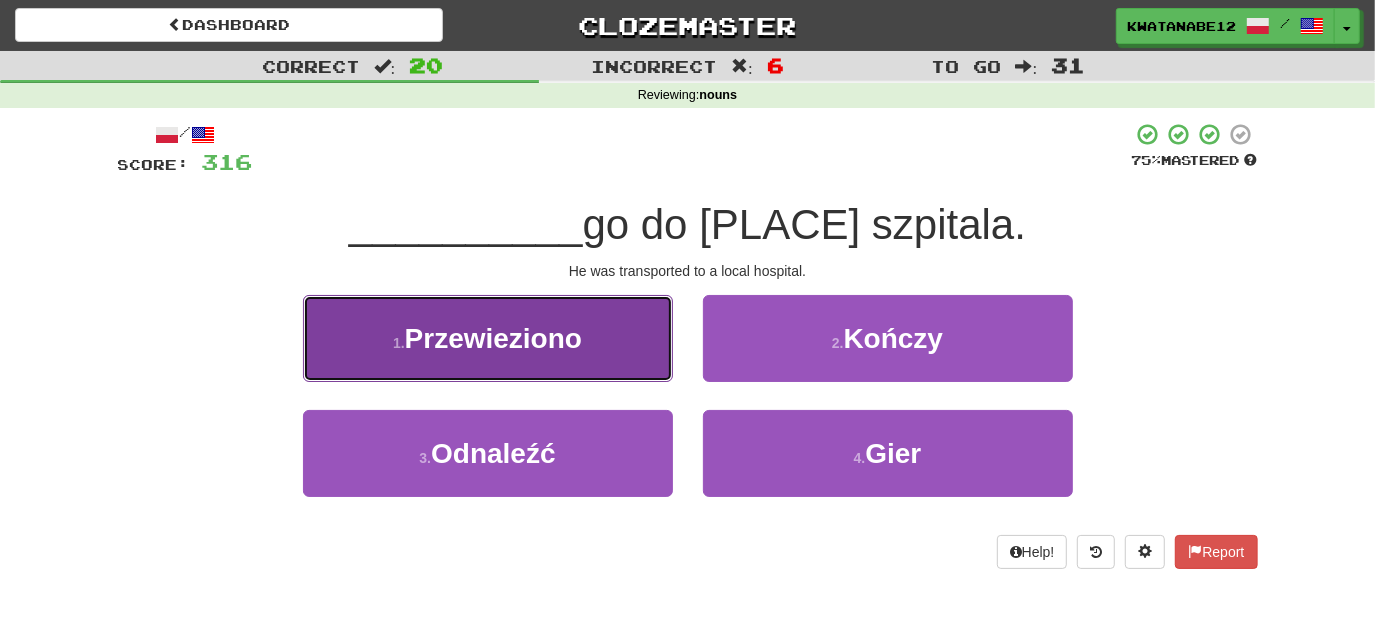drag, startPoint x: 594, startPoint y: 355, endPoint x: 618, endPoint y: 364, distance: 25.632011 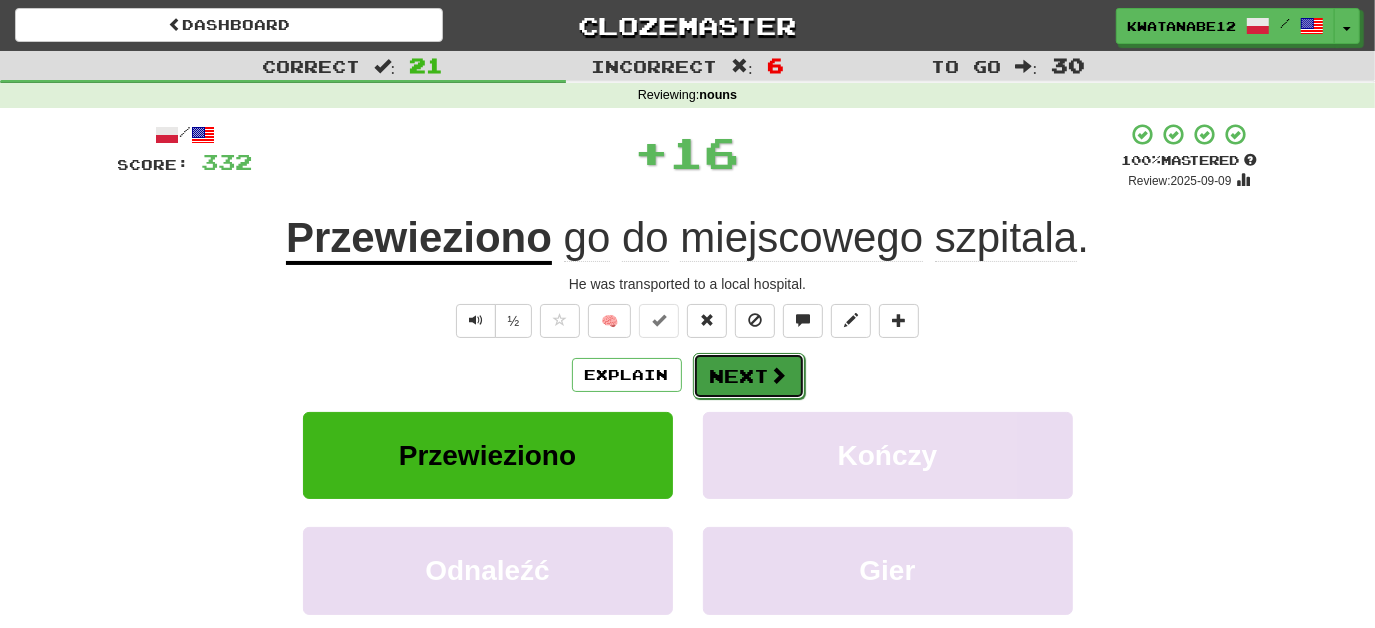 click on "Next" at bounding box center [749, 376] 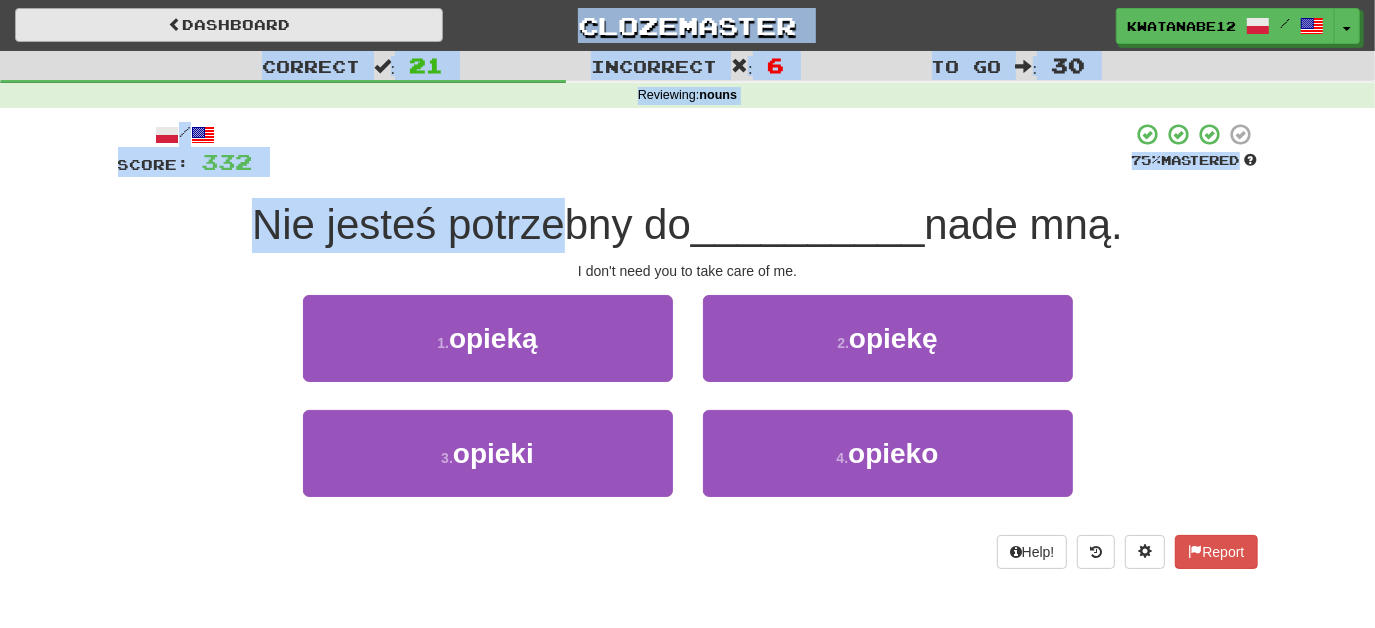drag, startPoint x: 556, startPoint y: 231, endPoint x: 221, endPoint y: 37, distance: 387.11884 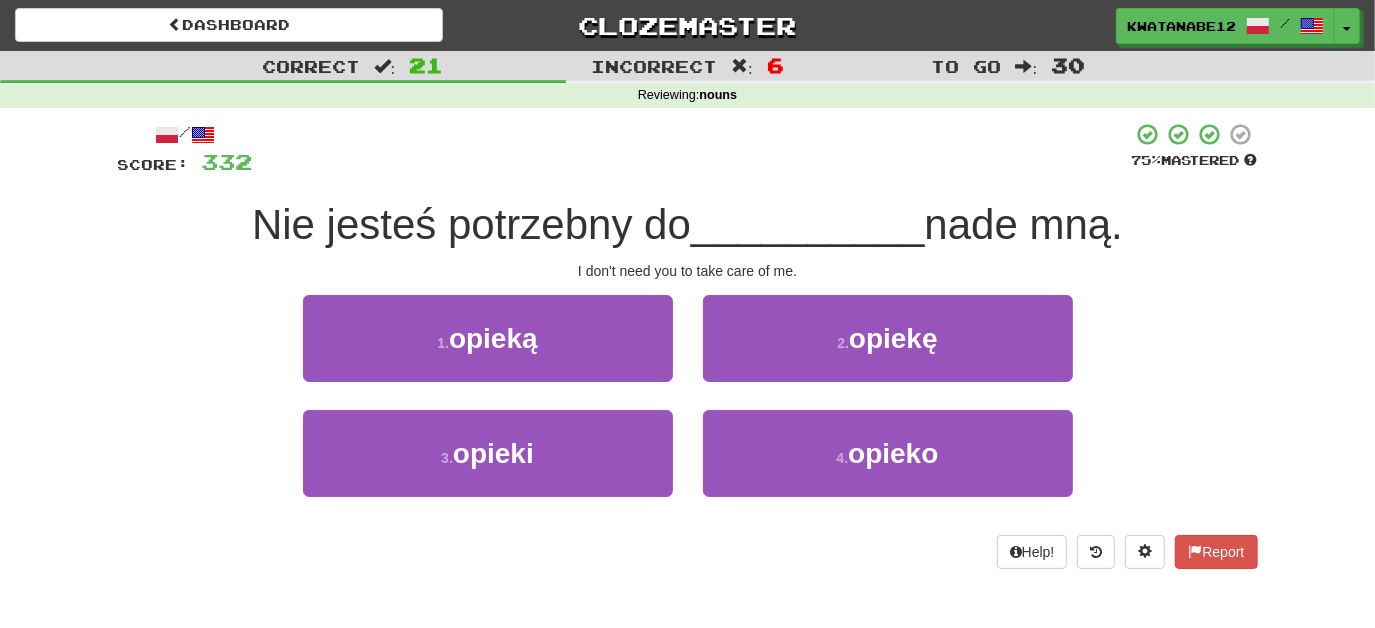 click on "3 .  opieki 4 .  opieko" at bounding box center (688, 467) 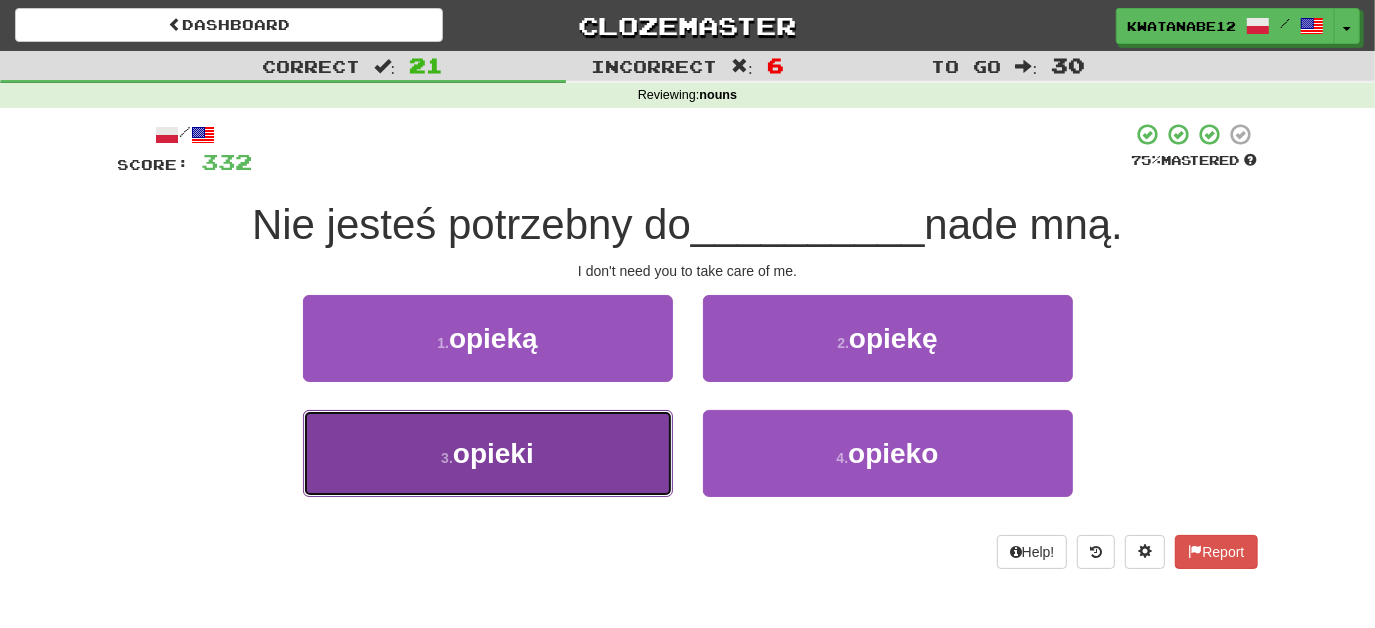 click on "3 .  opieki" at bounding box center (488, 453) 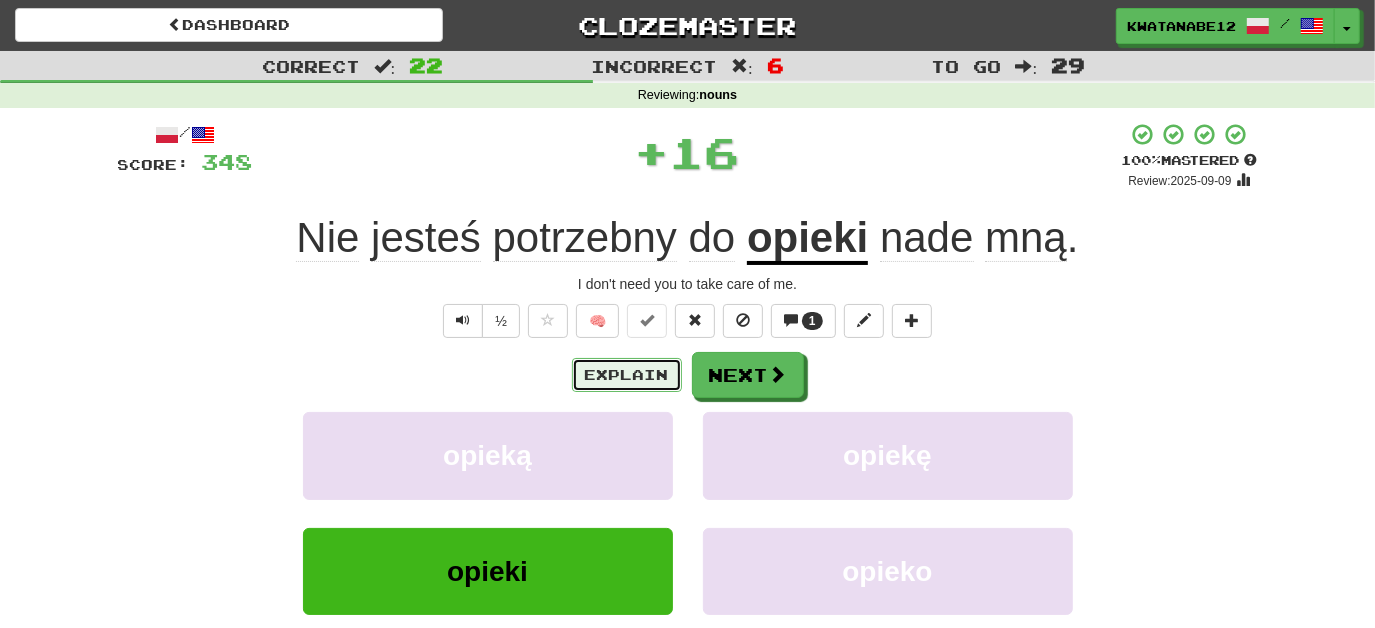 click on "Explain" at bounding box center (627, 375) 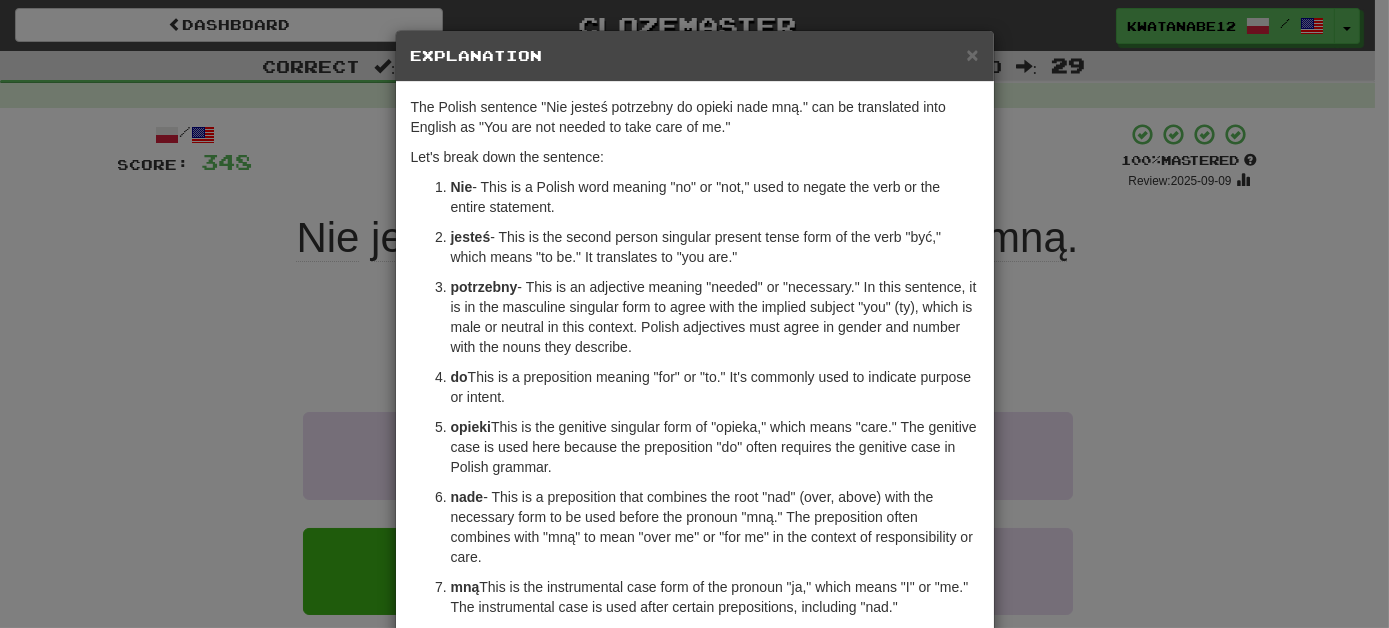 click on "× Explanation" at bounding box center [695, 56] 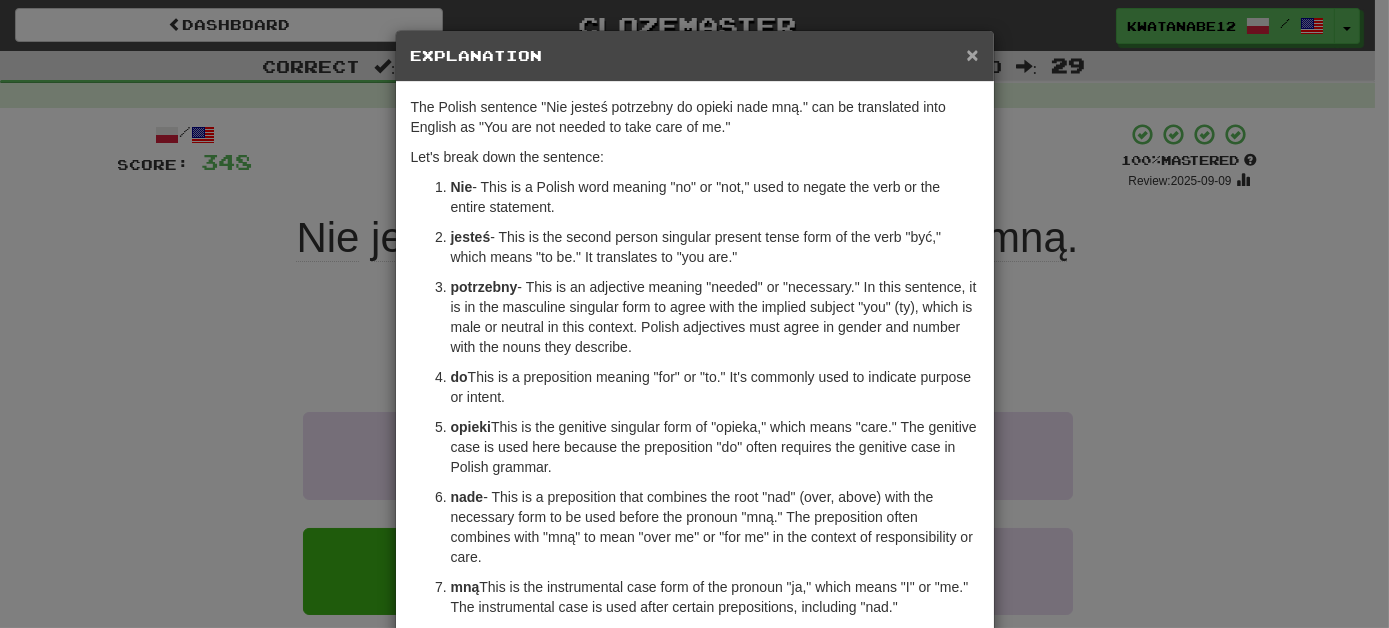 click on "×" at bounding box center (972, 54) 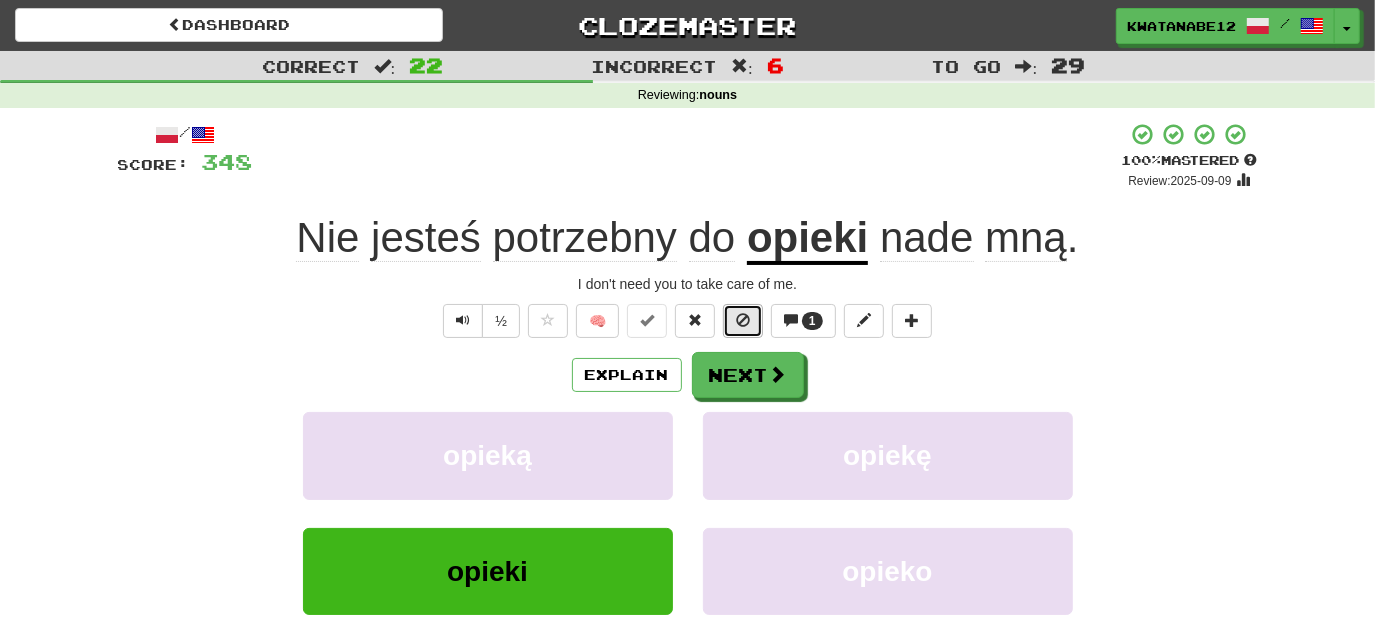 drag, startPoint x: 744, startPoint y: 332, endPoint x: 755, endPoint y: 324, distance: 13.601471 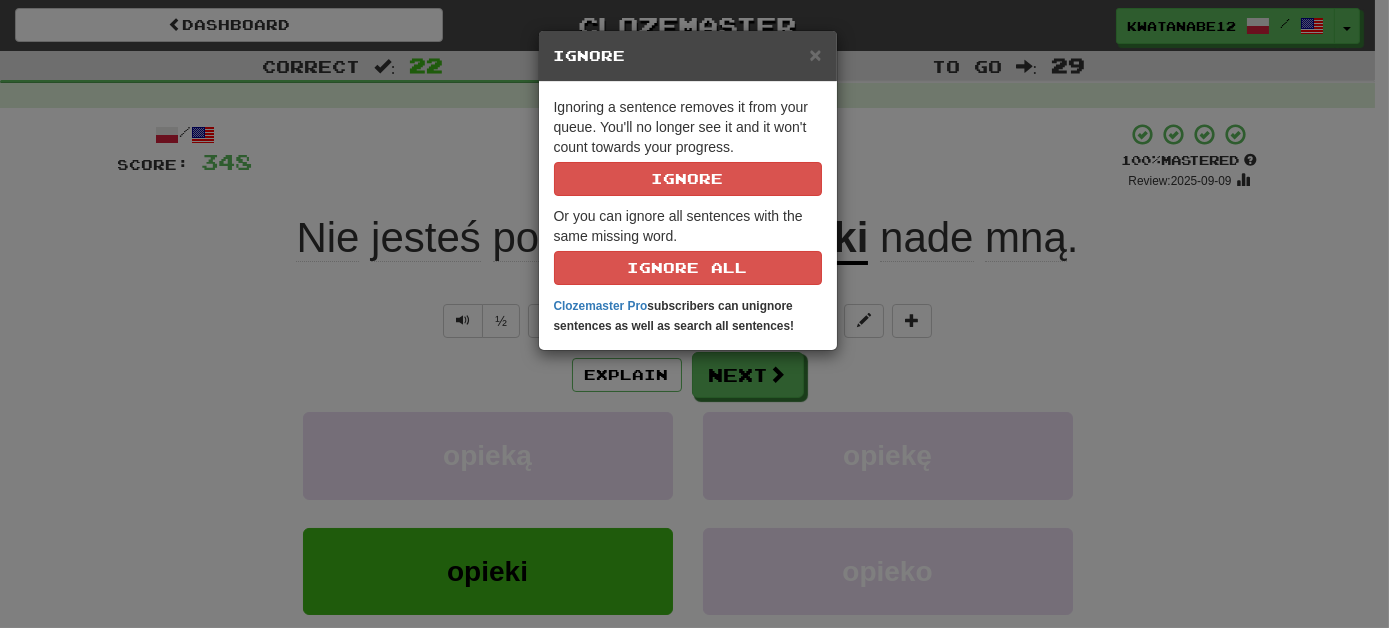 click on "× Ignore Ignoring a sentence removes it from your queue. You'll no longer see it and it won't count towards your progress. Ignore Or you can ignore all sentences with the same missing word. Ignore All Clozemaster Pro  subscribers can unignore sentences as well as search all sentences!" at bounding box center [694, 314] 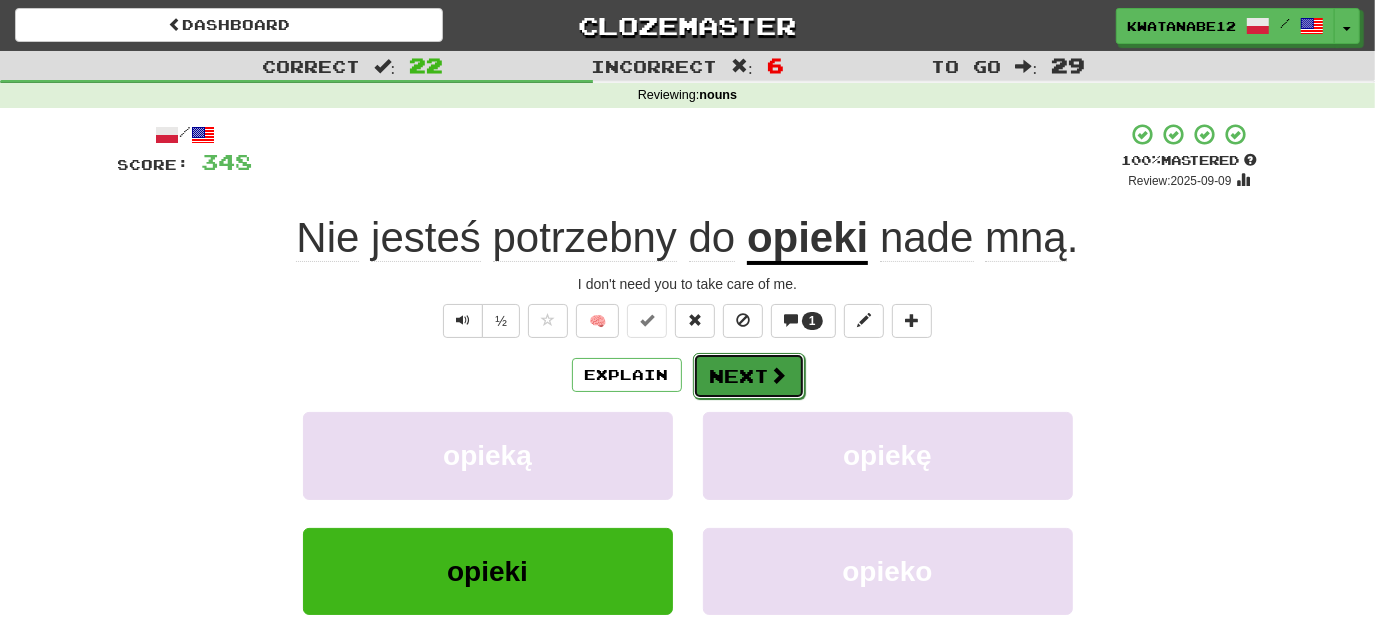 click at bounding box center [779, 375] 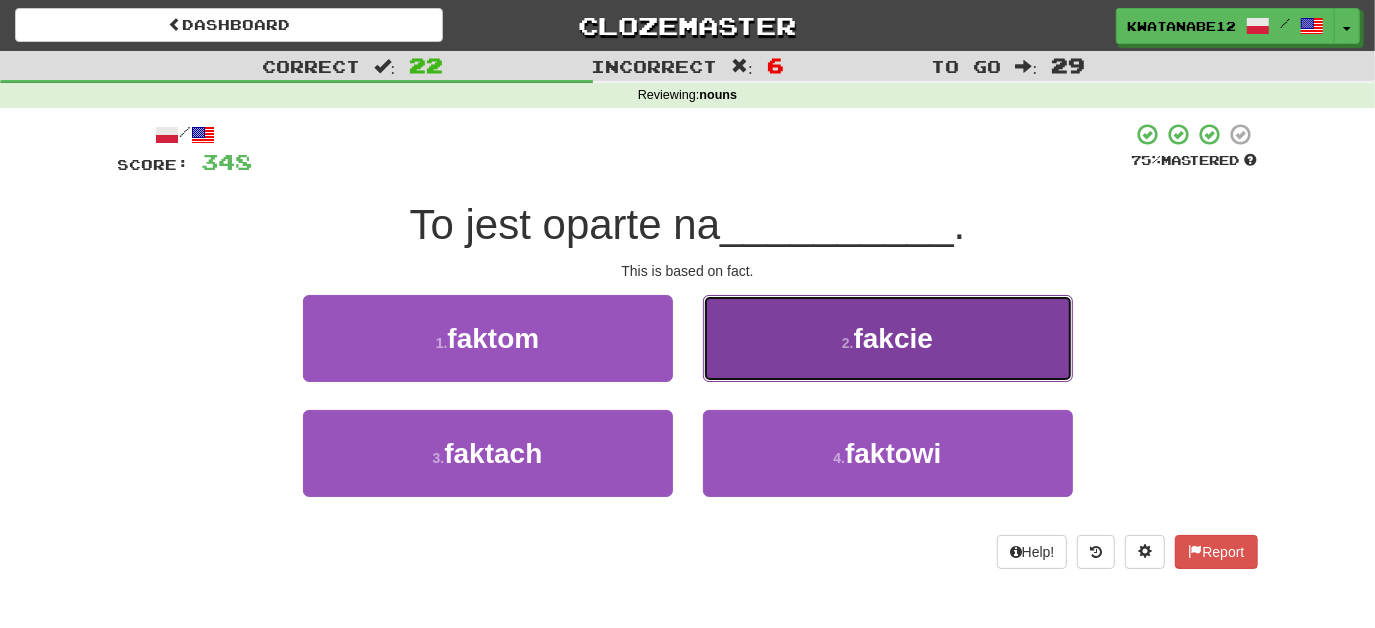 click on "2 .  fakcie" at bounding box center (888, 338) 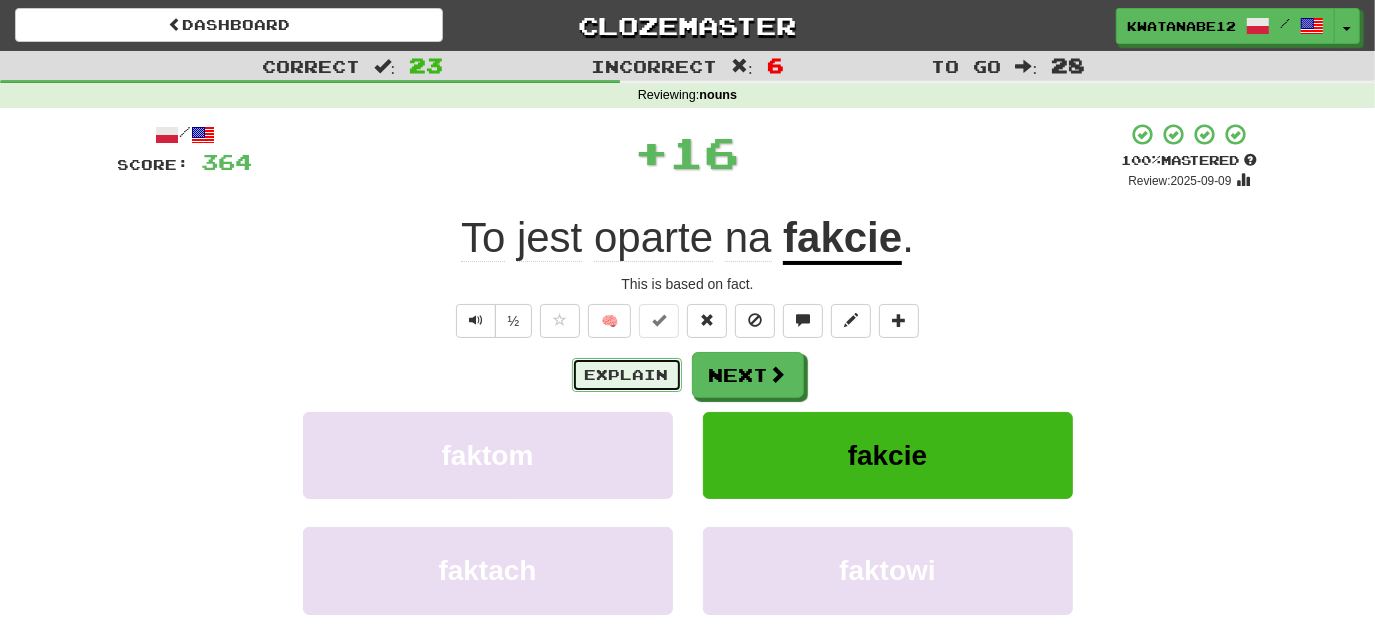 click on "Explain" at bounding box center [627, 375] 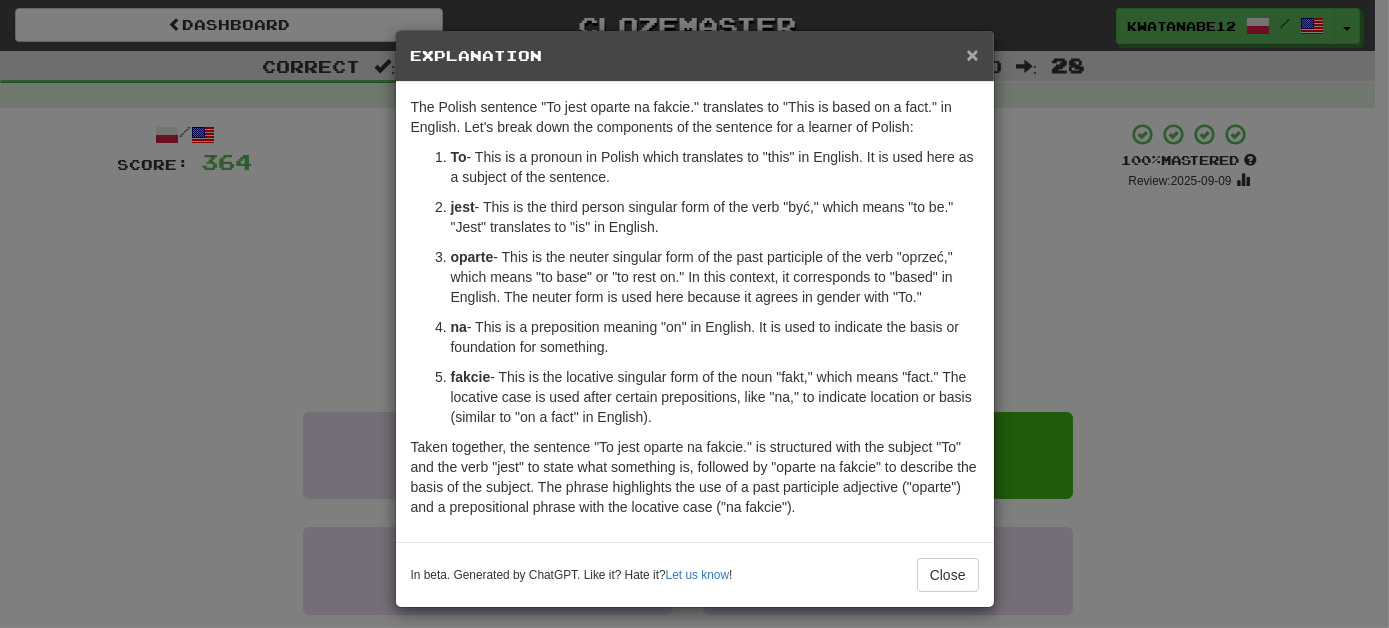 click on "×" at bounding box center [972, 54] 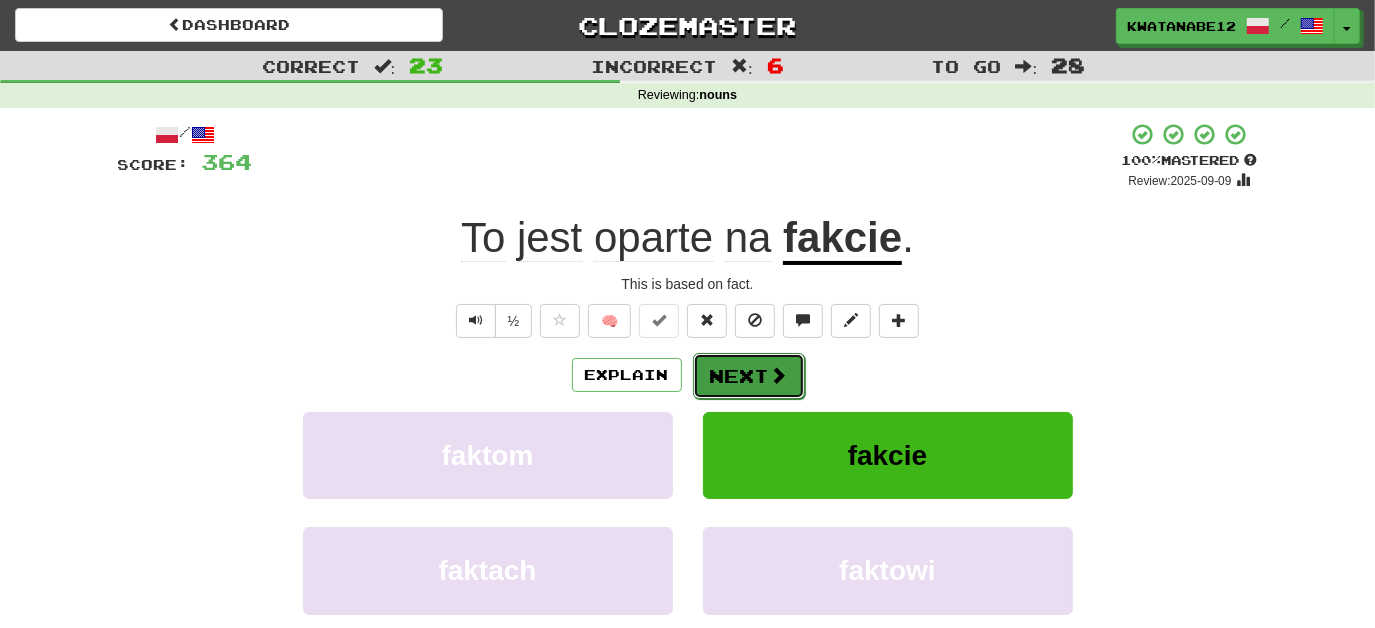 click on "Next" at bounding box center [749, 376] 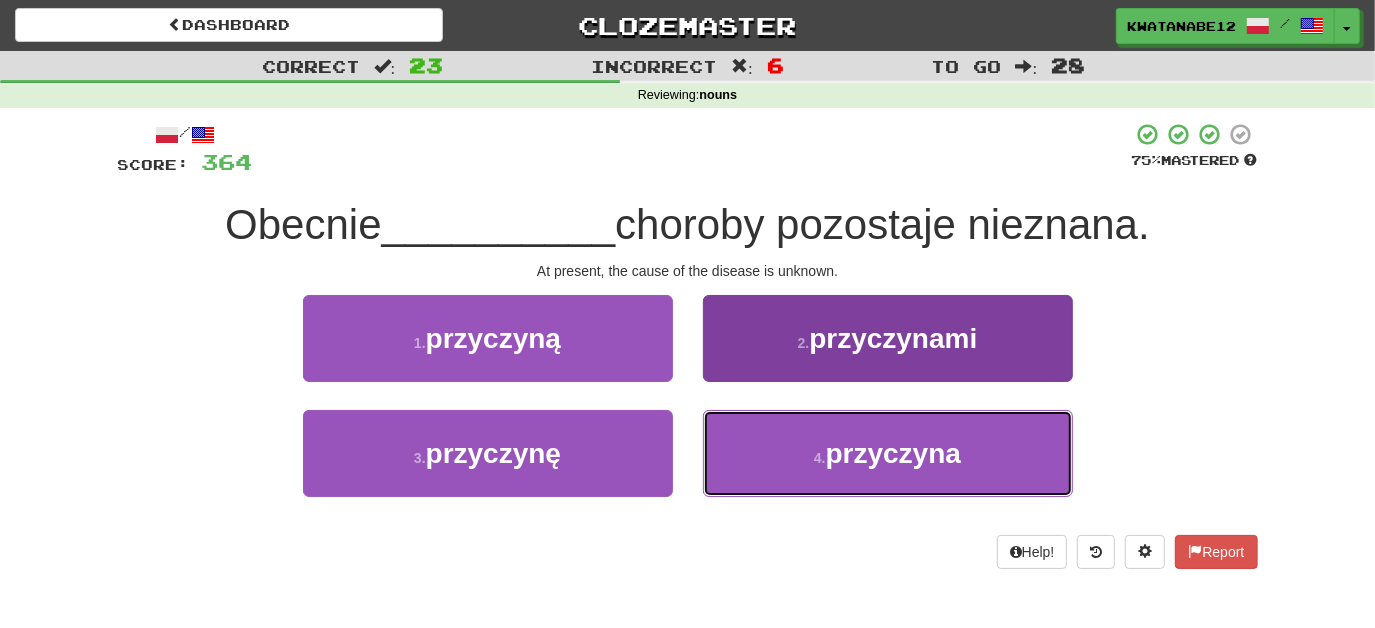 click on "4 .  przyczyna" at bounding box center (888, 453) 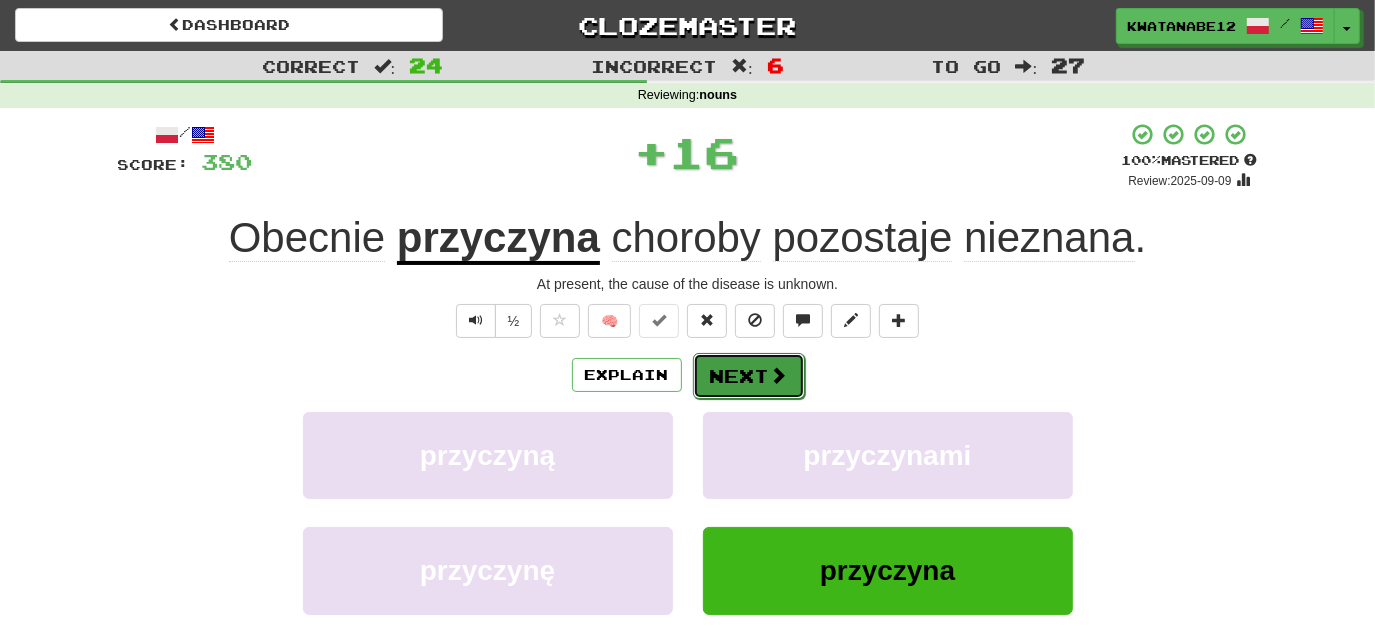 click on "Next" at bounding box center (749, 376) 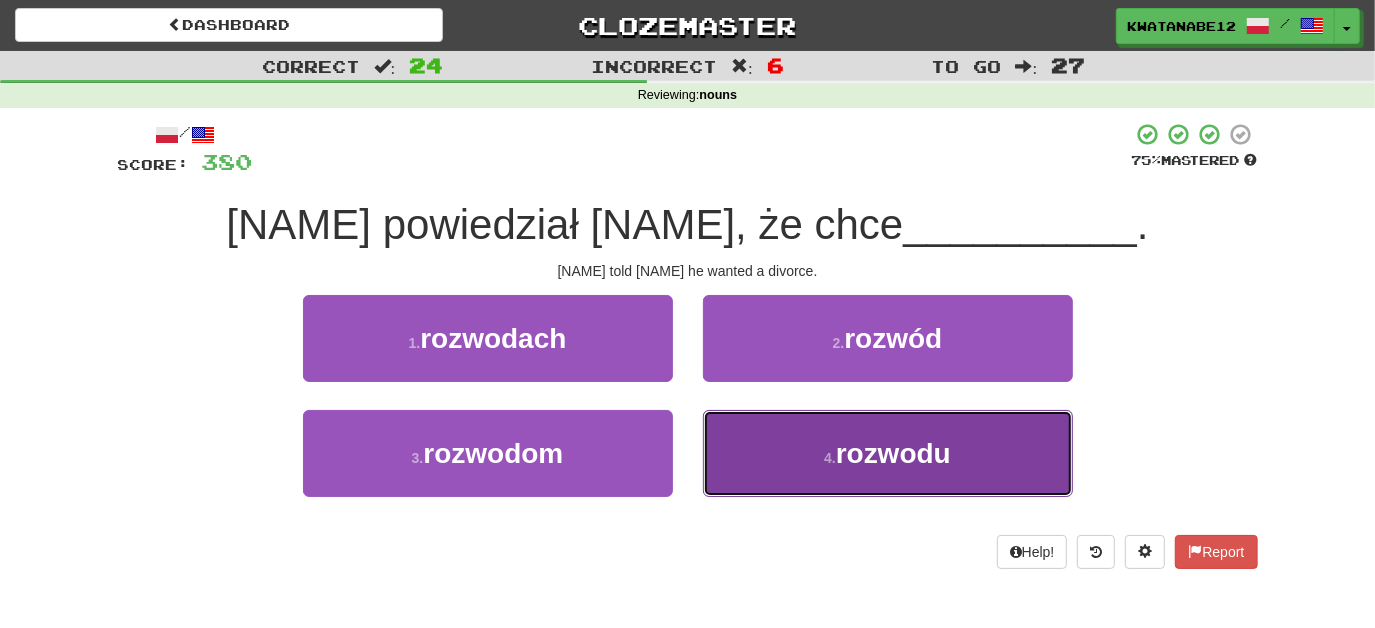 click on "4 .  rozwodu" at bounding box center [888, 453] 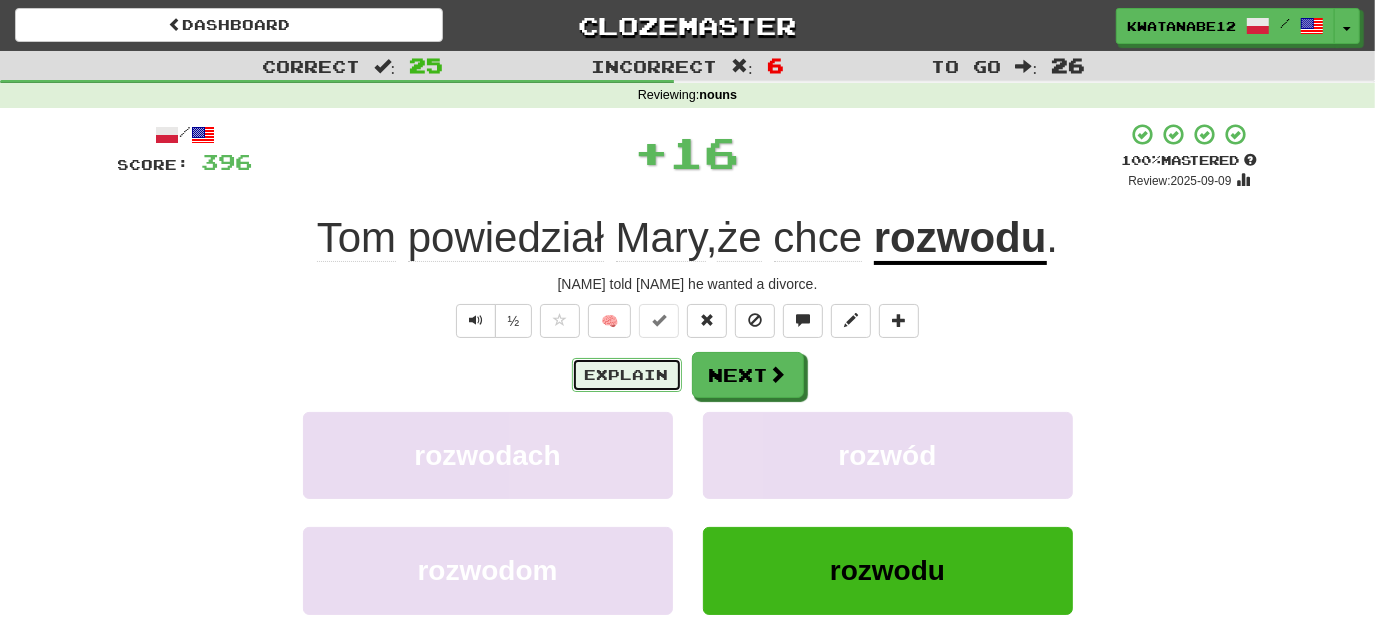 click on "Explain" at bounding box center (627, 375) 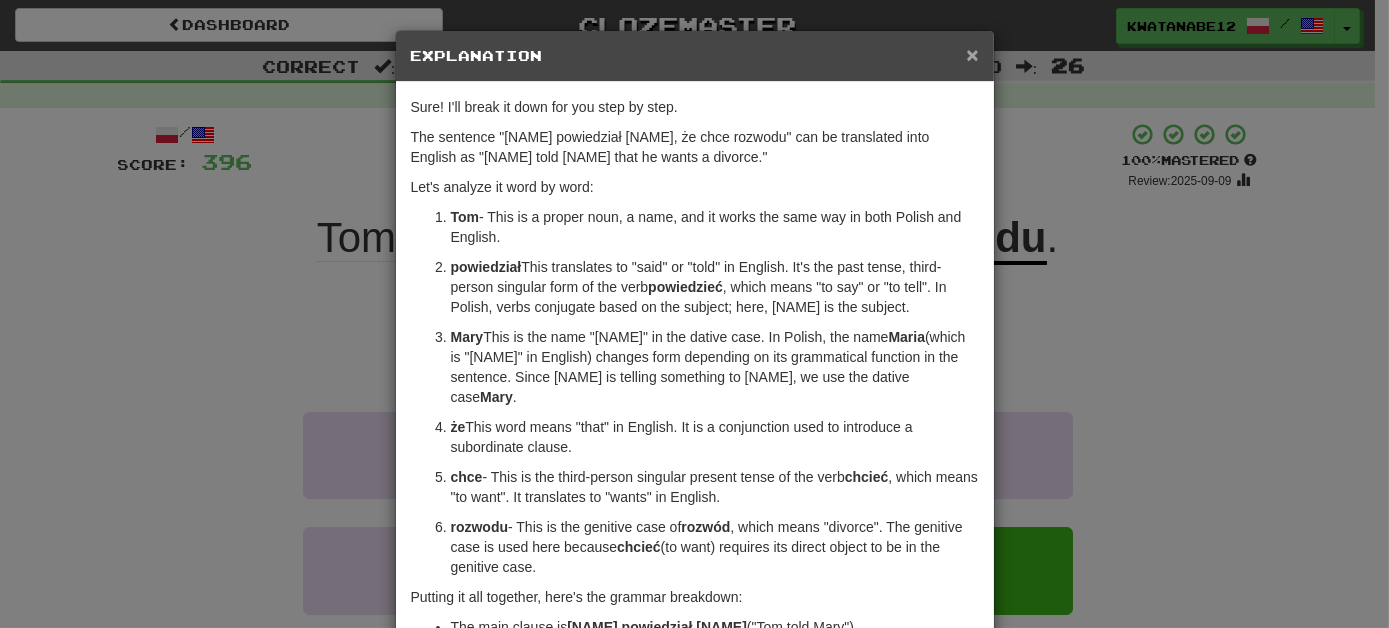 click on "×" at bounding box center [972, 54] 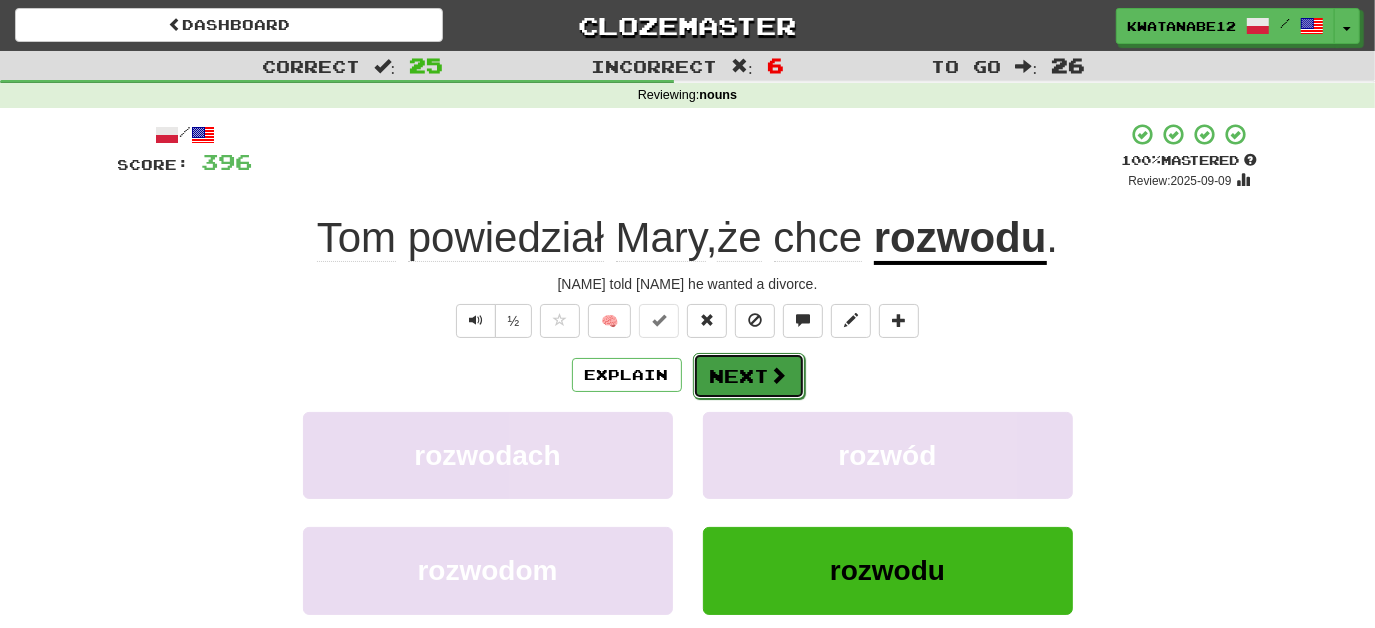 click on "Next" at bounding box center [749, 376] 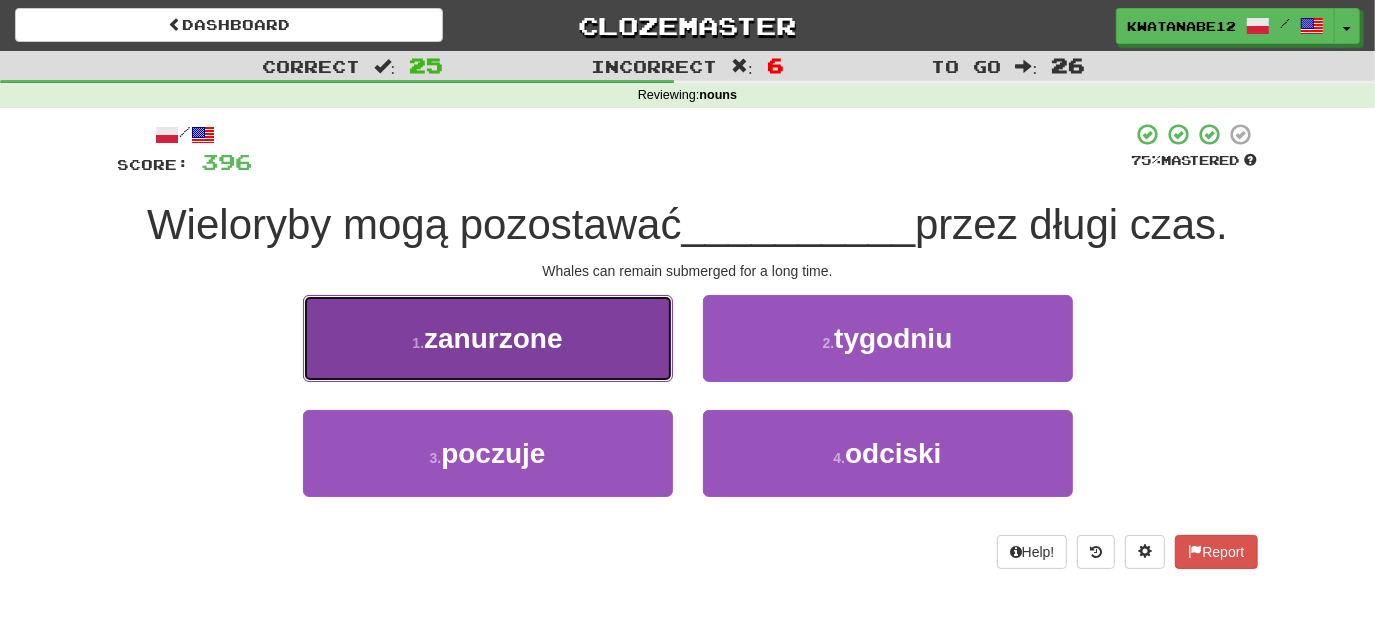 click on "1 .  zanurzone" at bounding box center (488, 338) 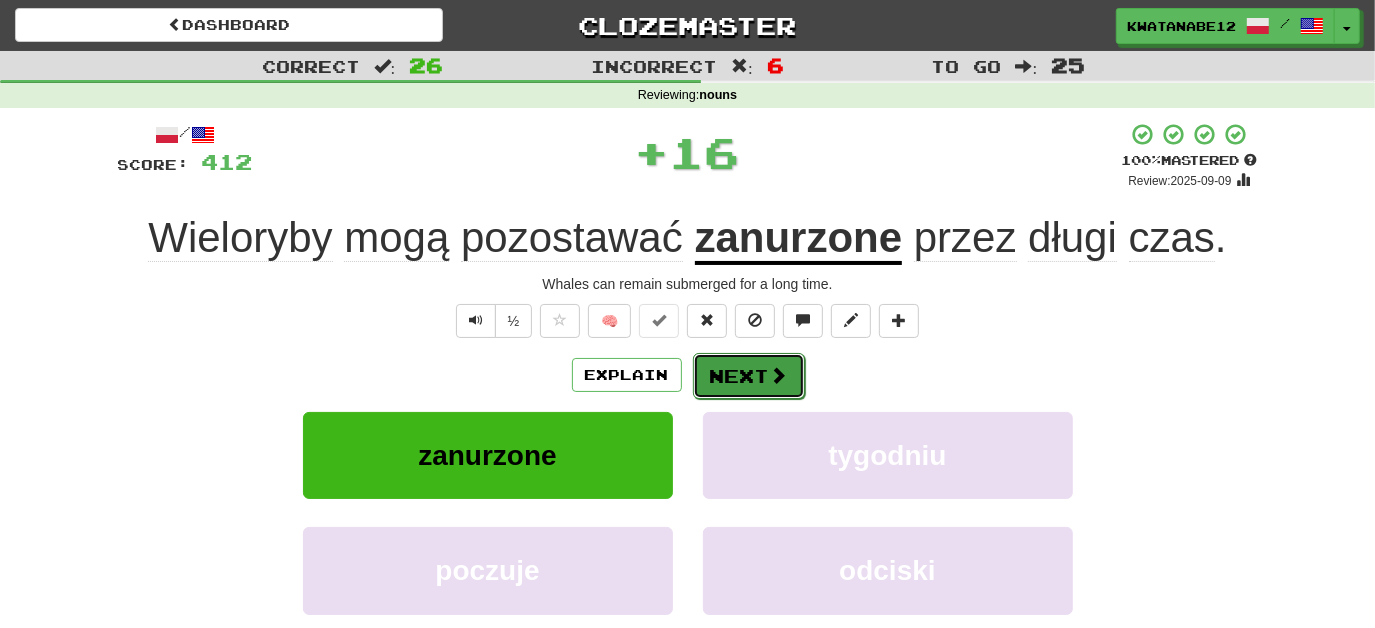 click on "Next" at bounding box center (749, 376) 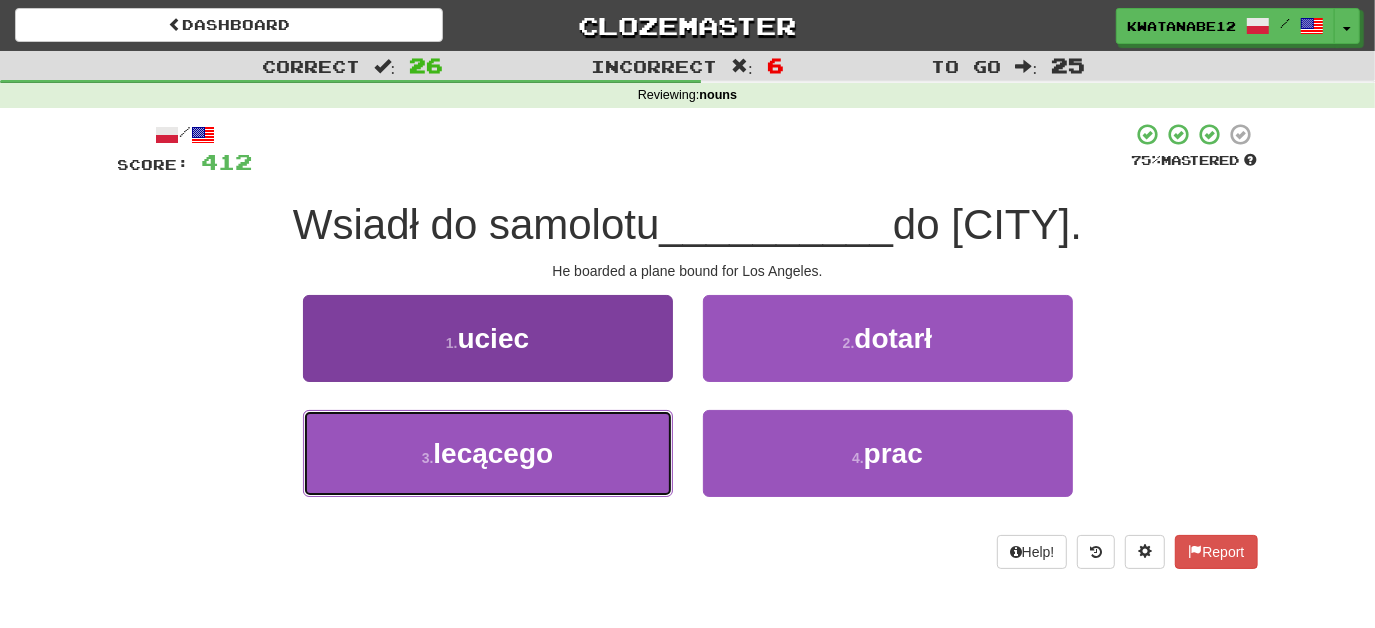 drag, startPoint x: 537, startPoint y: 462, endPoint x: 586, endPoint y: 449, distance: 50.695168 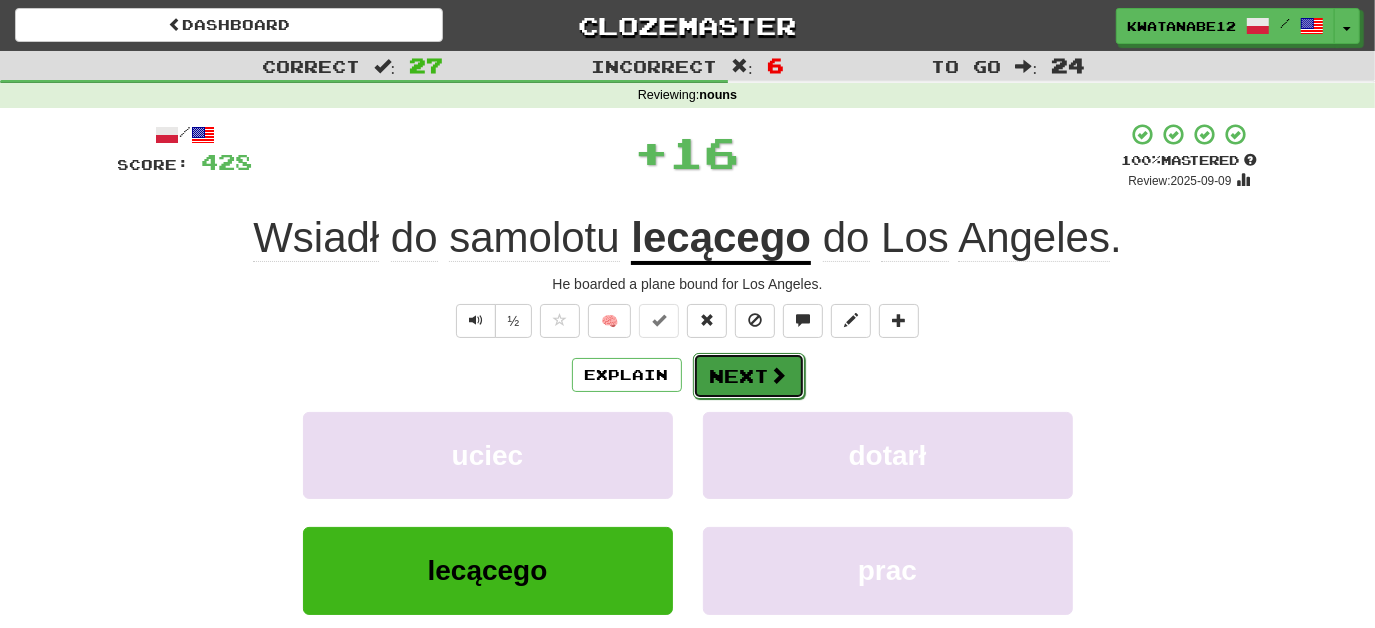 click on "Next" at bounding box center [749, 376] 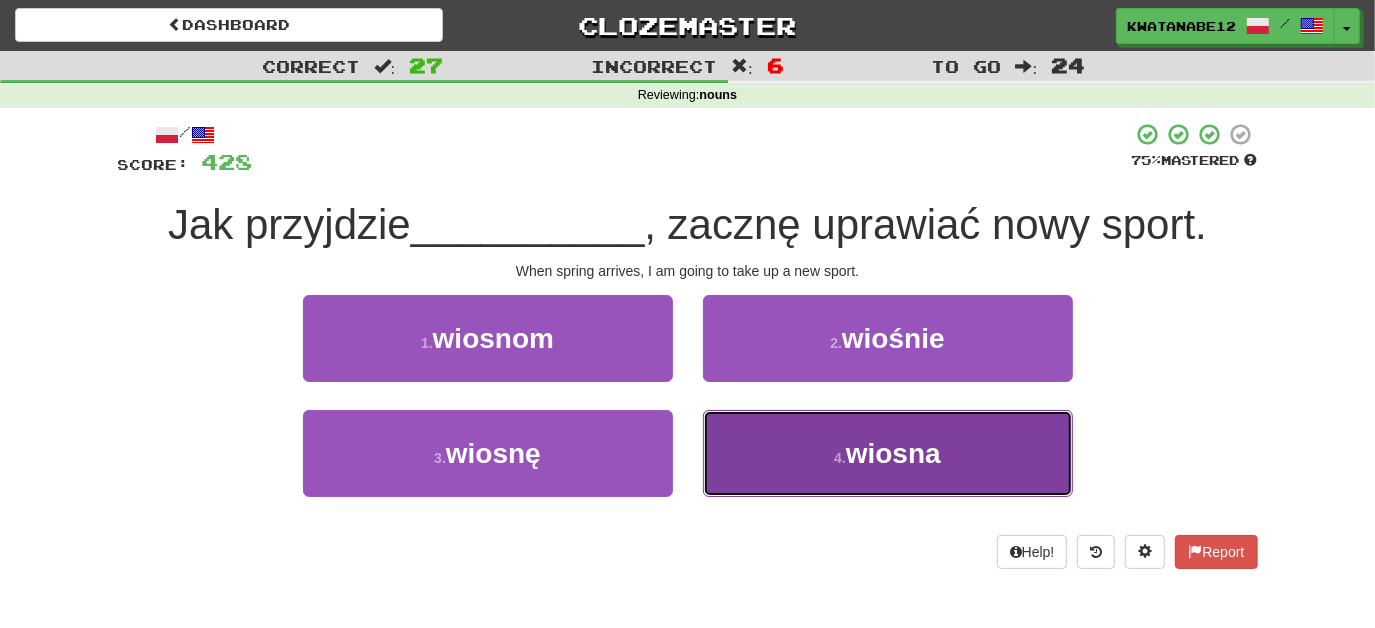click on "4 .  wiosna" at bounding box center (888, 453) 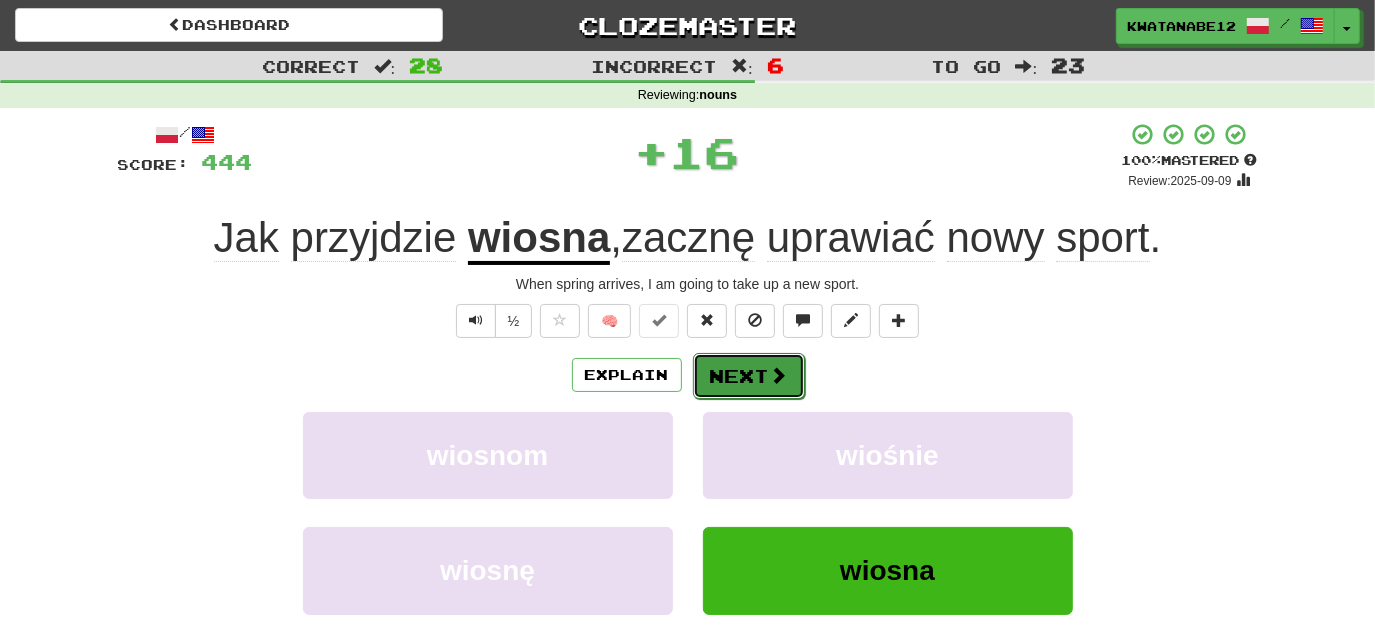 click on "Next" at bounding box center [749, 376] 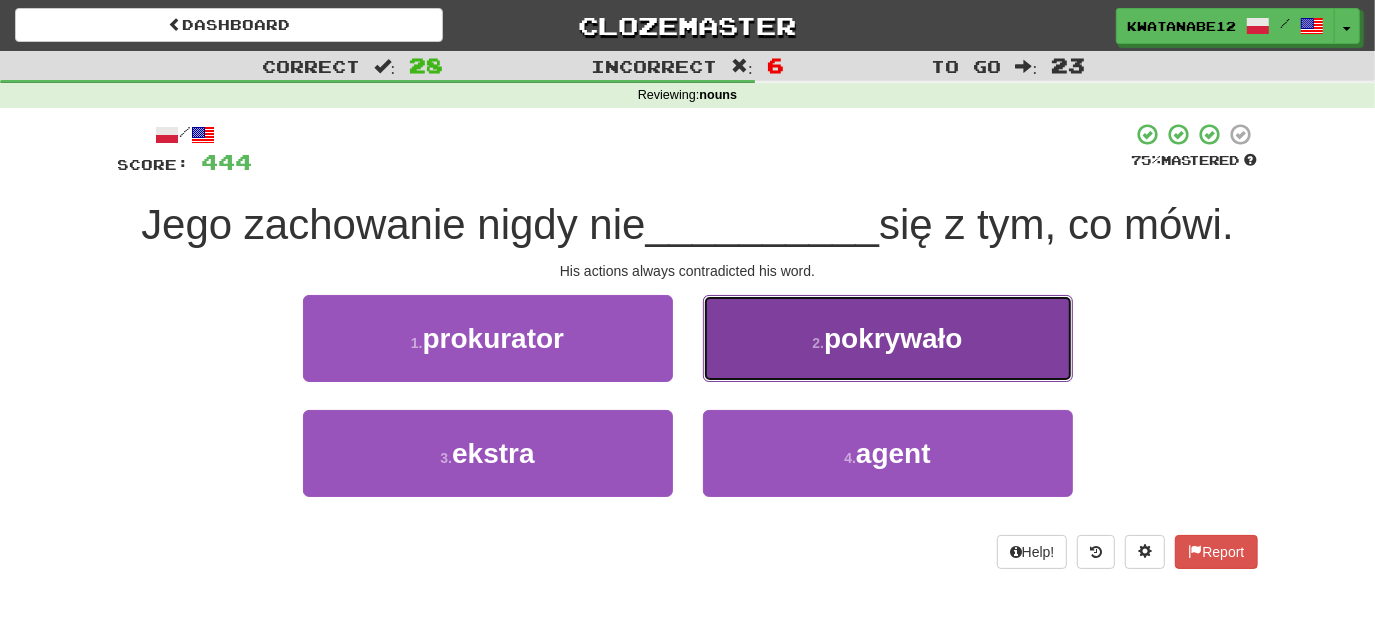 drag, startPoint x: 756, startPoint y: 343, endPoint x: 753, endPoint y: 355, distance: 12.369317 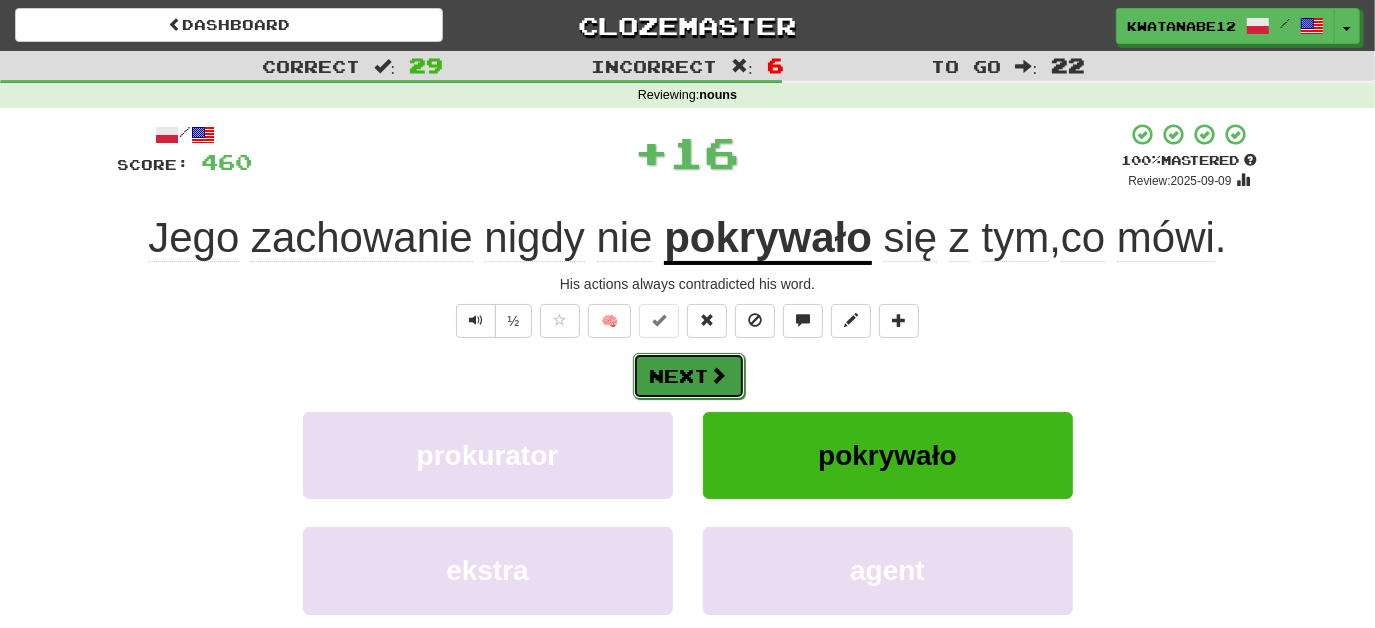 click on "Next" at bounding box center [689, 376] 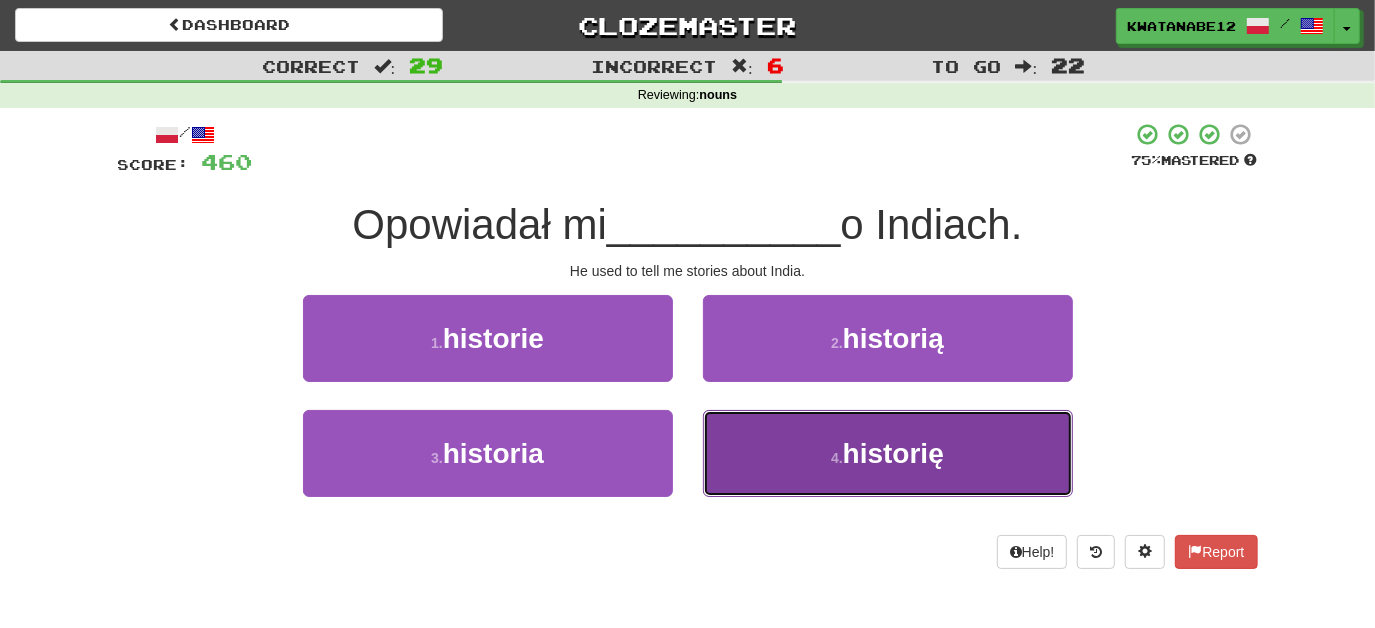 click on "4 .  historię" at bounding box center [888, 453] 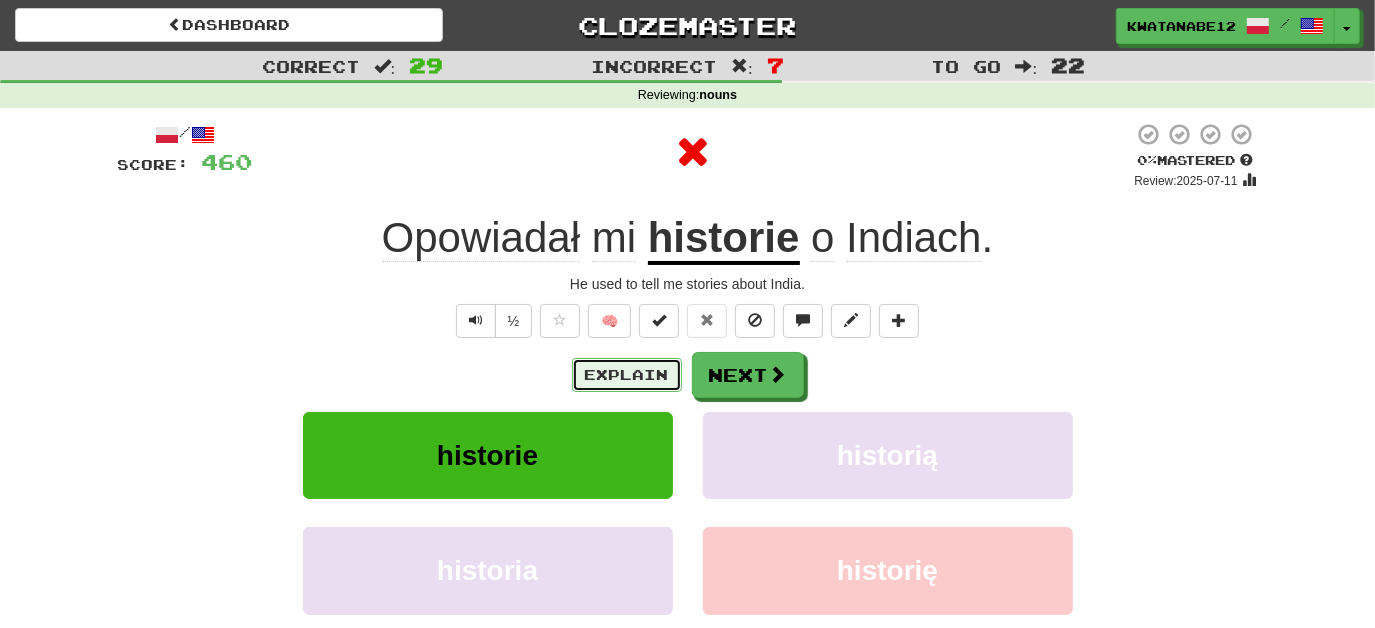 click on "Explain" at bounding box center (627, 375) 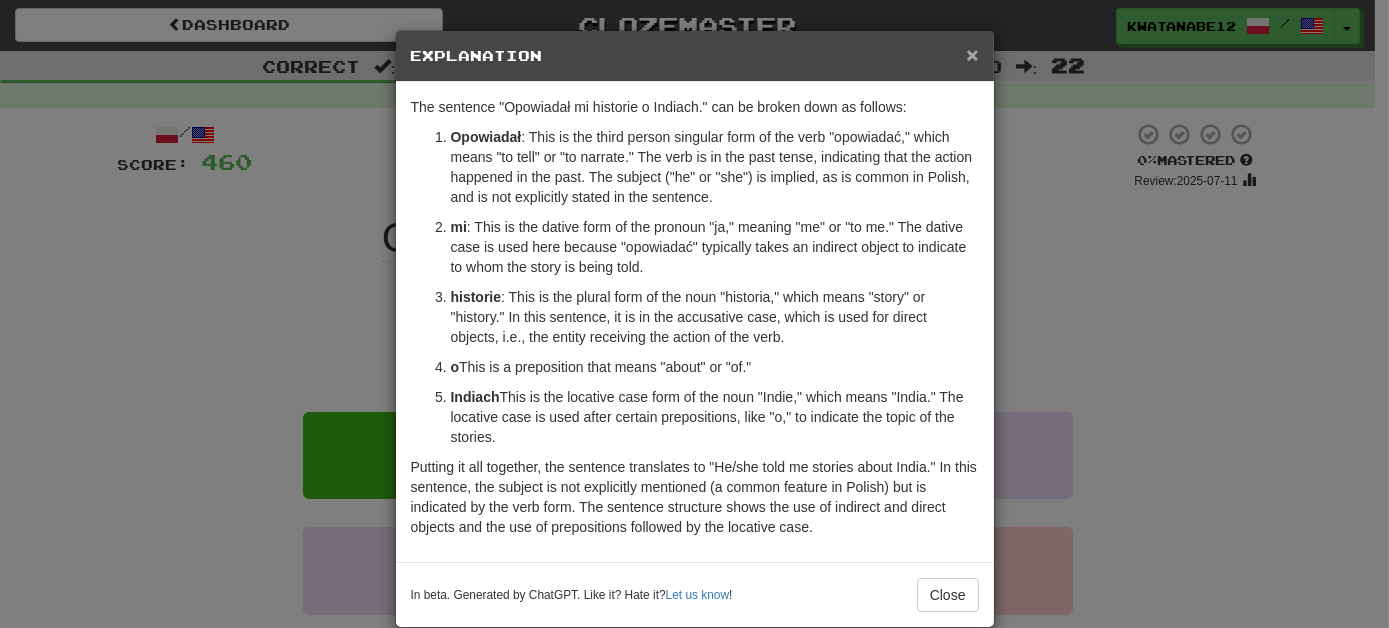 click on "×" at bounding box center (972, 54) 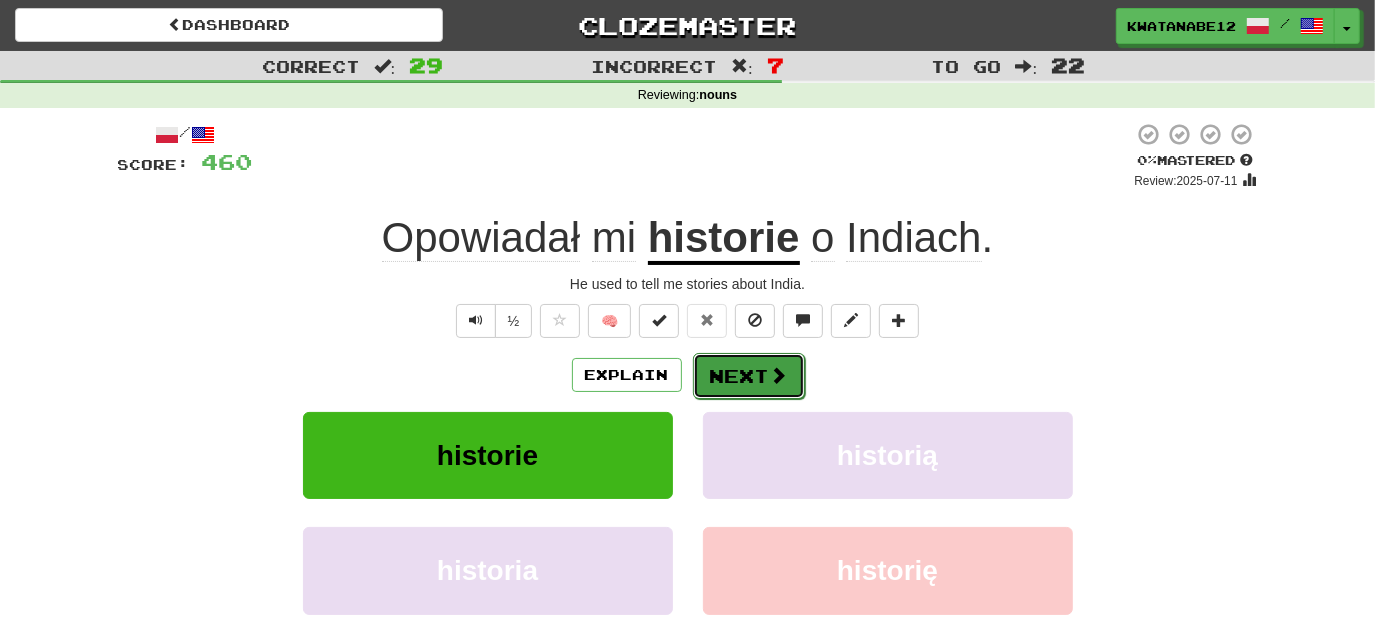 click on "Next" at bounding box center (749, 376) 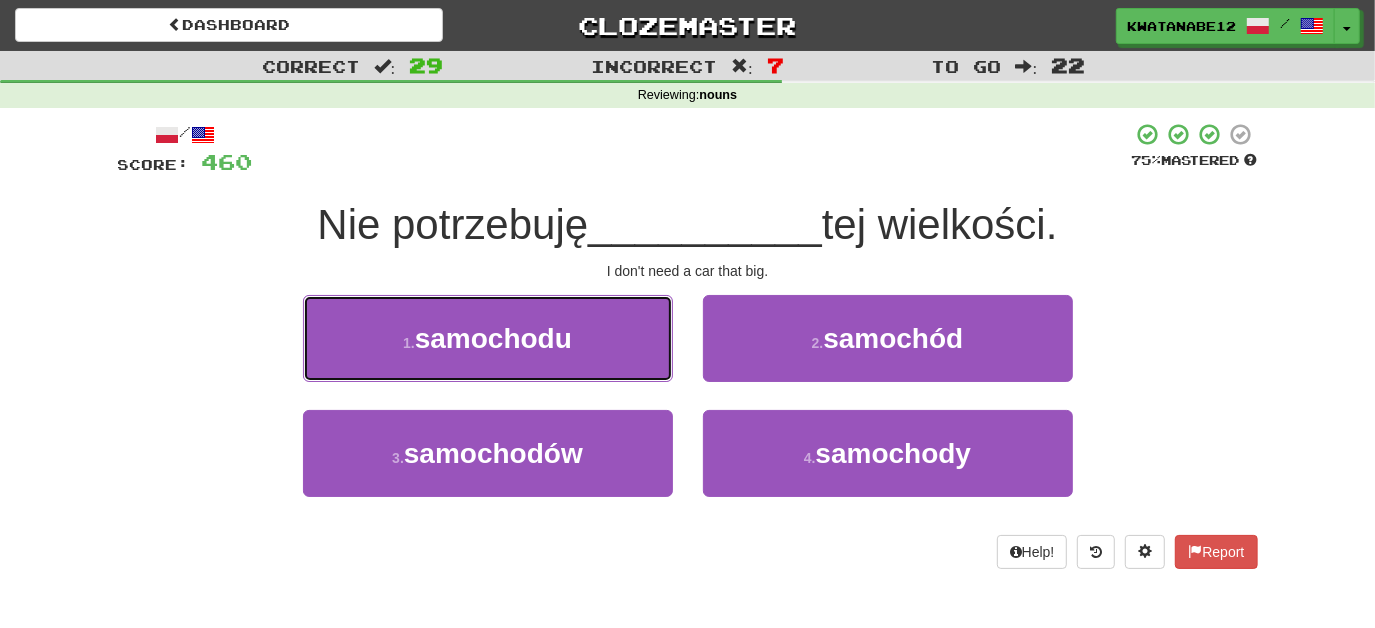 drag, startPoint x: 608, startPoint y: 347, endPoint x: 656, endPoint y: 350, distance: 48.09366 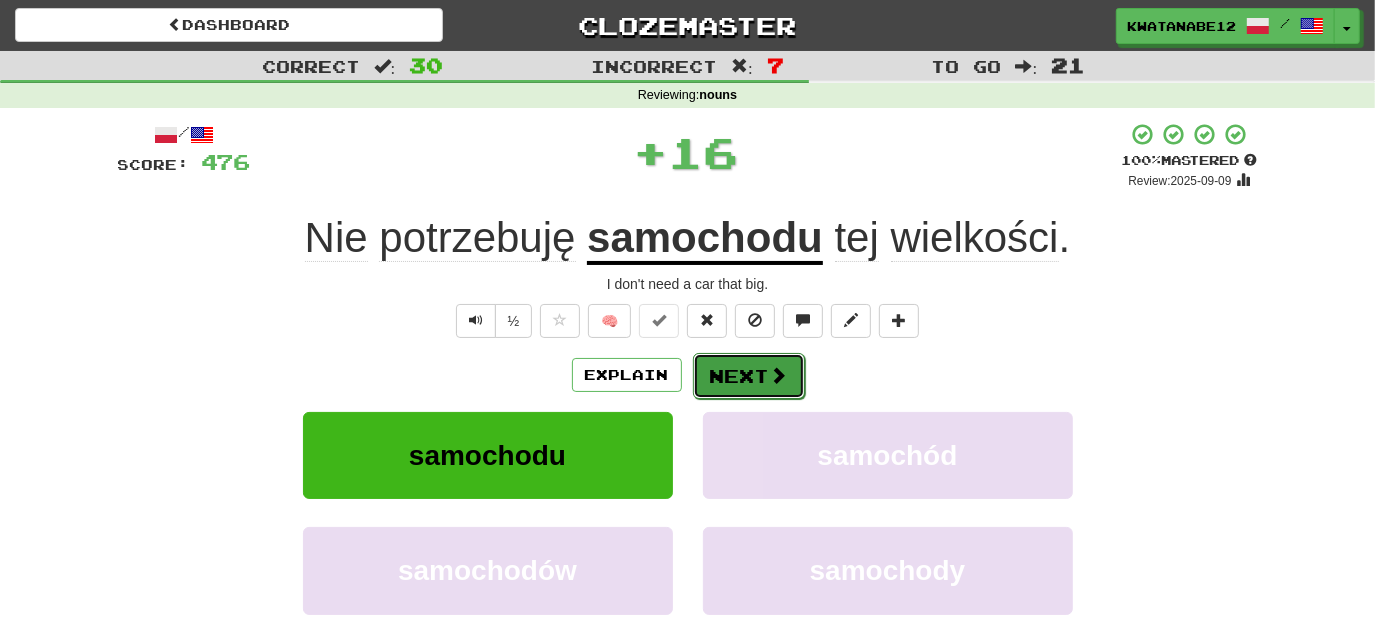 click on "Next" at bounding box center (749, 376) 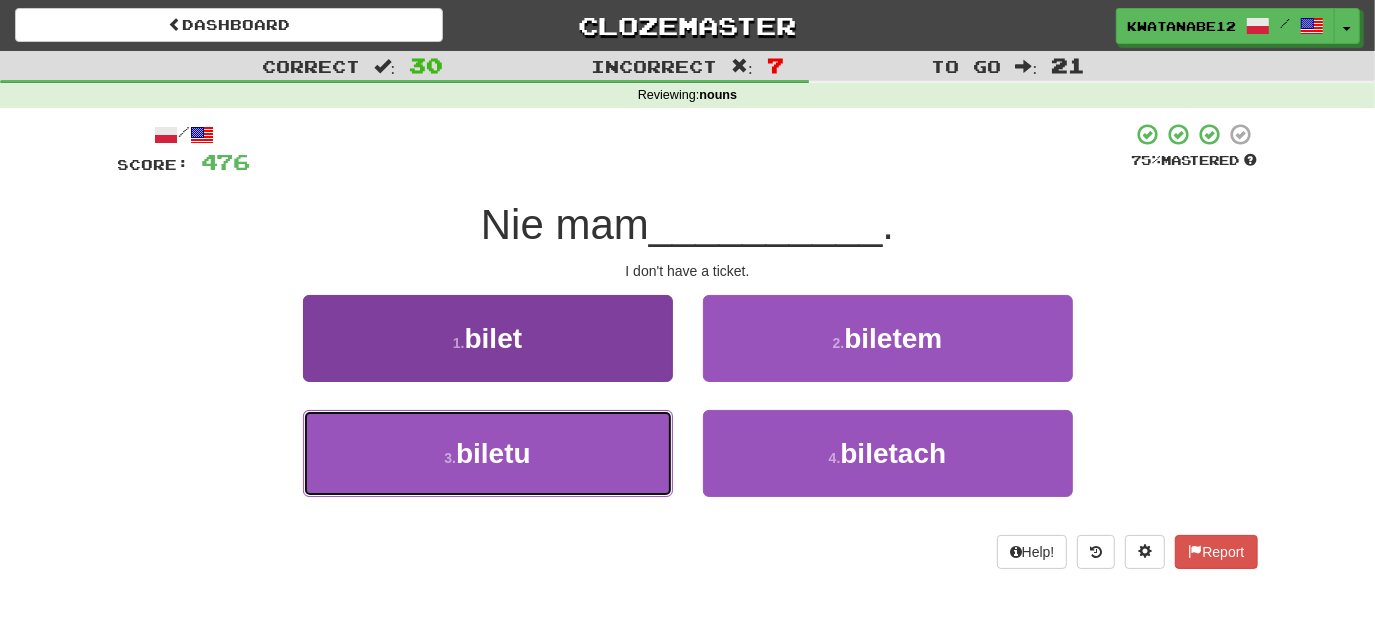 click on "3 .  biletu" at bounding box center (488, 453) 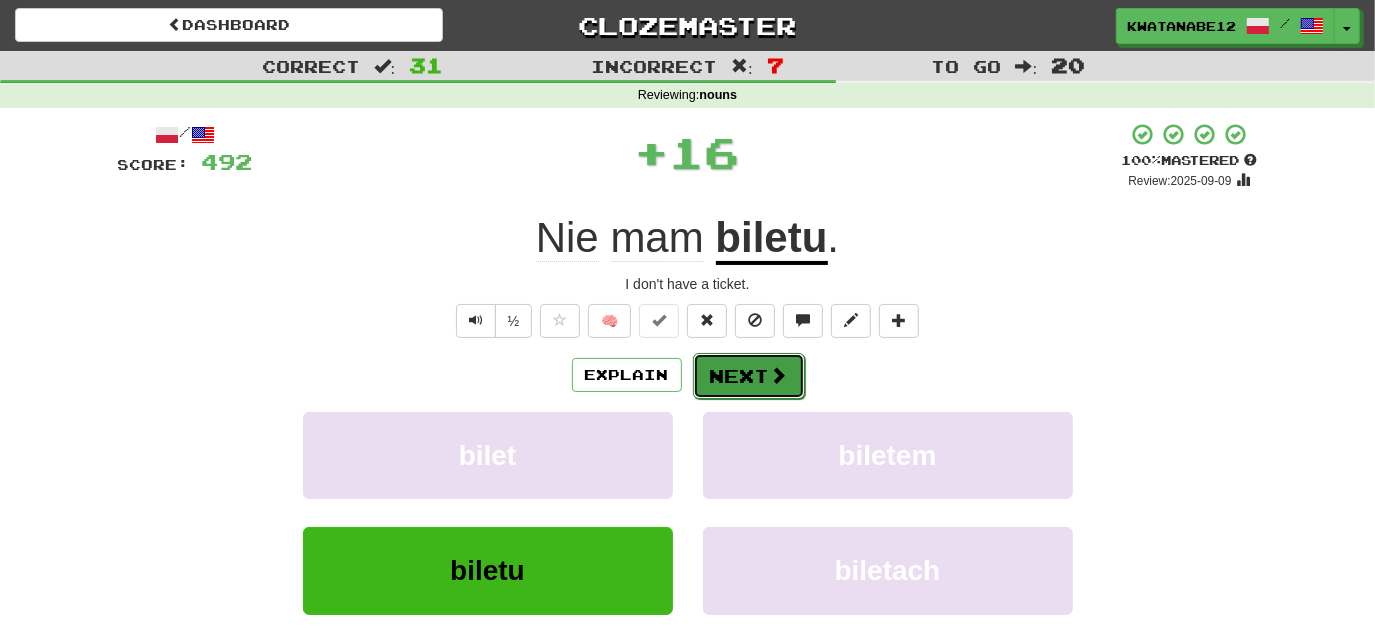 click on "Next" at bounding box center [749, 376] 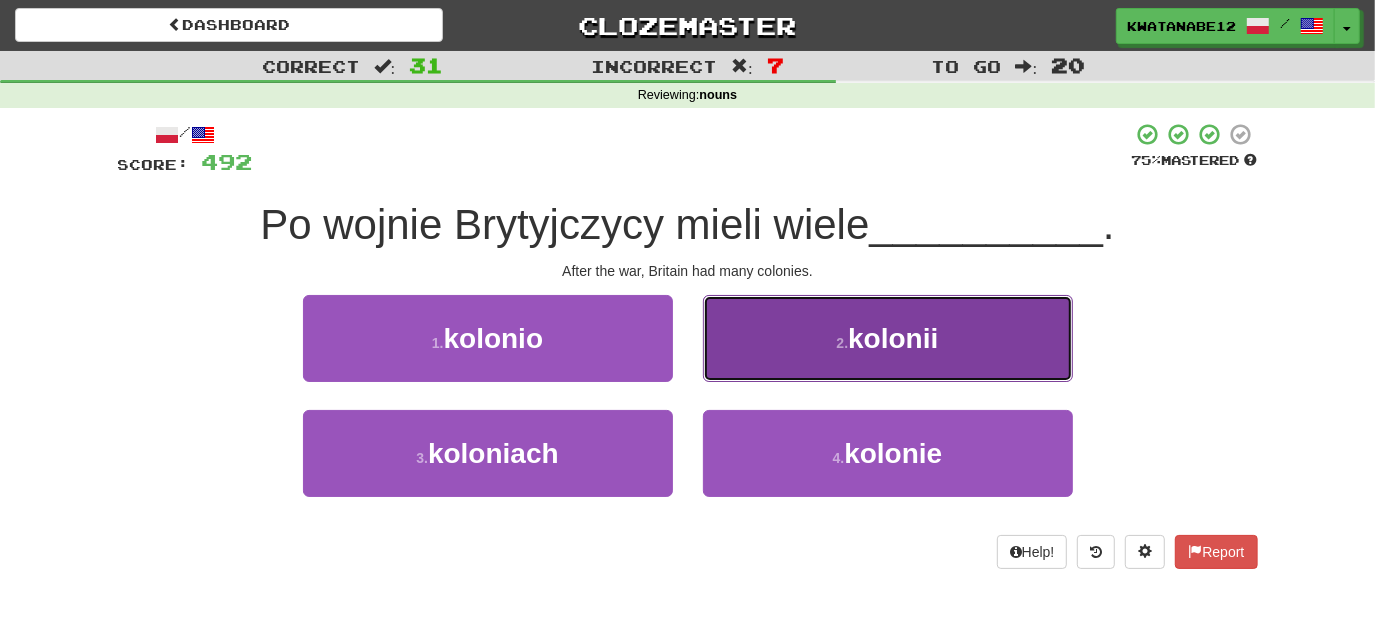 click on "2 .  kolonii" at bounding box center (888, 338) 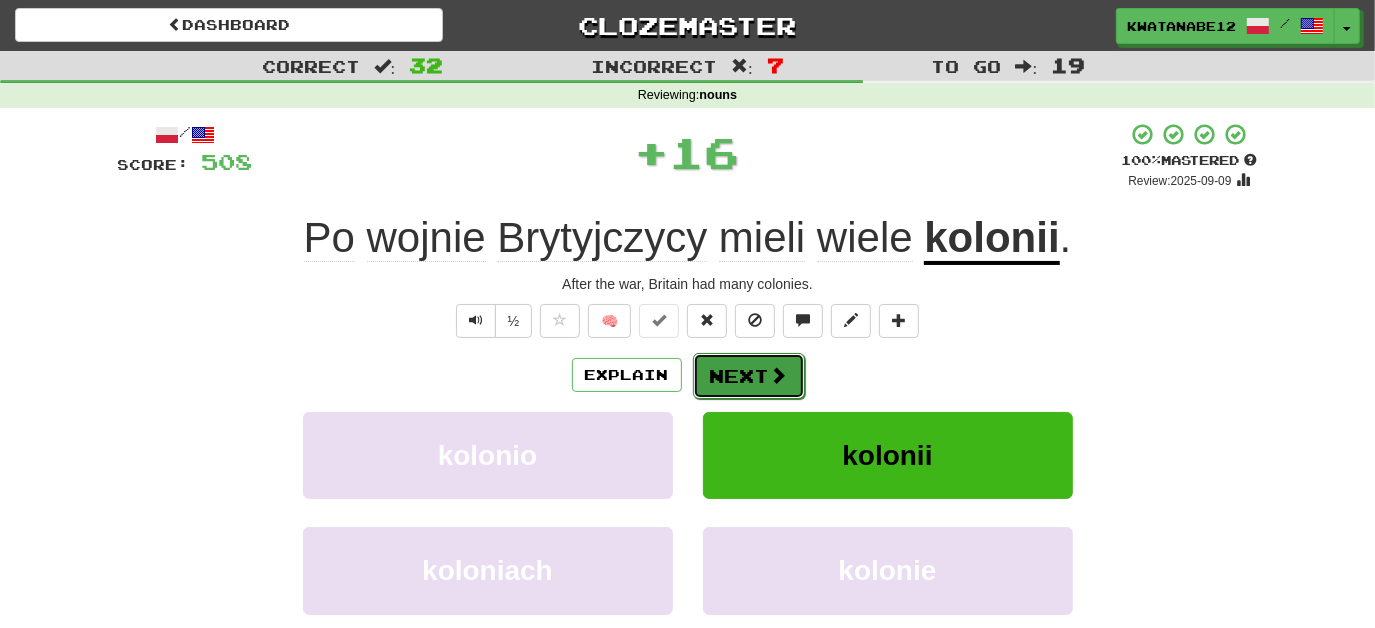 click on "Next" at bounding box center [749, 376] 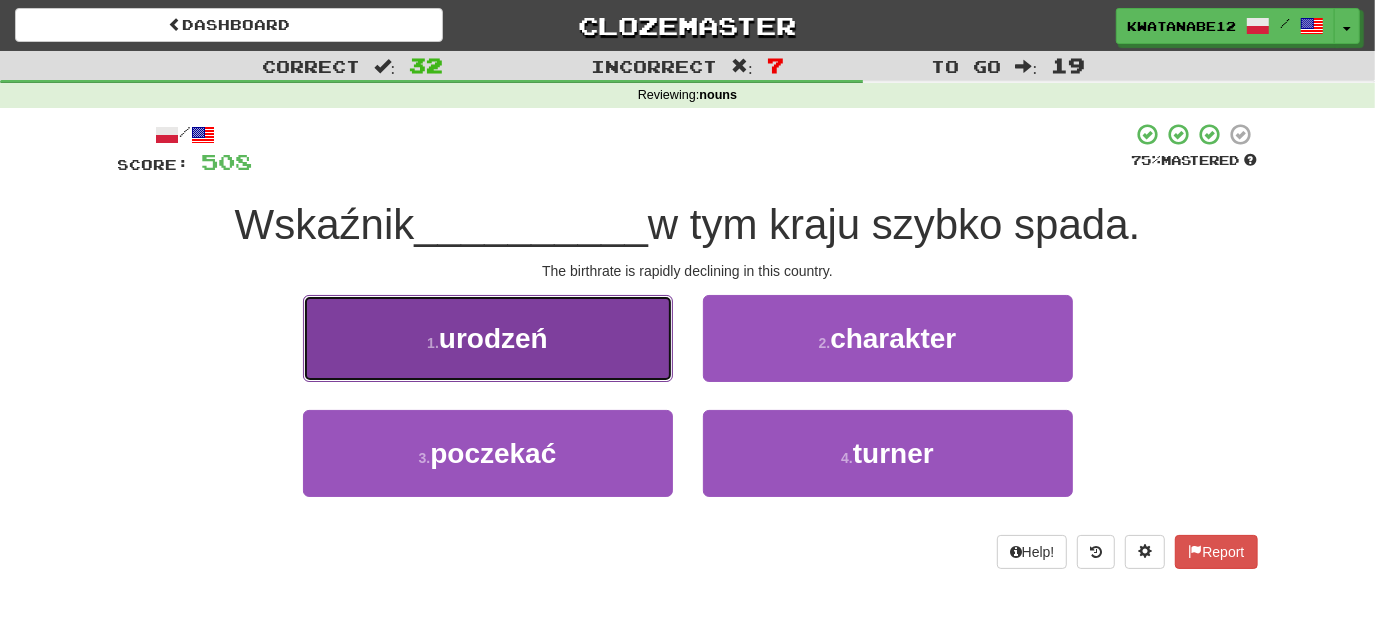 click on "1 .  urodzeń" at bounding box center (488, 338) 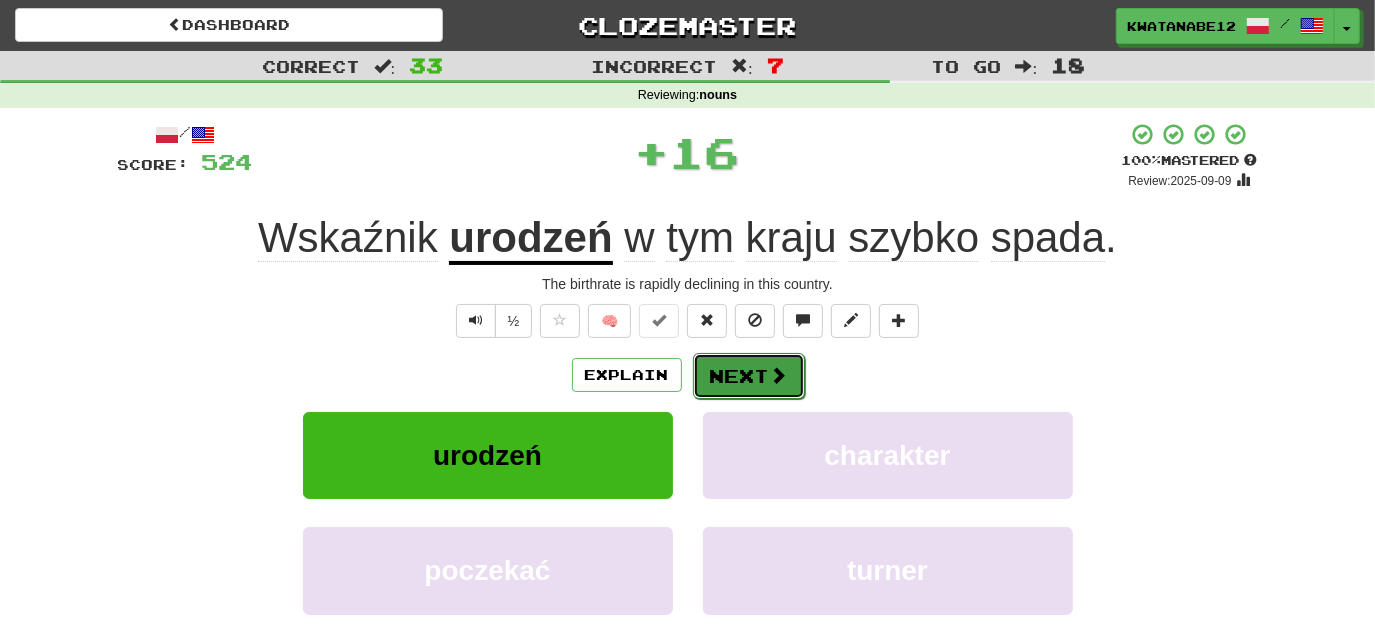 click on "Next" at bounding box center [749, 376] 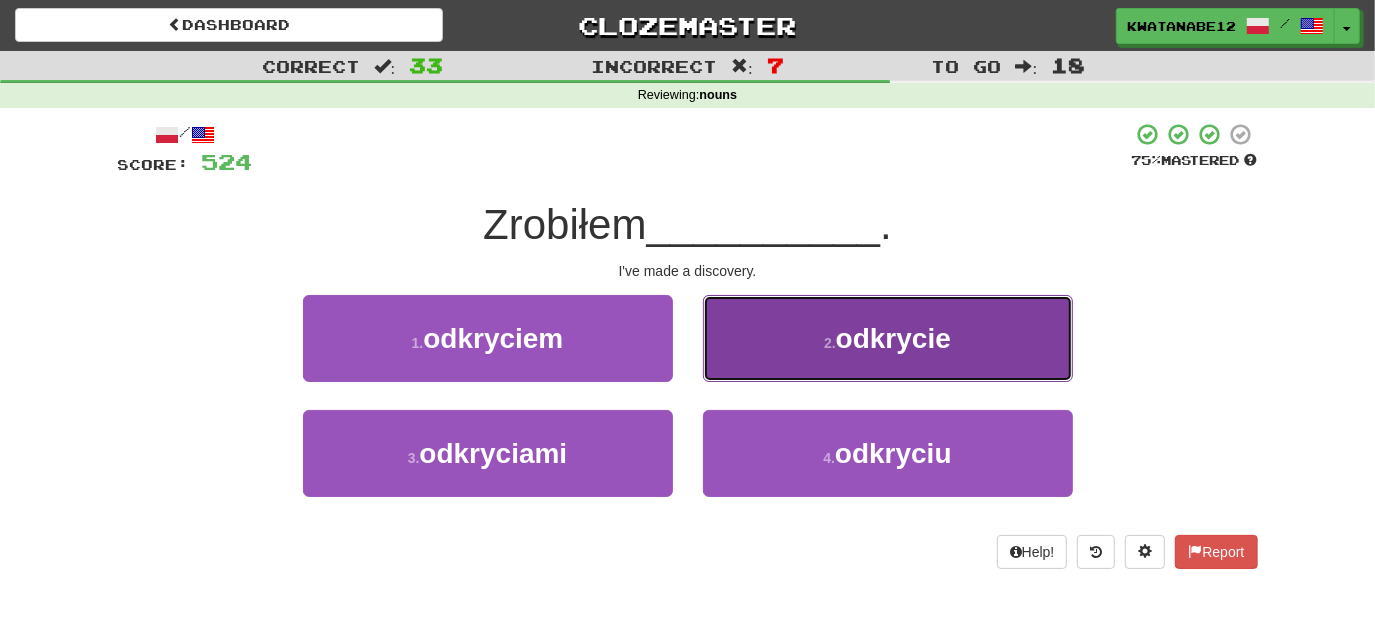 click on "2 .  odkrycie" at bounding box center (888, 338) 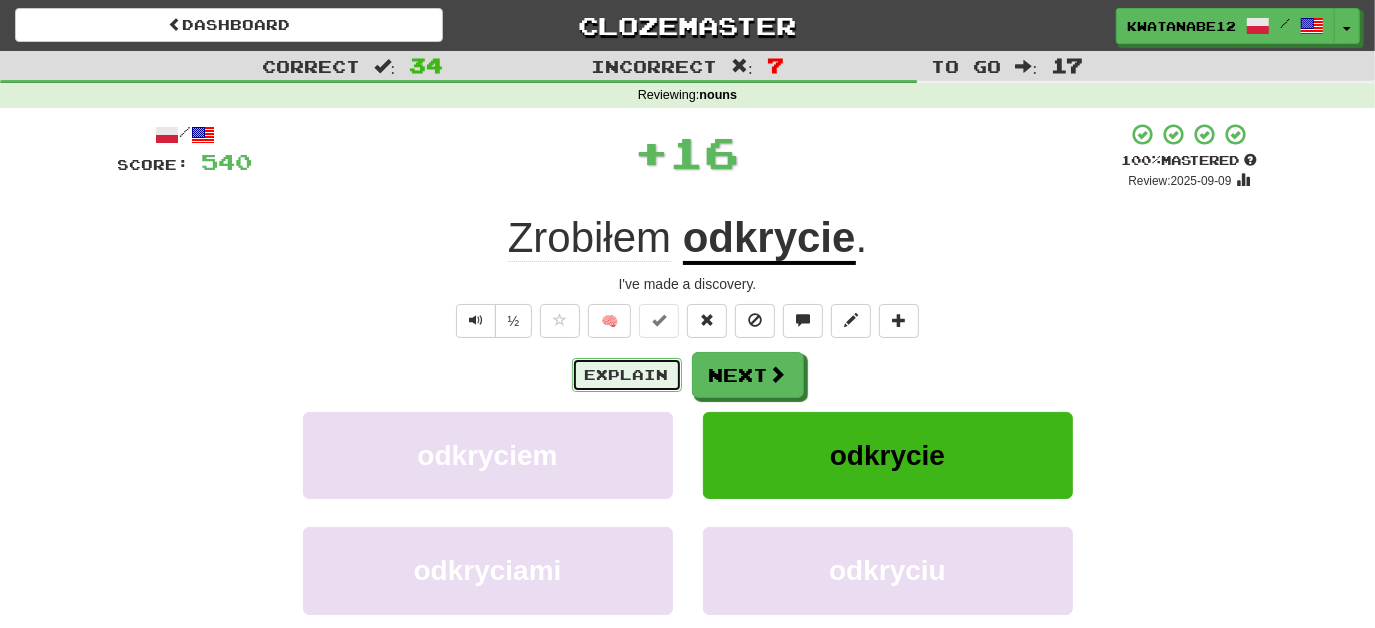 click on "Explain" at bounding box center (627, 375) 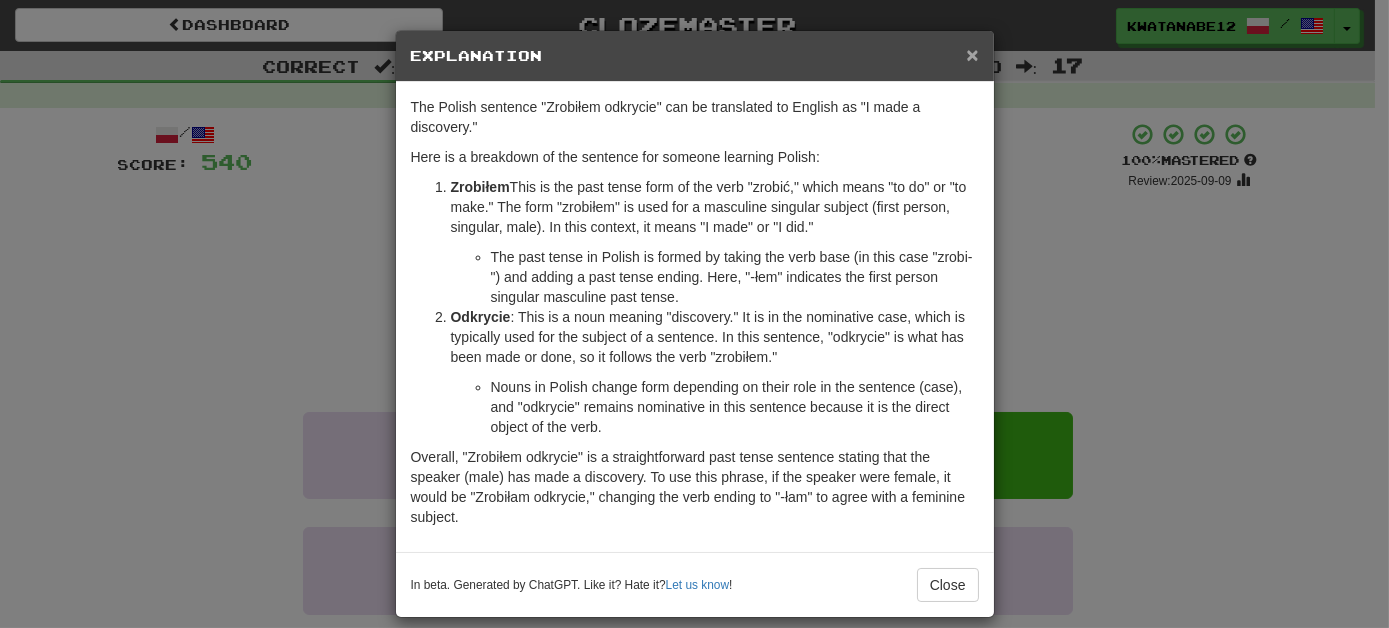 drag, startPoint x: 960, startPoint y: 53, endPoint x: 893, endPoint y: 127, distance: 99.824844 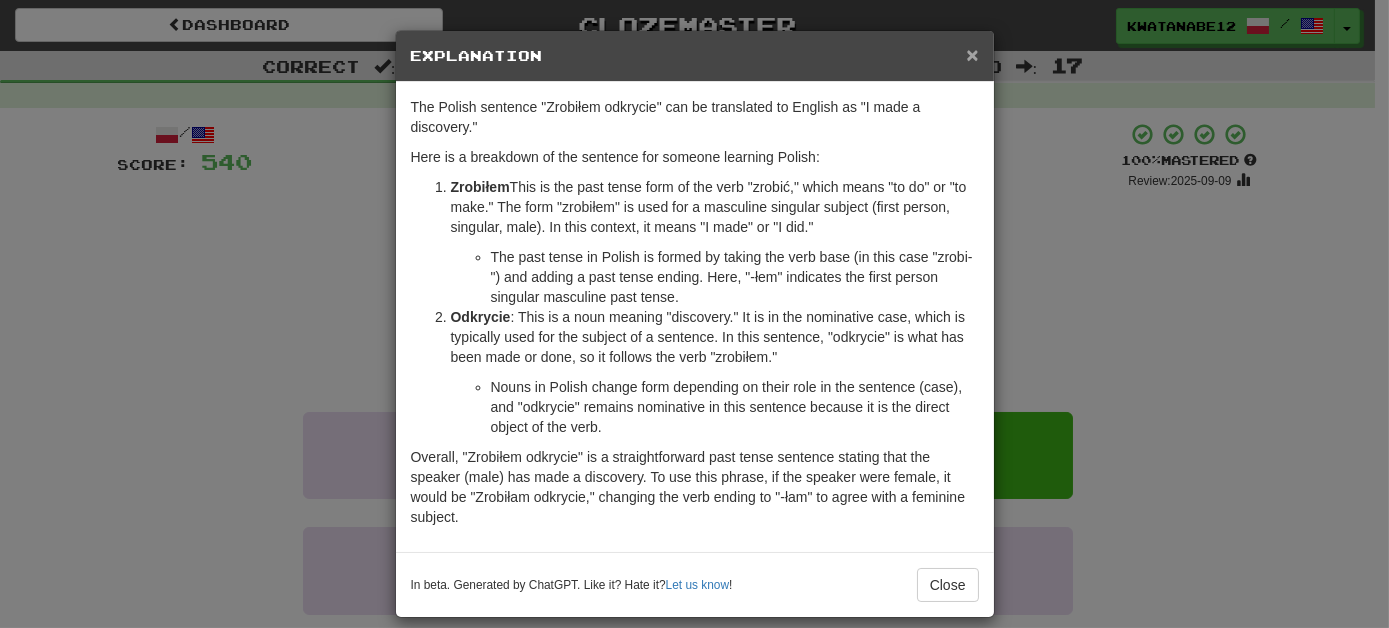 click on "×" at bounding box center [972, 54] 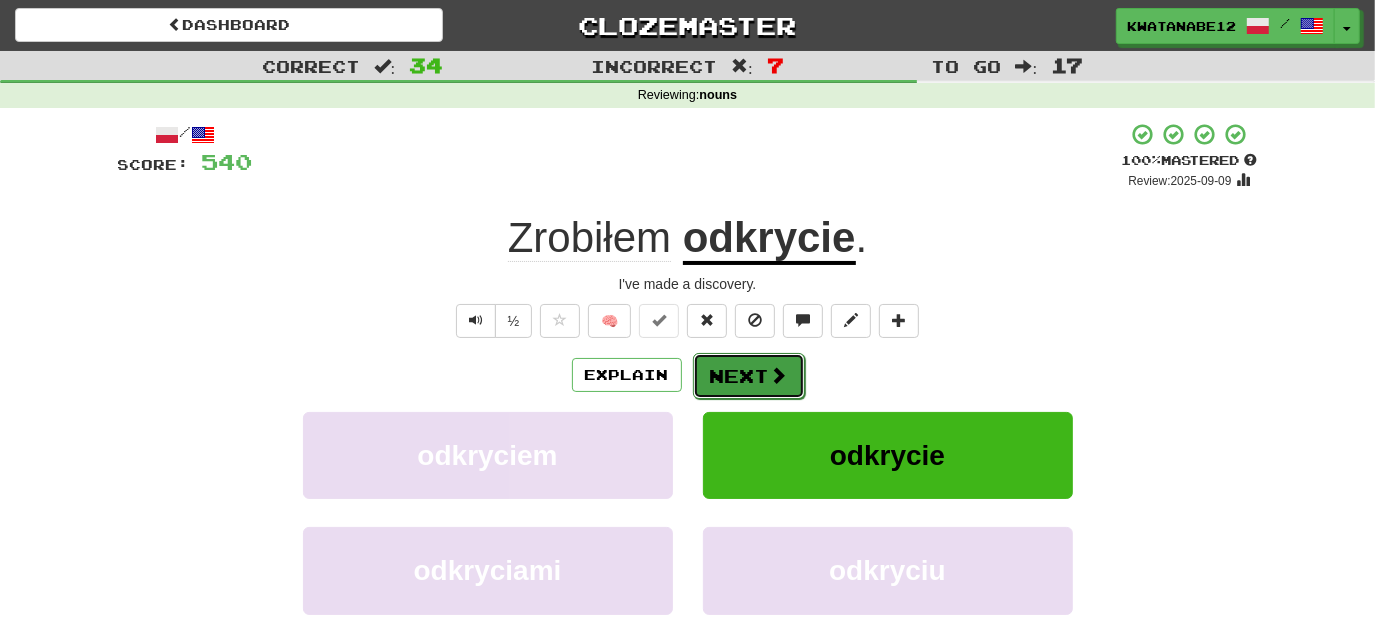 click on "Next" at bounding box center (749, 376) 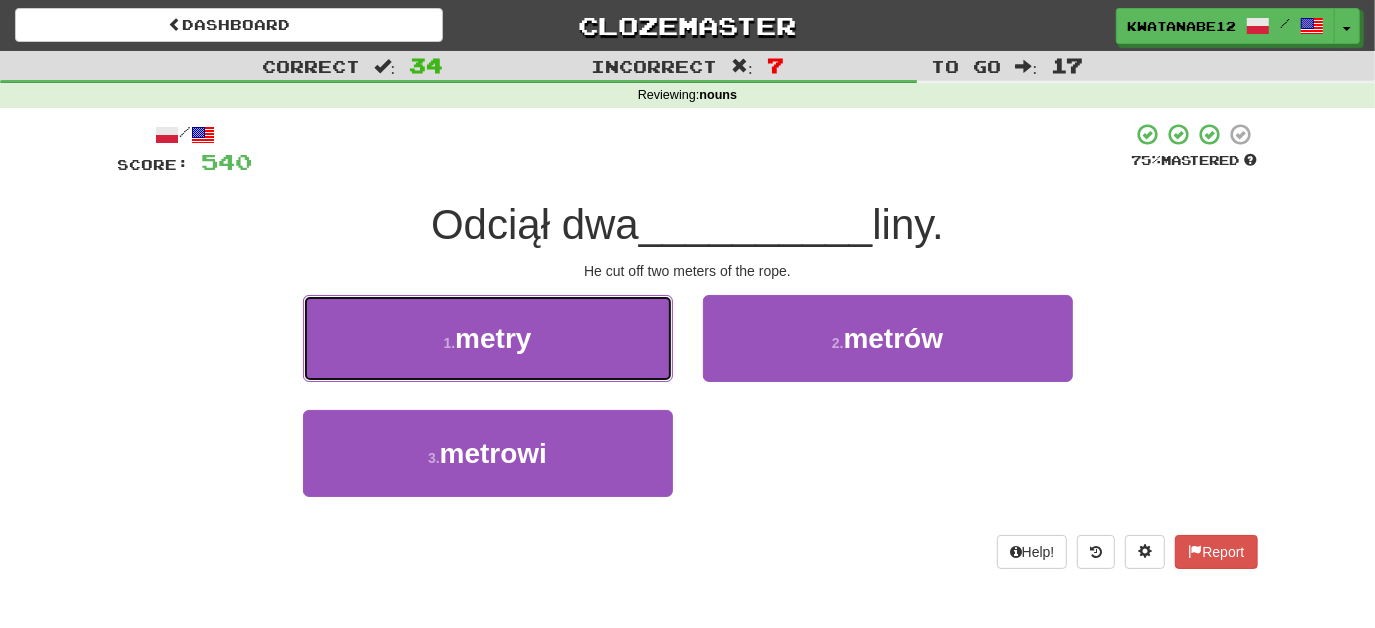 drag, startPoint x: 635, startPoint y: 352, endPoint x: 677, endPoint y: 346, distance: 42.426407 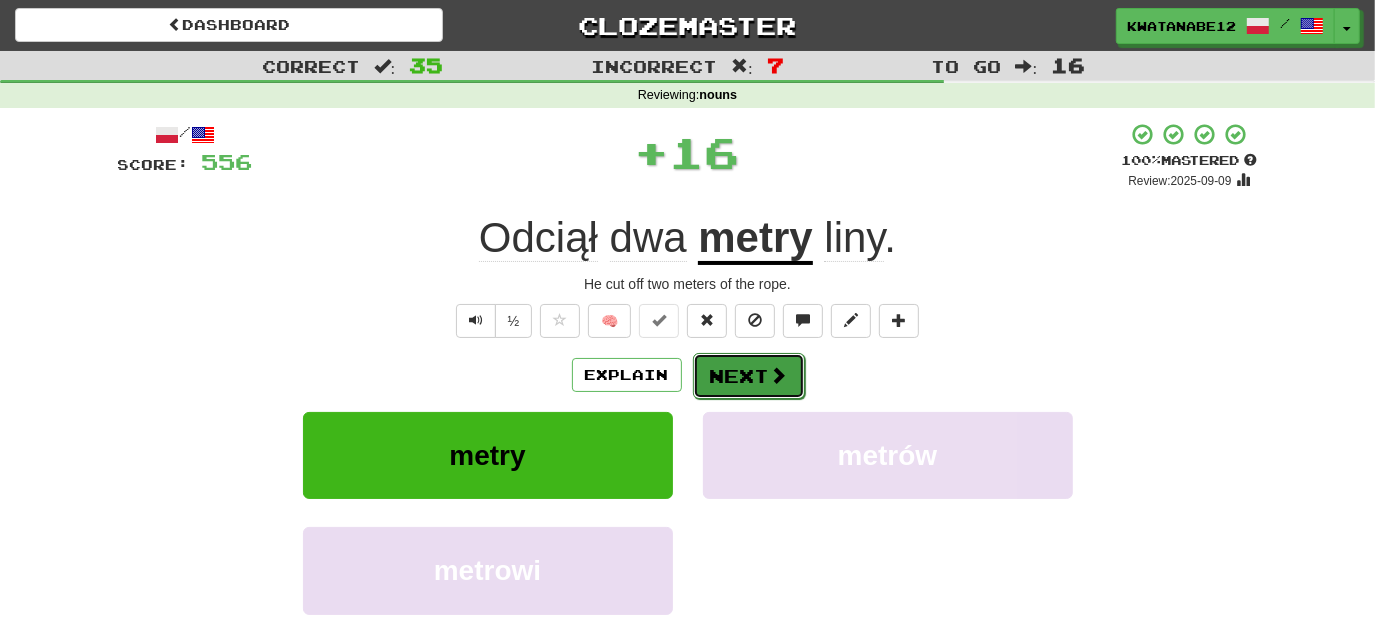click on "Next" at bounding box center (749, 376) 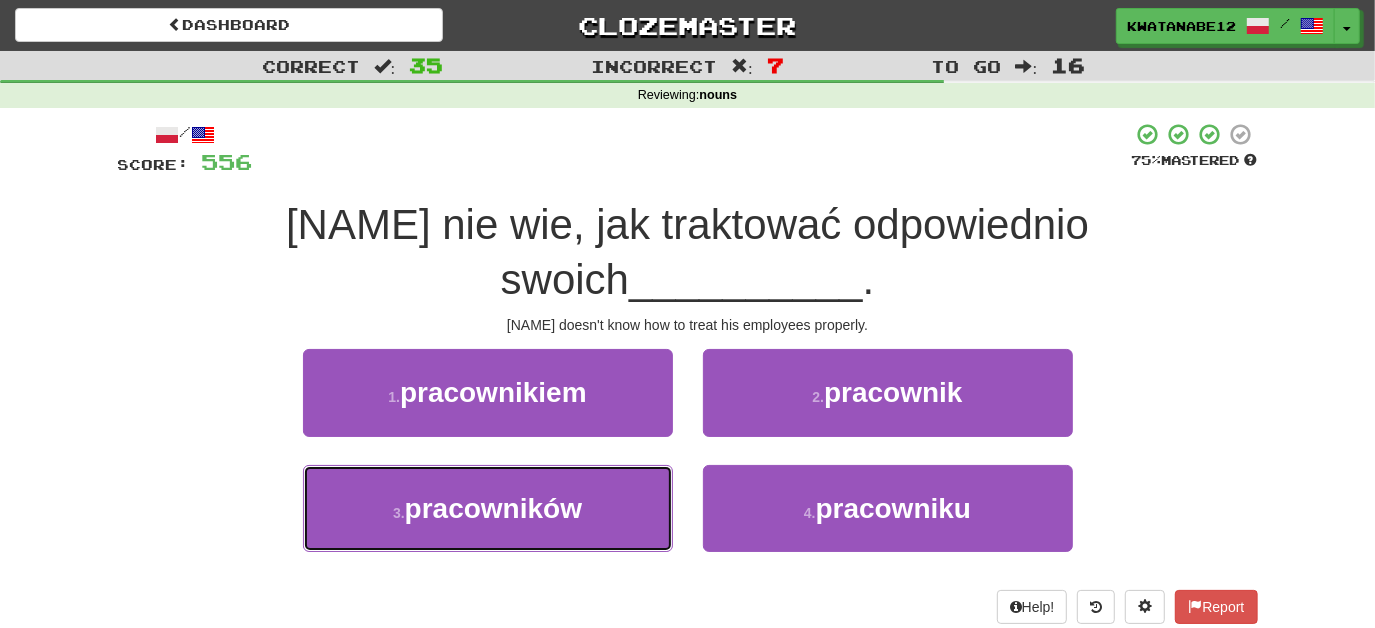 click on "3 .  pracowników" at bounding box center (488, 508) 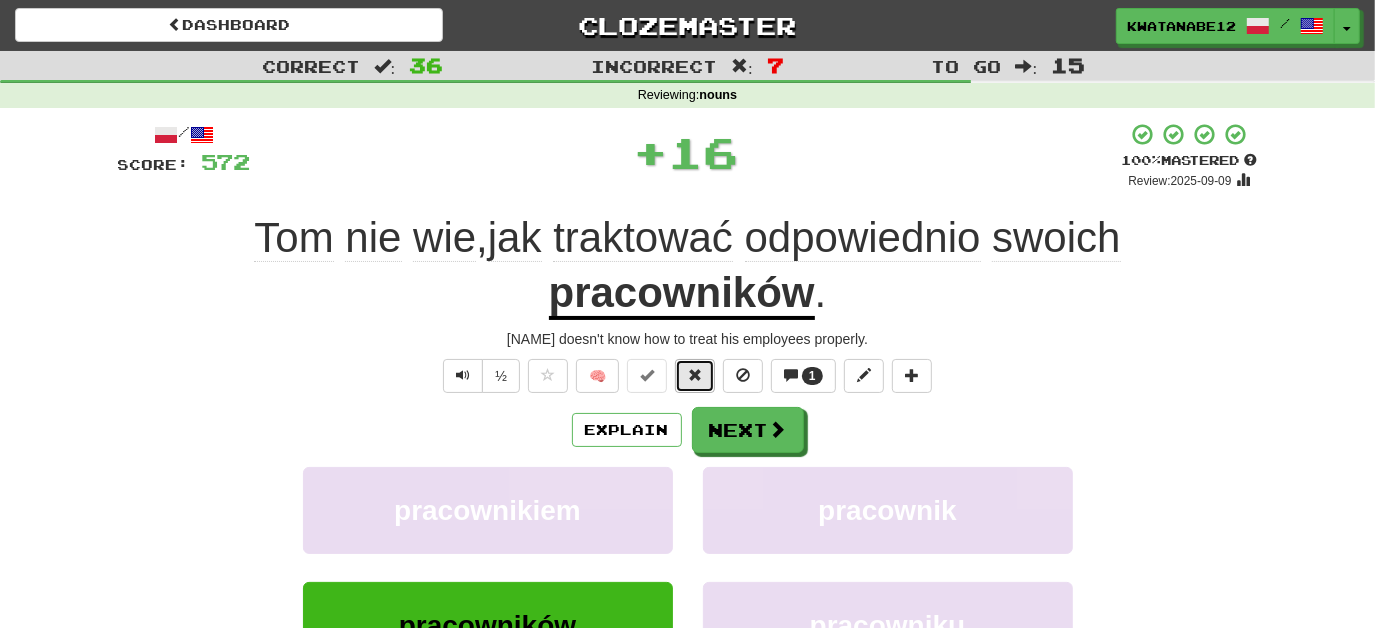 click at bounding box center [695, 376] 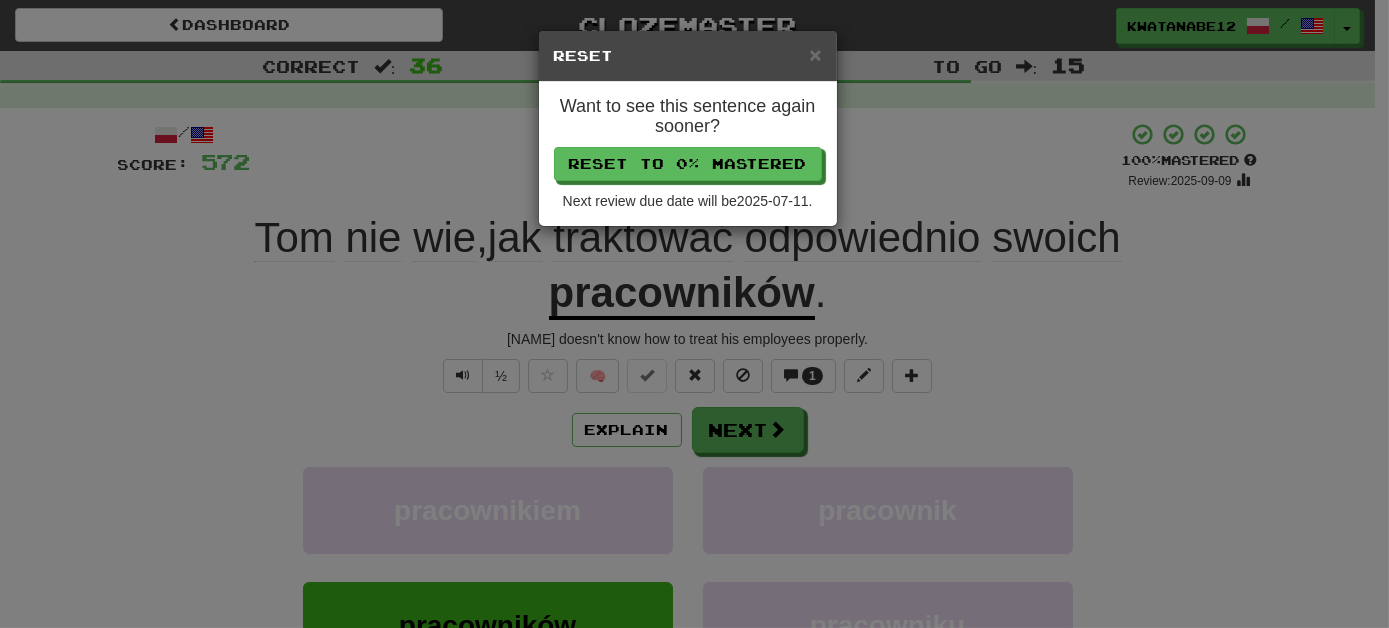 click on "× Reset Want to see this sentence again sooner? Reset to 0% Mastered Next review due date will be  2025-07-11 ." at bounding box center (694, 314) 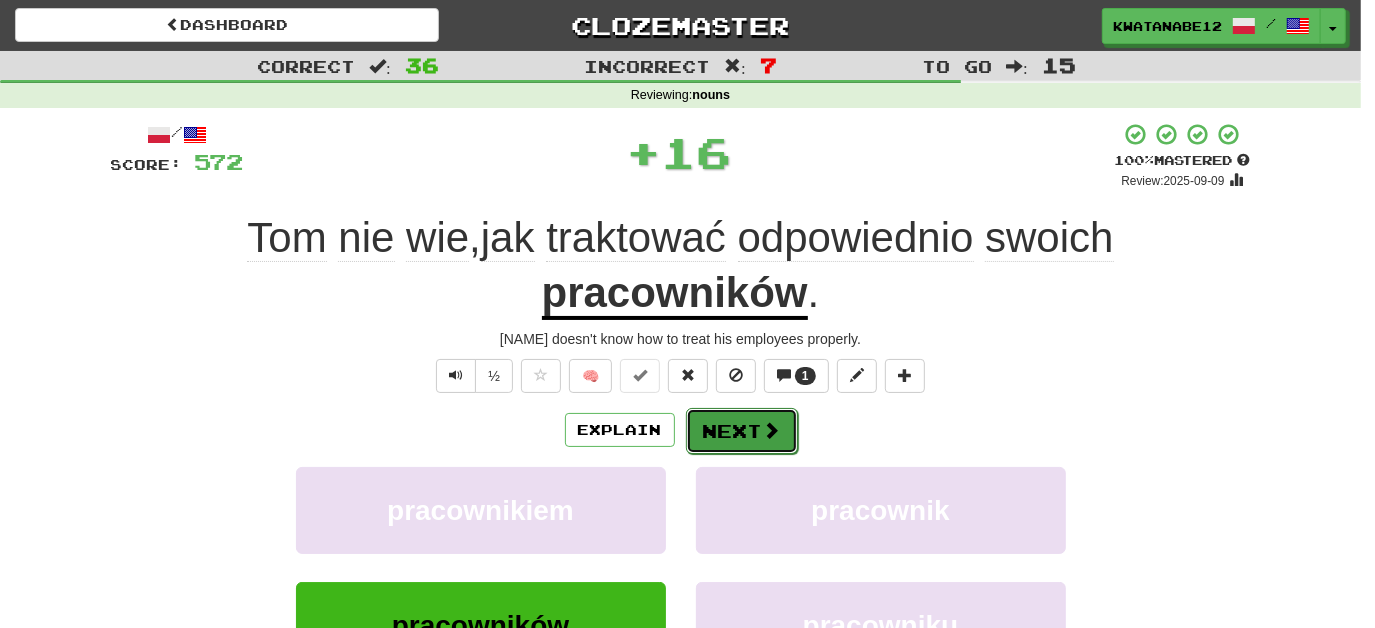 click on "Next" at bounding box center (742, 431) 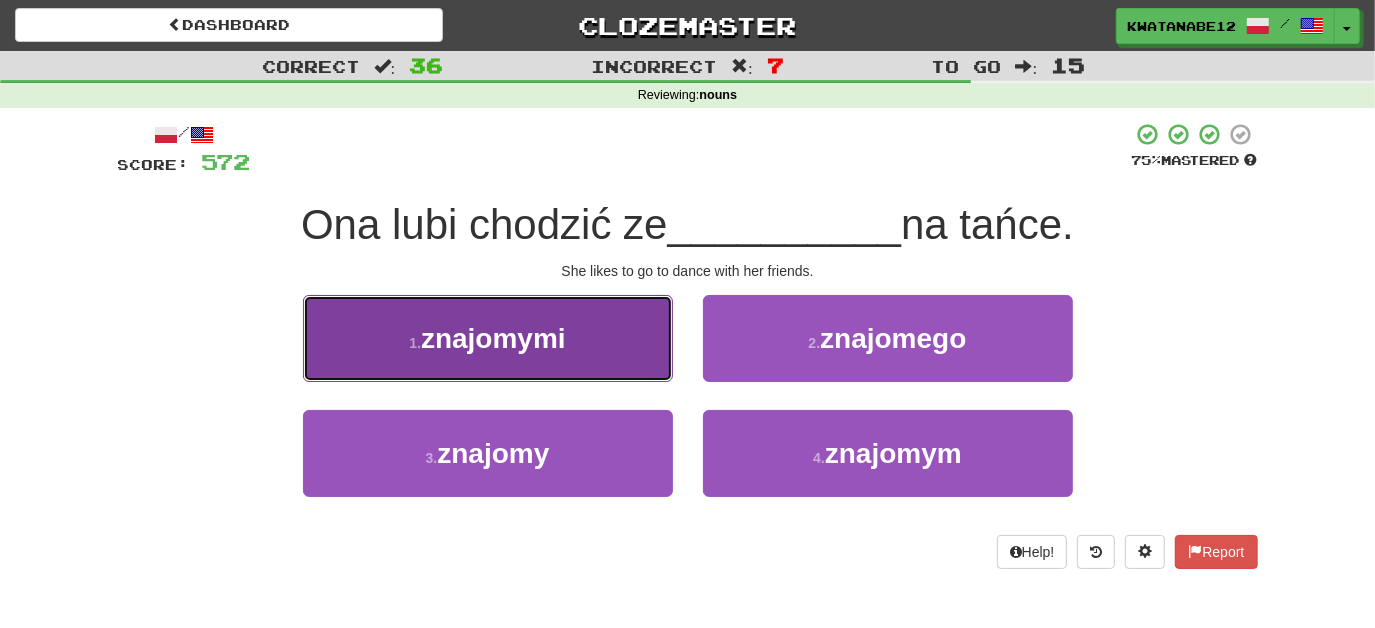click on "1 .  znajomymi" at bounding box center [488, 338] 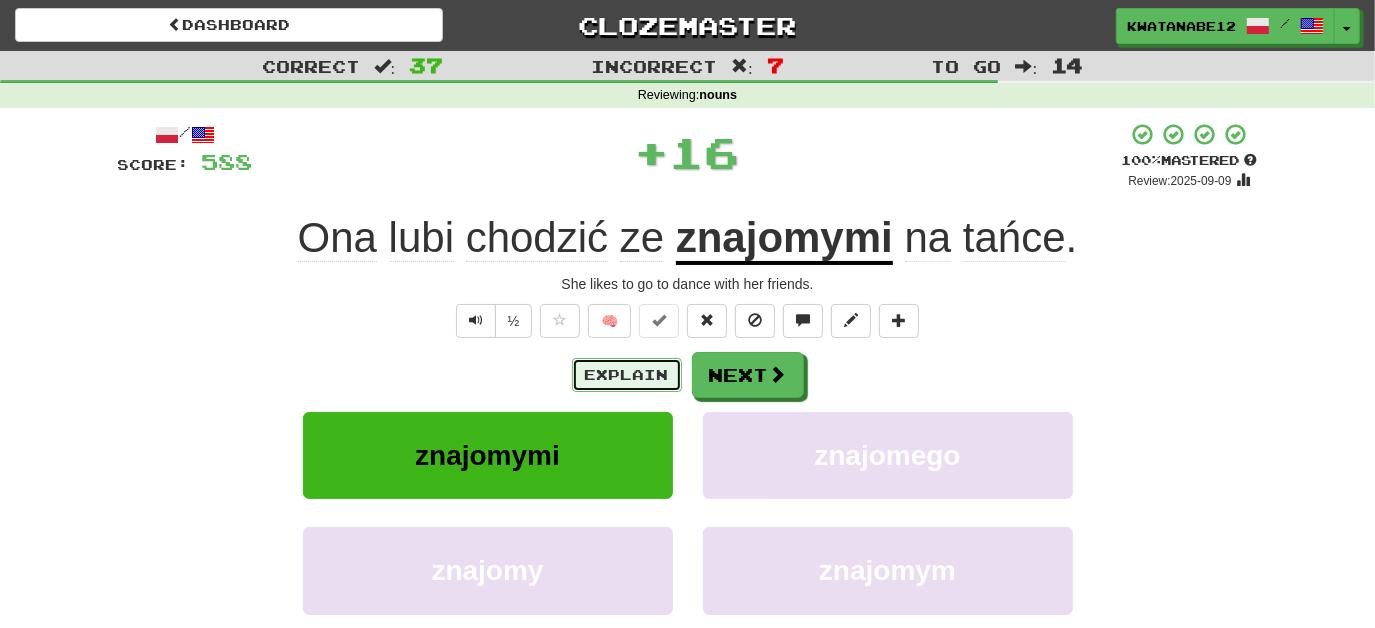 click on "Explain" at bounding box center (627, 375) 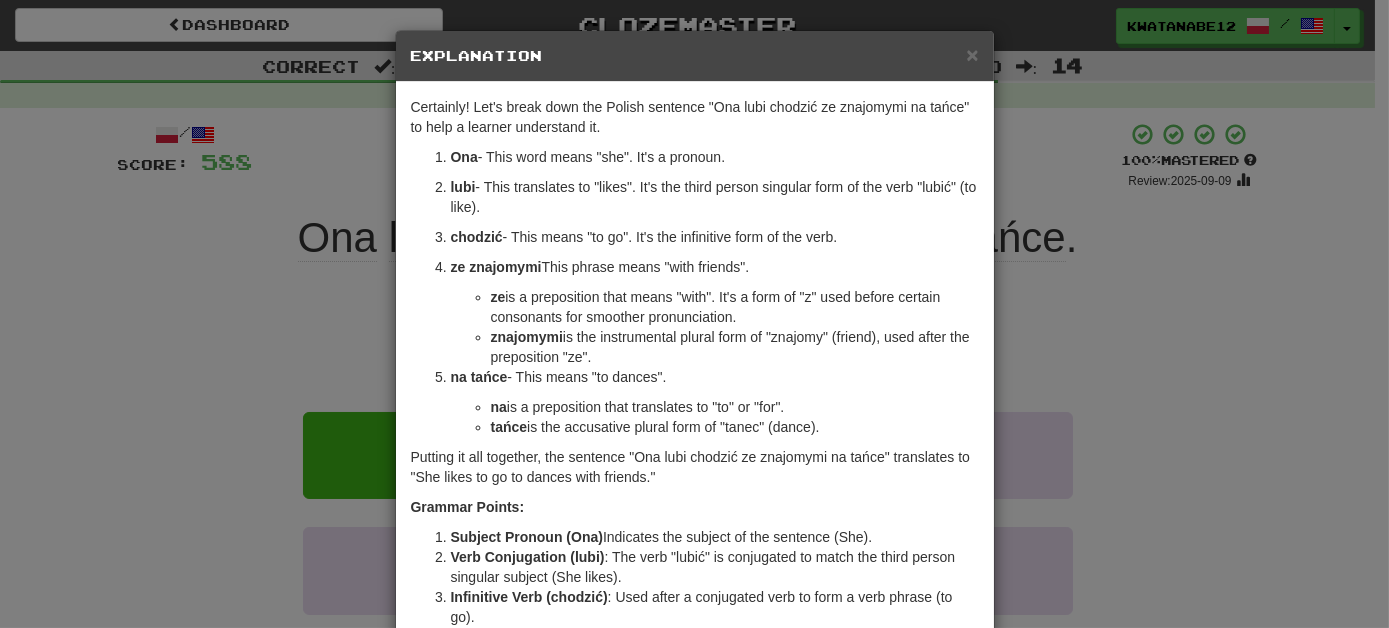 click on "znajomymi  is the instrumental plural form of "znajomy" (friend), used after the preposition "ze"." at bounding box center (735, 347) 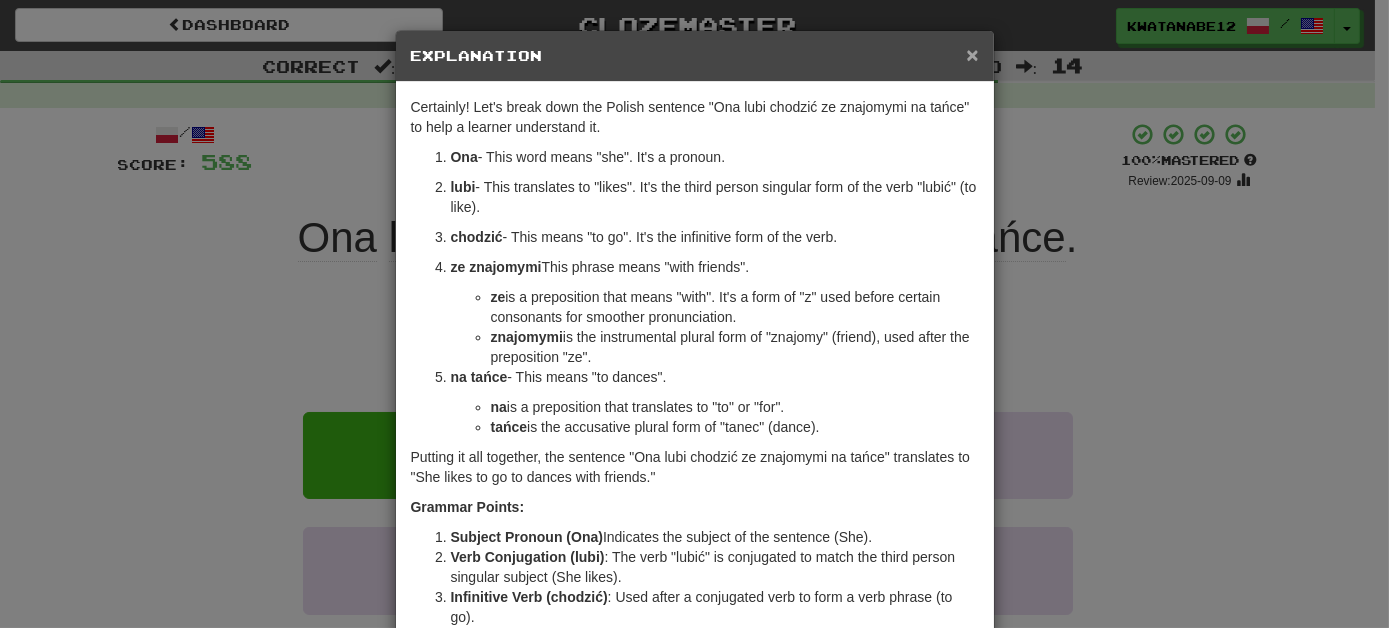 click on "×" at bounding box center [972, 54] 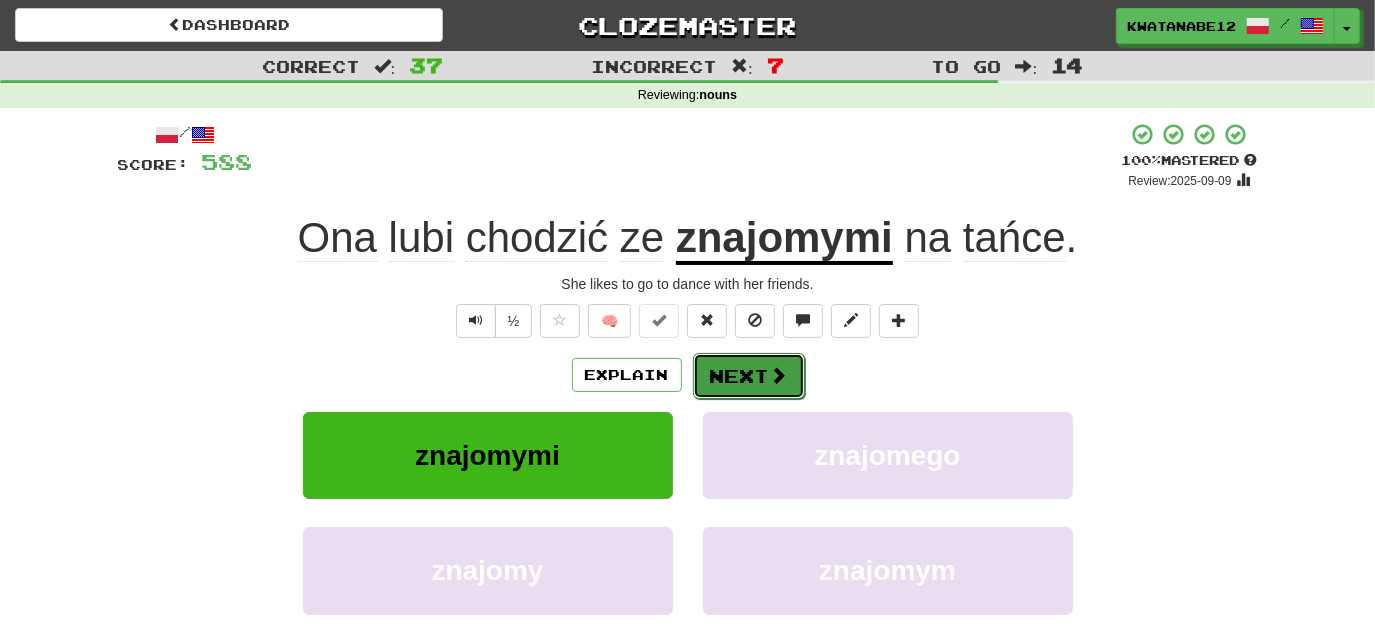 click at bounding box center [779, 375] 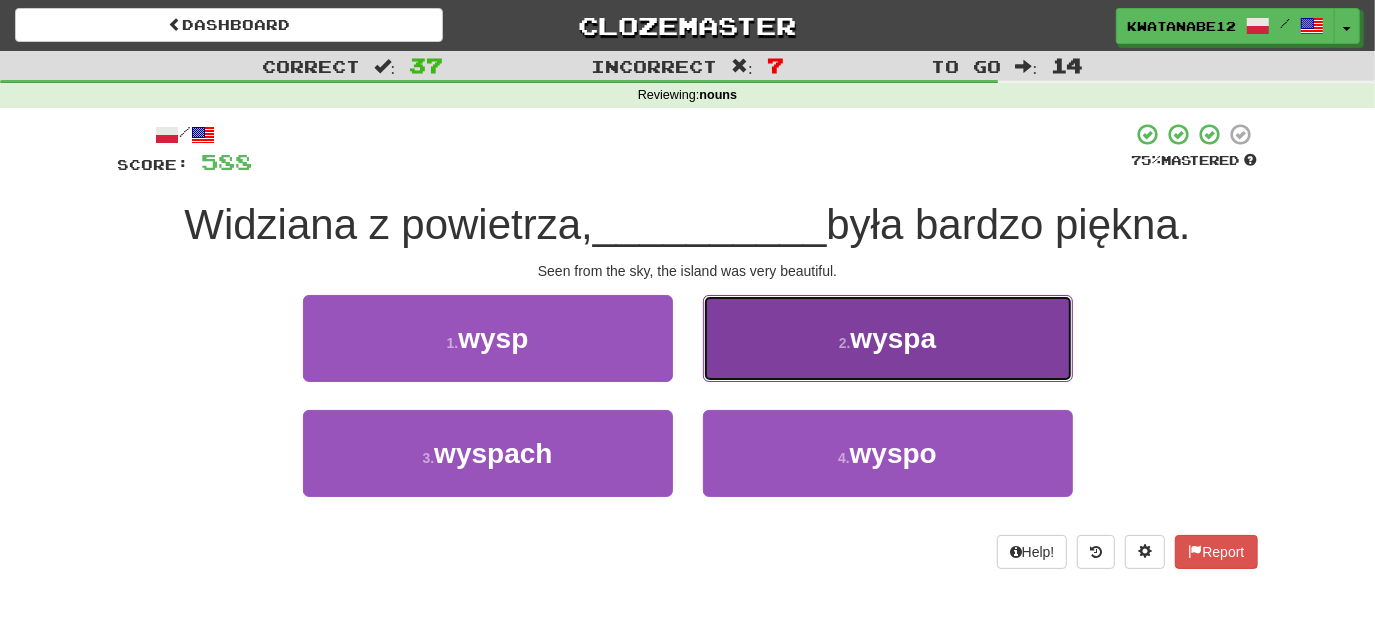 click on "2 .  wyspa" at bounding box center (888, 338) 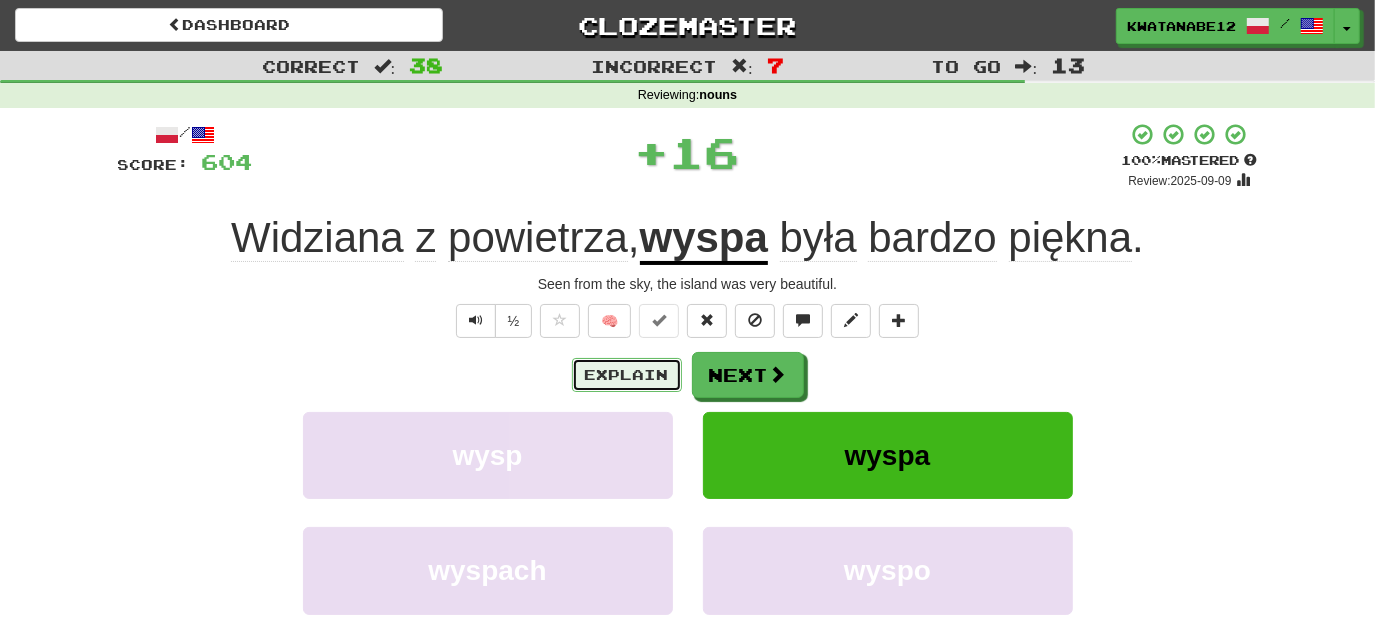 click on "Explain" at bounding box center [627, 375] 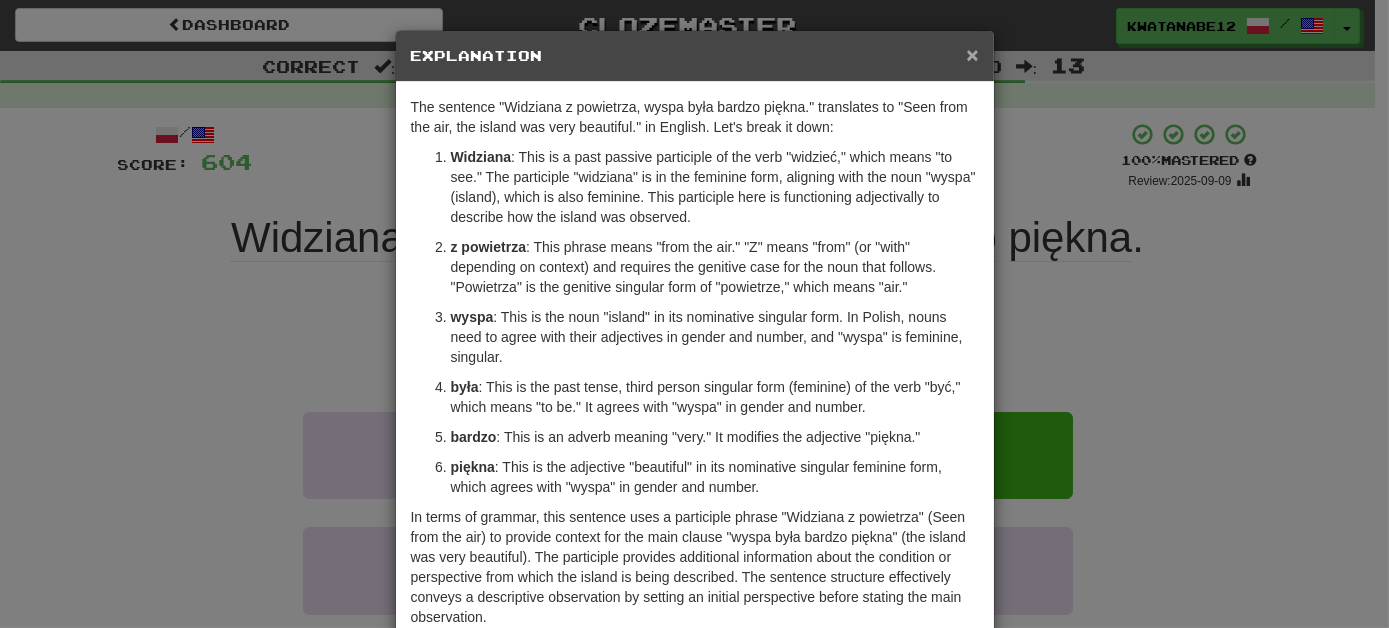 click on "×" at bounding box center (972, 54) 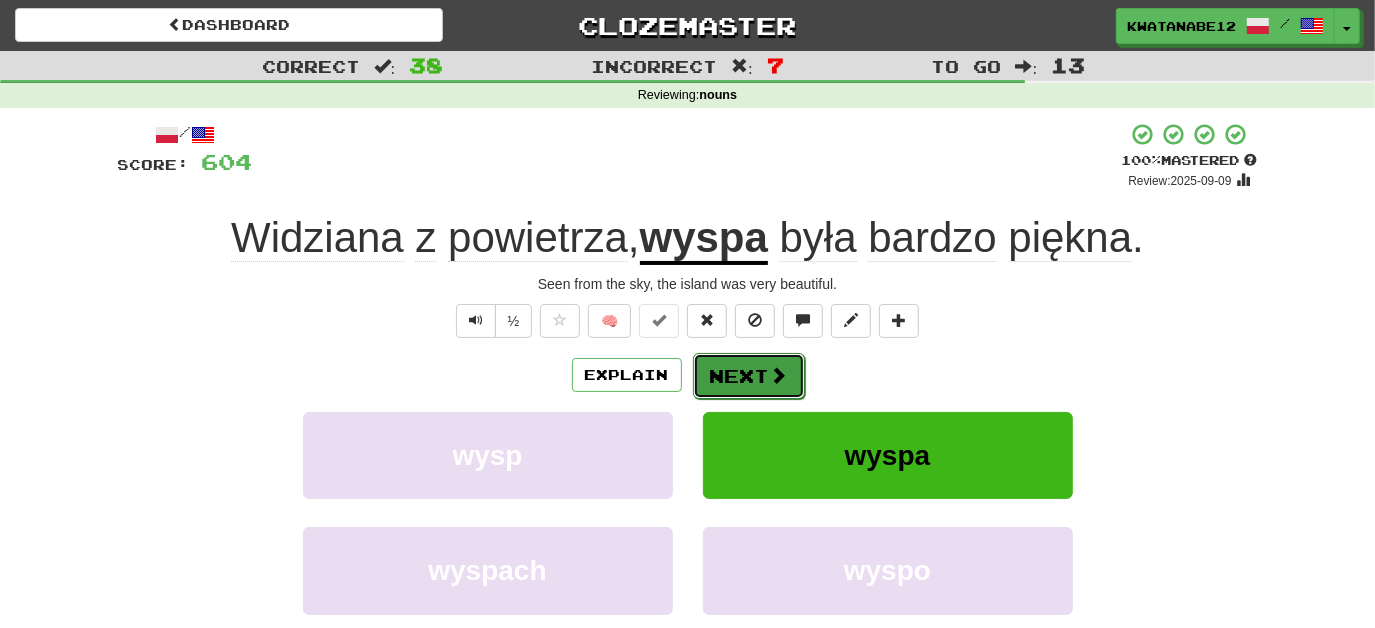 click on "Next" at bounding box center [749, 376] 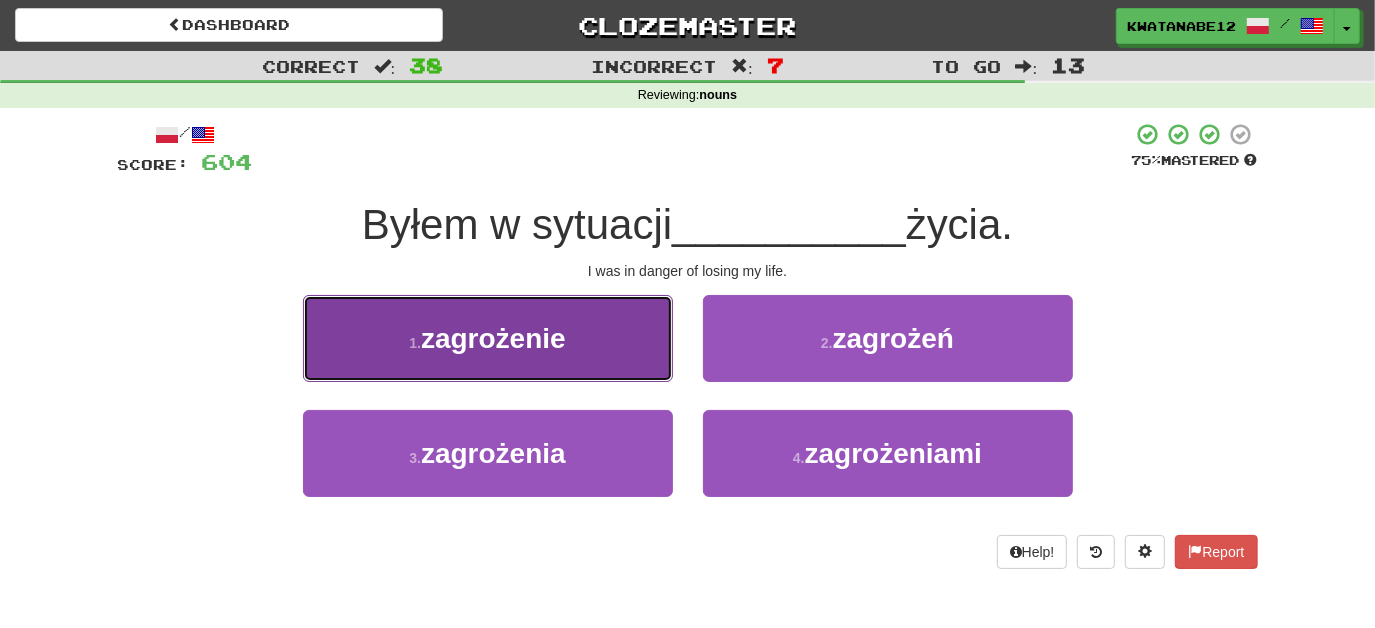 click on "1 .  zagrożenie" at bounding box center (488, 338) 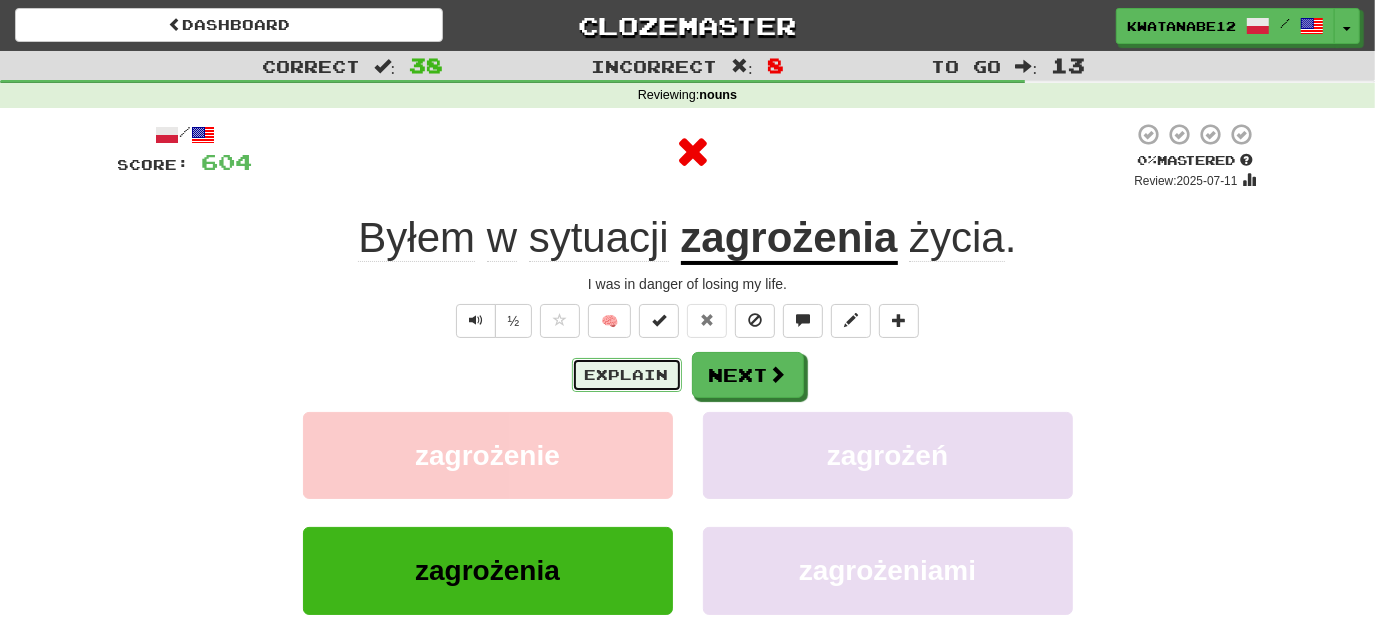 click on "Explain" at bounding box center [627, 375] 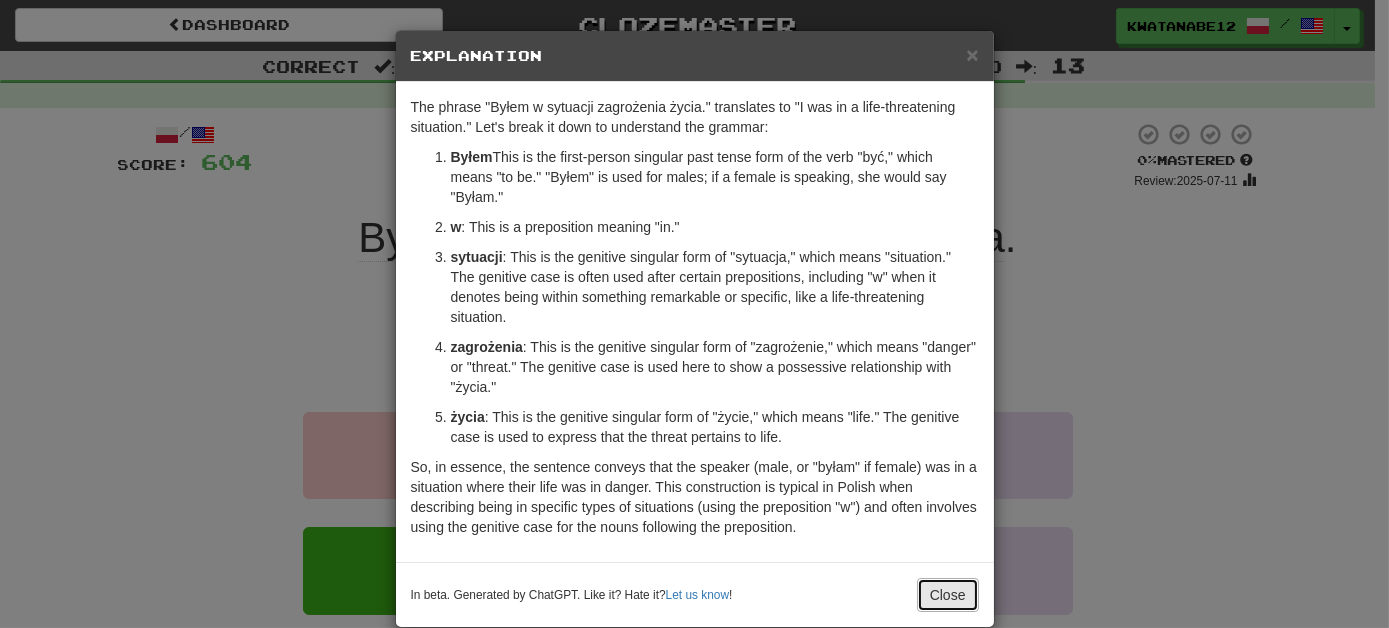 click on "Close" at bounding box center (948, 595) 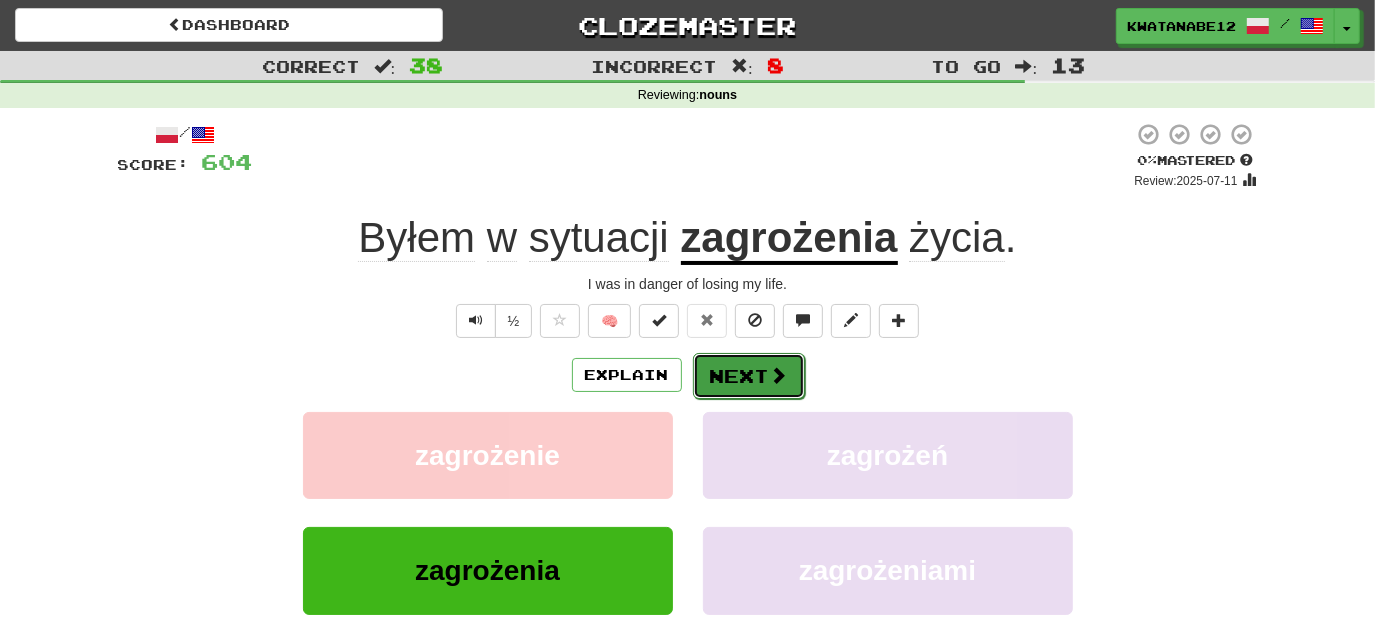 click on "Next" at bounding box center [749, 376] 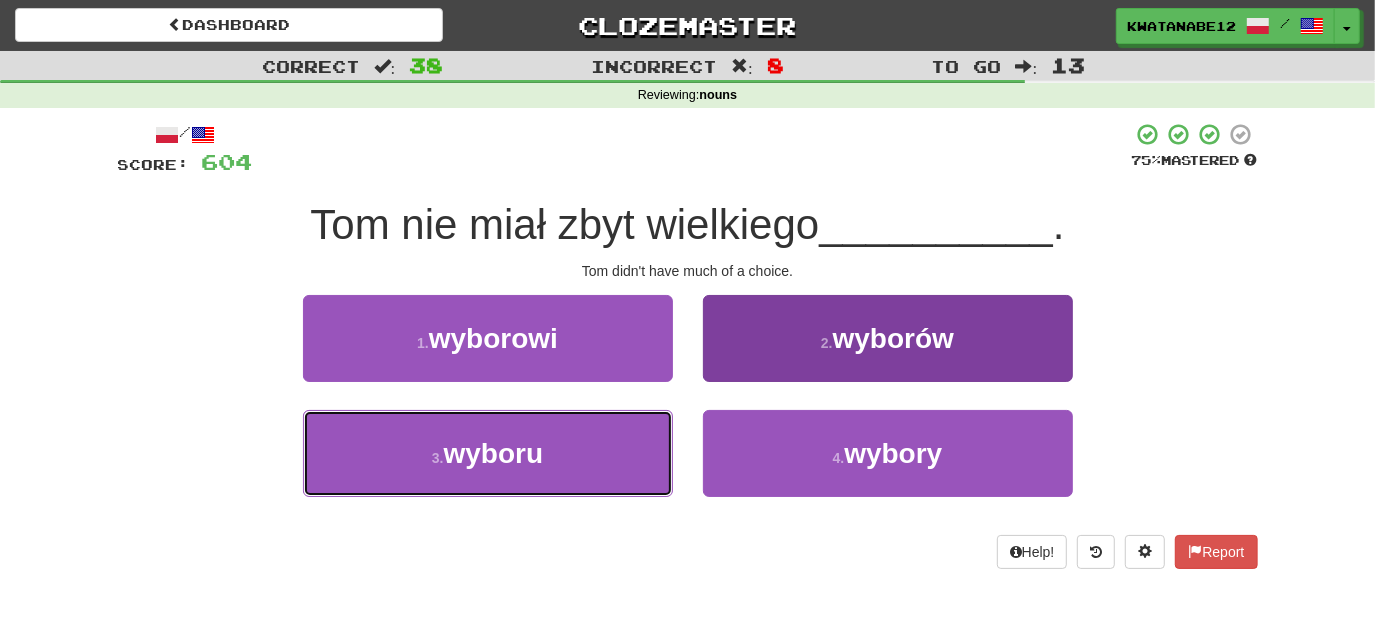 drag, startPoint x: 640, startPoint y: 455, endPoint x: 704, endPoint y: 417, distance: 74.431175 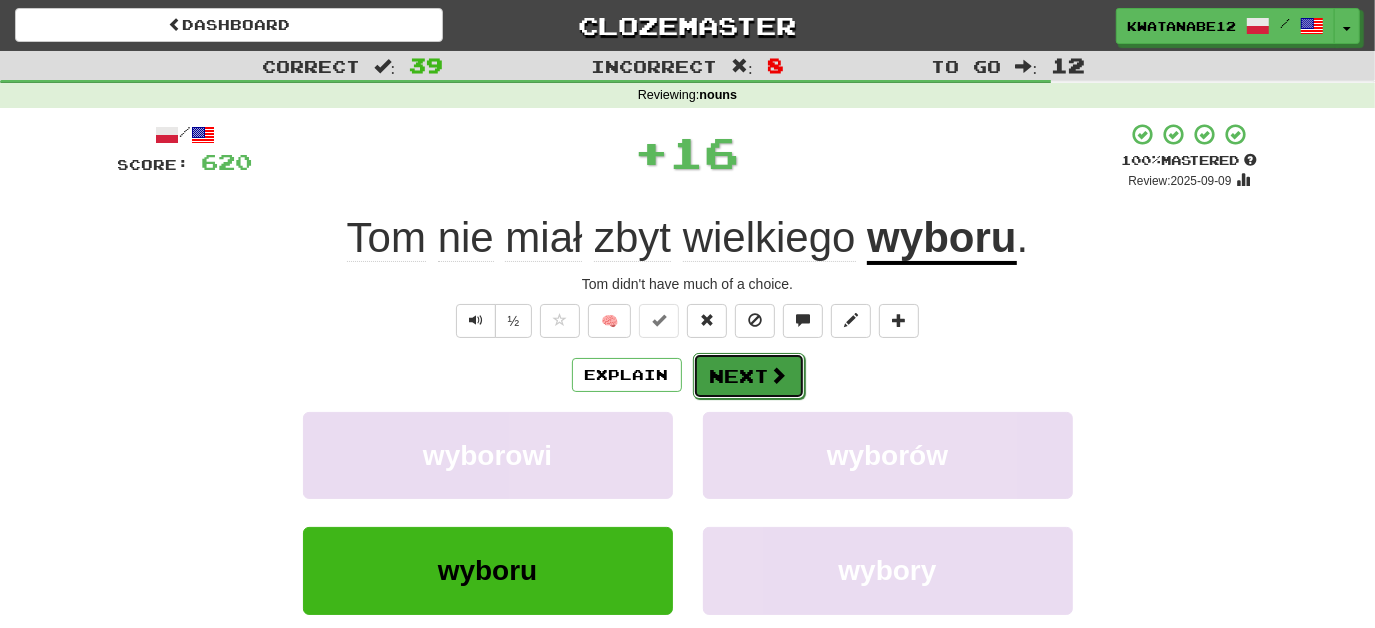 click on "Next" at bounding box center [749, 376] 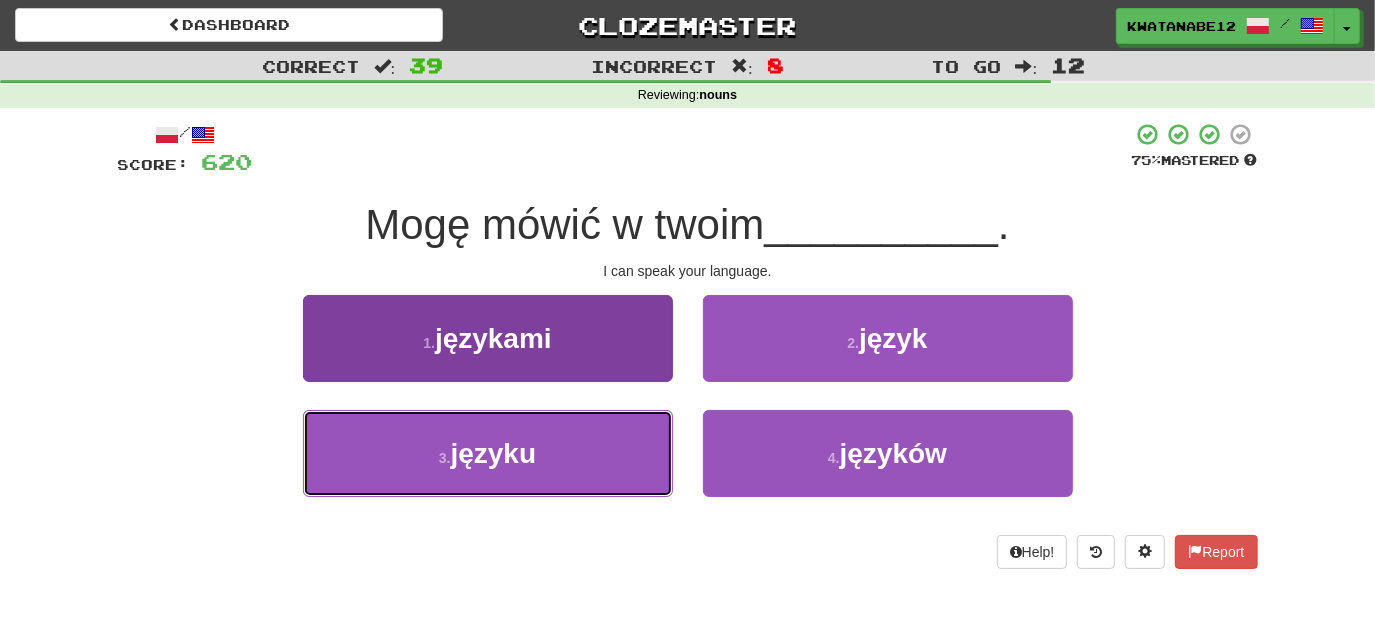 drag, startPoint x: 632, startPoint y: 435, endPoint x: 645, endPoint y: 434, distance: 13.038404 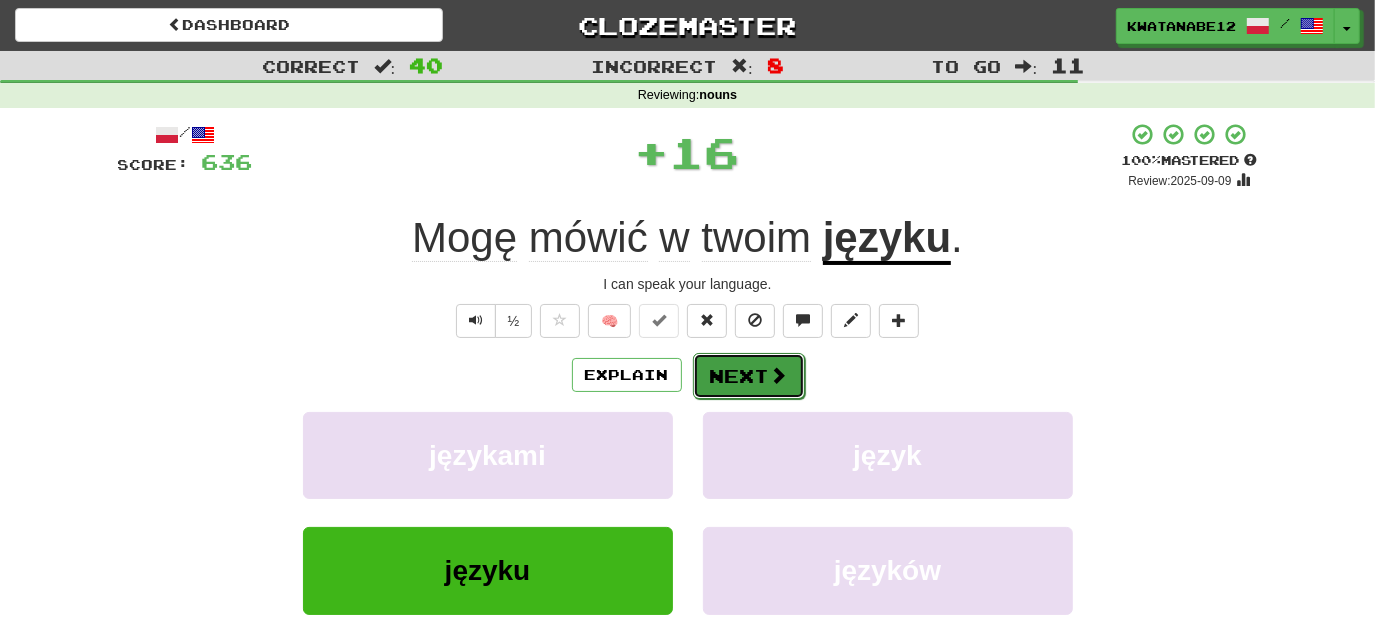 click on "Next" at bounding box center [749, 376] 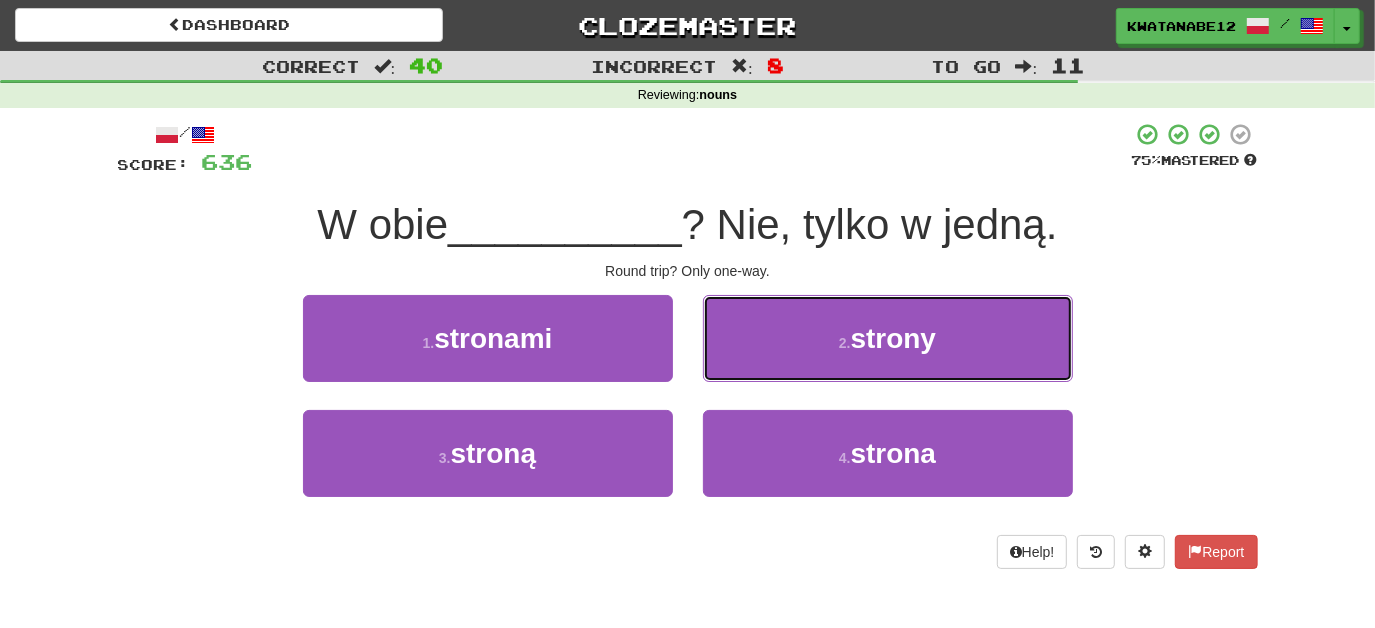 drag, startPoint x: 783, startPoint y: 324, endPoint x: 767, endPoint y: 338, distance: 21.260292 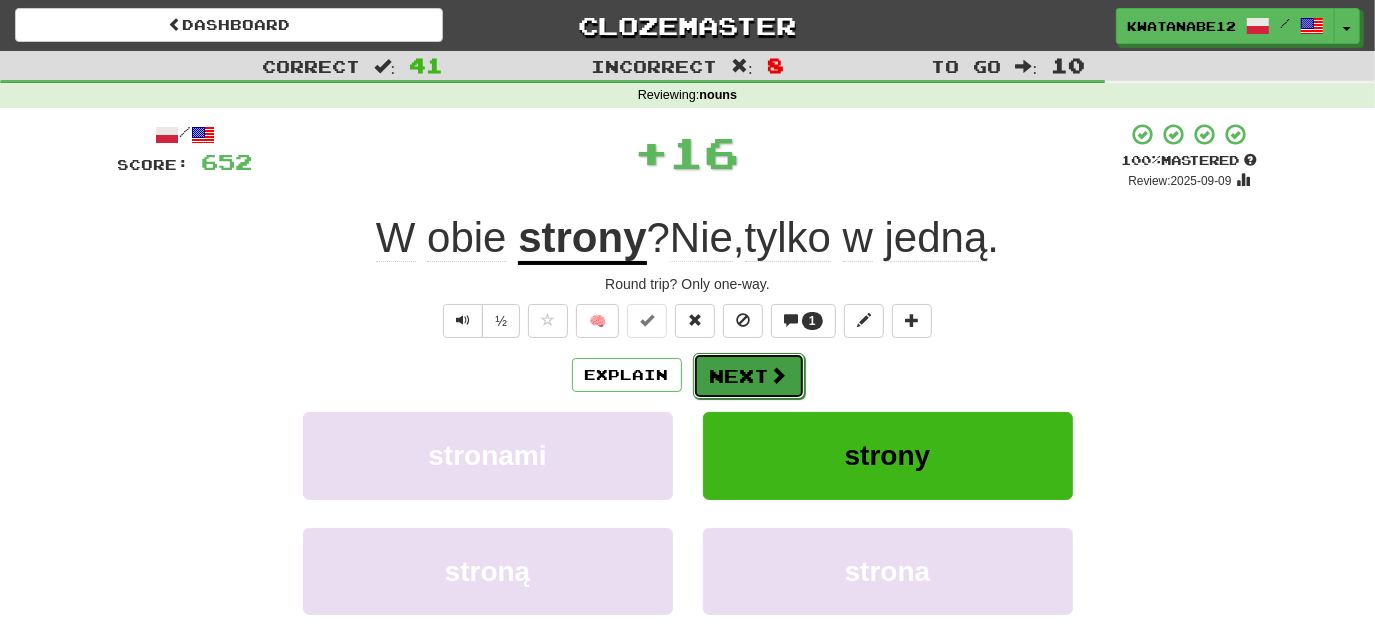 drag, startPoint x: 741, startPoint y: 376, endPoint x: 733, endPoint y: 367, distance: 12.0415945 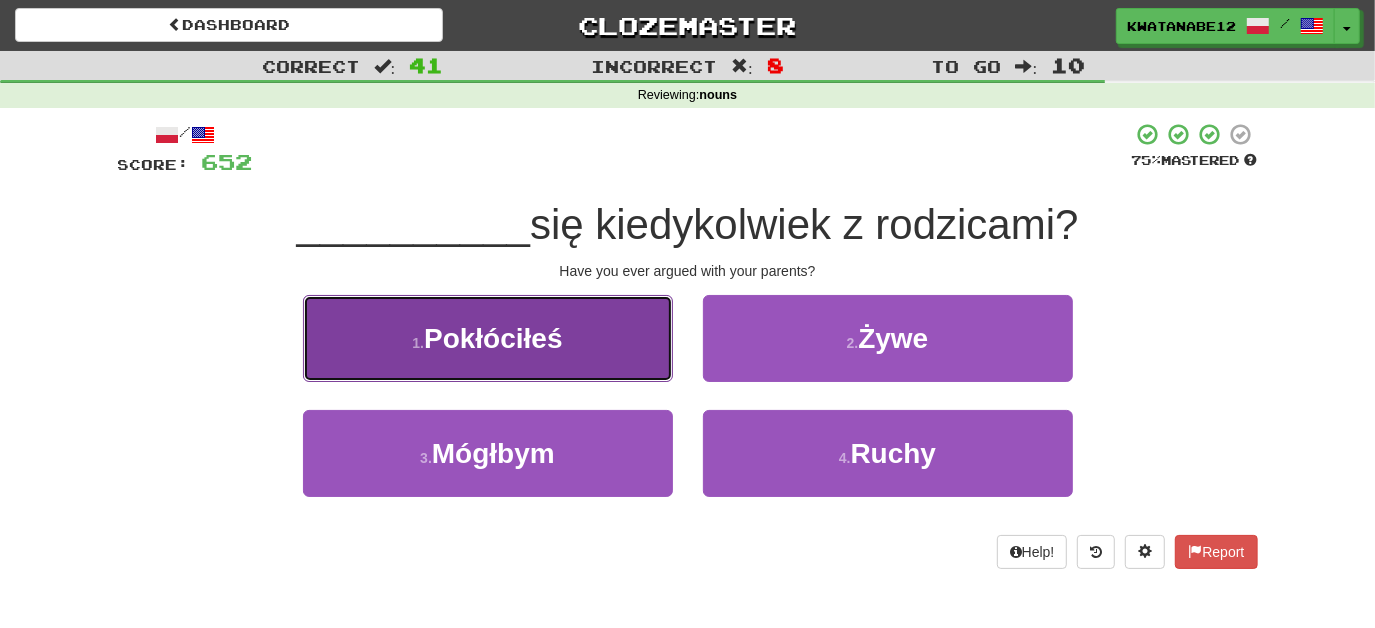 click on "1 .  Pokłóciłeś" at bounding box center [488, 338] 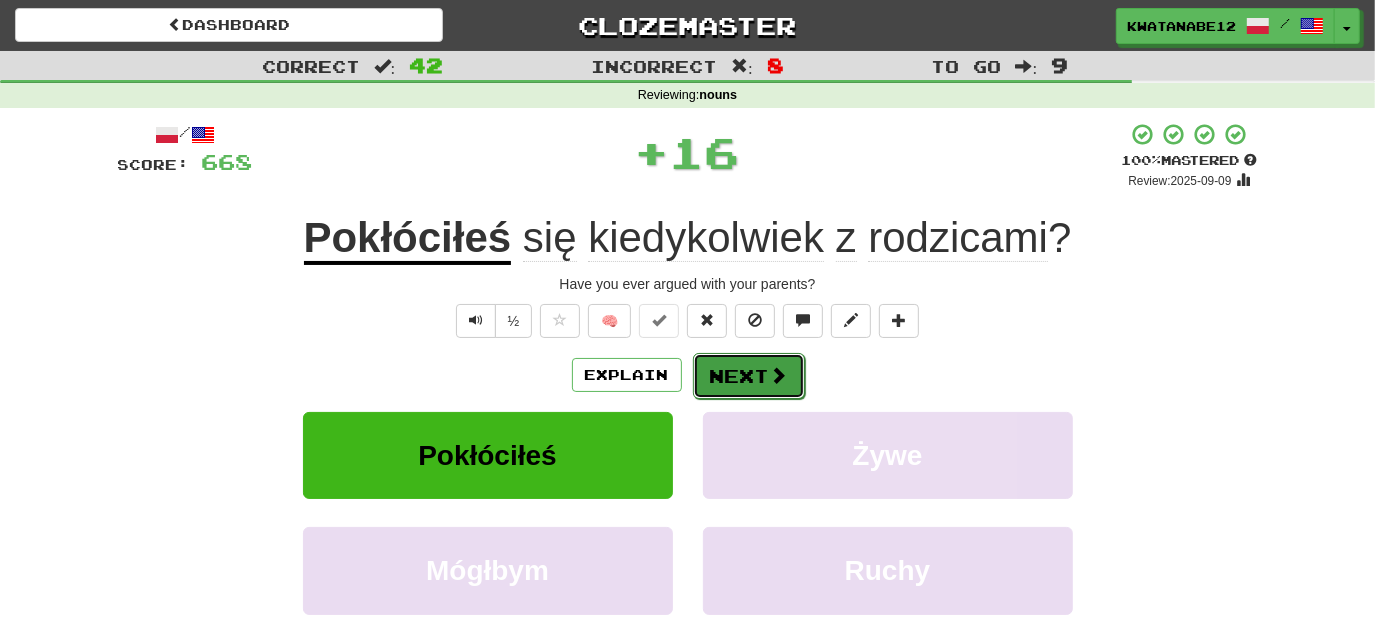 click on "Next" at bounding box center [749, 376] 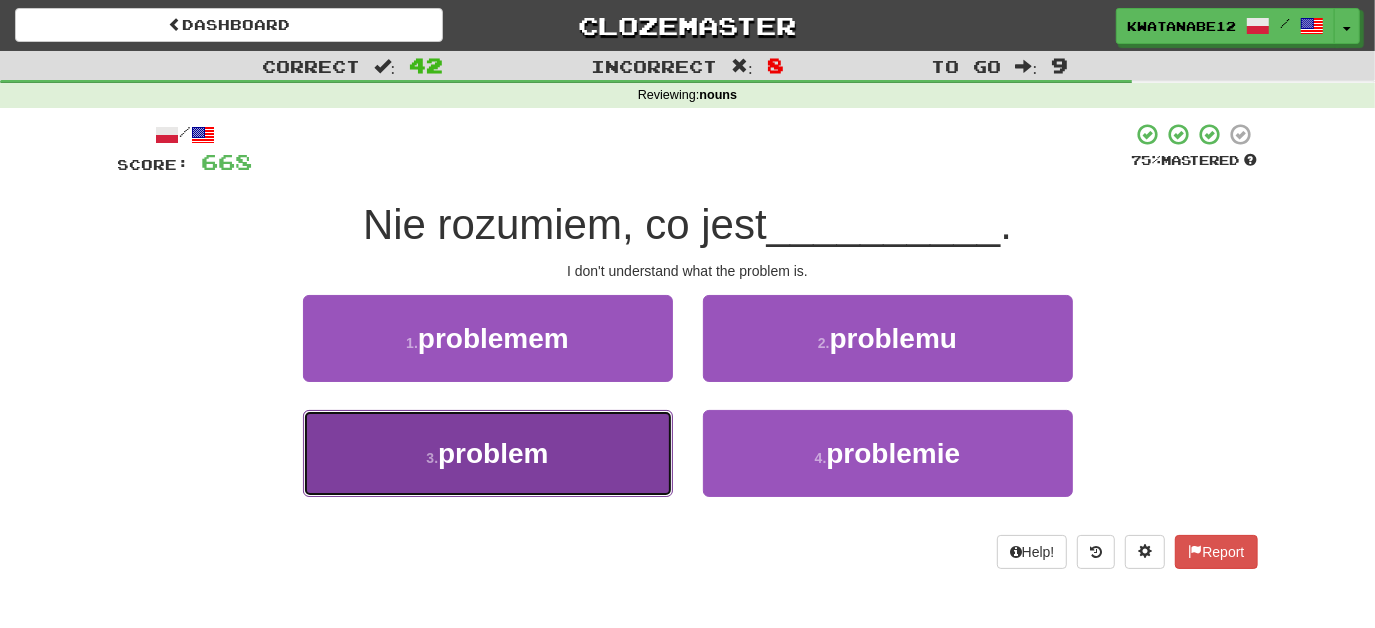 click on "3 .  problem" at bounding box center [488, 453] 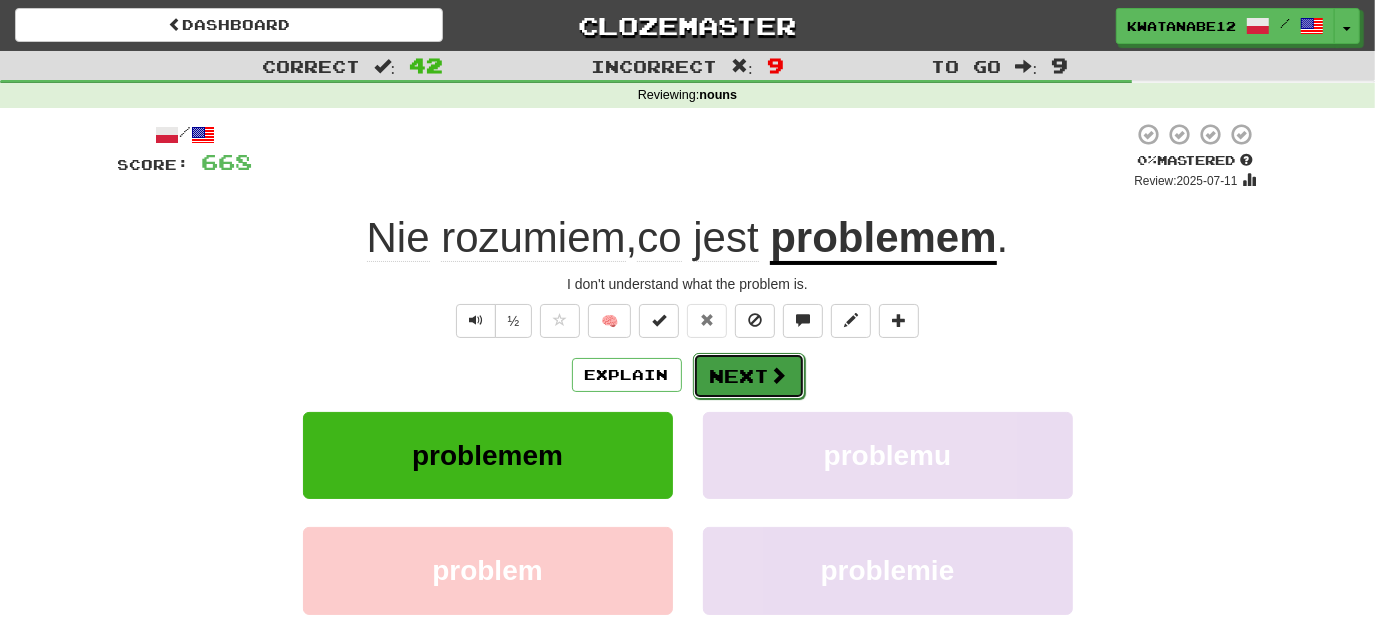 click on "Next" at bounding box center [749, 376] 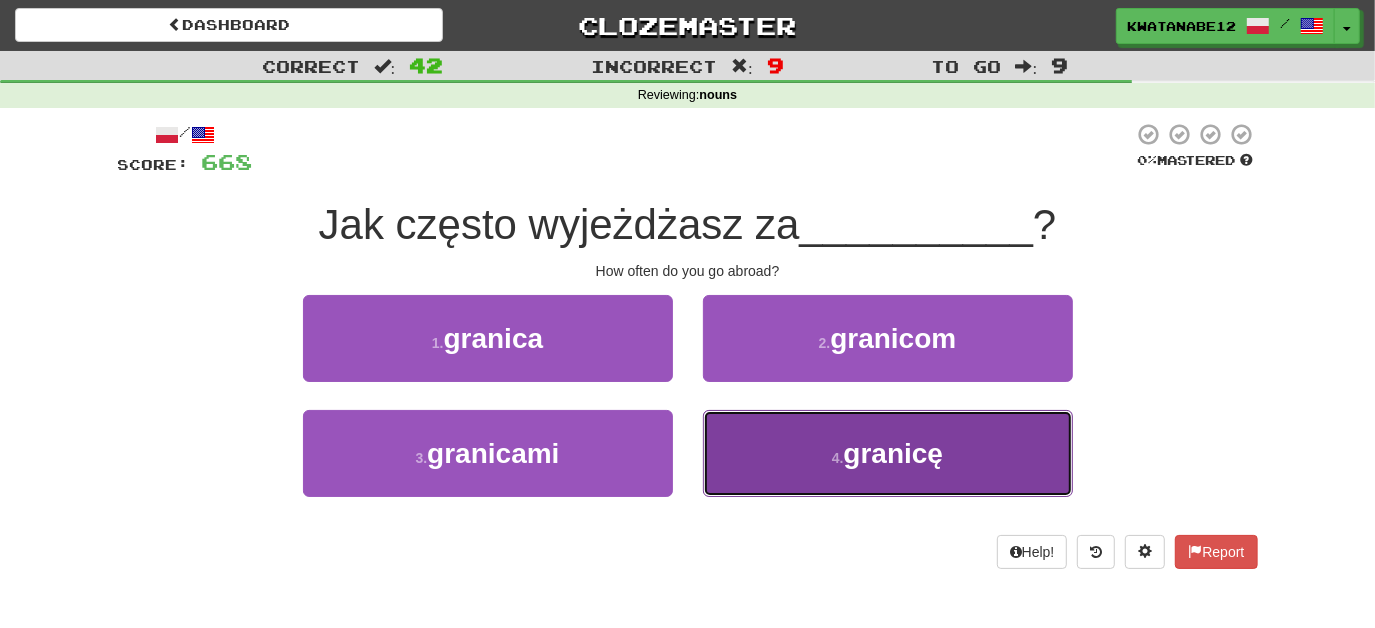 click on "4 .  granicę" at bounding box center (888, 453) 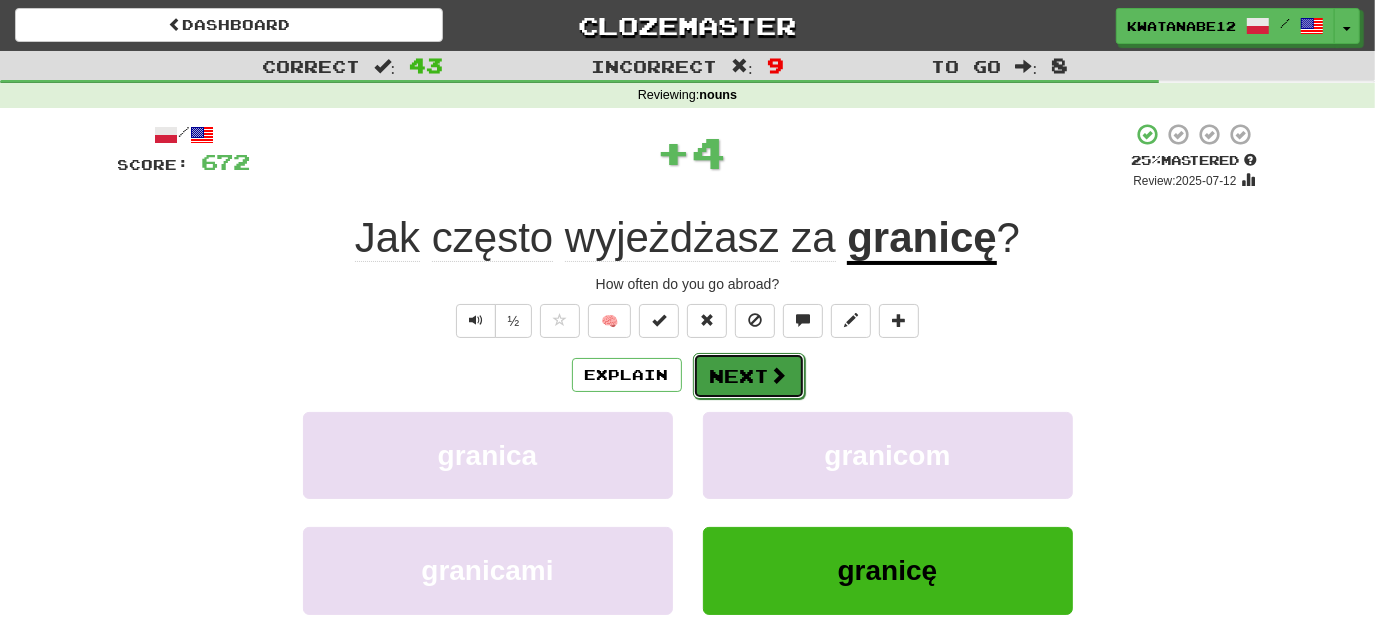 click on "Next" at bounding box center (749, 376) 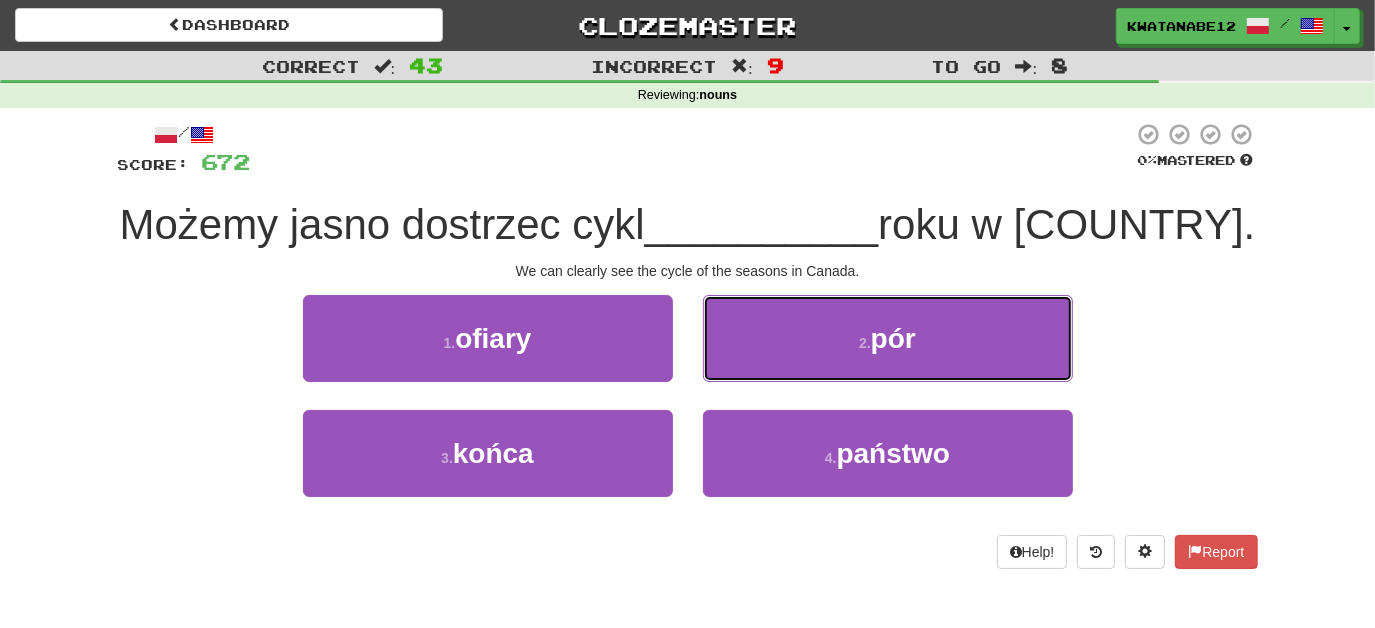 drag, startPoint x: 804, startPoint y: 340, endPoint x: 774, endPoint y: 349, distance: 31.320919 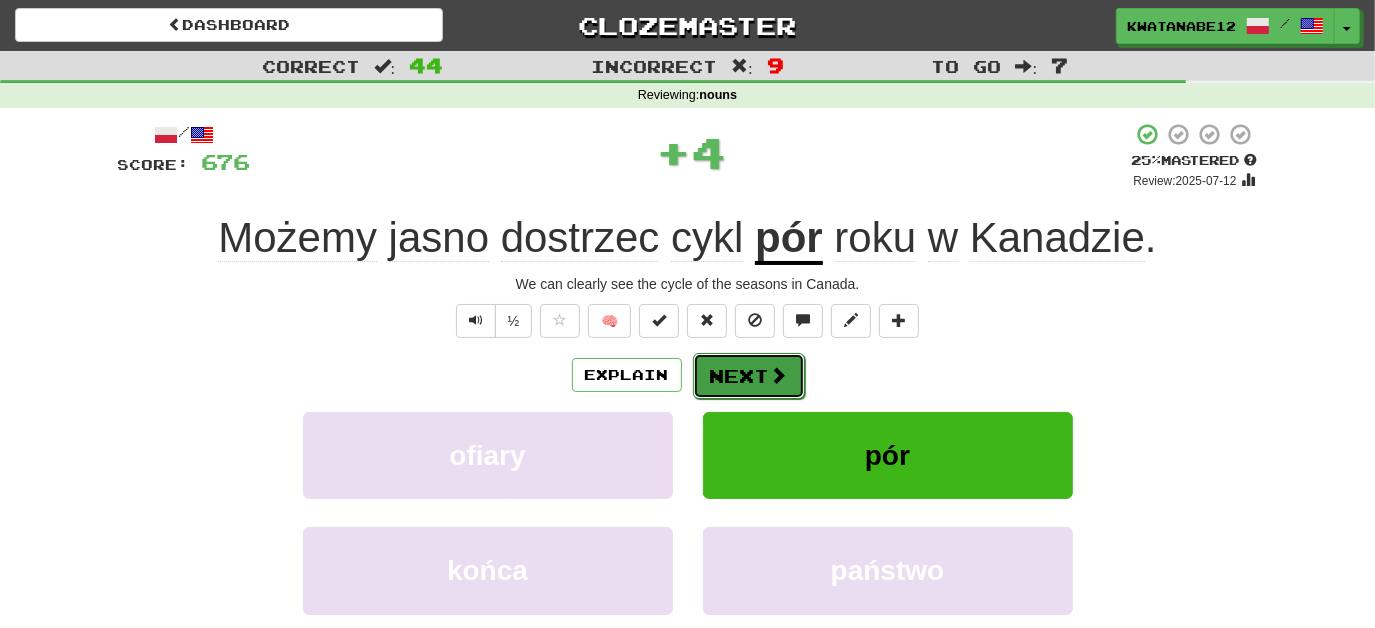 drag, startPoint x: 742, startPoint y: 378, endPoint x: 732, endPoint y: 380, distance: 10.198039 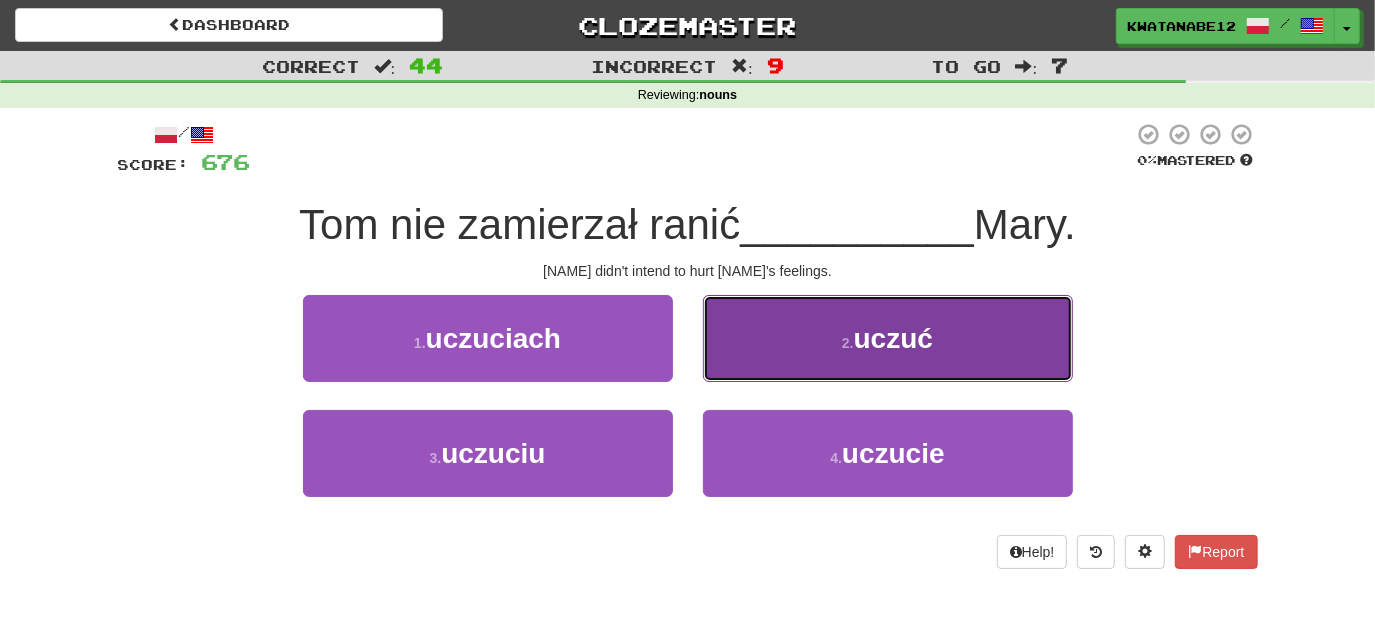 click on "2 .  uczuć" at bounding box center [888, 338] 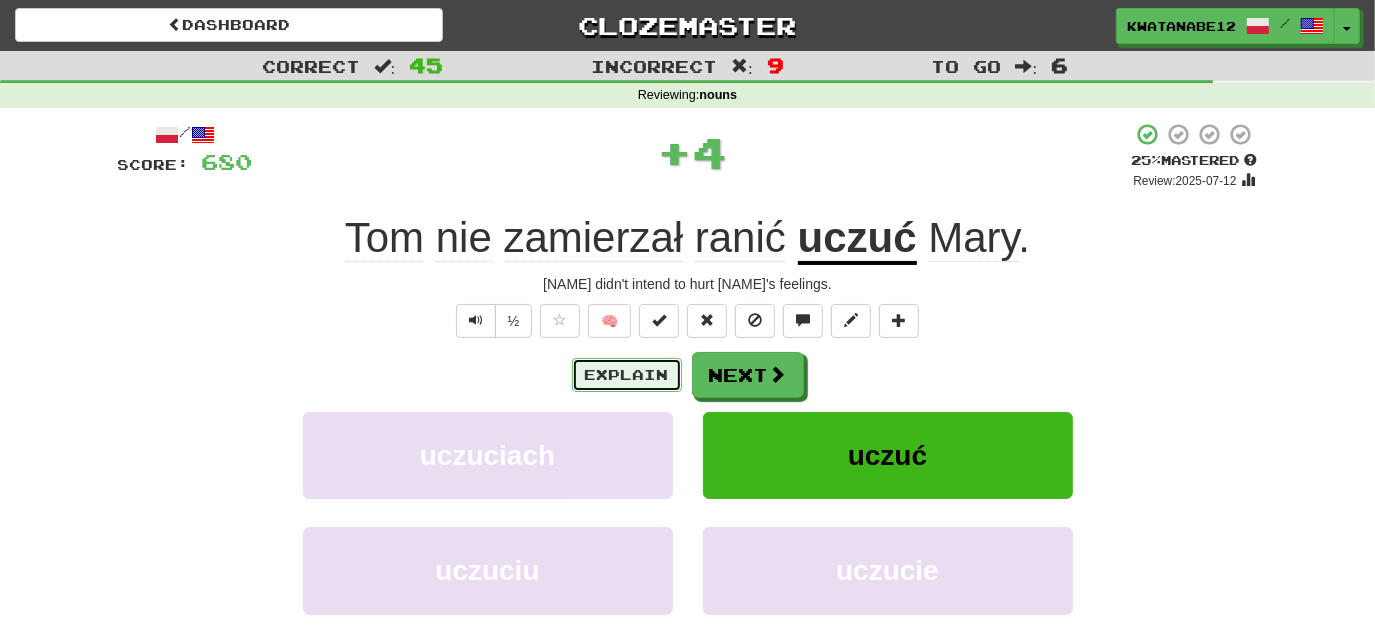 click on "Explain" at bounding box center (627, 375) 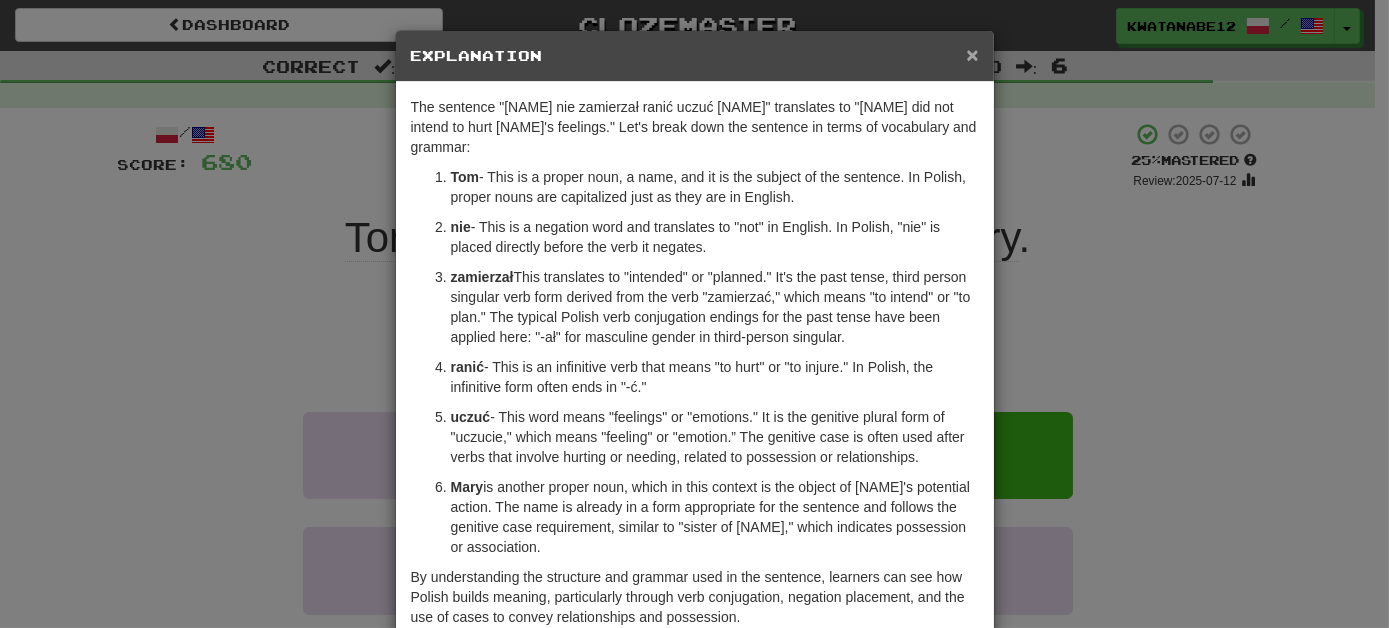 click on "×" at bounding box center [972, 54] 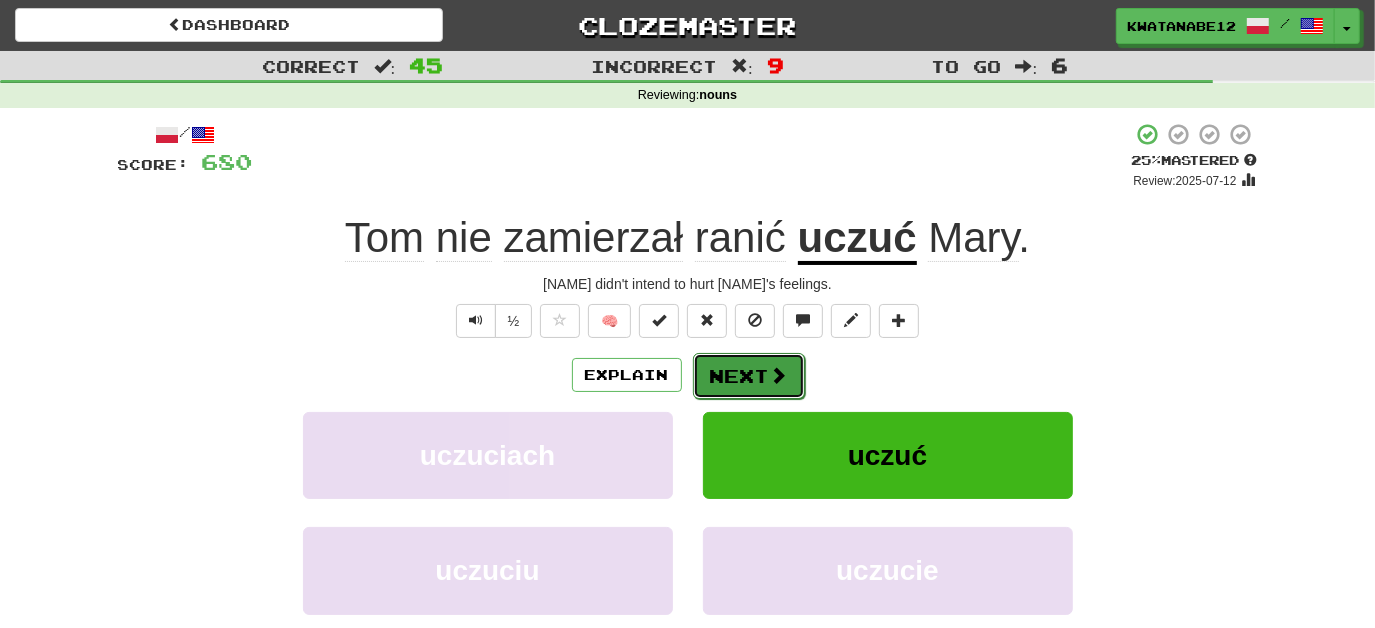 click on "Next" at bounding box center [749, 376] 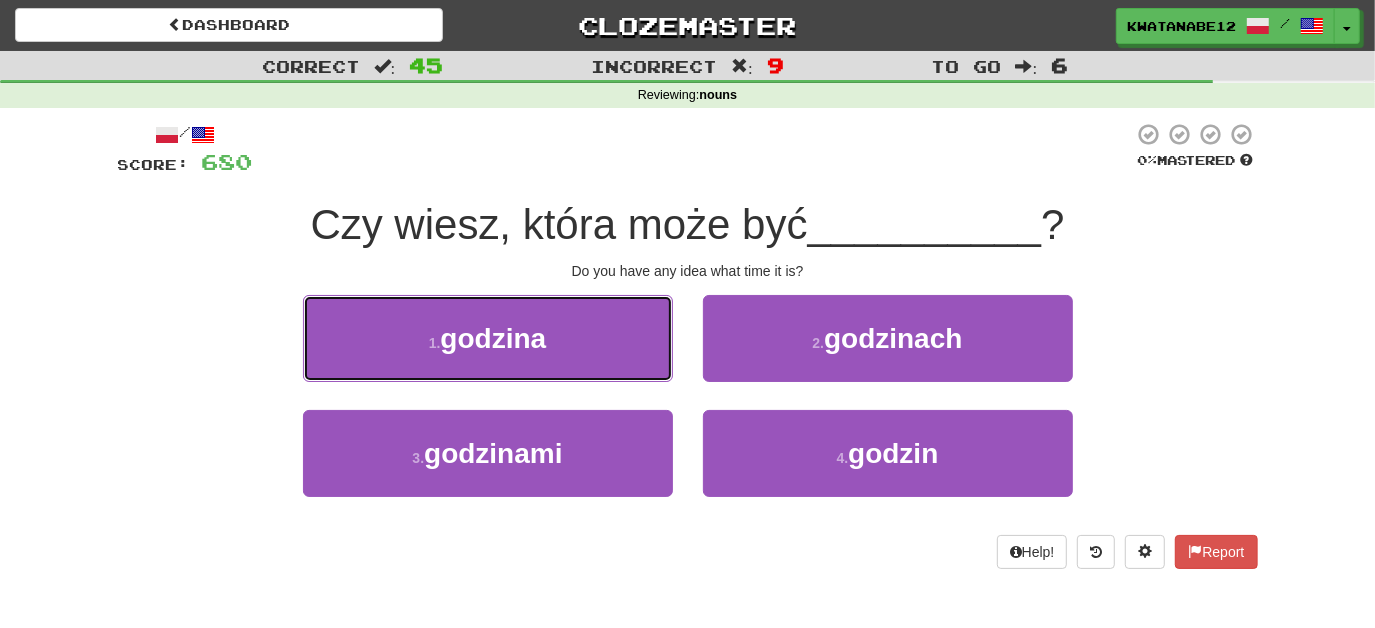 drag, startPoint x: 605, startPoint y: 327, endPoint x: 629, endPoint y: 345, distance: 30 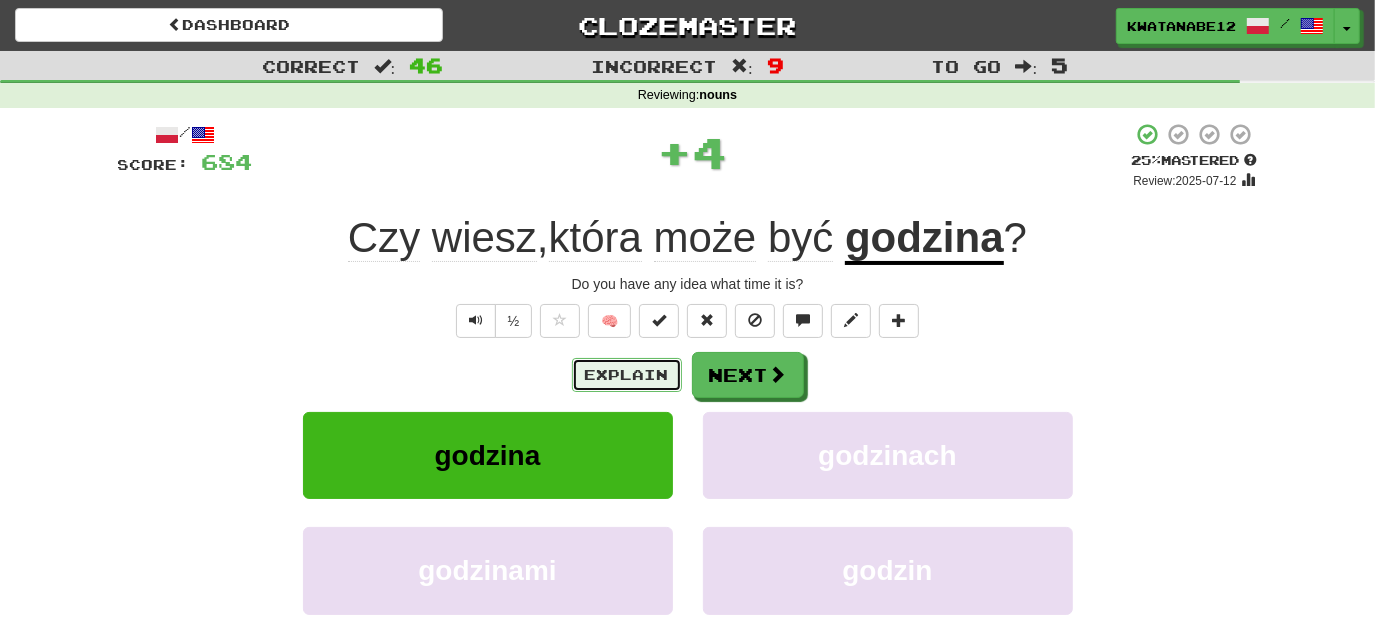click on "Explain" at bounding box center (627, 375) 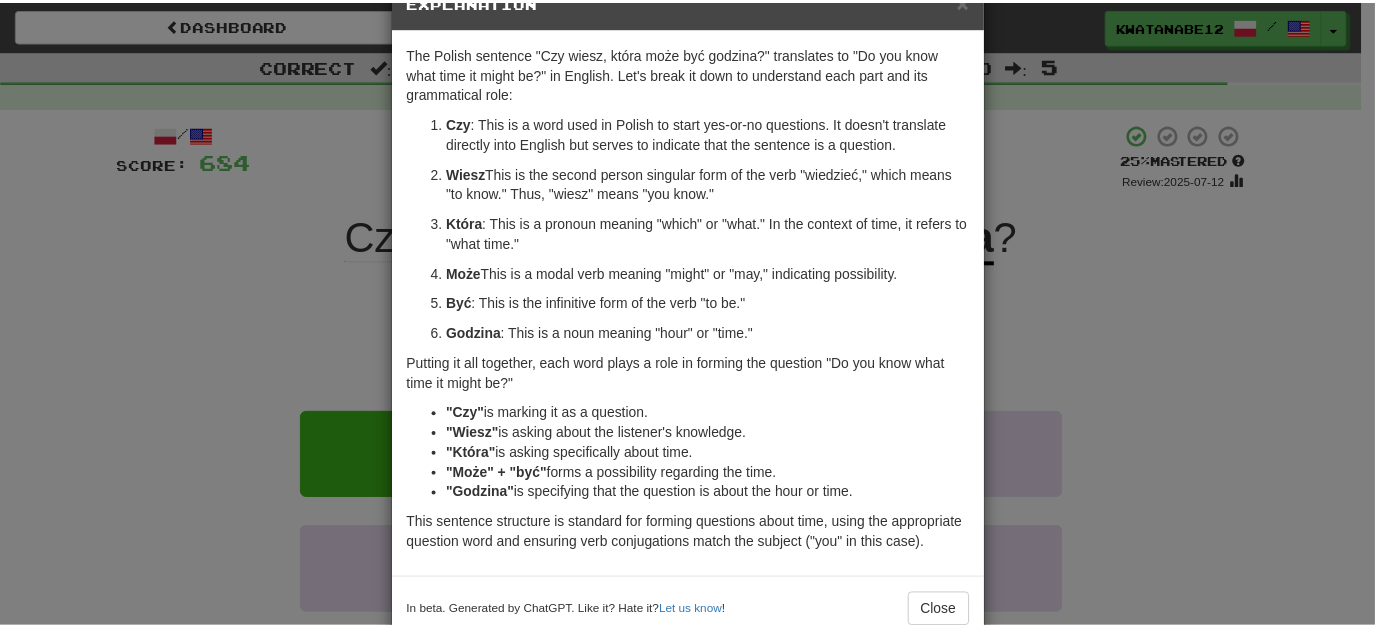 scroll, scrollTop: 0, scrollLeft: 0, axis: both 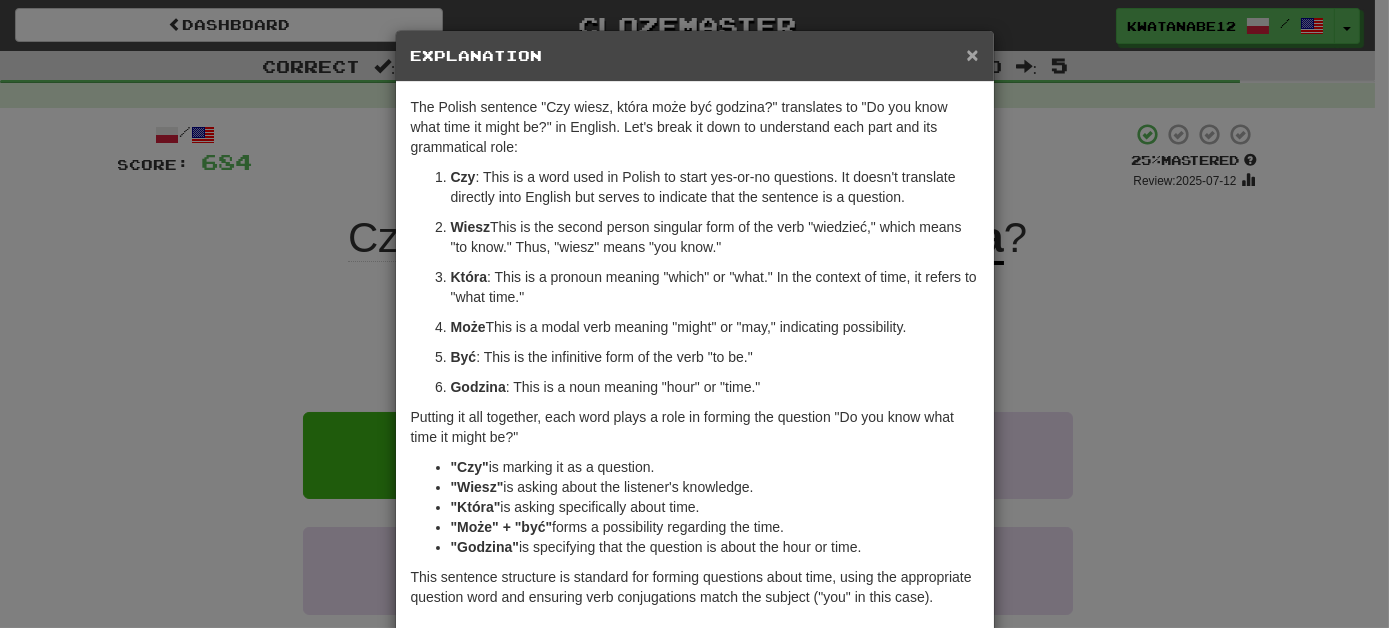click on "×" at bounding box center (972, 54) 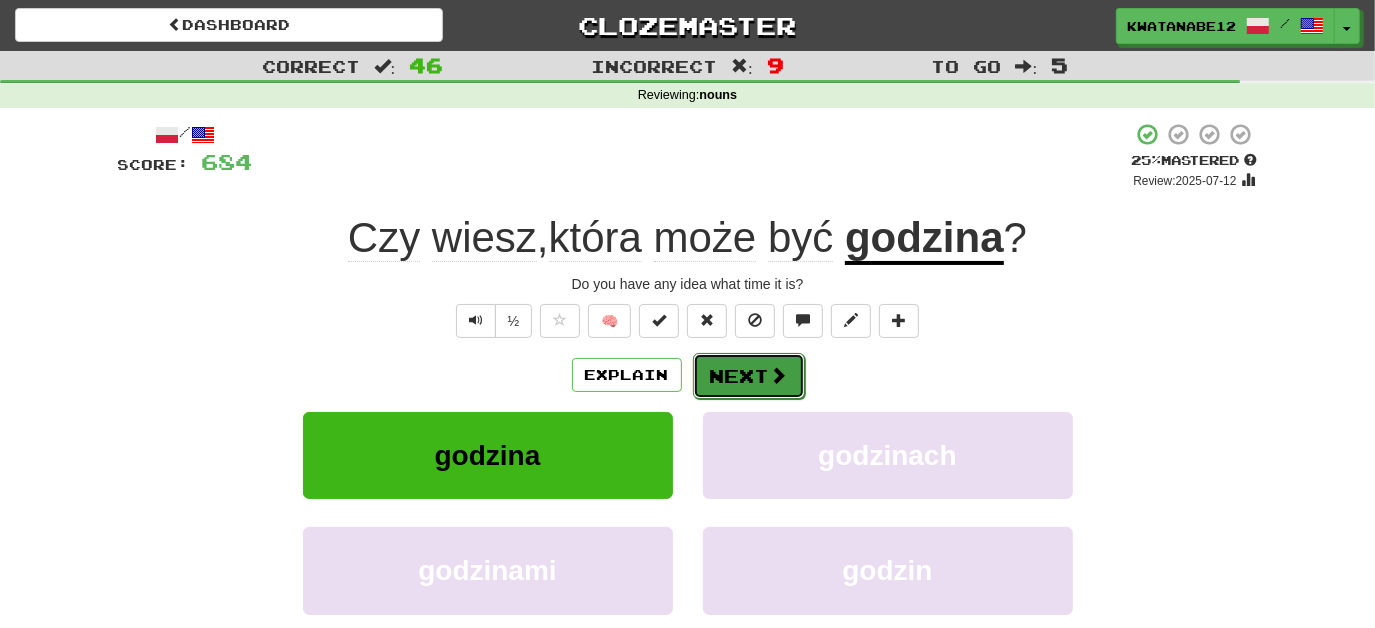 click on "Next" at bounding box center [749, 376] 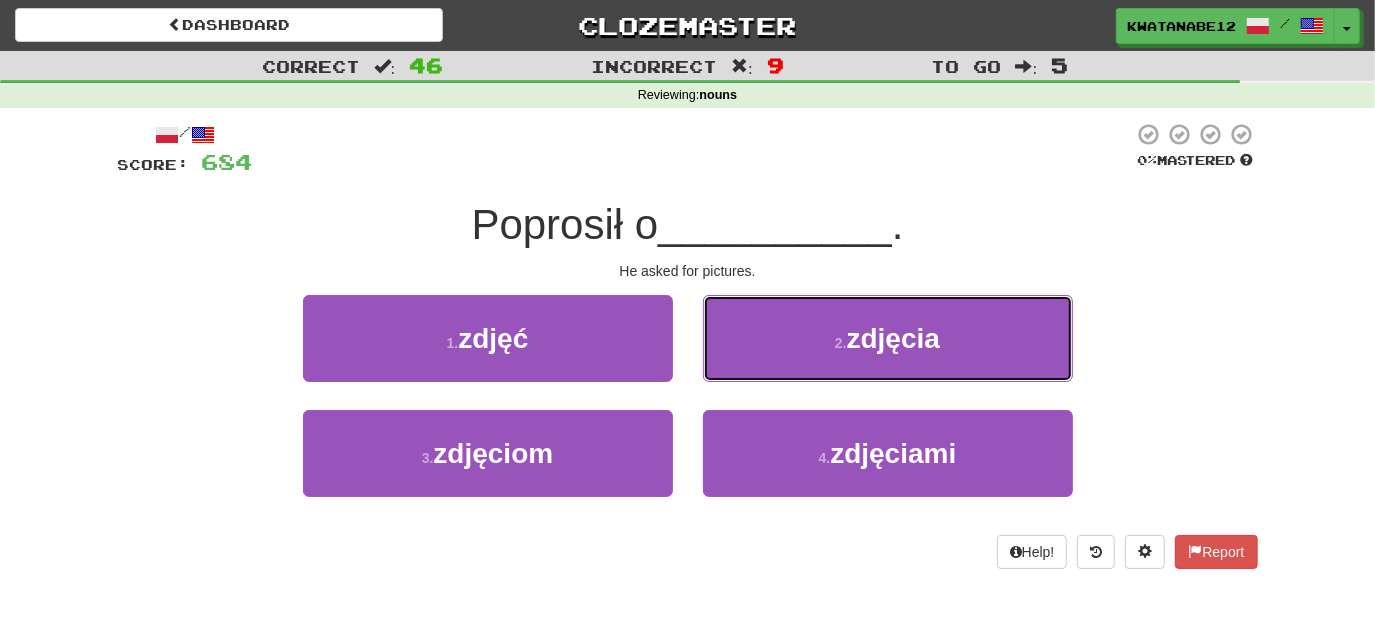 drag, startPoint x: 778, startPoint y: 330, endPoint x: 761, endPoint y: 348, distance: 24.758837 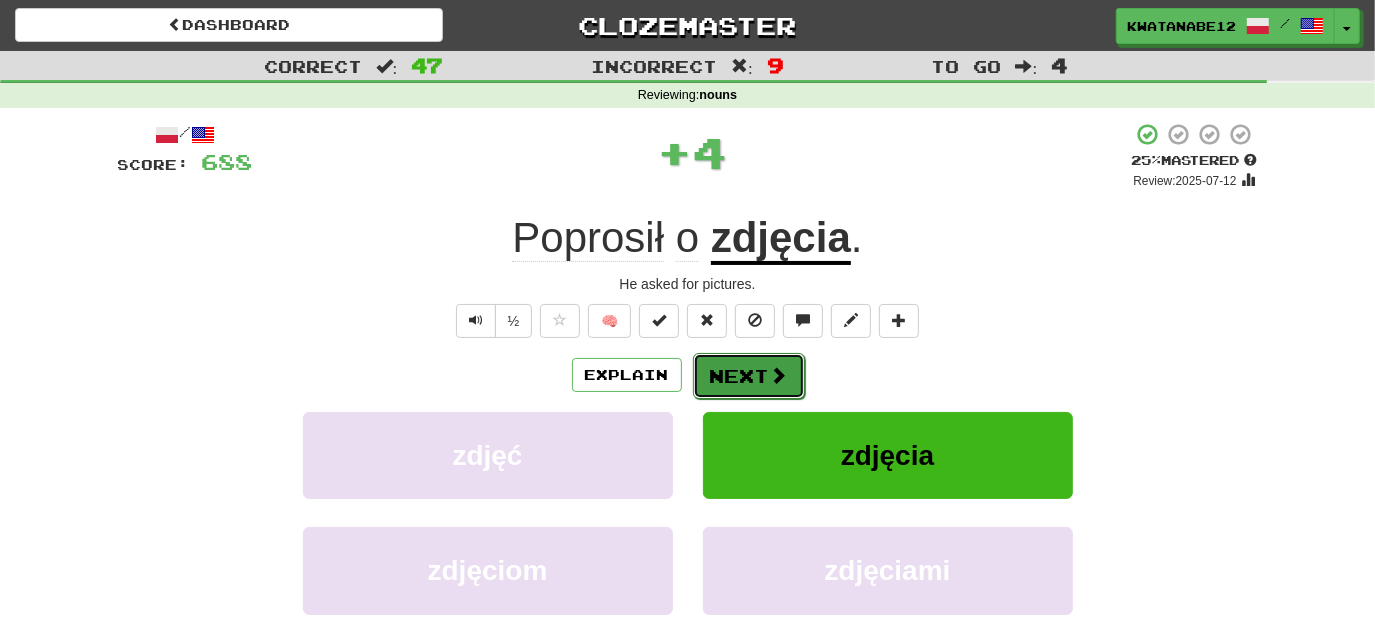 drag, startPoint x: 732, startPoint y: 366, endPoint x: 721, endPoint y: 362, distance: 11.7046995 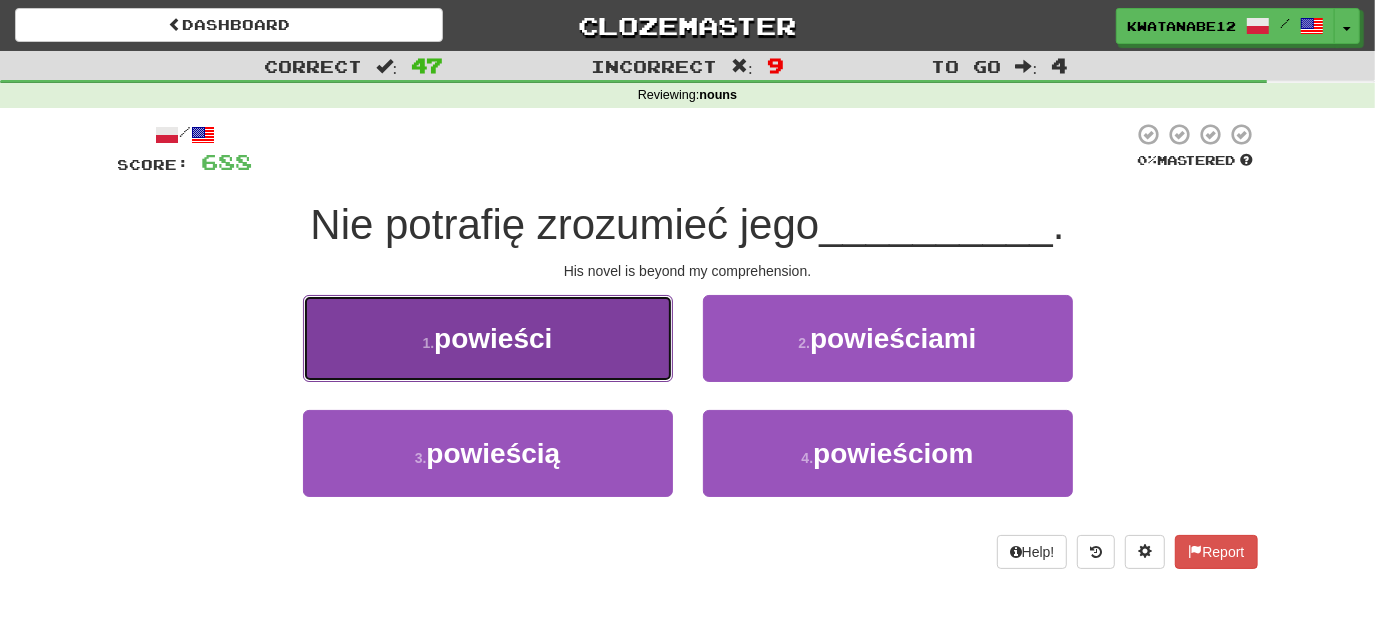 drag, startPoint x: 615, startPoint y: 348, endPoint x: 637, endPoint y: 354, distance: 22.803509 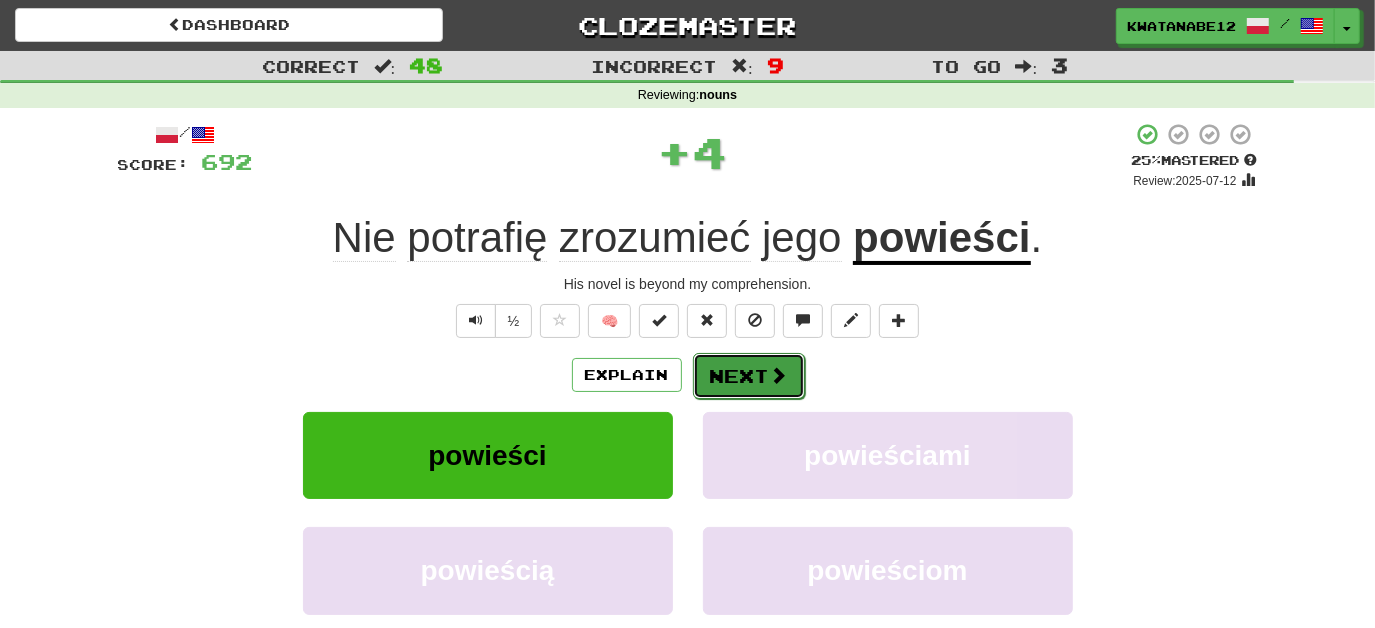click on "Next" at bounding box center (749, 376) 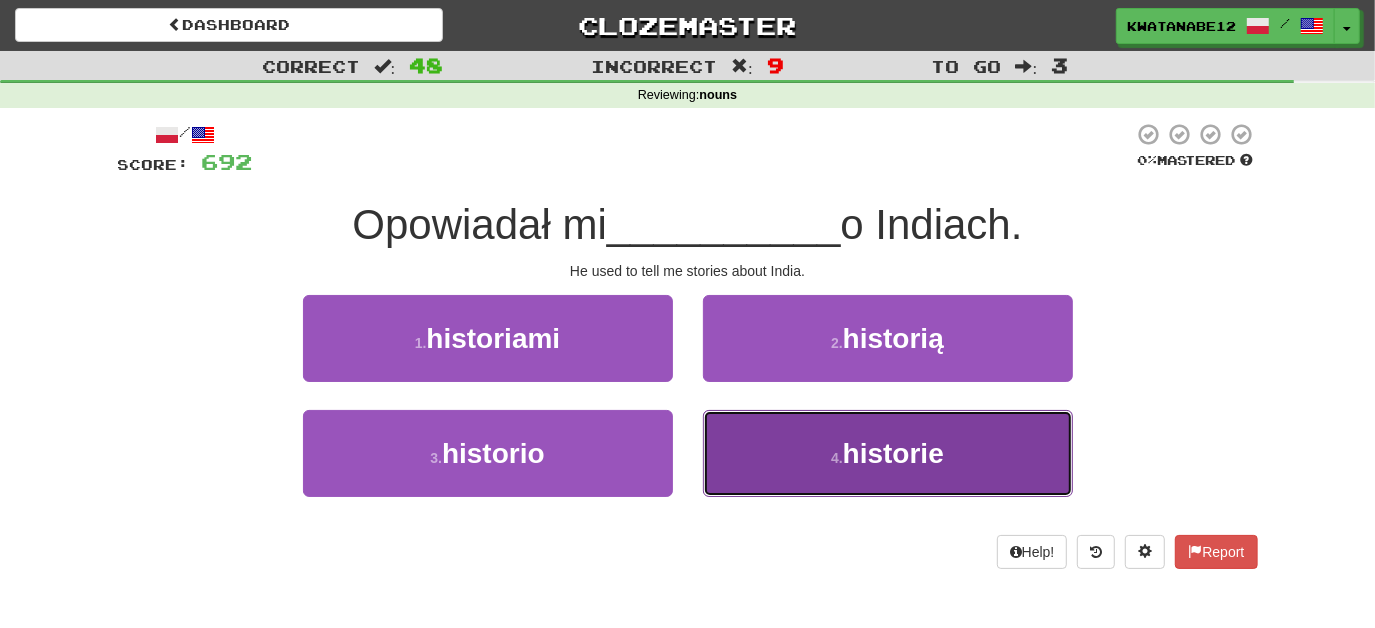 drag, startPoint x: 760, startPoint y: 442, endPoint x: 743, endPoint y: 402, distance: 43.462627 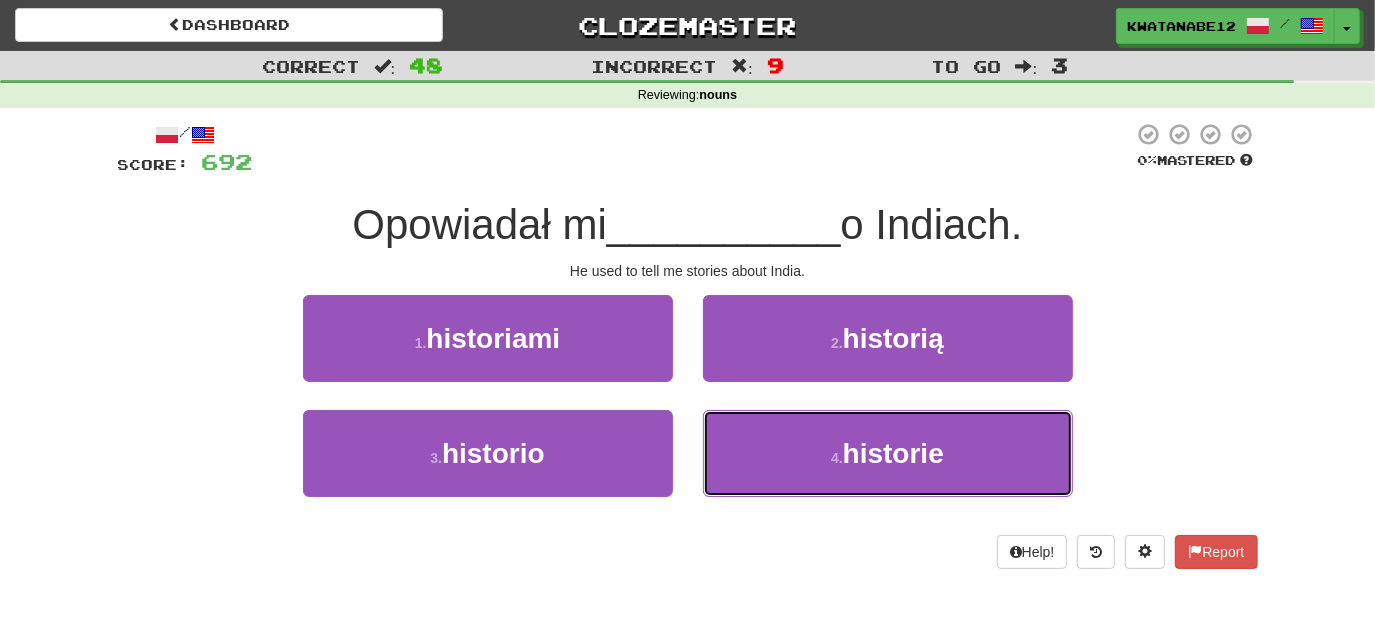 click on "4 .  historie" at bounding box center [888, 453] 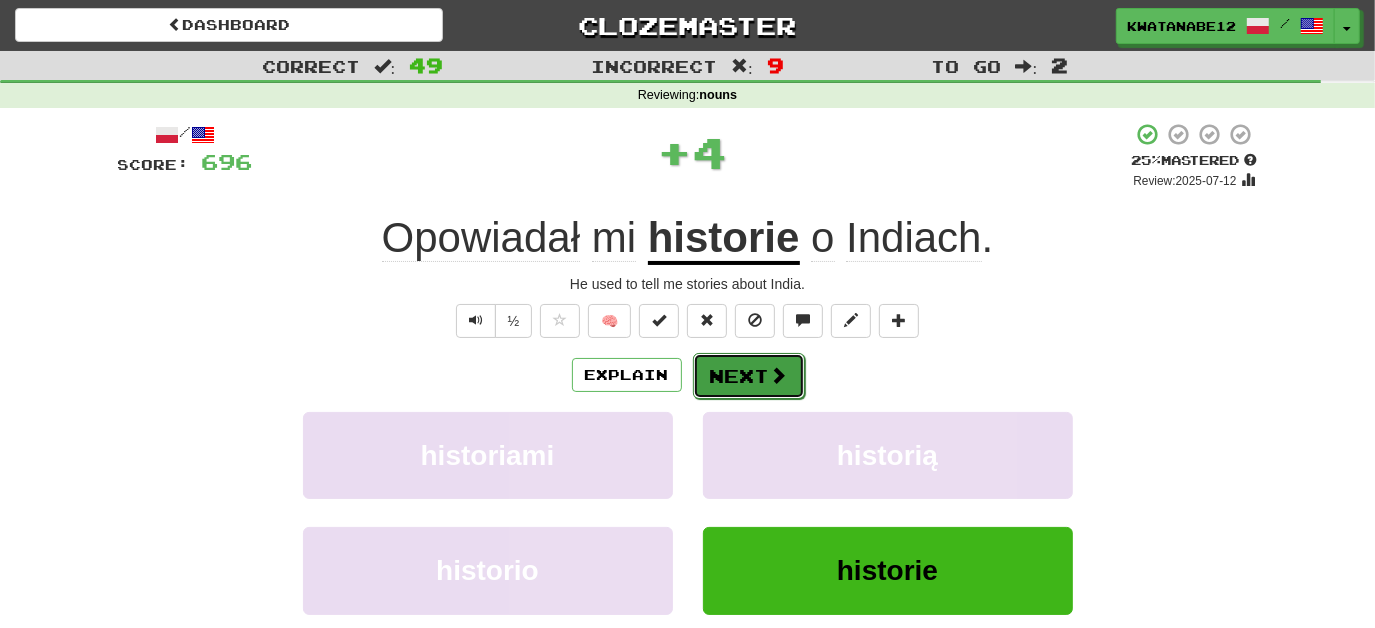 click on "Next" at bounding box center [749, 376] 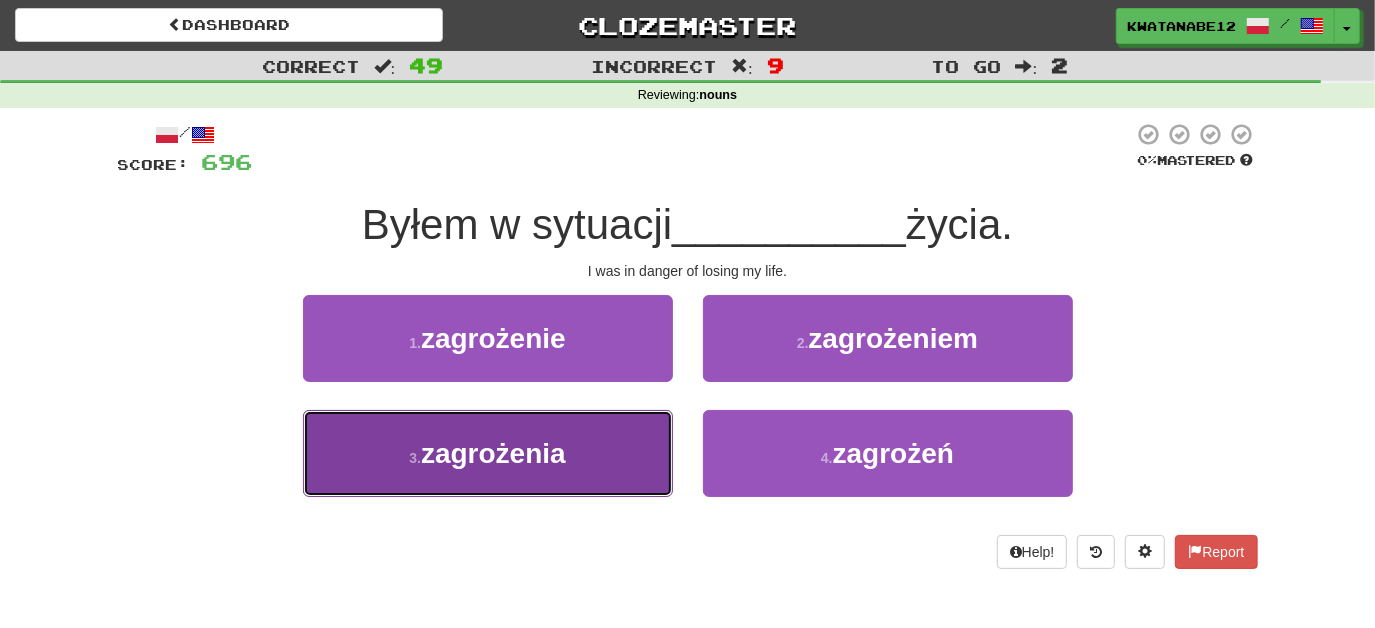 click on "3 .  zagrożenia" at bounding box center (488, 453) 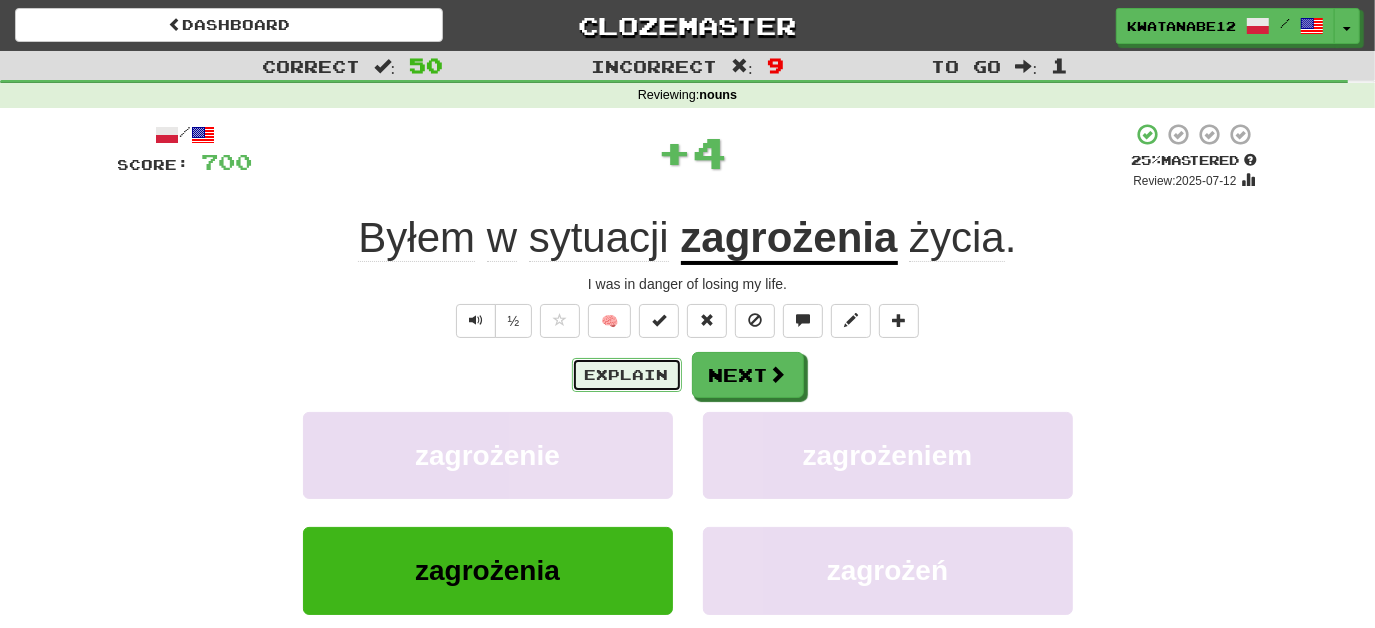 click on "Explain" at bounding box center (627, 375) 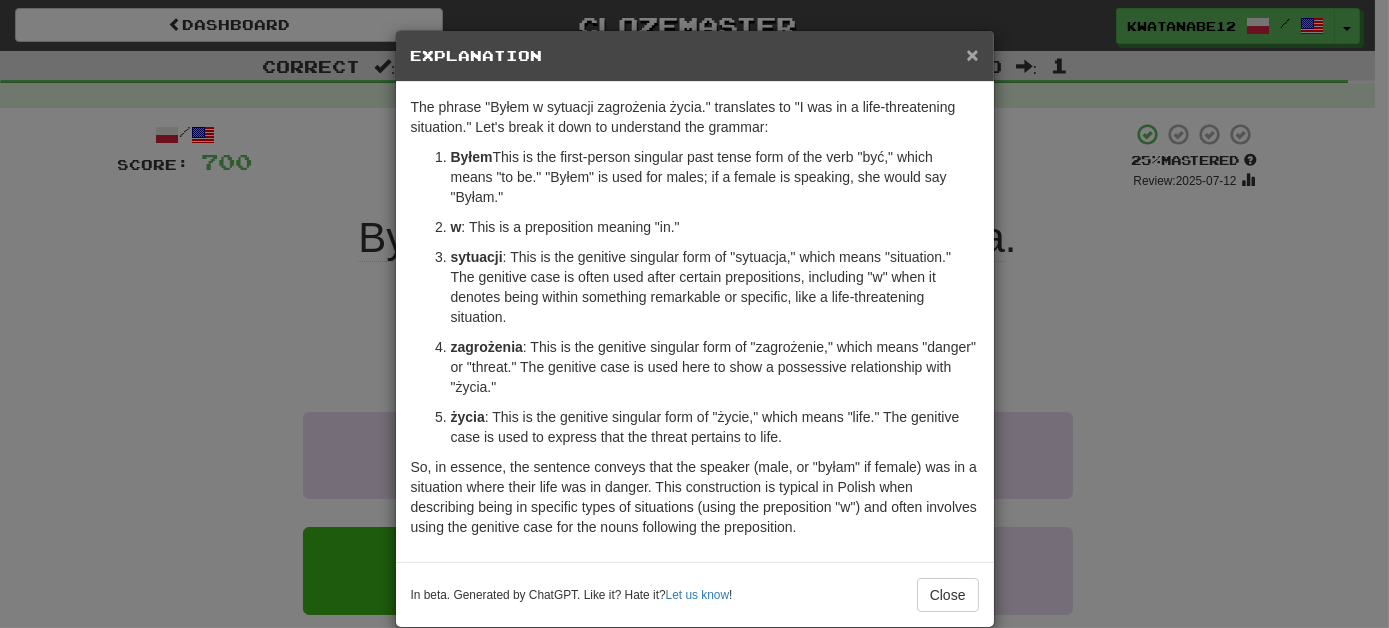 click on "×" at bounding box center [972, 54] 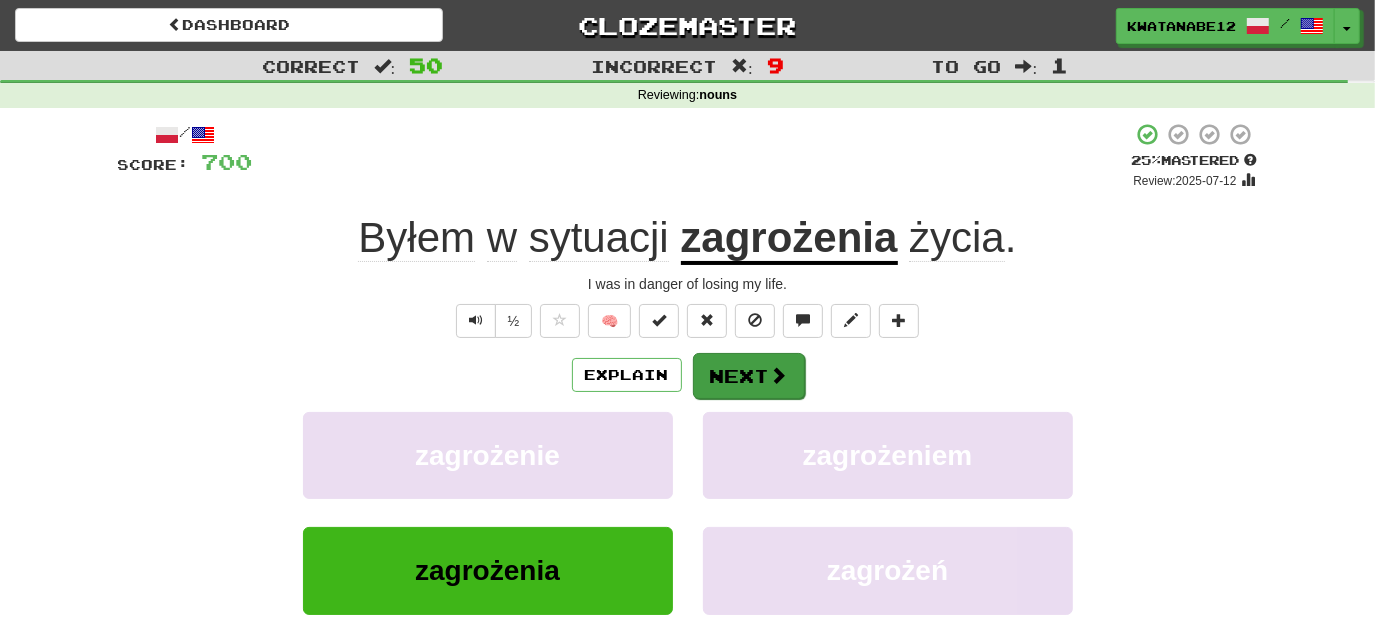 drag, startPoint x: 732, startPoint y: 407, endPoint x: 738, endPoint y: 388, distance: 19.924858 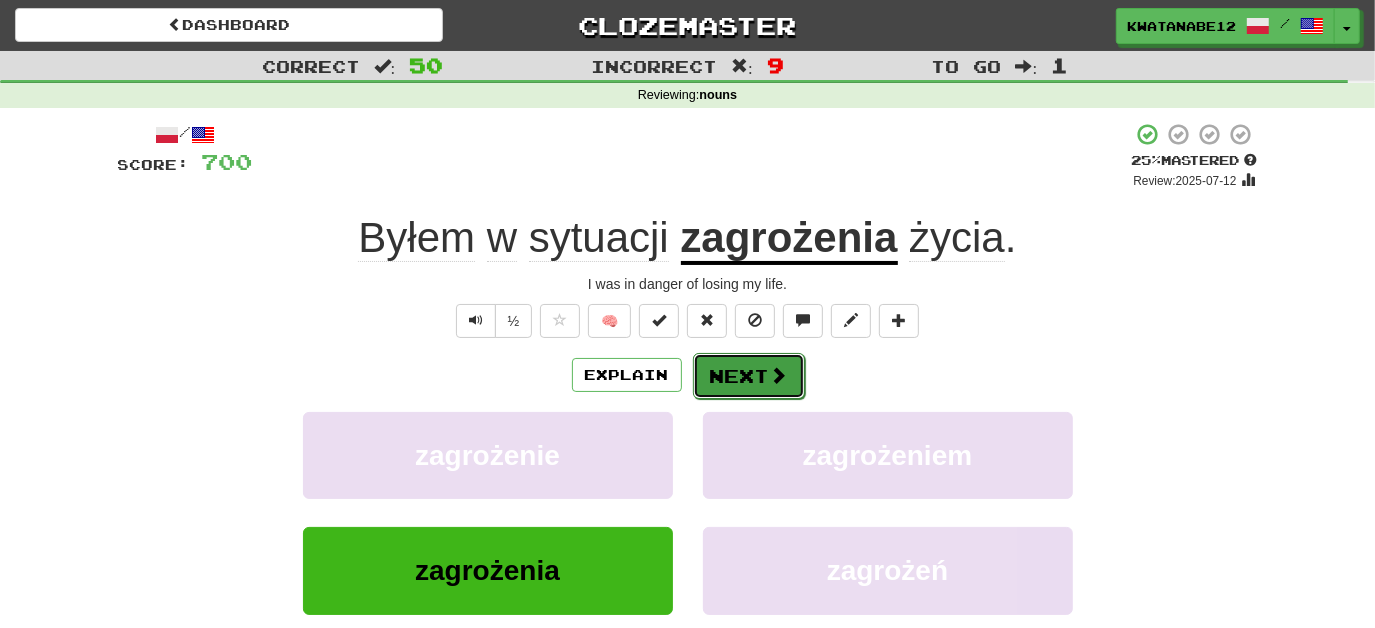 click on "Next" at bounding box center [749, 376] 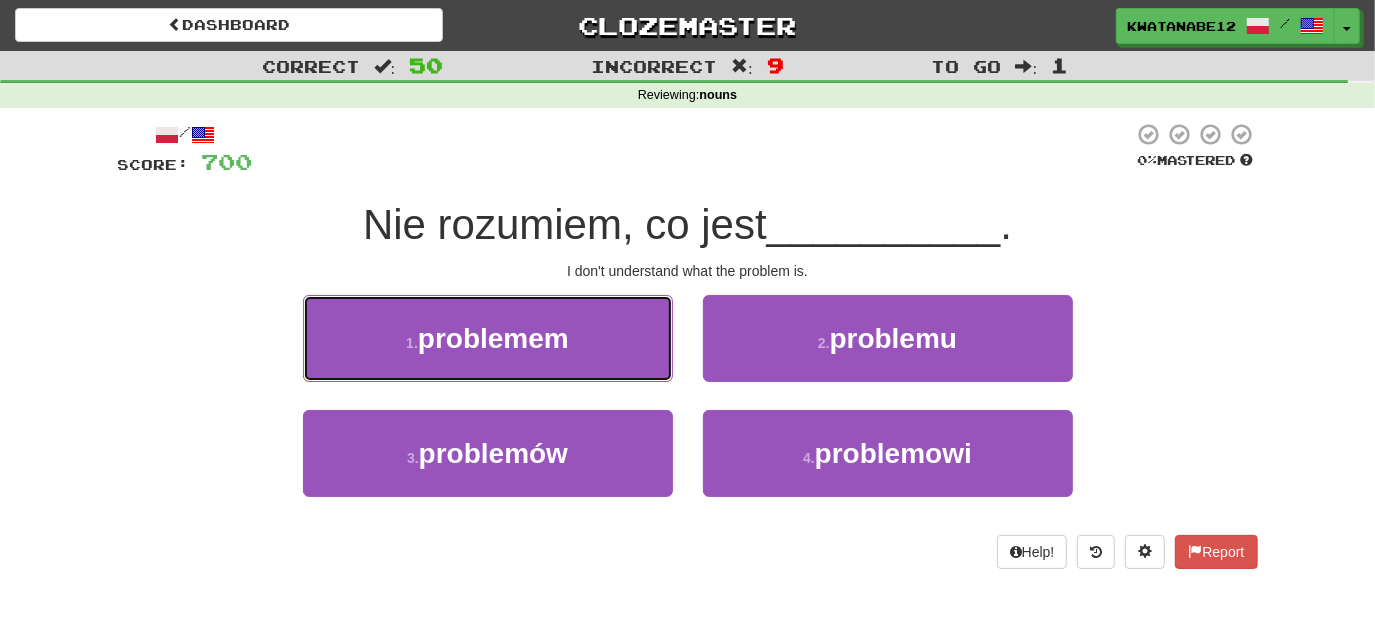 drag, startPoint x: 626, startPoint y: 348, endPoint x: 664, endPoint y: 348, distance: 38 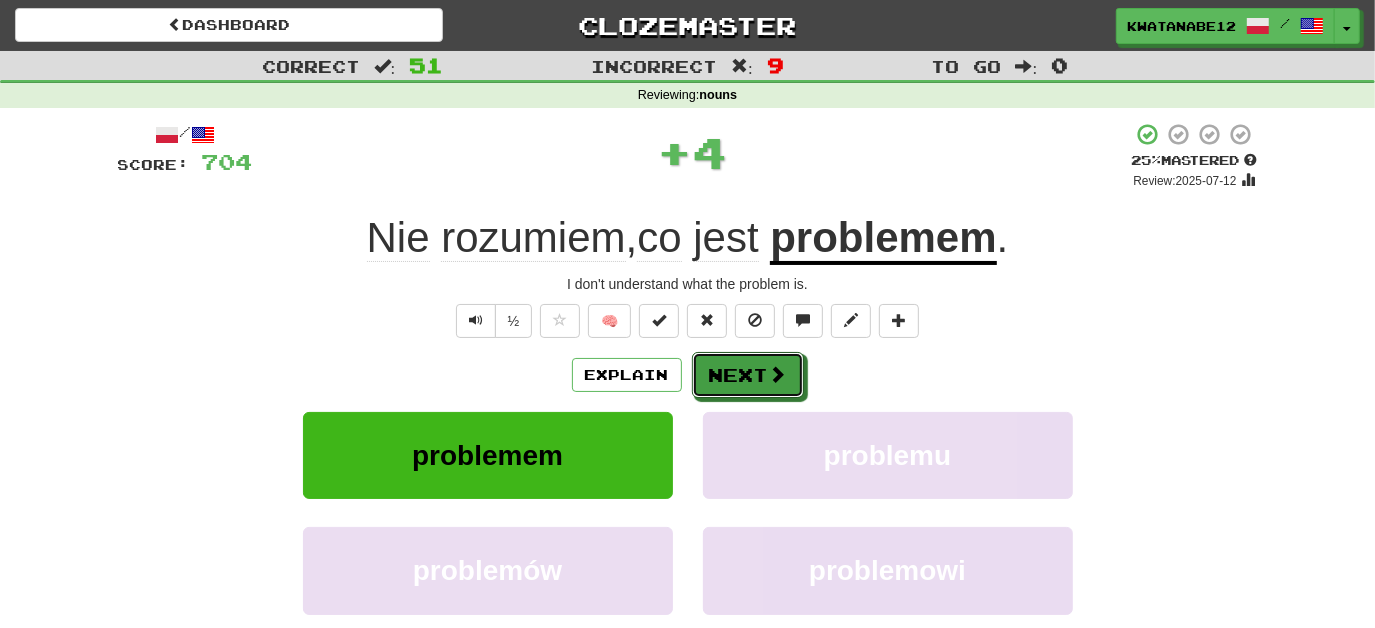 drag, startPoint x: 776, startPoint y: 377, endPoint x: 694, endPoint y: 364, distance: 83.02409 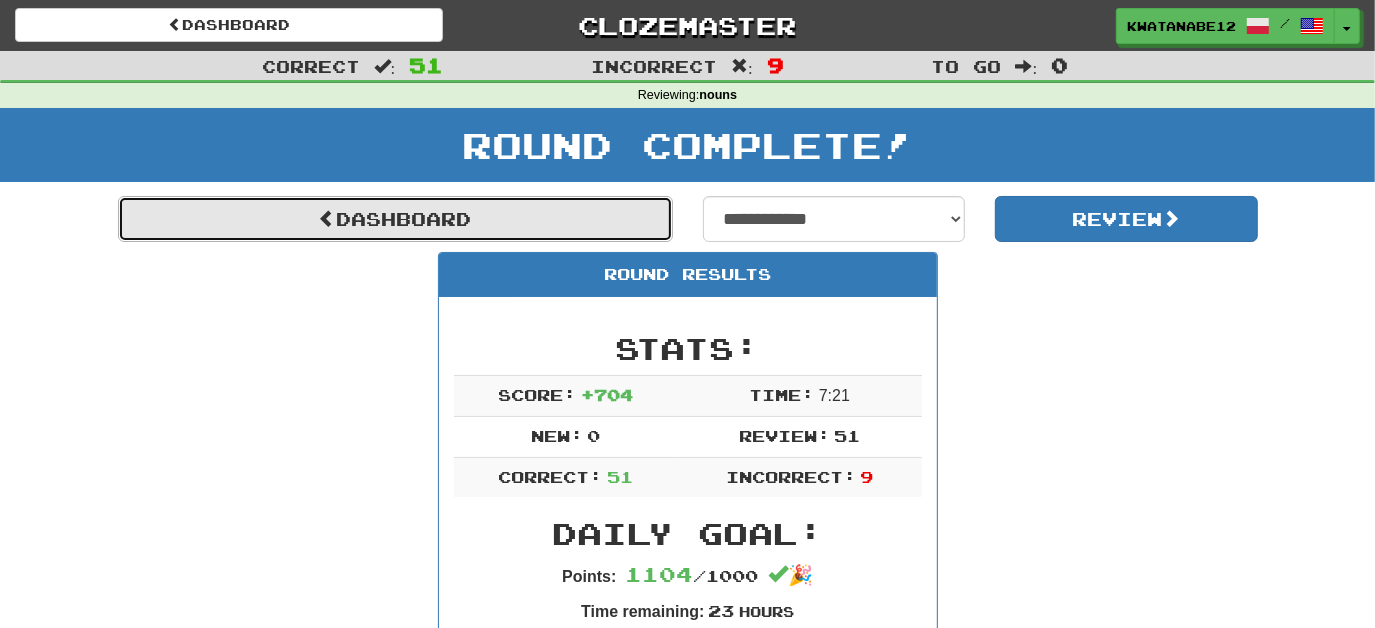 click on "Dashboard" at bounding box center [395, 219] 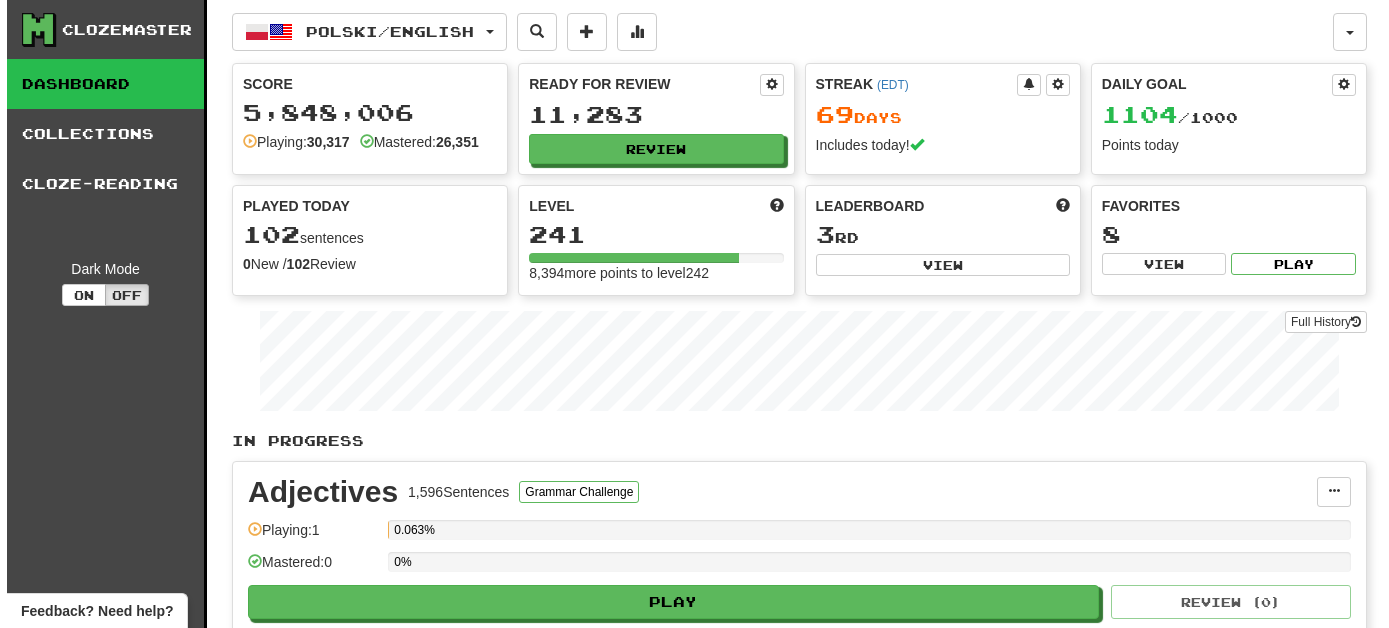 scroll, scrollTop: 0, scrollLeft: 0, axis: both 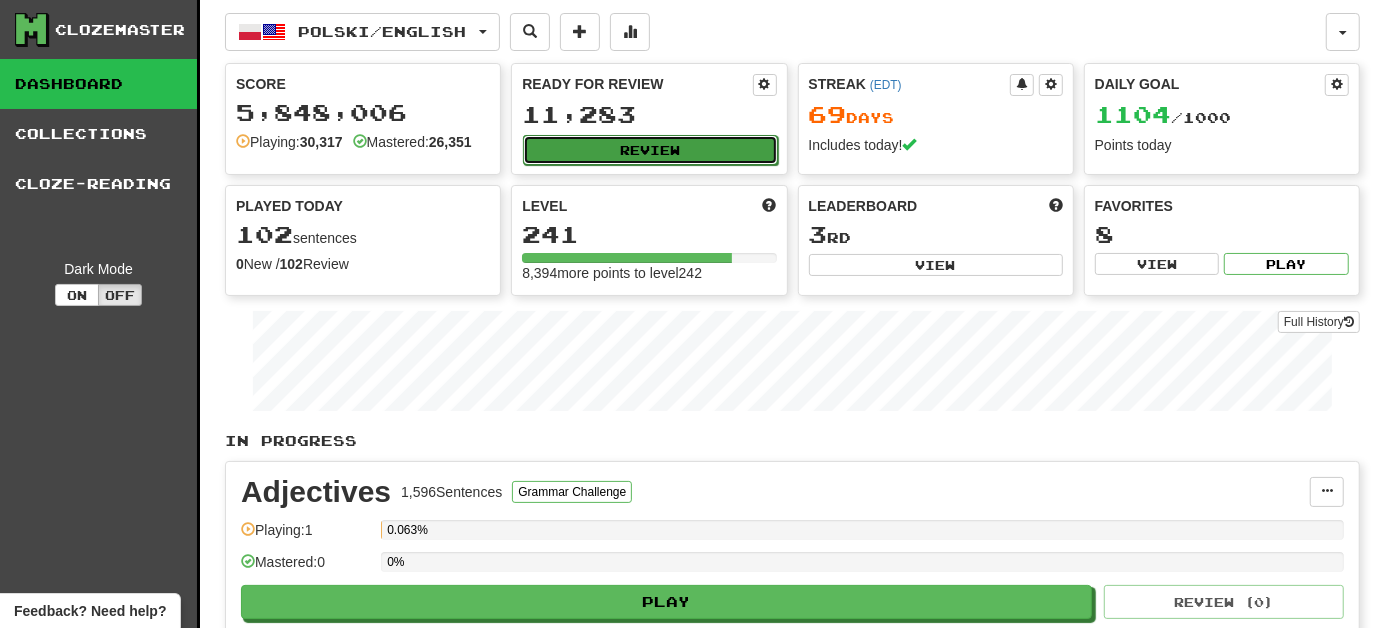 click on "Review" at bounding box center (650, 150) 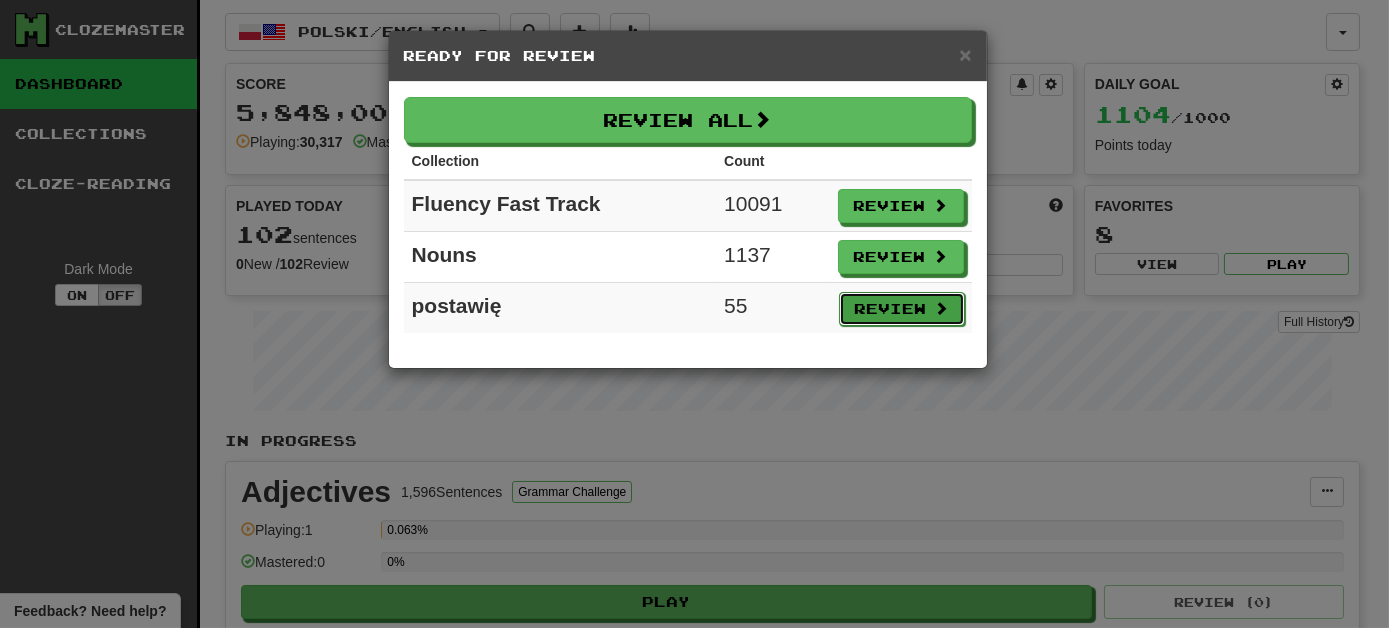 click on "Review" at bounding box center (902, 309) 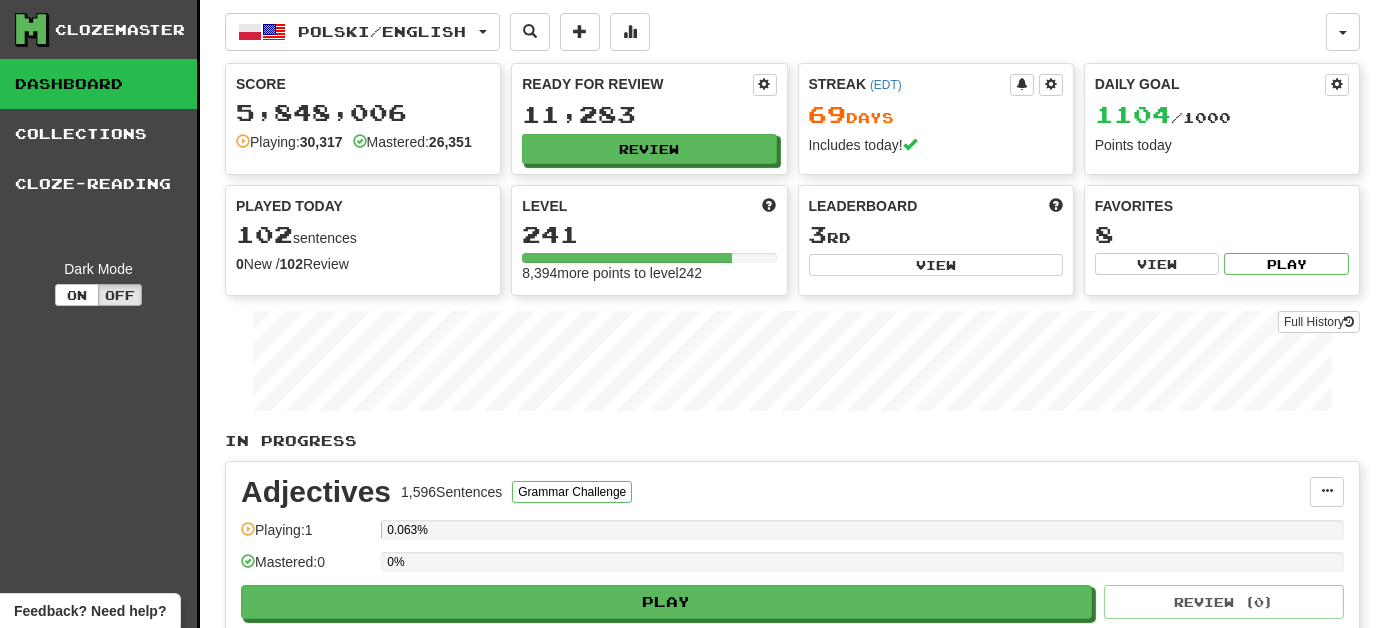 select on "***" 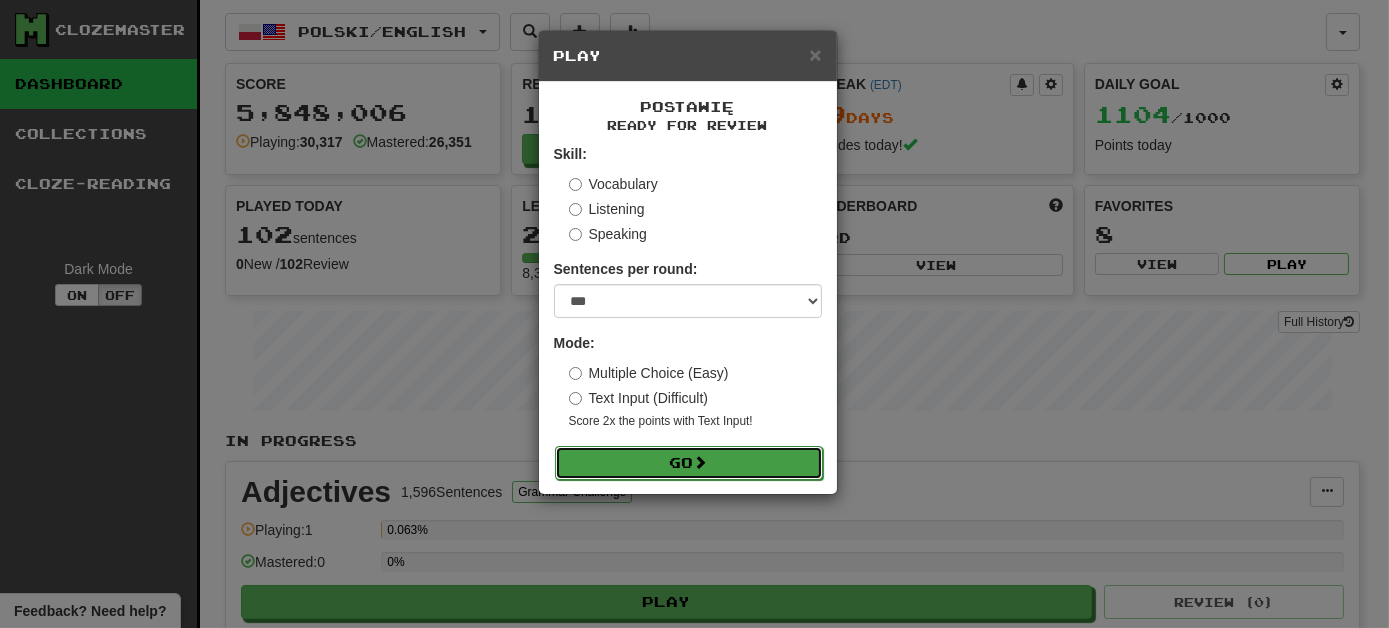 click on "Go" at bounding box center (689, 463) 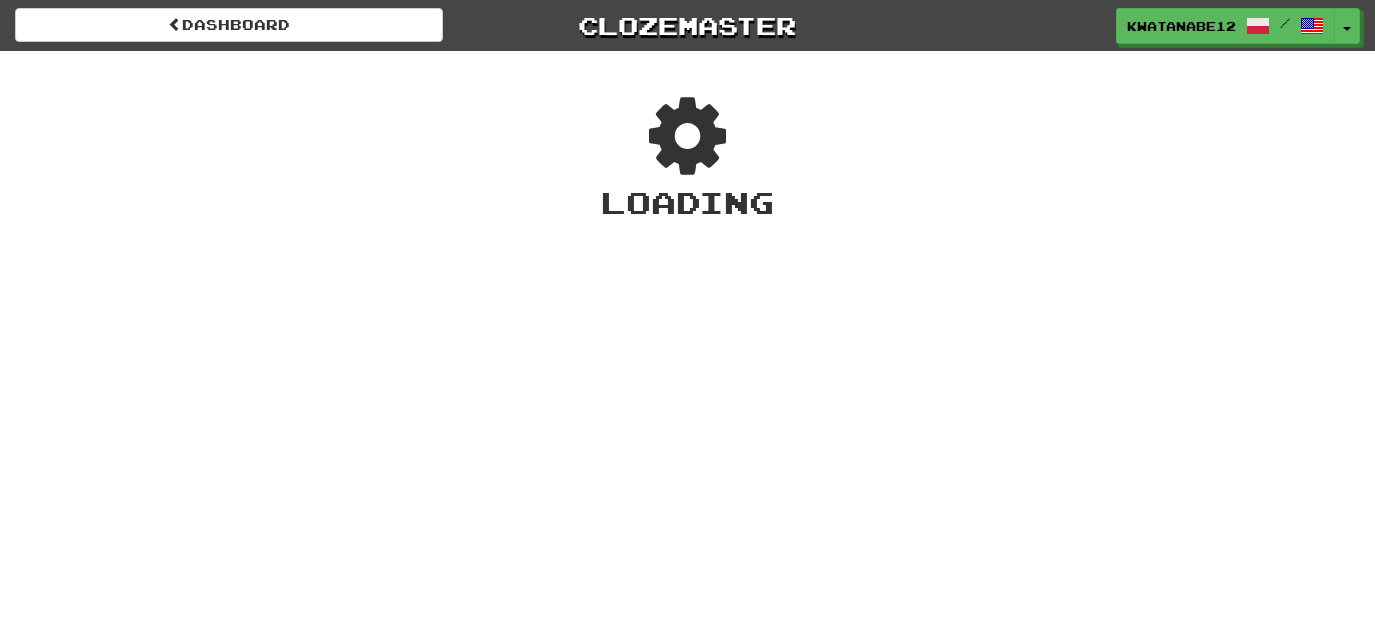 scroll, scrollTop: 0, scrollLeft: 0, axis: both 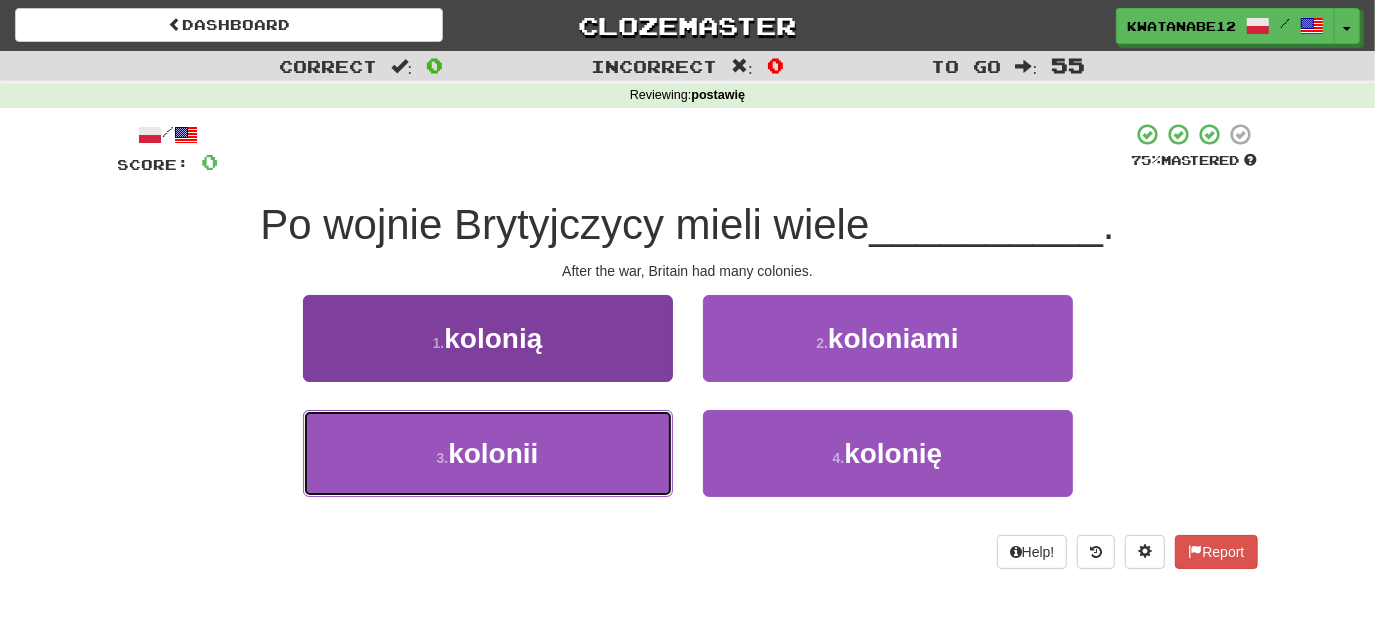 drag, startPoint x: 614, startPoint y: 449, endPoint x: 657, endPoint y: 427, distance: 48.30114 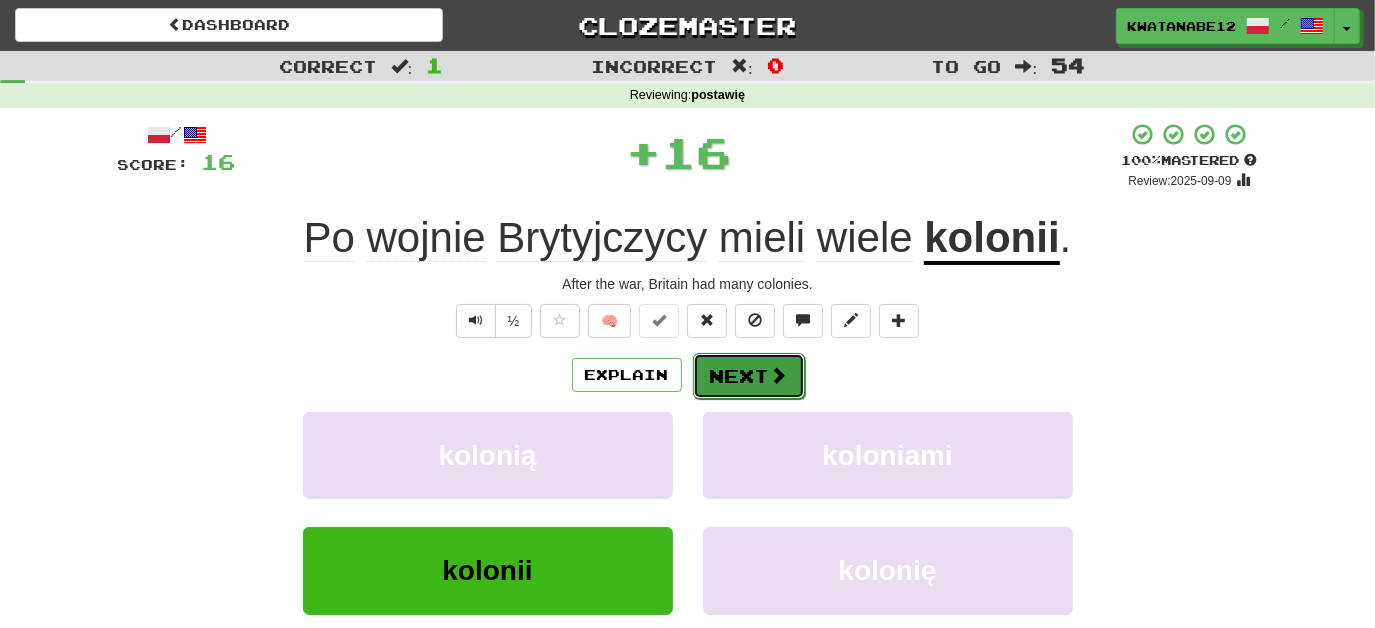 click on "Next" at bounding box center [749, 376] 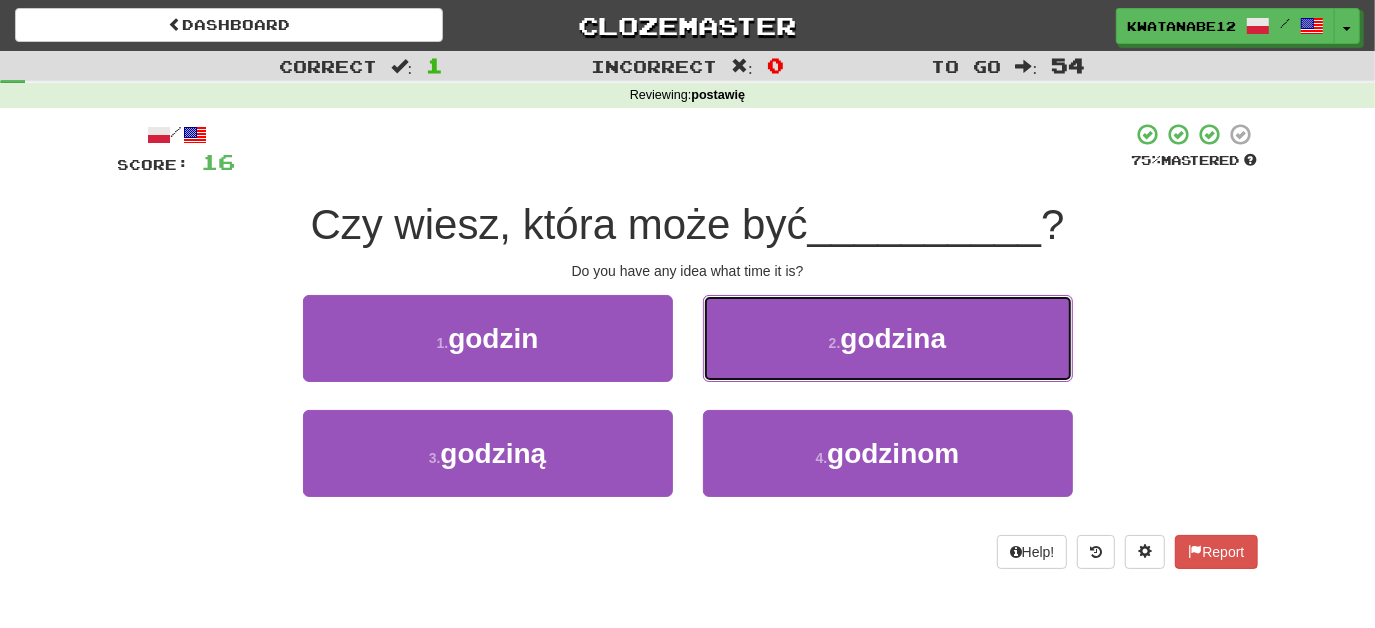 drag, startPoint x: 750, startPoint y: 335, endPoint x: 736, endPoint y: 340, distance: 14.866069 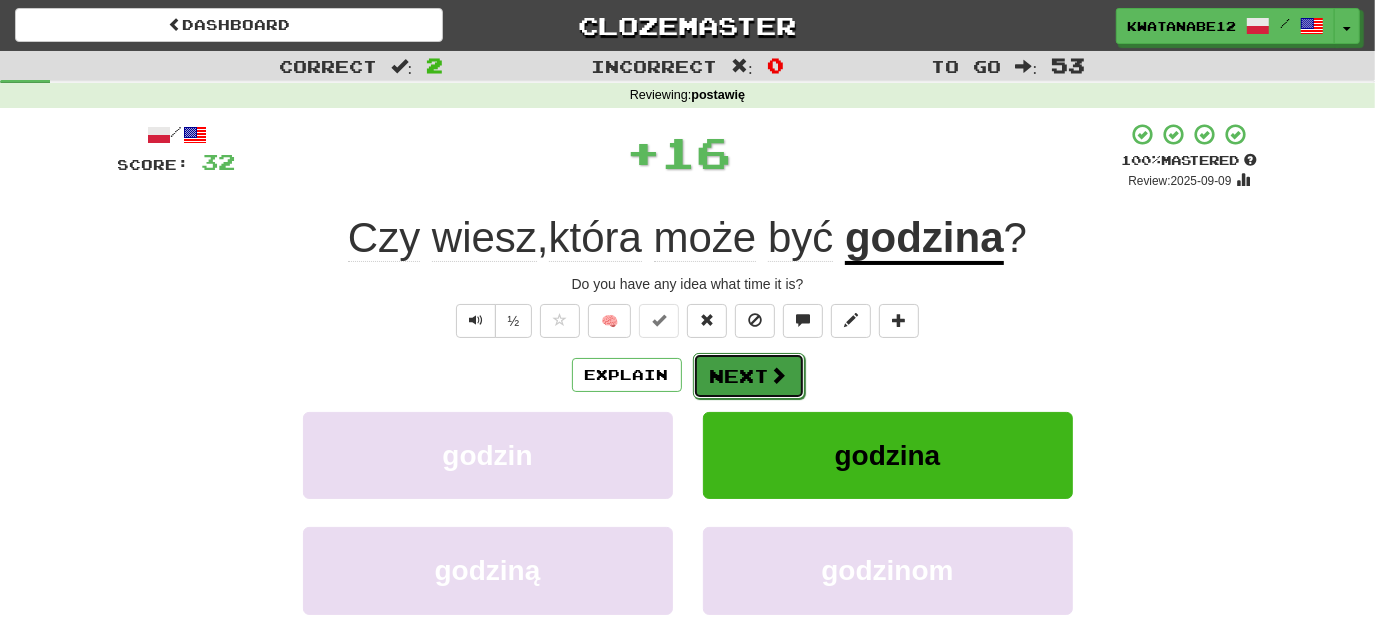 drag, startPoint x: 714, startPoint y: 370, endPoint x: 704, endPoint y: 371, distance: 10.049875 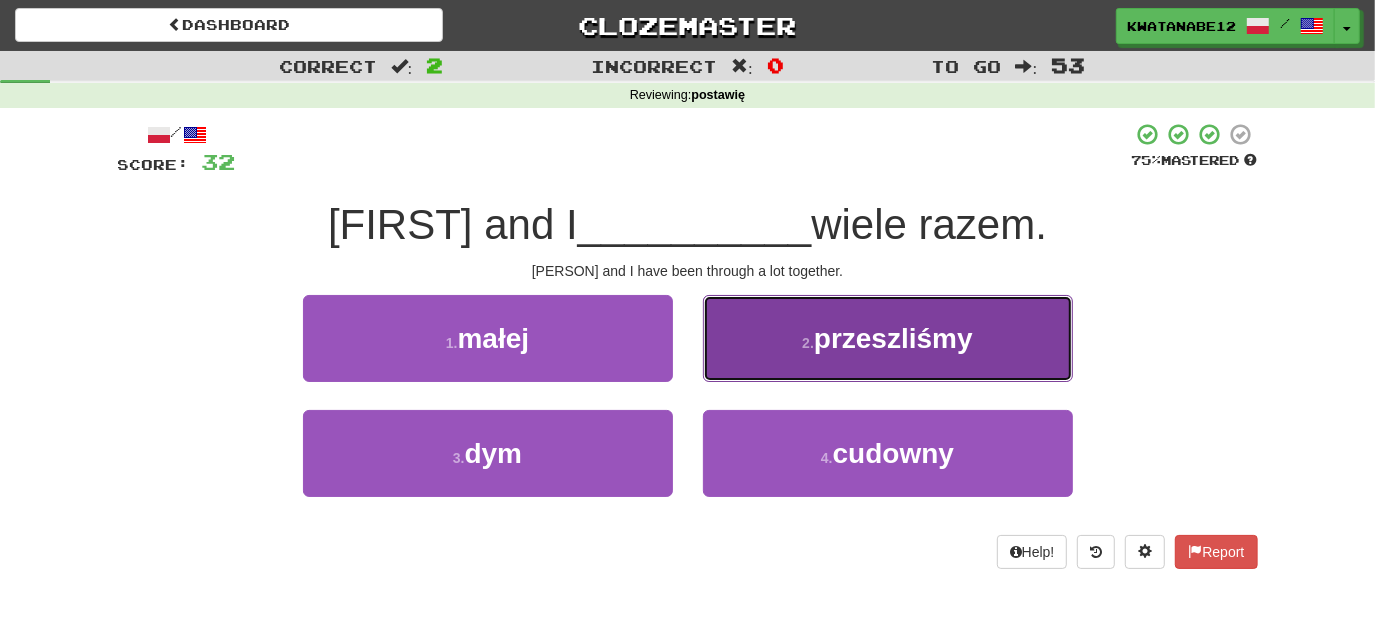 drag, startPoint x: 745, startPoint y: 359, endPoint x: 726, endPoint y: 366, distance: 20.248457 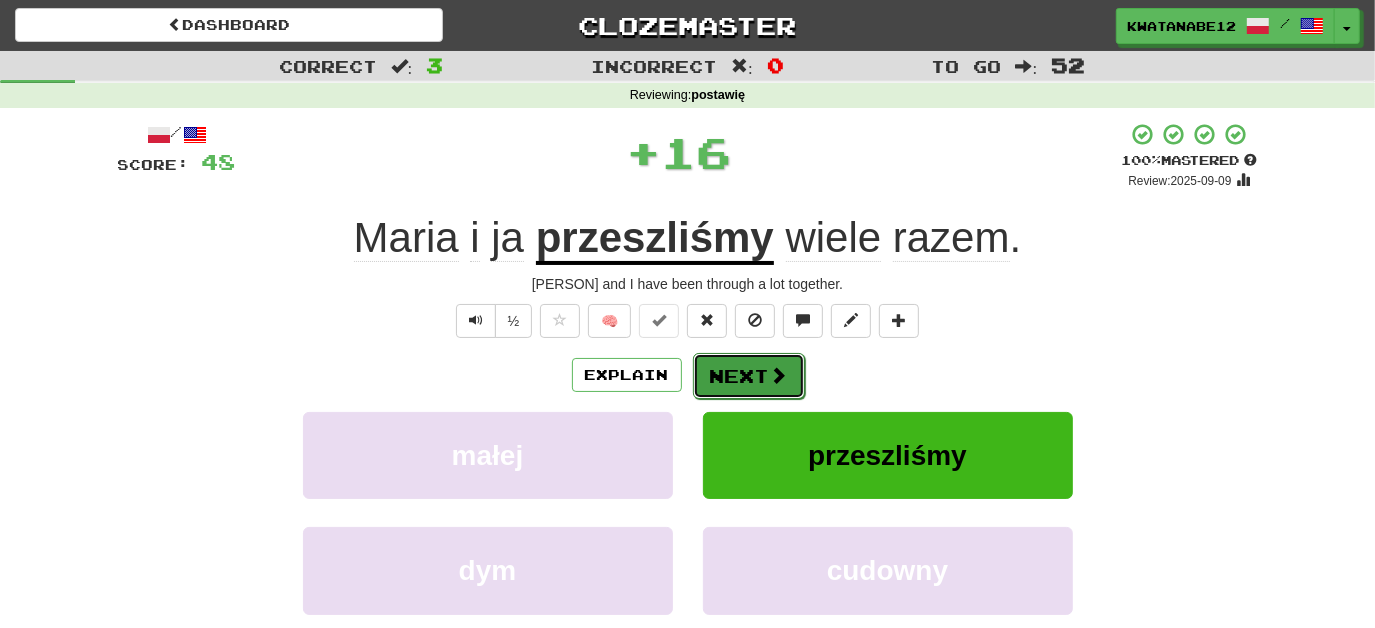 click on "Next" at bounding box center [749, 376] 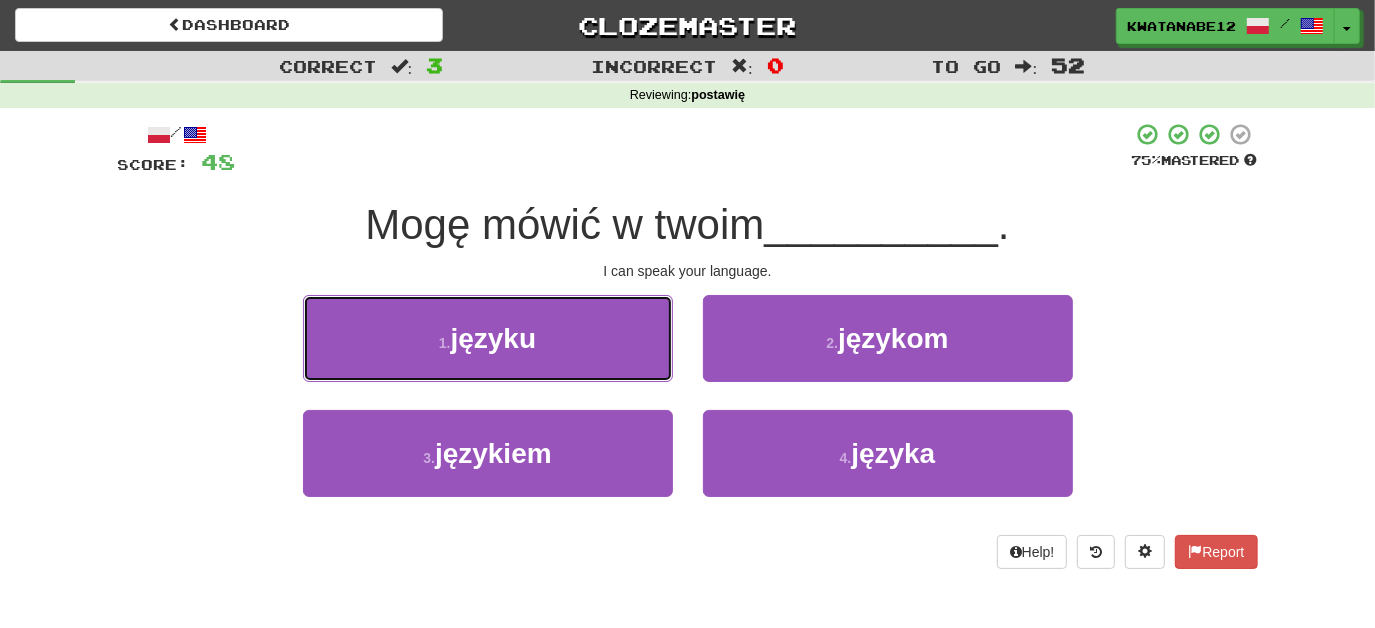 drag, startPoint x: 619, startPoint y: 340, endPoint x: 635, endPoint y: 349, distance: 18.35756 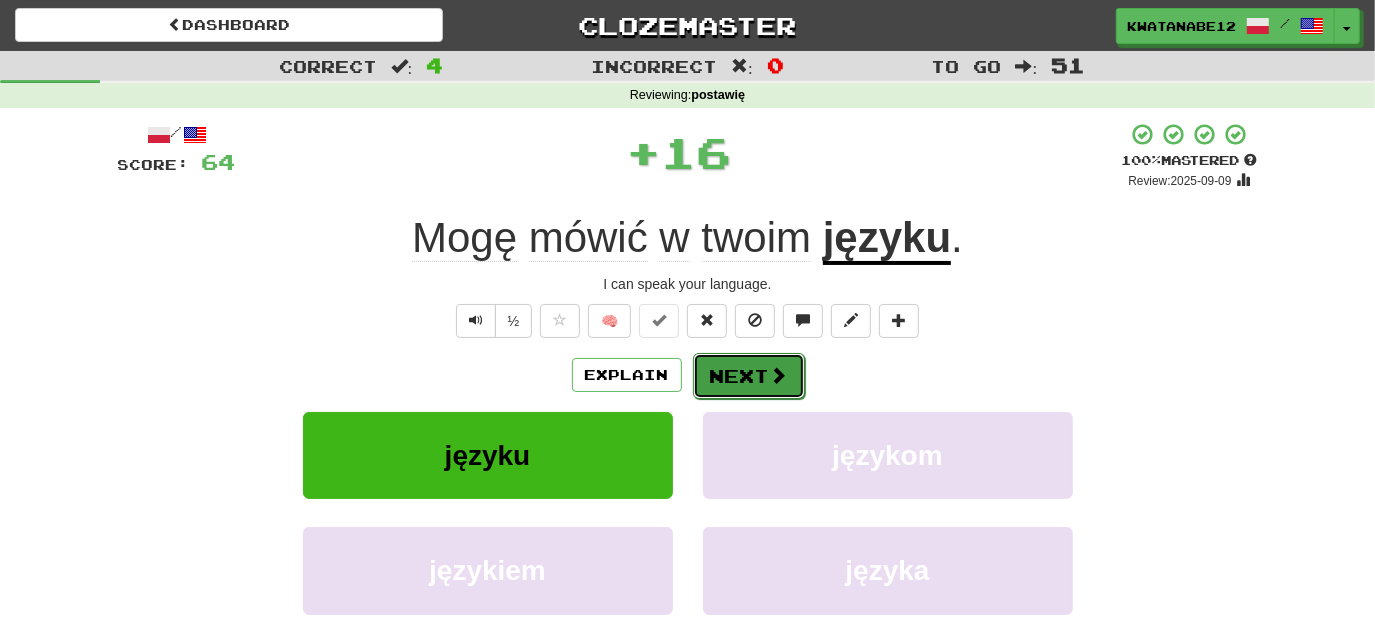 click on "Next" at bounding box center (749, 376) 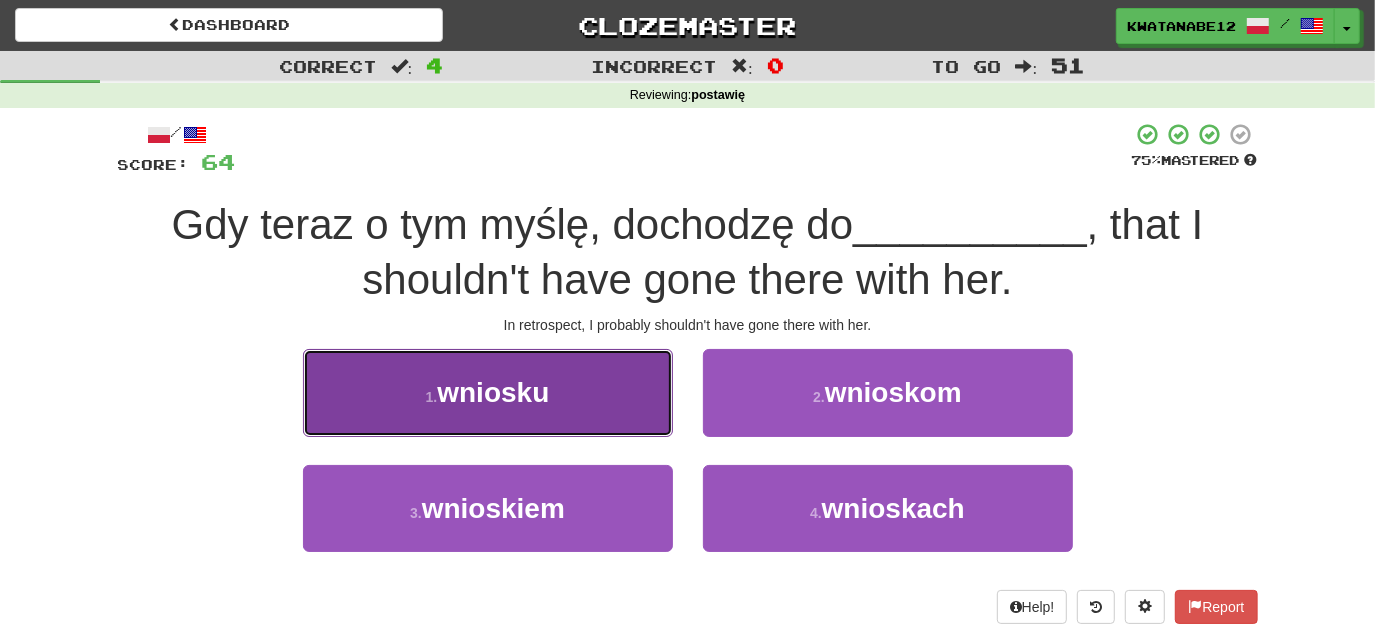 click on "1 .  wniosku" at bounding box center [488, 392] 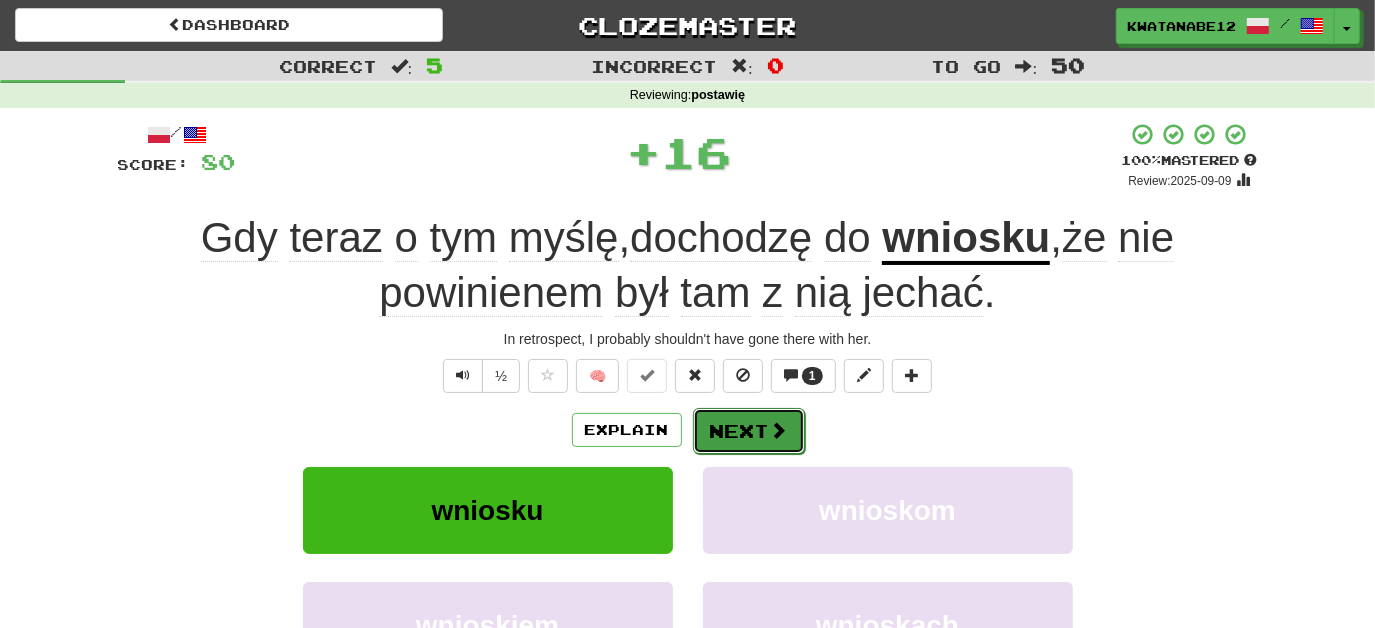 click at bounding box center [779, 430] 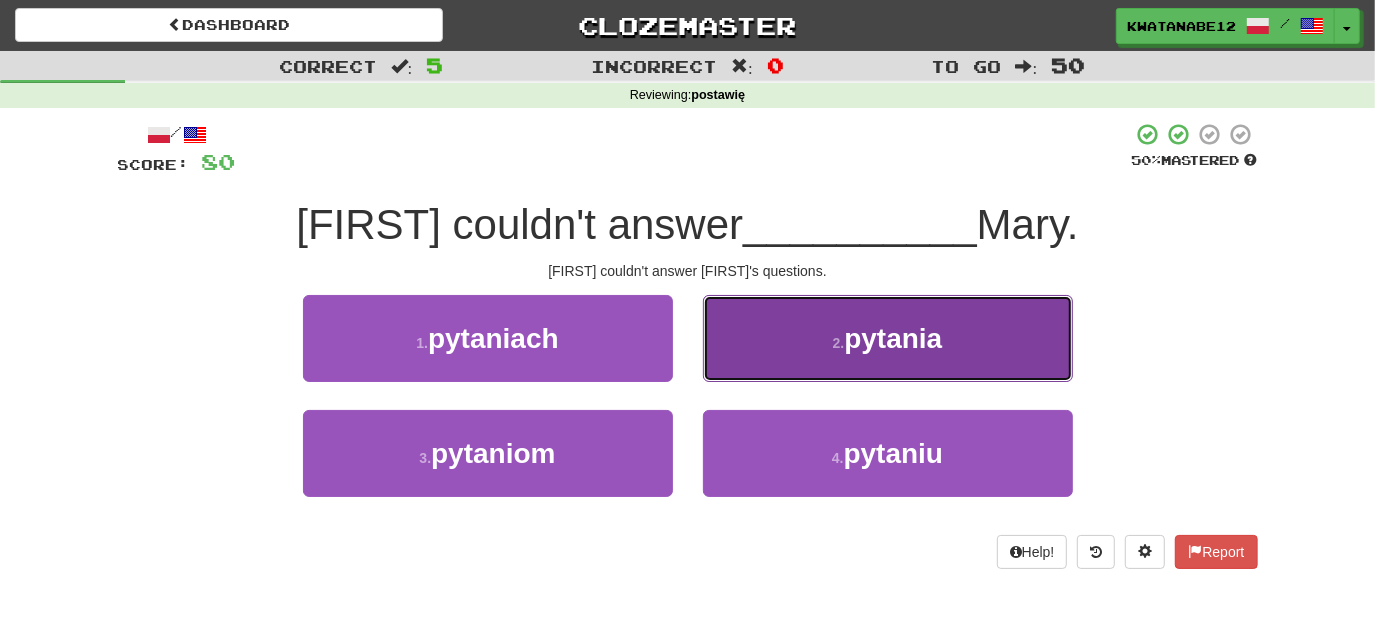 click on "2 .  pytania" at bounding box center [888, 338] 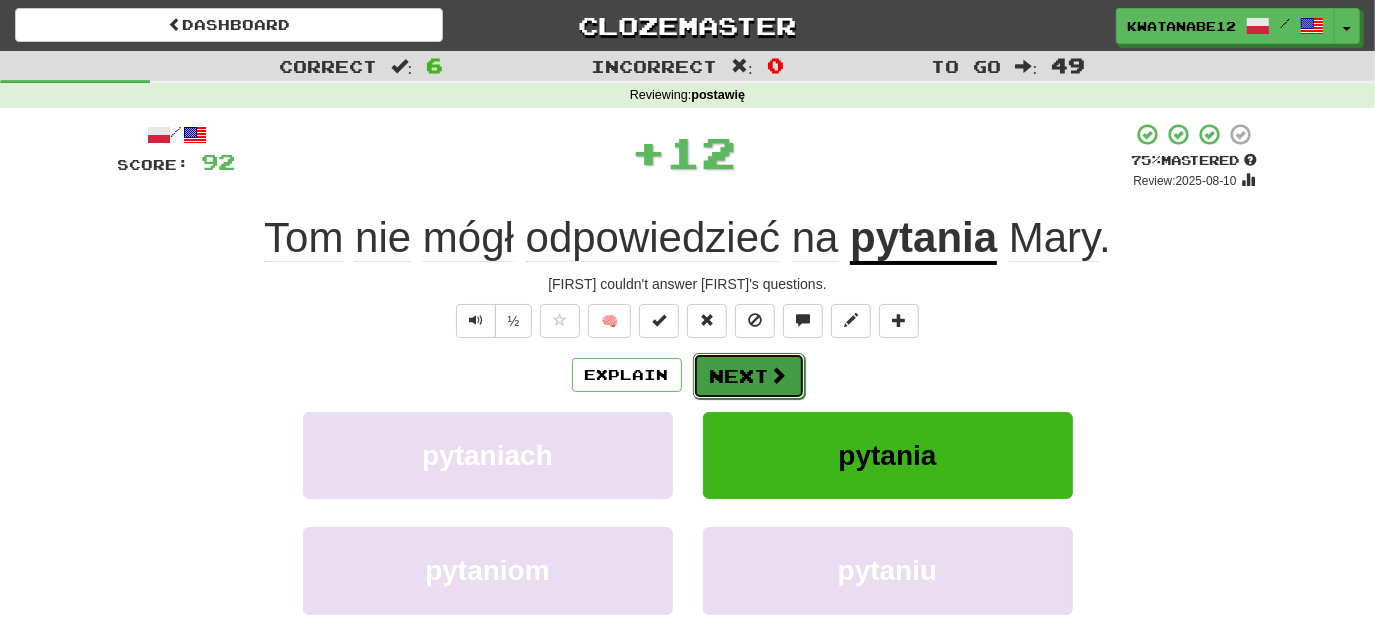 drag, startPoint x: 733, startPoint y: 376, endPoint x: 721, endPoint y: 367, distance: 15 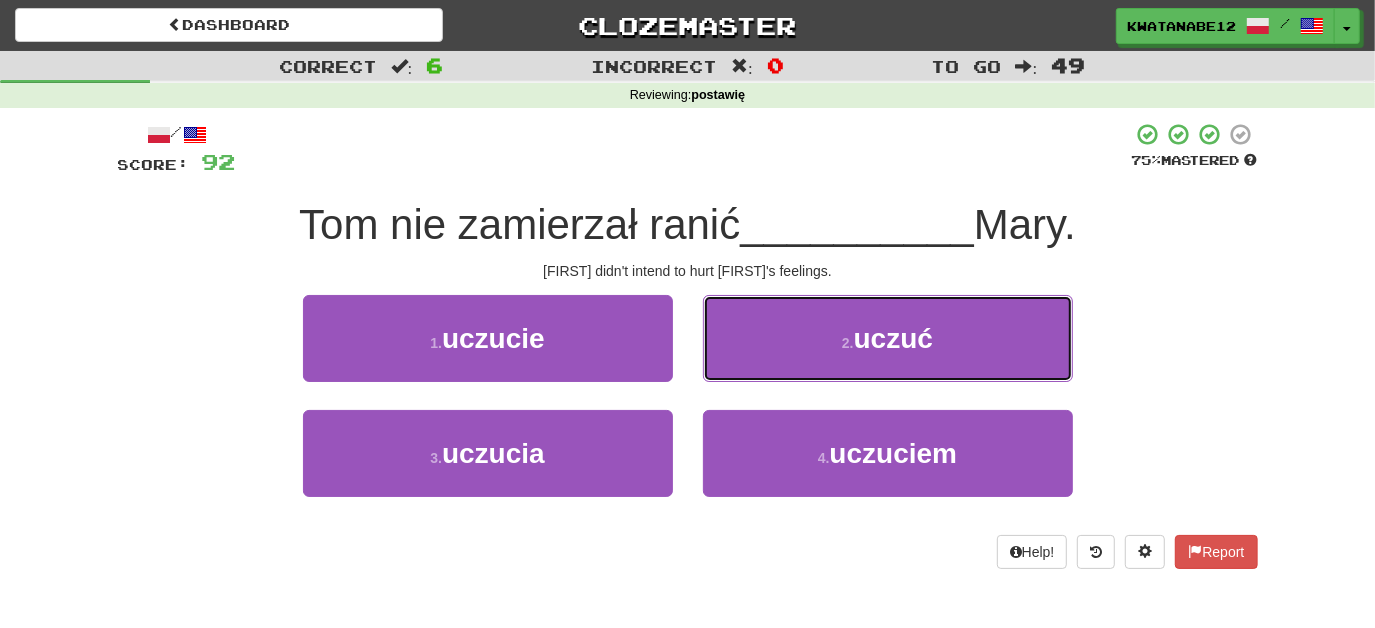 drag, startPoint x: 775, startPoint y: 354, endPoint x: 752, endPoint y: 350, distance: 23.345236 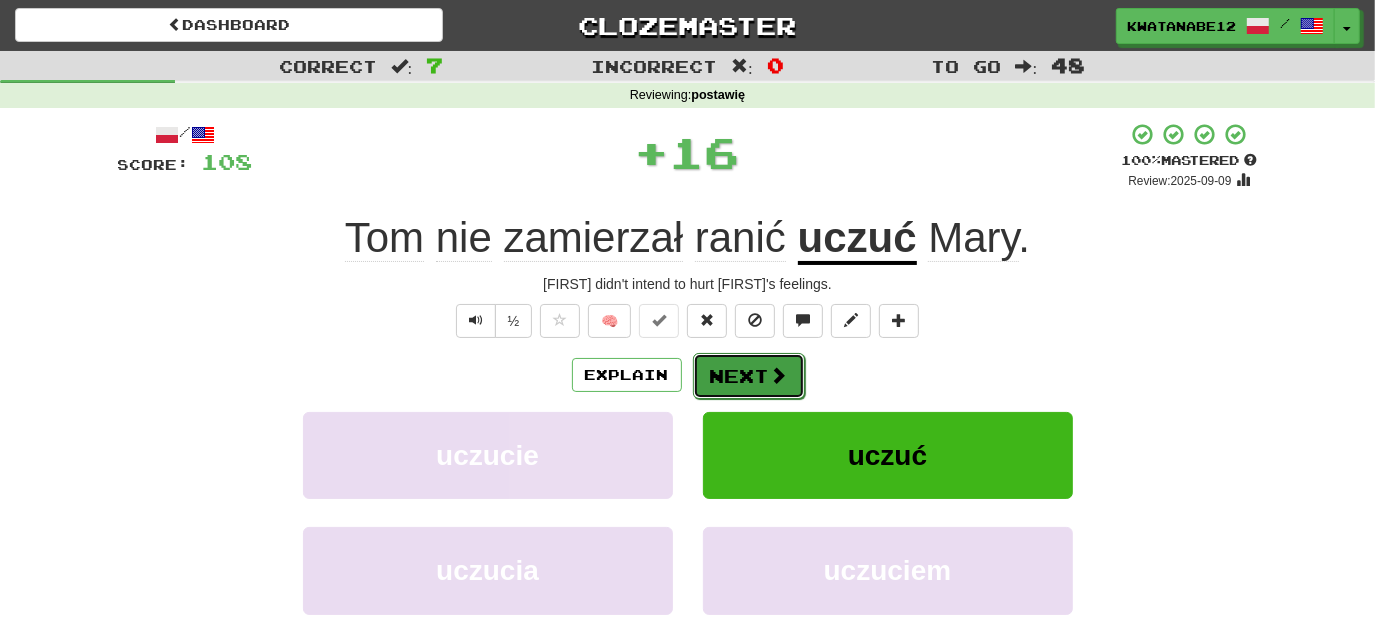 click on "Next" at bounding box center (749, 376) 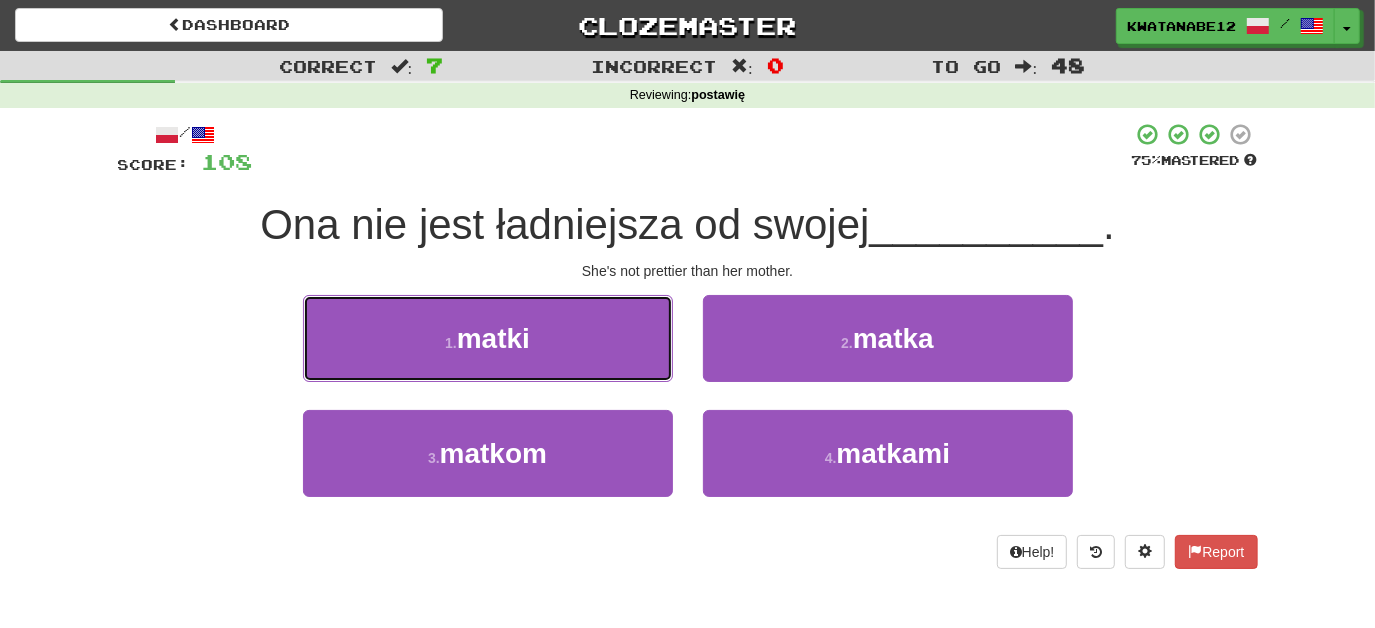 drag, startPoint x: 611, startPoint y: 347, endPoint x: 651, endPoint y: 348, distance: 40.012497 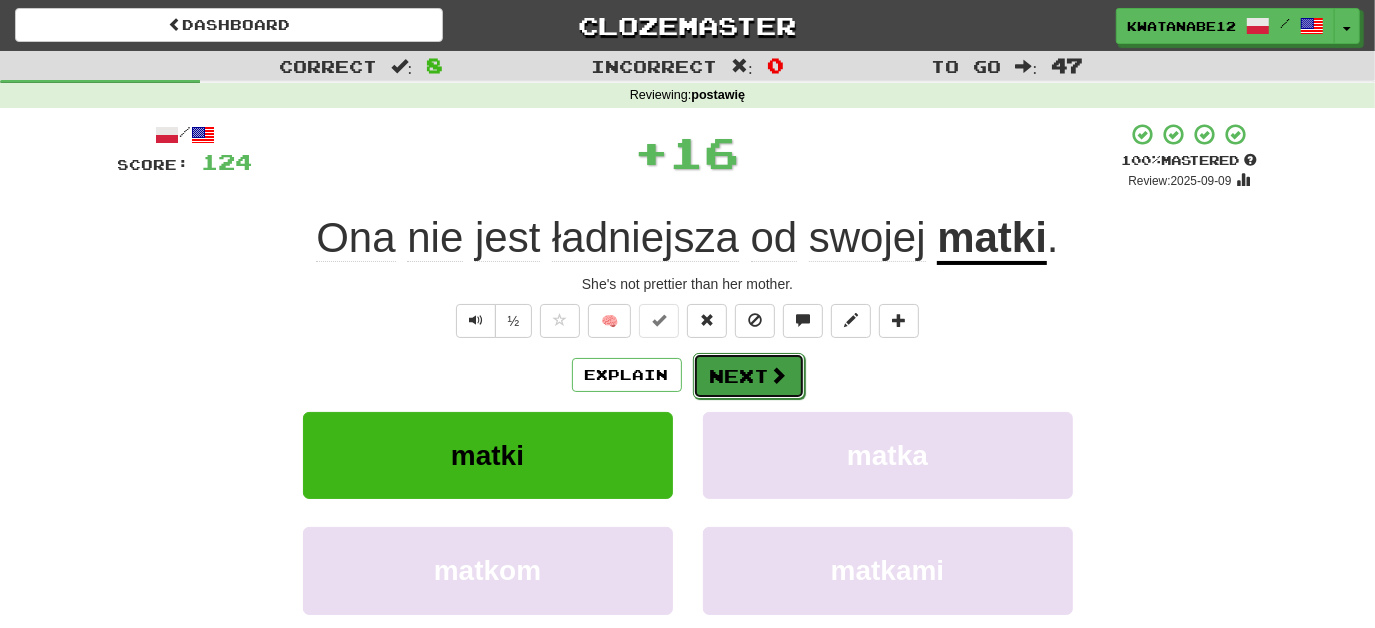 click on "Next" at bounding box center (749, 376) 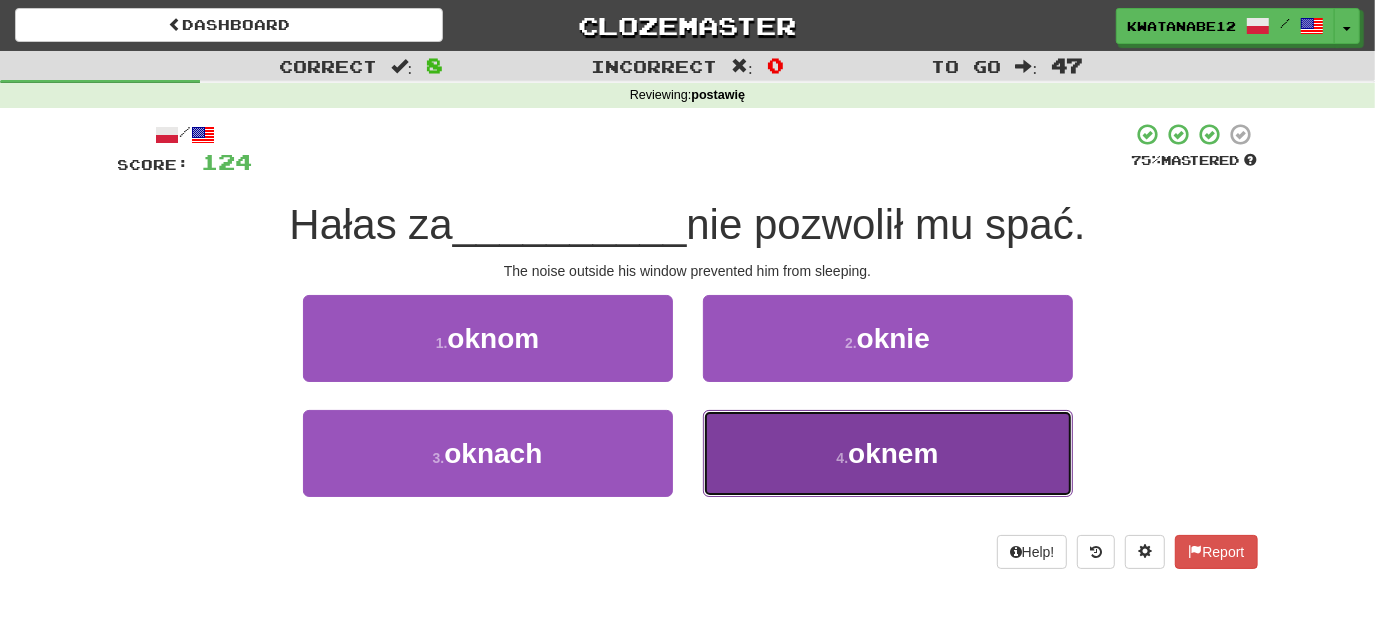 click on "4 .  oknem" at bounding box center (888, 453) 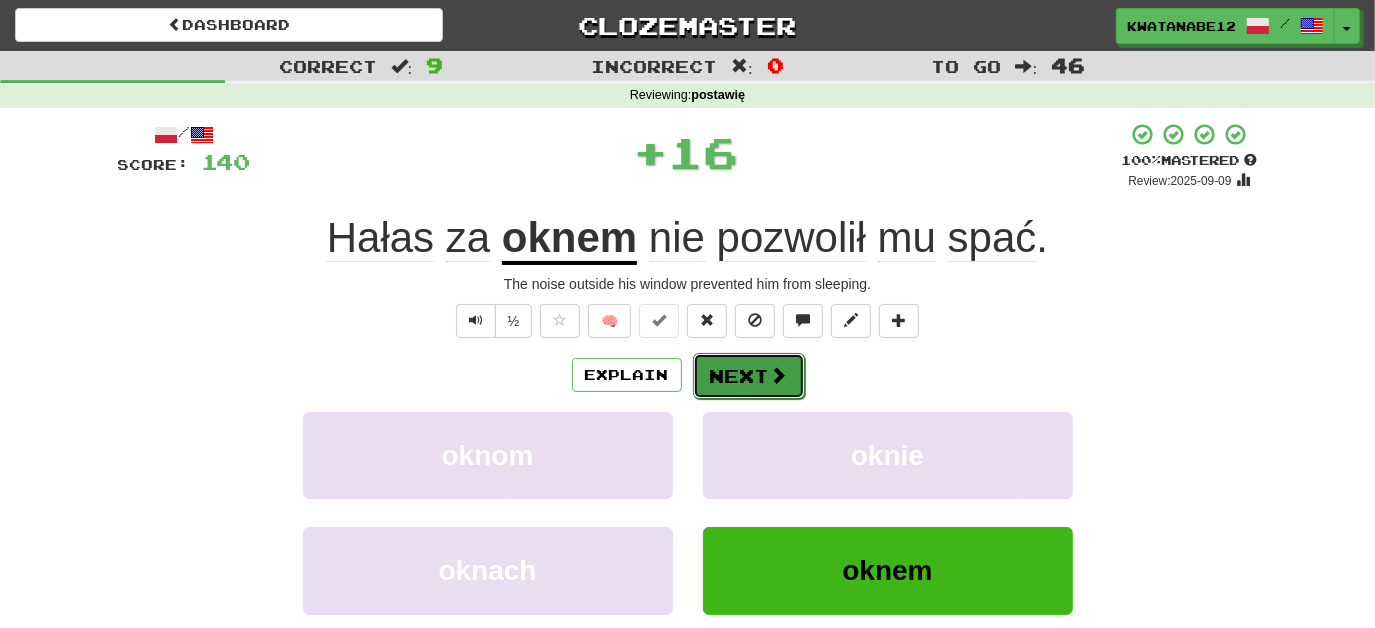 click on "Next" at bounding box center (749, 376) 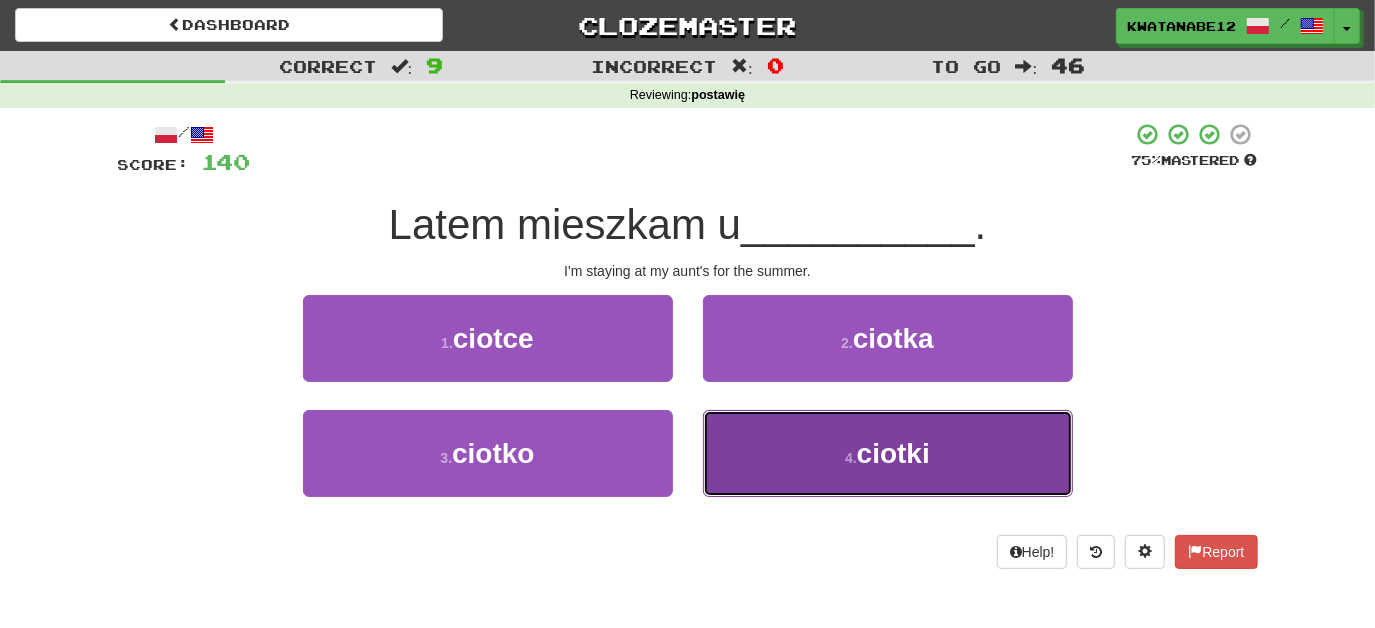 click on "4 .  ciotki" at bounding box center [888, 453] 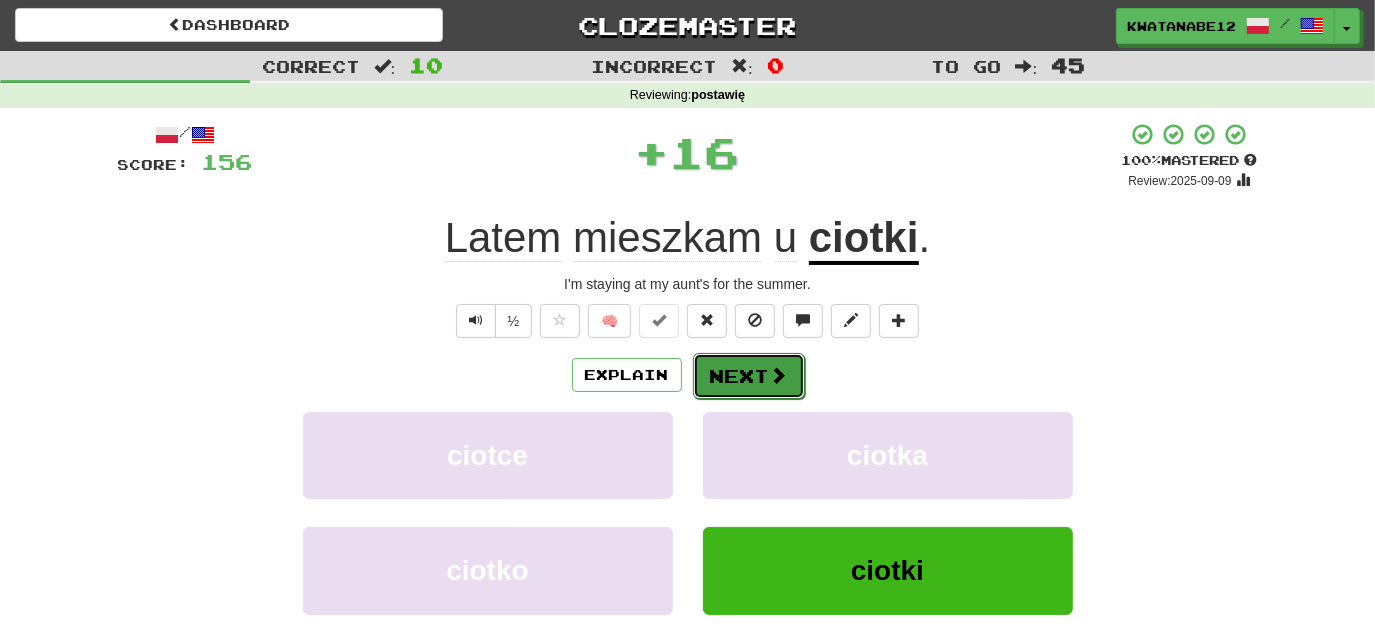 click on "Next" at bounding box center (749, 376) 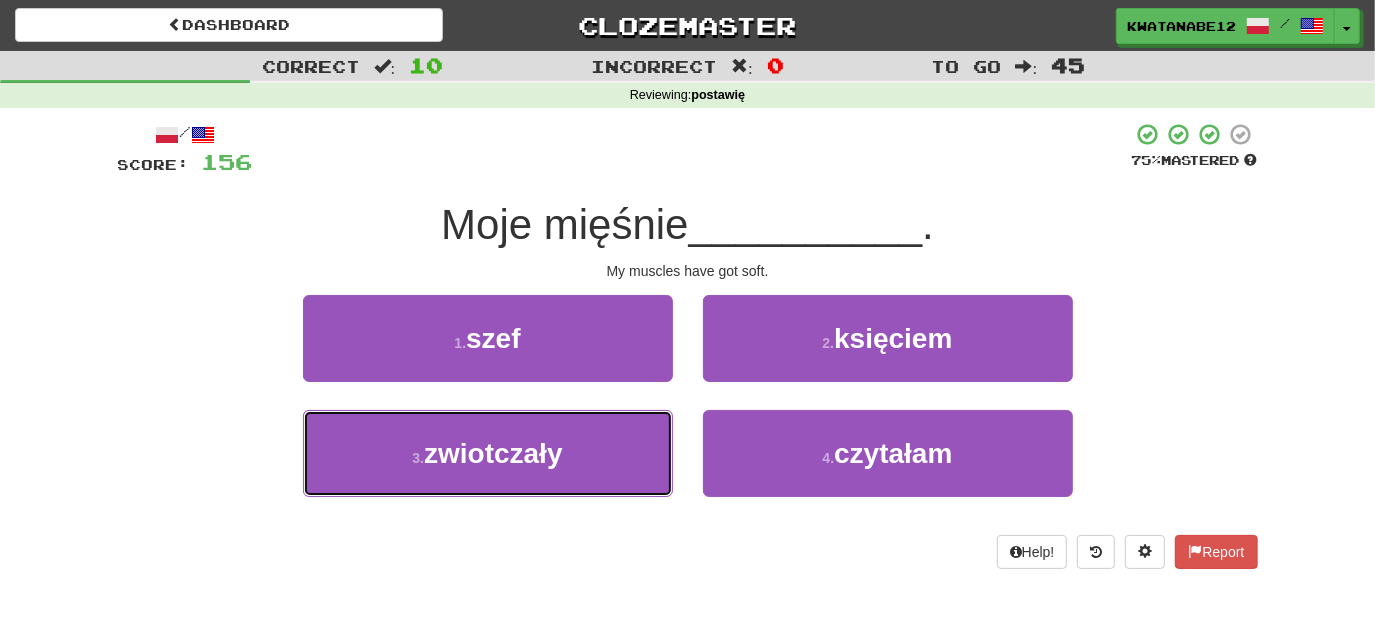 drag, startPoint x: 586, startPoint y: 456, endPoint x: 680, endPoint y: 404, distance: 107.42439 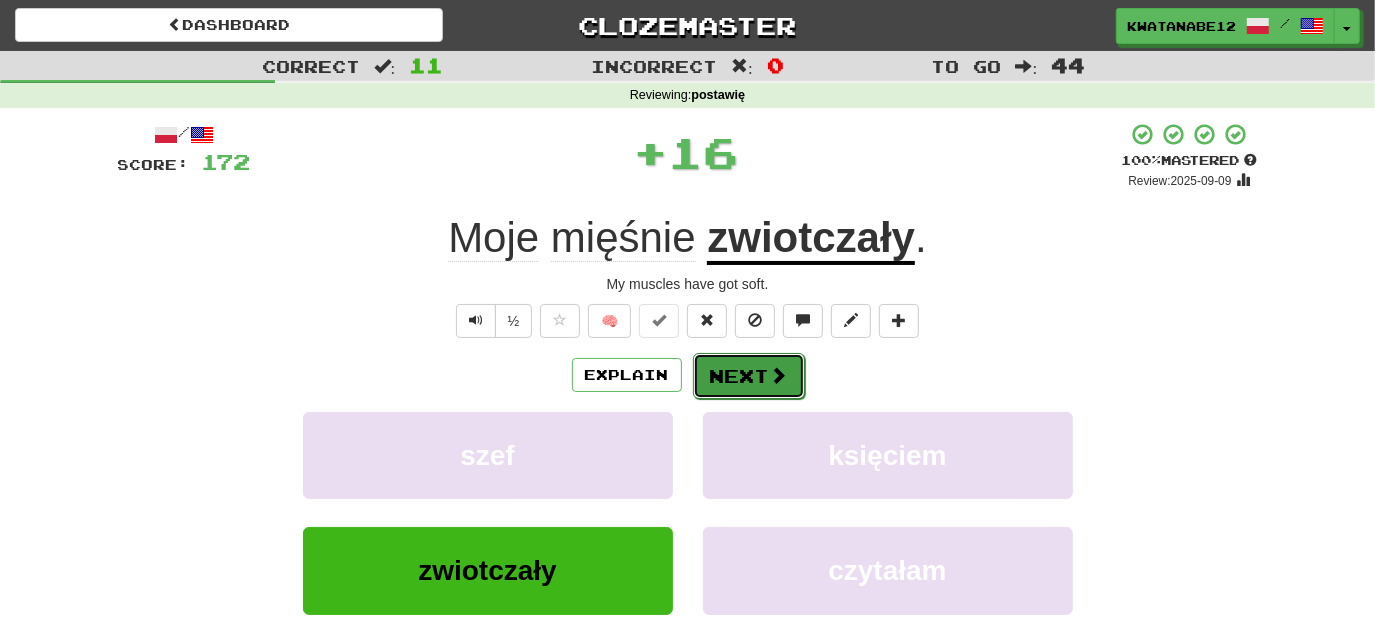 click on "Next" at bounding box center (749, 376) 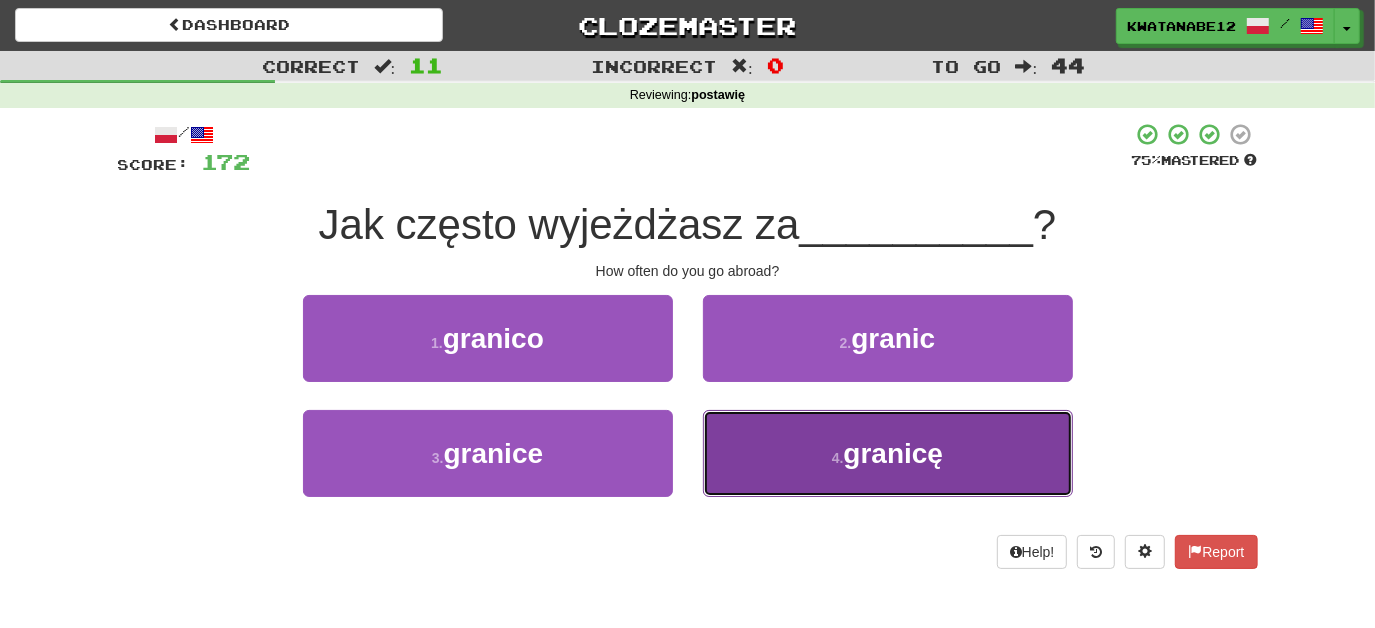 click on "4 .  granicę" at bounding box center [888, 453] 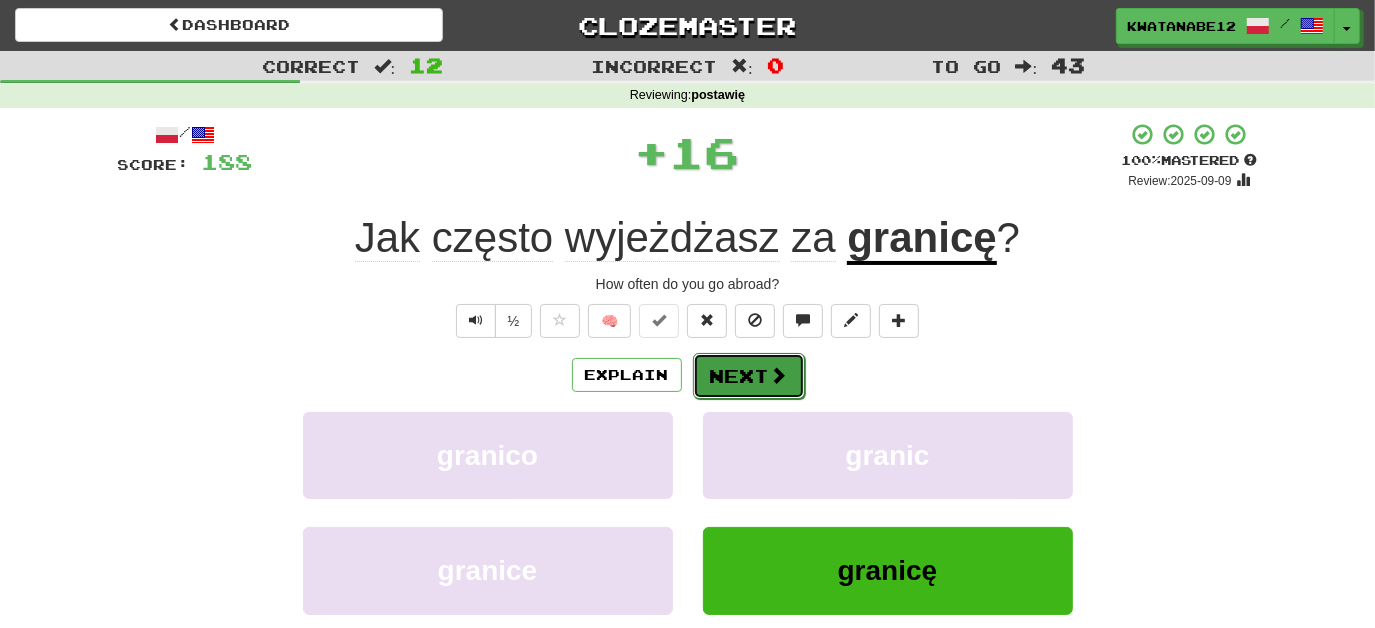 click on "Next" at bounding box center [749, 376] 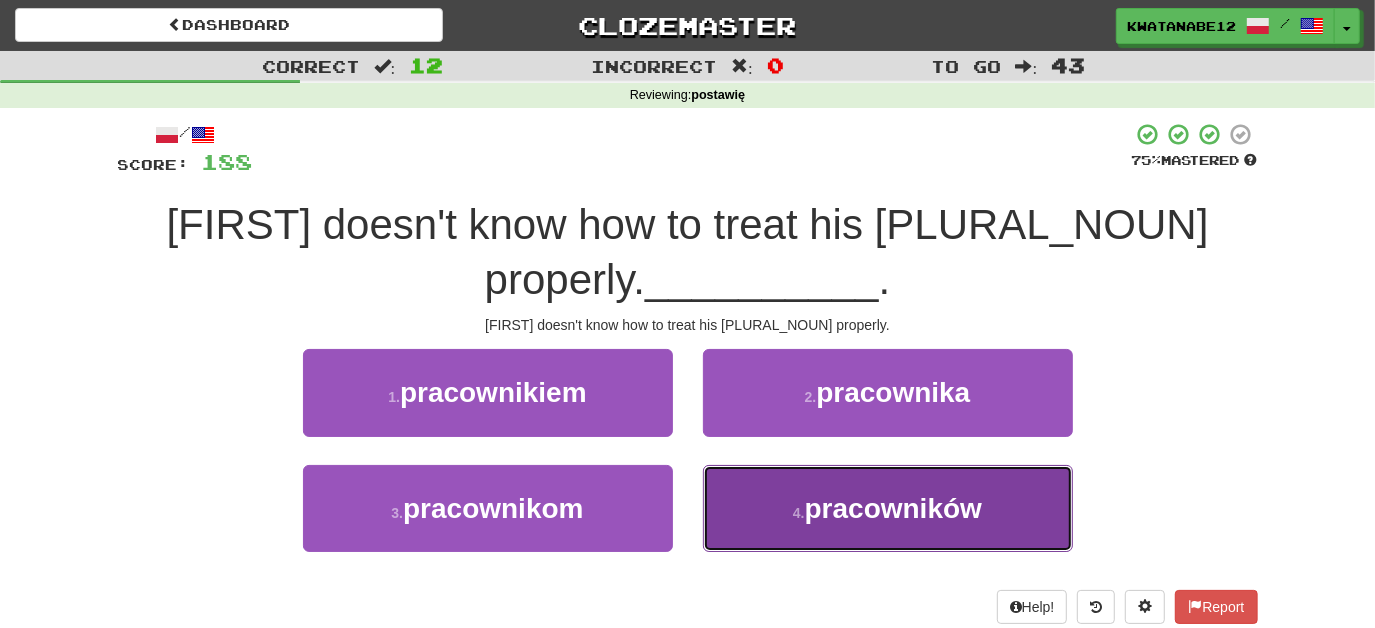 click on "4 .  pracowników" at bounding box center [888, 508] 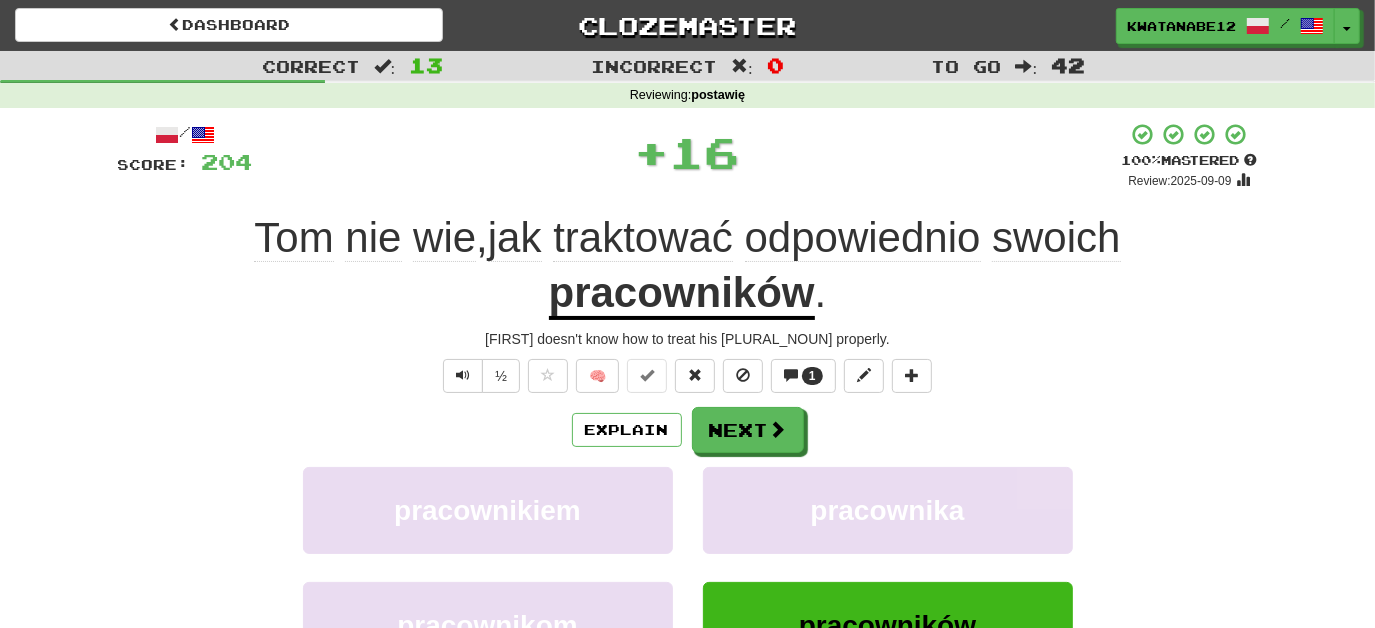 click on "½ 🧠 1" at bounding box center [688, 376] 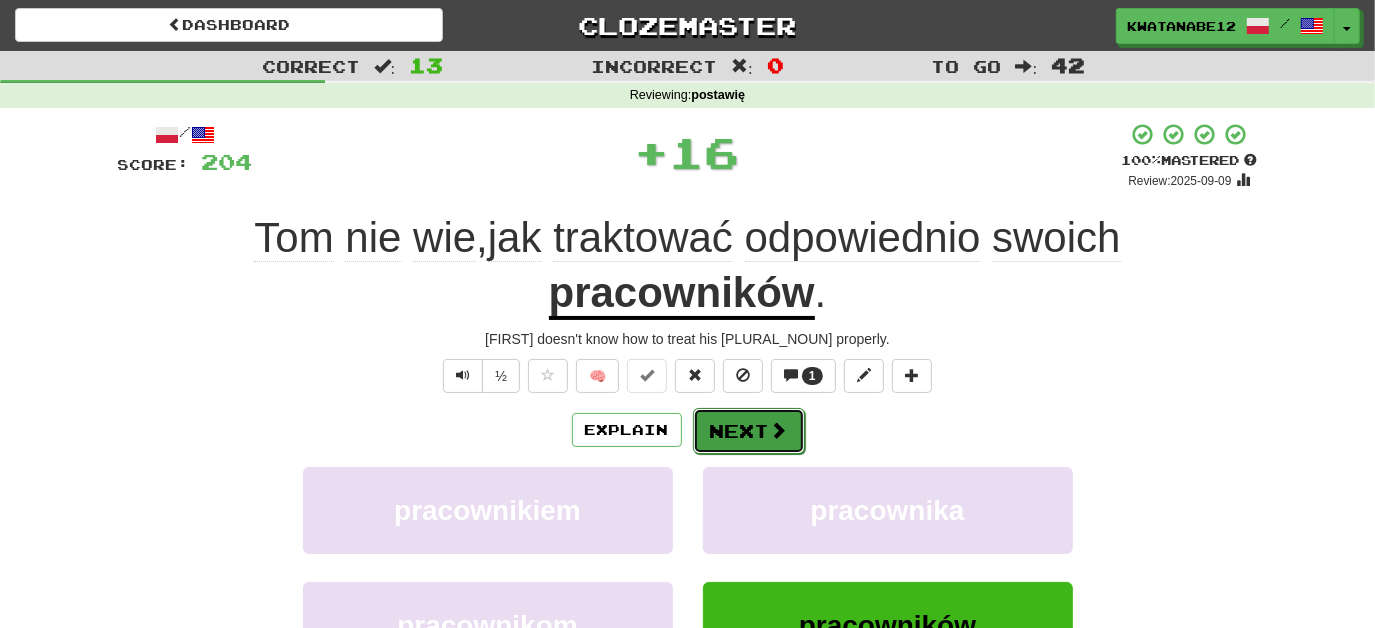 click on "Next" at bounding box center [749, 431] 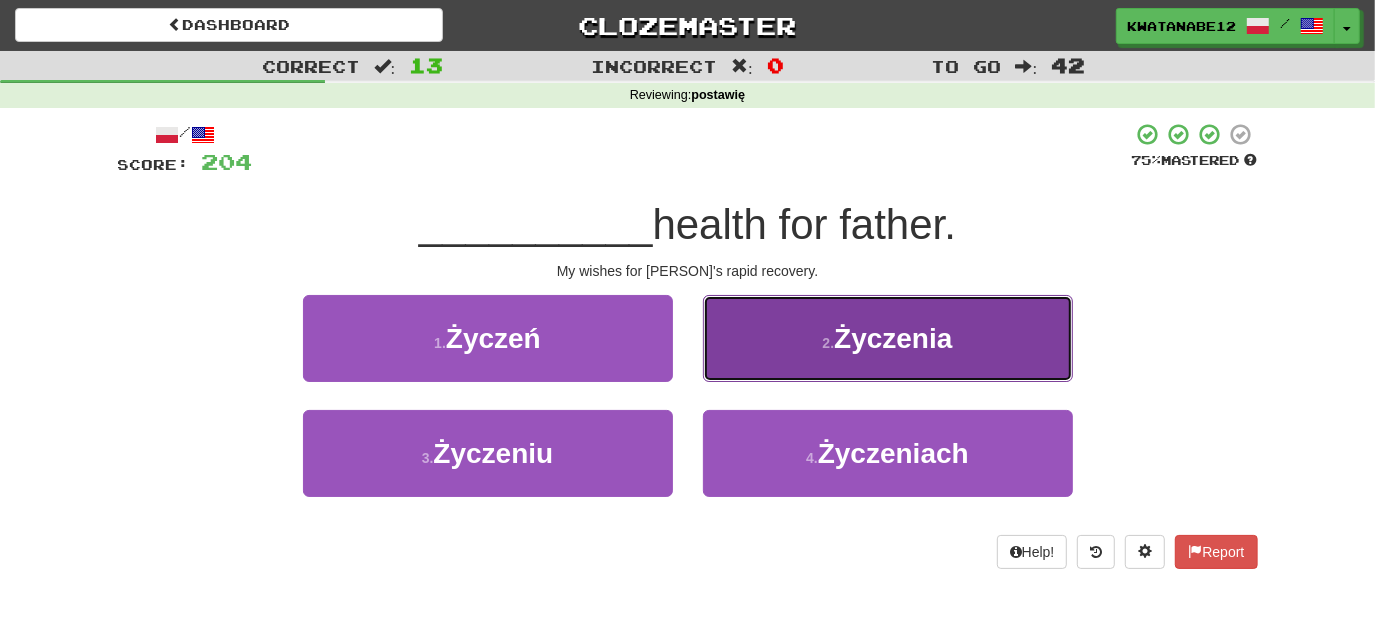 click on "2 .  Życzenia" at bounding box center (888, 338) 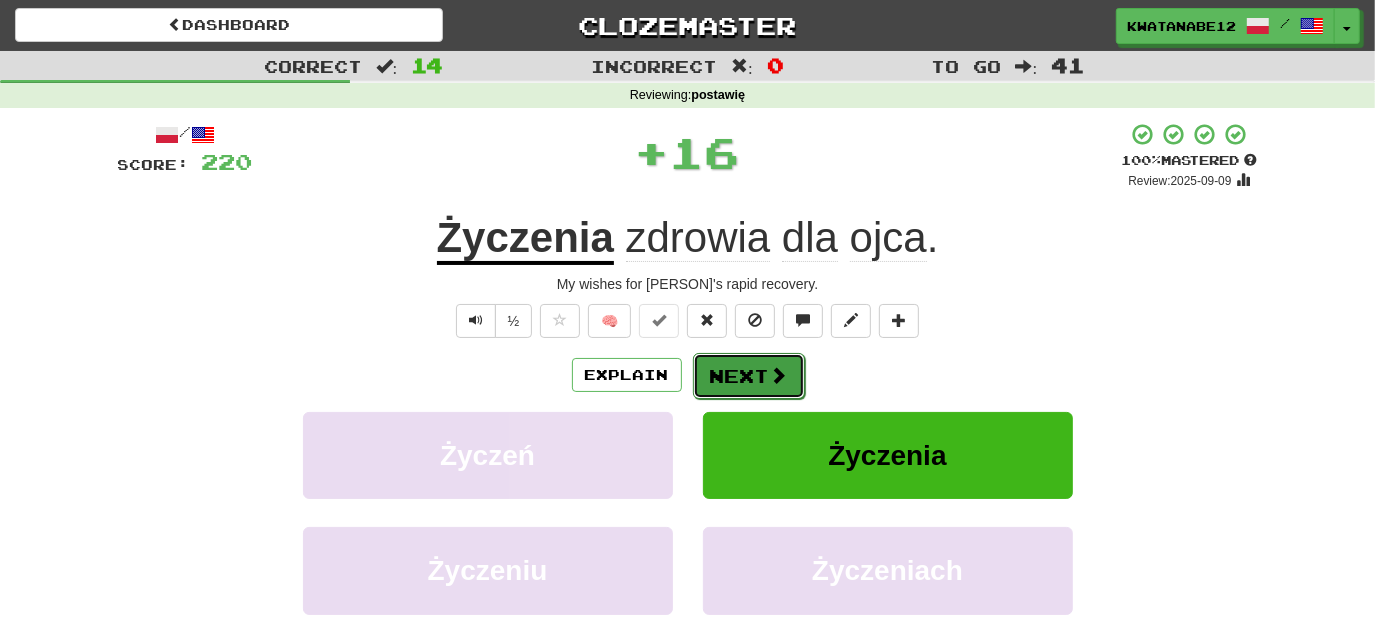 drag, startPoint x: 746, startPoint y: 375, endPoint x: 722, endPoint y: 367, distance: 25.298222 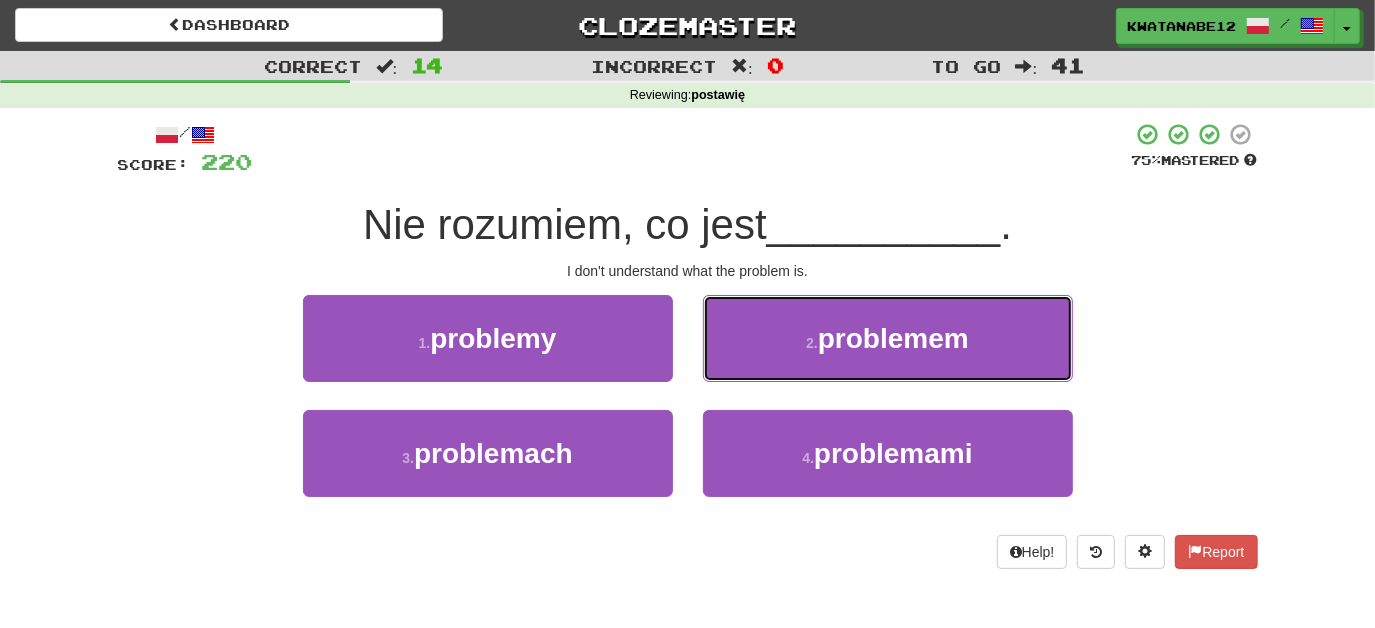 drag, startPoint x: 756, startPoint y: 343, endPoint x: 741, endPoint y: 349, distance: 16.155495 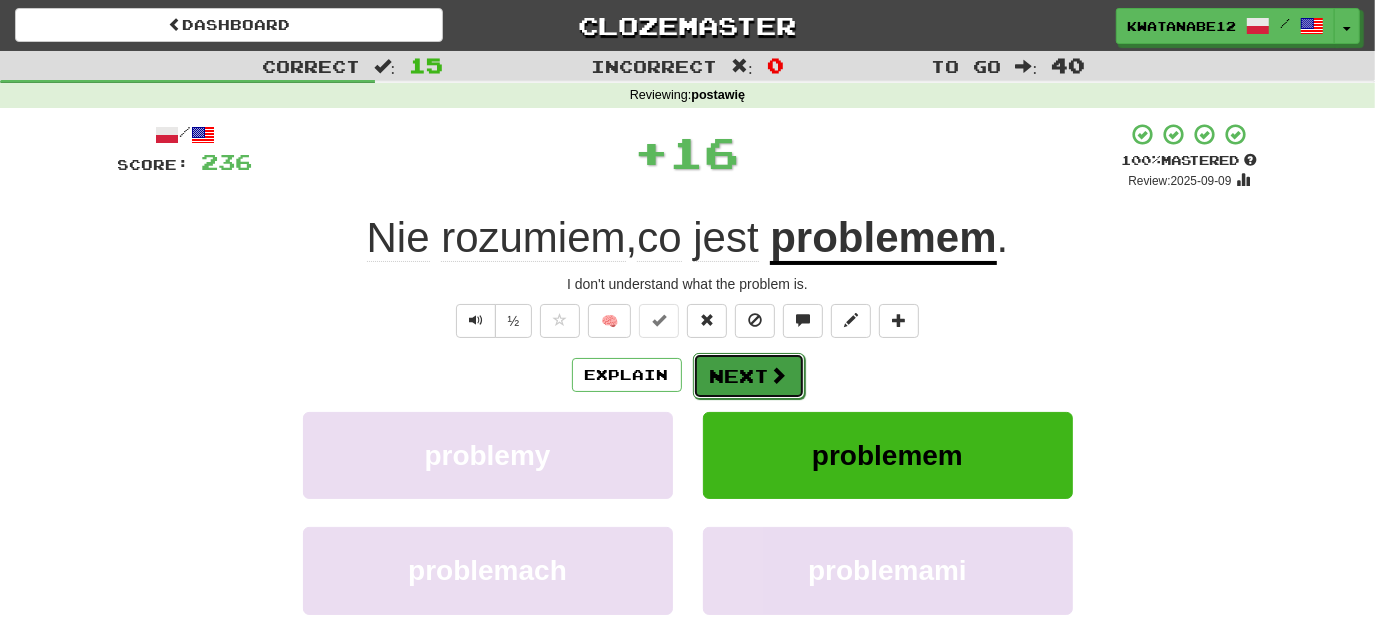 drag, startPoint x: 741, startPoint y: 349, endPoint x: 726, endPoint y: 359, distance: 18.027756 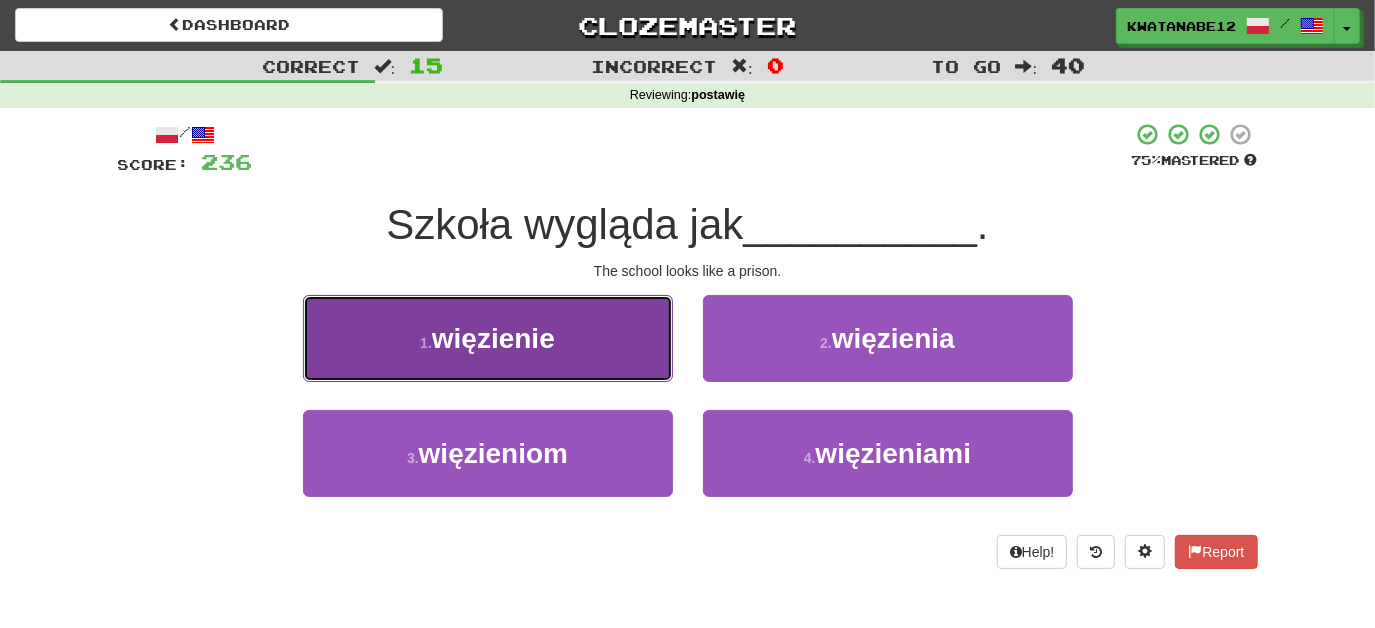 drag, startPoint x: 609, startPoint y: 348, endPoint x: 660, endPoint y: 362, distance: 52.886673 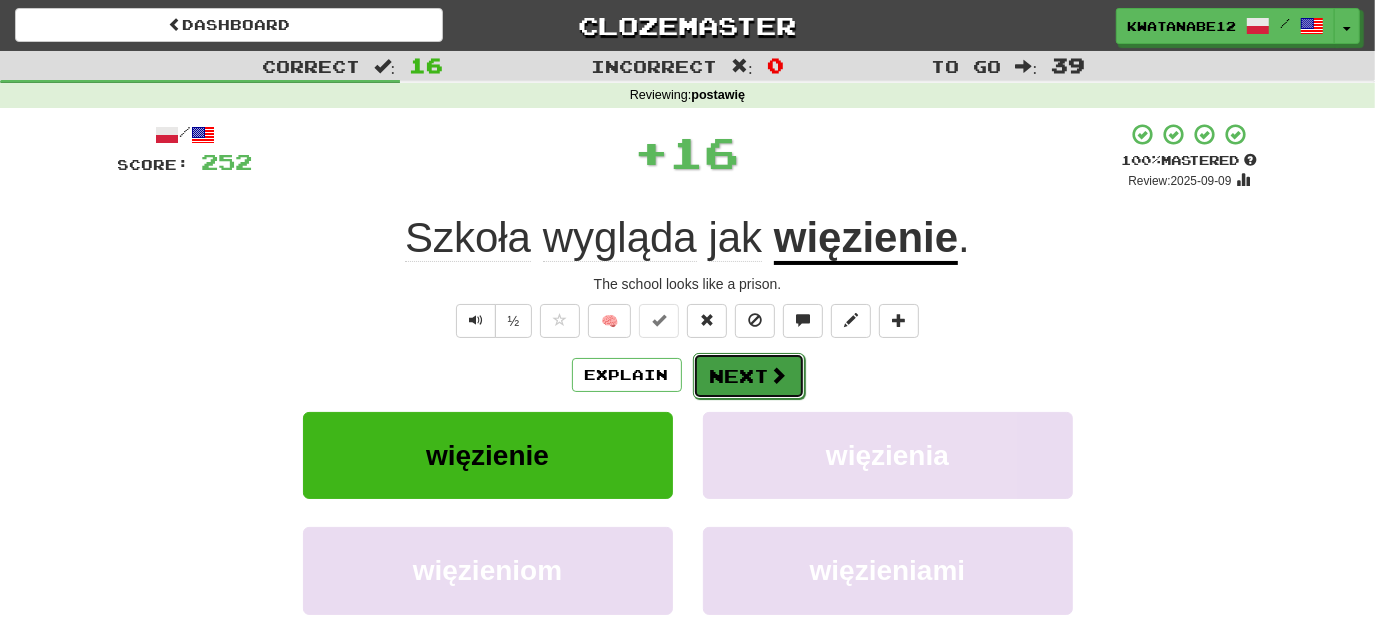 click on "Next" at bounding box center [749, 376] 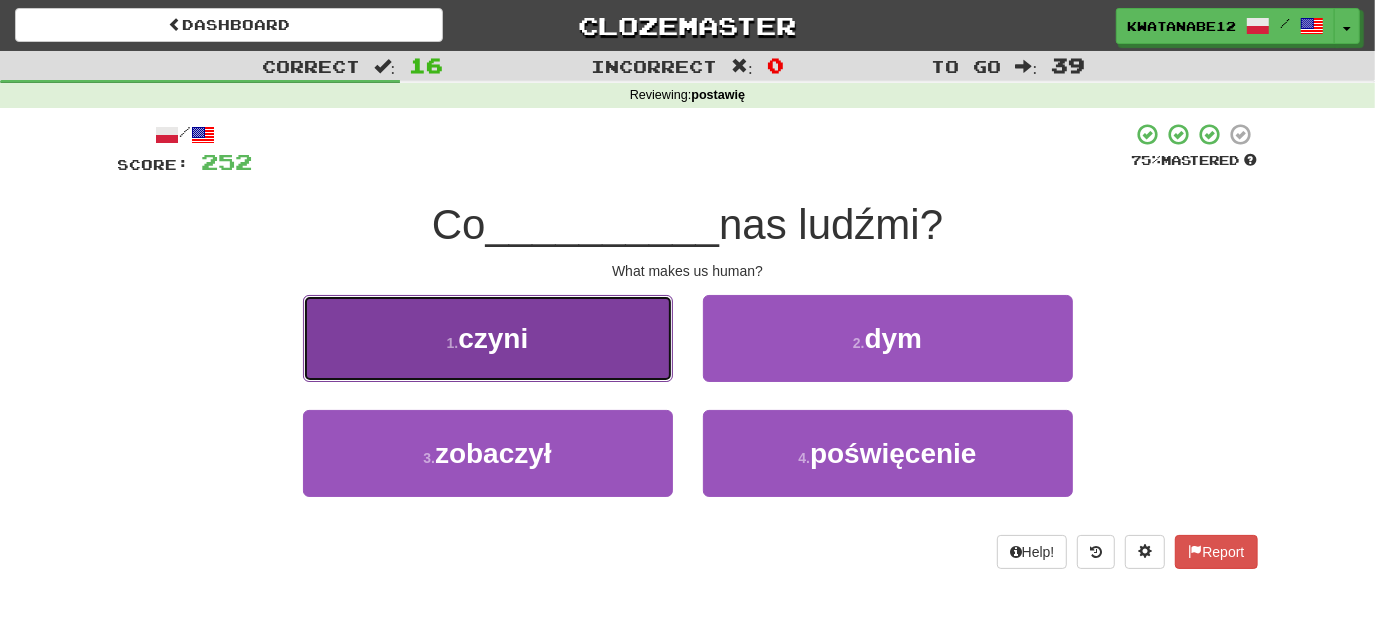 drag, startPoint x: 614, startPoint y: 347, endPoint x: 640, endPoint y: 354, distance: 26.925823 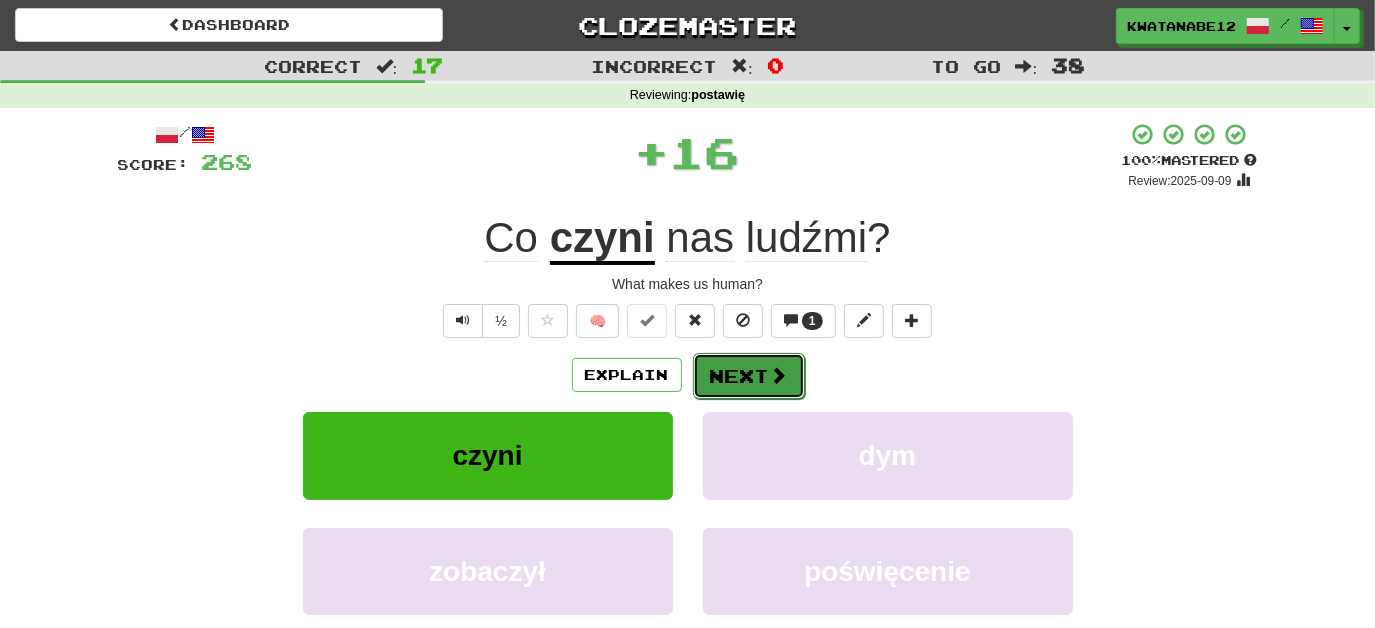click on "Next" at bounding box center (749, 376) 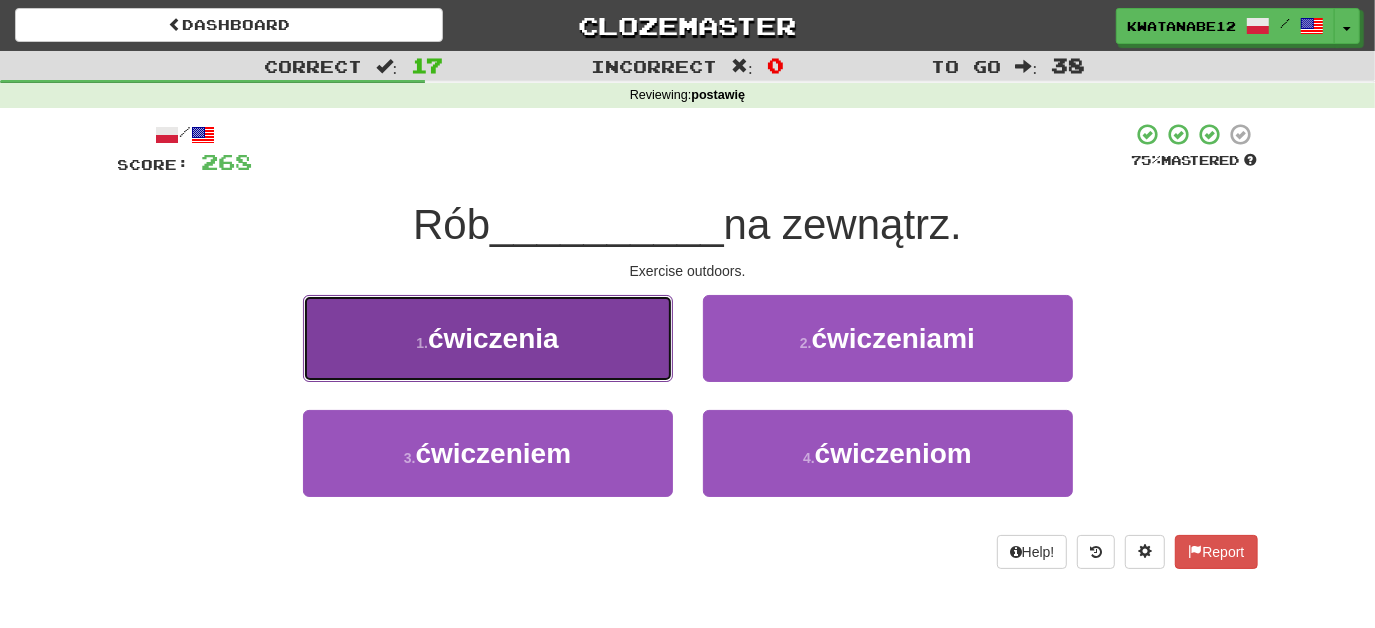 drag, startPoint x: 600, startPoint y: 340, endPoint x: 615, endPoint y: 347, distance: 16.552946 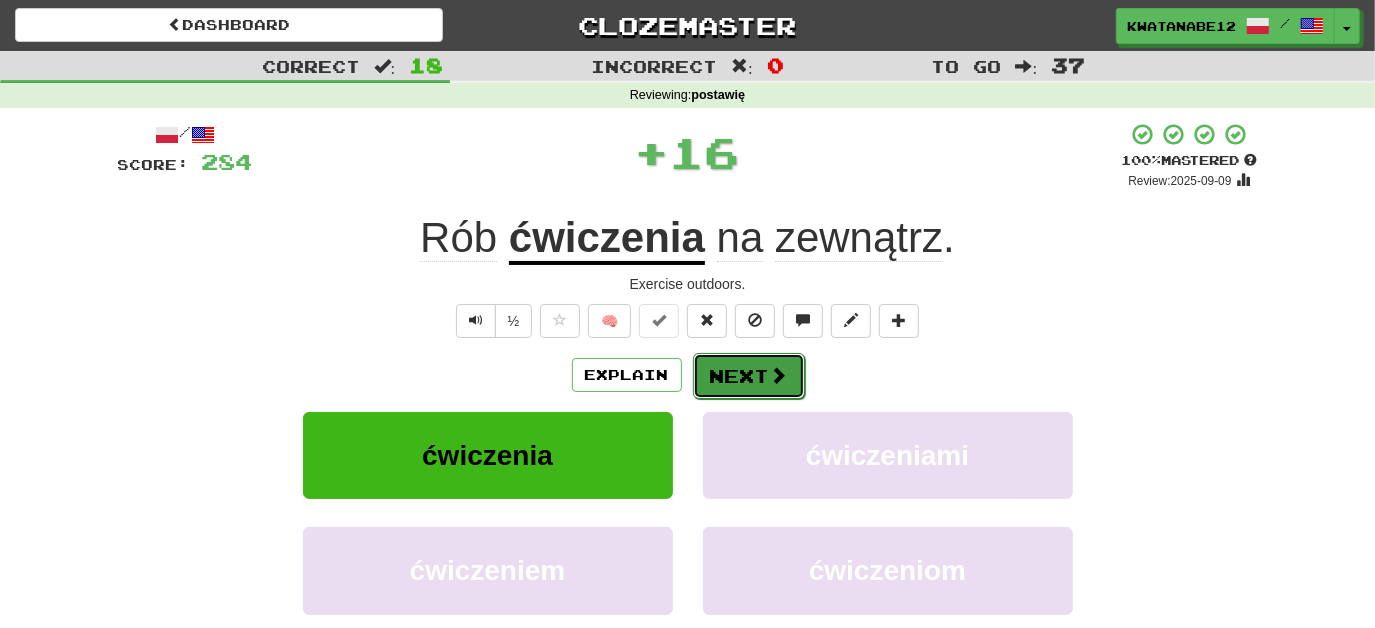 click on "Next" at bounding box center [749, 376] 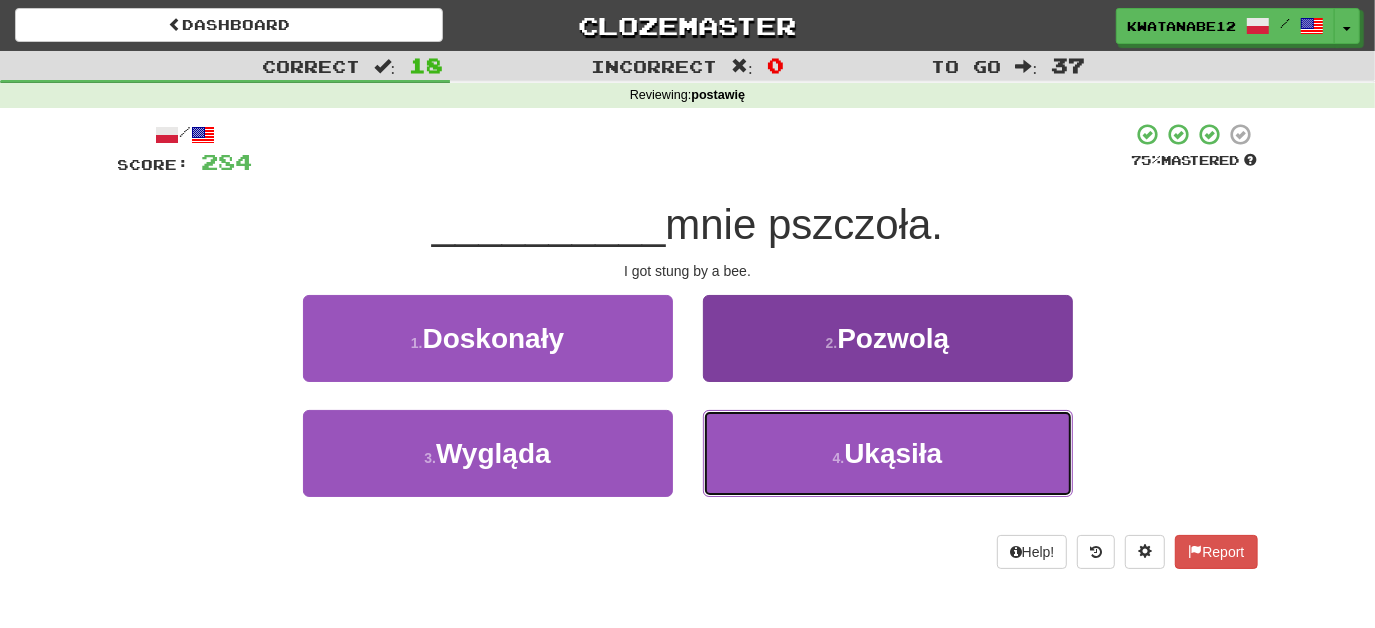 click on "4 .  Ukąsiła" at bounding box center (888, 453) 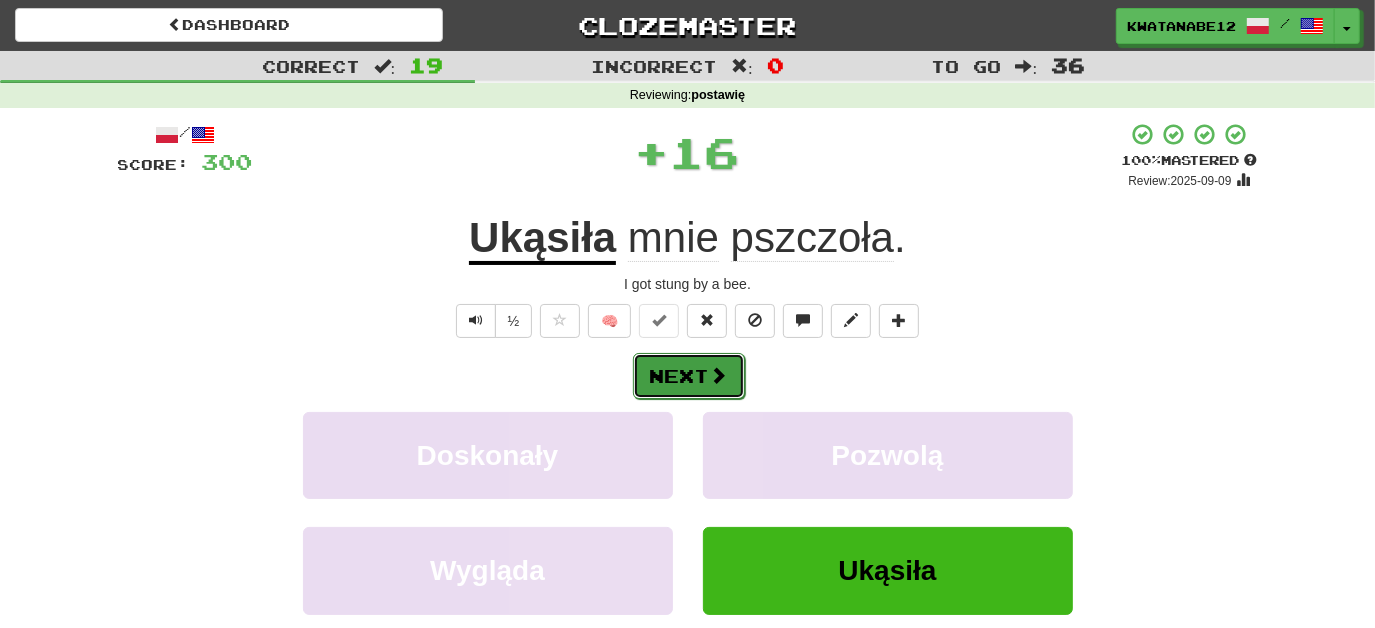 click on "Next" at bounding box center [689, 376] 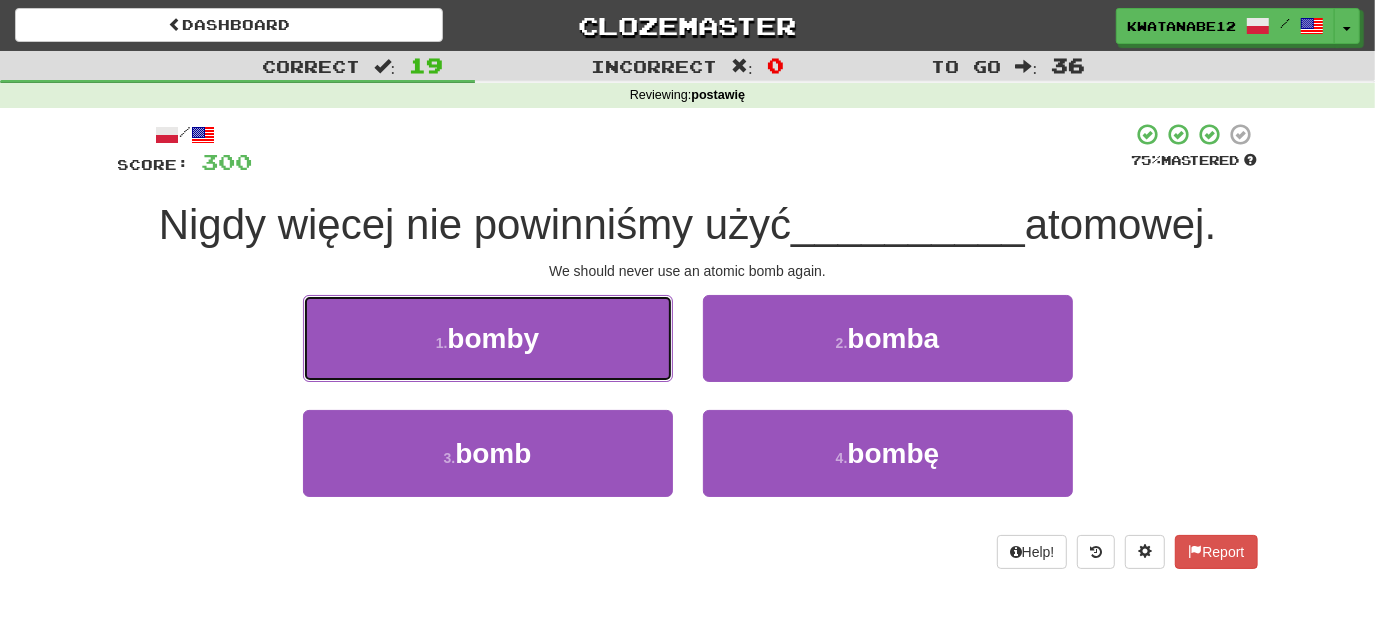 drag, startPoint x: 633, startPoint y: 325, endPoint x: 671, endPoint y: 350, distance: 45.486263 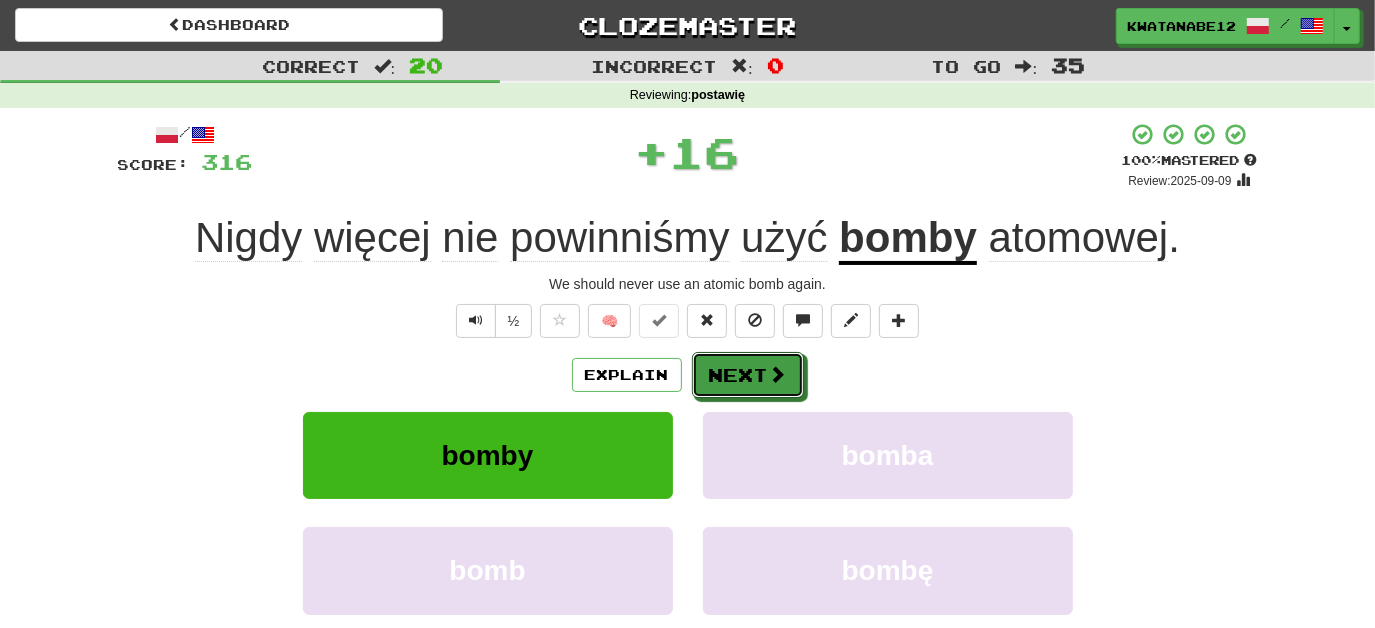 drag, startPoint x: 748, startPoint y: 366, endPoint x: 737, endPoint y: 351, distance: 18.601076 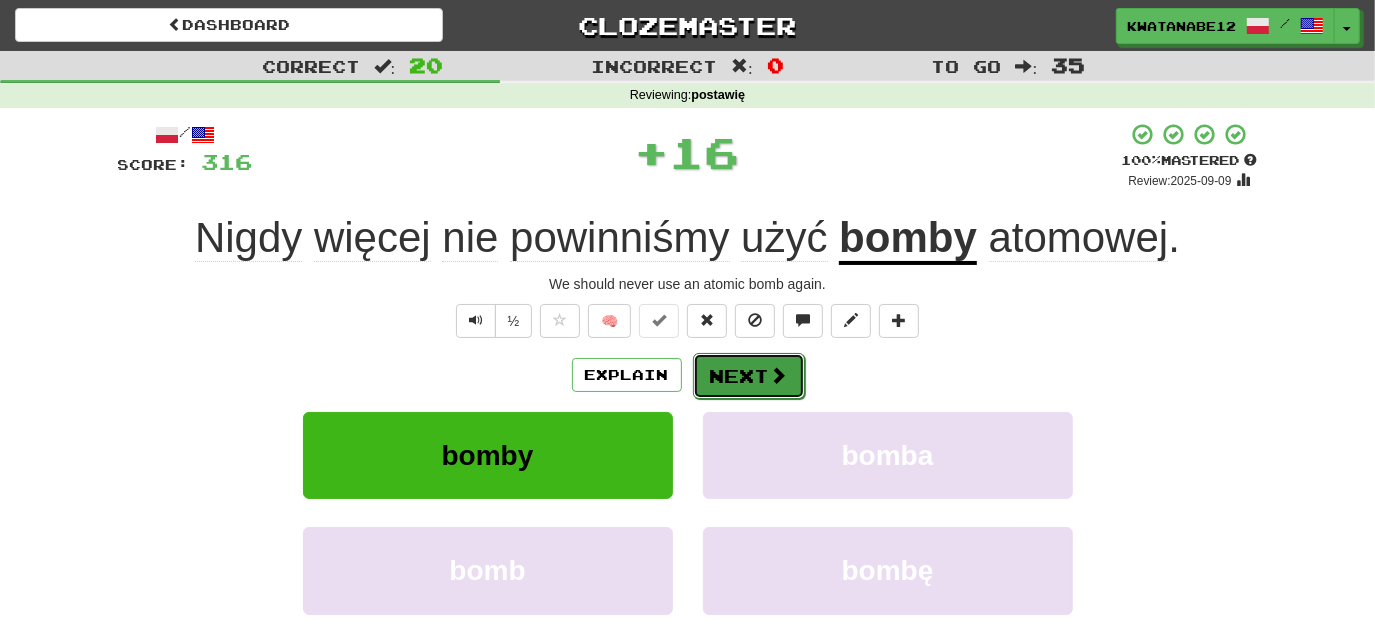 click on "Next" at bounding box center [749, 376] 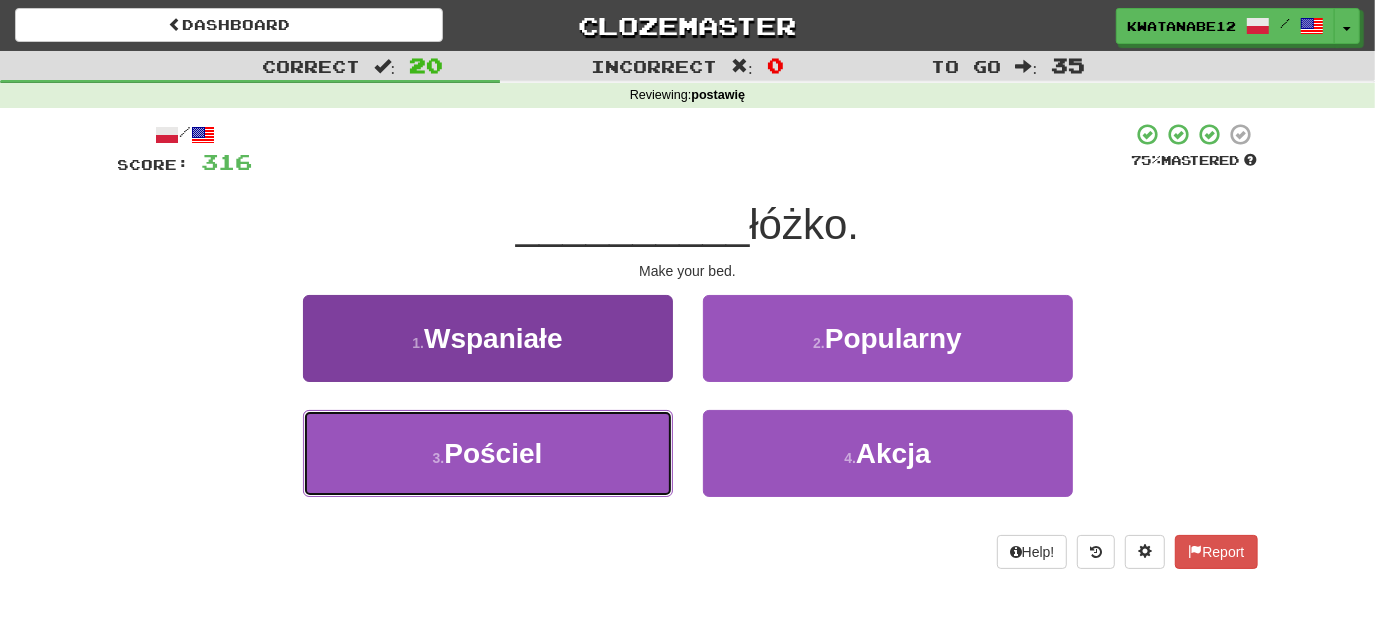 drag, startPoint x: 575, startPoint y: 451, endPoint x: 642, endPoint y: 443, distance: 67.47592 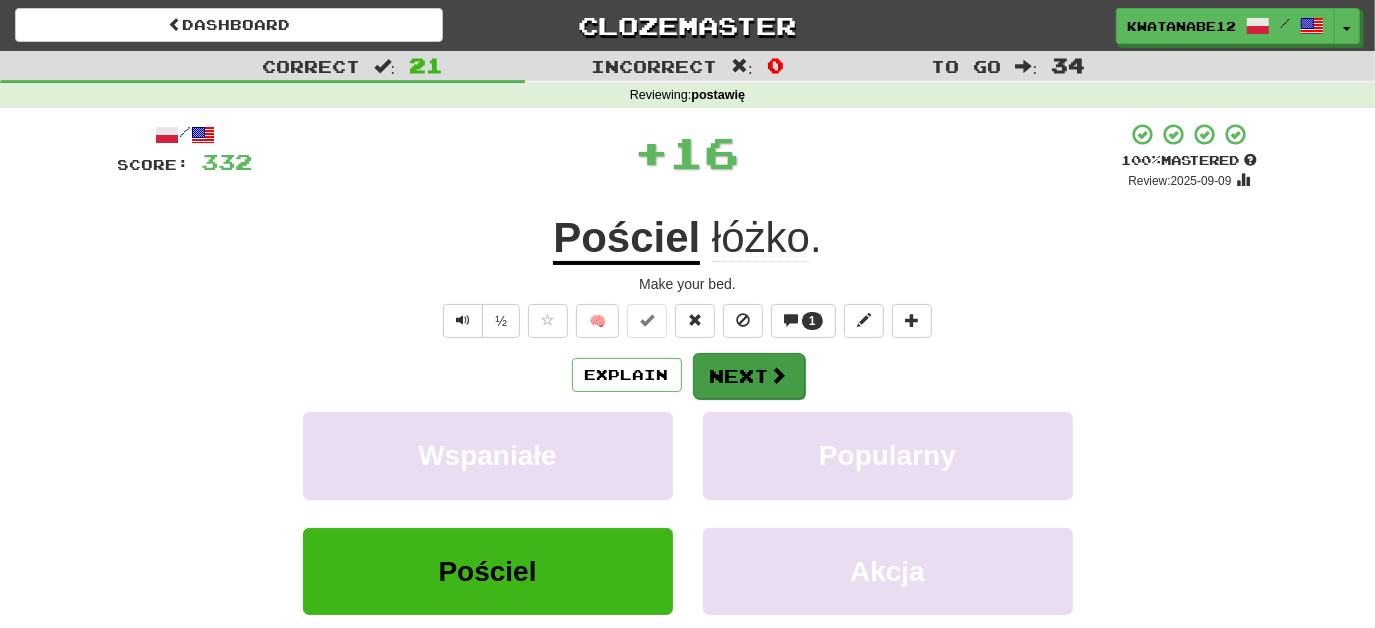 drag, startPoint x: 751, startPoint y: 397, endPoint x: 733, endPoint y: 371, distance: 31.622776 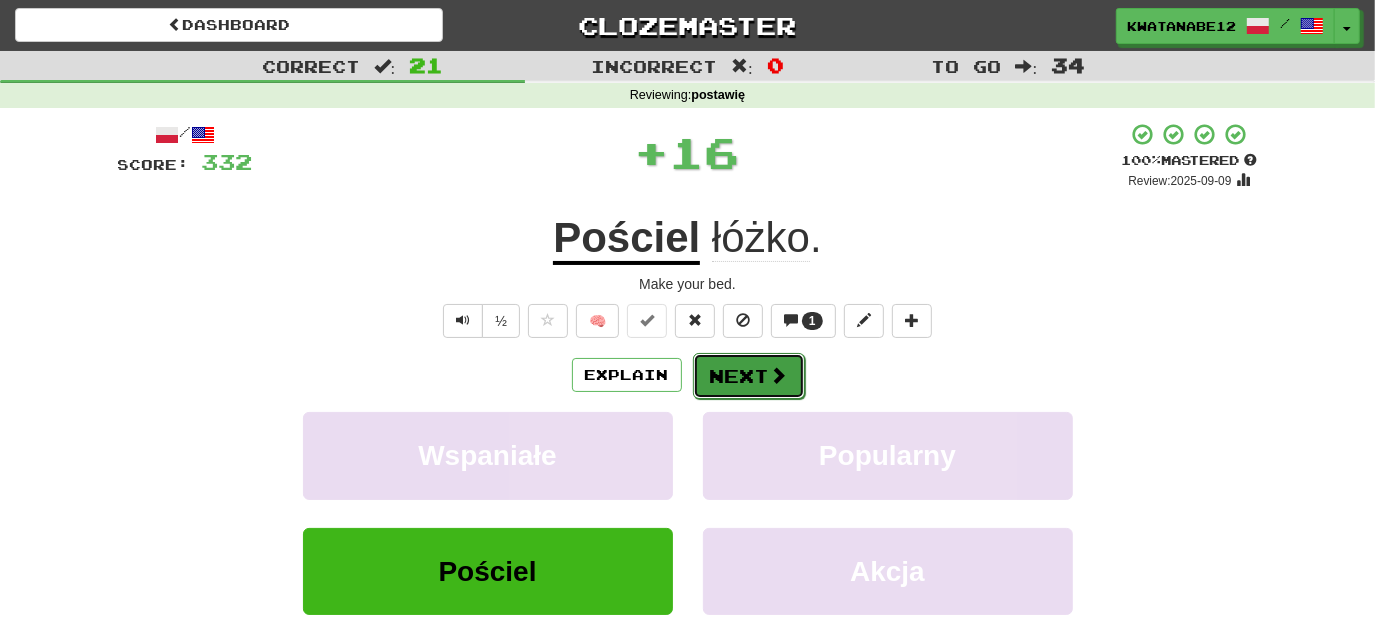 click on "Next" at bounding box center (749, 376) 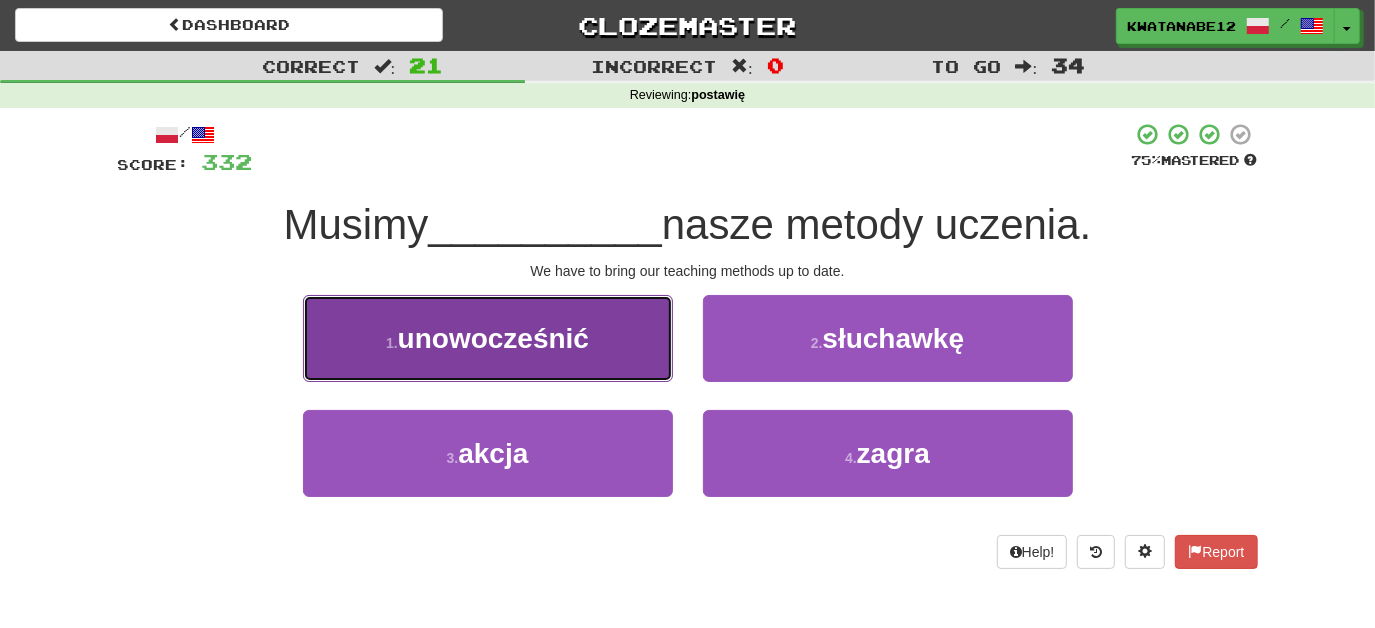 drag, startPoint x: 597, startPoint y: 356, endPoint x: 626, endPoint y: 362, distance: 29.614185 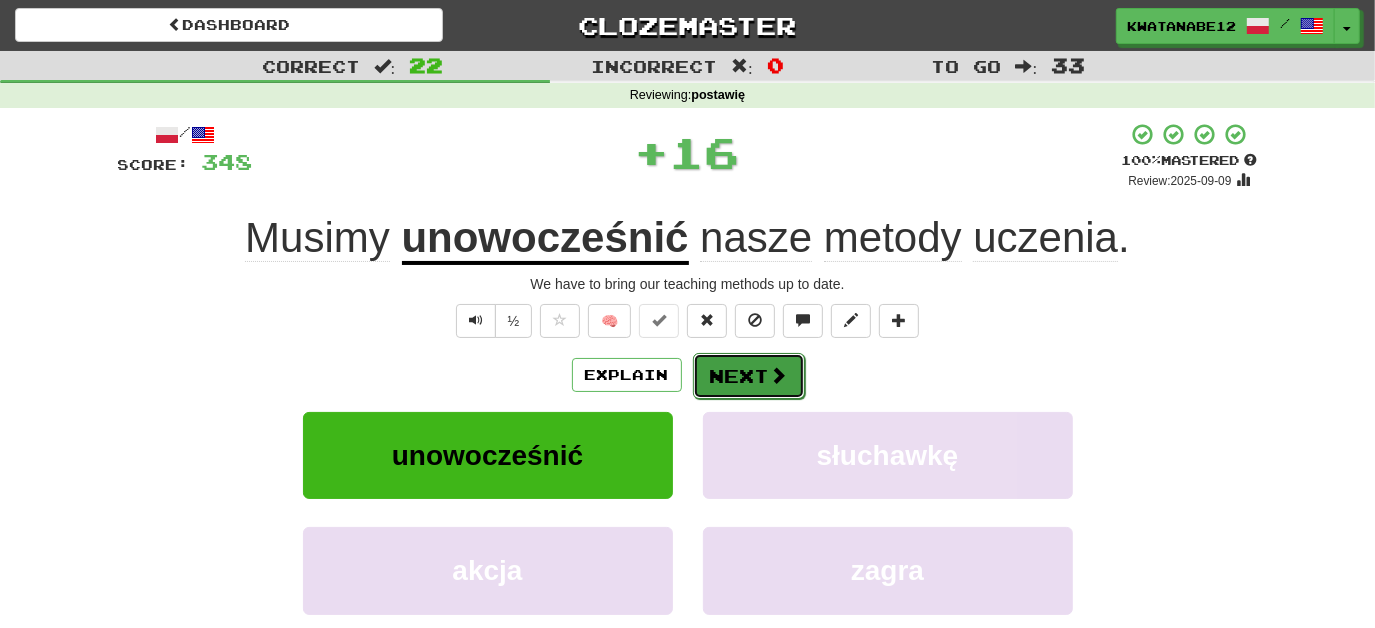 click on "Next" at bounding box center (749, 376) 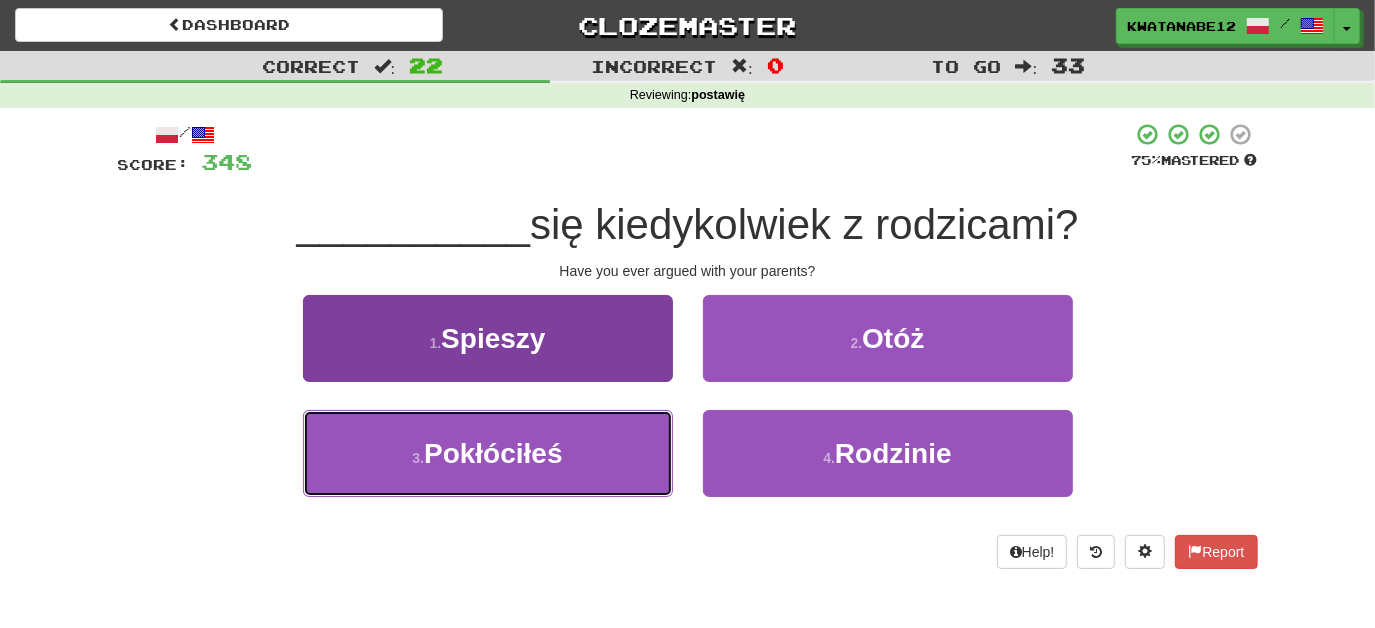 drag, startPoint x: 592, startPoint y: 458, endPoint x: 626, endPoint y: 455, distance: 34.132095 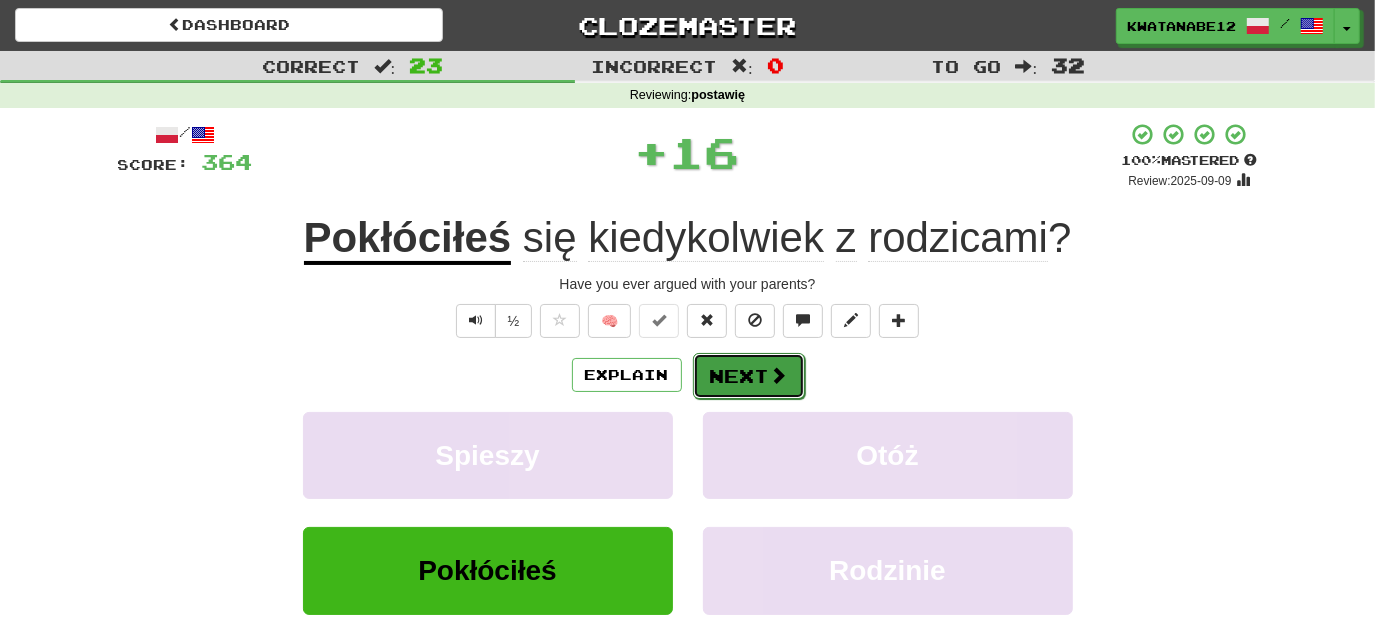 click on "Next" at bounding box center [749, 376] 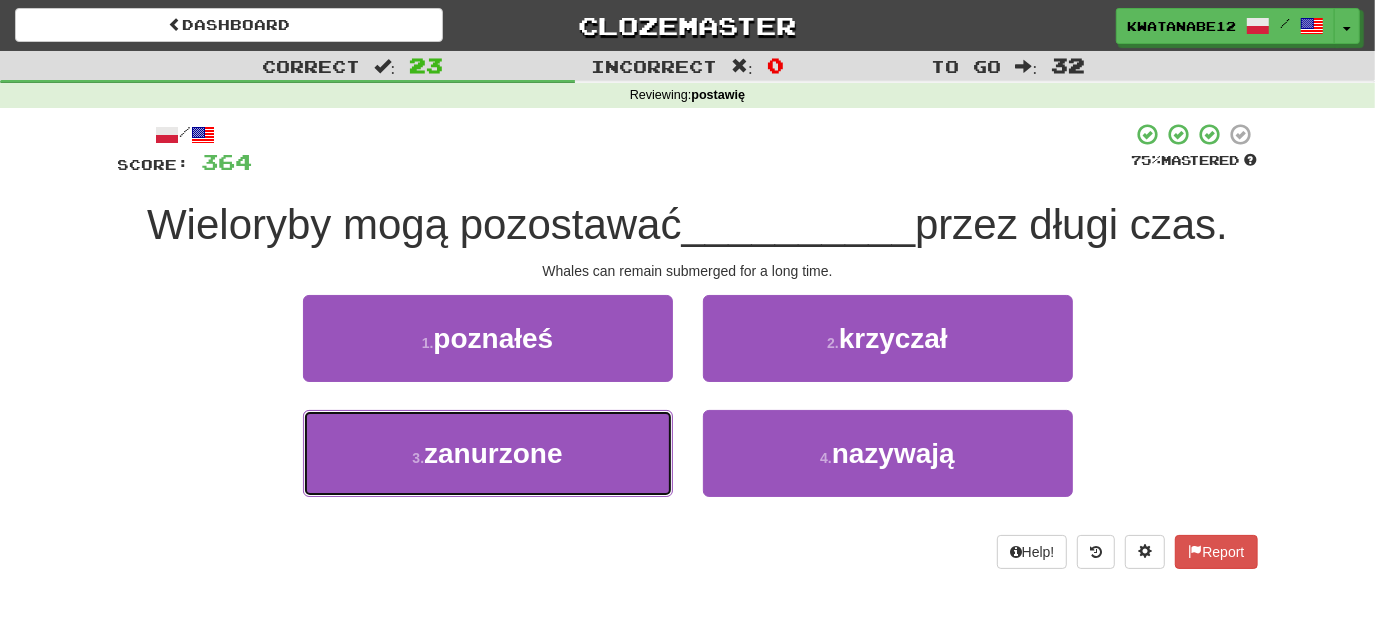 drag, startPoint x: 559, startPoint y: 457, endPoint x: 665, endPoint y: 399, distance: 120.83046 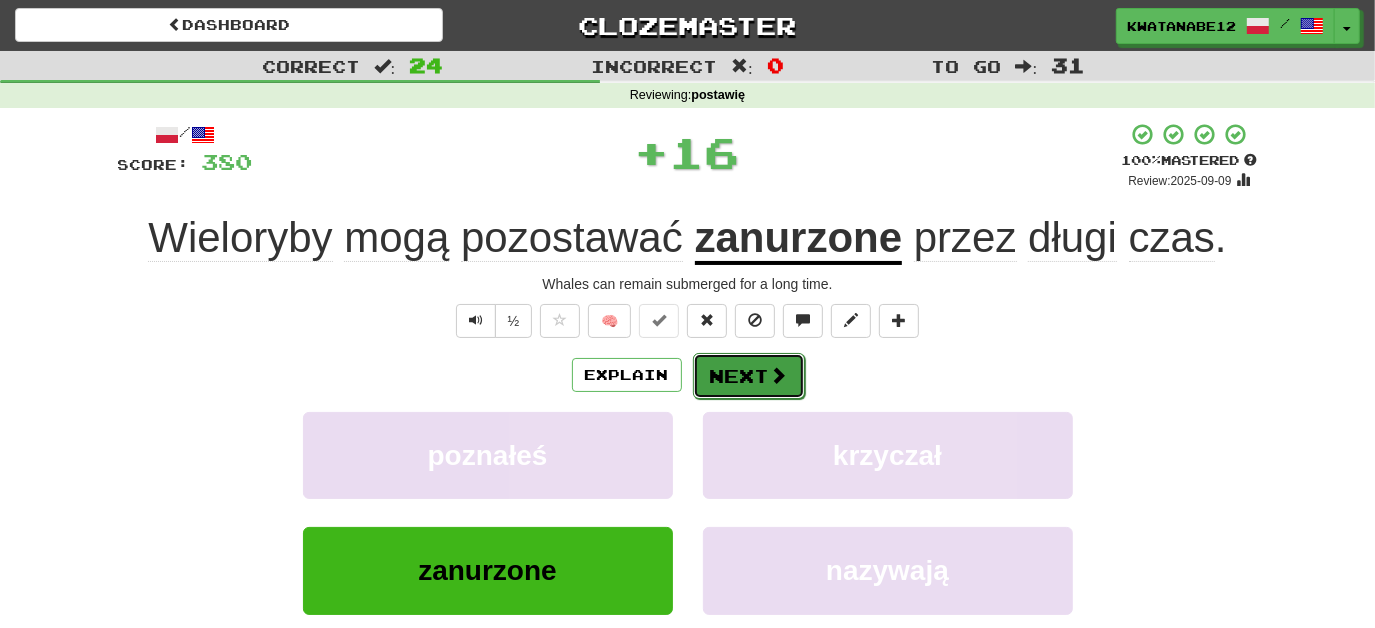 click on "Next" at bounding box center (749, 376) 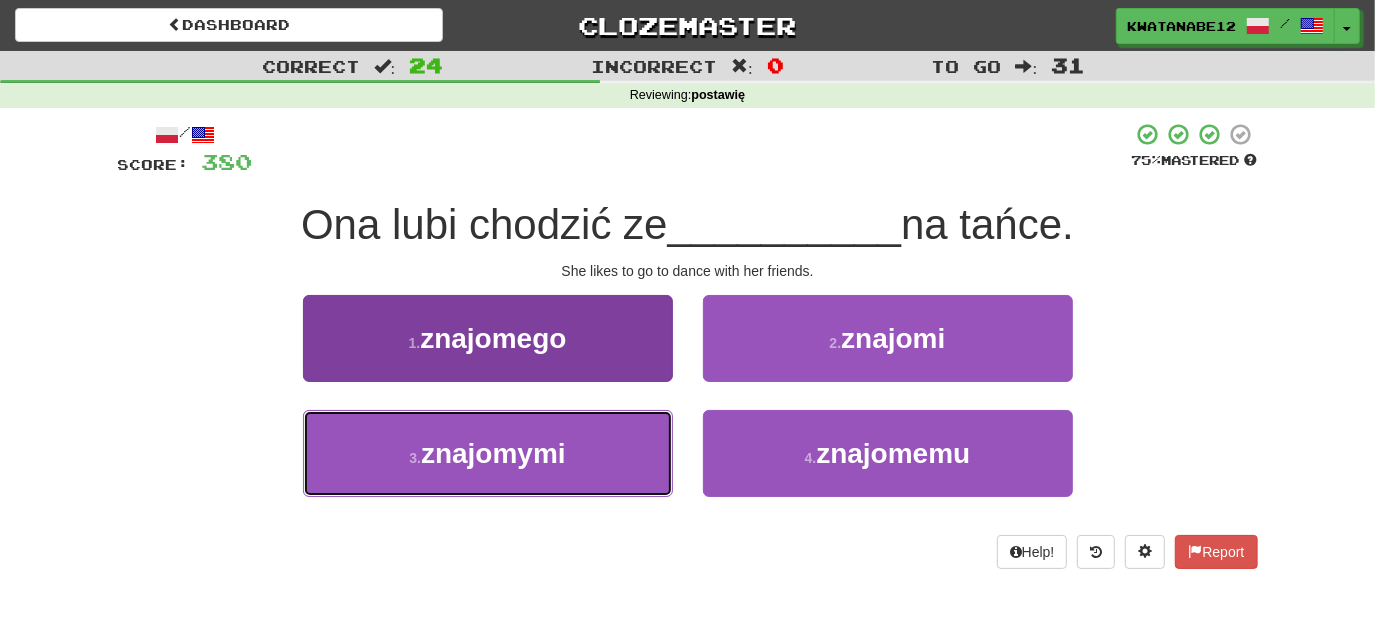 drag, startPoint x: 614, startPoint y: 443, endPoint x: 647, endPoint y: 425, distance: 37.589893 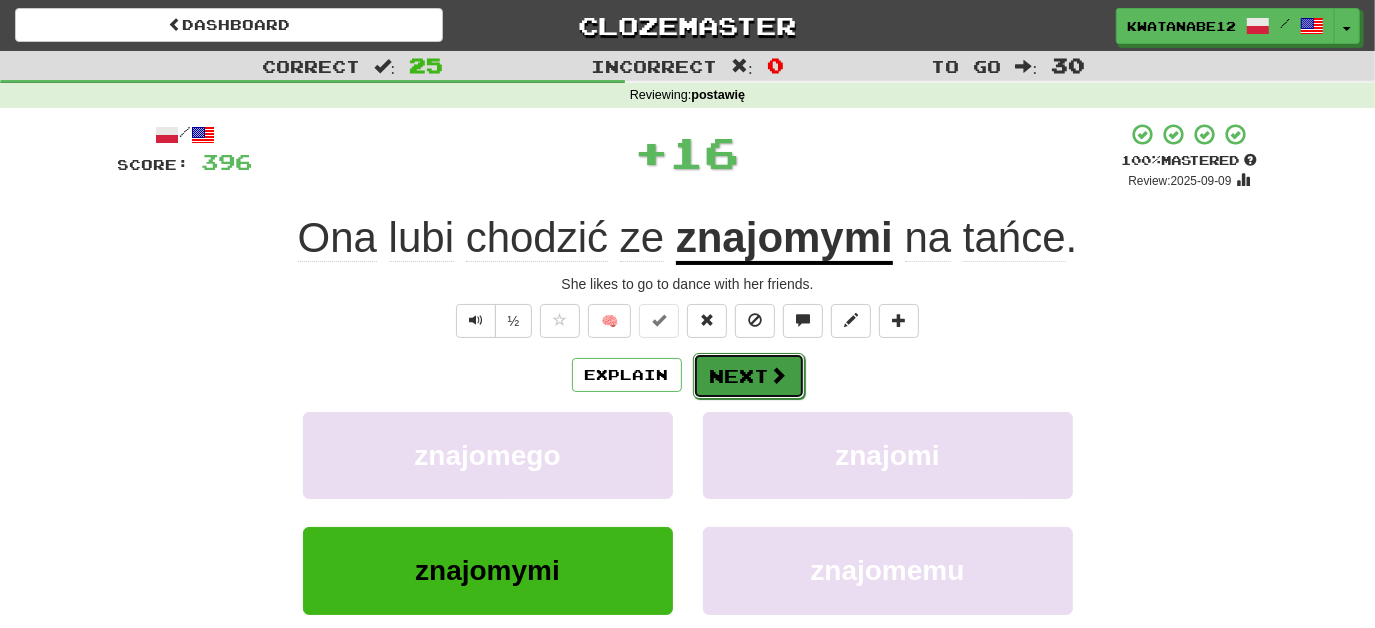 click on "Next" at bounding box center (749, 376) 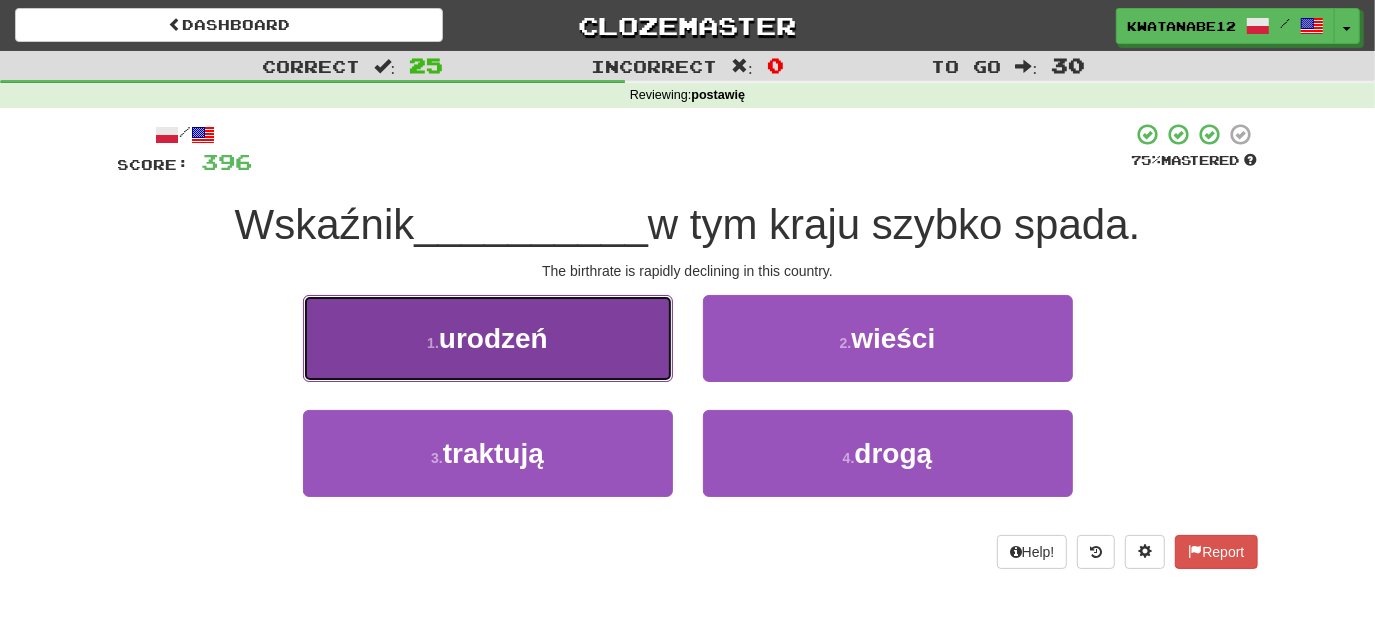 drag, startPoint x: 612, startPoint y: 340, endPoint x: 618, endPoint y: 353, distance: 14.3178215 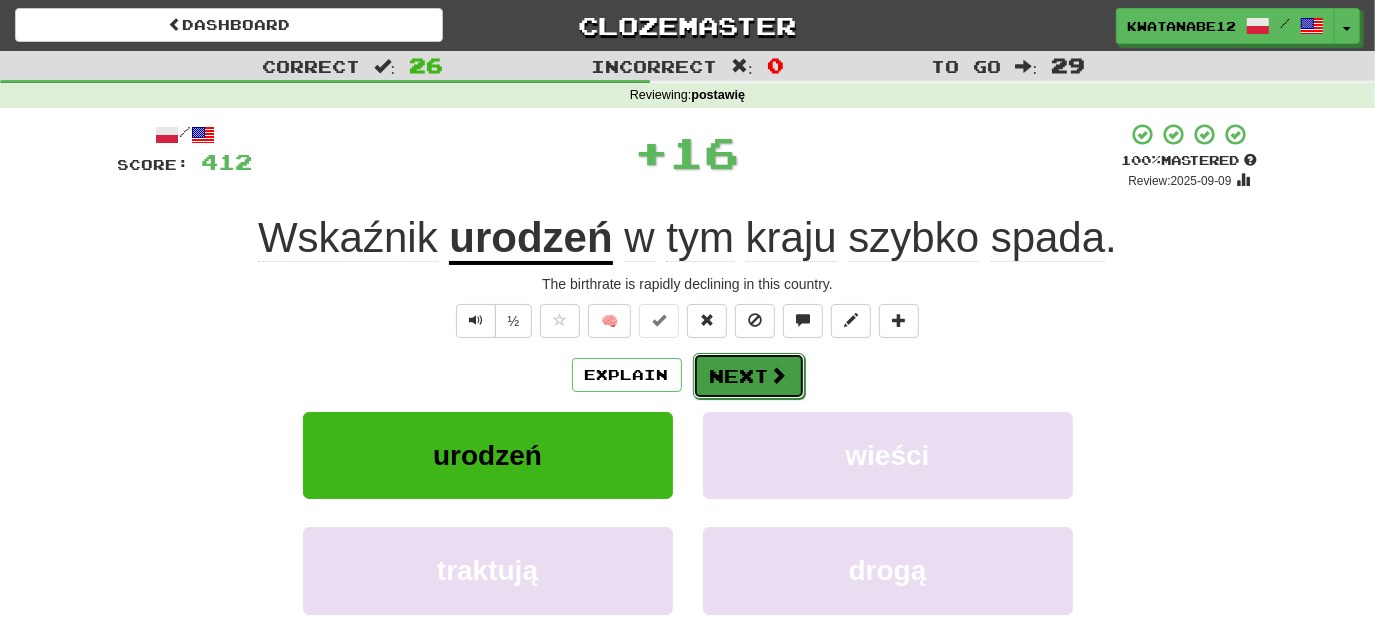 click on "Next" at bounding box center (749, 376) 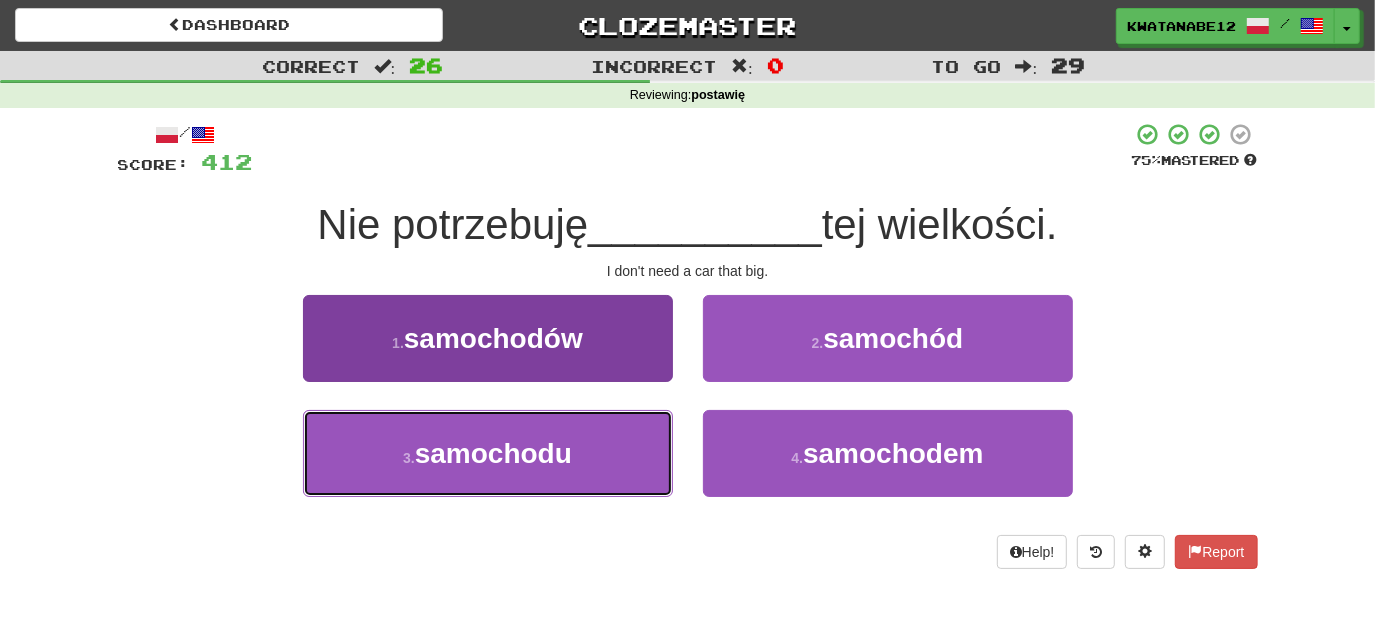 drag, startPoint x: 576, startPoint y: 458, endPoint x: 613, endPoint y: 443, distance: 39.92493 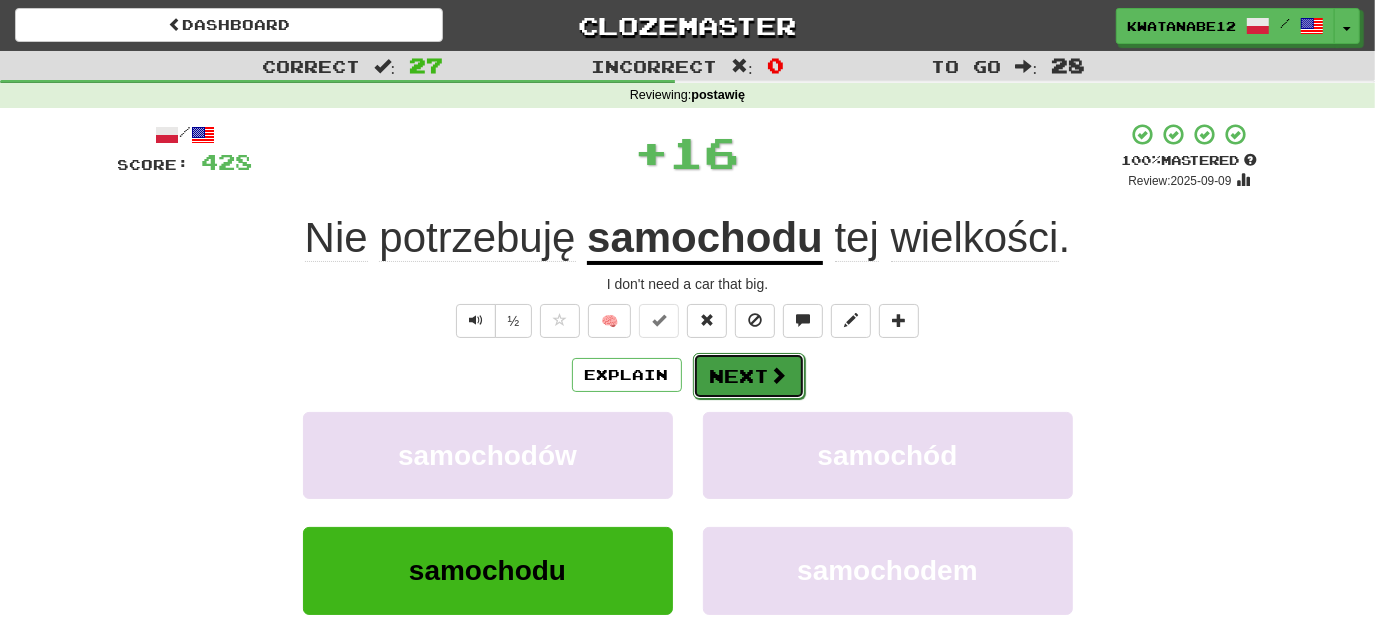 click on "Next" at bounding box center (749, 376) 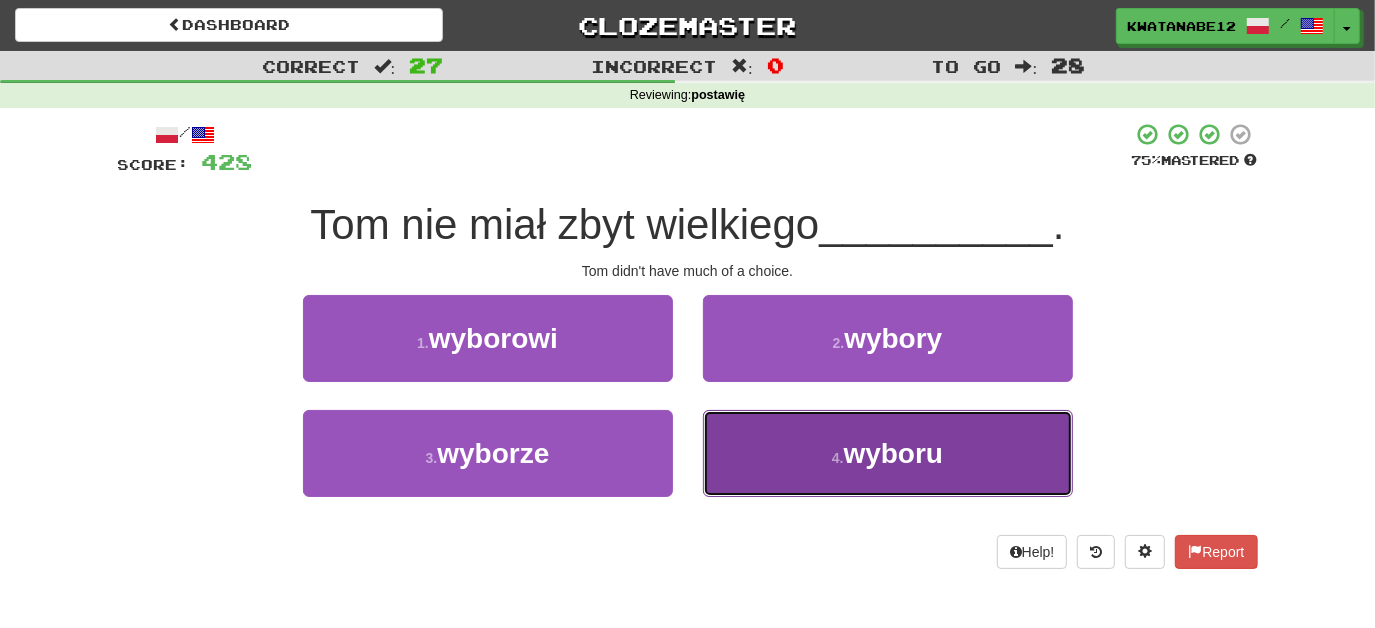 click on "4 .  wyboru" at bounding box center [888, 453] 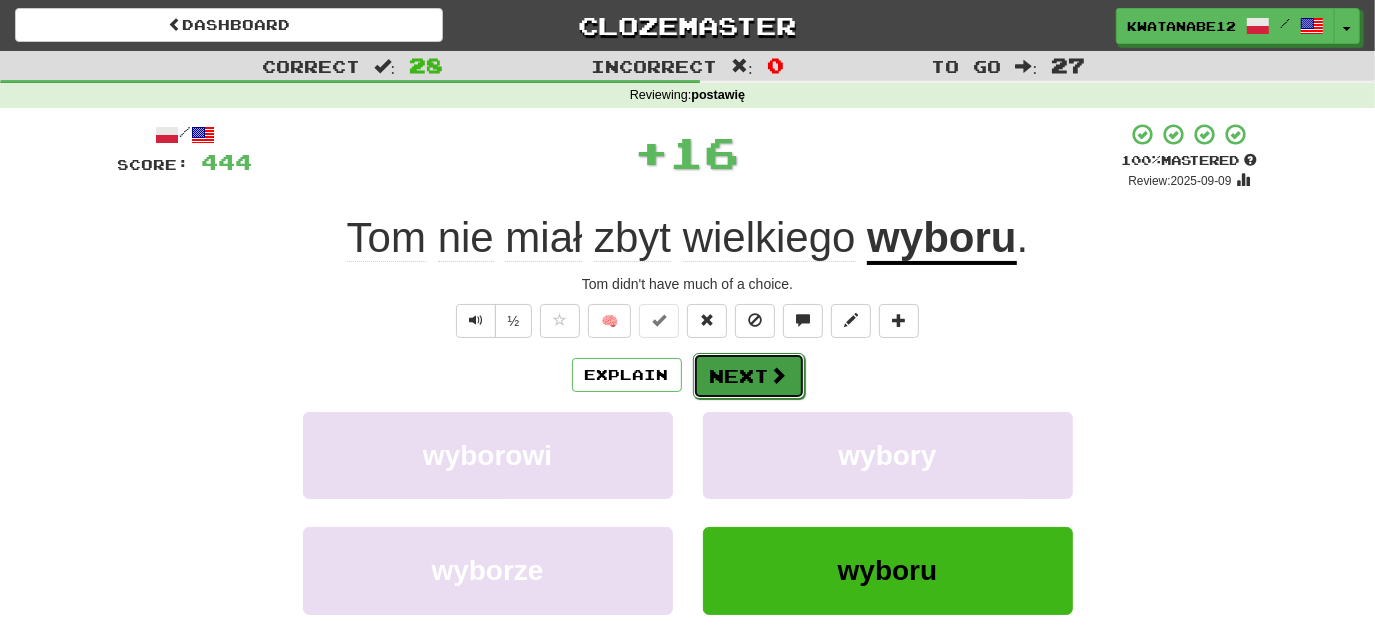 click on "Next" at bounding box center [749, 376] 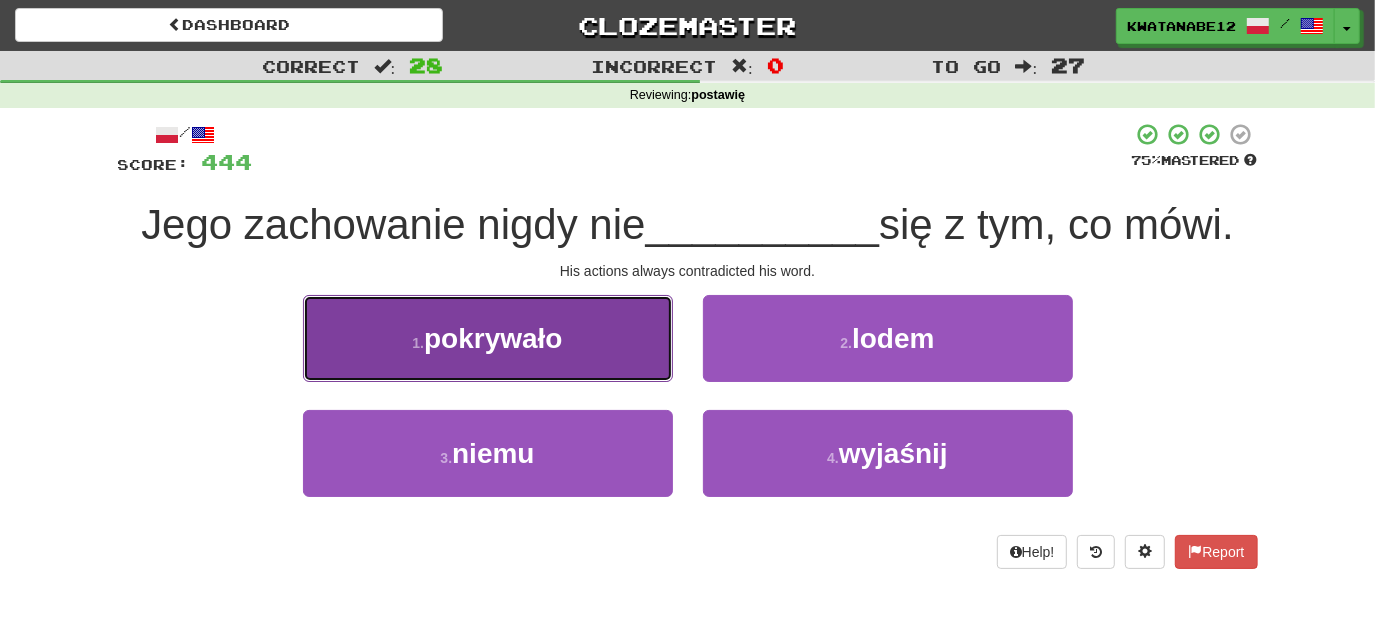 drag, startPoint x: 608, startPoint y: 335, endPoint x: 648, endPoint y: 338, distance: 40.112343 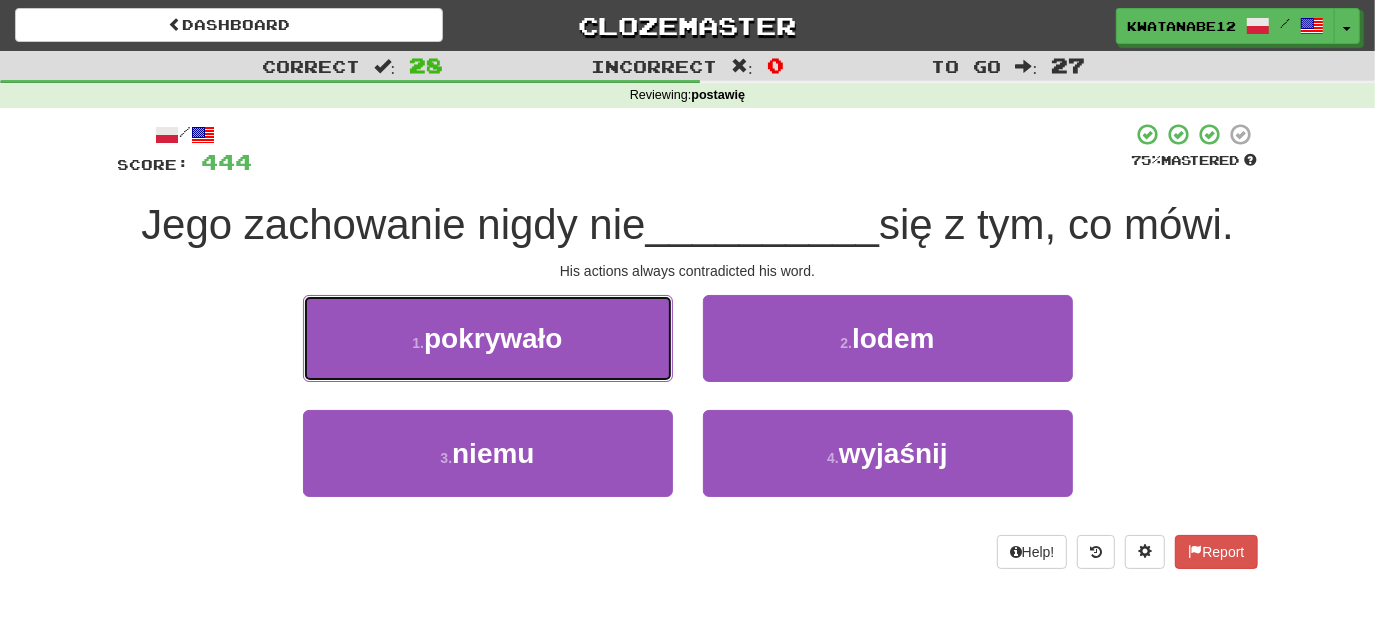 click on "1 .  pokrywało" at bounding box center (488, 338) 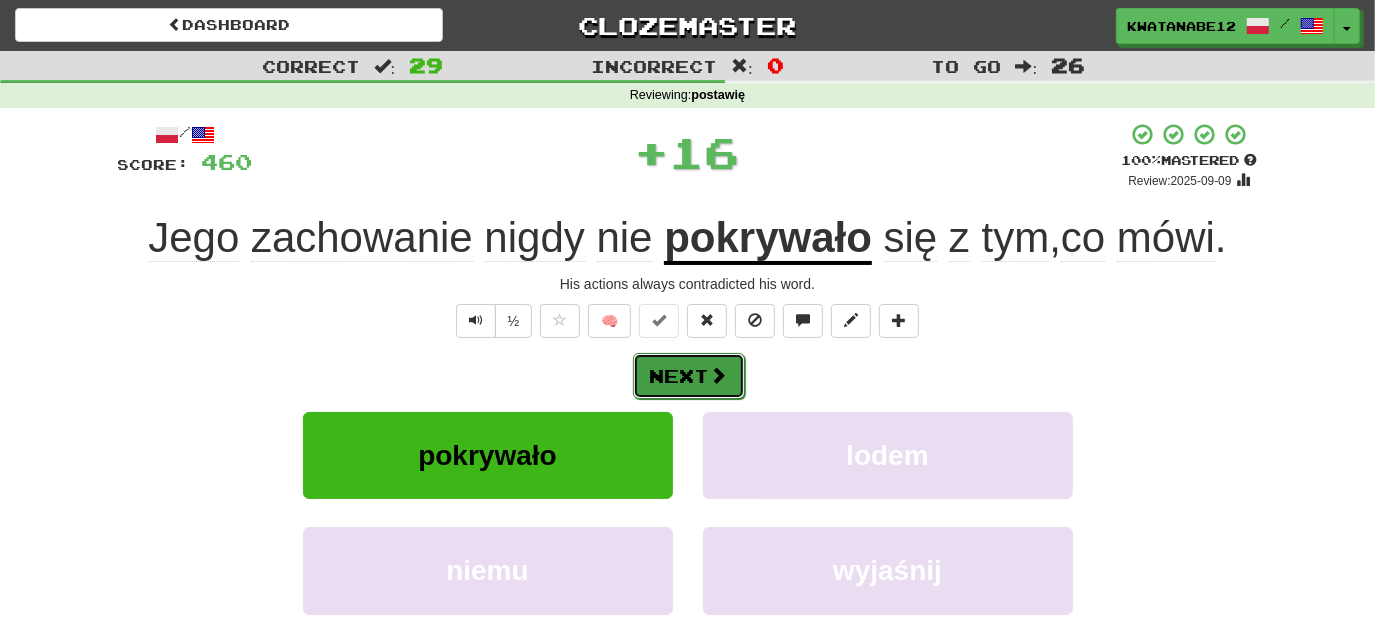 click on "Next" at bounding box center [689, 376] 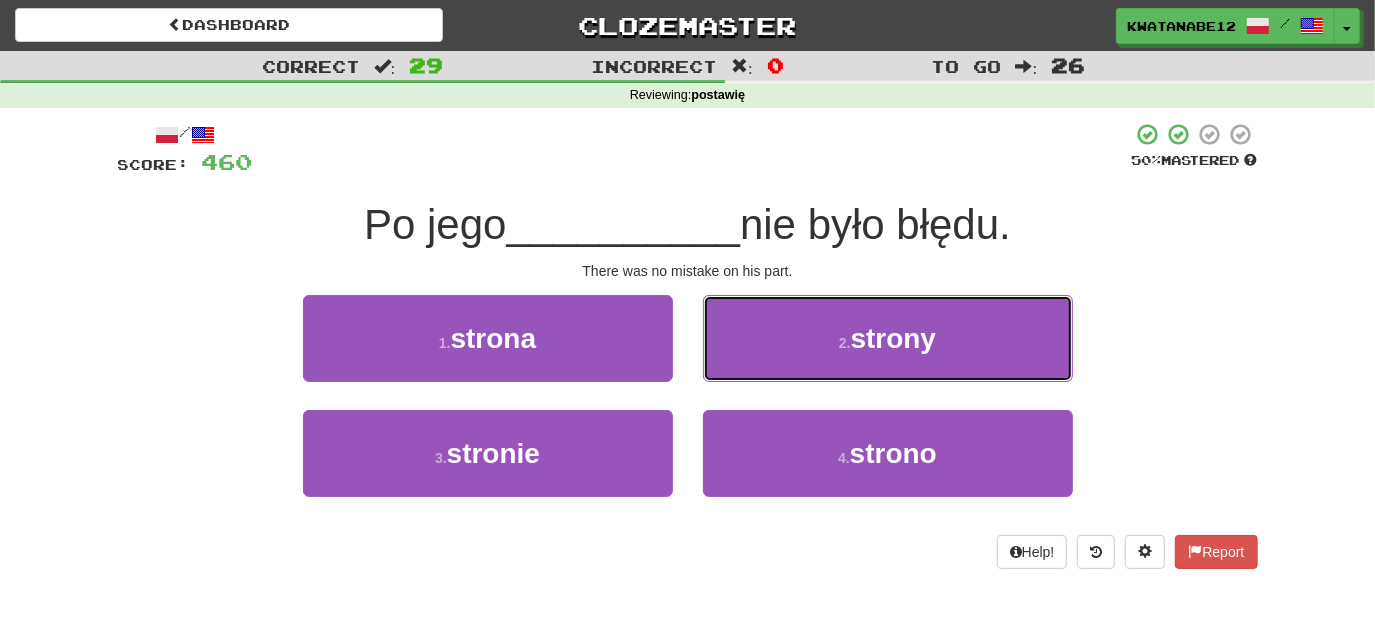 drag, startPoint x: 720, startPoint y: 343, endPoint x: 709, endPoint y: 348, distance: 12.083046 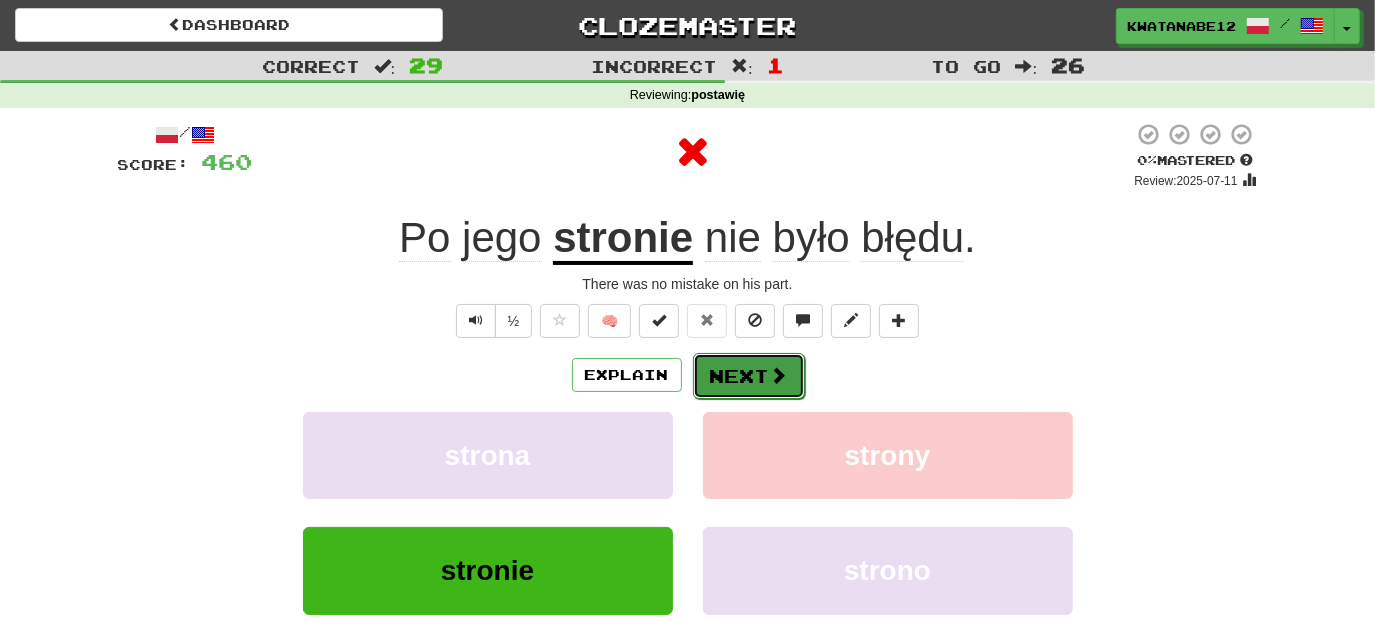 click on "Next" at bounding box center (749, 376) 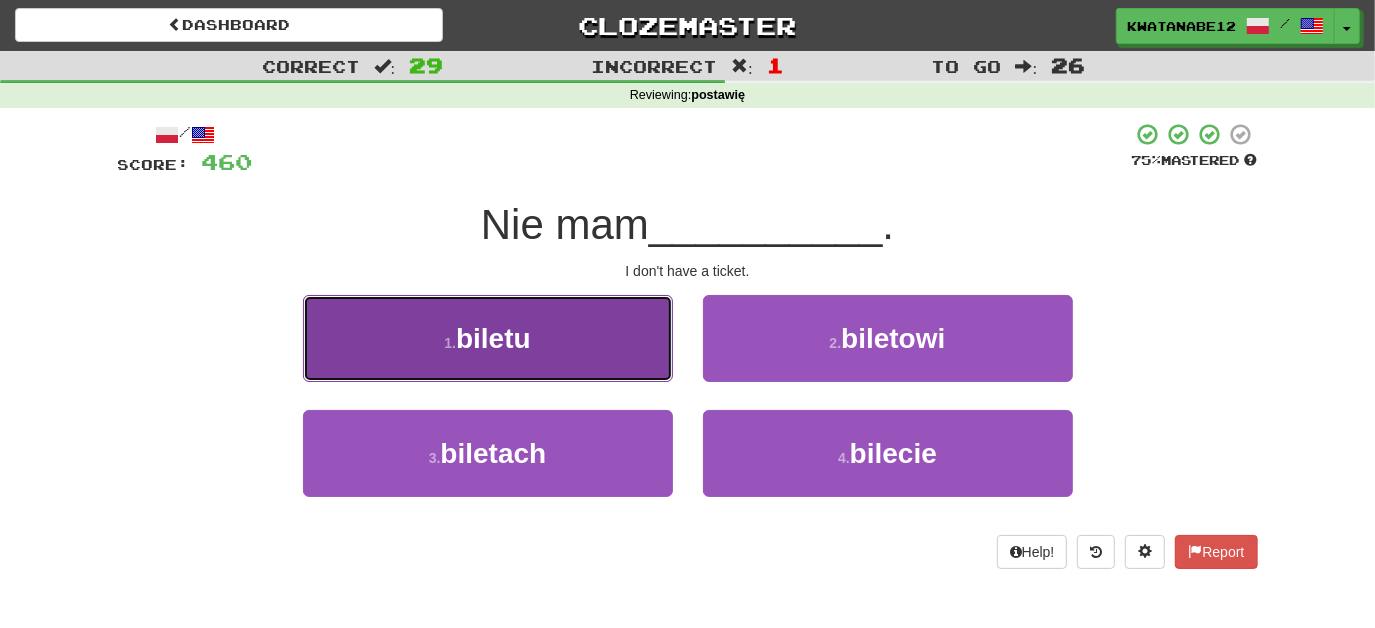 click on "1 .  biletu" at bounding box center (488, 338) 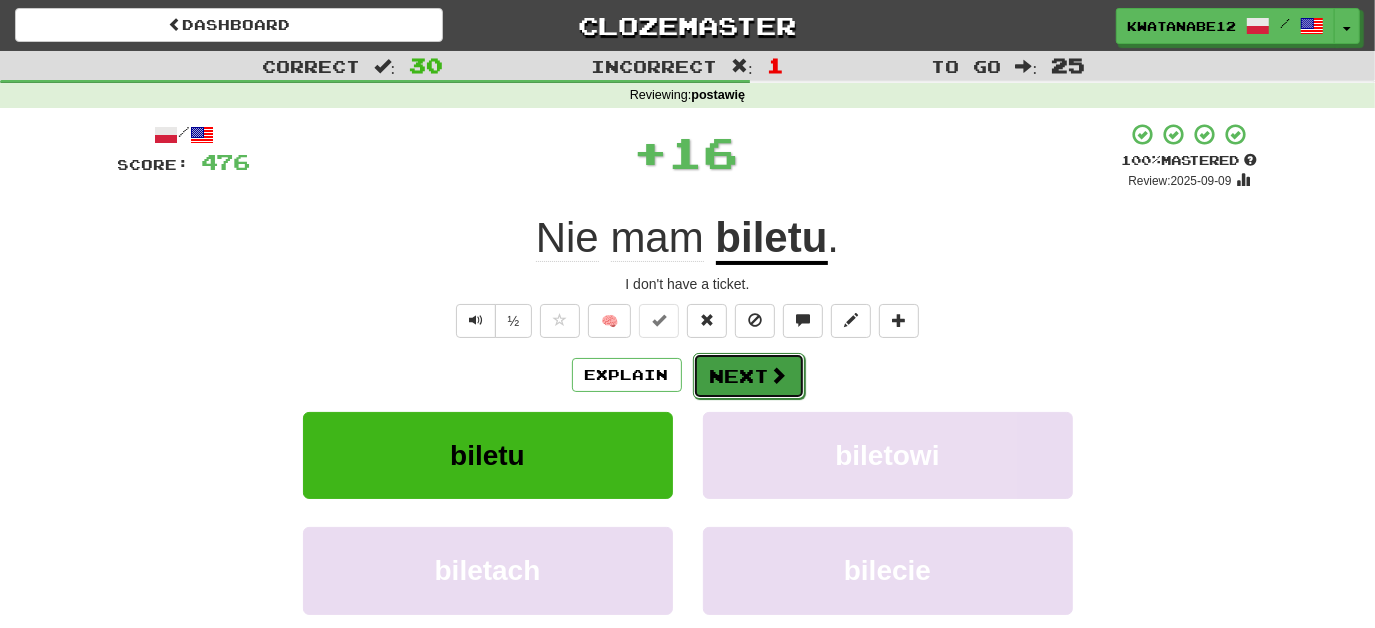 click on "Next" at bounding box center (749, 376) 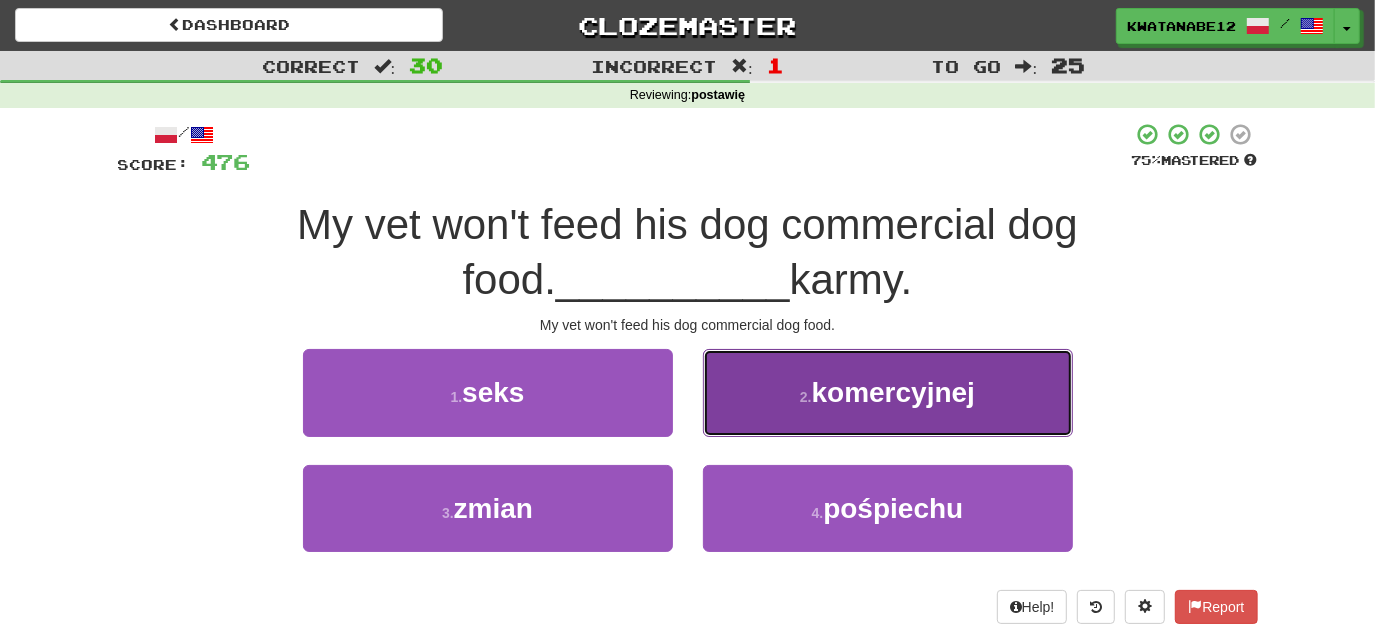 click on "2 .  komercyjnej" at bounding box center [888, 392] 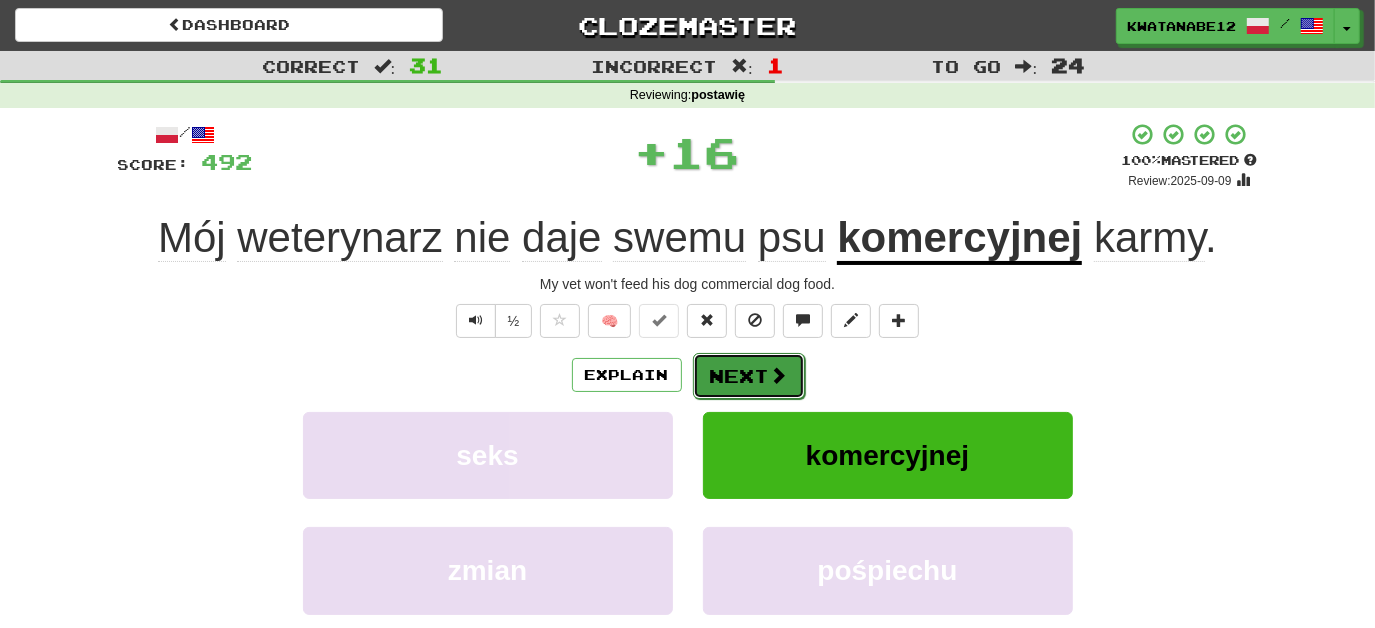 click on "Next" at bounding box center (749, 376) 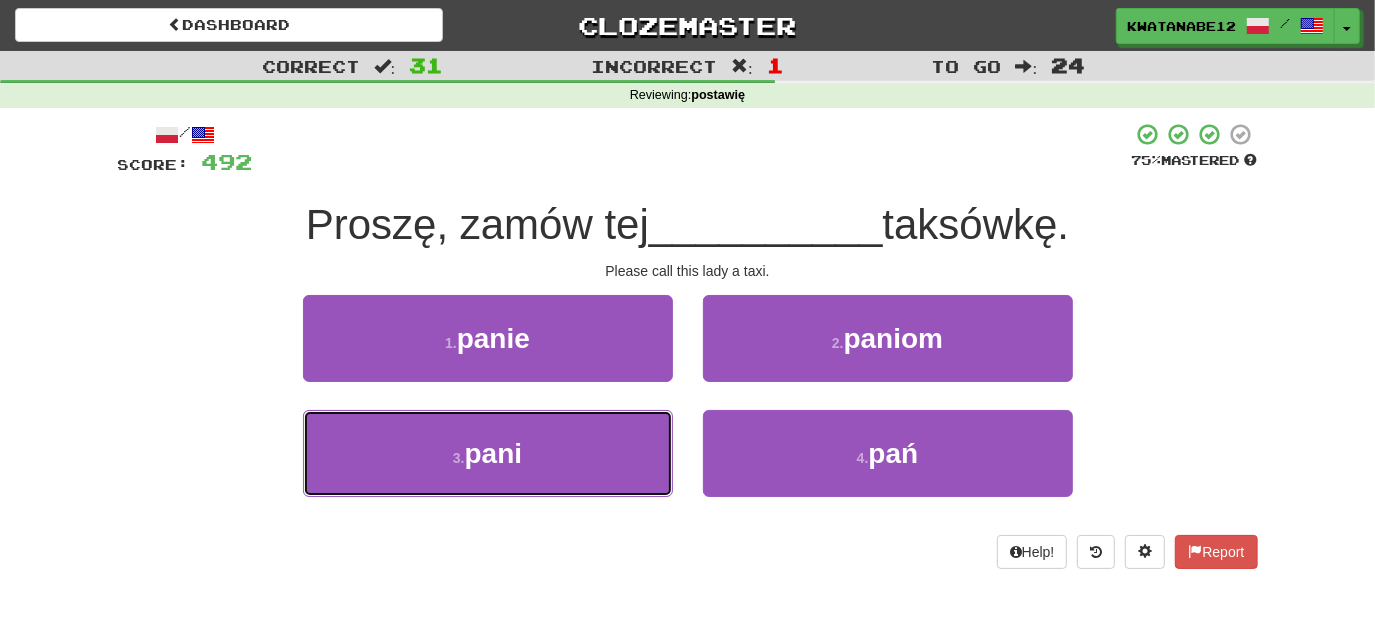 drag, startPoint x: 613, startPoint y: 441, endPoint x: 701, endPoint y: 397, distance: 98.38699 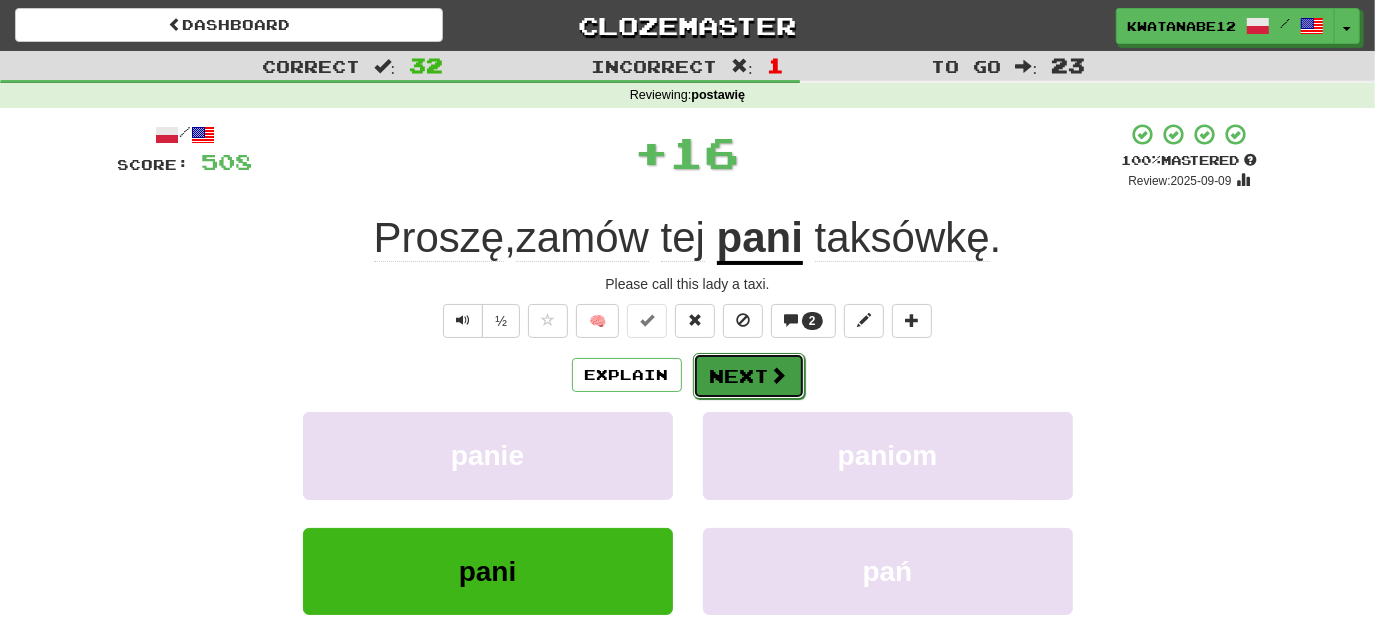click on "Next" at bounding box center (749, 376) 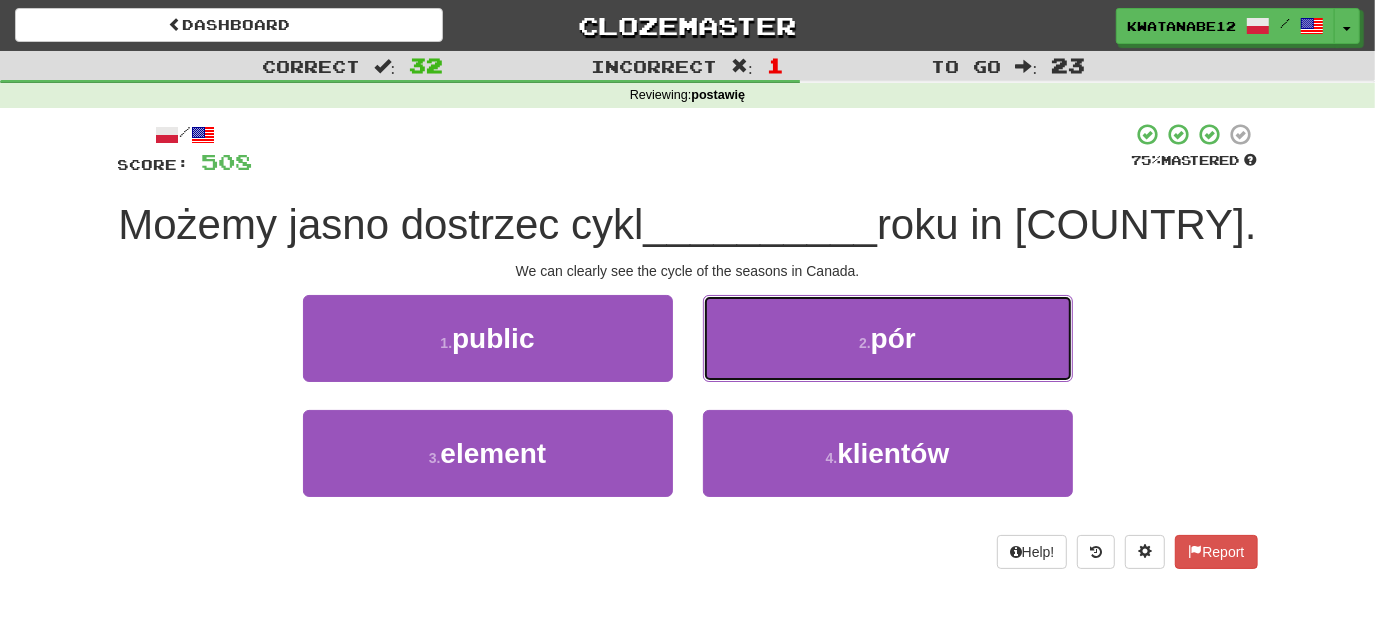 drag, startPoint x: 778, startPoint y: 335, endPoint x: 770, endPoint y: 349, distance: 16.124516 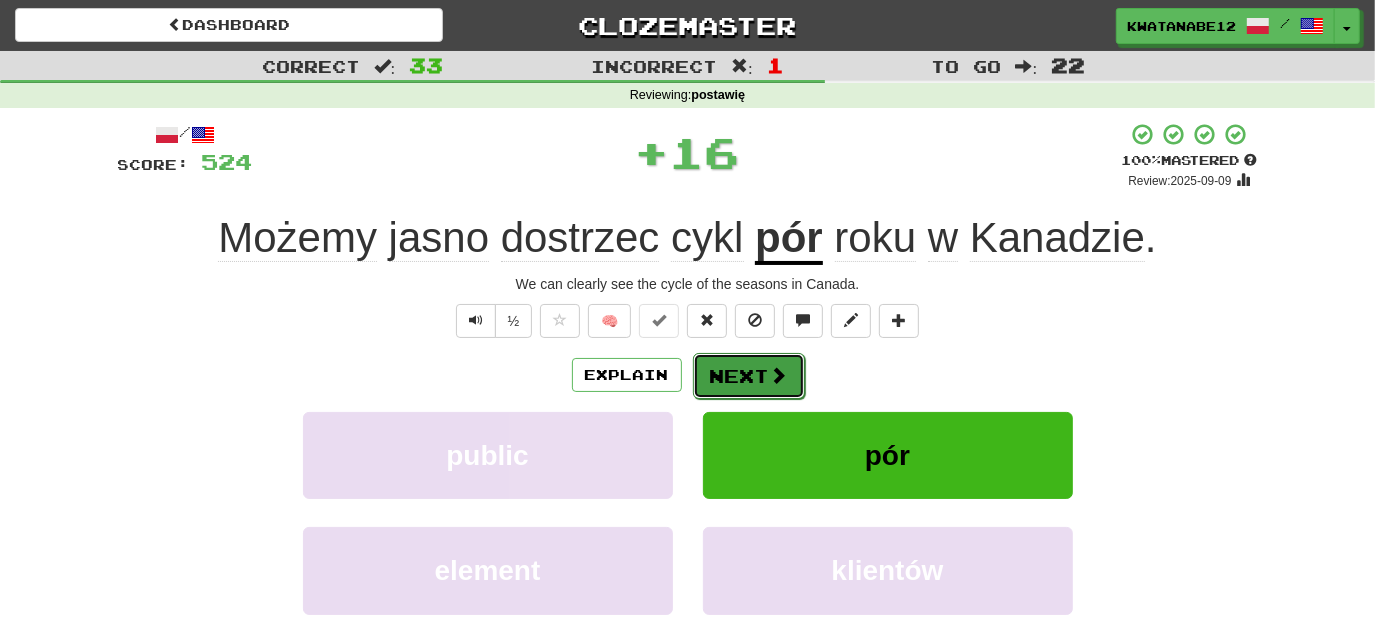 click on "Next" at bounding box center [749, 376] 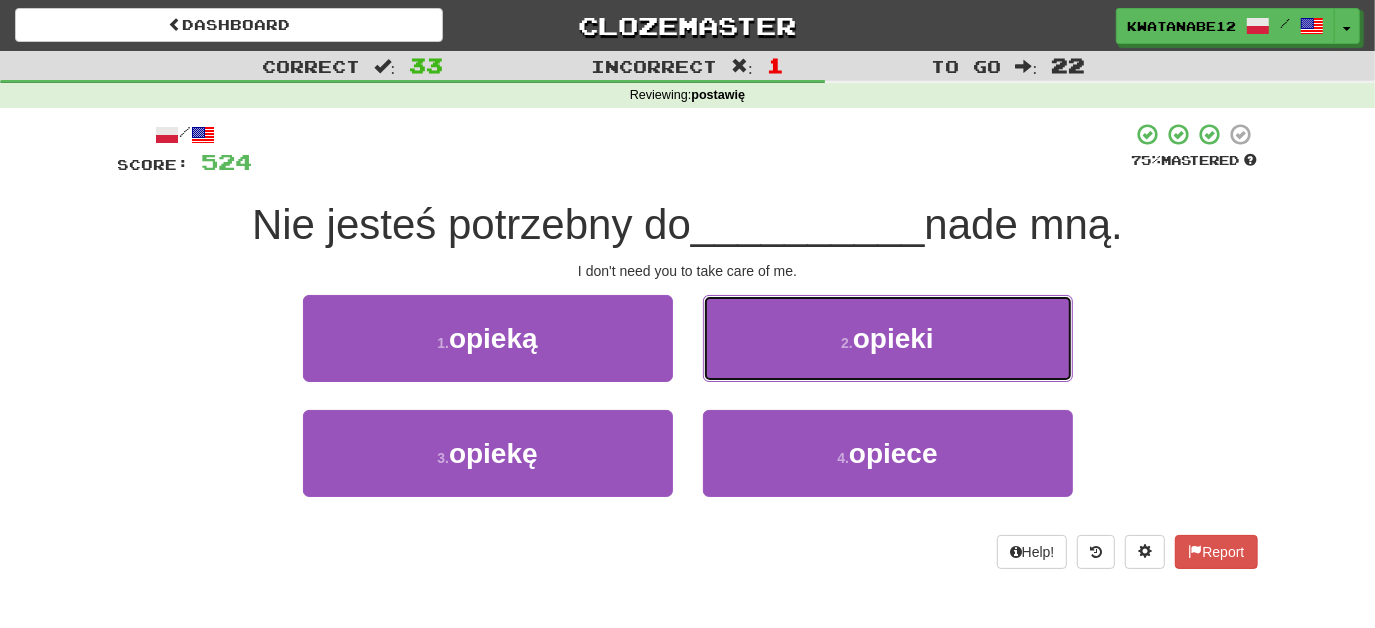 drag, startPoint x: 768, startPoint y: 336, endPoint x: 755, endPoint y: 350, distance: 19.104973 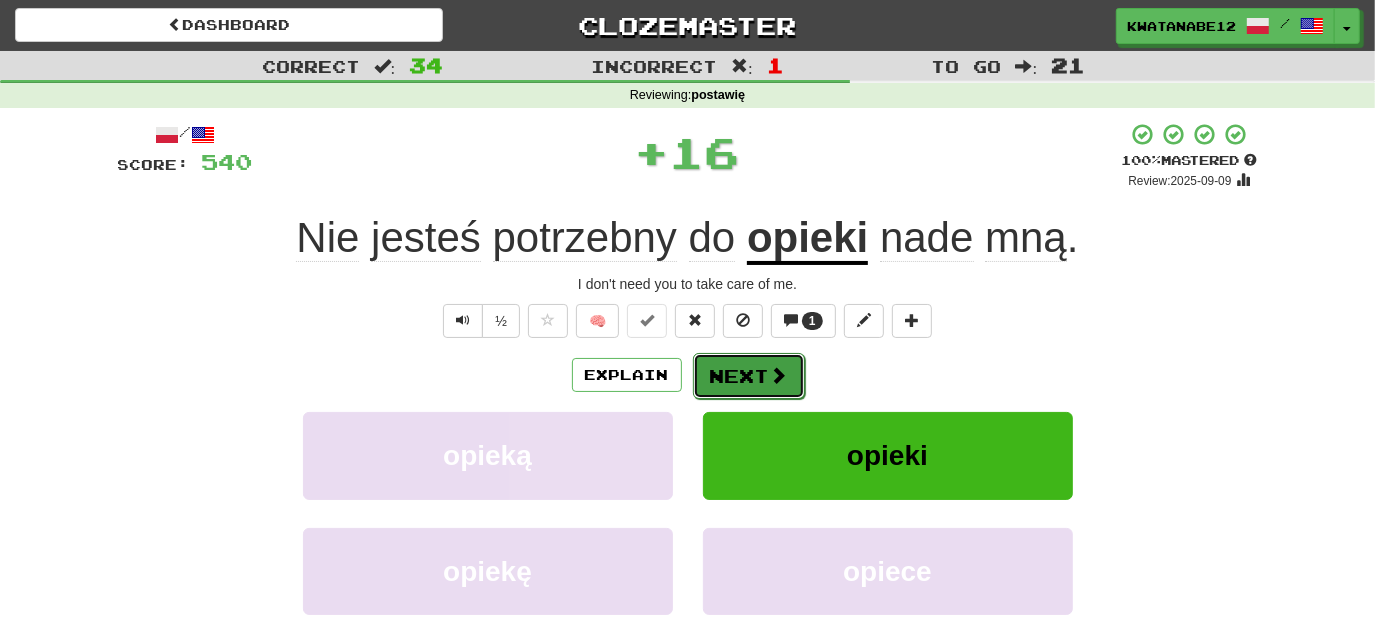 click on "Next" at bounding box center (749, 376) 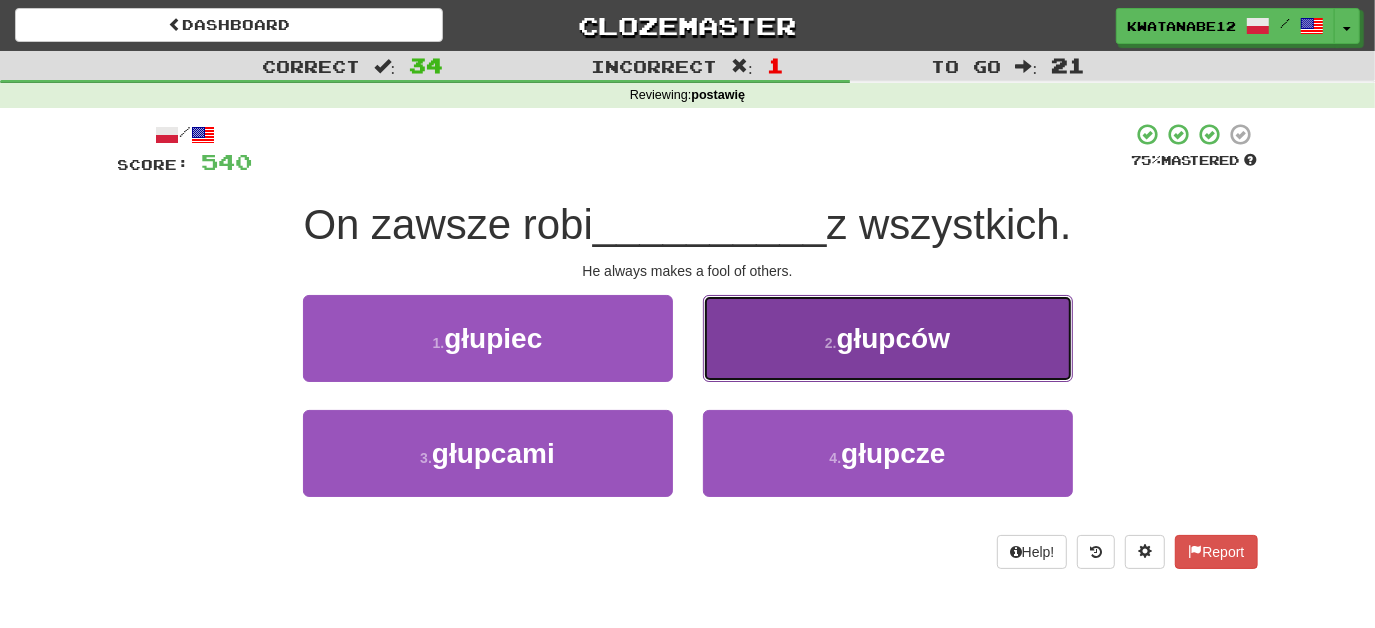 click on "2 .  głupców" at bounding box center [888, 338] 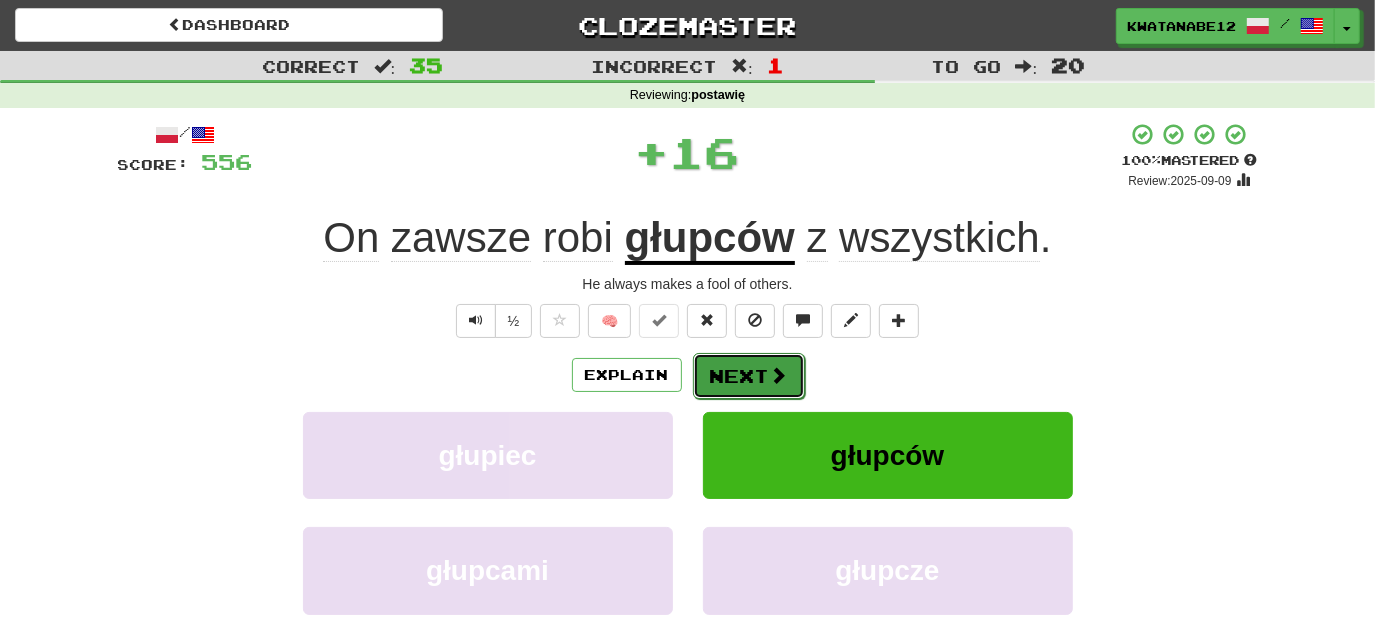 click on "Next" at bounding box center [749, 376] 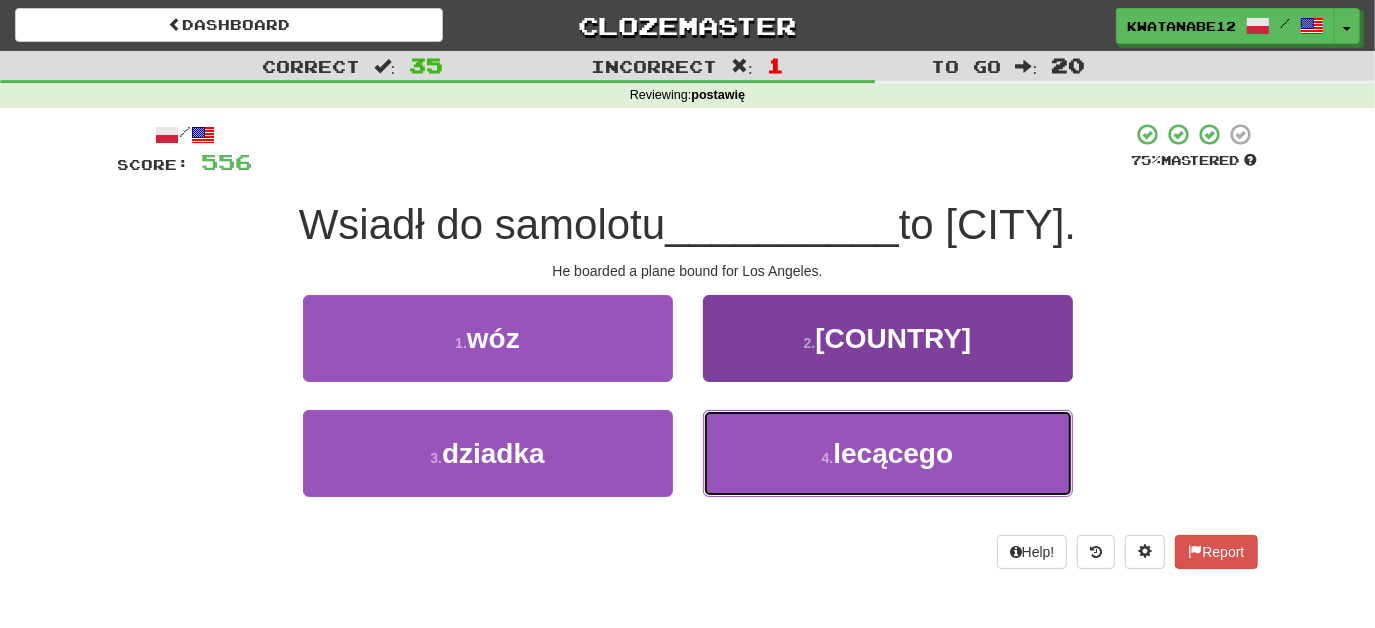 click on "4 .  lecącego" at bounding box center (888, 453) 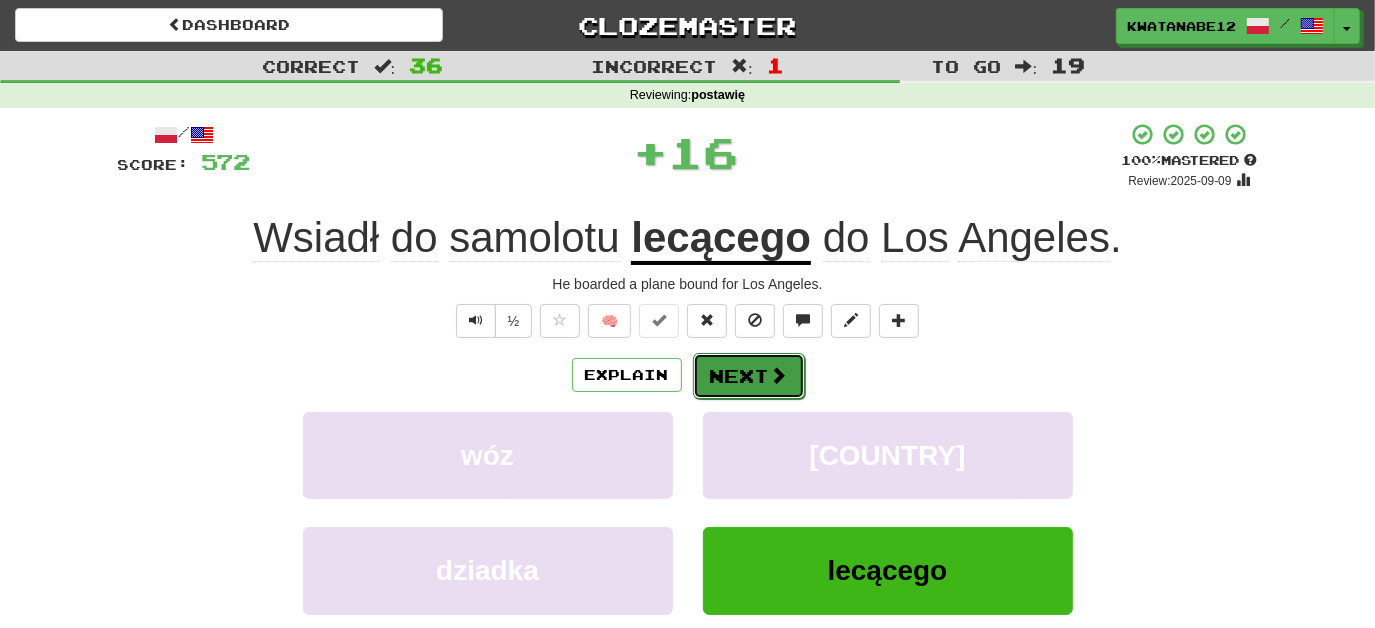 click on "Next" at bounding box center (749, 376) 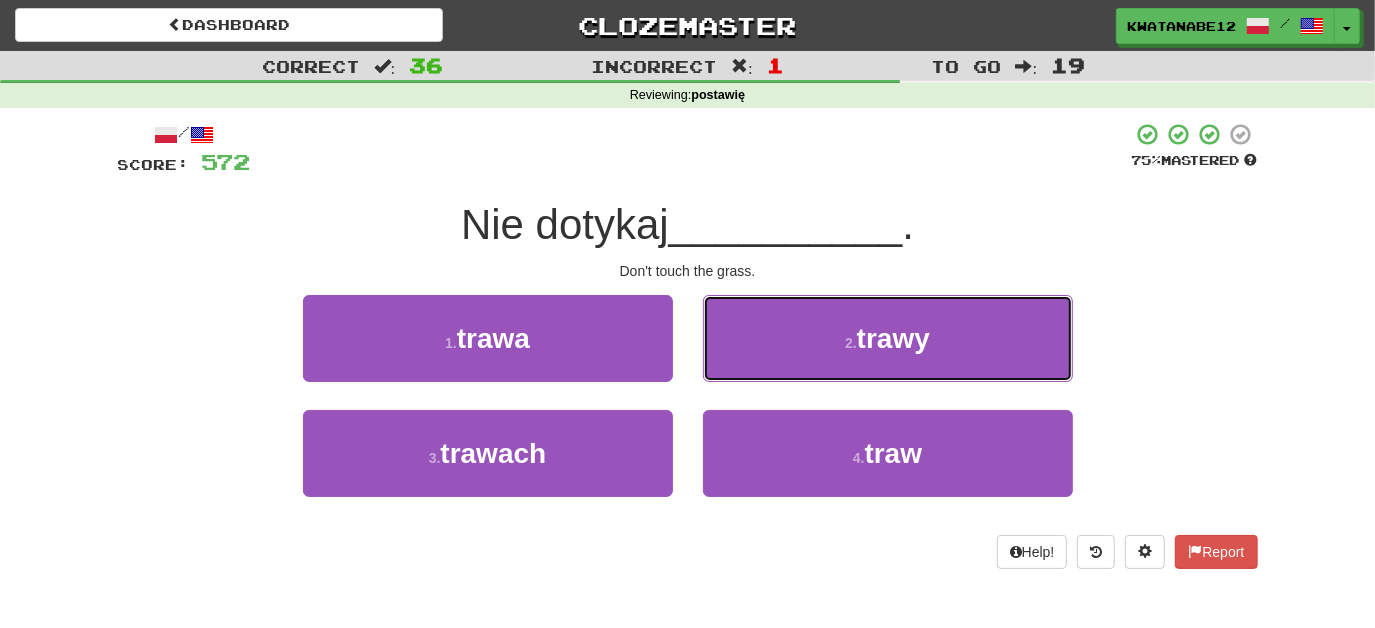 click on "2 .  trawy" at bounding box center [888, 338] 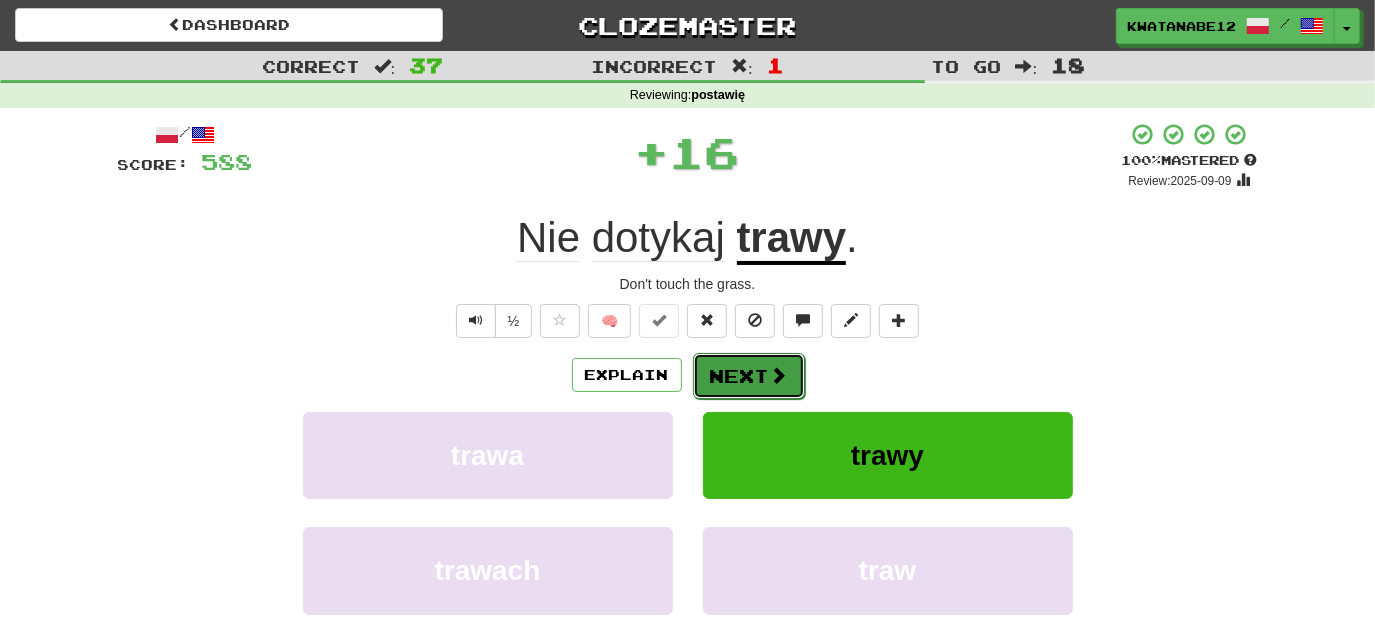 click on "Next" at bounding box center (749, 376) 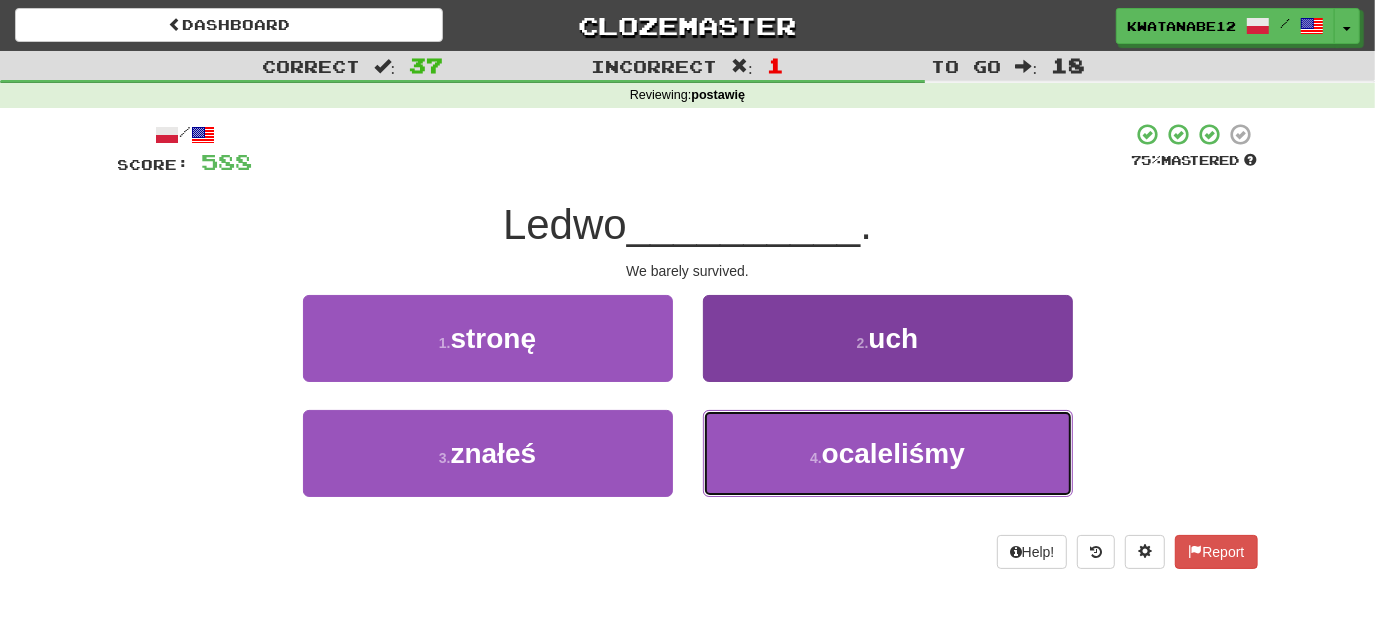 click on "4 .  ocaleliśmy" at bounding box center [888, 453] 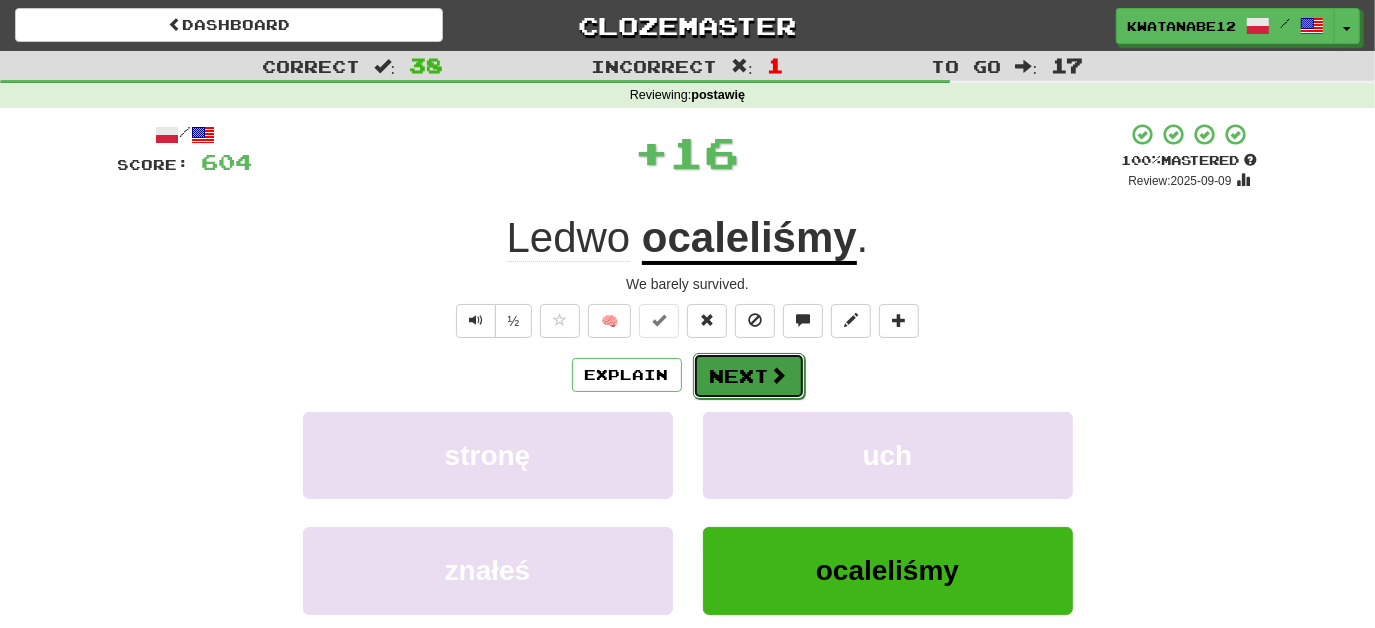 click on "Next" at bounding box center [749, 376] 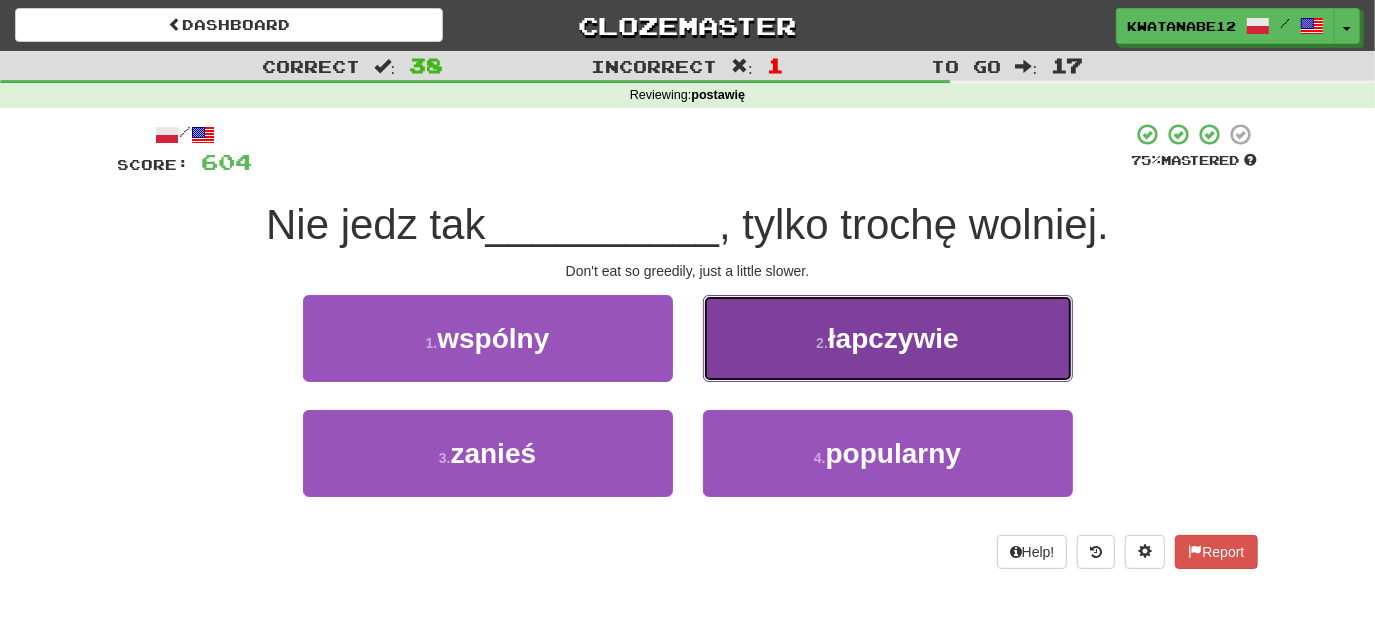 drag, startPoint x: 736, startPoint y: 361, endPoint x: 722, endPoint y: 367, distance: 15.231546 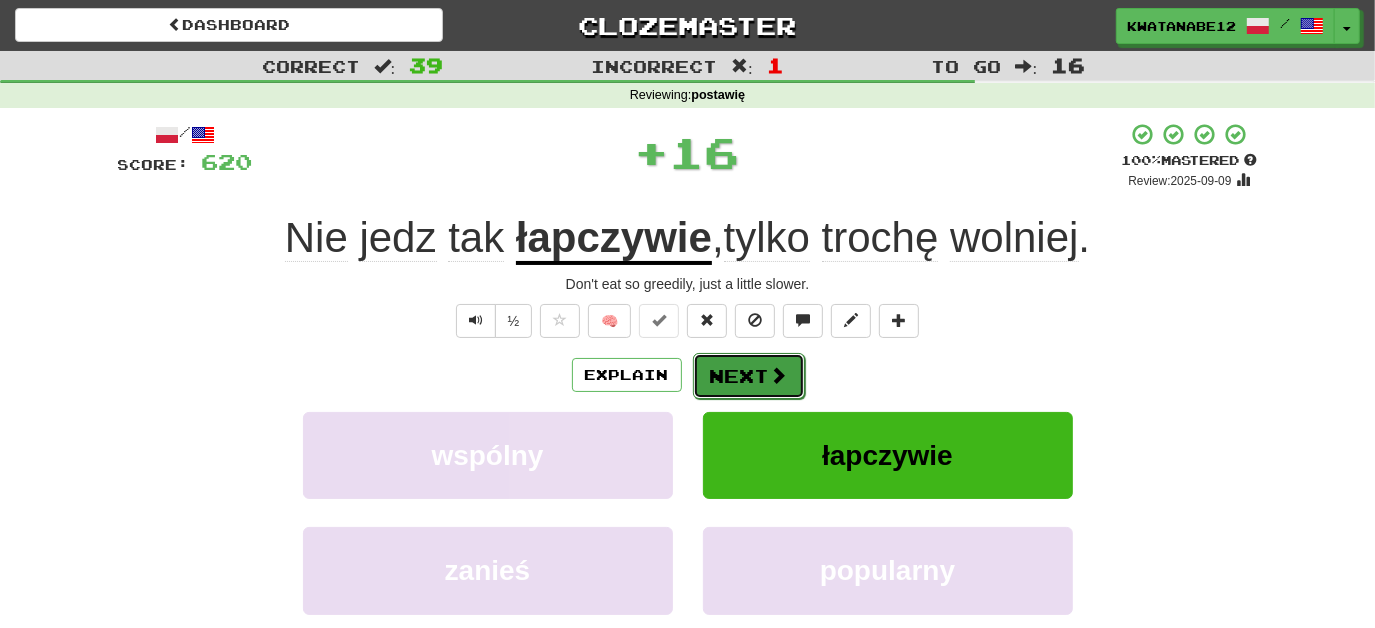 click on "Next" at bounding box center [749, 376] 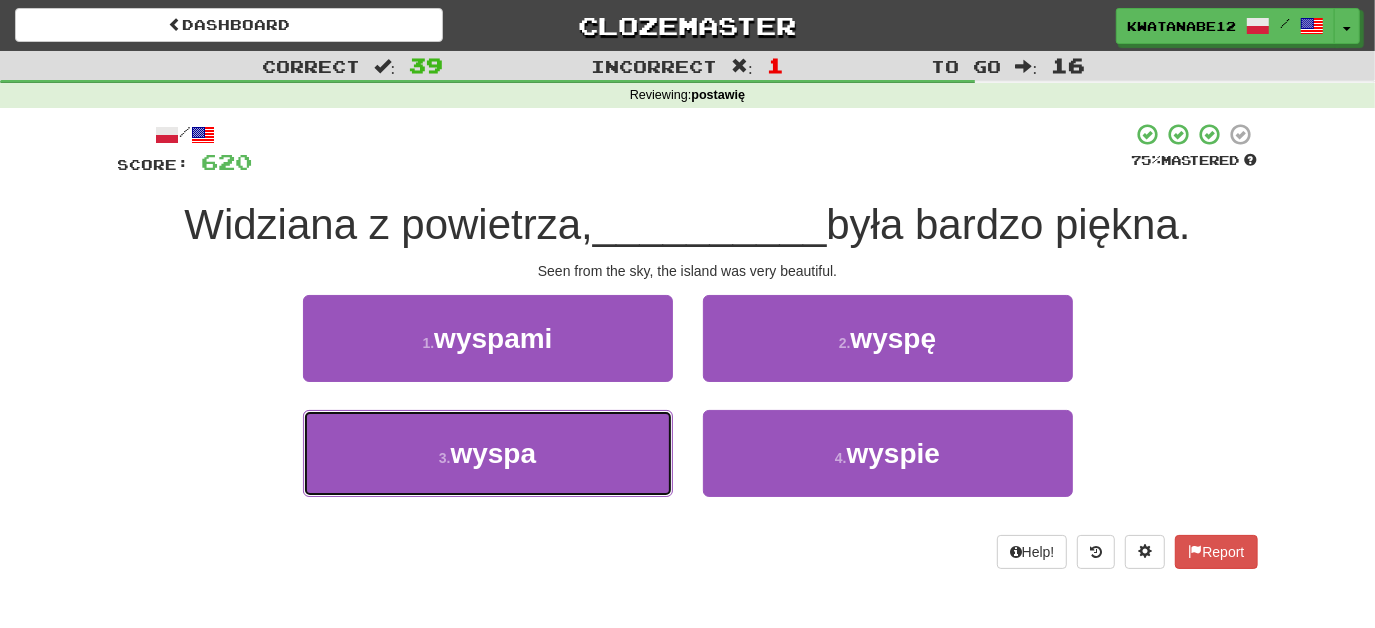 drag, startPoint x: 588, startPoint y: 447, endPoint x: 673, endPoint y: 402, distance: 96.17692 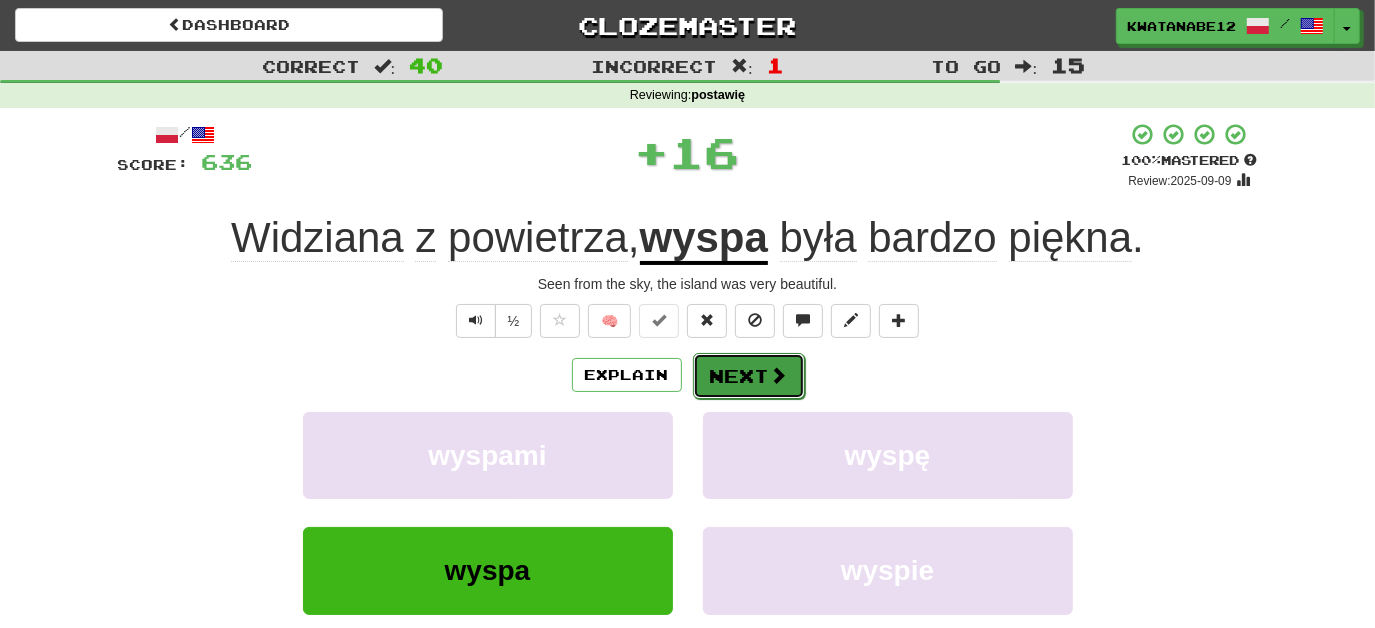 drag, startPoint x: 717, startPoint y: 392, endPoint x: 727, endPoint y: 391, distance: 10.049875 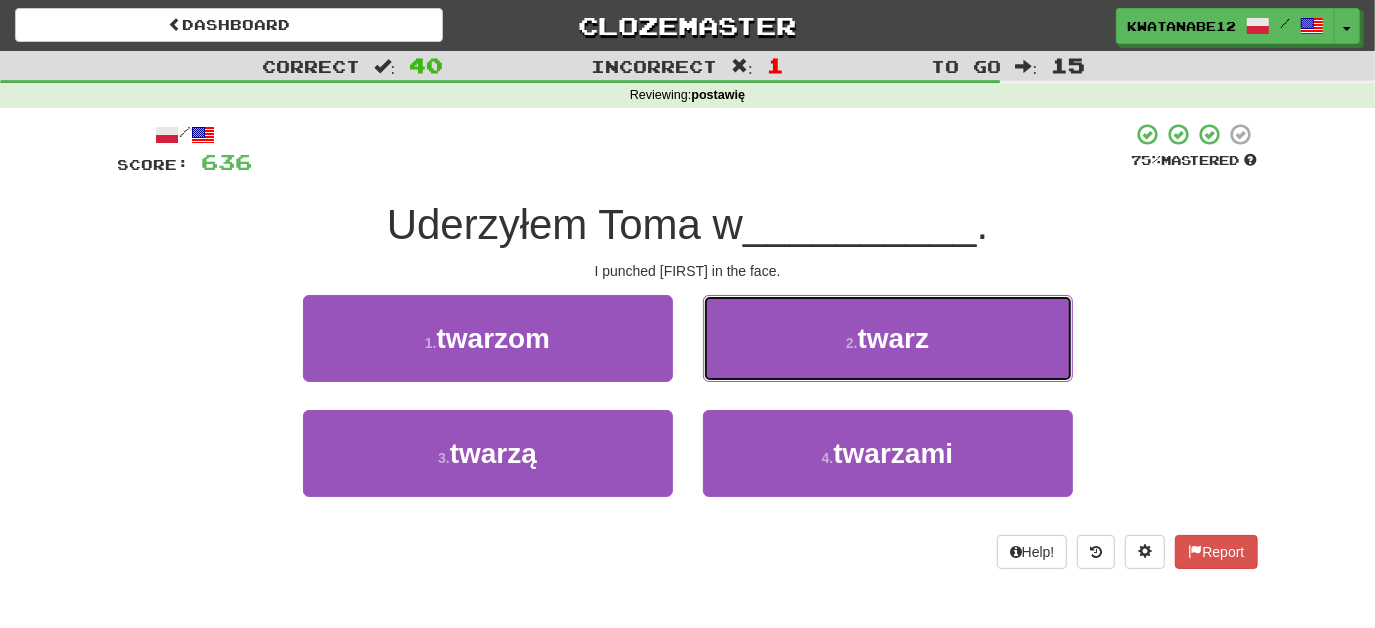 drag, startPoint x: 770, startPoint y: 341, endPoint x: 760, endPoint y: 350, distance: 13.453624 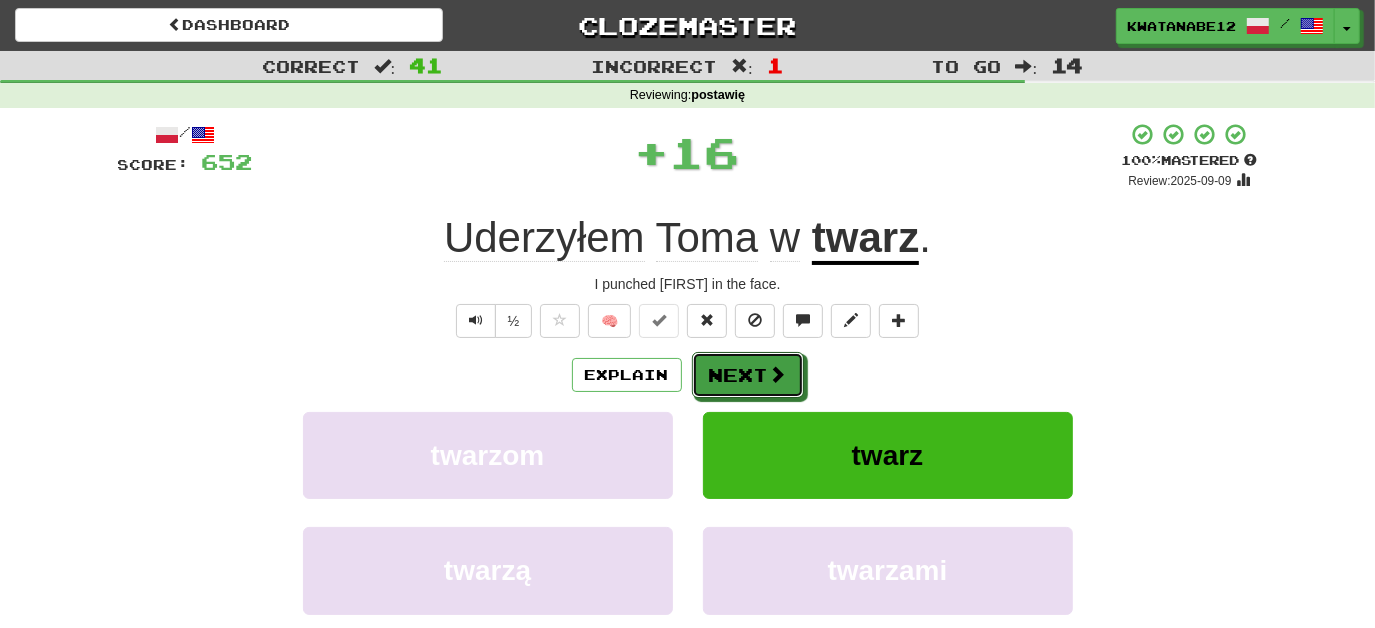 click on "Next" at bounding box center [748, 375] 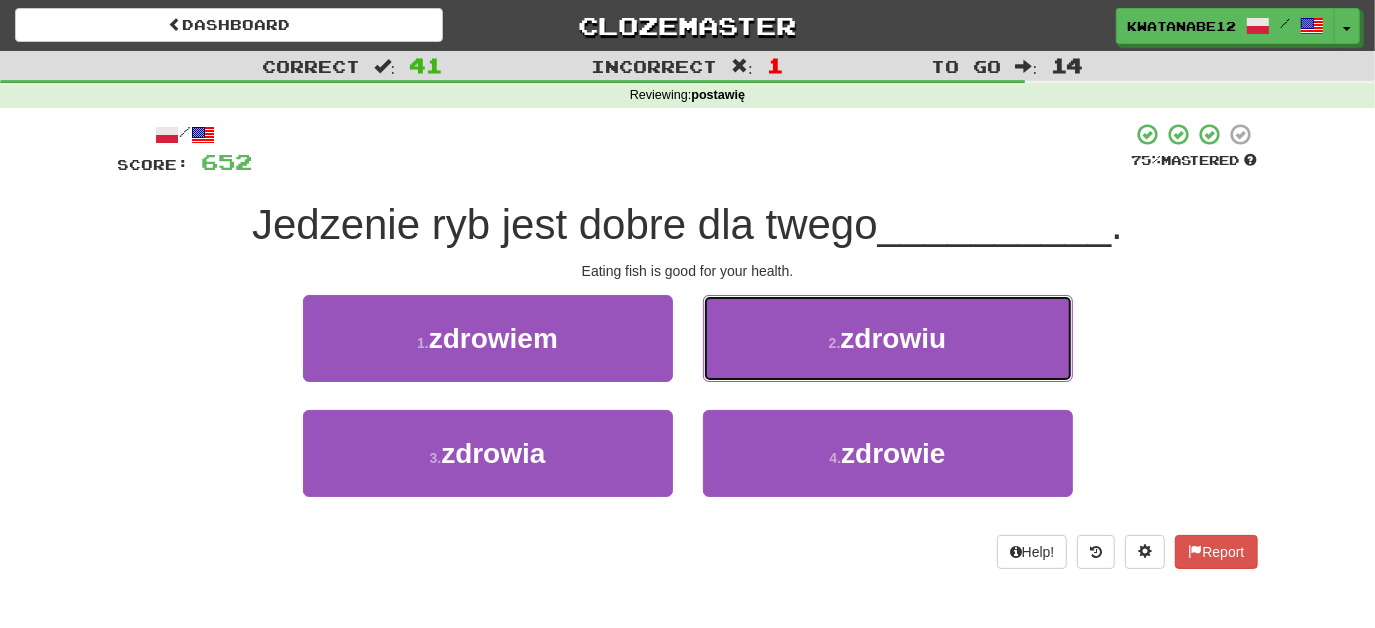 drag, startPoint x: 752, startPoint y: 338, endPoint x: 743, endPoint y: 349, distance: 14.21267 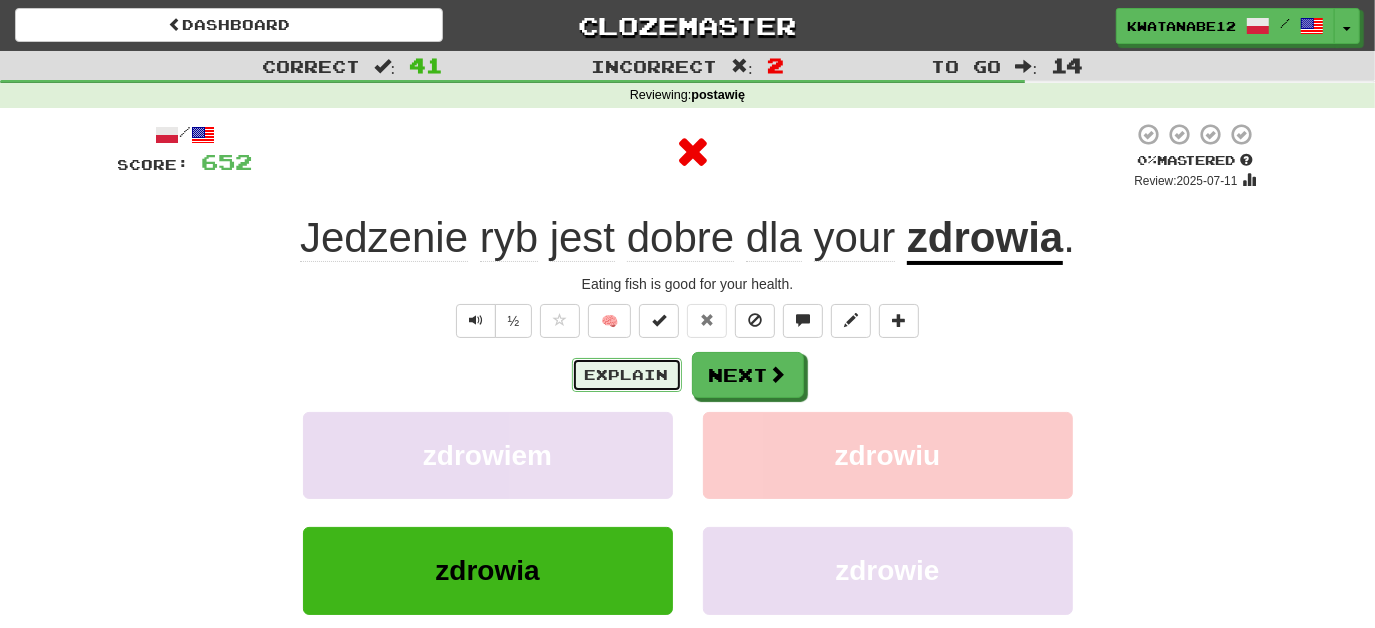 click on "Explain" at bounding box center [627, 375] 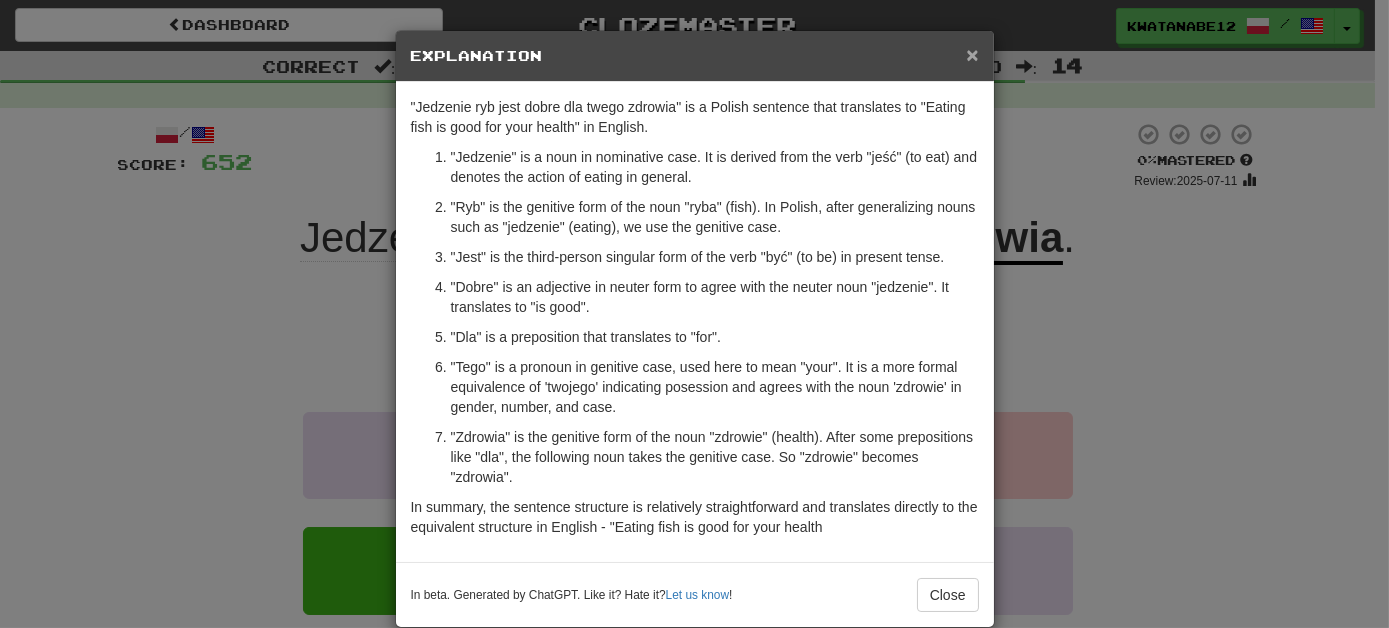 drag, startPoint x: 970, startPoint y: 51, endPoint x: 924, endPoint y: 125, distance: 87.13208 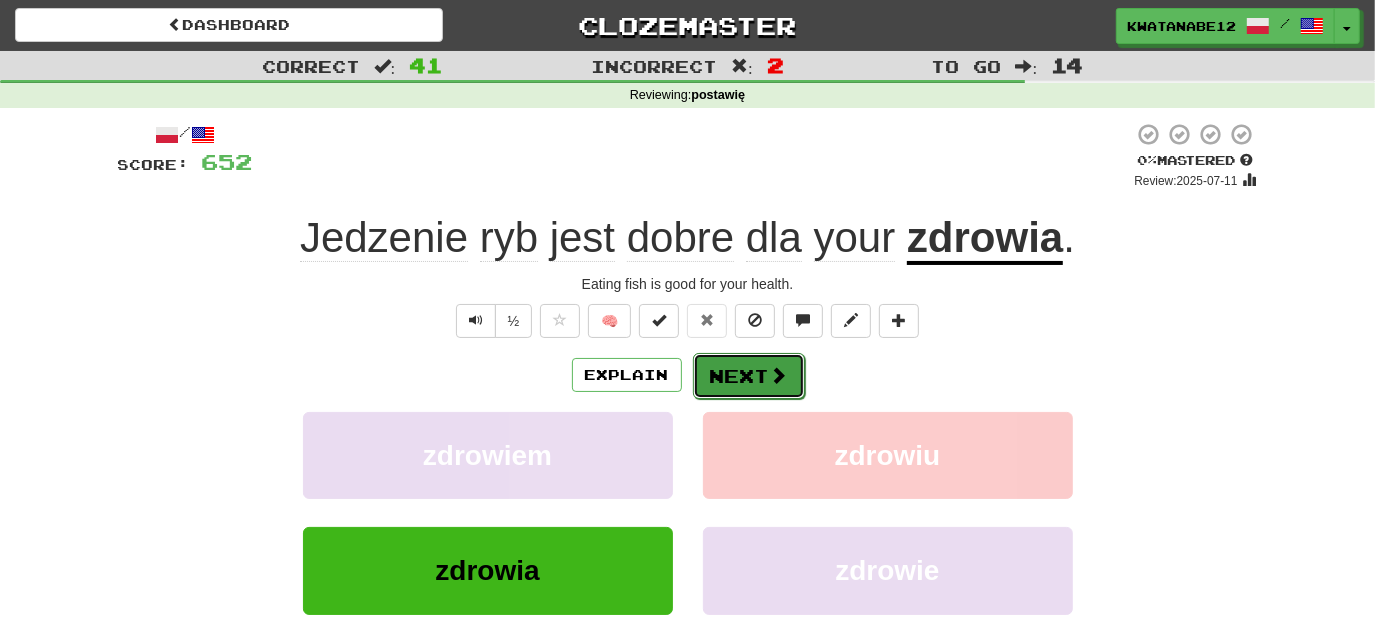 click on "Next" at bounding box center (749, 376) 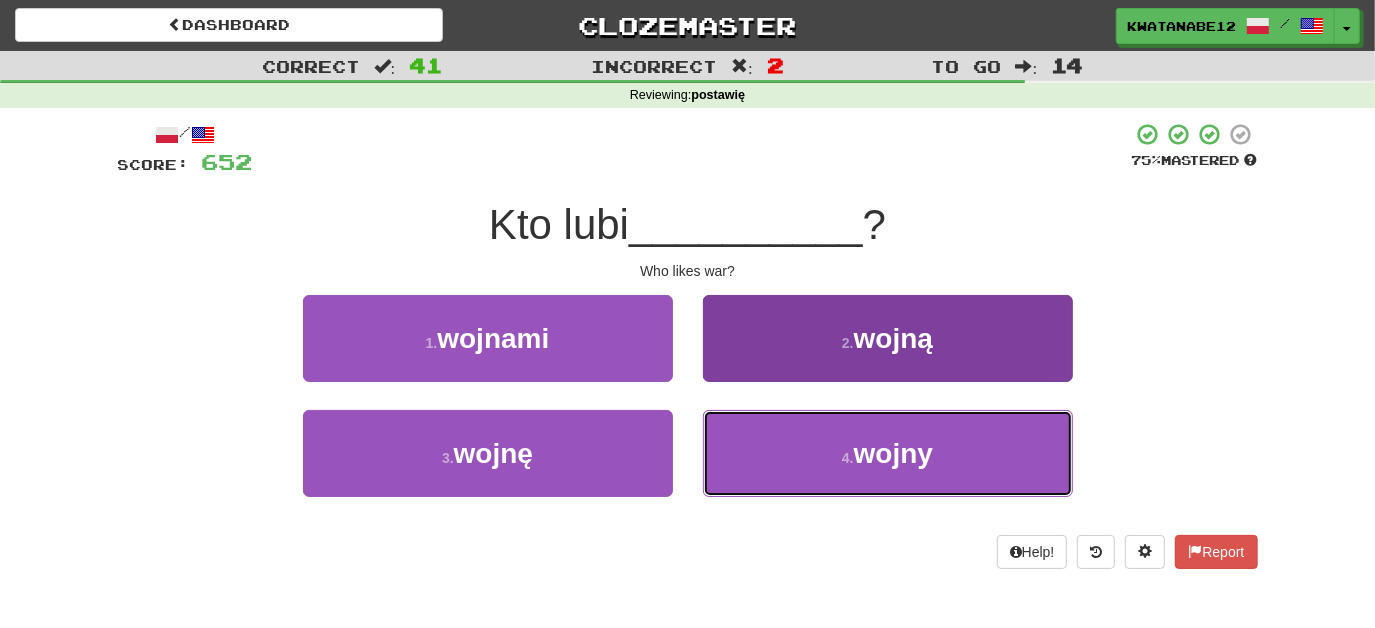 click on "4 .  wojny" at bounding box center [888, 453] 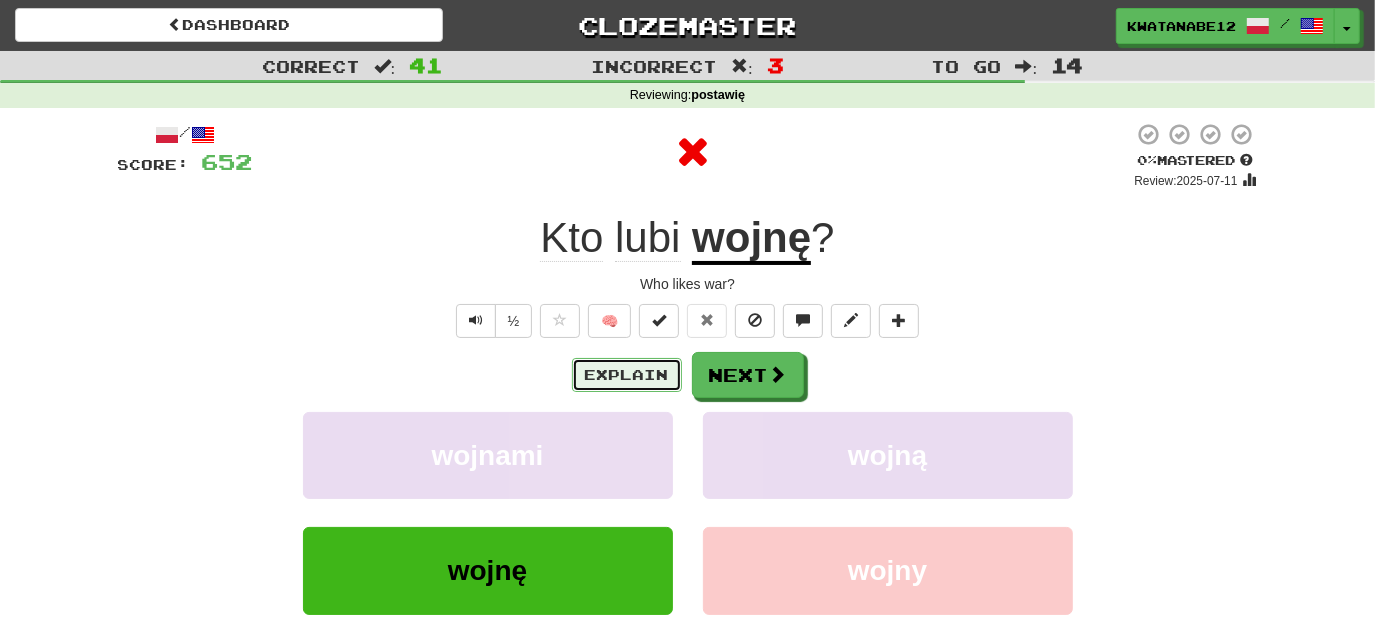 click on "Explain" at bounding box center [627, 375] 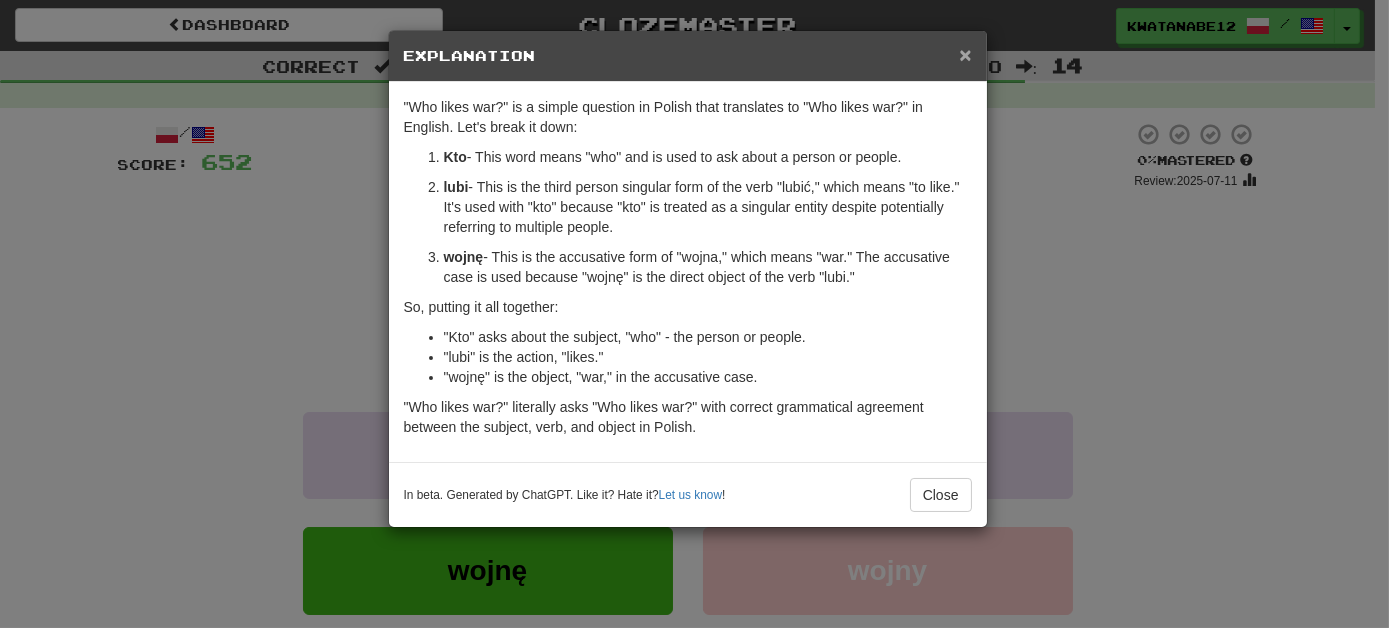 drag, startPoint x: 968, startPoint y: 44, endPoint x: 927, endPoint y: 112, distance: 79.40403 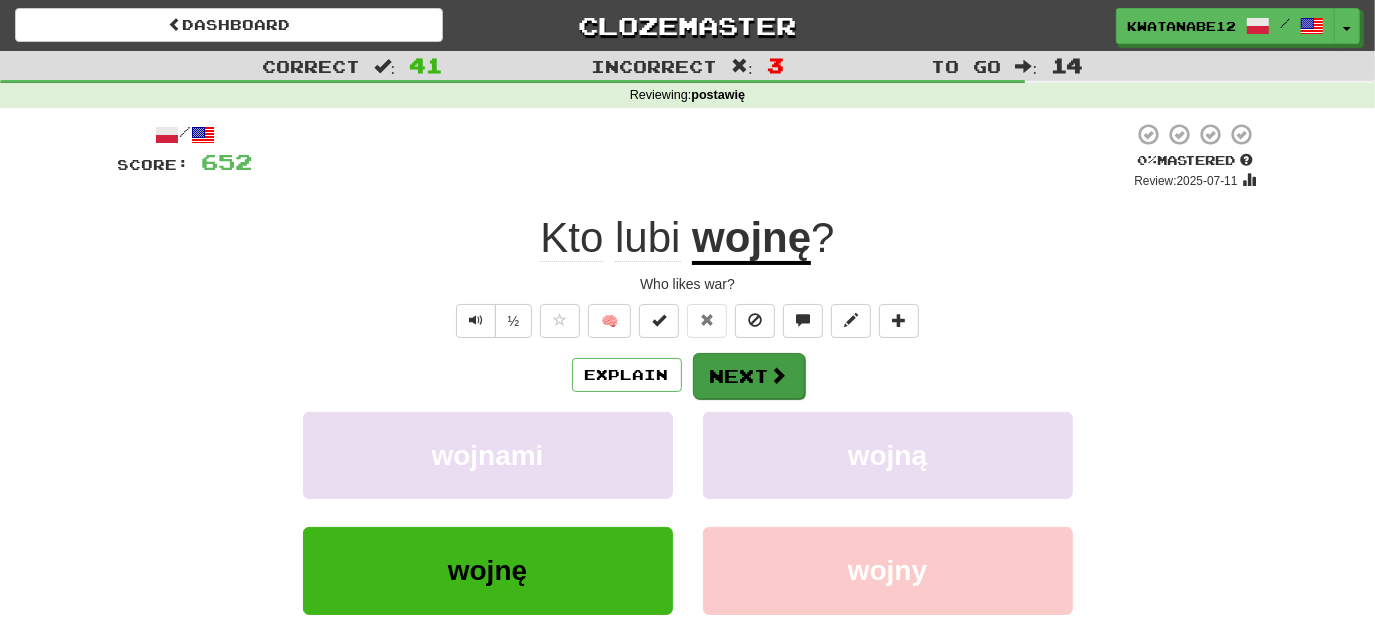 drag, startPoint x: 717, startPoint y: 350, endPoint x: 727, endPoint y: 367, distance: 19.723083 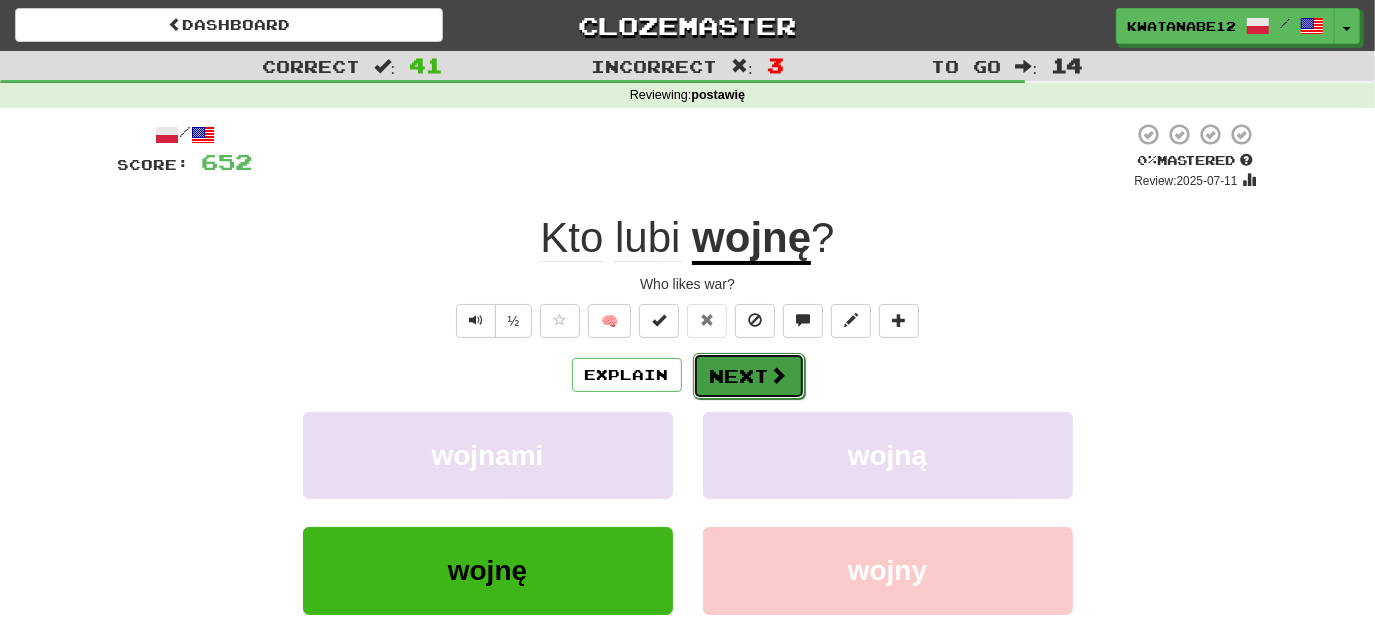 click on "Next" at bounding box center (749, 376) 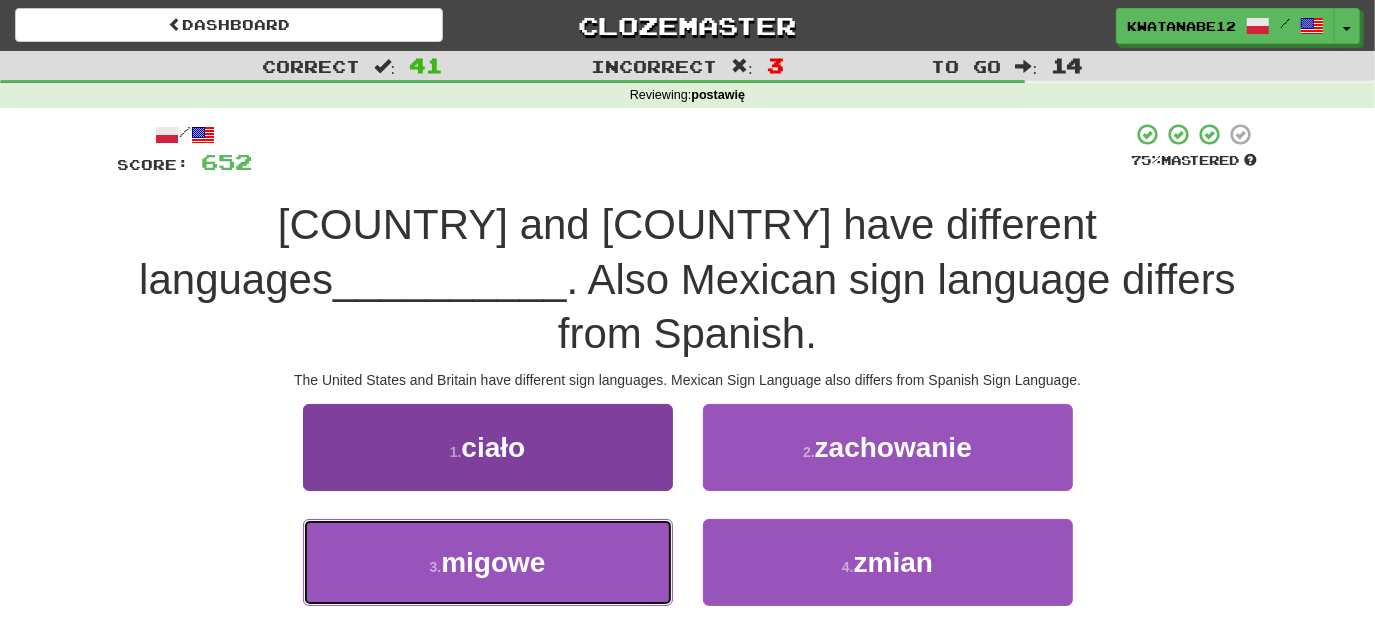 click on "3 .  migowe" at bounding box center [488, 562] 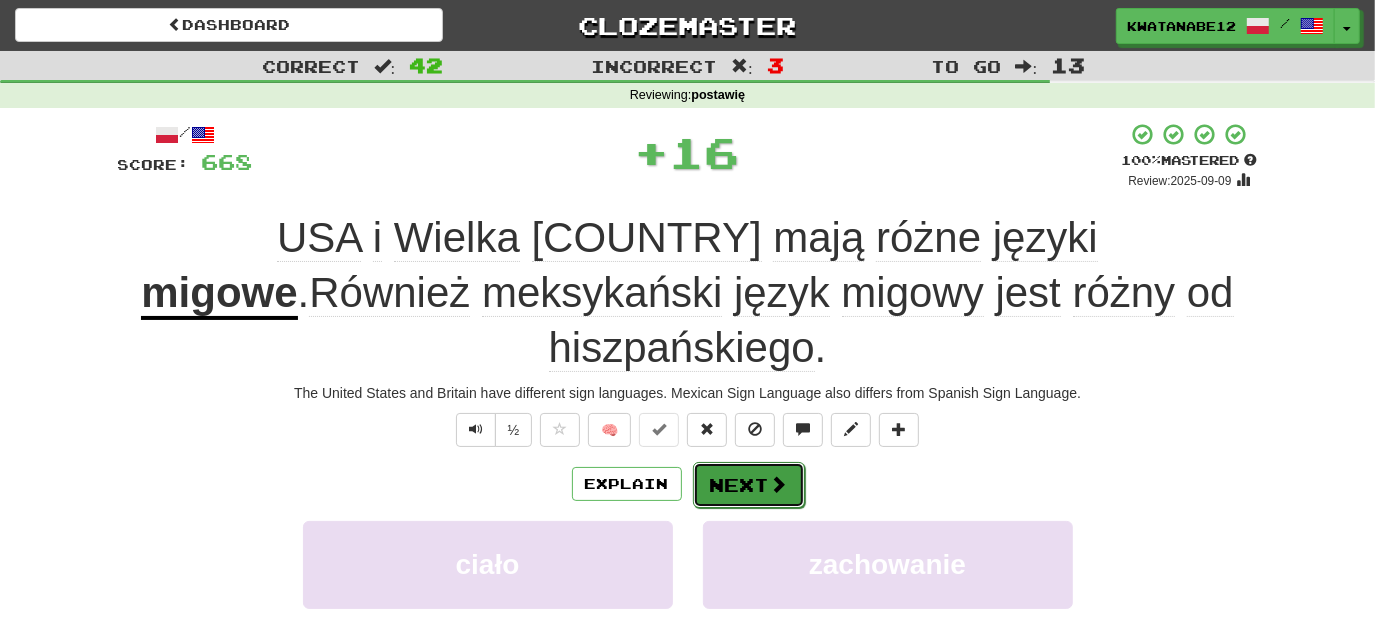 click on "Next" at bounding box center (749, 485) 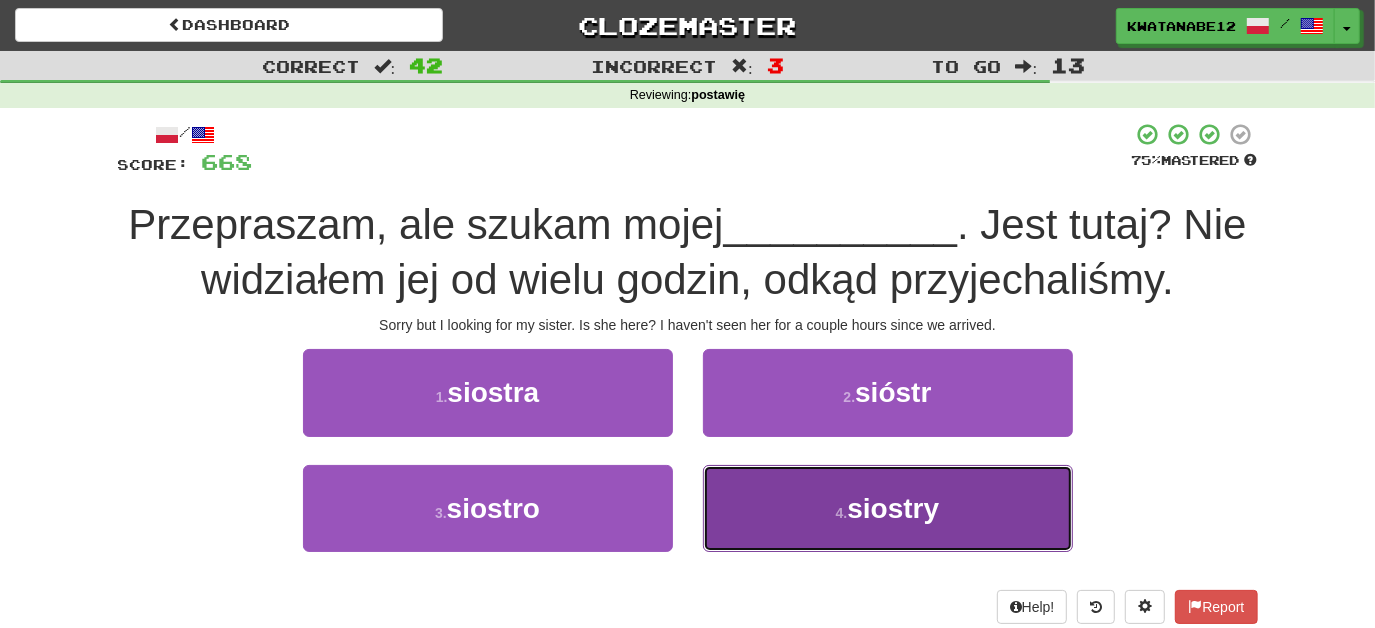 click on "4 .  siostry" at bounding box center (888, 508) 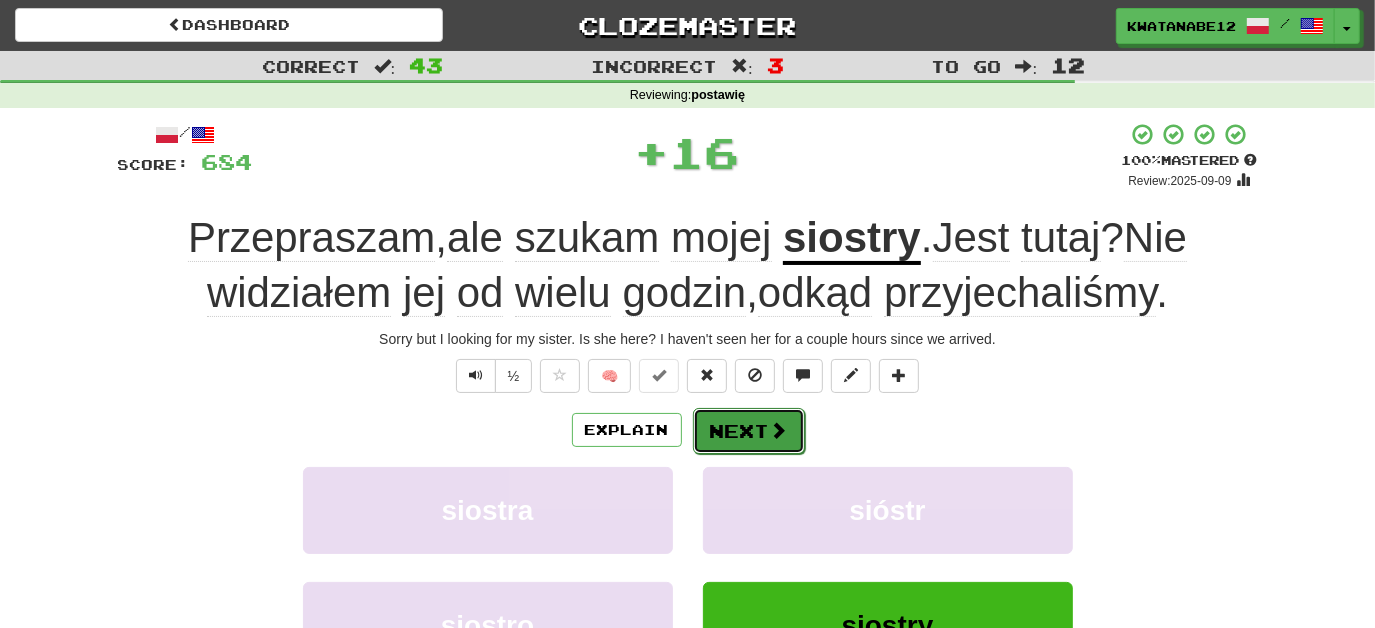 click on "Next" at bounding box center [749, 431] 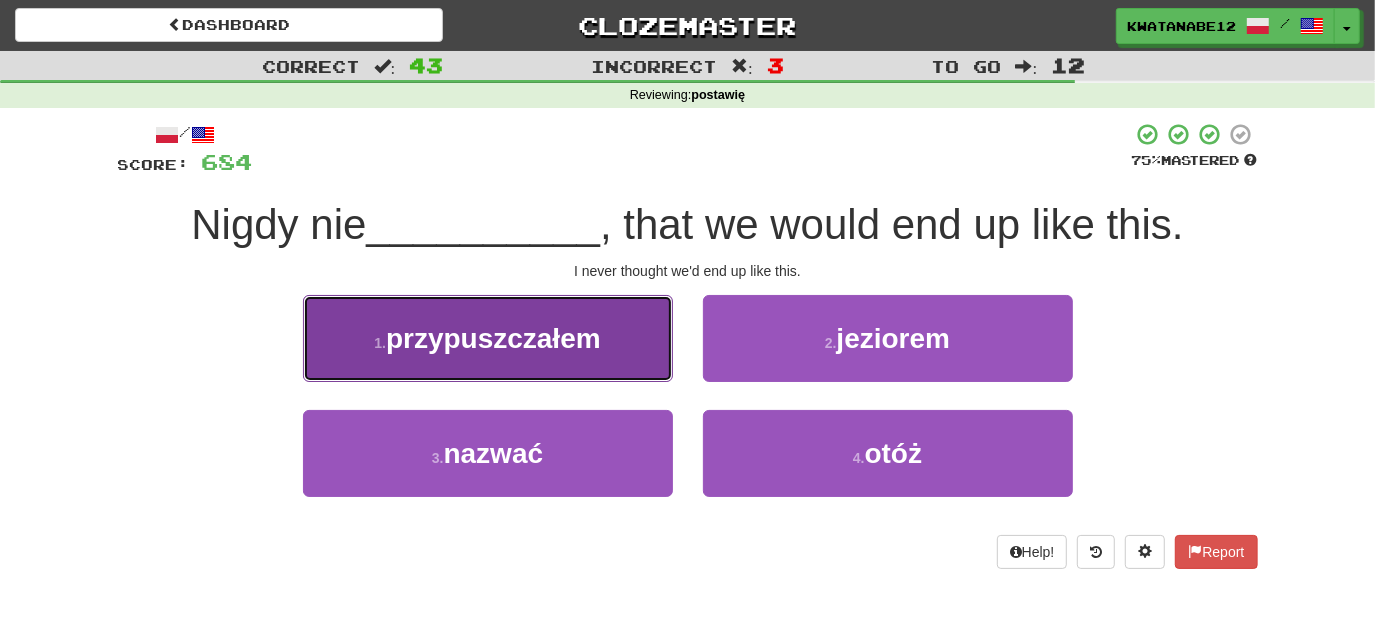 drag, startPoint x: 589, startPoint y: 350, endPoint x: 632, endPoint y: 360, distance: 44.14748 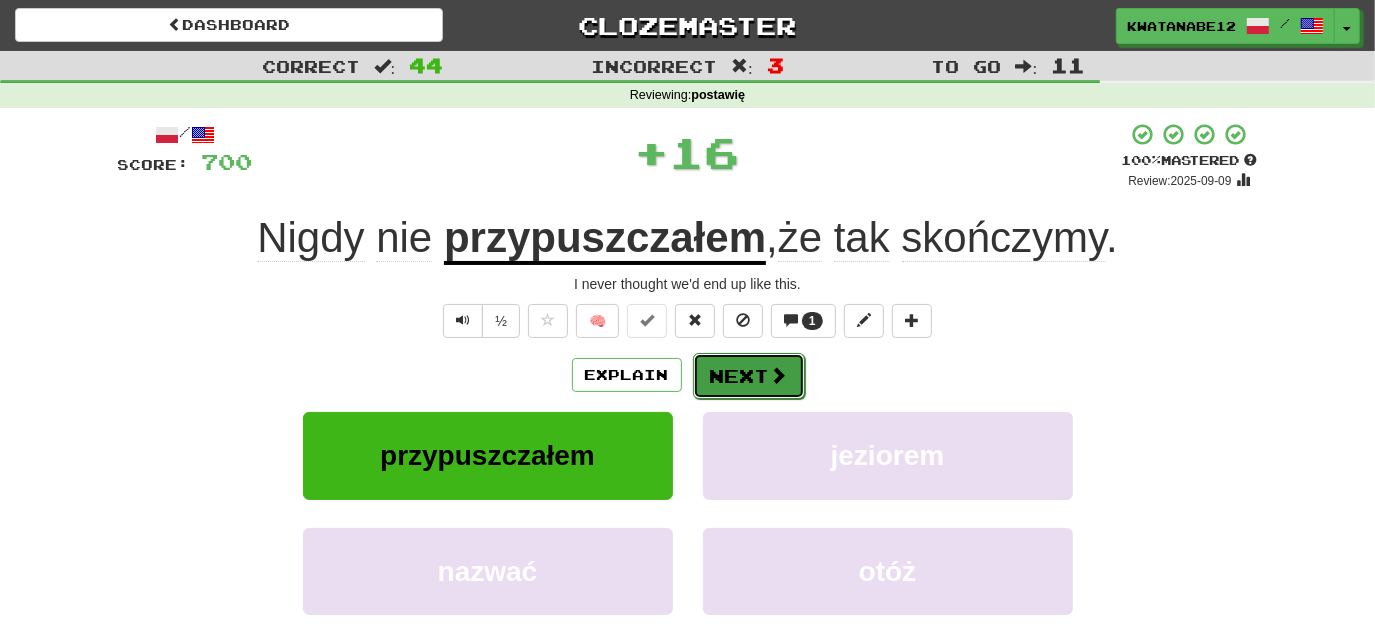click on "Next" at bounding box center [749, 376] 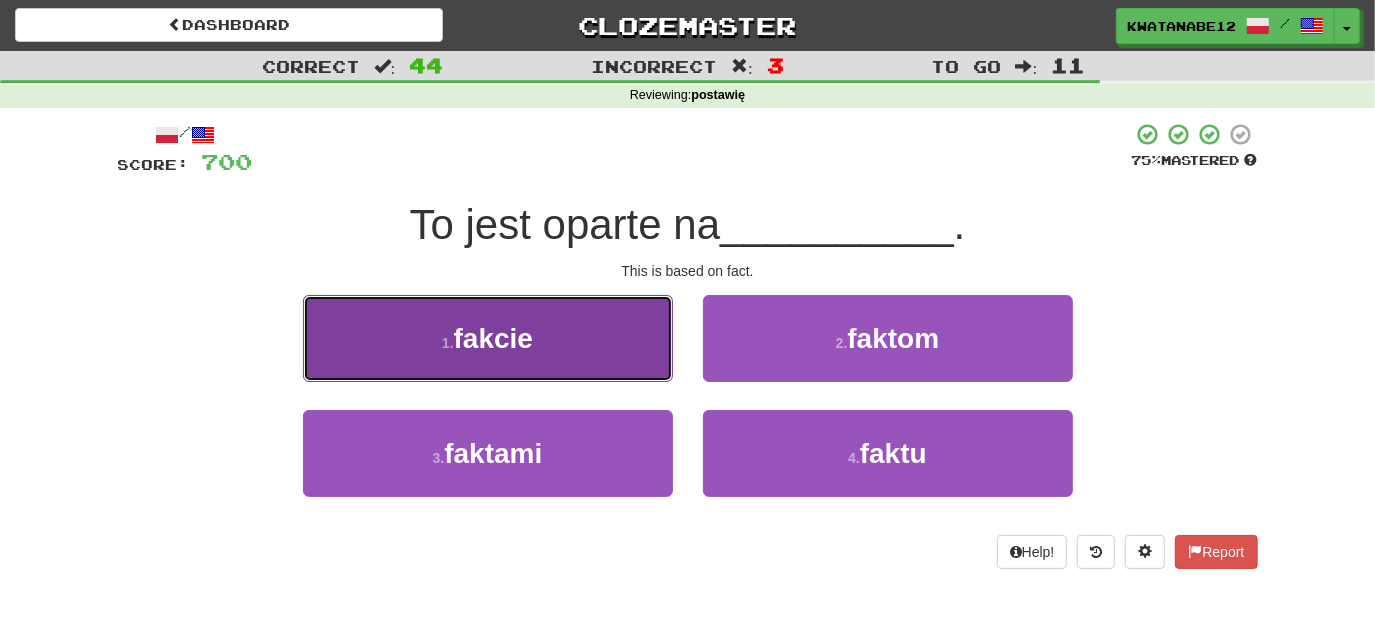 drag, startPoint x: 608, startPoint y: 353, endPoint x: 627, endPoint y: 353, distance: 19 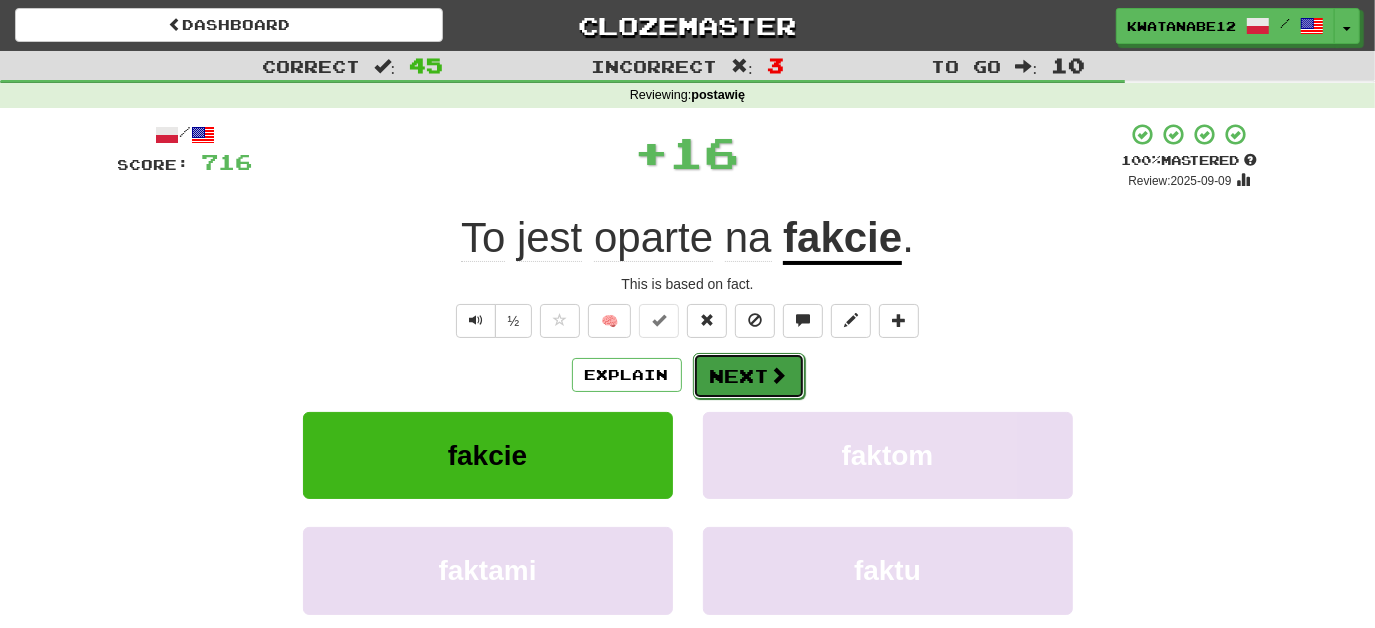 click on "Next" at bounding box center [749, 376] 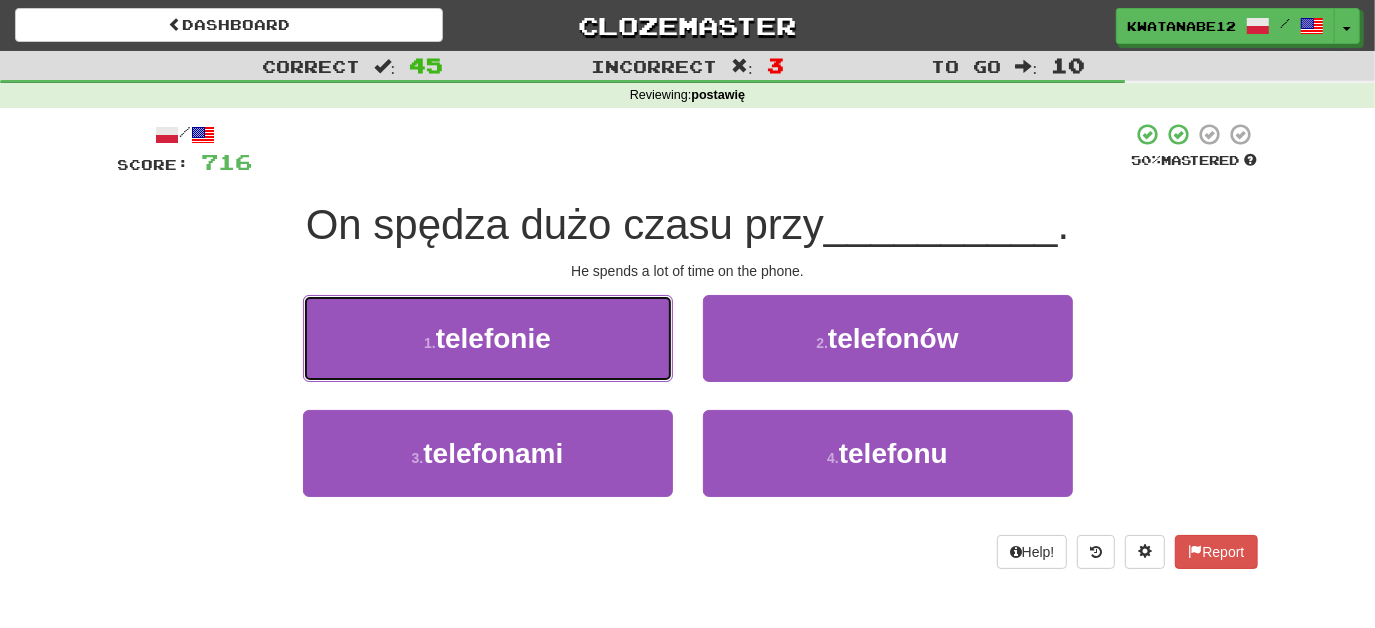 drag, startPoint x: 610, startPoint y: 338, endPoint x: 644, endPoint y: 348, distance: 35.44009 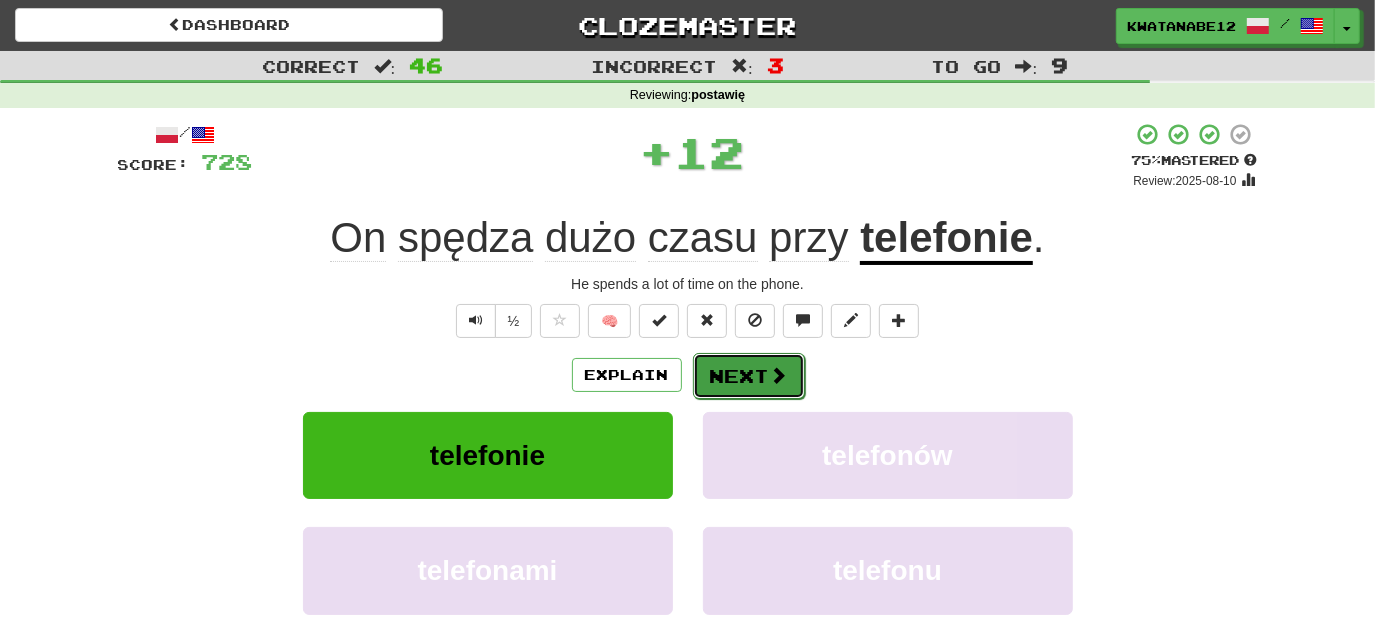 click on "Next" at bounding box center (749, 376) 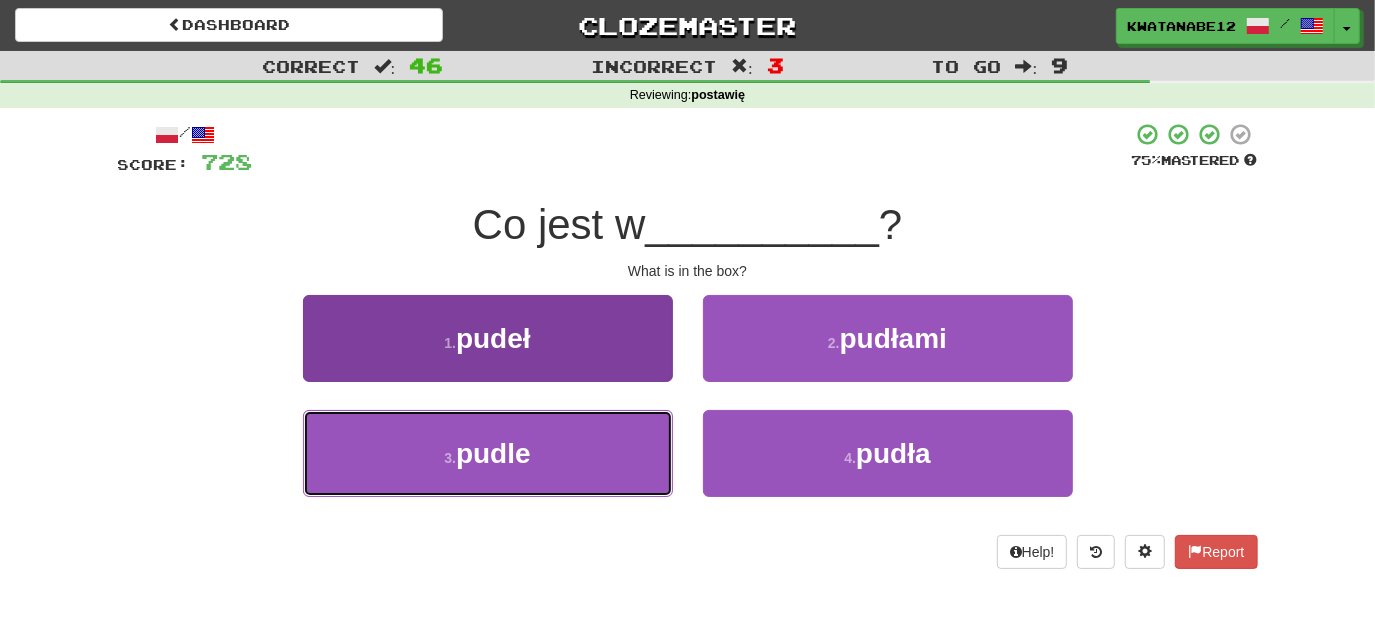 drag, startPoint x: 602, startPoint y: 450, endPoint x: 629, endPoint y: 435, distance: 30.88689 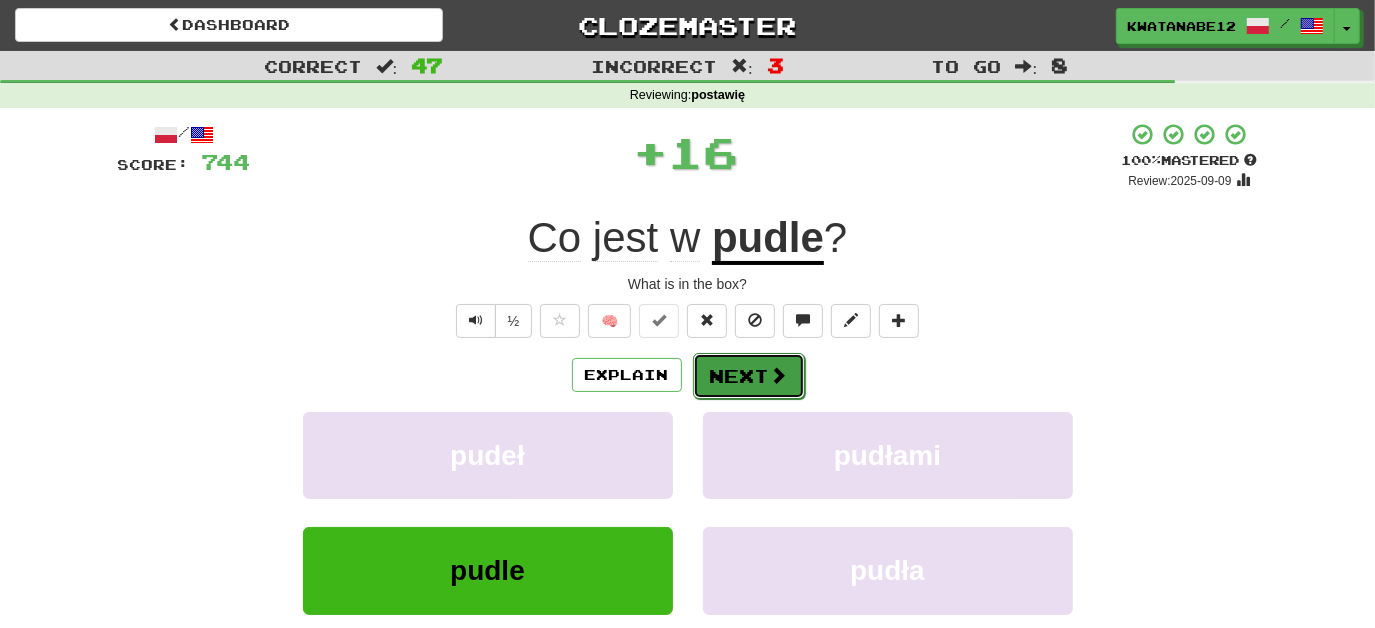 click on "Next" at bounding box center (749, 376) 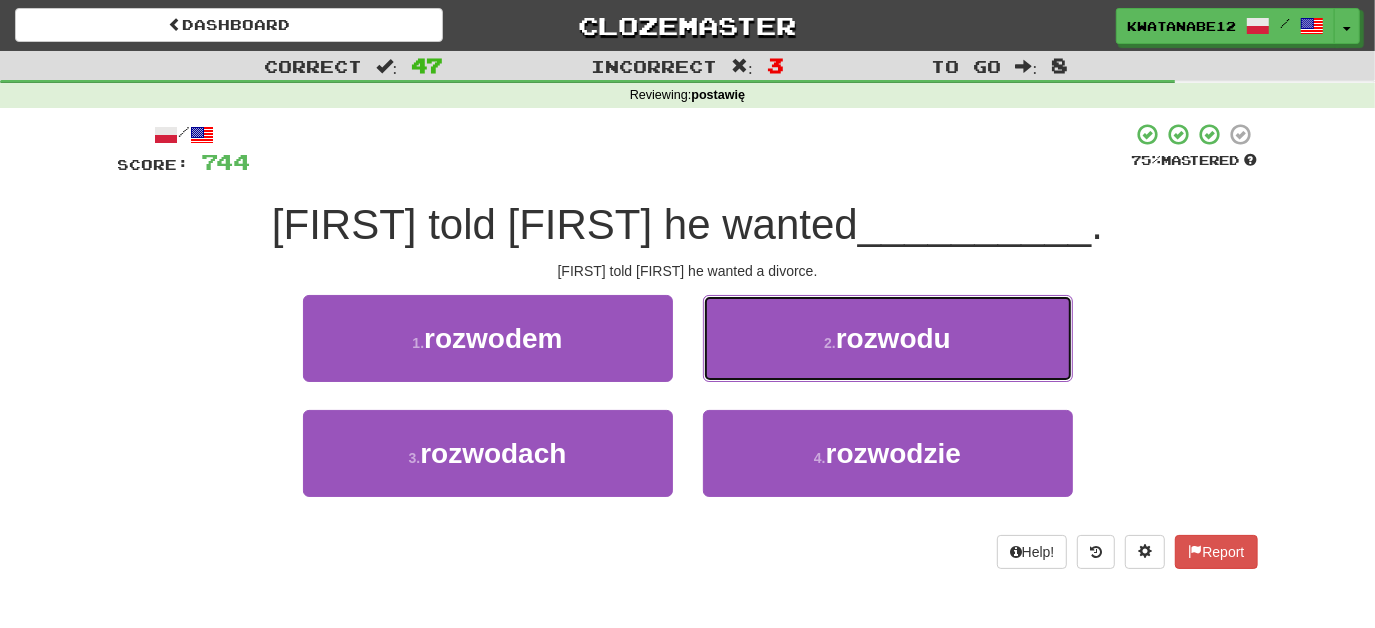 click on "2 .  rozwodu" at bounding box center [888, 338] 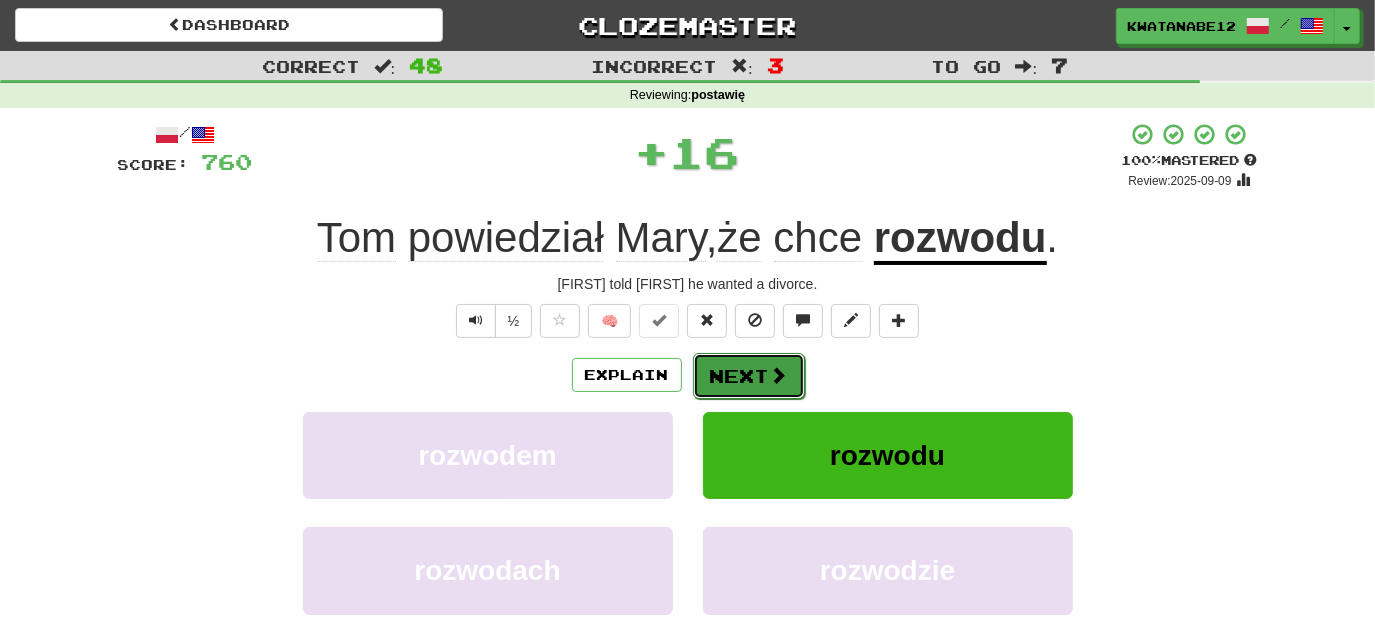 click on "Next" at bounding box center [749, 376] 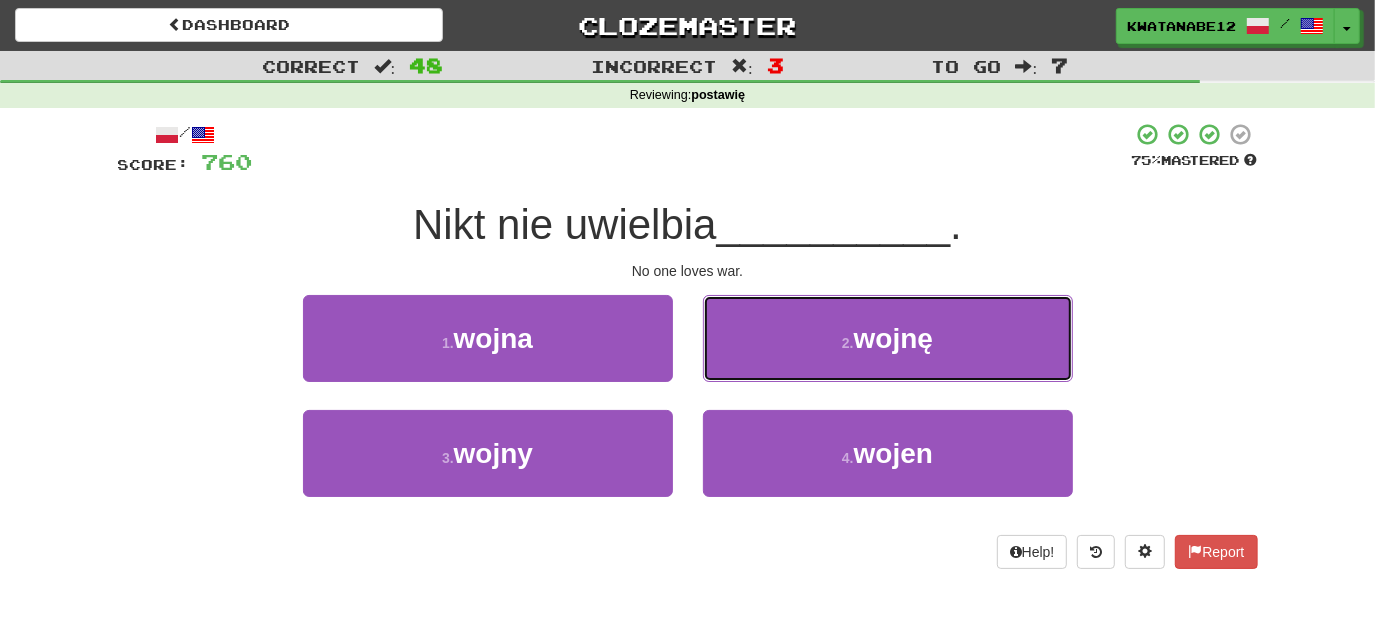 click on "2 .  wojnę" at bounding box center [888, 338] 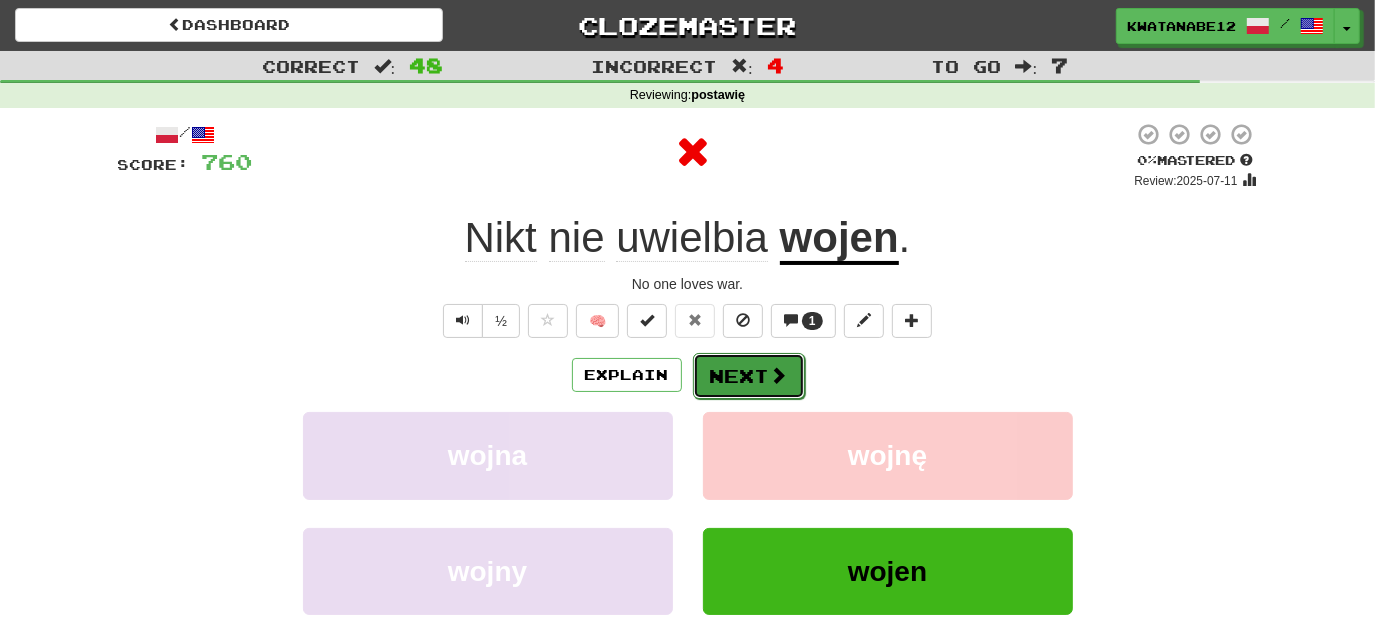 click on "Next" at bounding box center [749, 376] 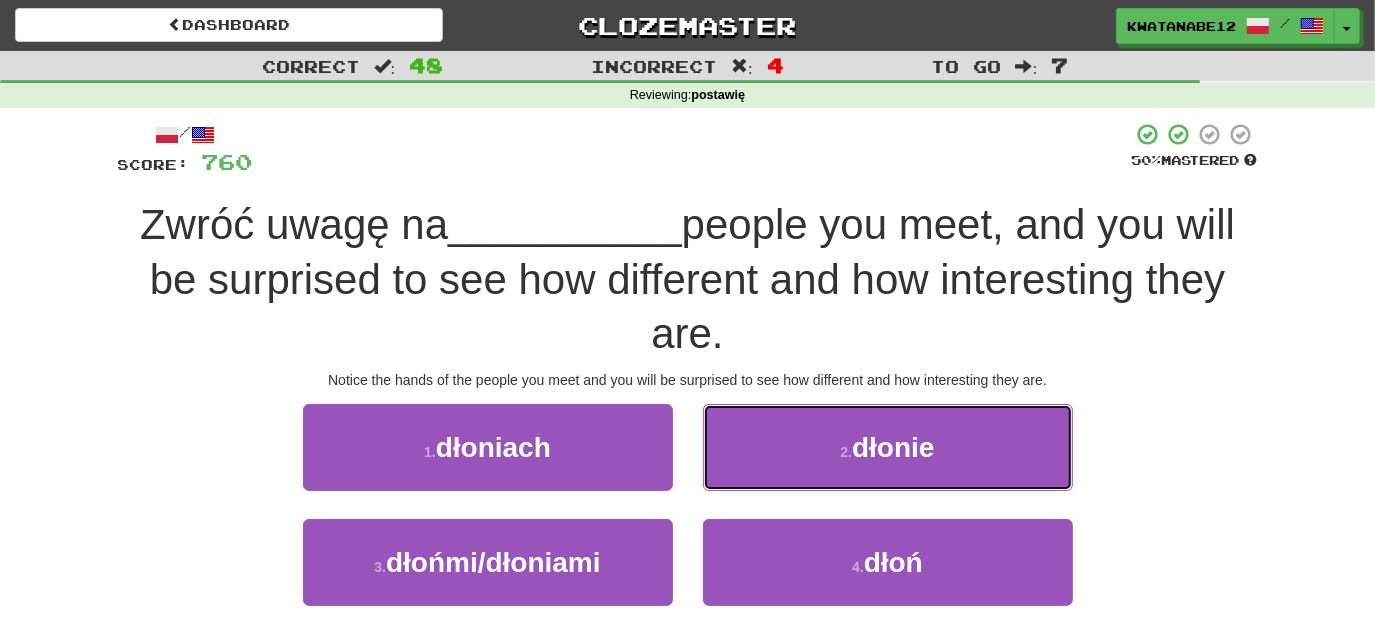 drag, startPoint x: 755, startPoint y: 453, endPoint x: 744, endPoint y: 463, distance: 14.866069 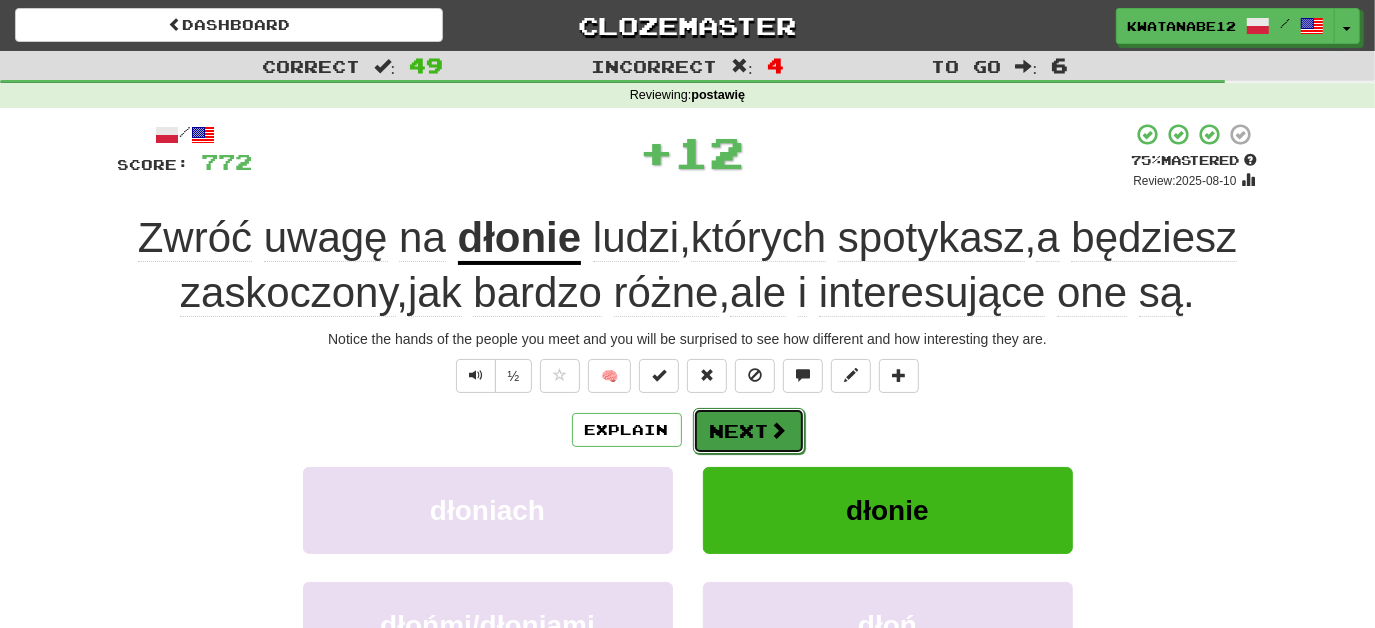 click on "Next" at bounding box center [749, 431] 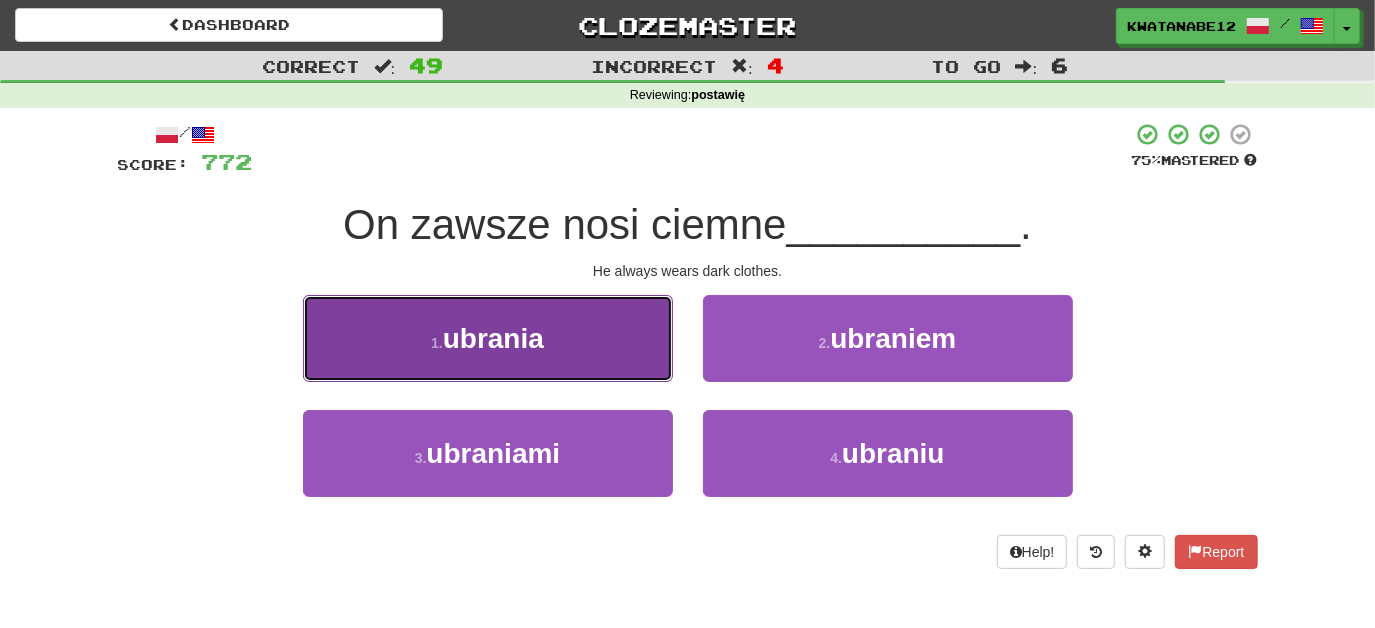 drag, startPoint x: 597, startPoint y: 356, endPoint x: 615, endPoint y: 371, distance: 23.43075 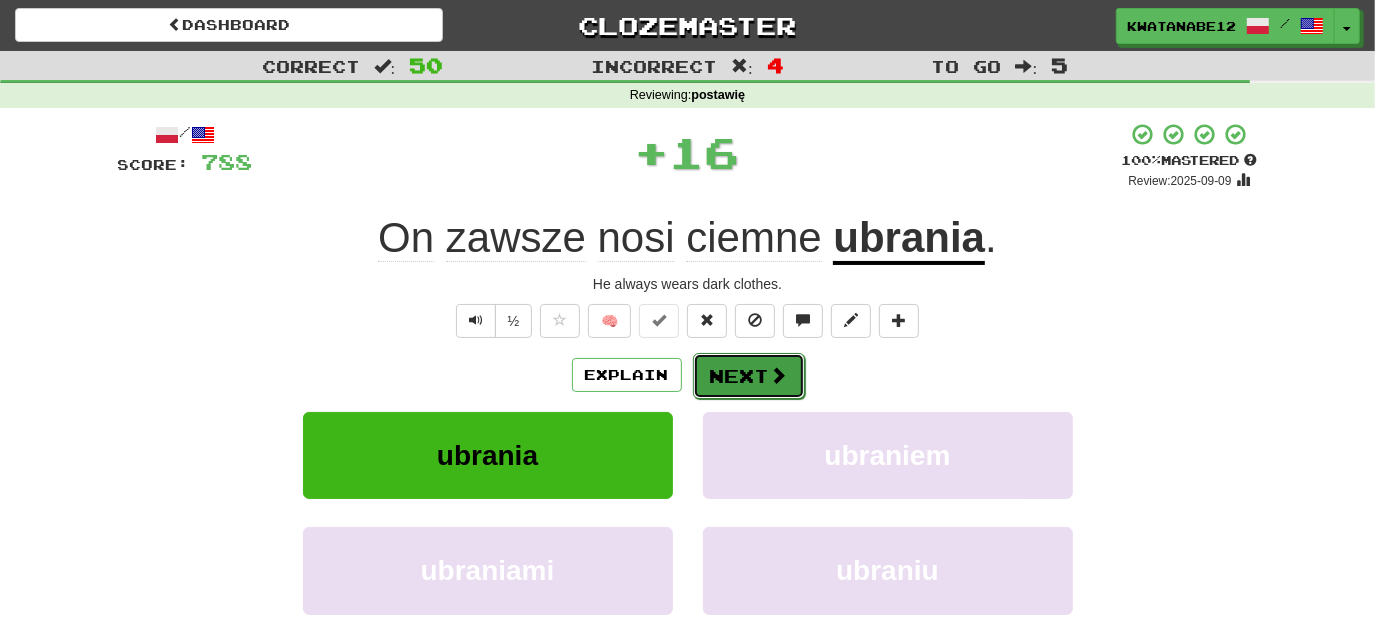 click on "Next" at bounding box center (749, 376) 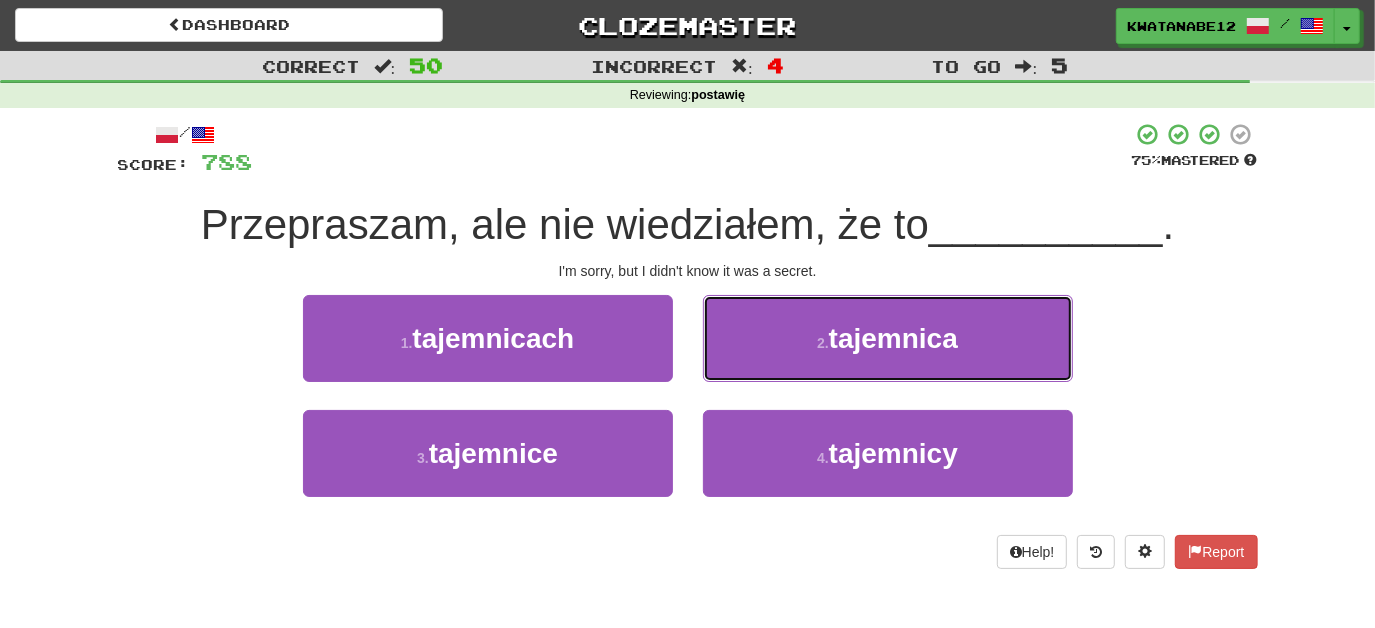 click on "2 .  tajemnica" at bounding box center [888, 338] 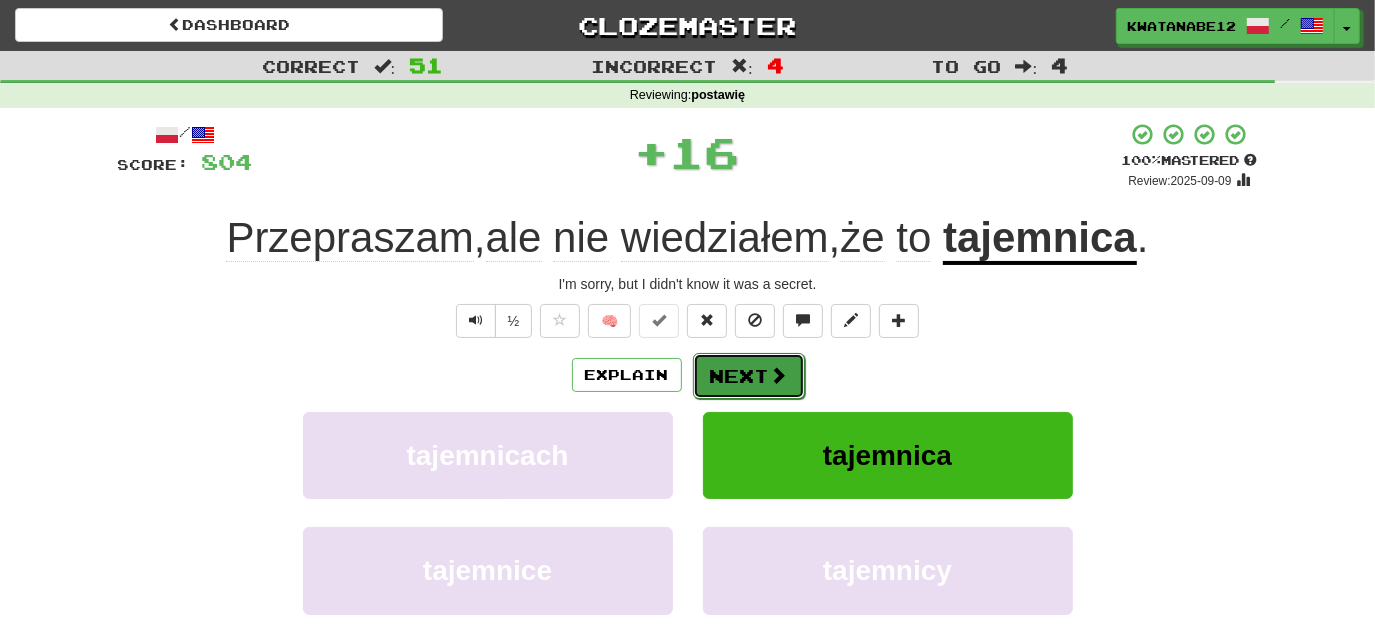 click on "Next" at bounding box center [749, 376] 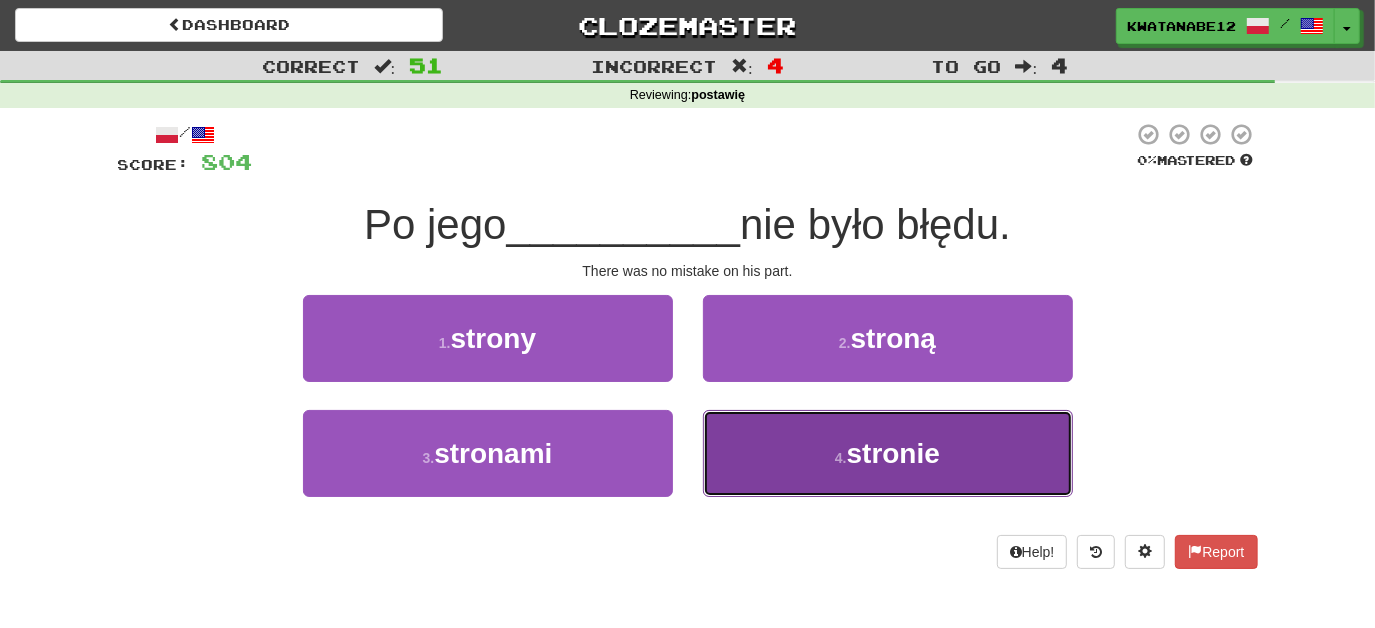 click on "4 .  stronie" at bounding box center (888, 453) 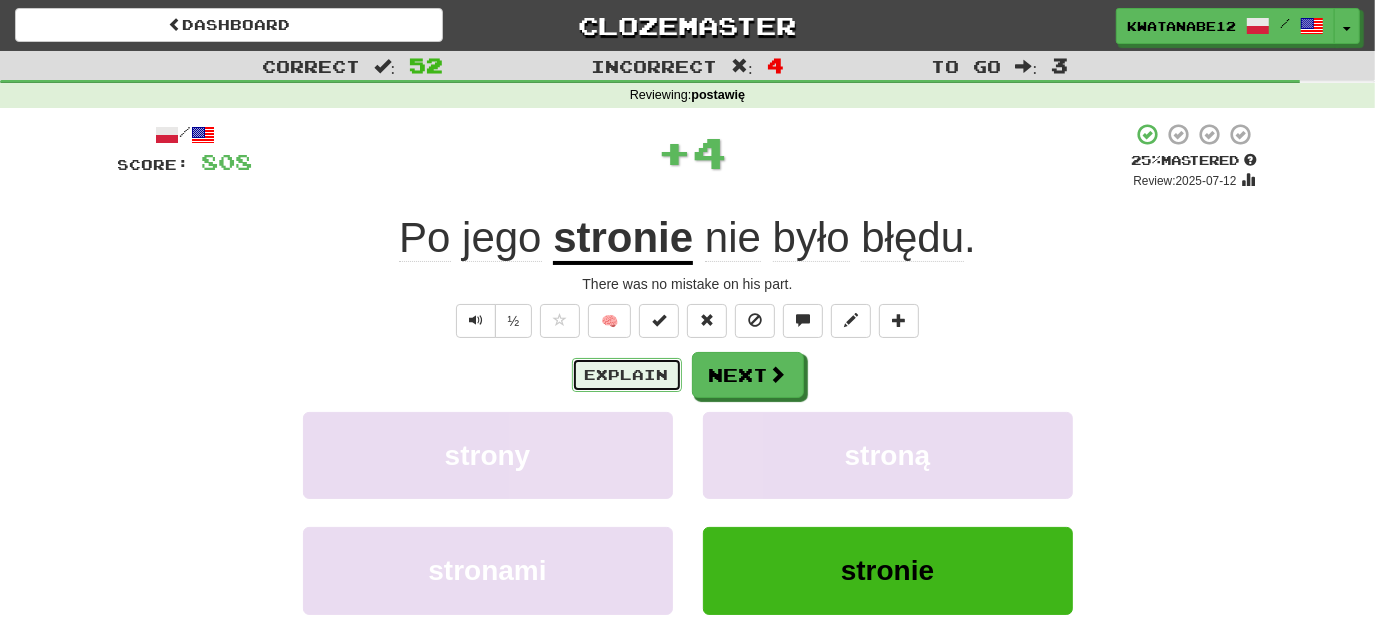 click on "Explain" at bounding box center (627, 375) 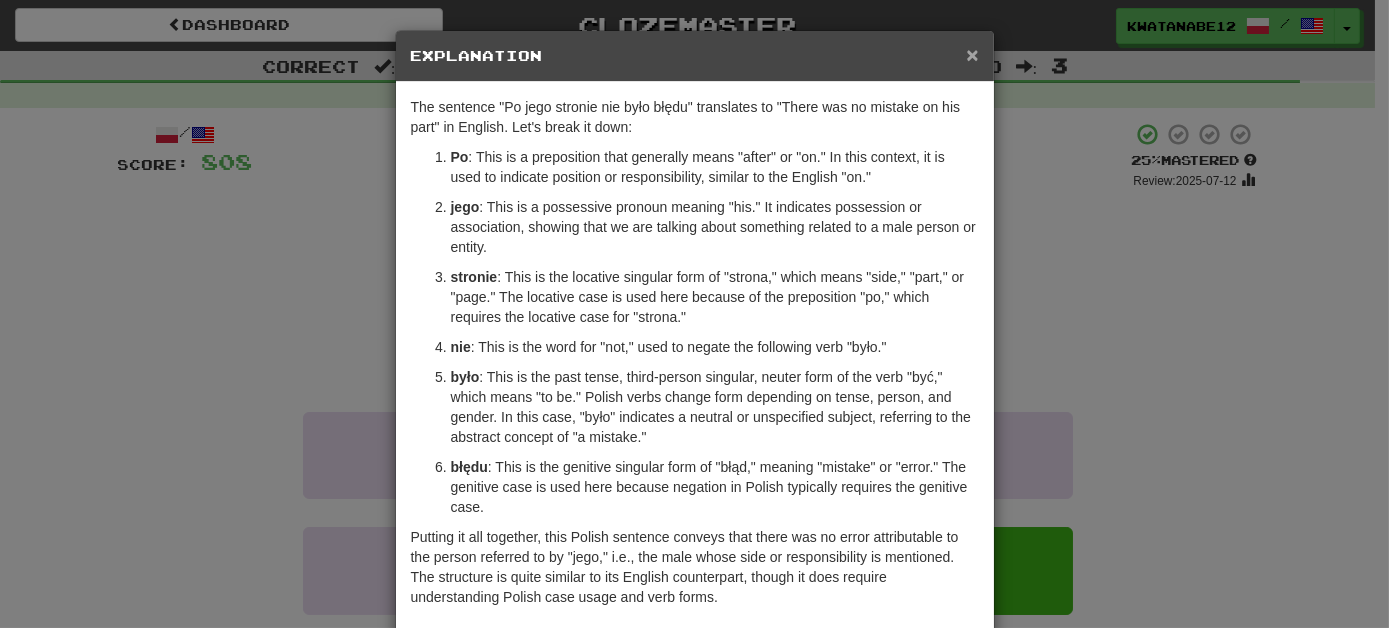 click on "×" at bounding box center (972, 54) 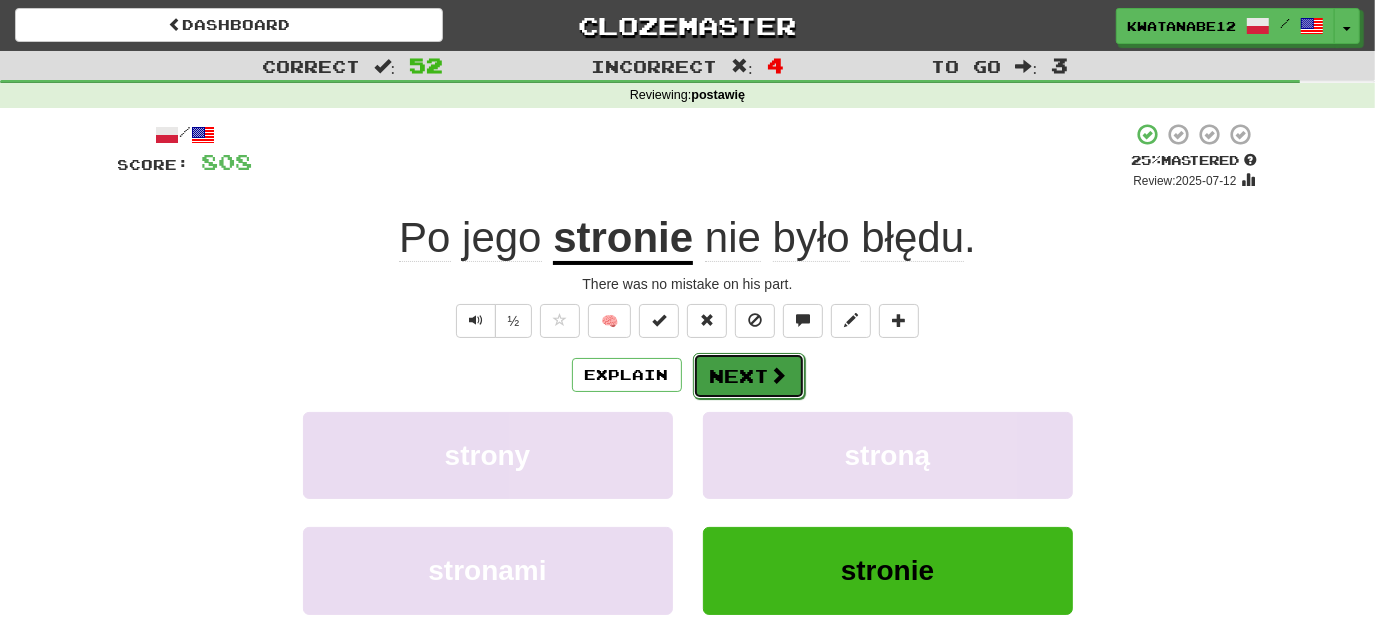 click at bounding box center (779, 375) 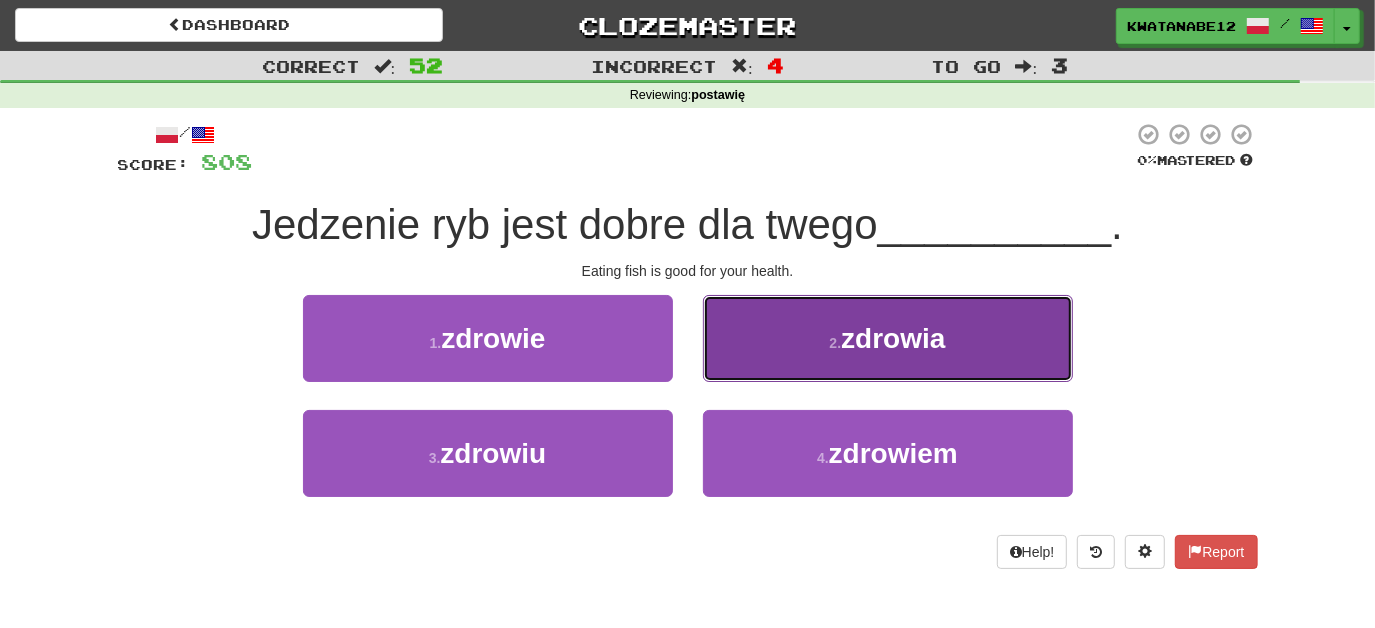 click on "2 .  zdrowia" at bounding box center (888, 338) 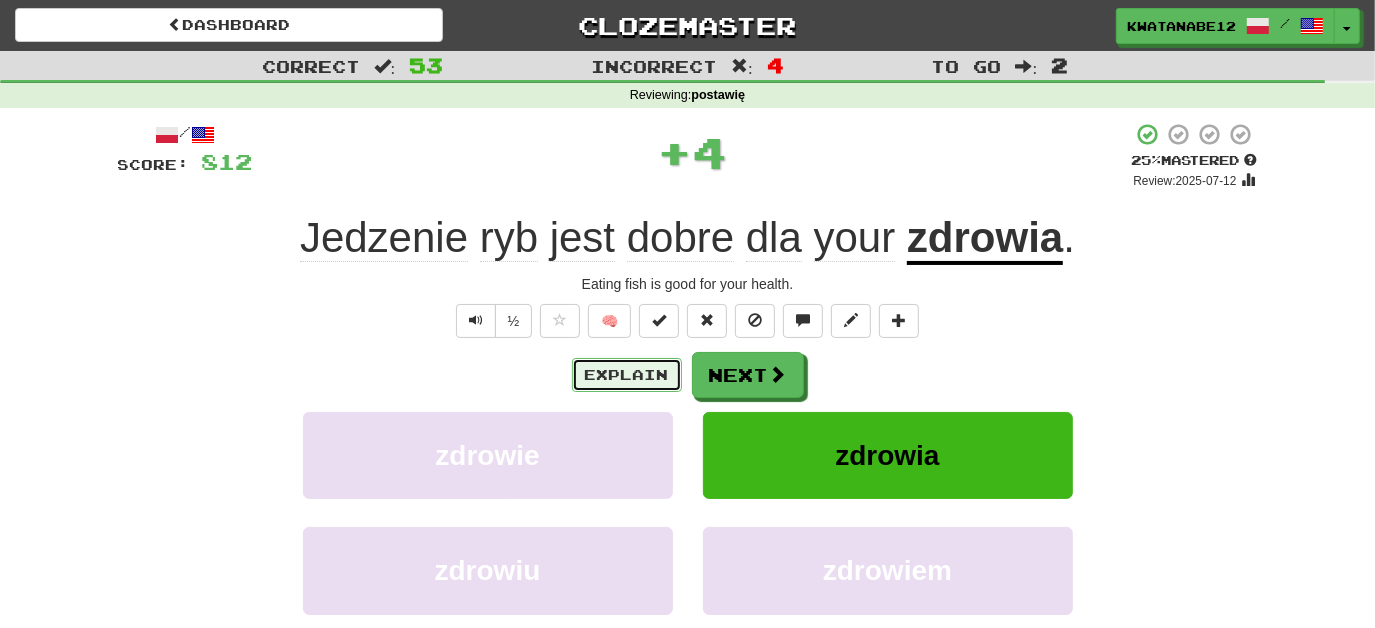 click on "Explain" at bounding box center (627, 375) 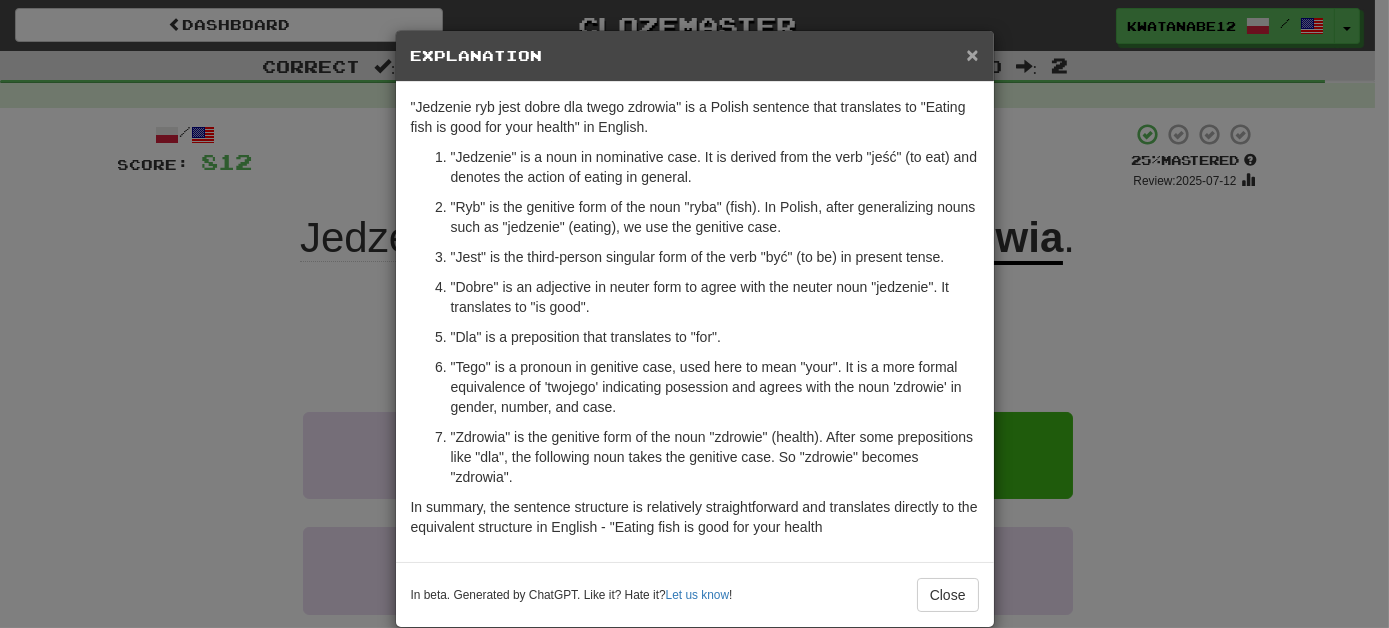 click on "×" at bounding box center [972, 54] 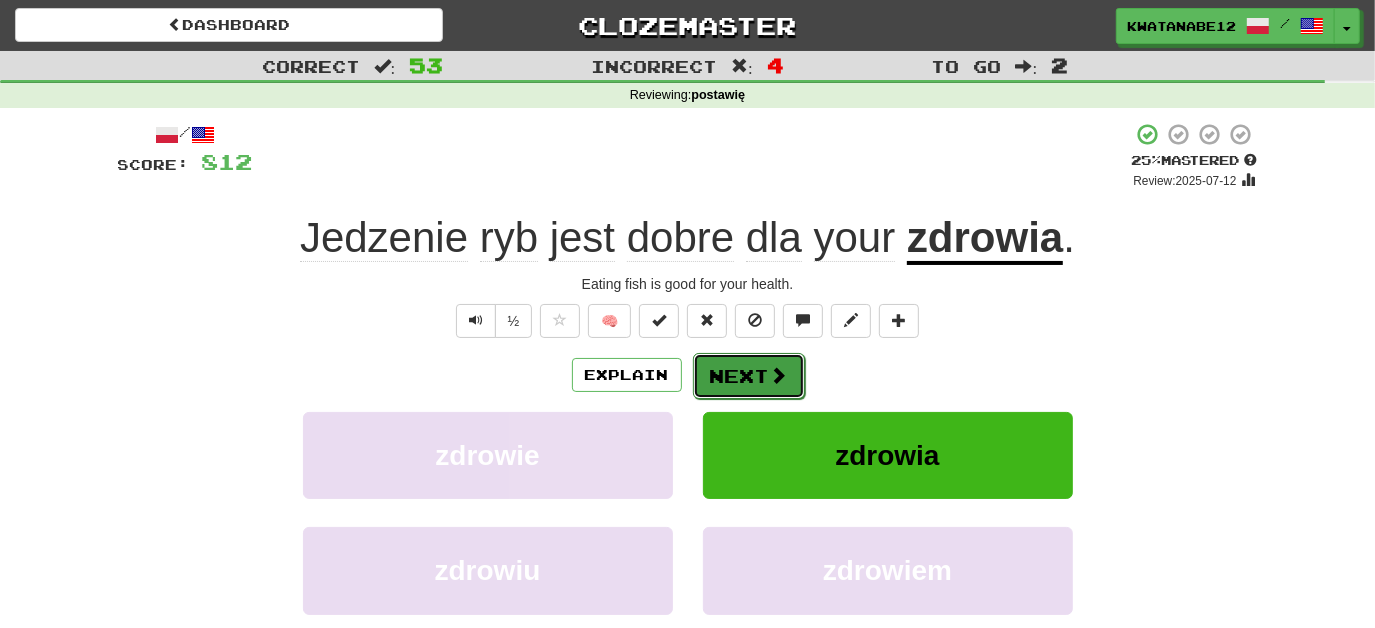 click on "Next" at bounding box center (749, 376) 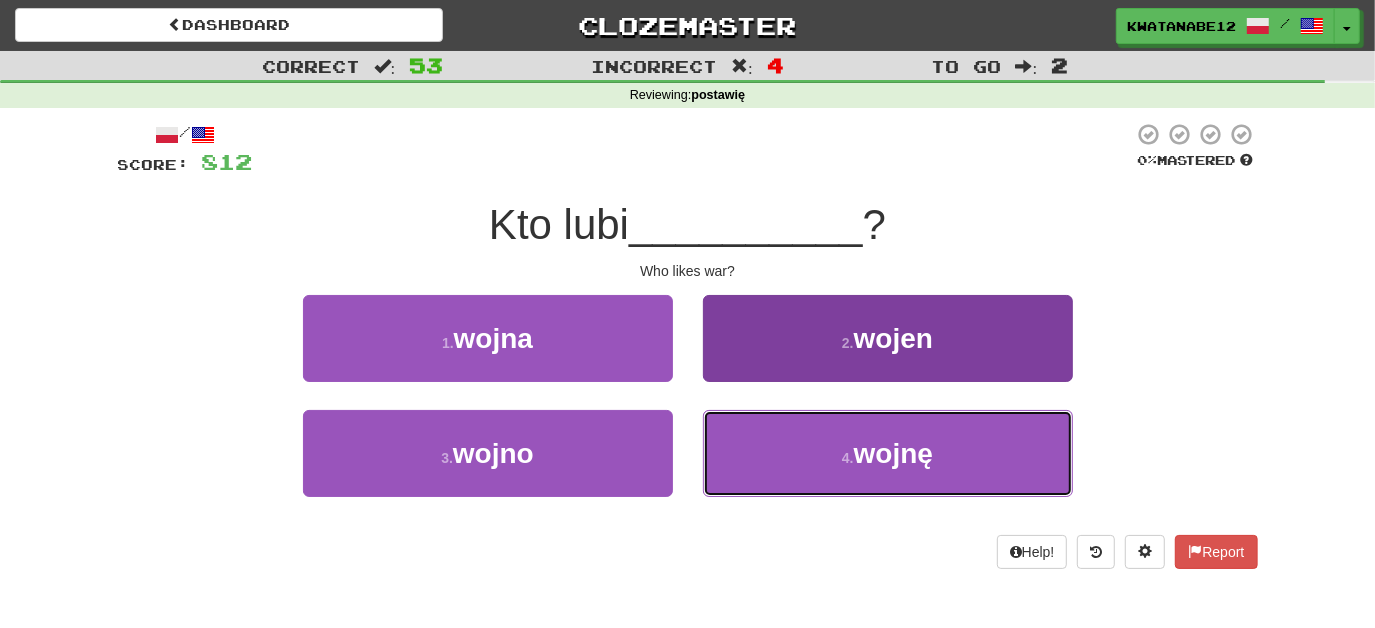 drag, startPoint x: 768, startPoint y: 446, endPoint x: 756, endPoint y: 425, distance: 24.186773 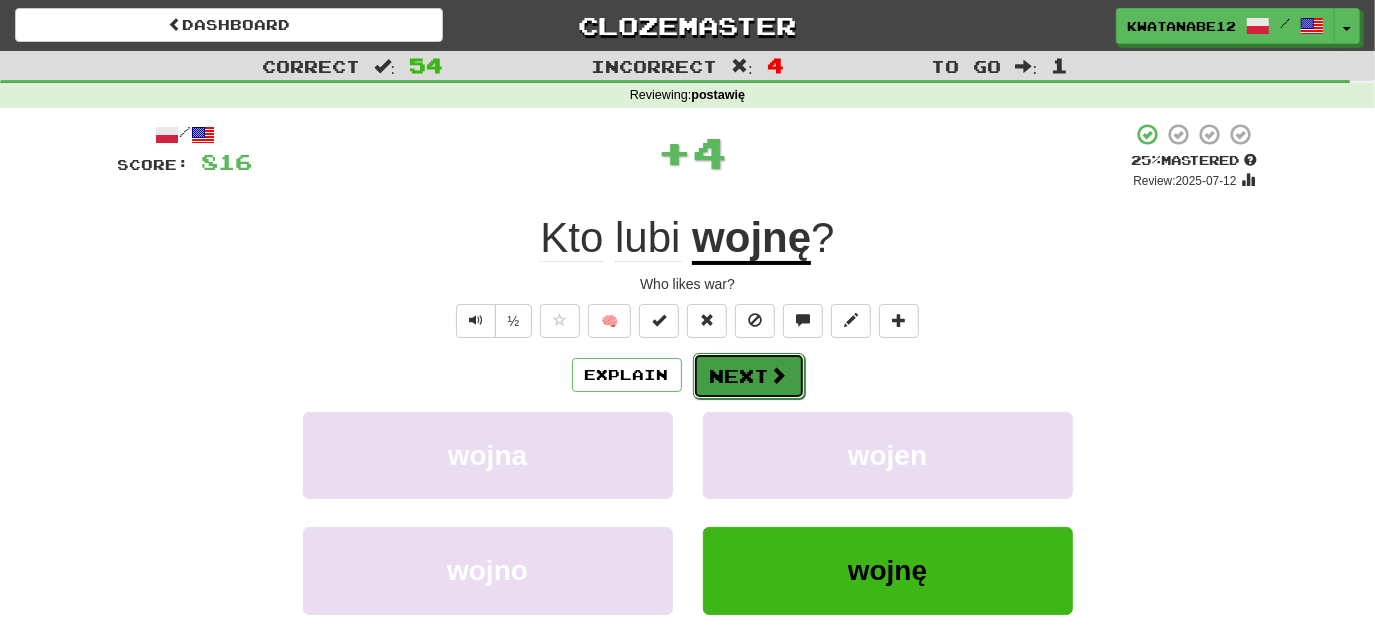 click on "Next" at bounding box center (749, 376) 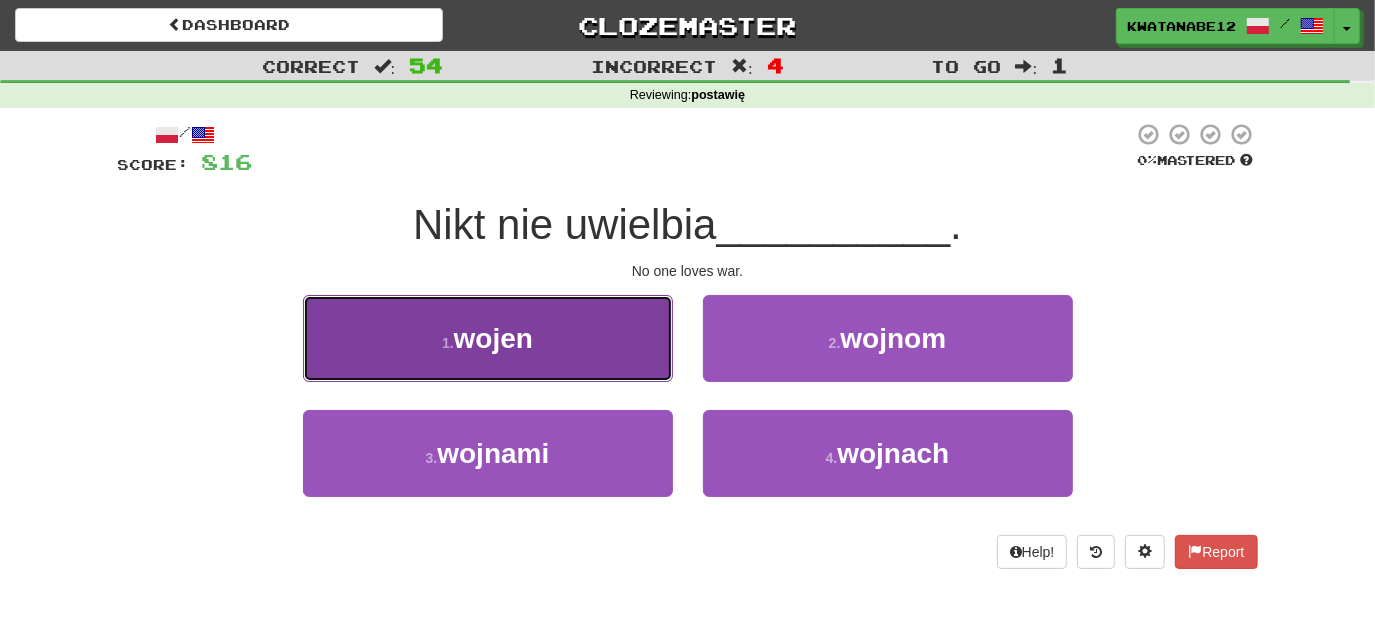 drag, startPoint x: 597, startPoint y: 350, endPoint x: 609, endPoint y: 354, distance: 12.649111 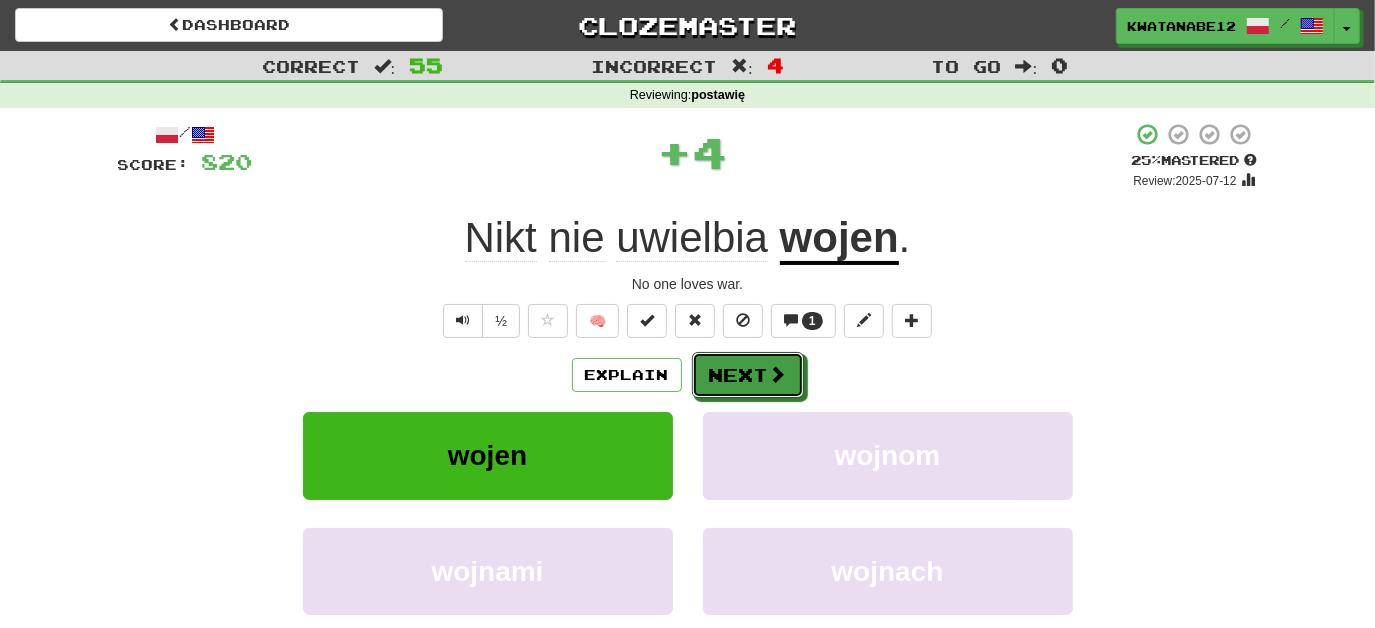 click on "Next" at bounding box center [748, 375] 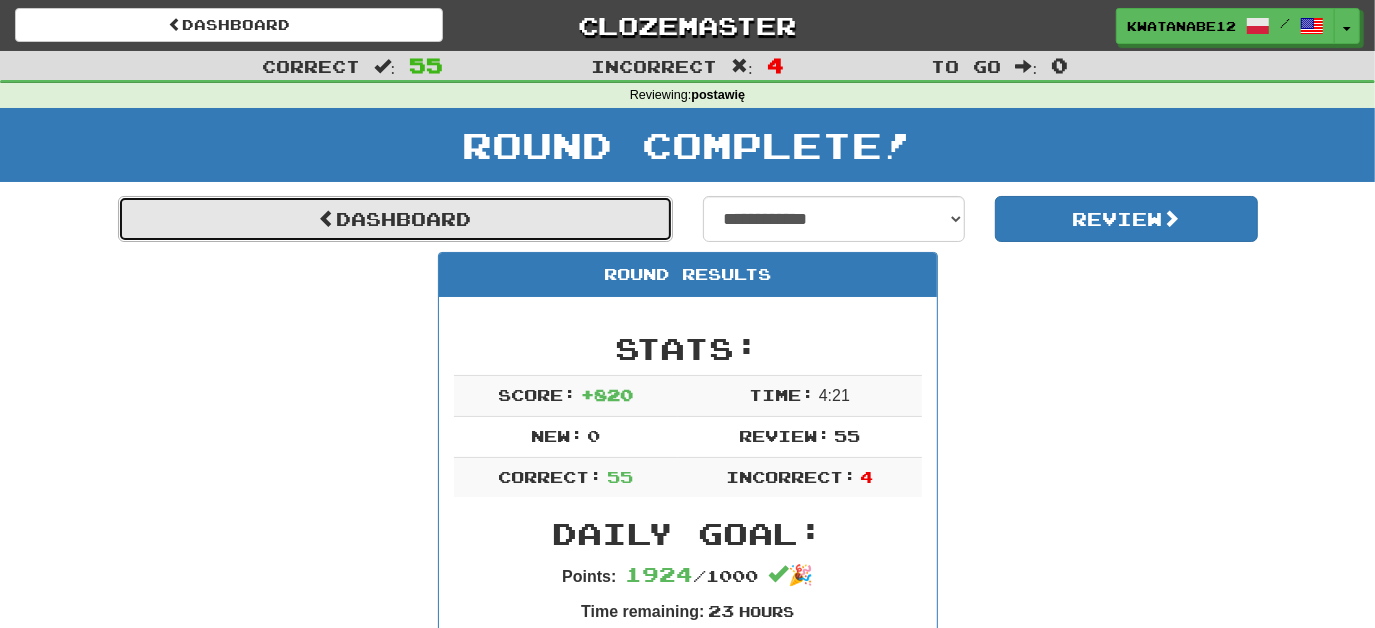 click on "Dashboard" at bounding box center [395, 219] 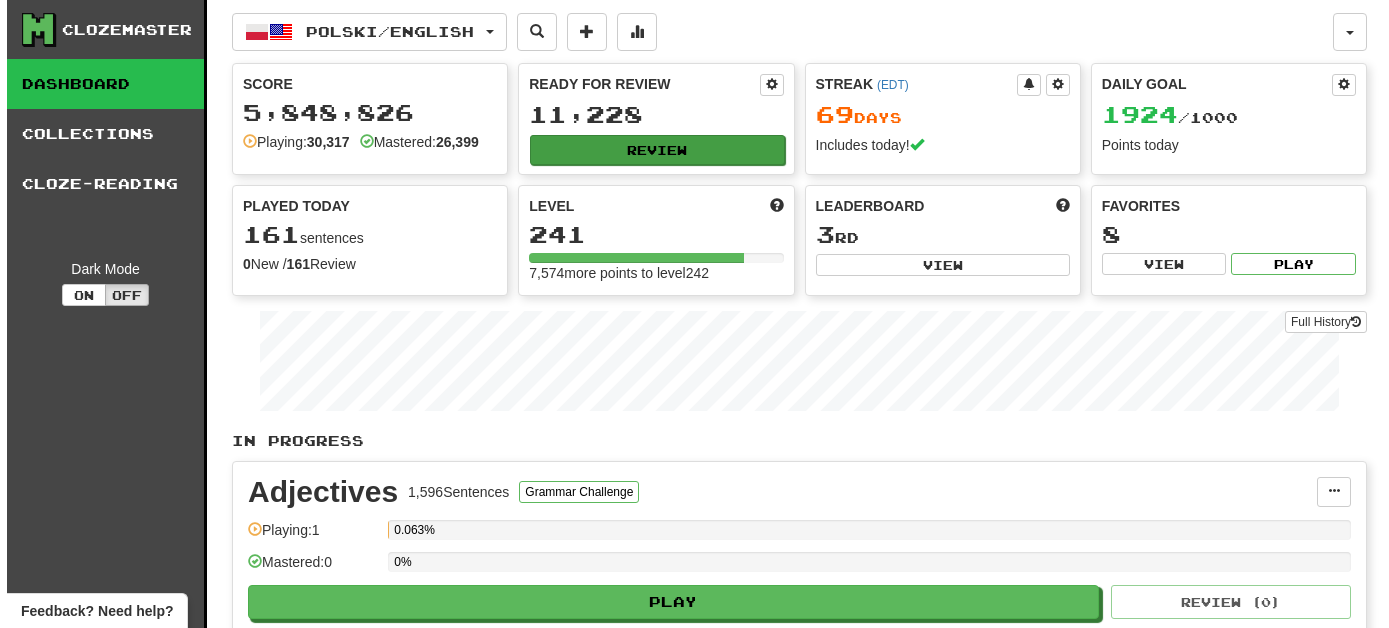 scroll, scrollTop: 0, scrollLeft: 0, axis: both 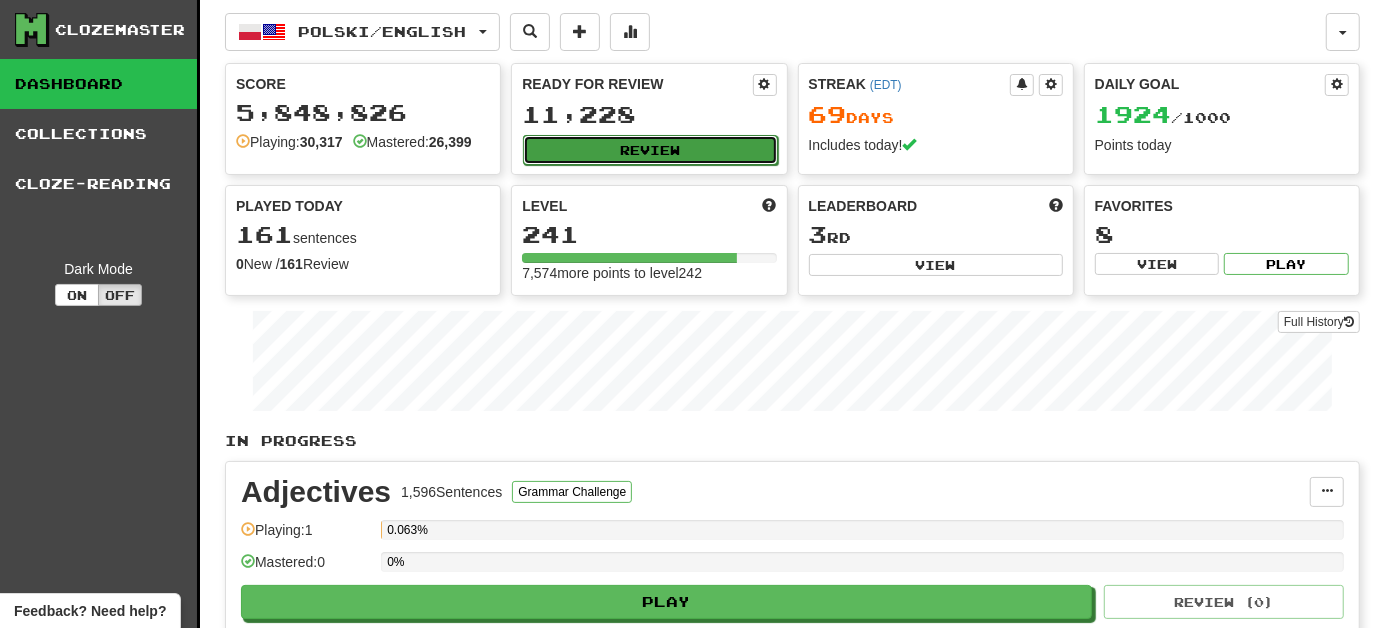 click on "Review" at bounding box center (650, 150) 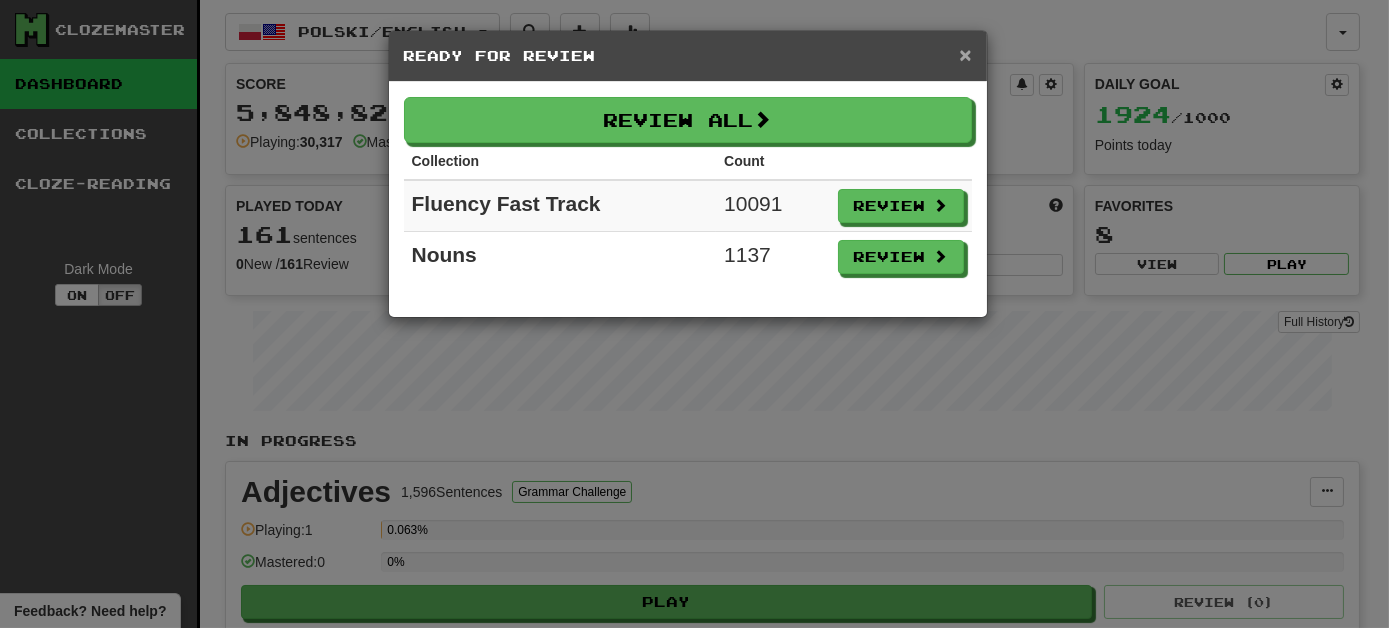 click on "×" at bounding box center [965, 54] 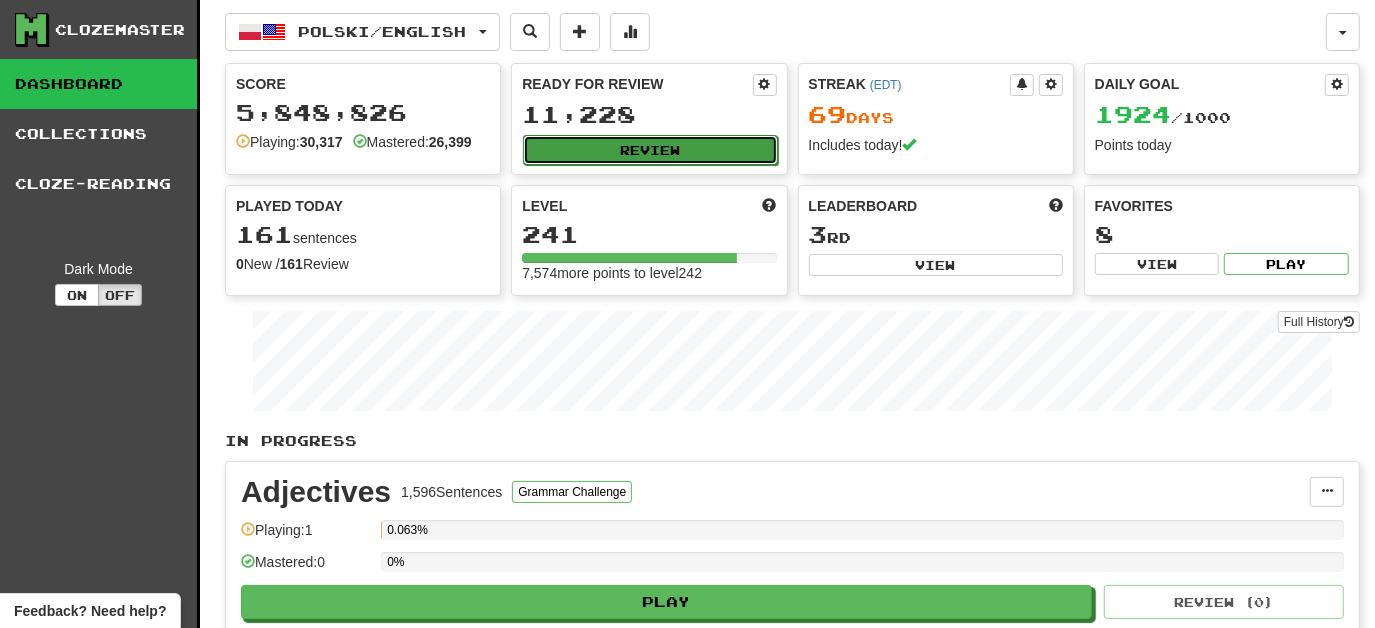 click on "Review" at bounding box center [650, 150] 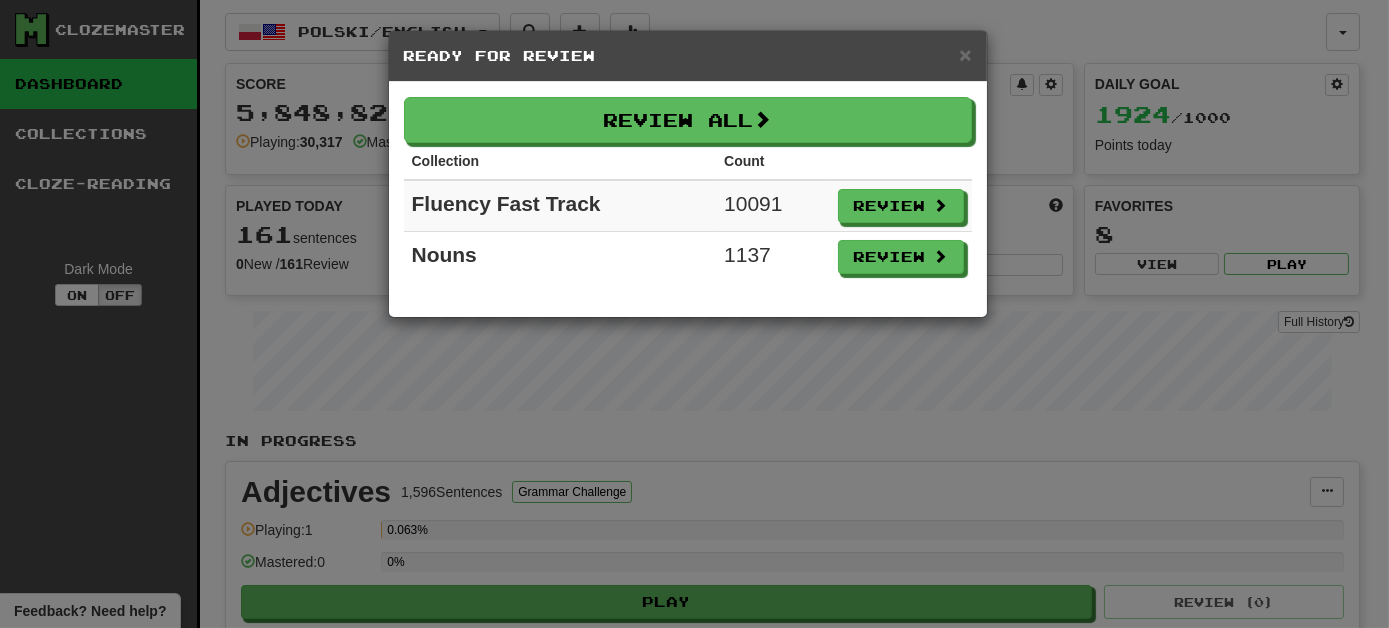 click on "× Ready for Review" at bounding box center [688, 56] 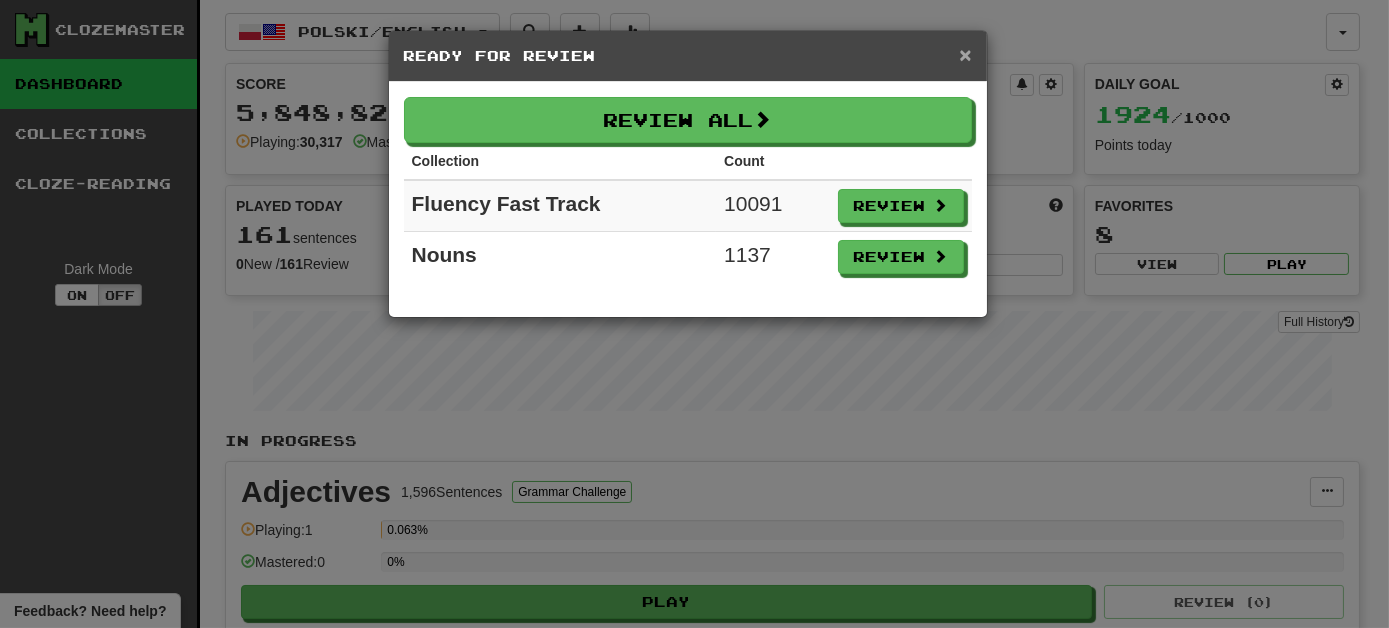 click on "×" at bounding box center (965, 54) 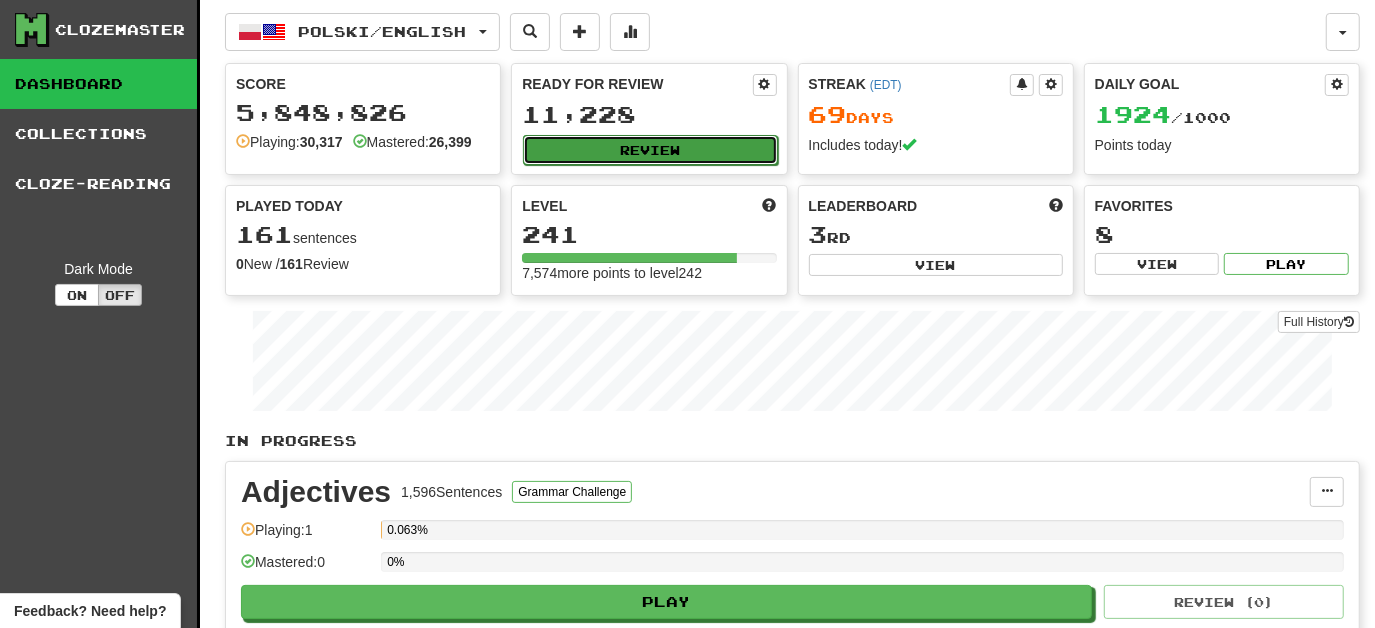 click on "Review" at bounding box center (650, 150) 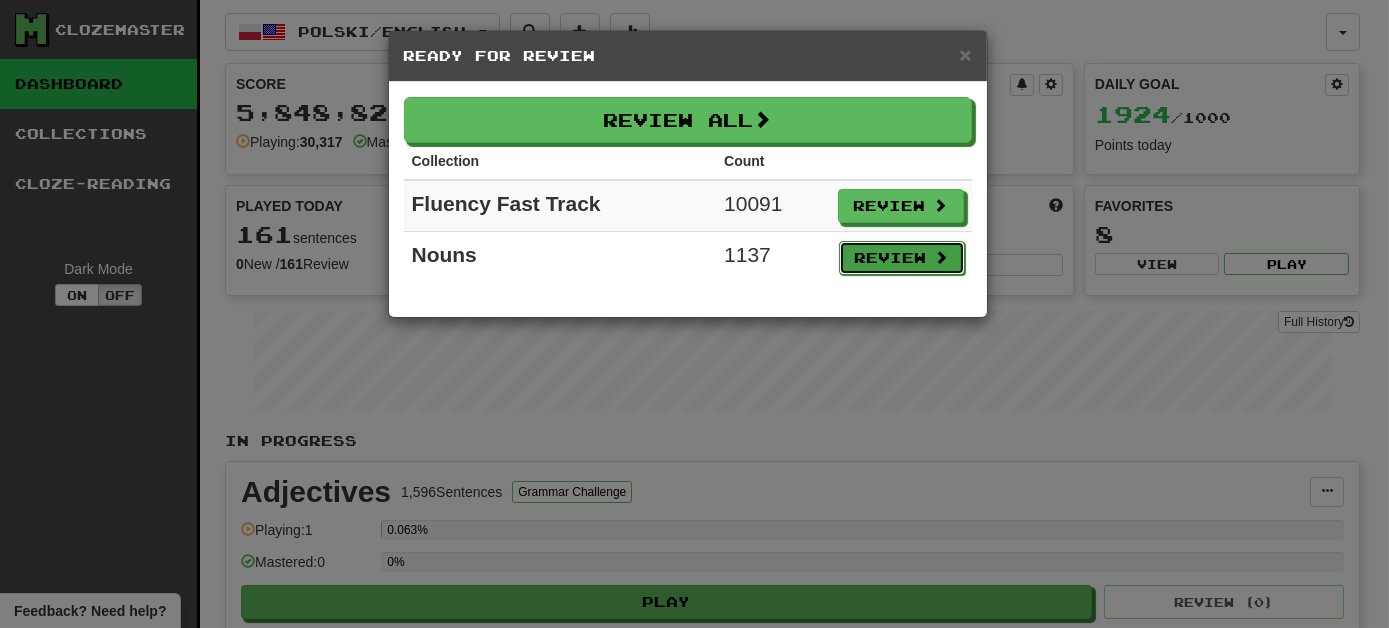 click on "Review" at bounding box center [902, 258] 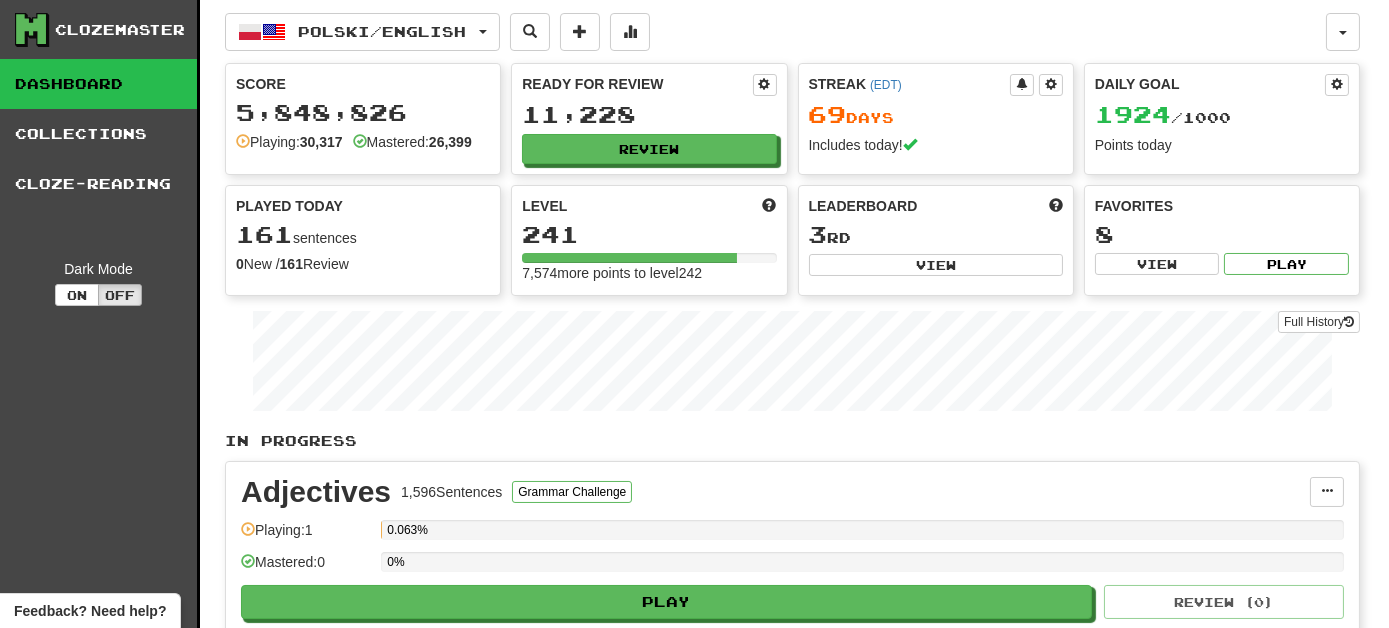 select on "***" 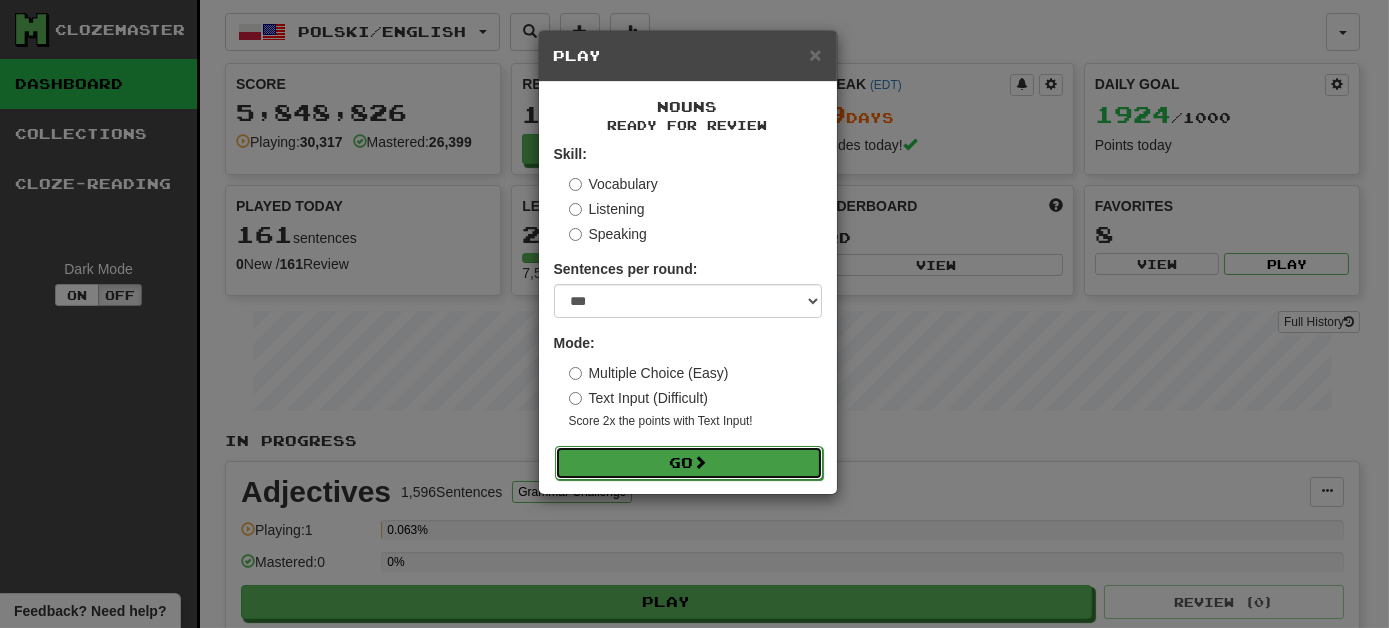 click on "Go" at bounding box center [689, 463] 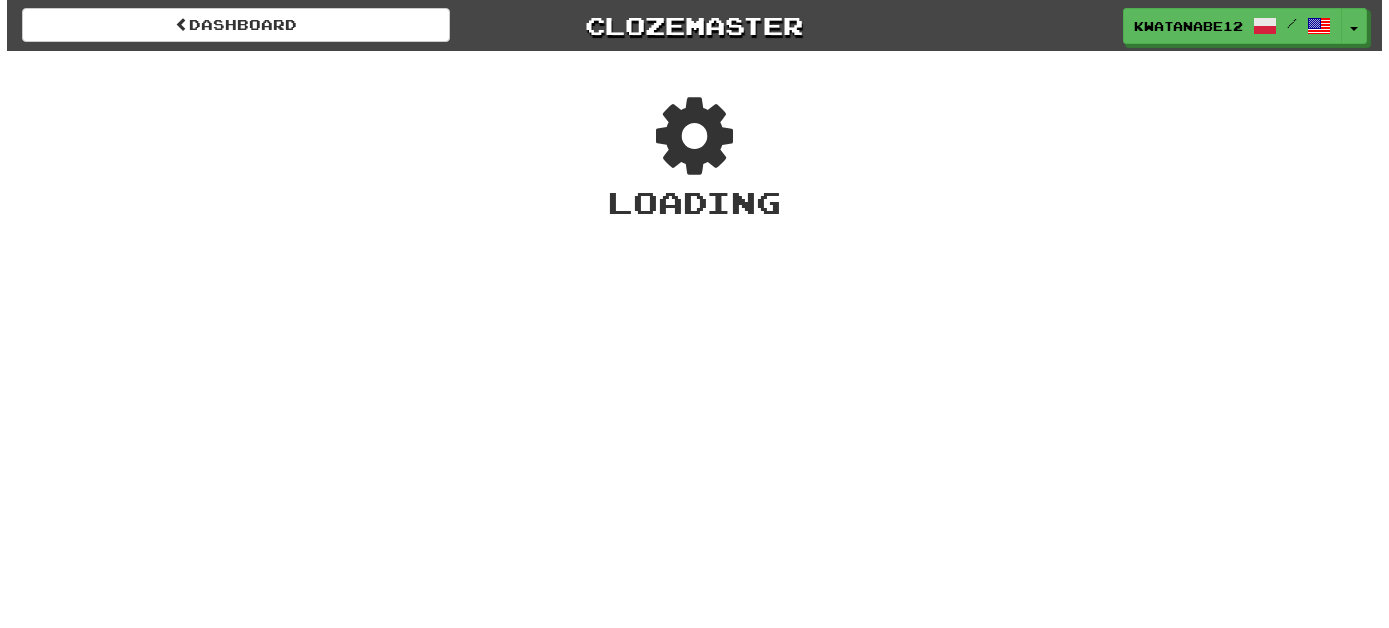 scroll, scrollTop: 0, scrollLeft: 0, axis: both 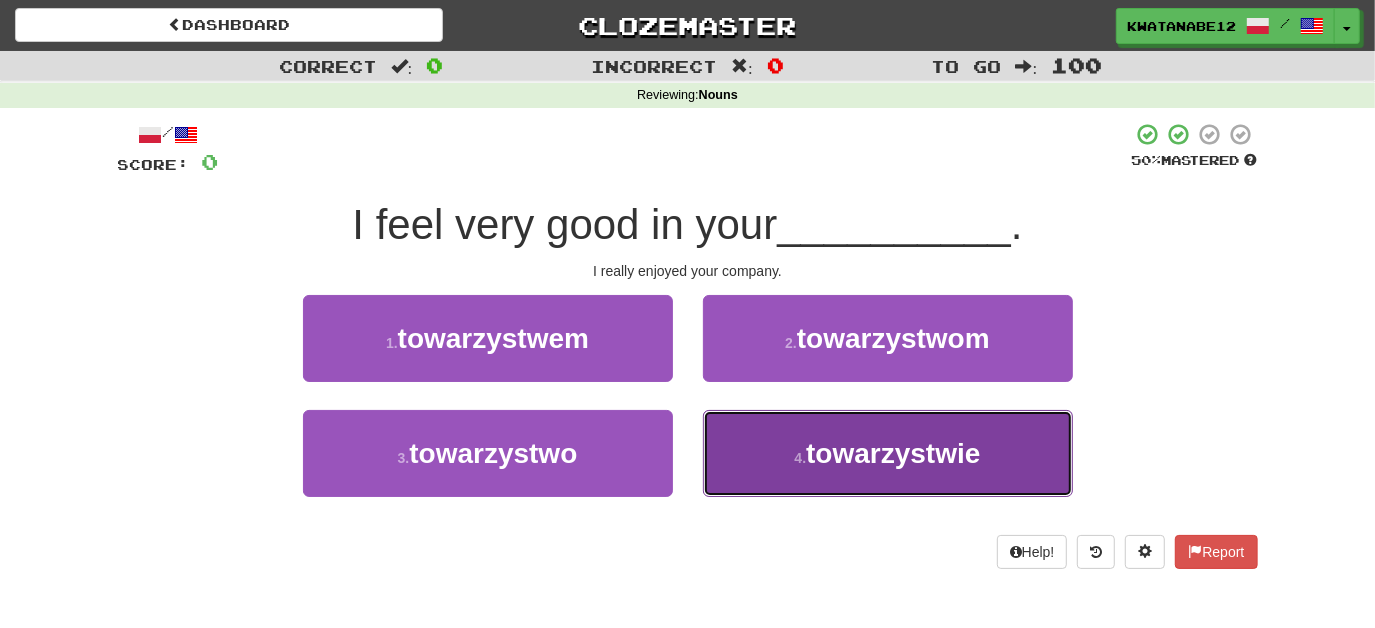 click on "4 .  towarzystwie" at bounding box center (888, 453) 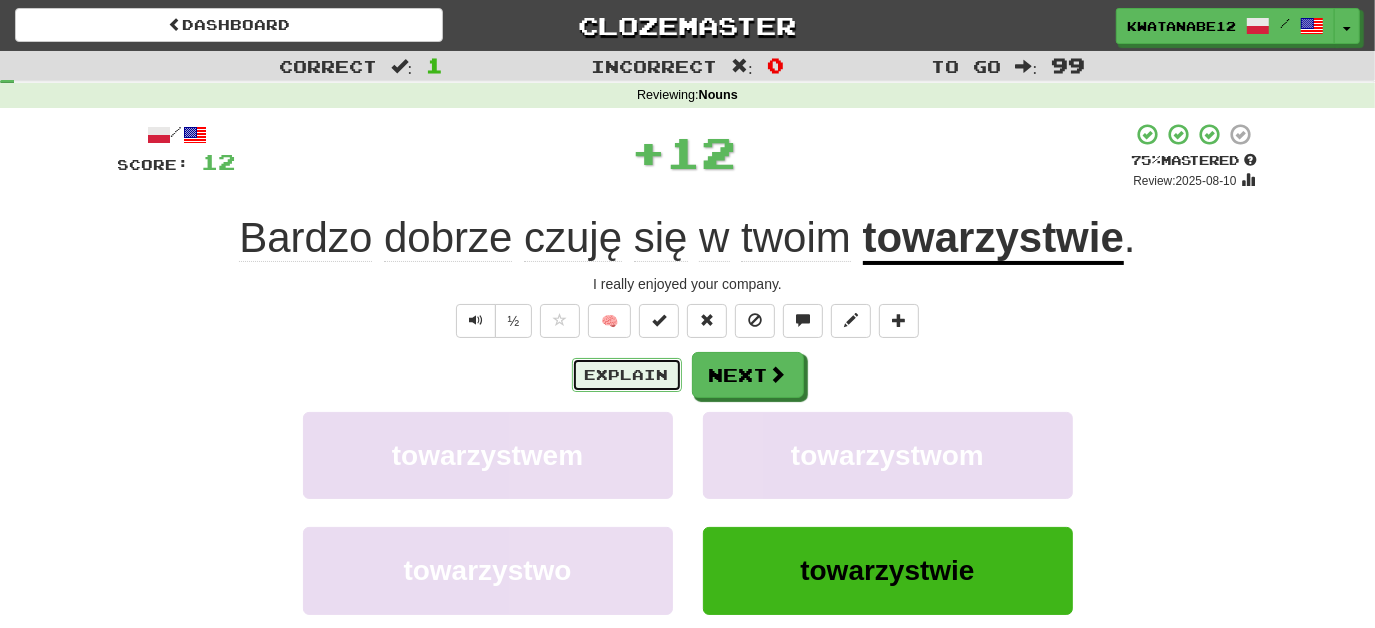 click on "Explain" at bounding box center (627, 375) 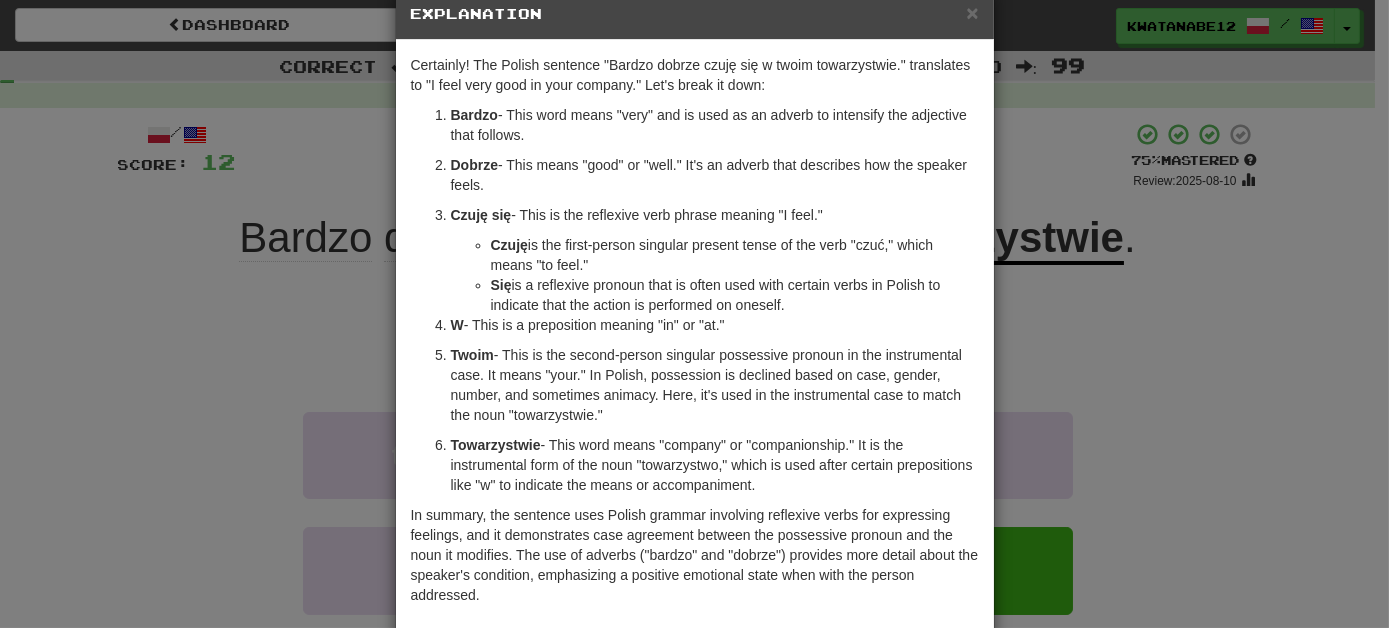 scroll, scrollTop: 44, scrollLeft: 0, axis: vertical 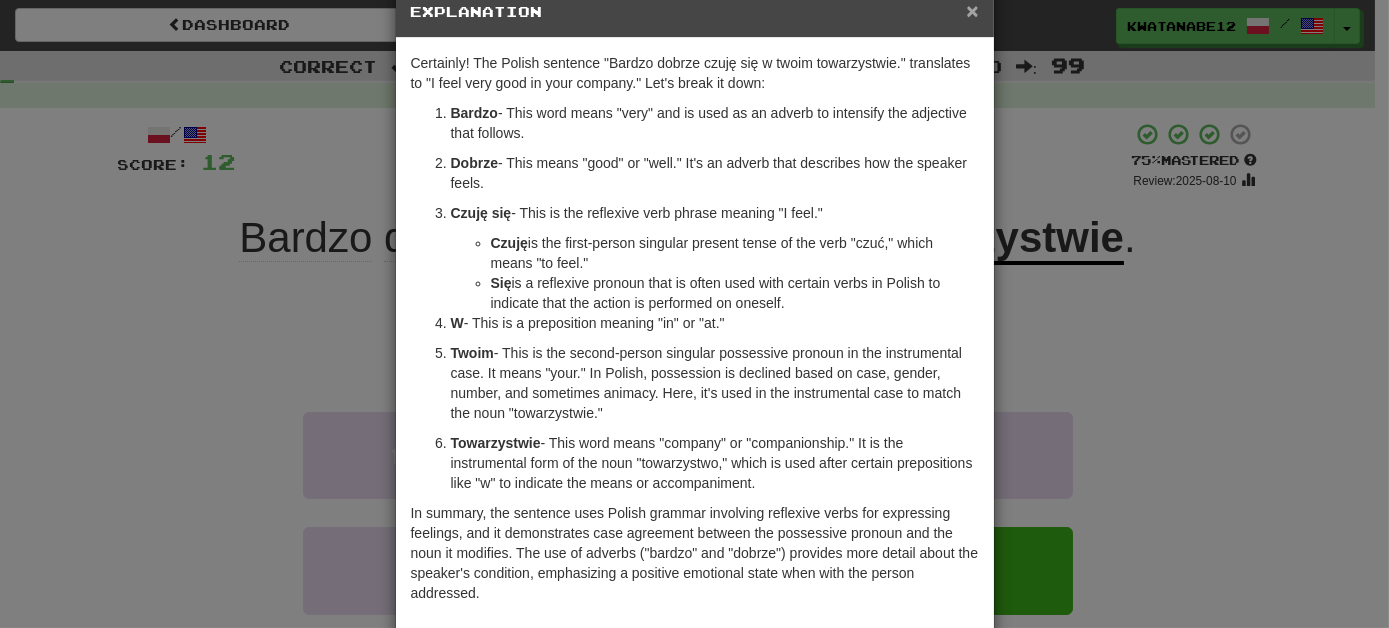 click on "×" at bounding box center (972, 10) 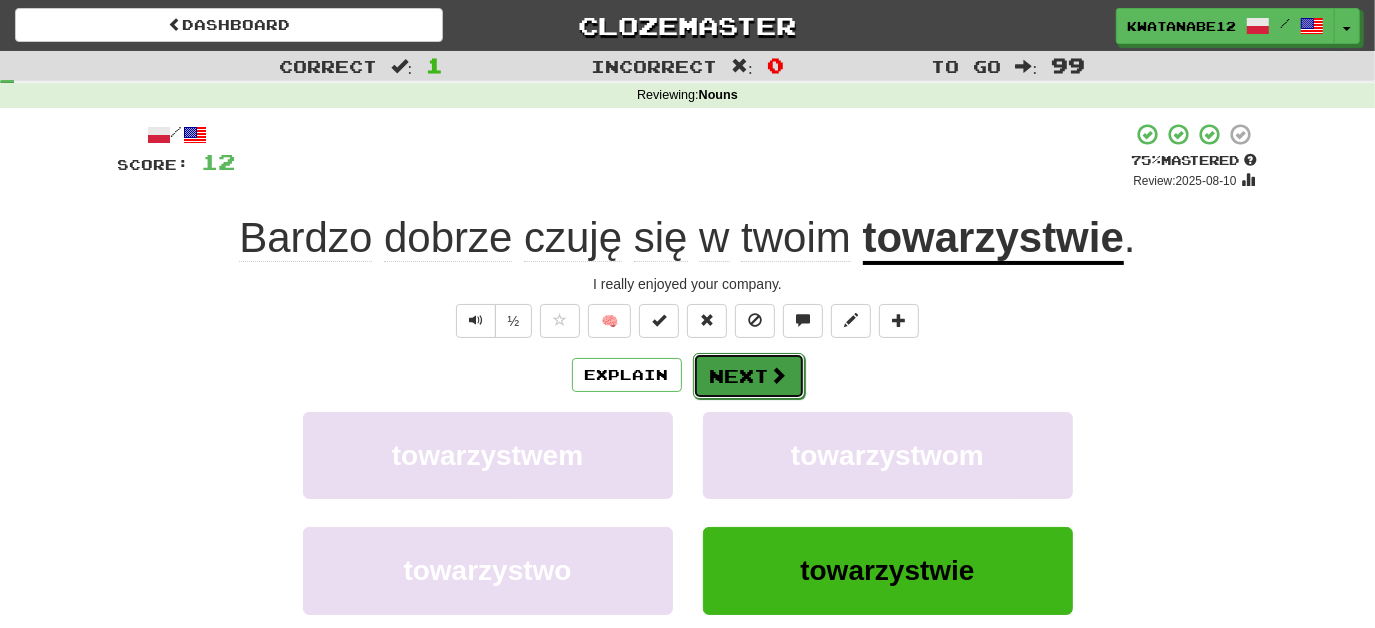 click on "Next" at bounding box center [749, 376] 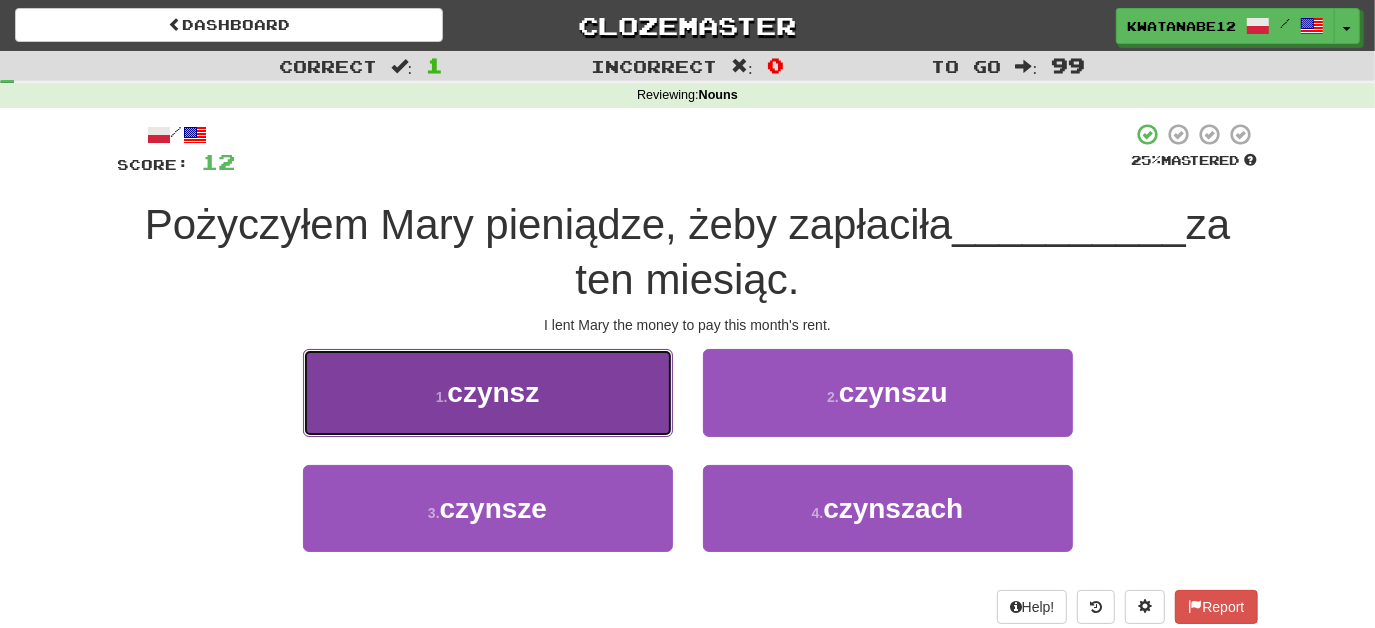 click on "1 .  czynsz" at bounding box center (488, 392) 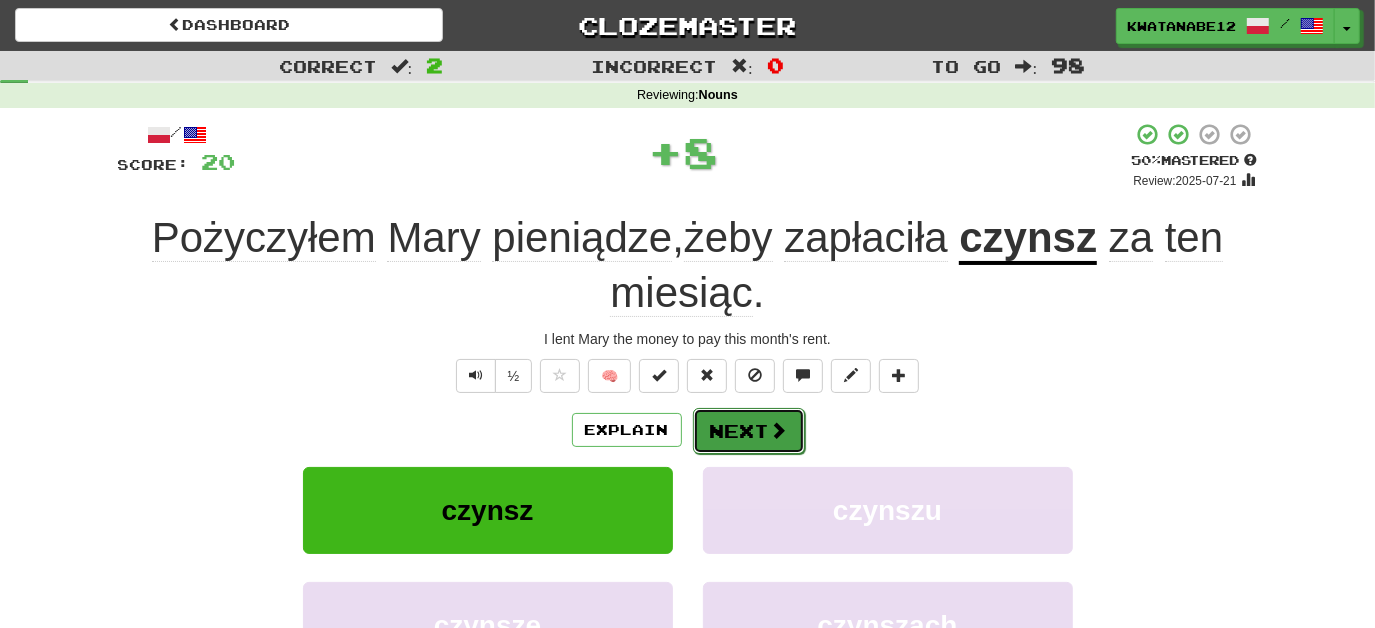 click on "Next" at bounding box center [749, 431] 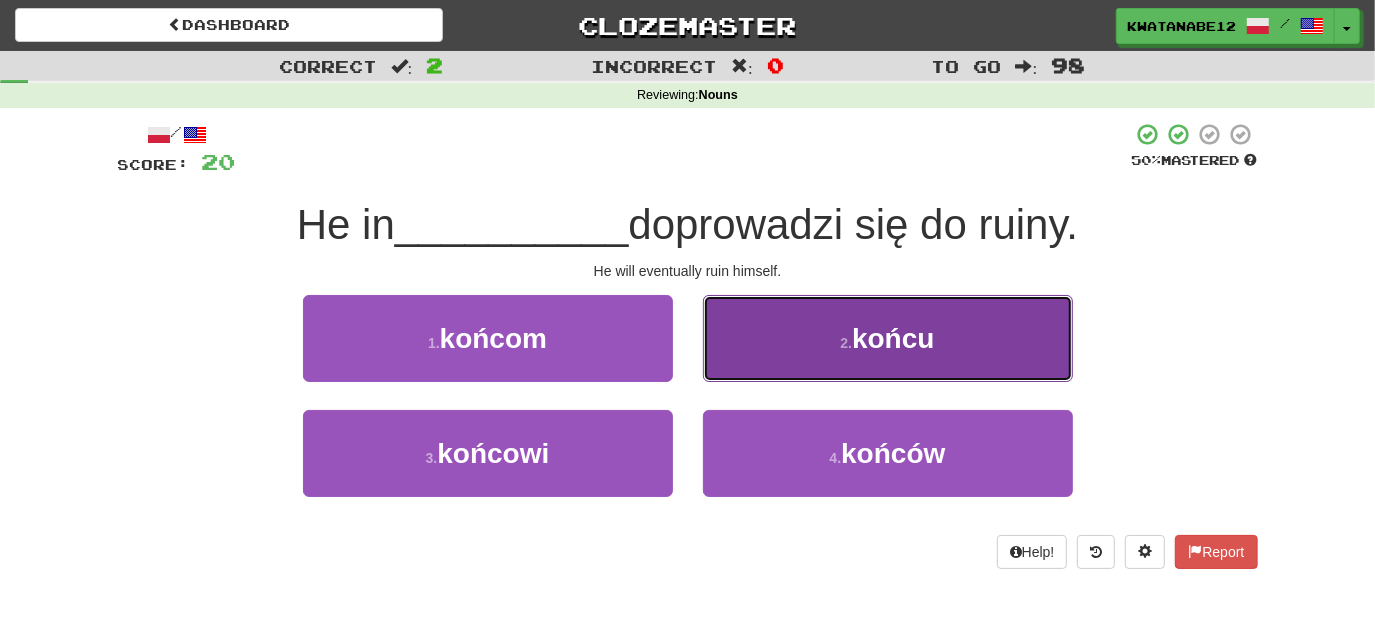 click on "2 .  końcu" at bounding box center (888, 338) 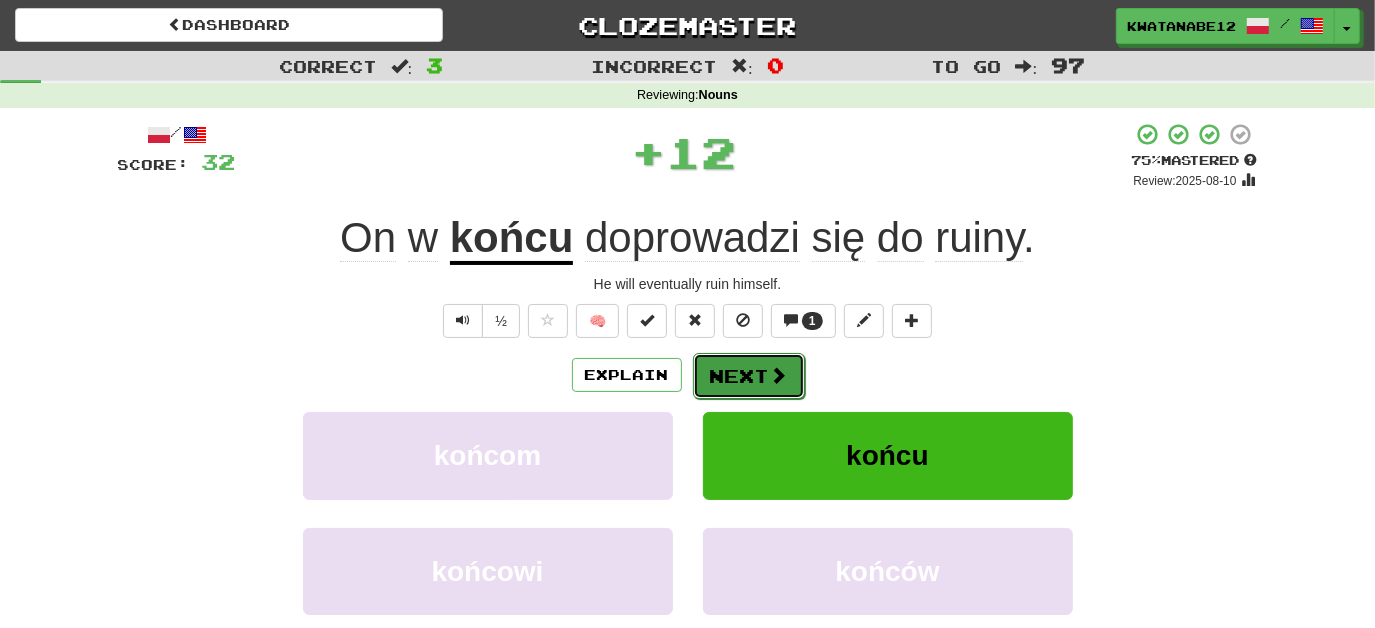 click on "Next" at bounding box center [749, 376] 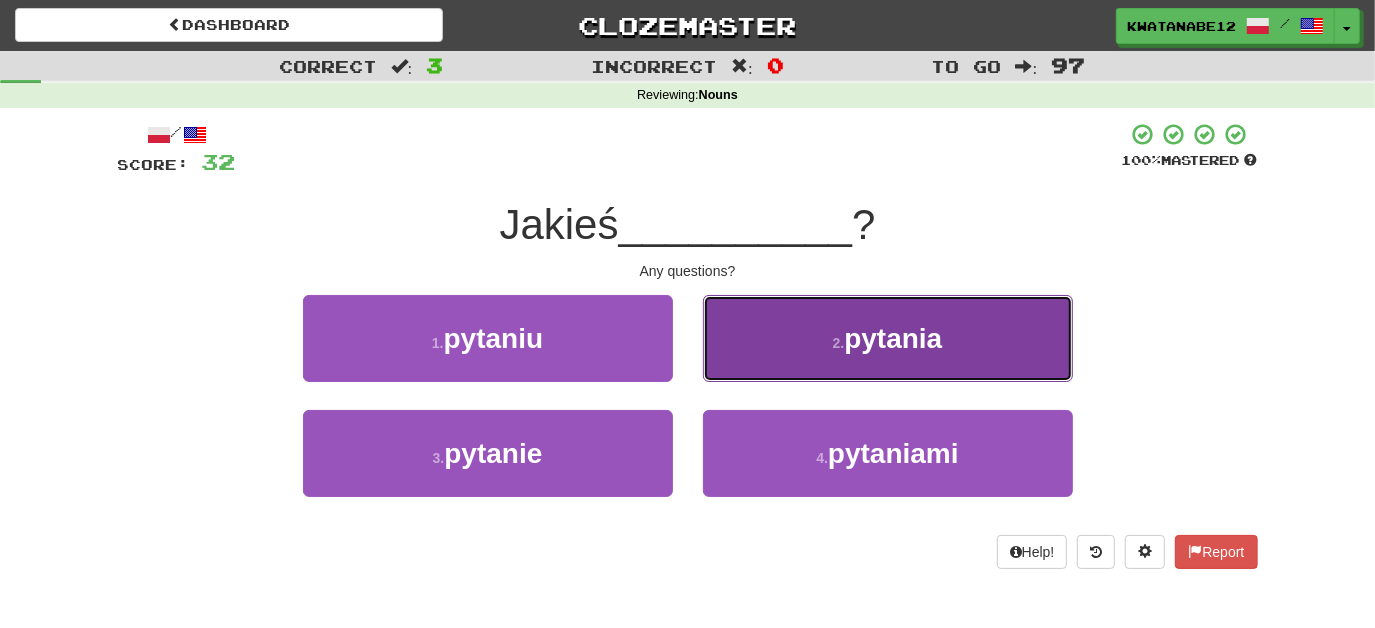 click on "2 .  pytania" at bounding box center (888, 338) 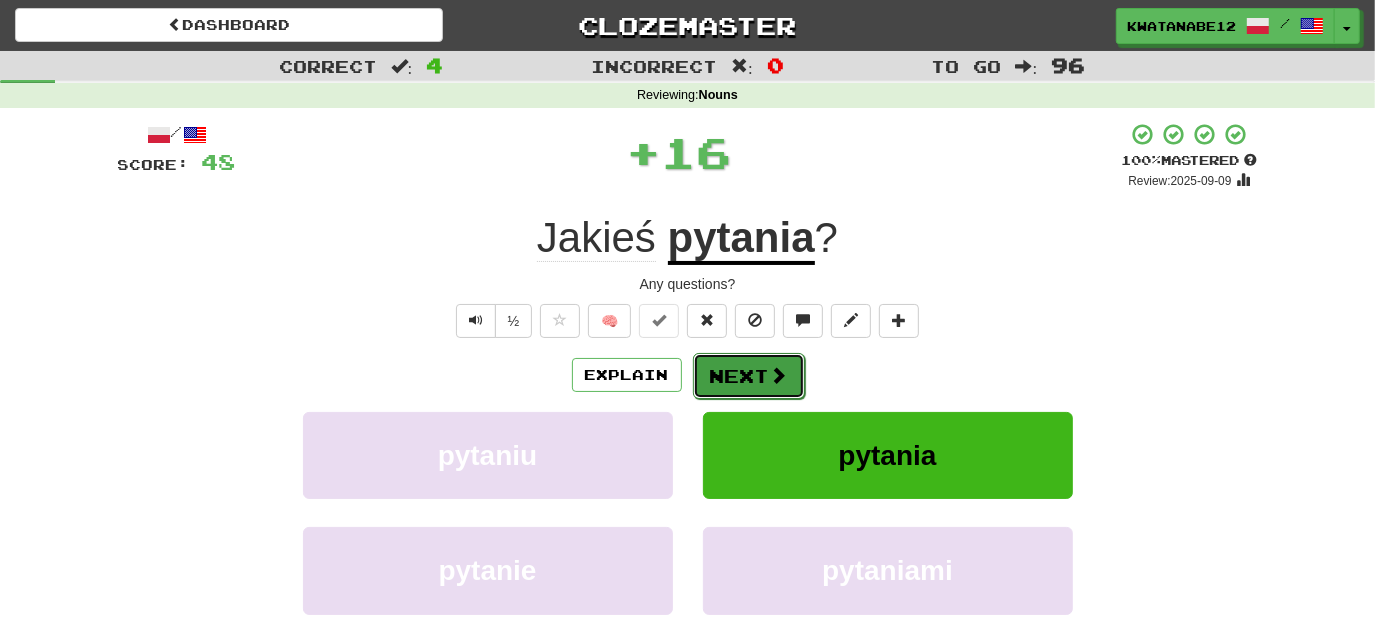 click on "Next" at bounding box center [749, 376] 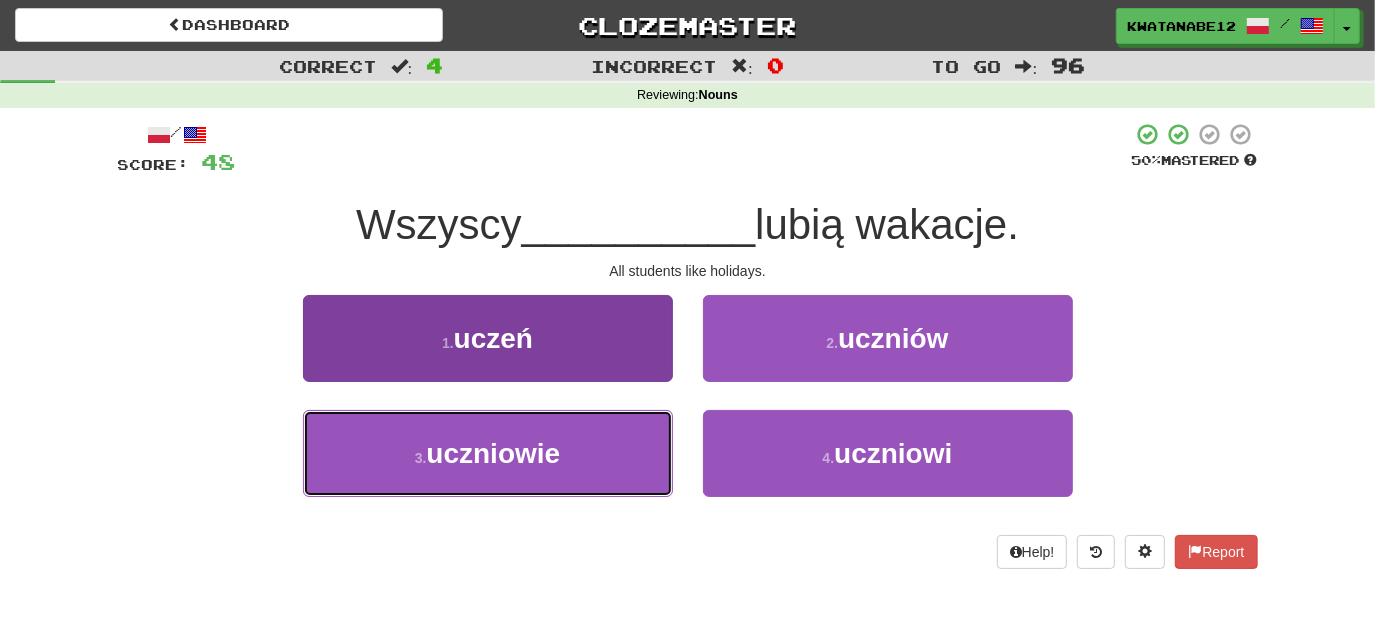 click on "3 .  uczniowie" at bounding box center (488, 453) 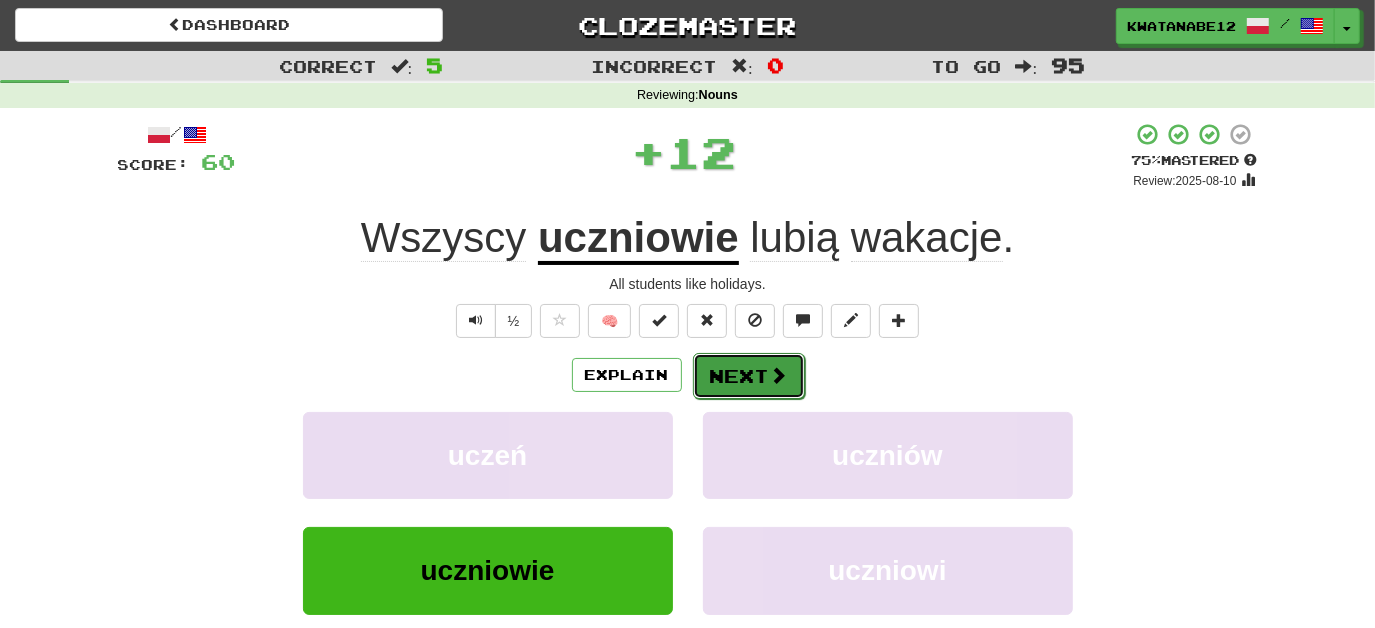 click on "Next" at bounding box center (749, 376) 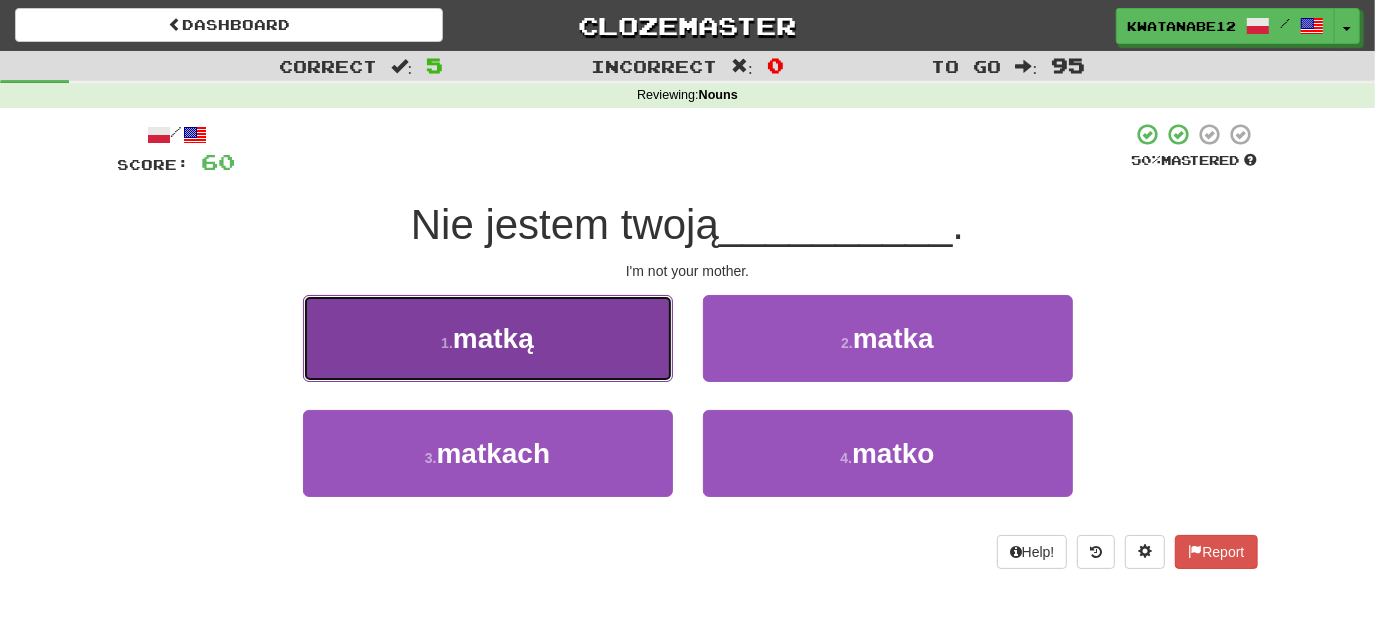drag, startPoint x: 617, startPoint y: 362, endPoint x: 637, endPoint y: 369, distance: 21.189621 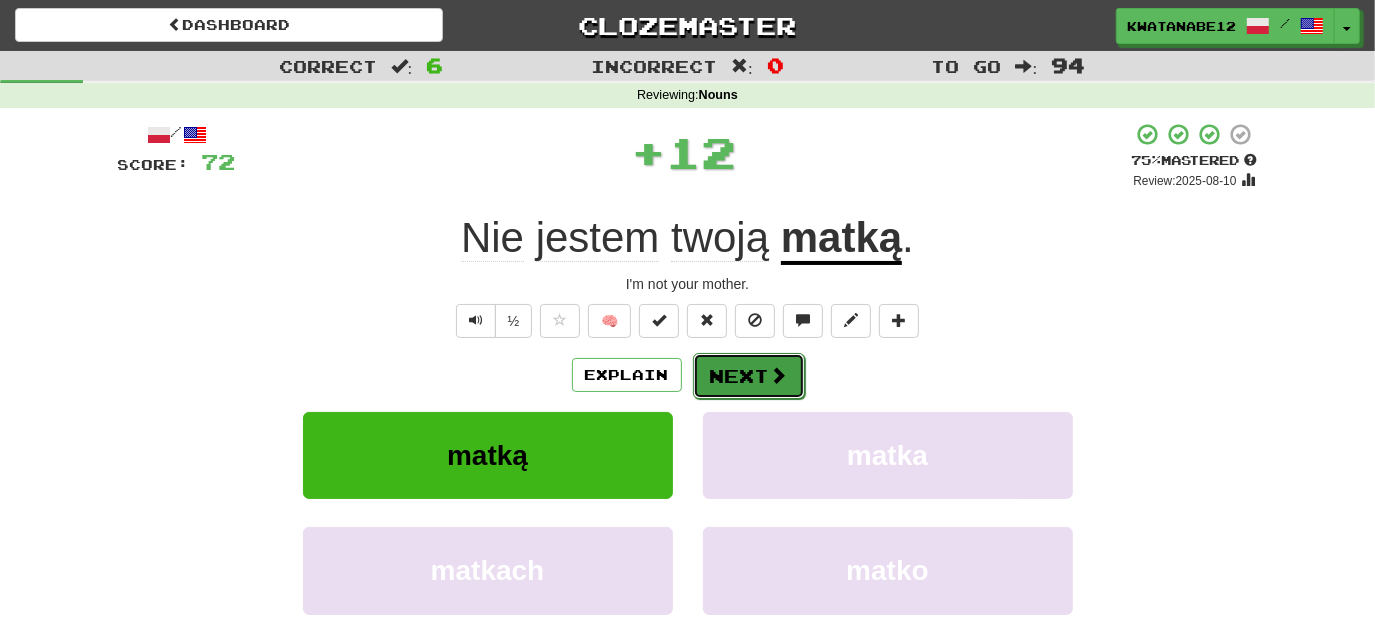 click on "Next" at bounding box center [749, 376] 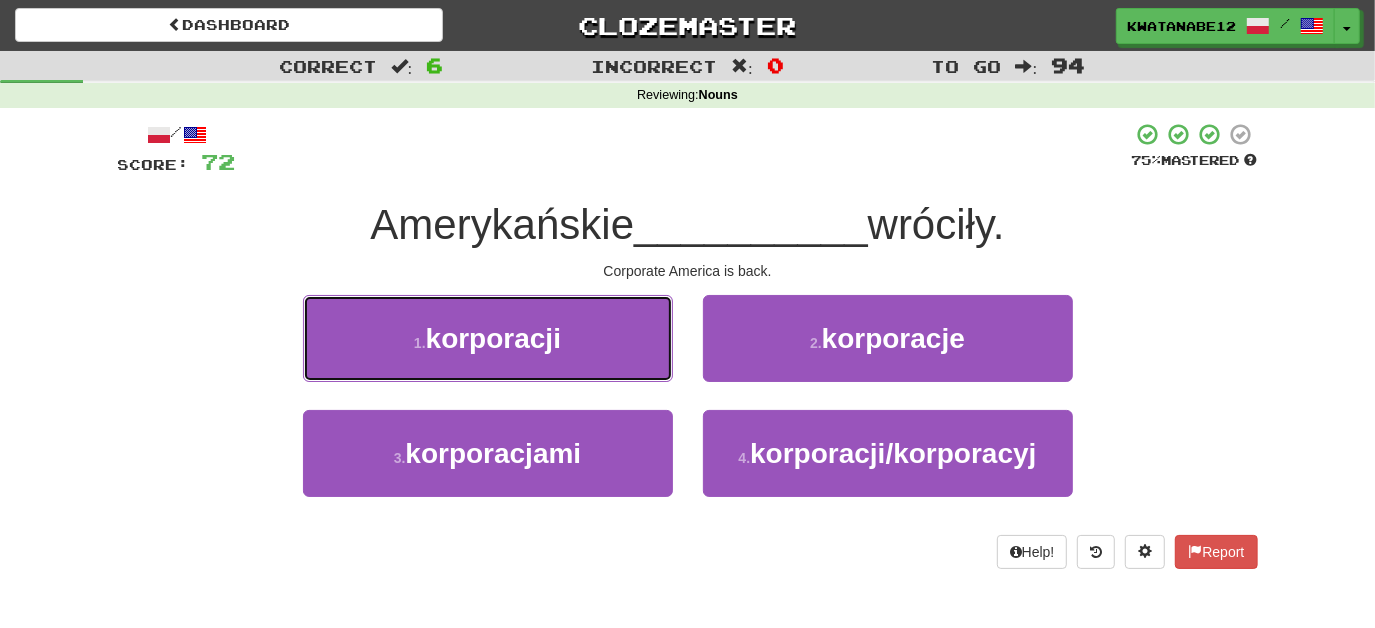 drag, startPoint x: 611, startPoint y: 316, endPoint x: 633, endPoint y: 332, distance: 27.202942 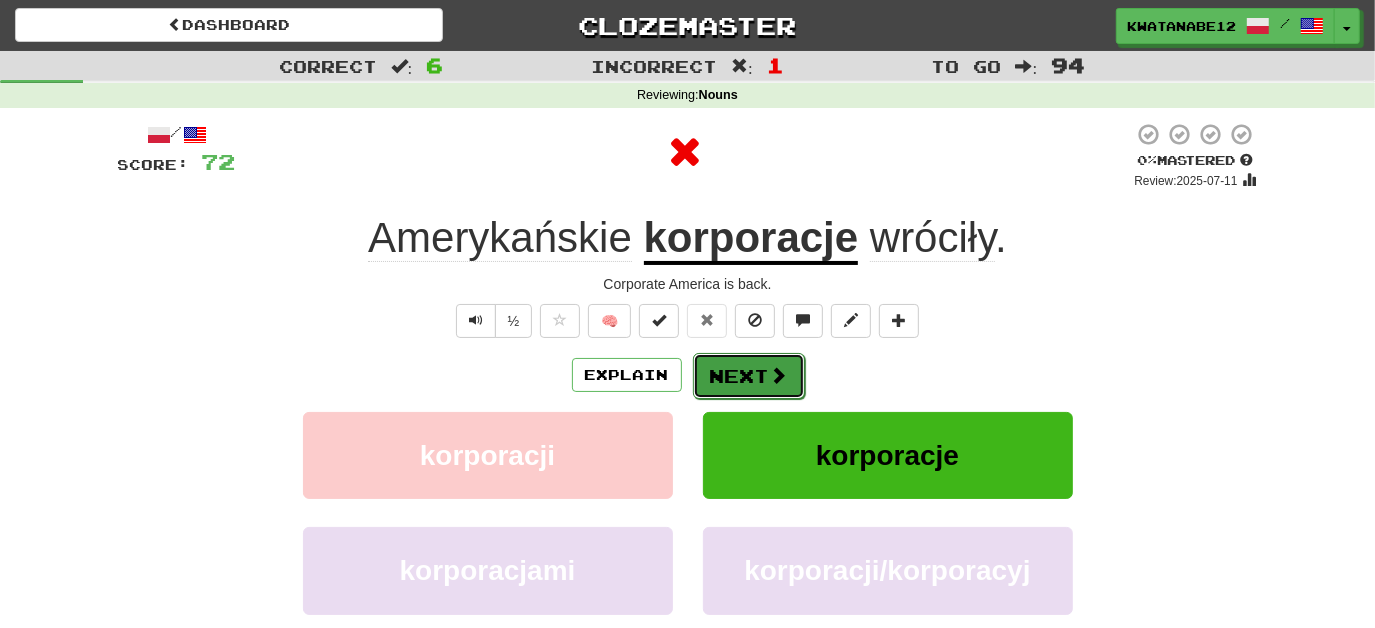 click on "Next" at bounding box center [749, 376] 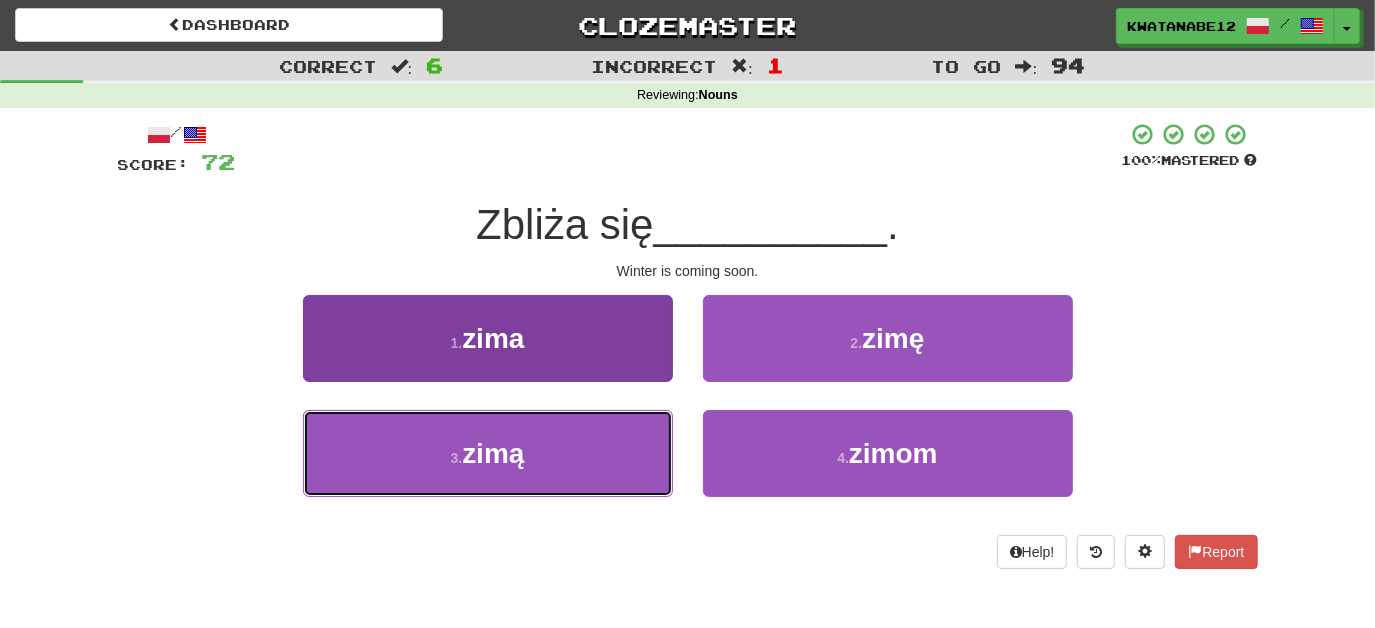 click on "3 .  zimą" at bounding box center [488, 453] 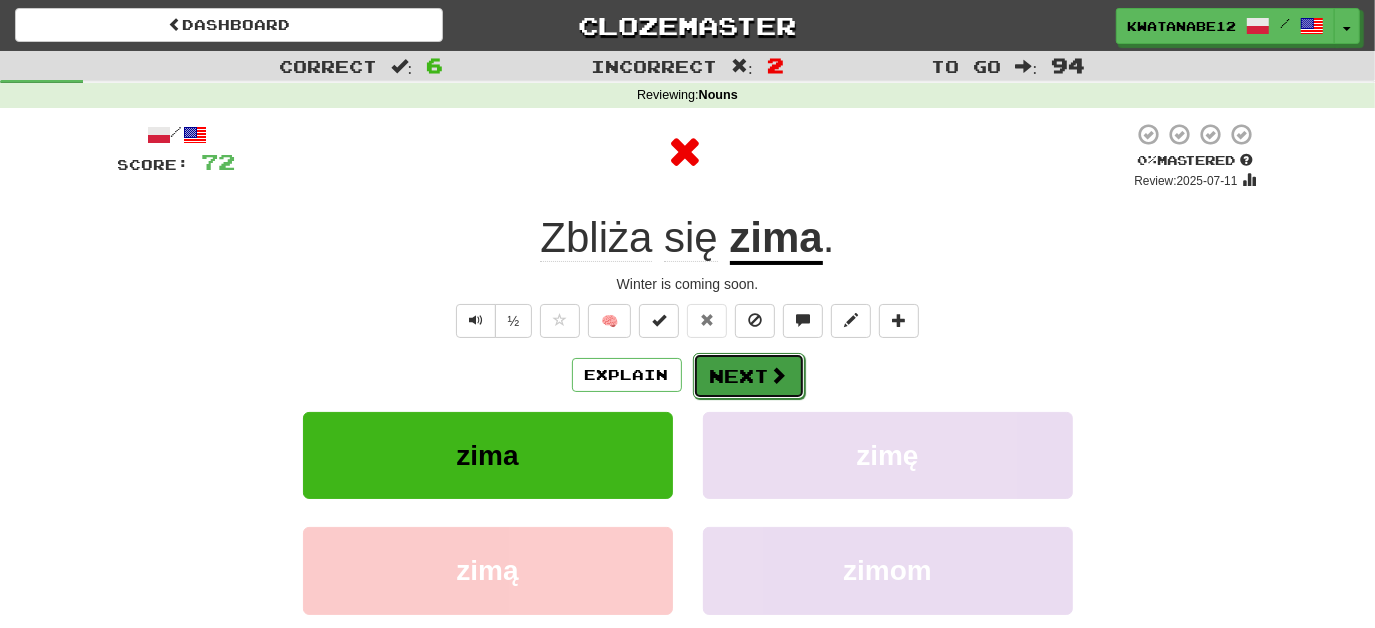 click on "Next" at bounding box center (749, 376) 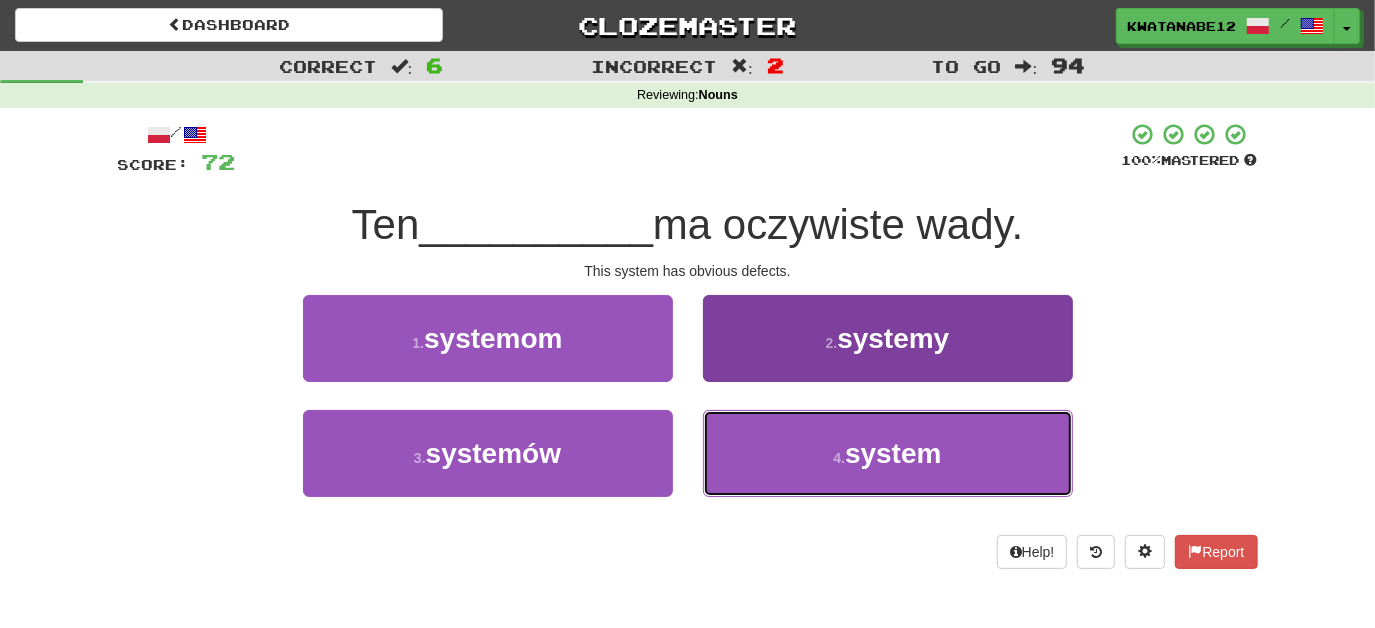 drag, startPoint x: 780, startPoint y: 462, endPoint x: 776, endPoint y: 440, distance: 22.36068 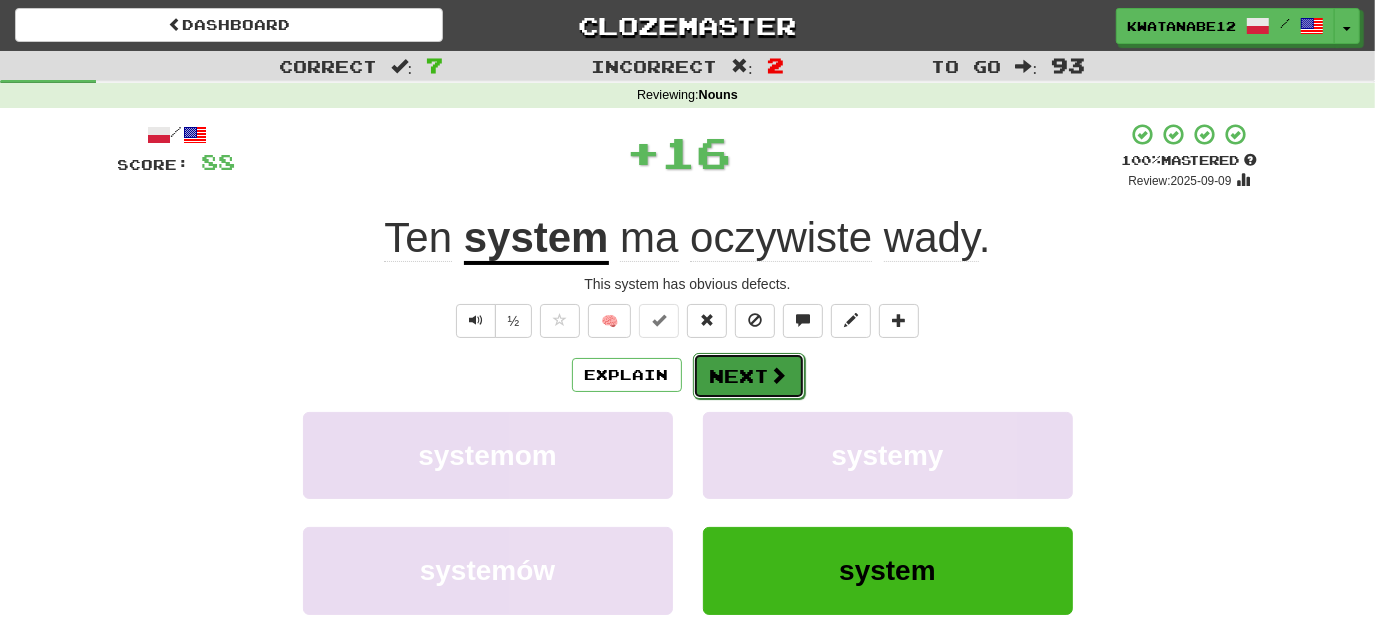 click on "Next" at bounding box center [749, 376] 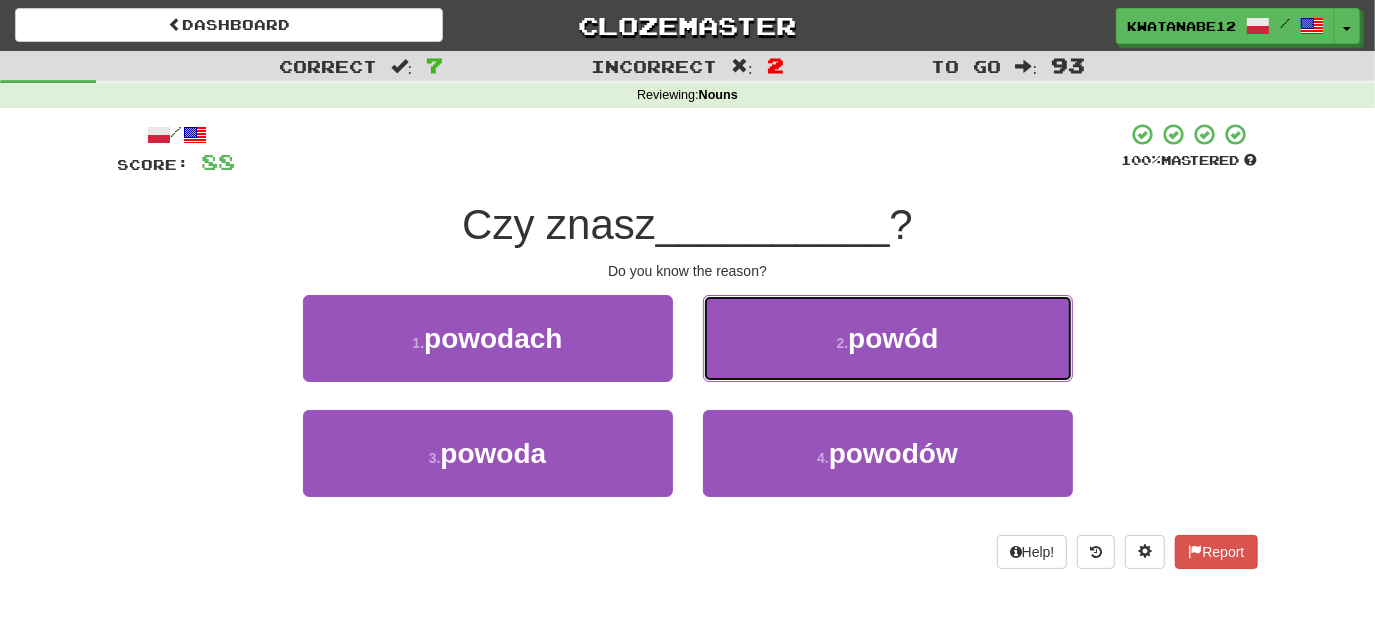 drag, startPoint x: 783, startPoint y: 341, endPoint x: 776, endPoint y: 350, distance: 11.401754 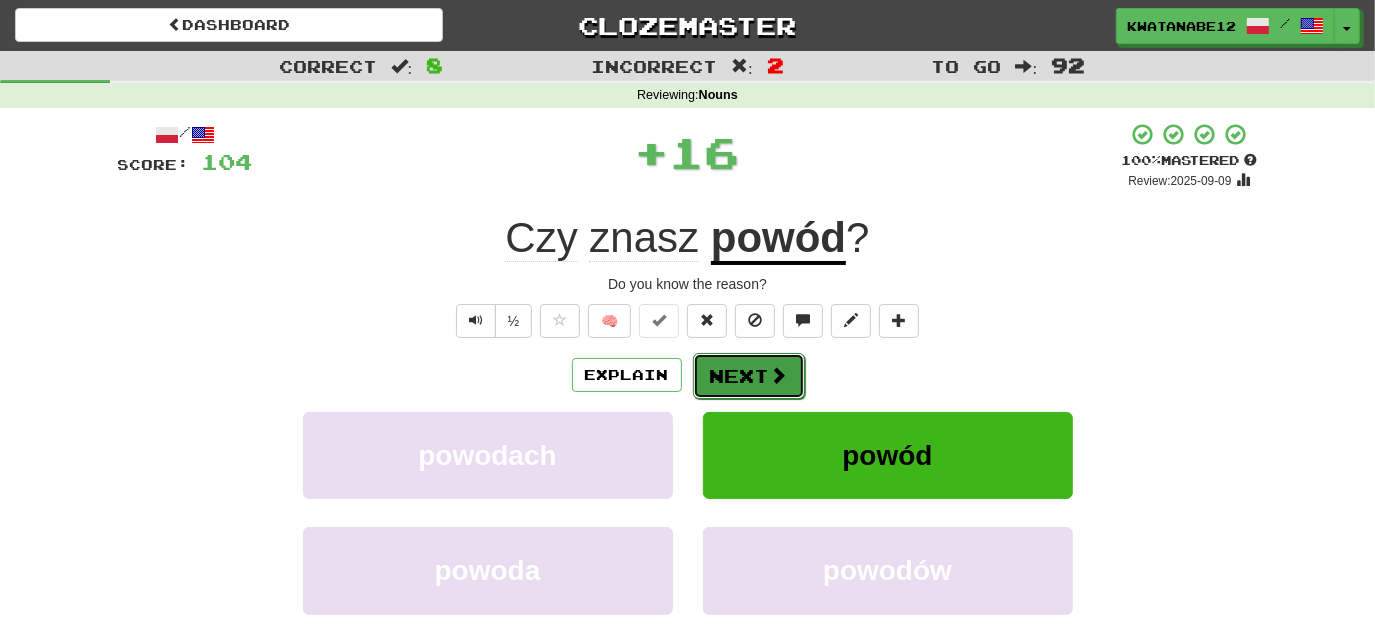 click on "Next" at bounding box center (749, 376) 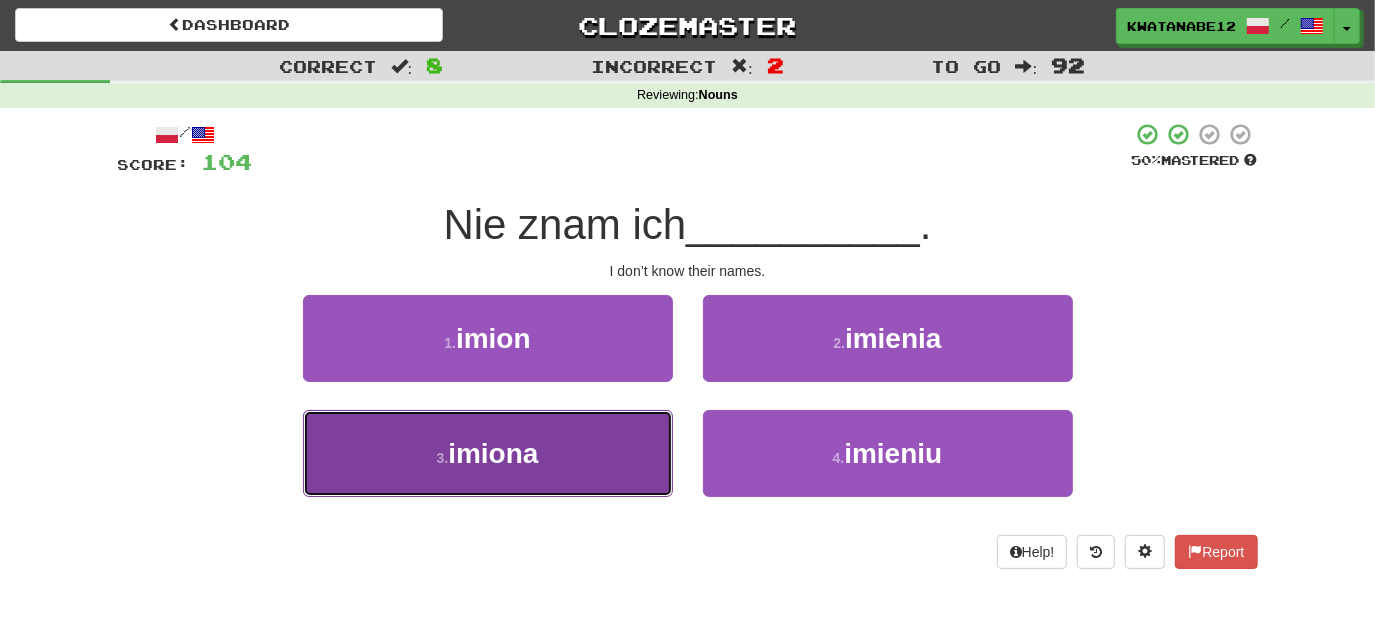 click on "3 .  imiona" at bounding box center (488, 453) 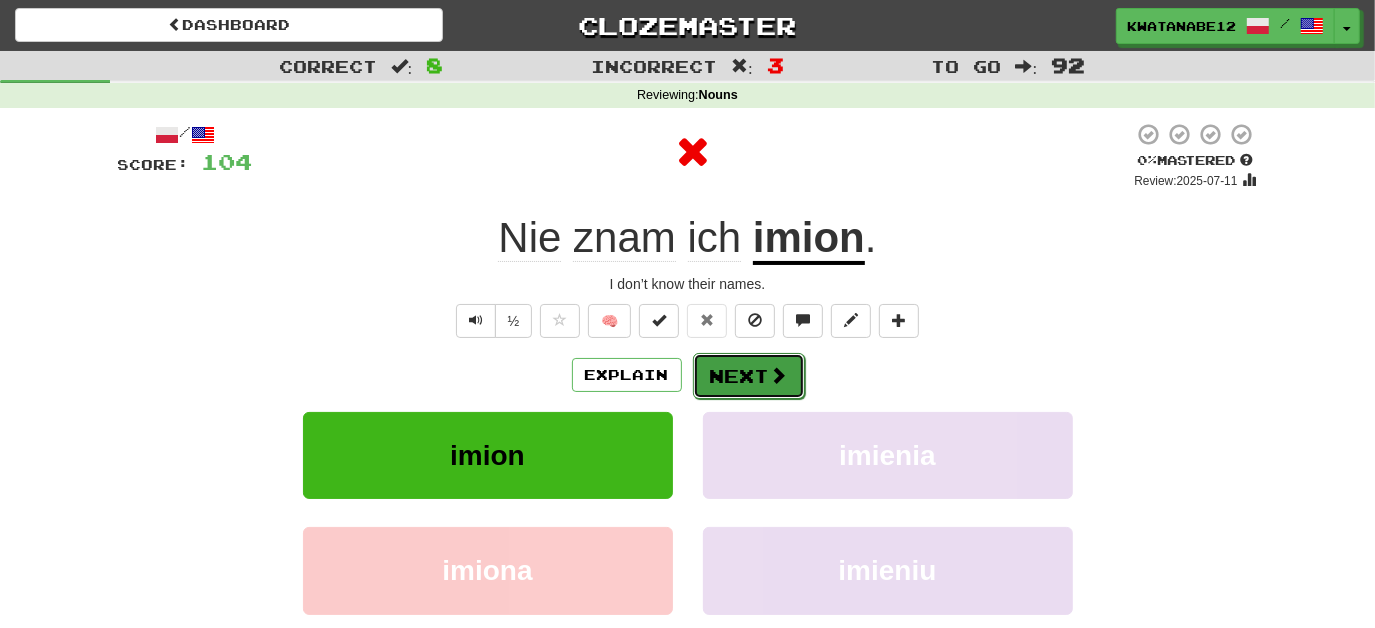 click on "Next" at bounding box center [749, 376] 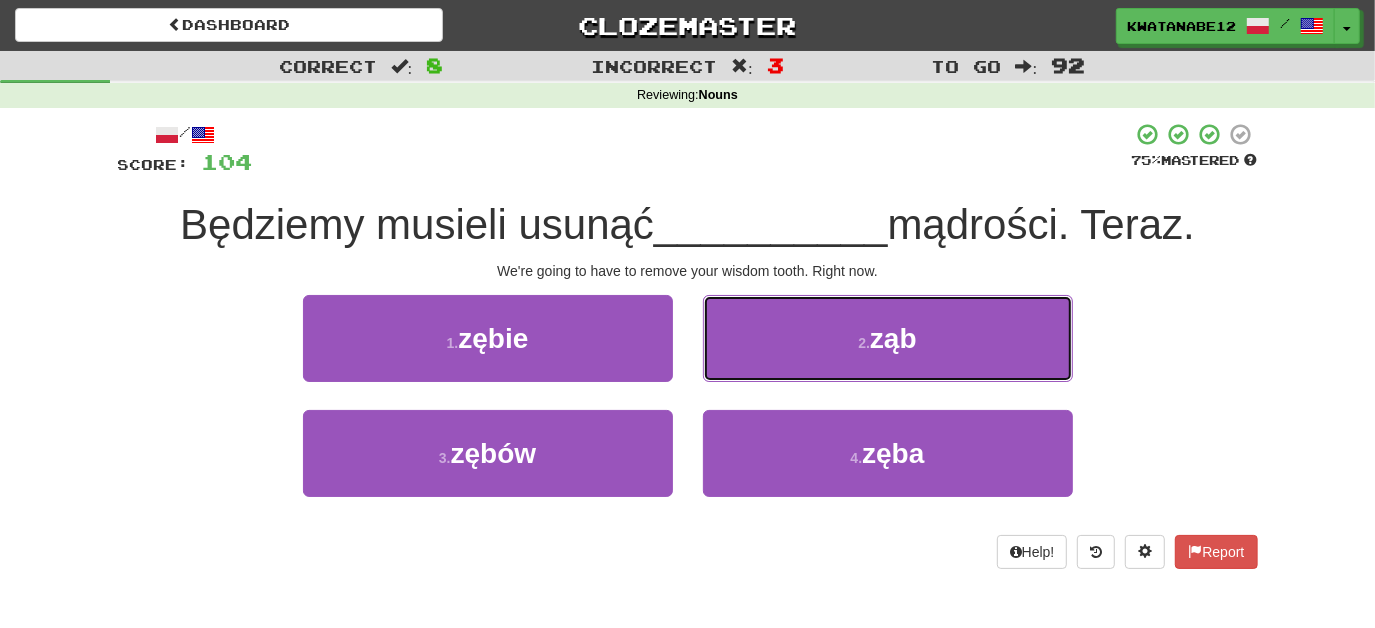 click on "2 .  ząb" at bounding box center [888, 338] 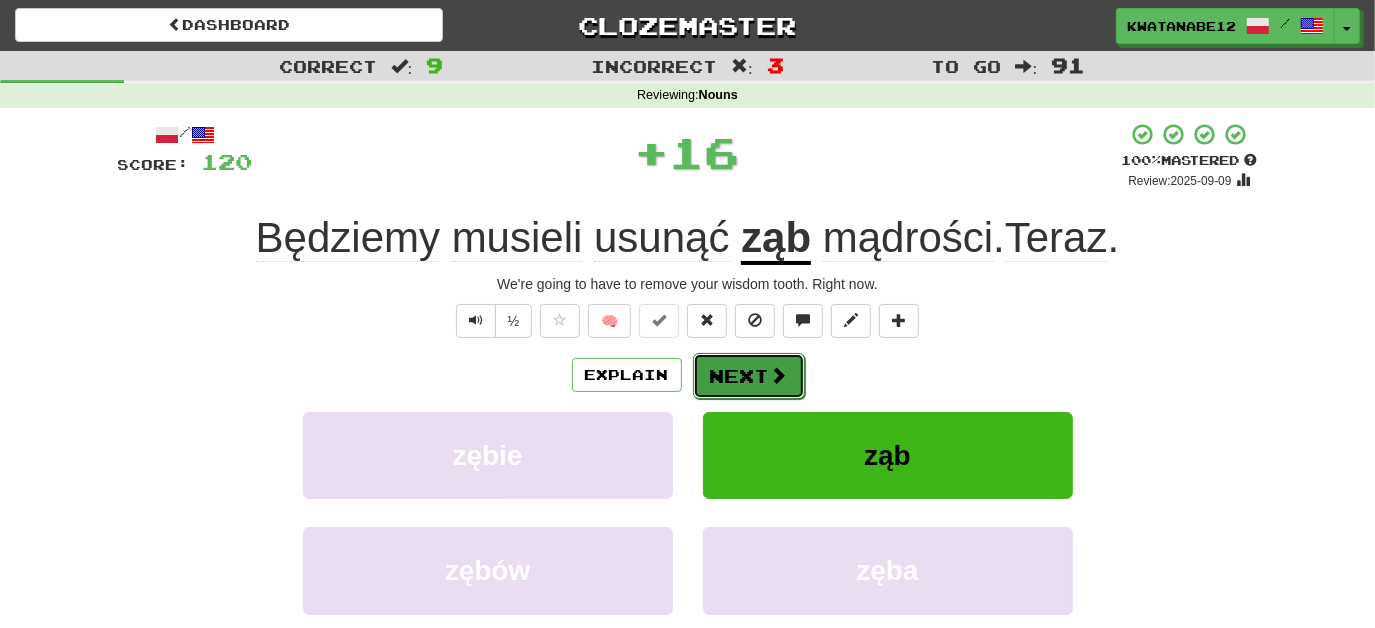 click on "Next" at bounding box center [749, 376] 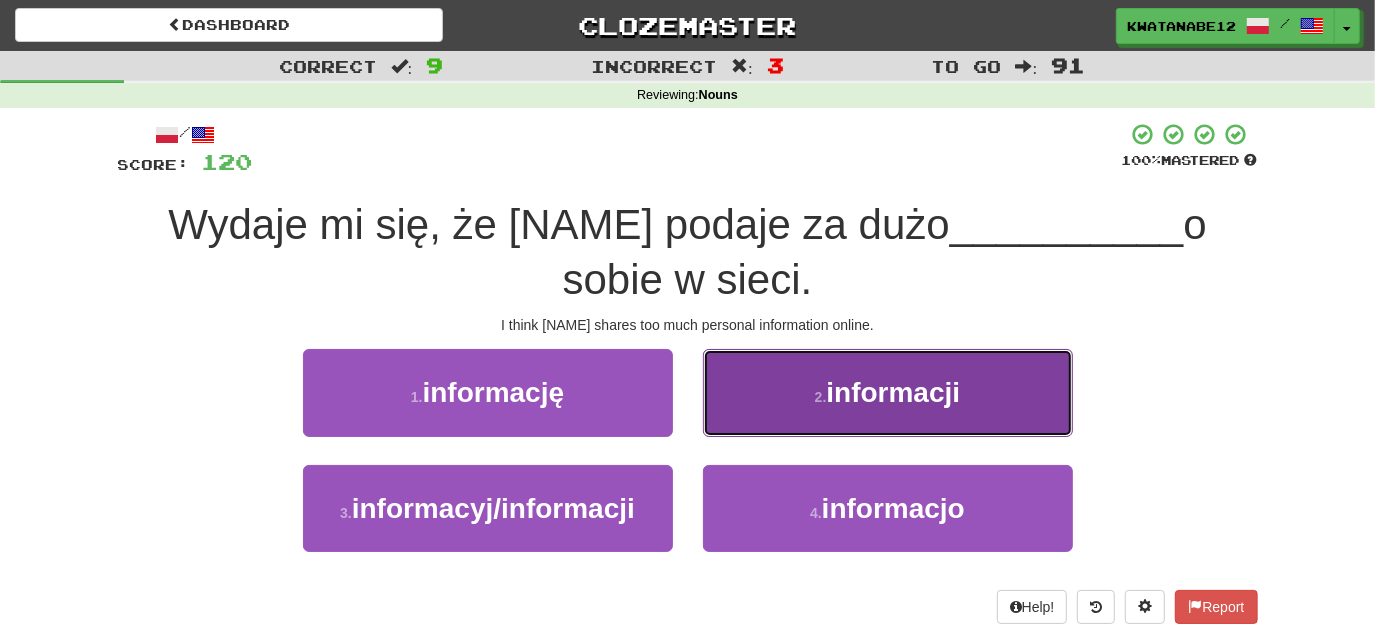 click on "2 .  informacji" at bounding box center [888, 392] 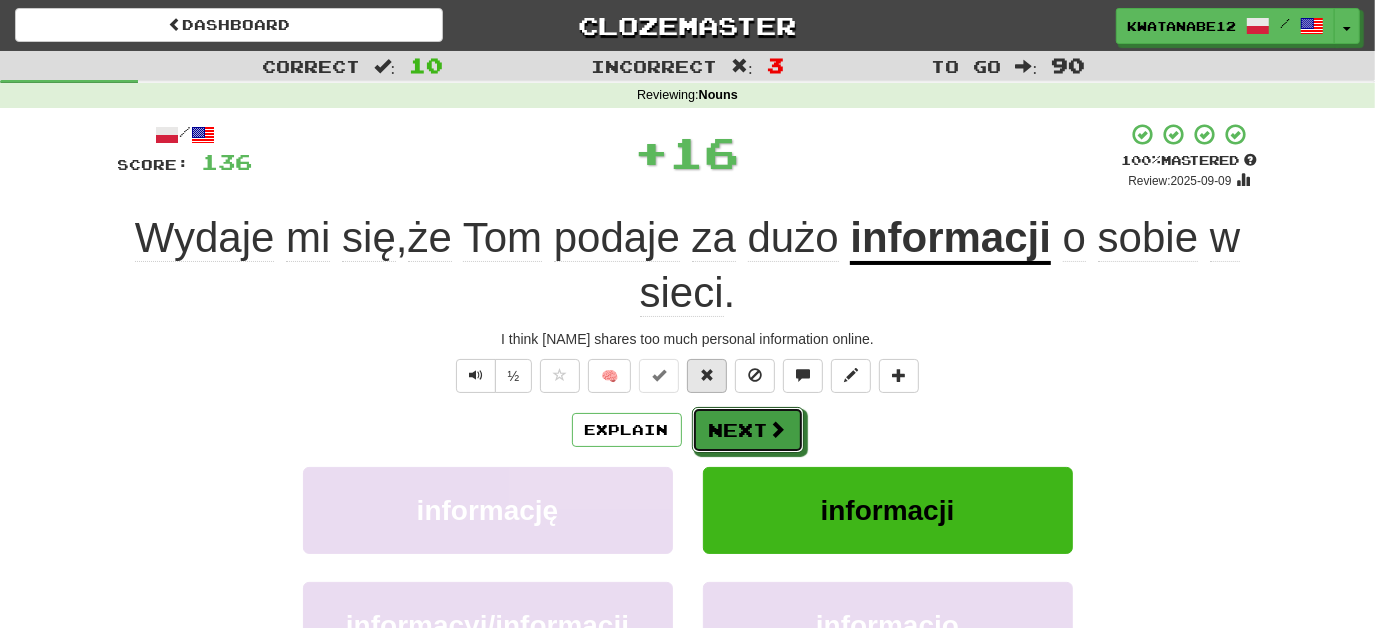 drag, startPoint x: 740, startPoint y: 407, endPoint x: 719, endPoint y: 391, distance: 26.400757 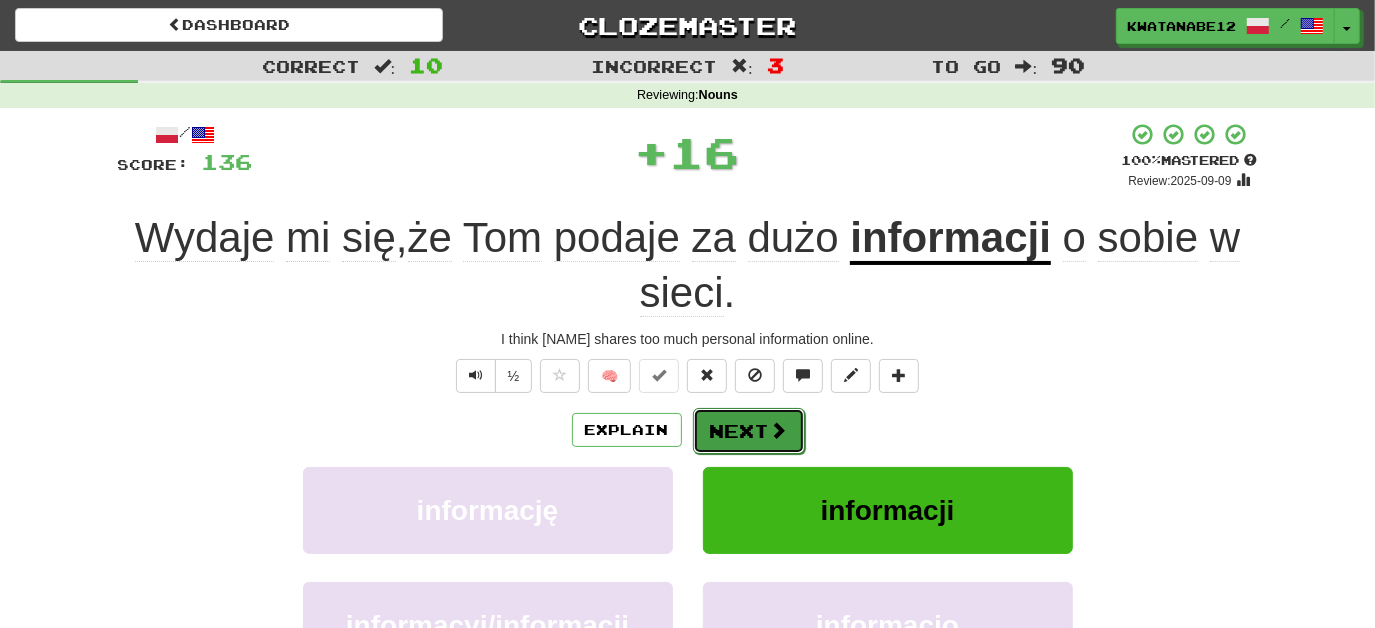 click on "Next" at bounding box center [749, 431] 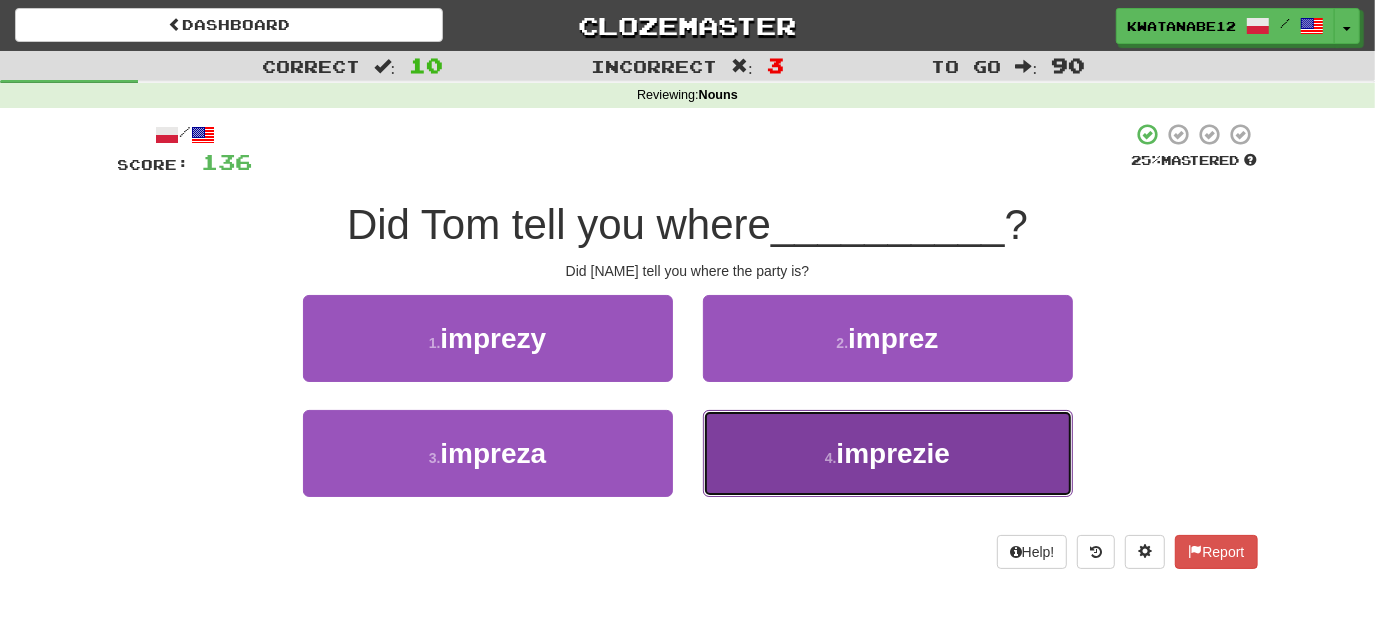 click on "4 .  imprezie" at bounding box center [888, 453] 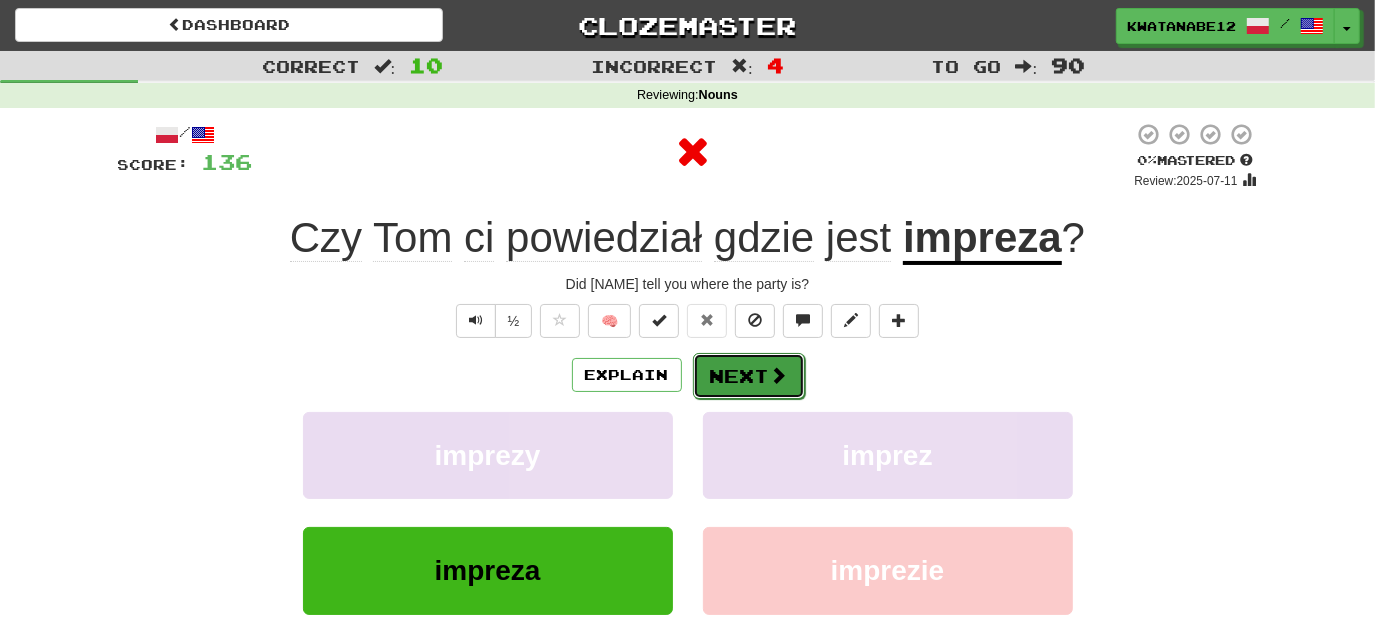 click on "Next" at bounding box center (749, 376) 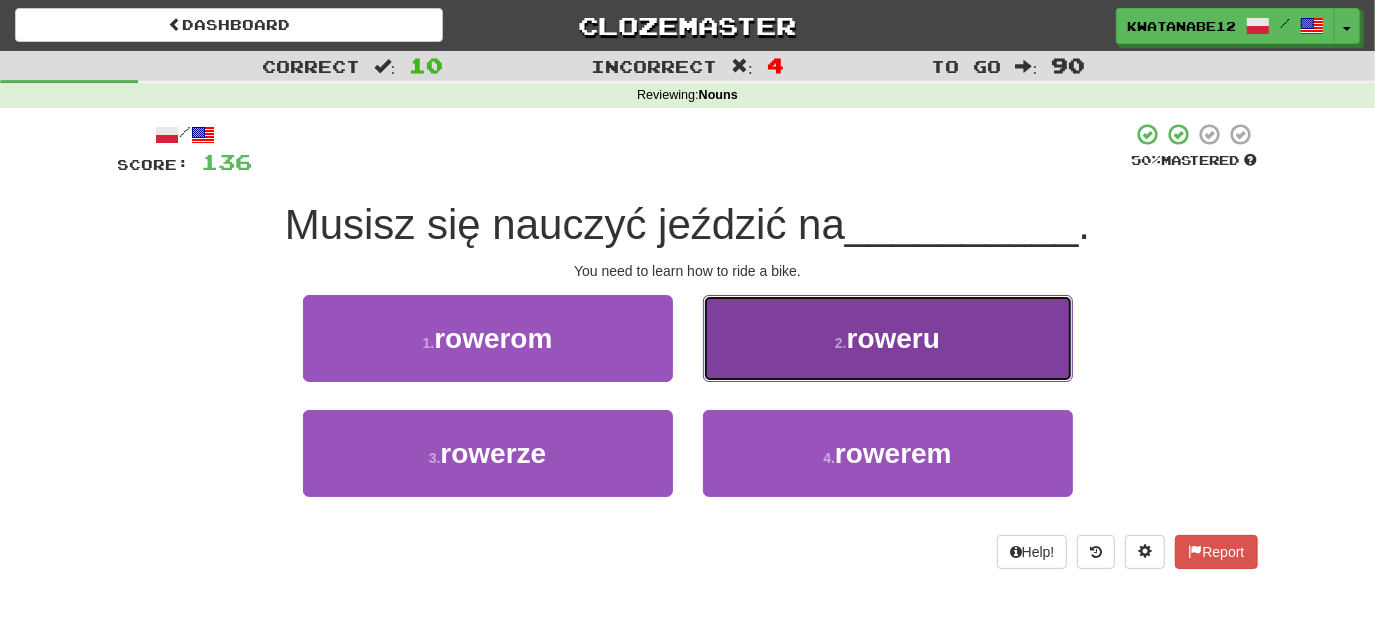 drag, startPoint x: 773, startPoint y: 338, endPoint x: 762, endPoint y: 362, distance: 26.400757 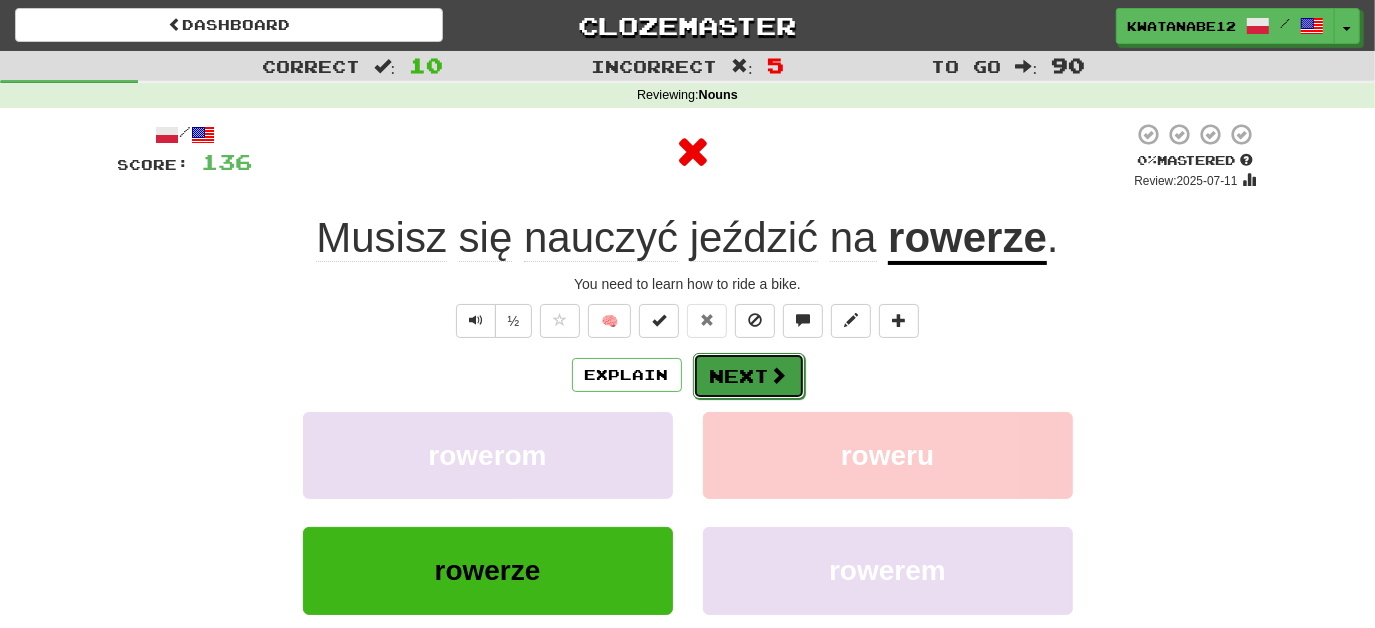 click on "Next" at bounding box center (749, 376) 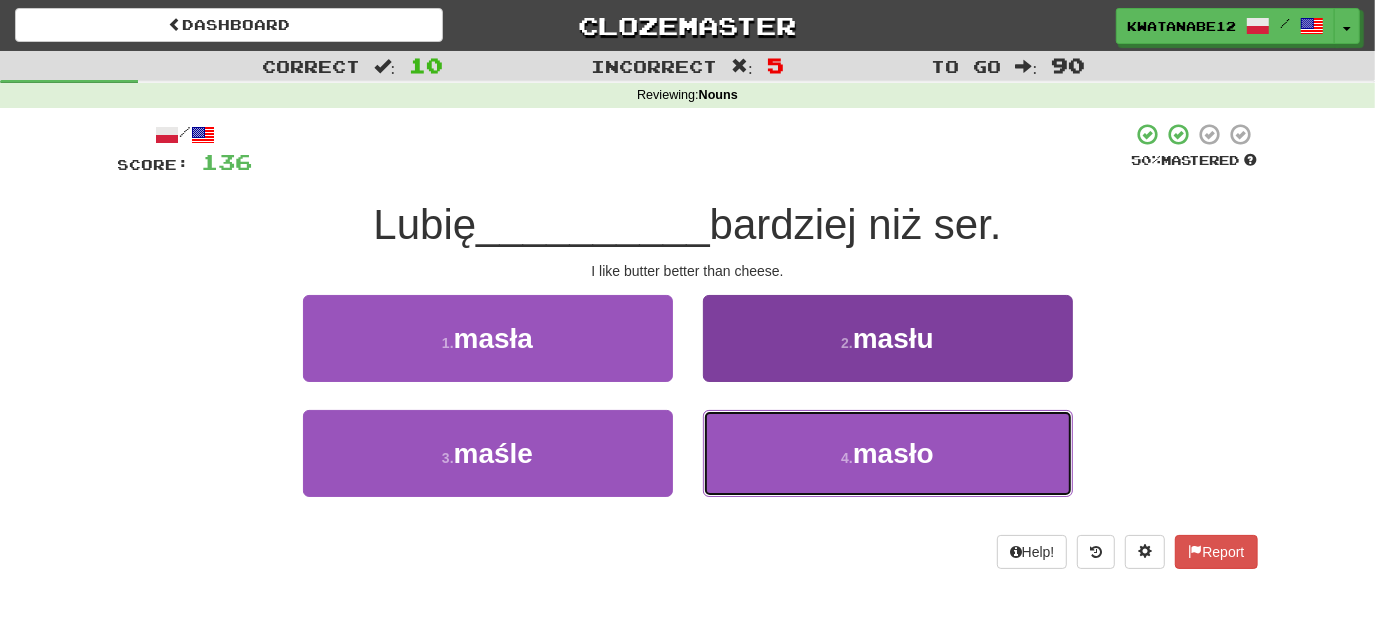drag, startPoint x: 759, startPoint y: 443, endPoint x: 741, endPoint y: 415, distance: 33.286633 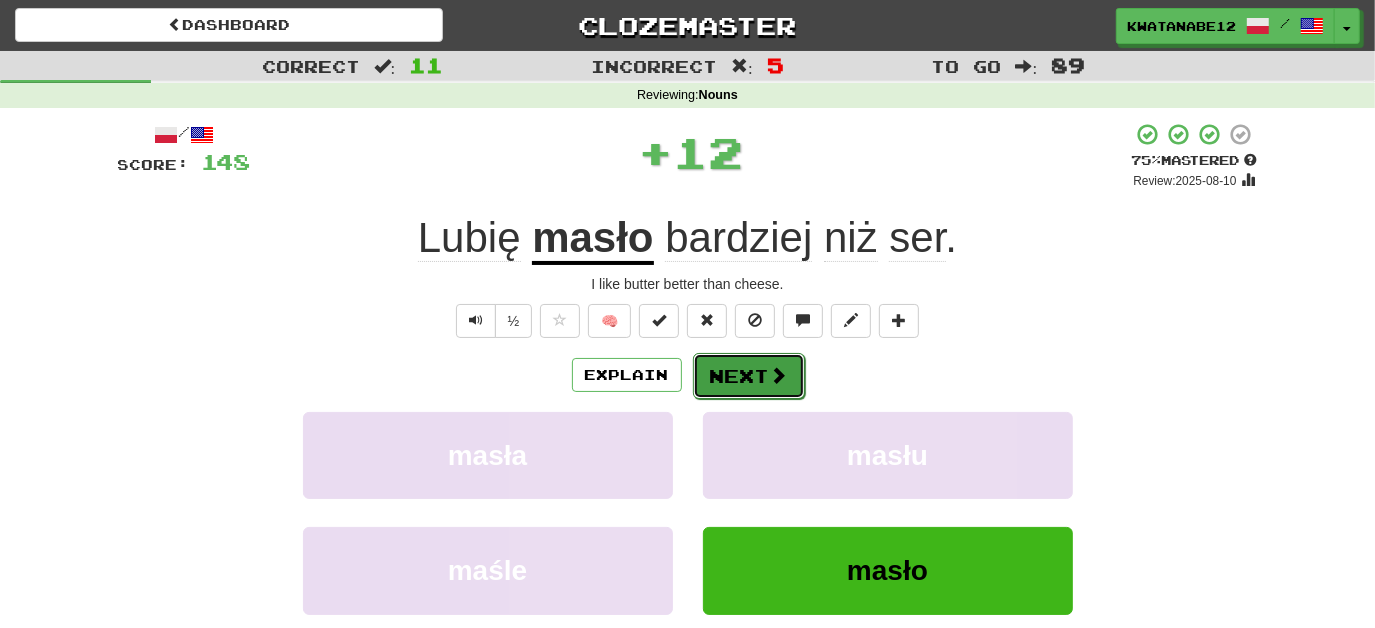 click on "Next" at bounding box center [749, 376] 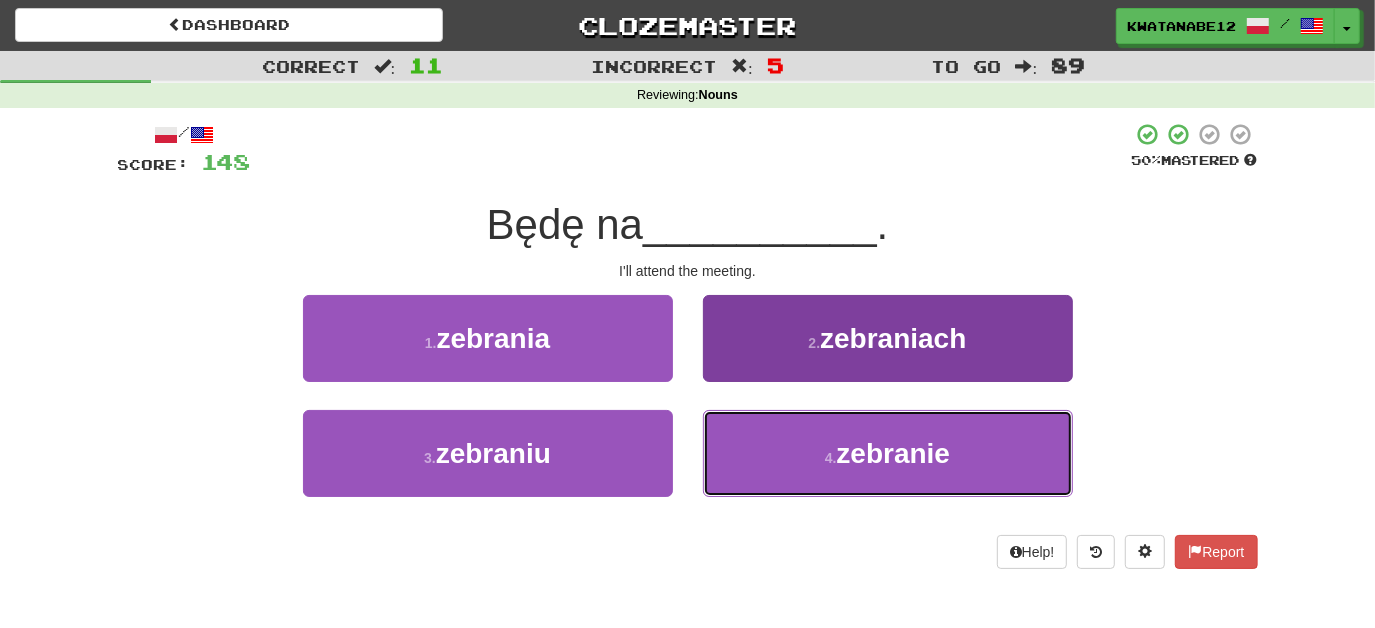 click on "4 .  zebranie" at bounding box center [888, 453] 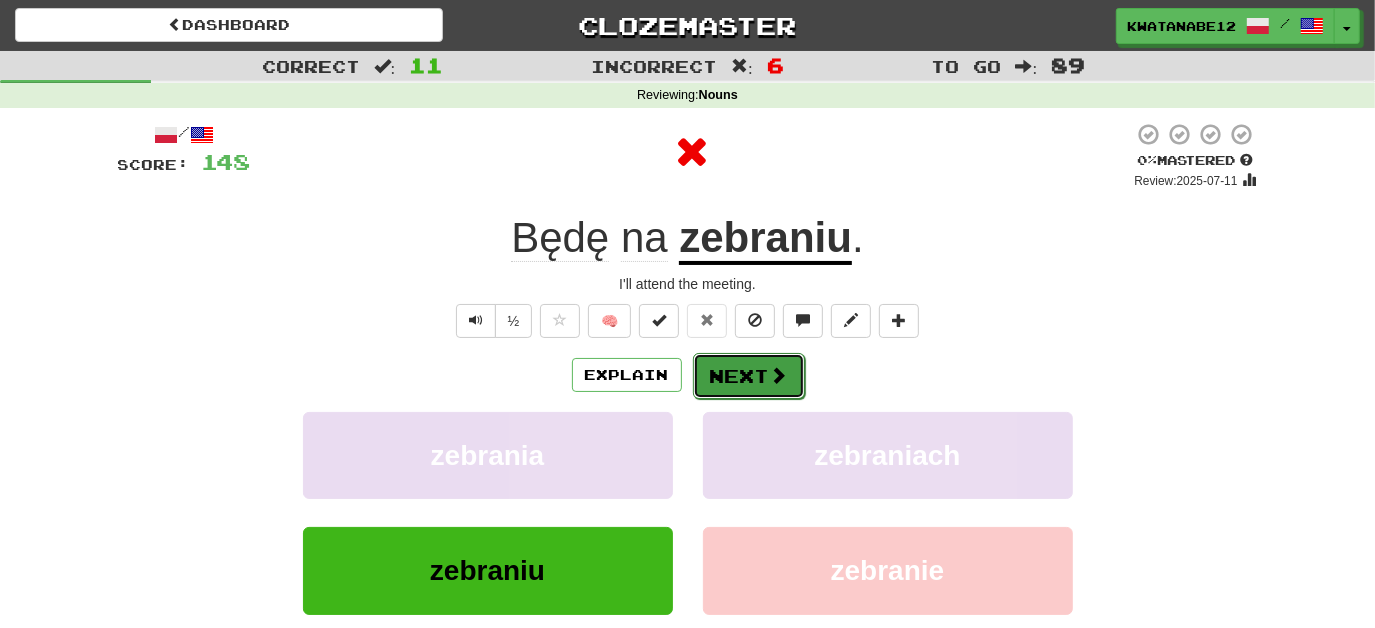 click on "Next" at bounding box center (749, 376) 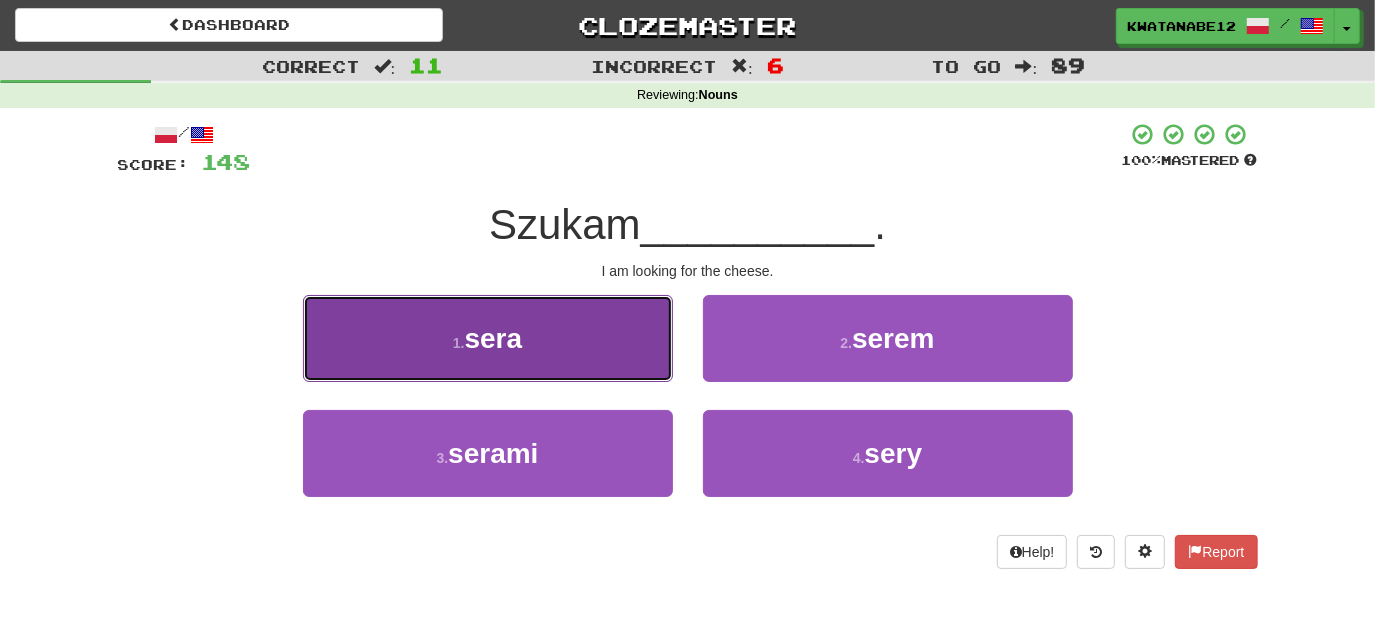 drag, startPoint x: 572, startPoint y: 312, endPoint x: 606, endPoint y: 350, distance: 50.990196 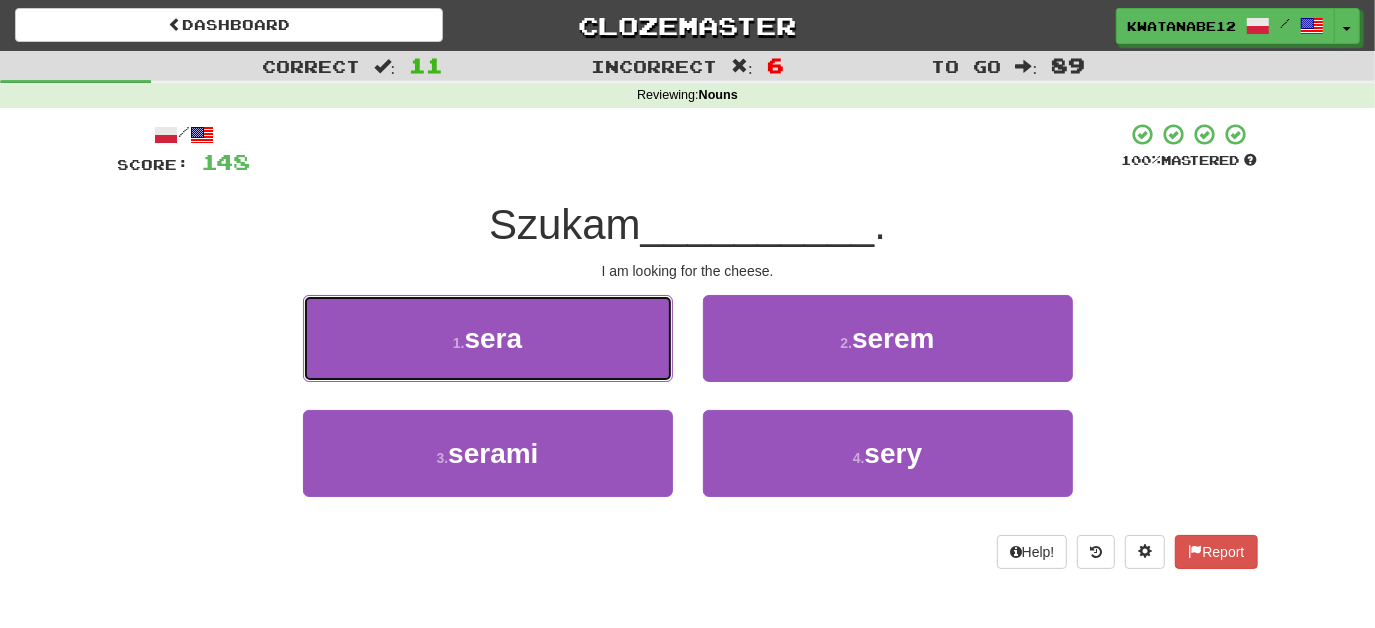 click on "1 .  sera" at bounding box center (488, 338) 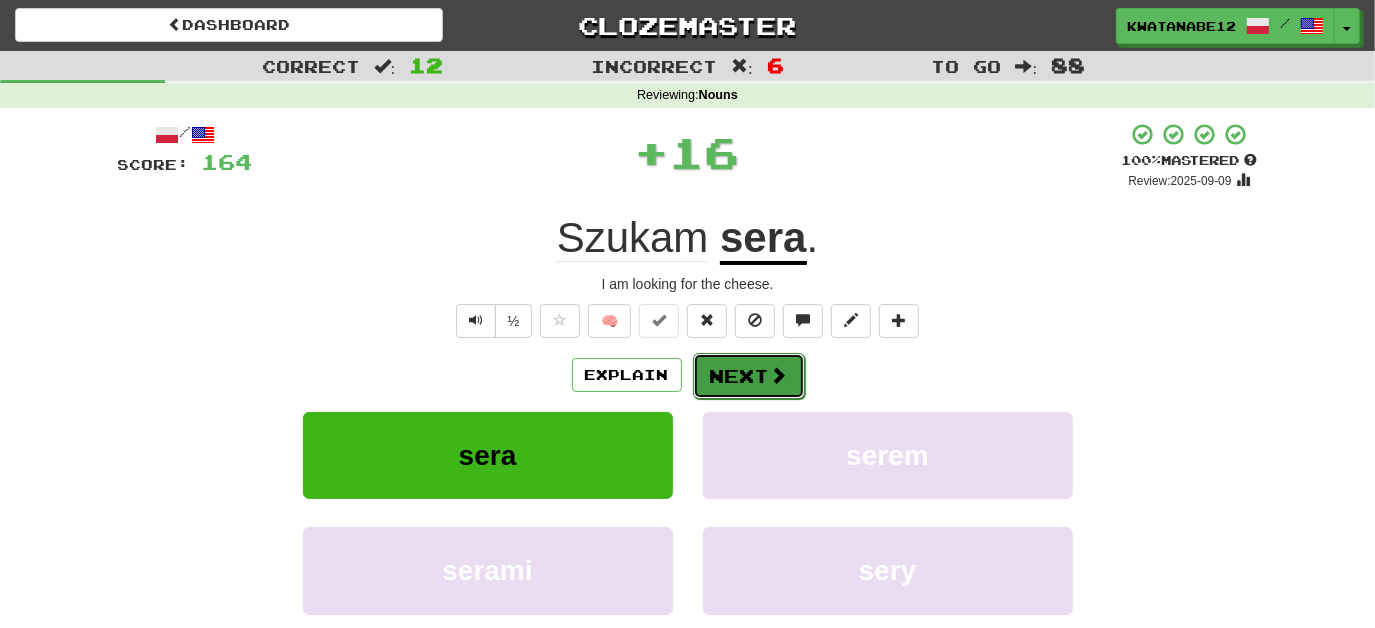click on "Next" at bounding box center (749, 376) 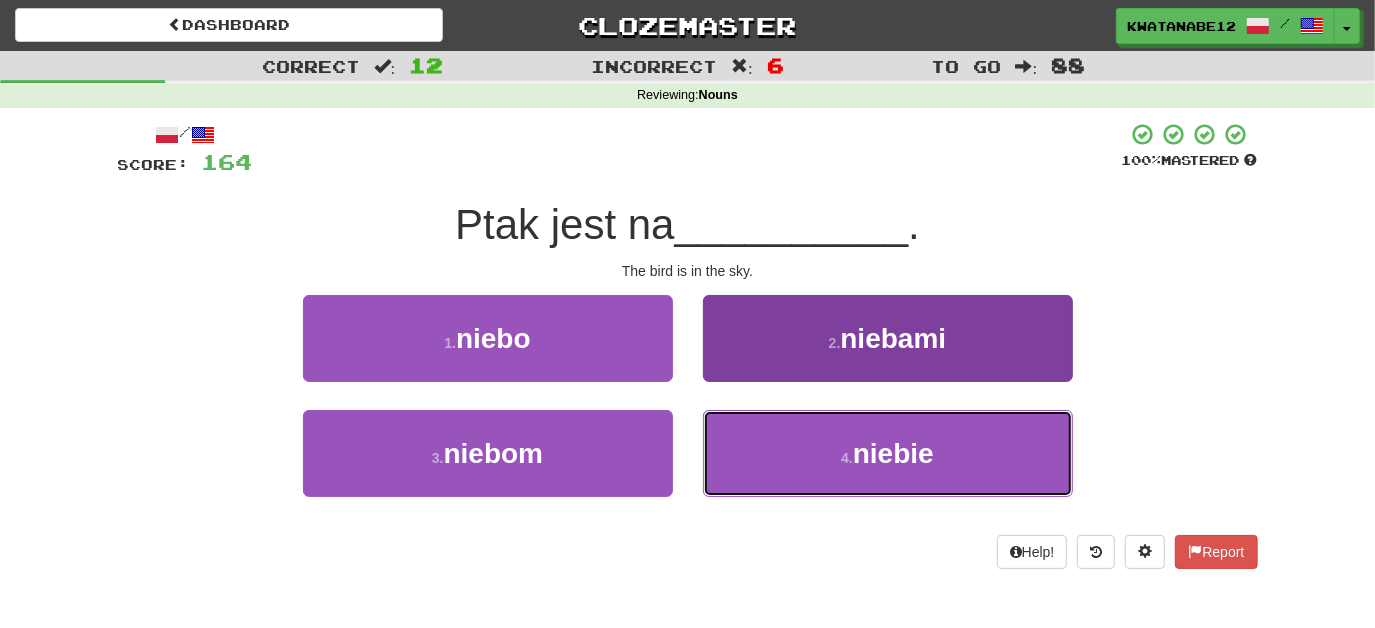 click on "4 .  niebie" at bounding box center (888, 453) 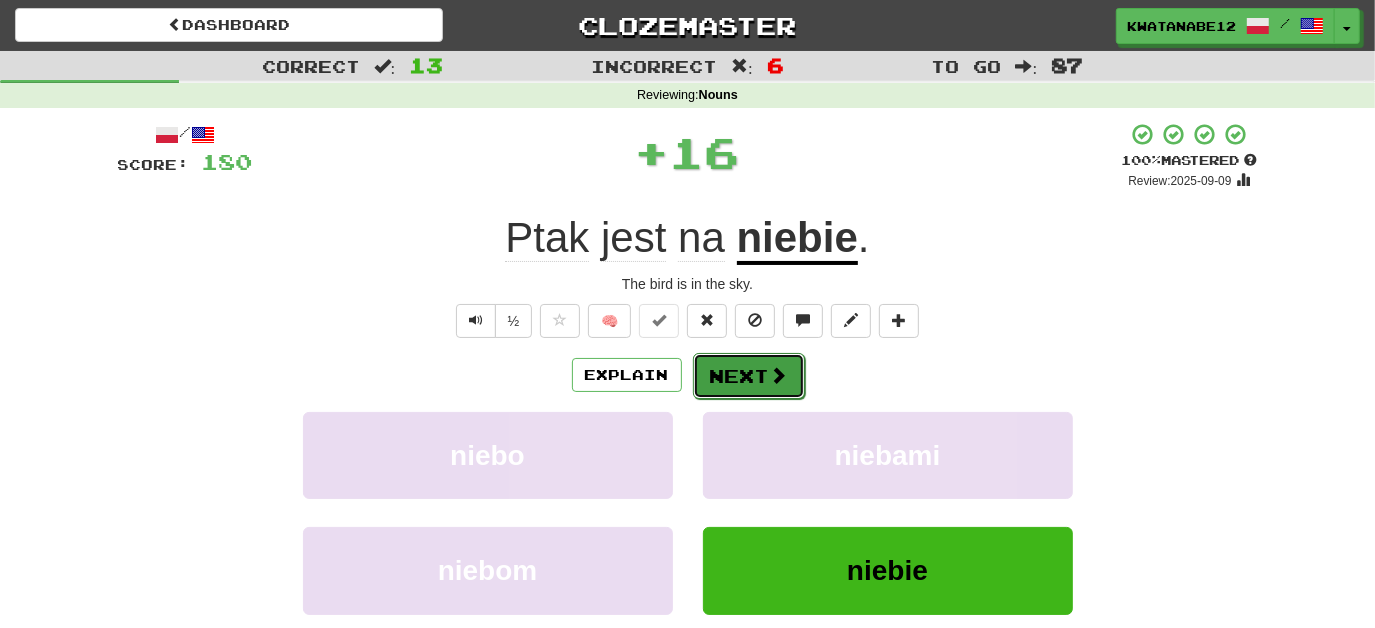 click on "Next" at bounding box center (749, 376) 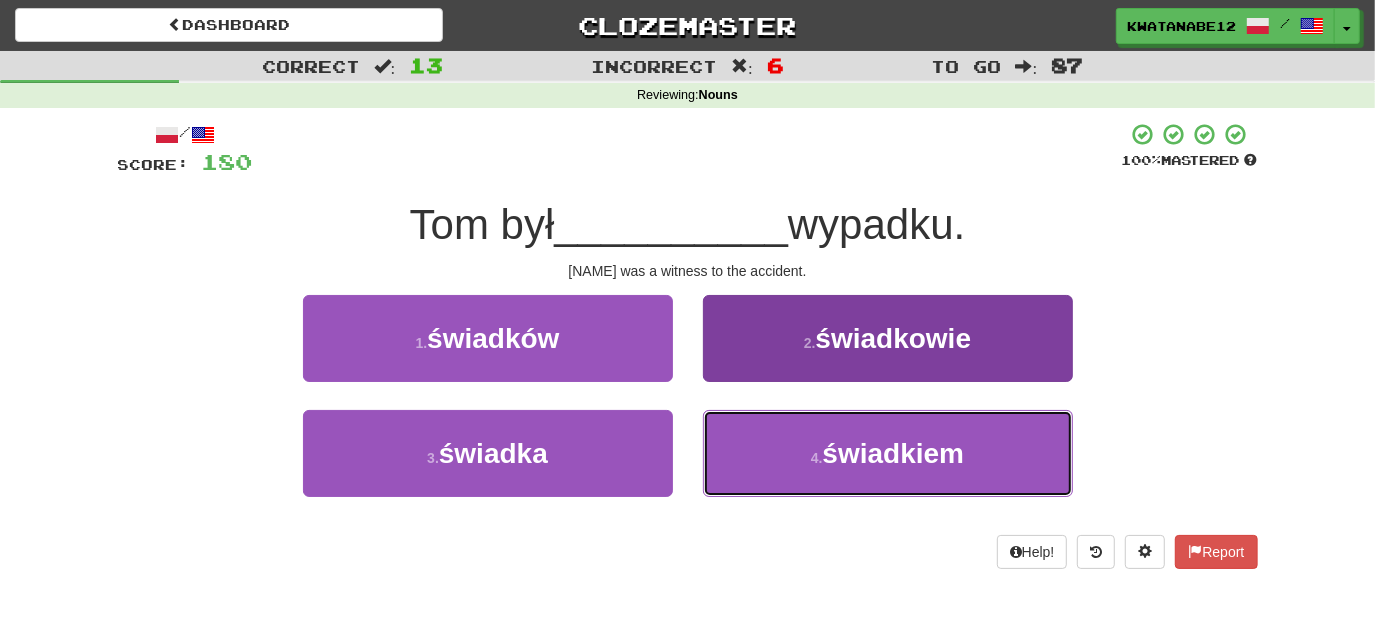 click on "4 .  świadkiem" at bounding box center (888, 453) 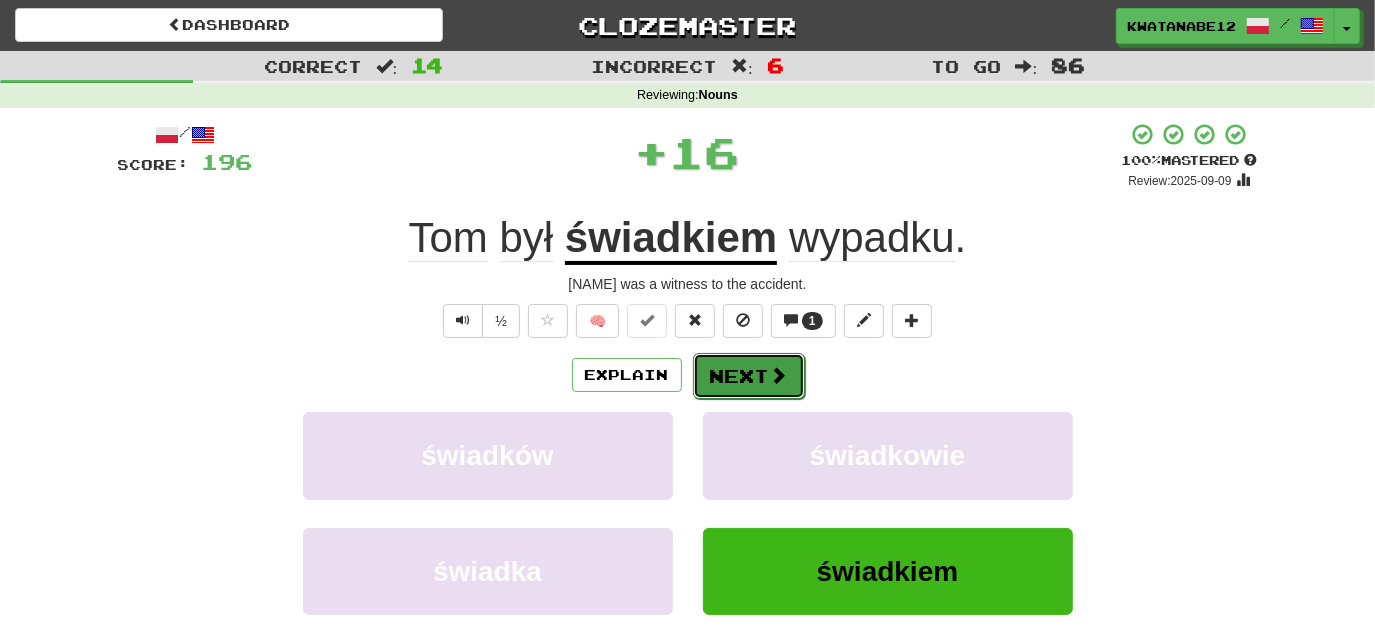 click on "Next" at bounding box center (749, 376) 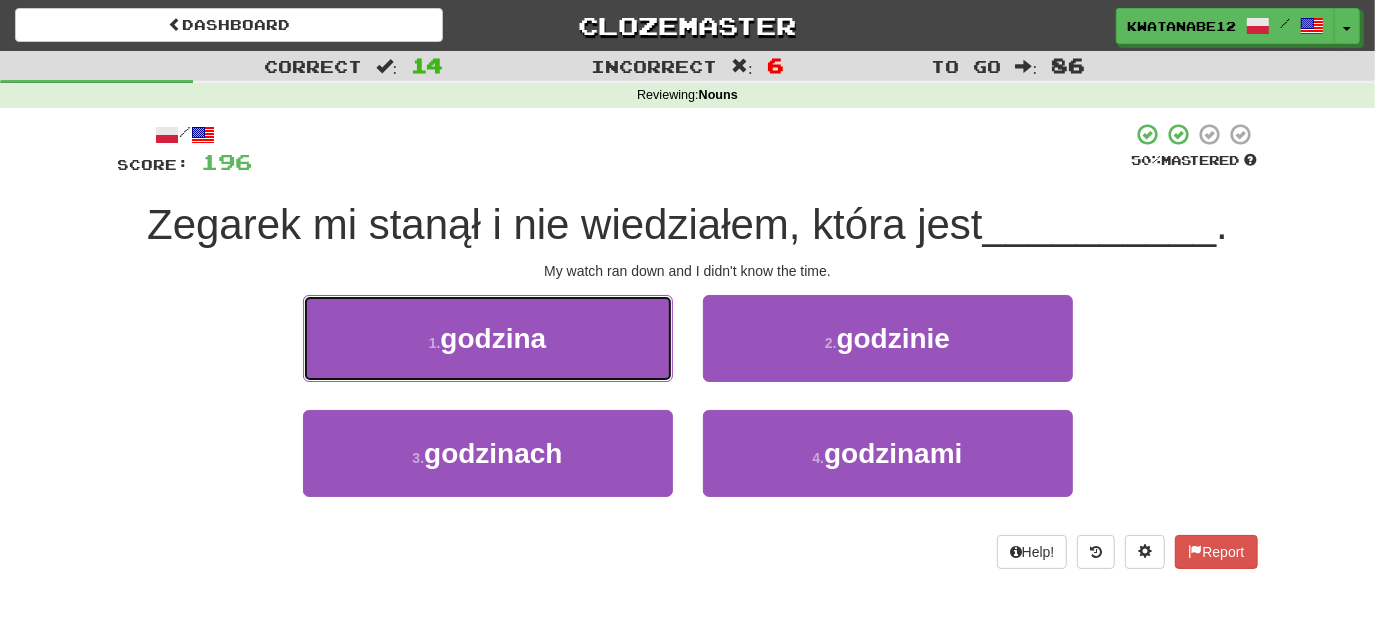 drag, startPoint x: 597, startPoint y: 333, endPoint x: 619, endPoint y: 348, distance: 26.627054 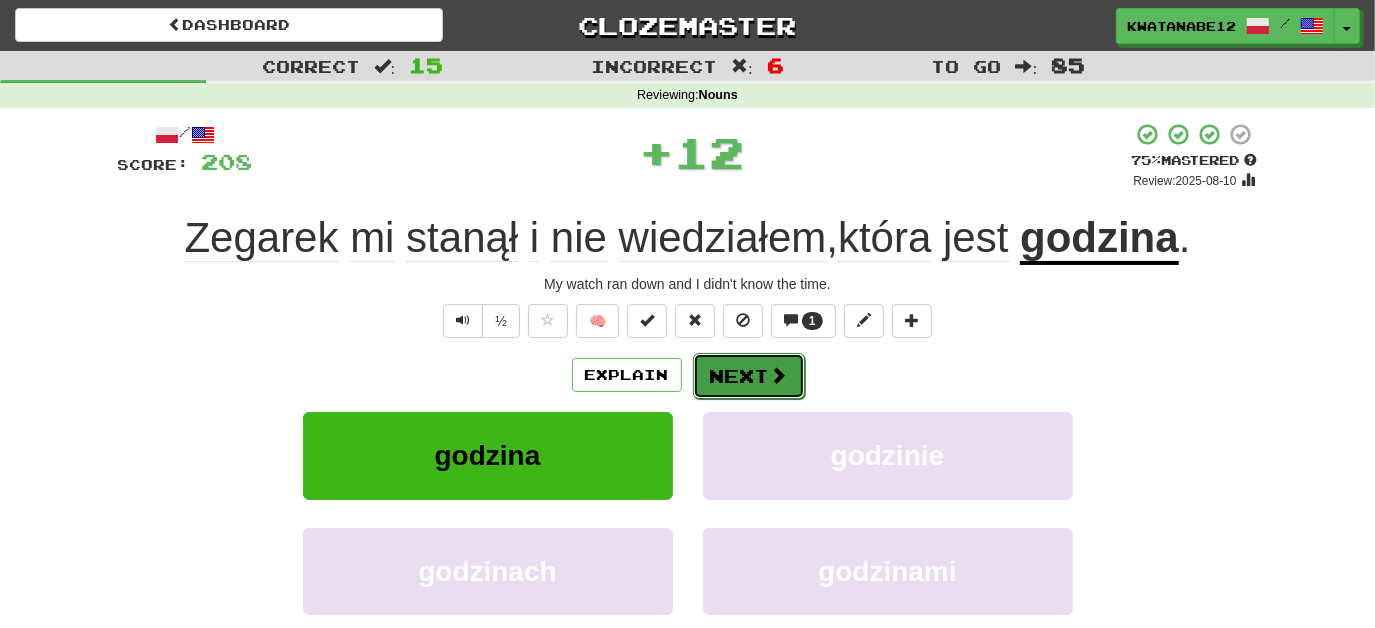 click on "Next" at bounding box center (749, 376) 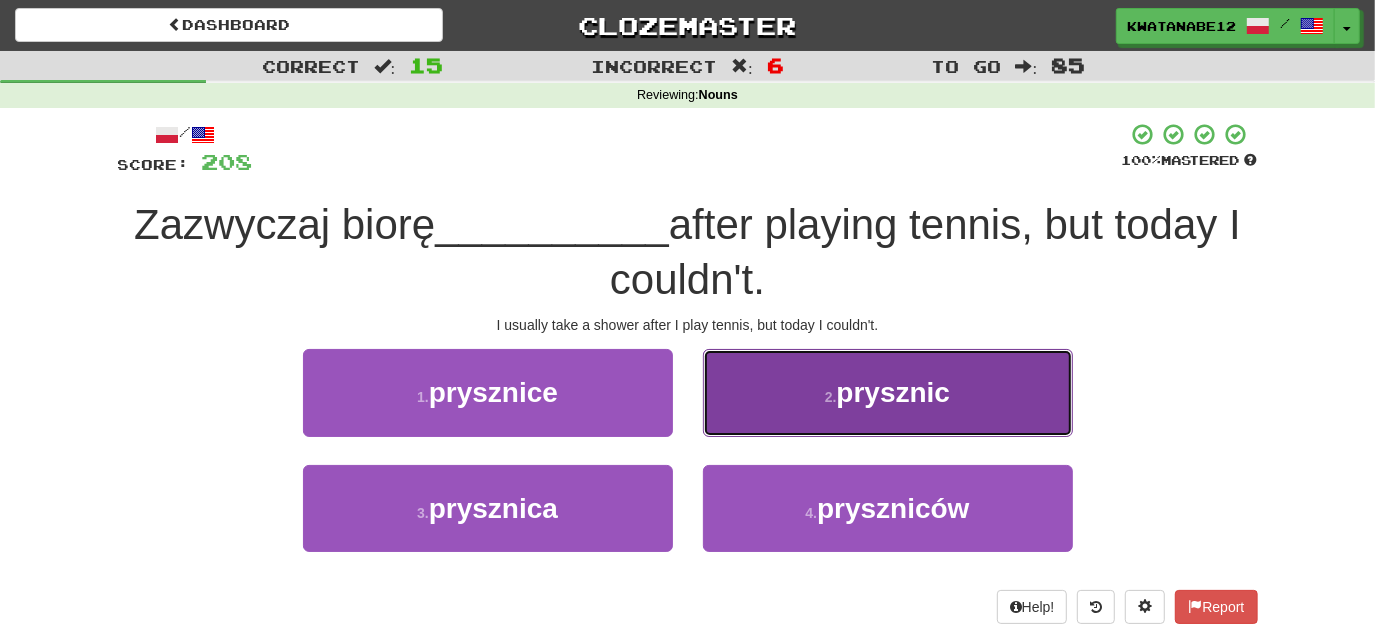 click on "2 .  prysznic" at bounding box center [888, 392] 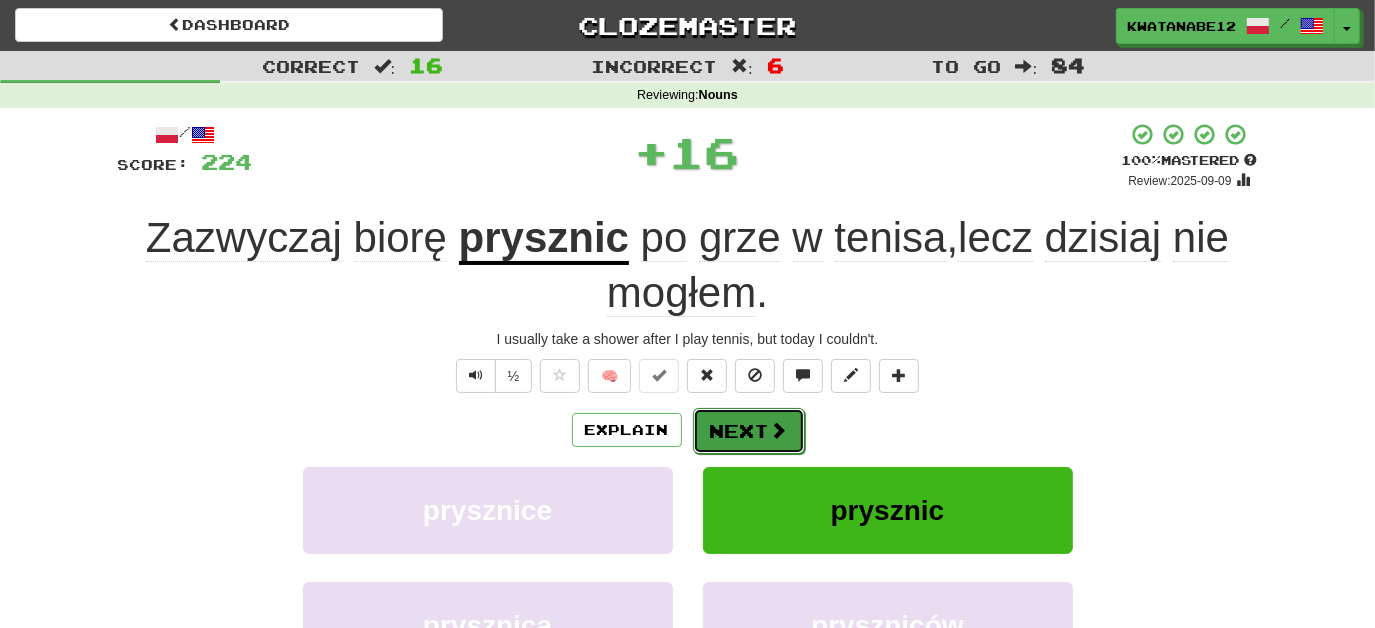 click on "Next" at bounding box center (749, 431) 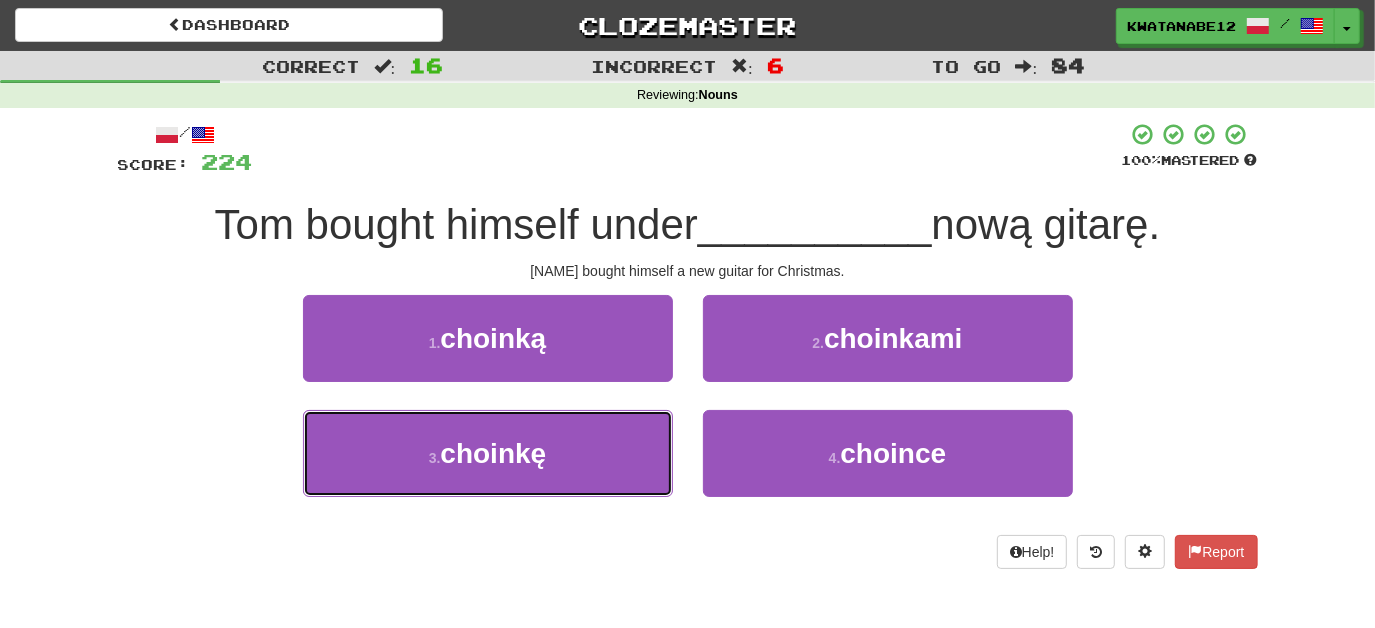 drag, startPoint x: 600, startPoint y: 447, endPoint x: 691, endPoint y: 400, distance: 102.4207 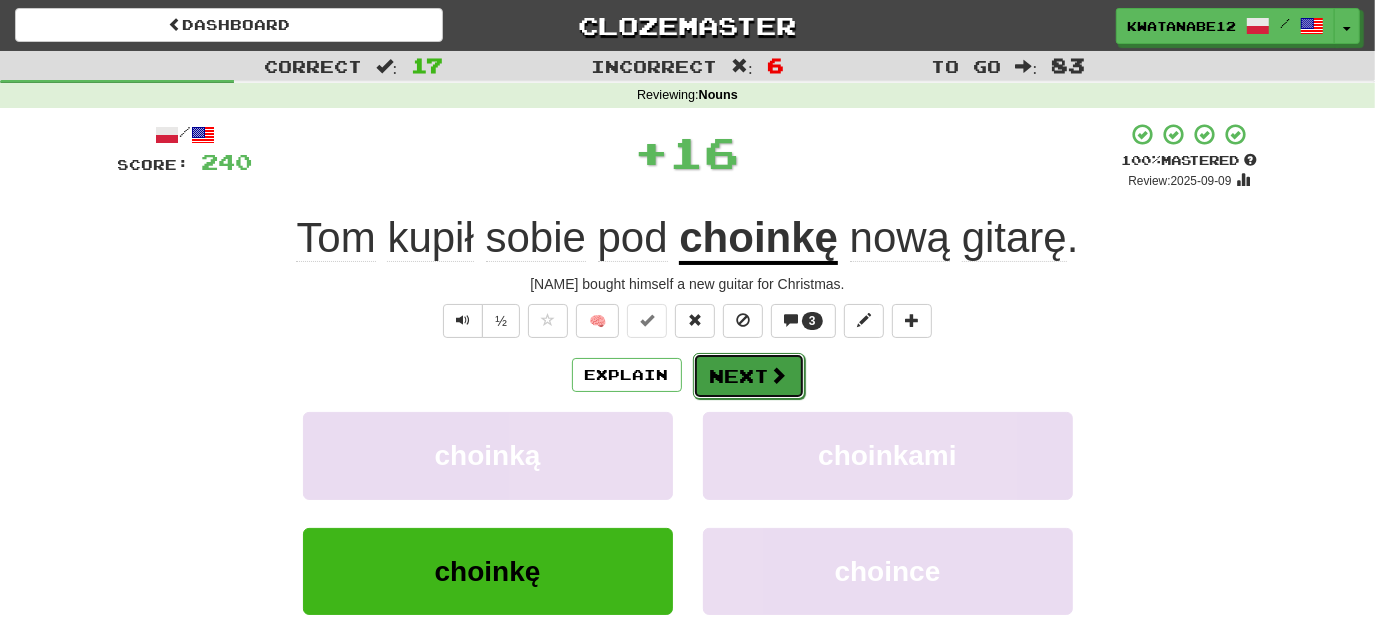 click on "Next" at bounding box center (749, 376) 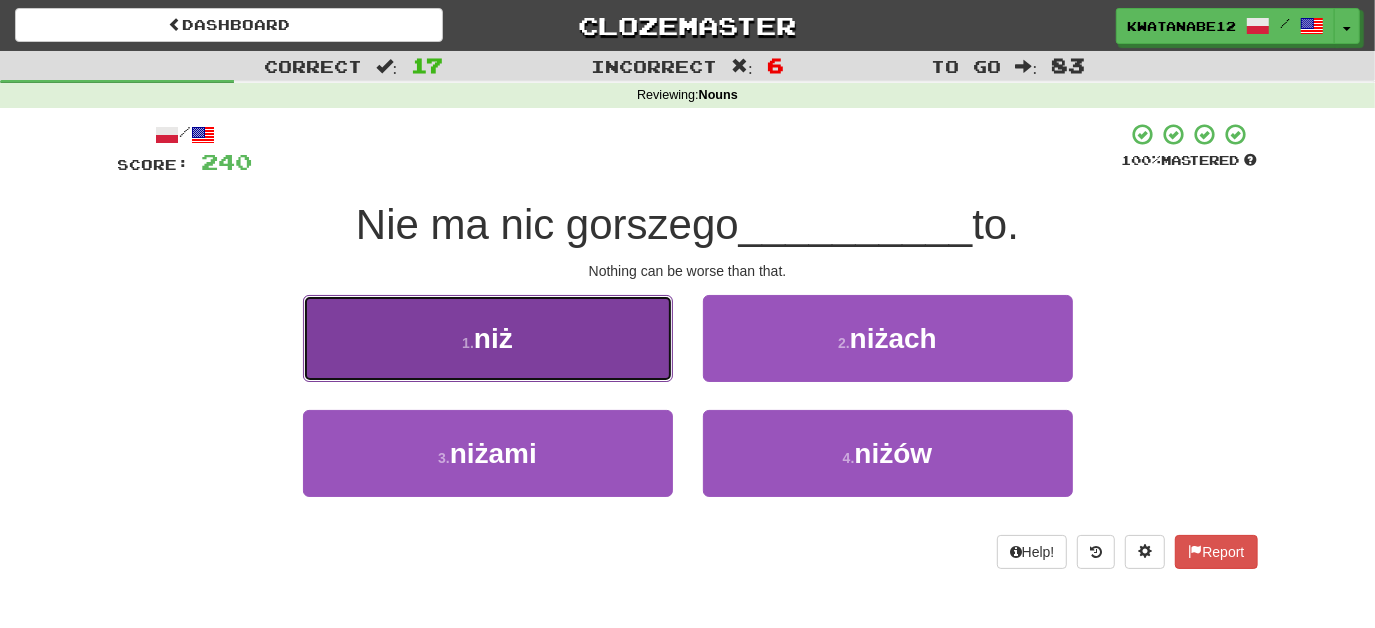 drag, startPoint x: 603, startPoint y: 346, endPoint x: 621, endPoint y: 354, distance: 19.697716 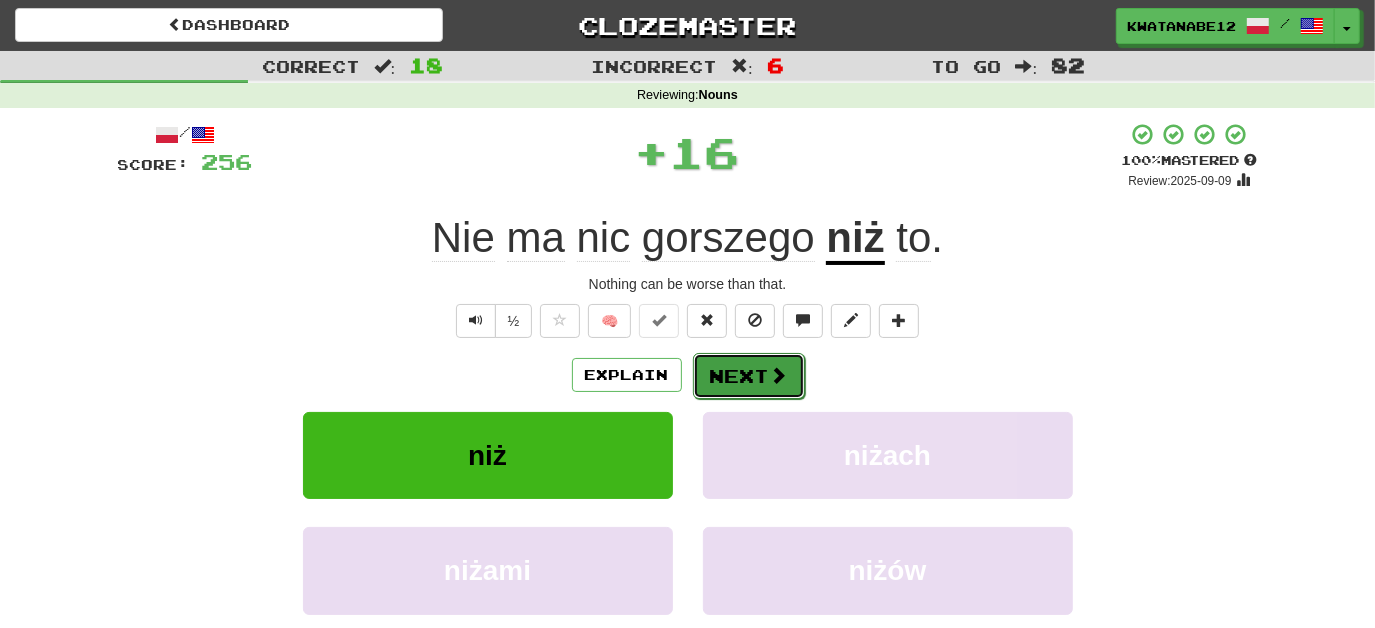 click on "Next" at bounding box center [749, 376] 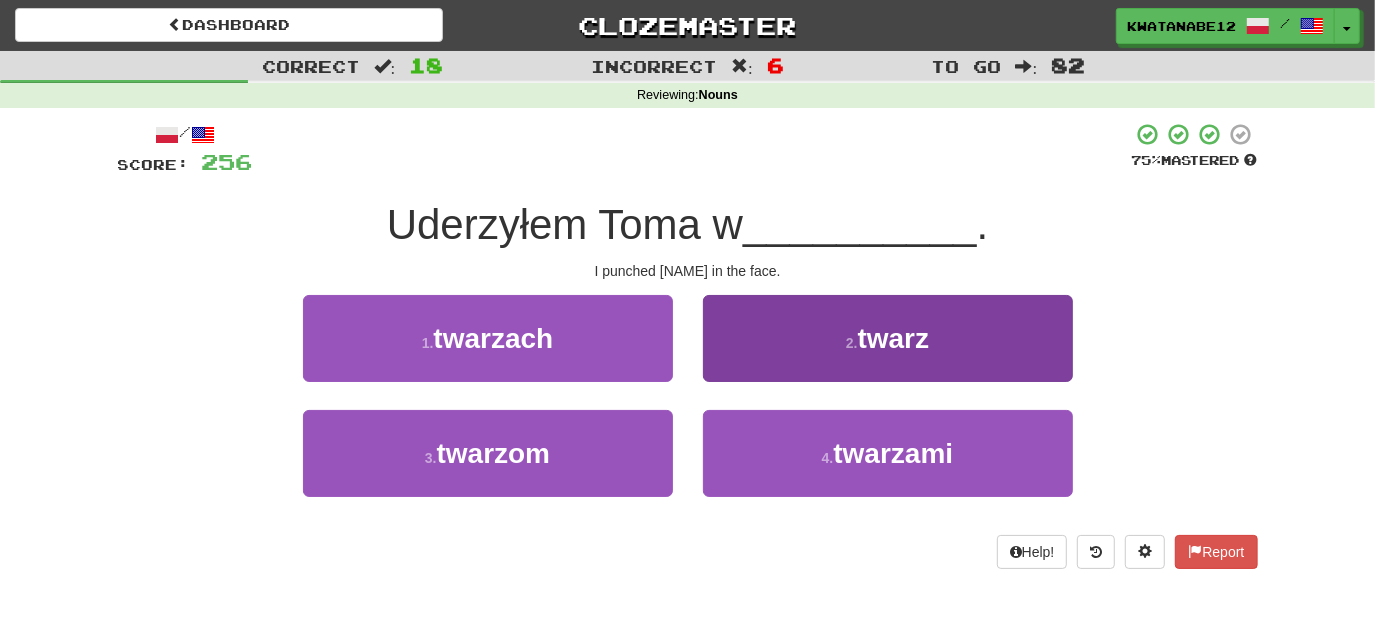 drag, startPoint x: 701, startPoint y: 354, endPoint x: 714, endPoint y: 354, distance: 13 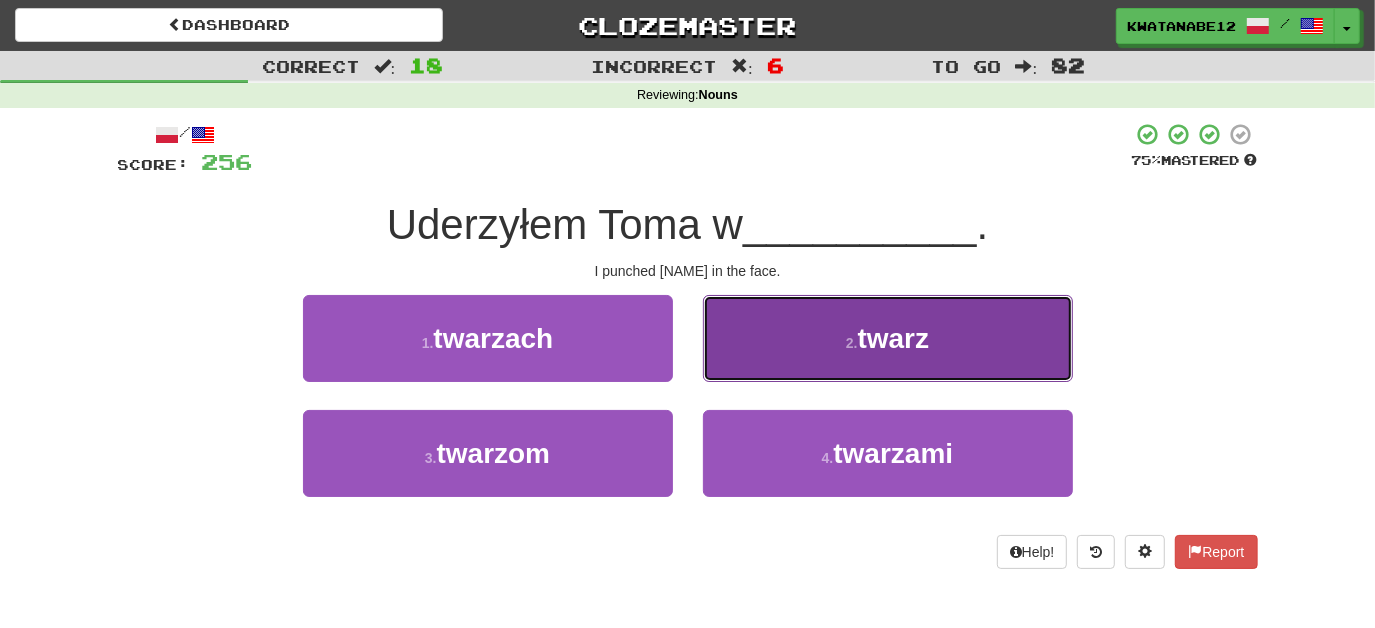 click on "2 .  twarz" at bounding box center (888, 338) 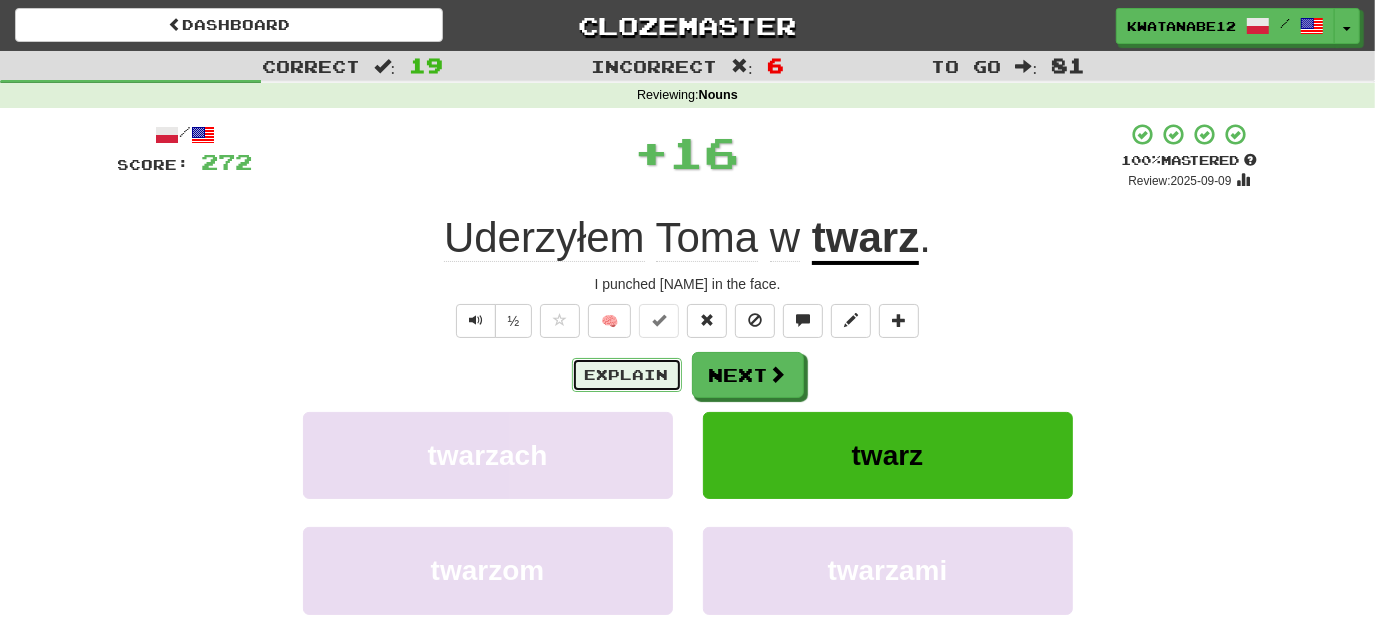 click on "Explain" at bounding box center (627, 375) 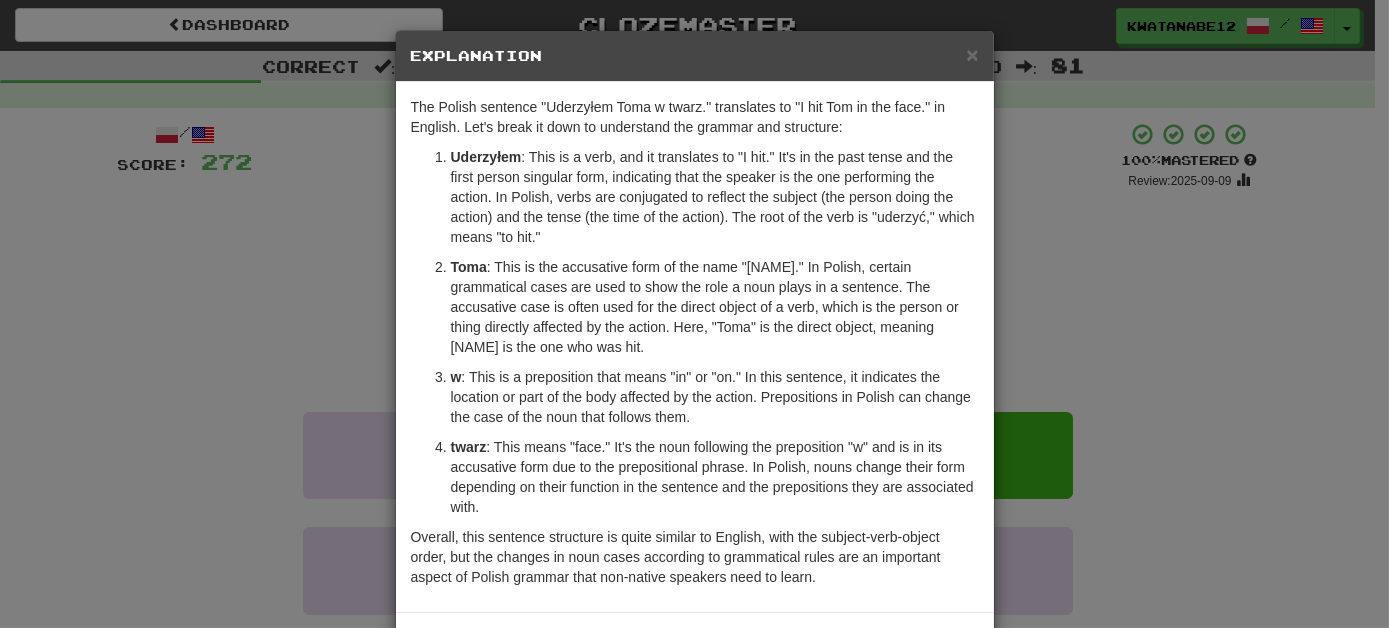 click on "Explanation" at bounding box center (695, 56) 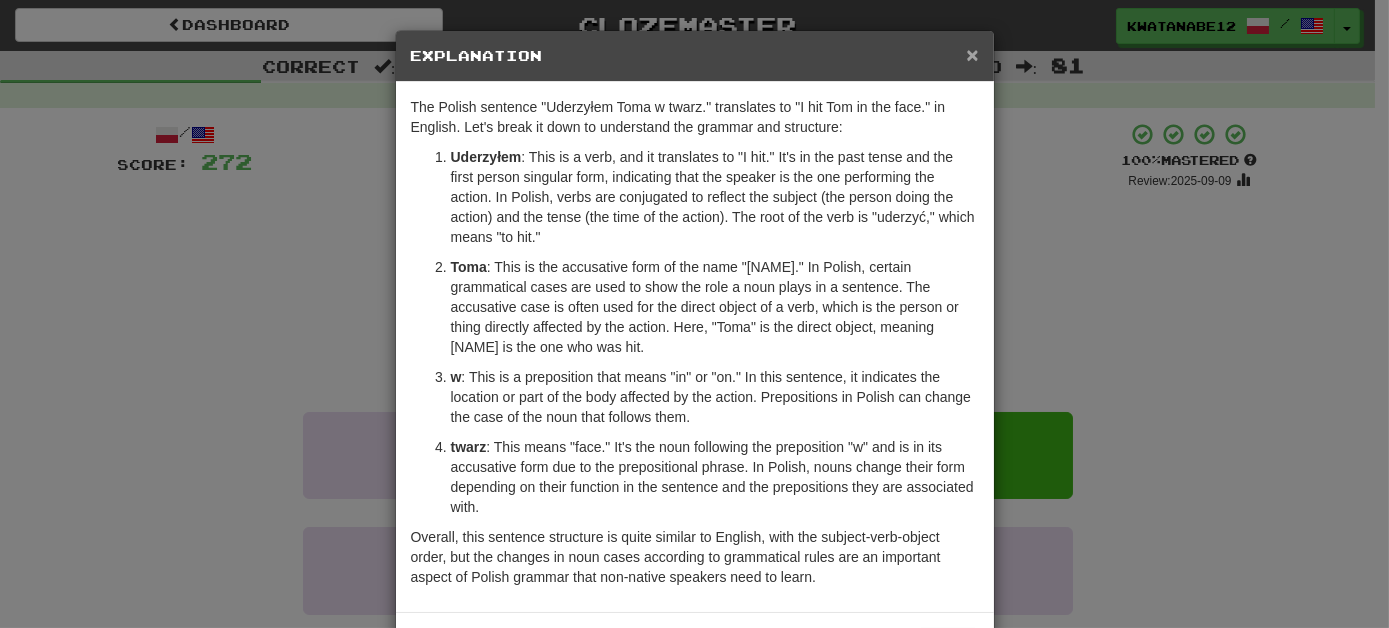 click on "×" at bounding box center (972, 54) 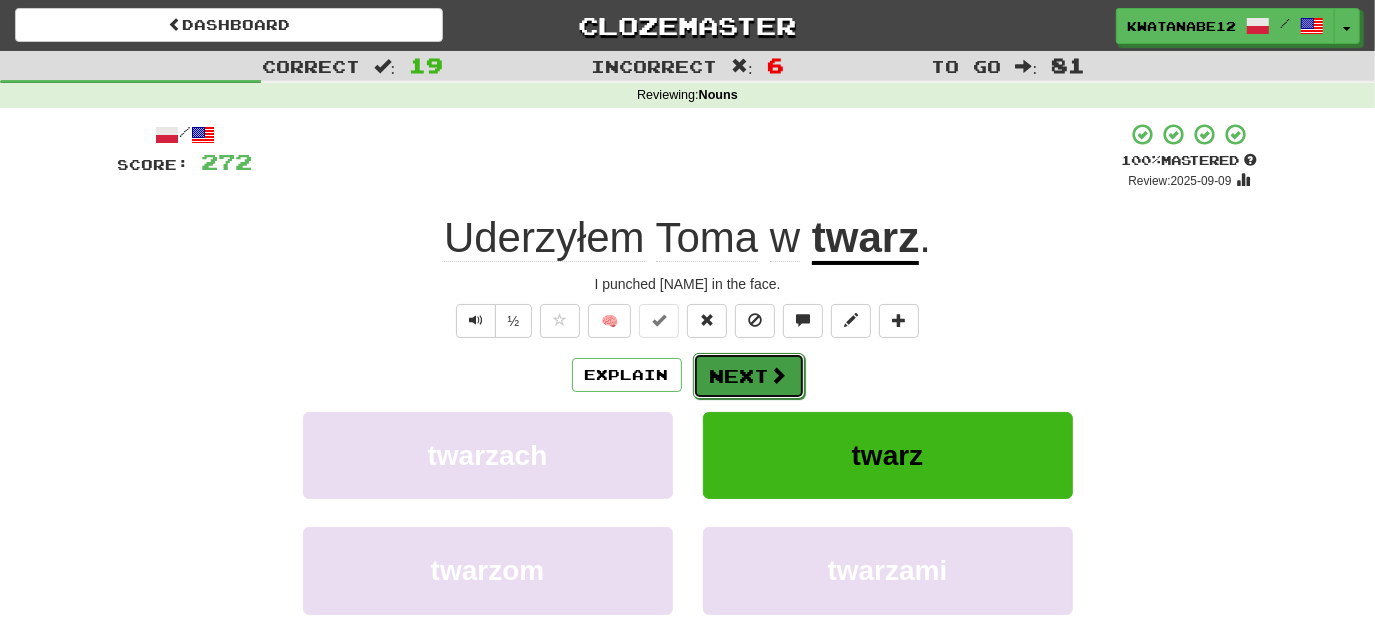 click on "Next" at bounding box center [749, 376] 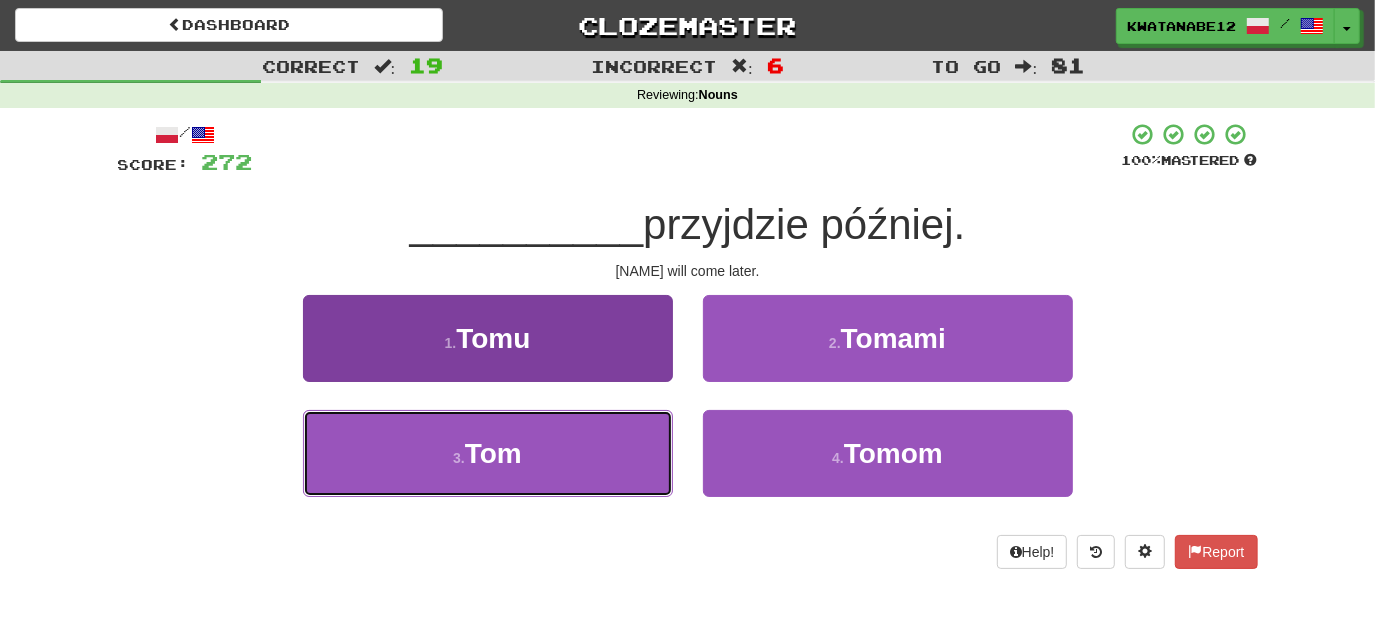drag, startPoint x: 621, startPoint y: 446, endPoint x: 629, endPoint y: 436, distance: 12.806249 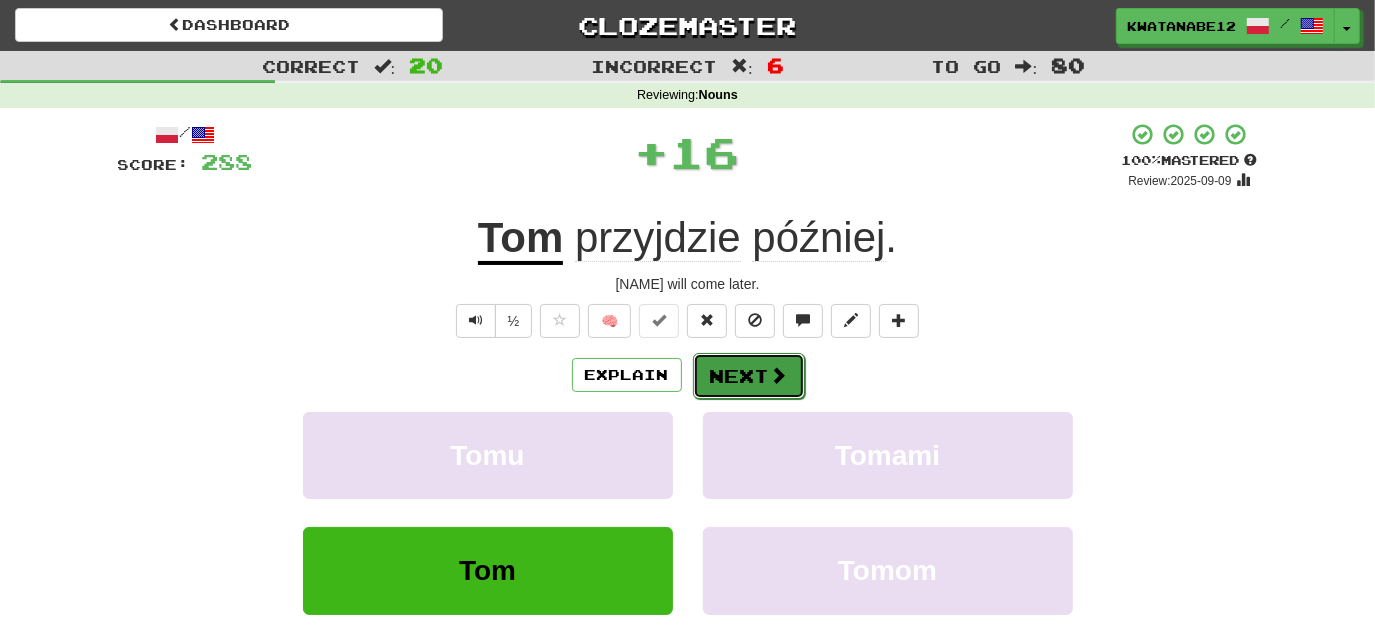 click on "Next" at bounding box center [749, 376] 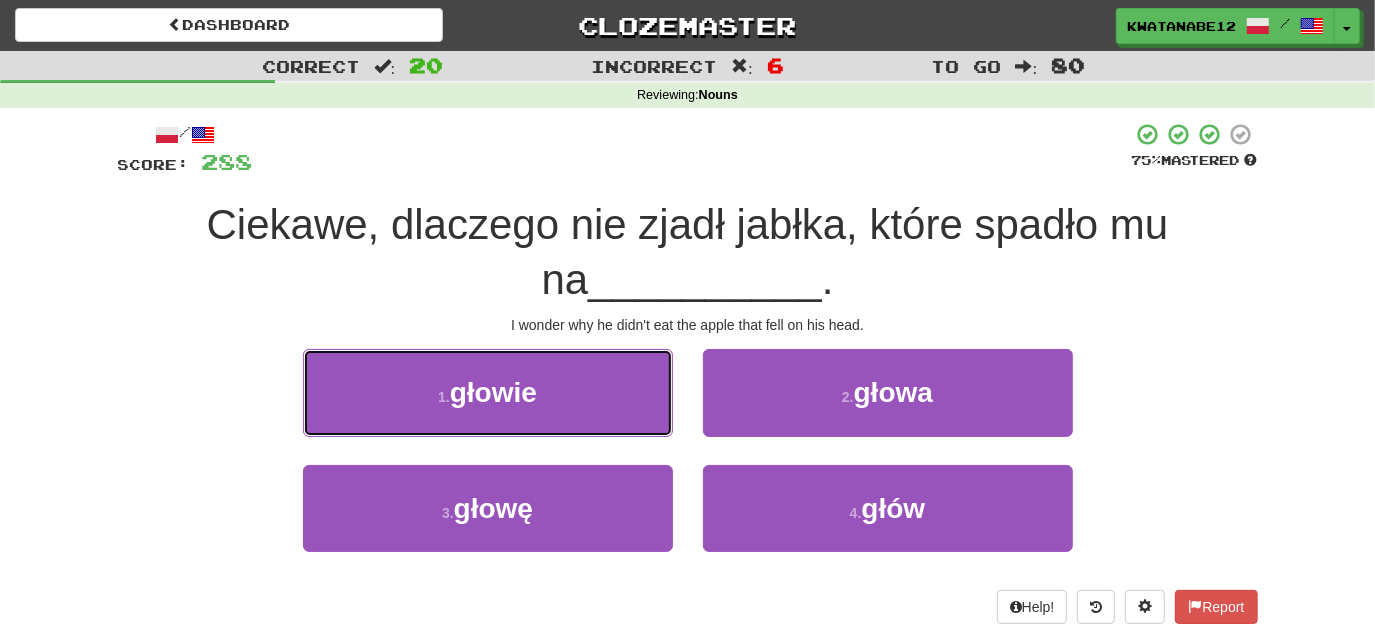 click on "1 .  głowie" at bounding box center [488, 392] 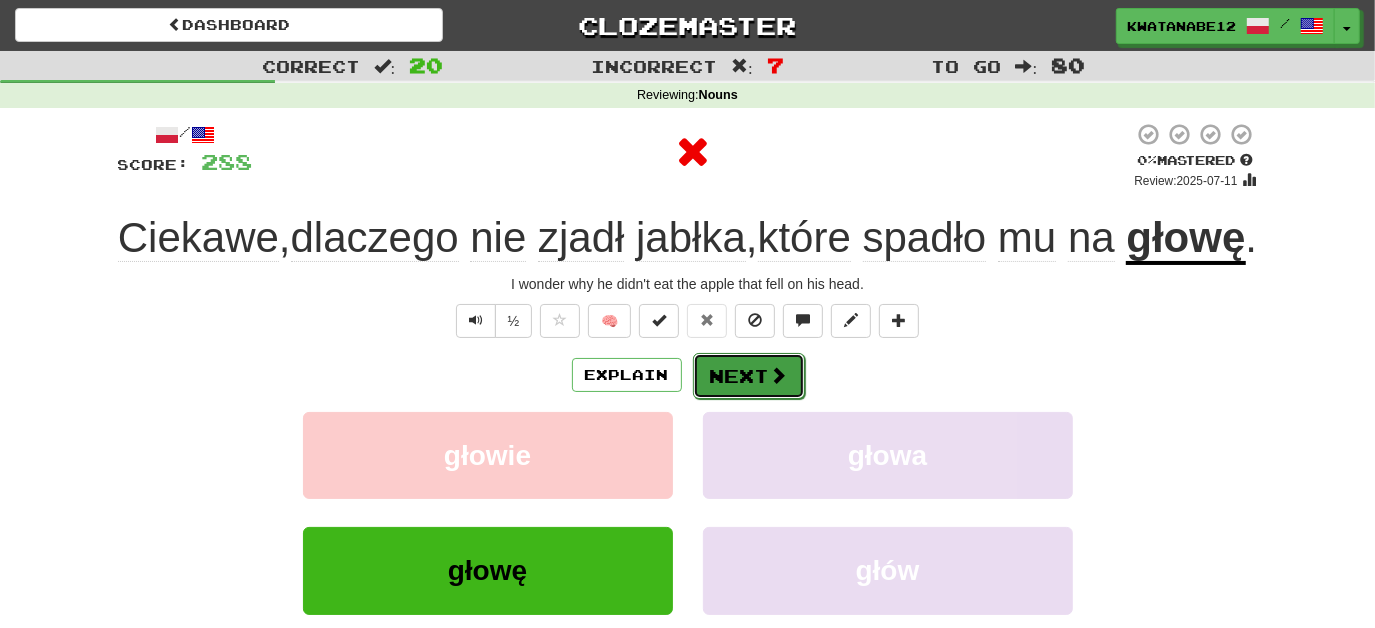 click on "Next" at bounding box center [749, 376] 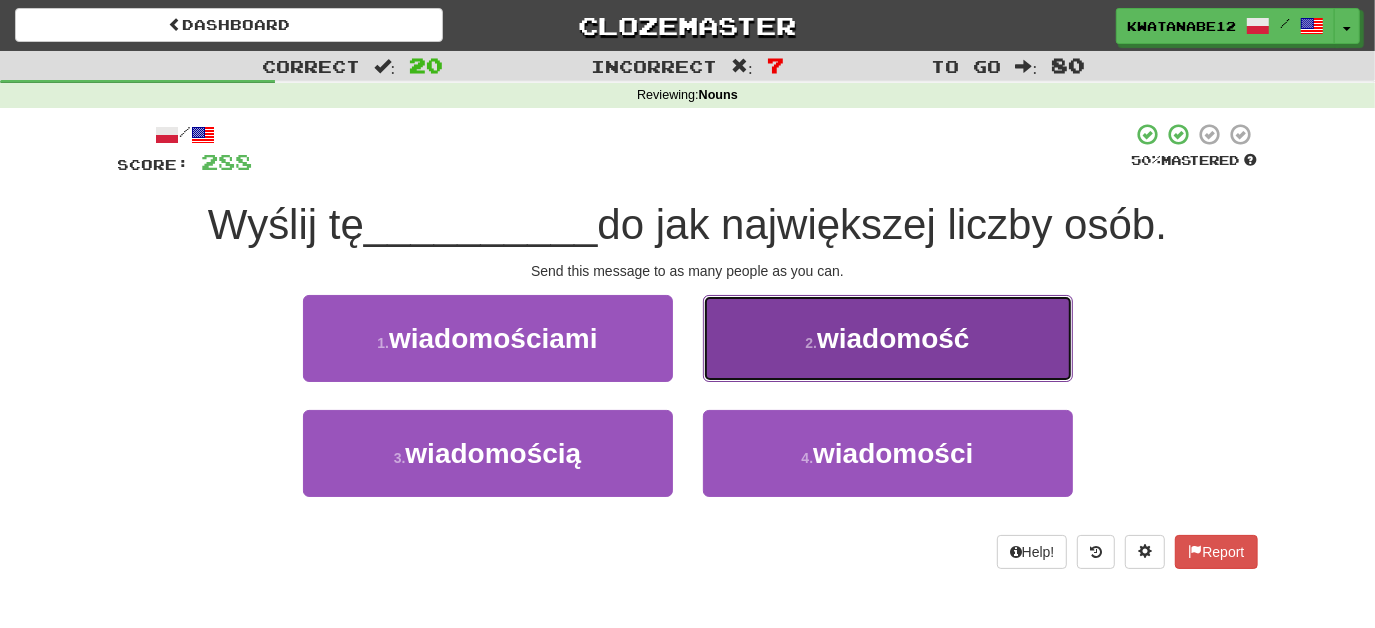 click on "2 .  wiadomość" at bounding box center [888, 338] 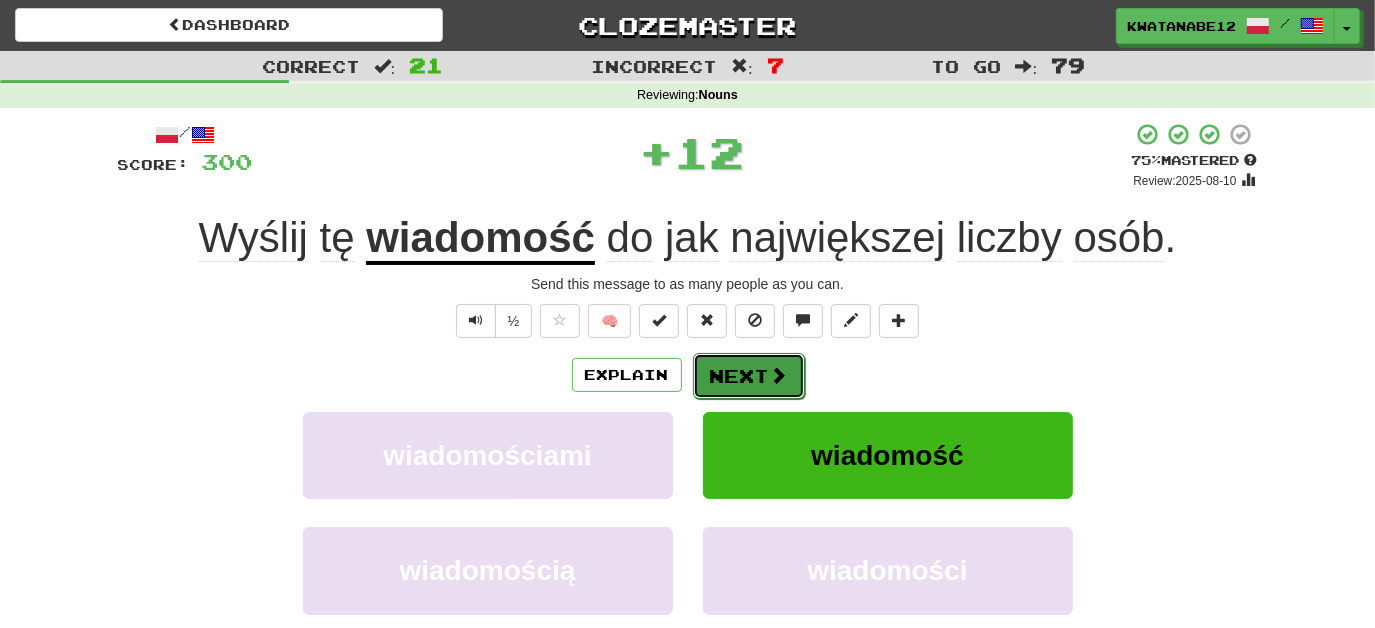 click on "Next" at bounding box center (749, 376) 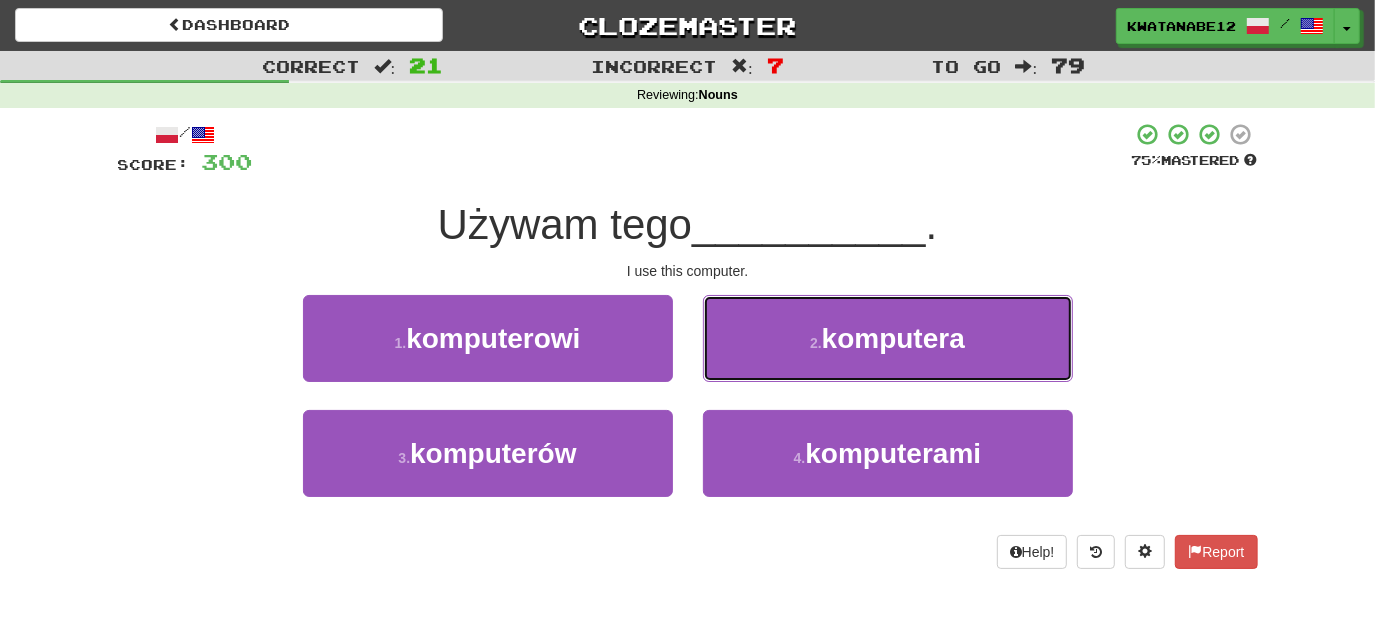 click on "2 .  komputera" at bounding box center (888, 338) 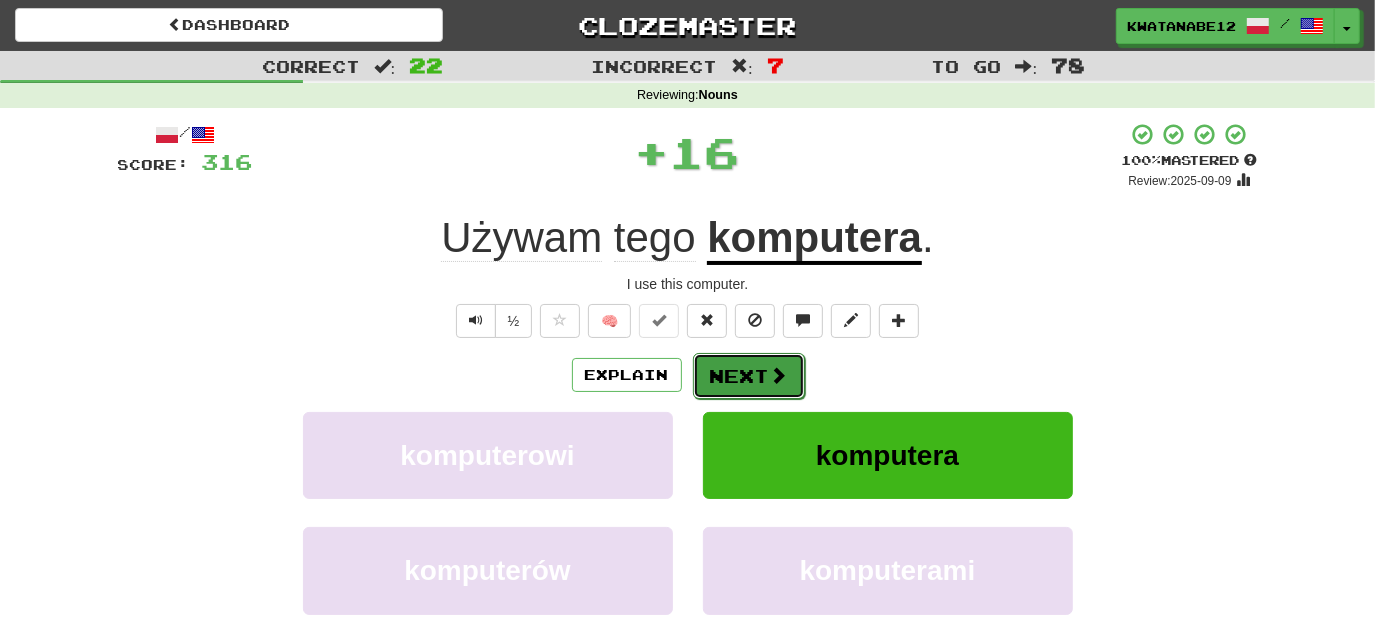 drag, startPoint x: 736, startPoint y: 373, endPoint x: 725, endPoint y: 377, distance: 11.7046995 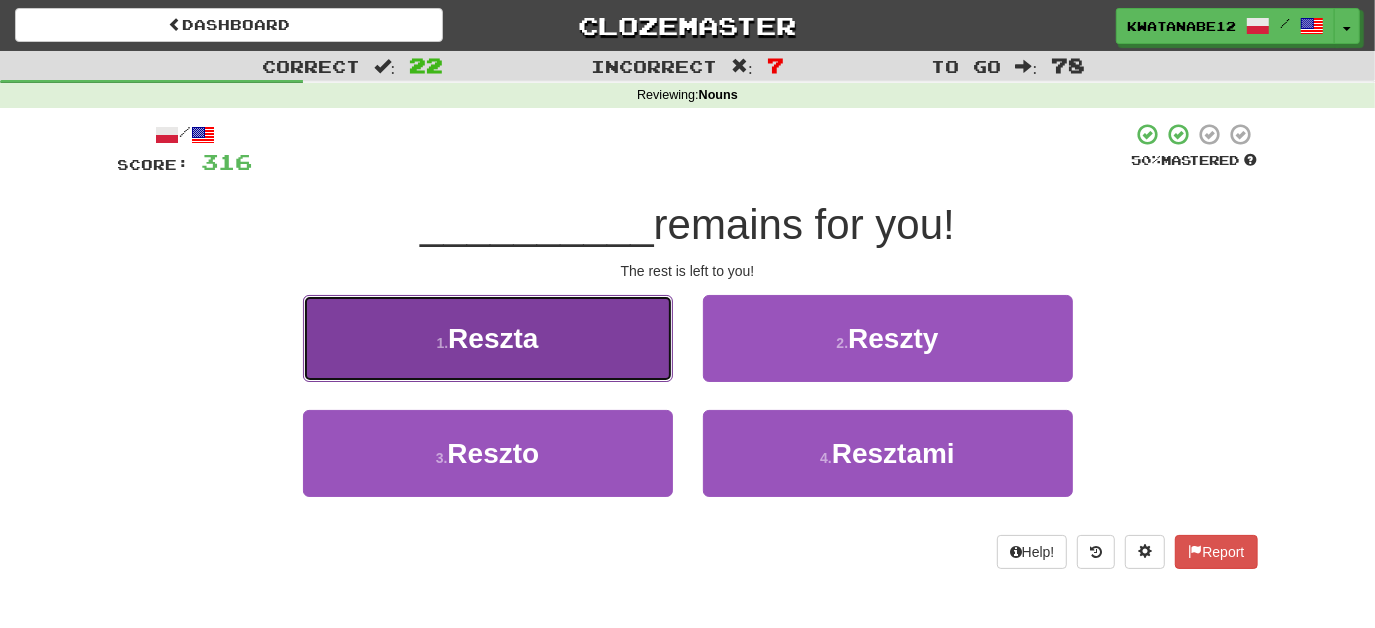 click on "1 .  Reszta" at bounding box center (488, 338) 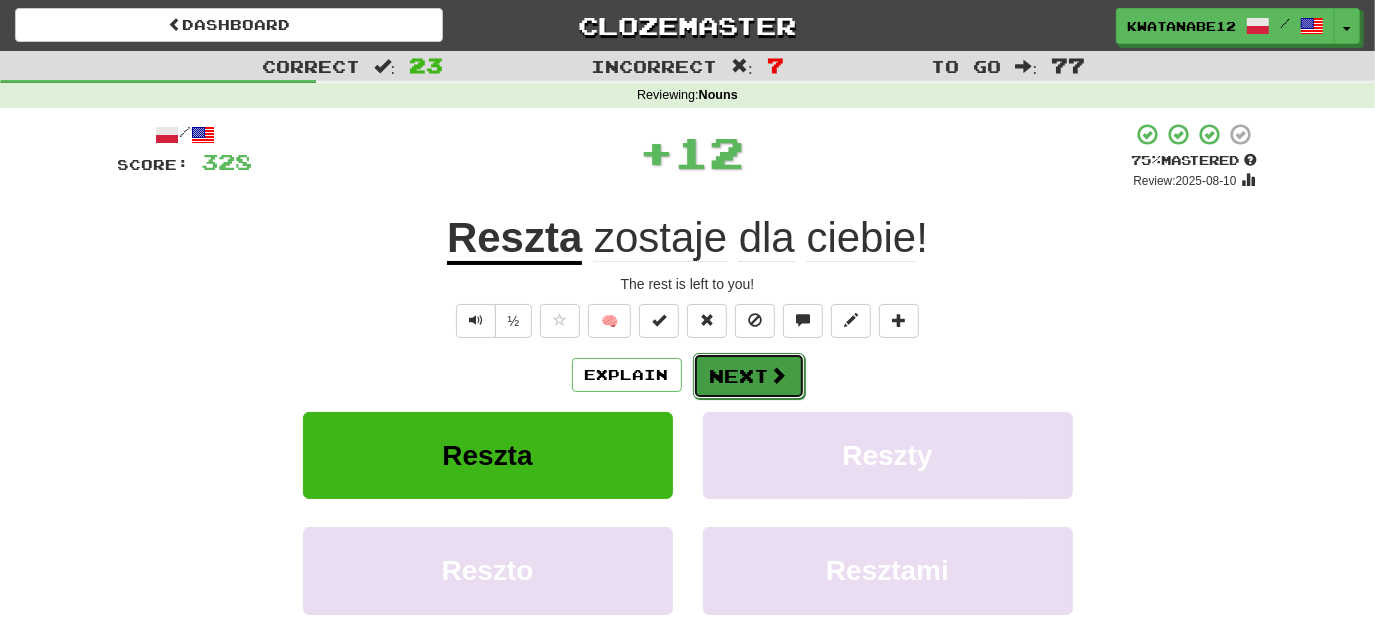 click on "Next" at bounding box center (749, 376) 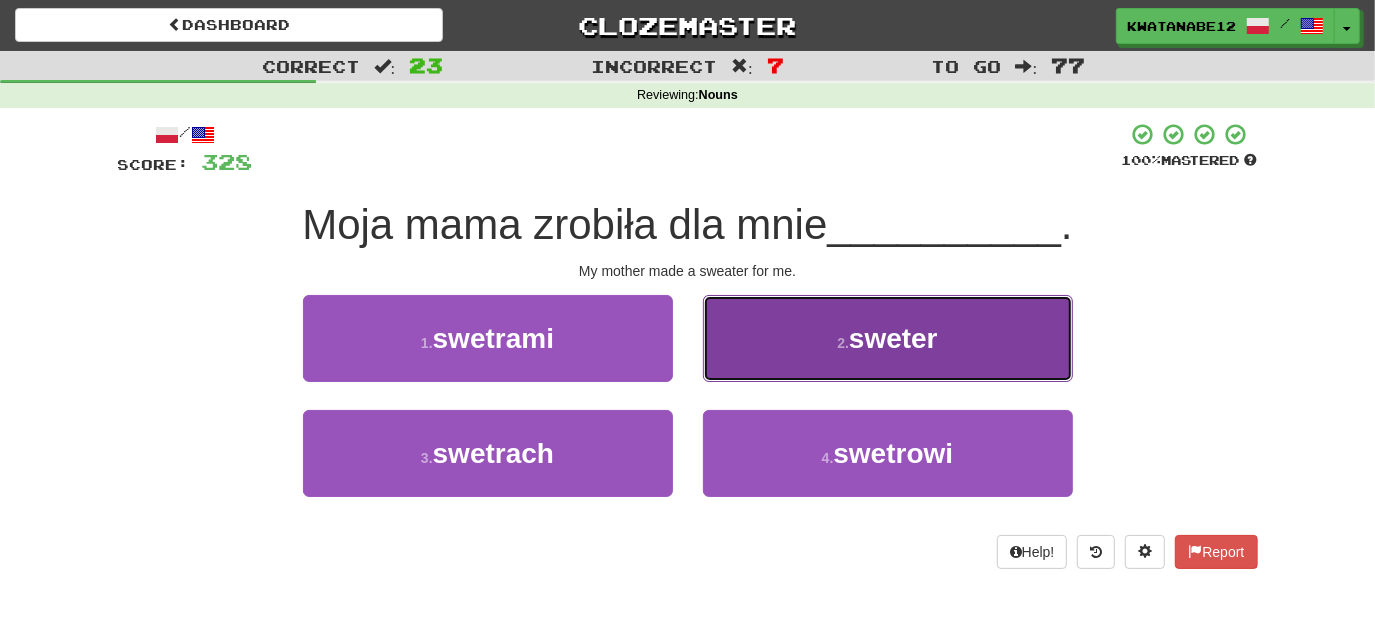 click on "2 .  sweter" at bounding box center [888, 338] 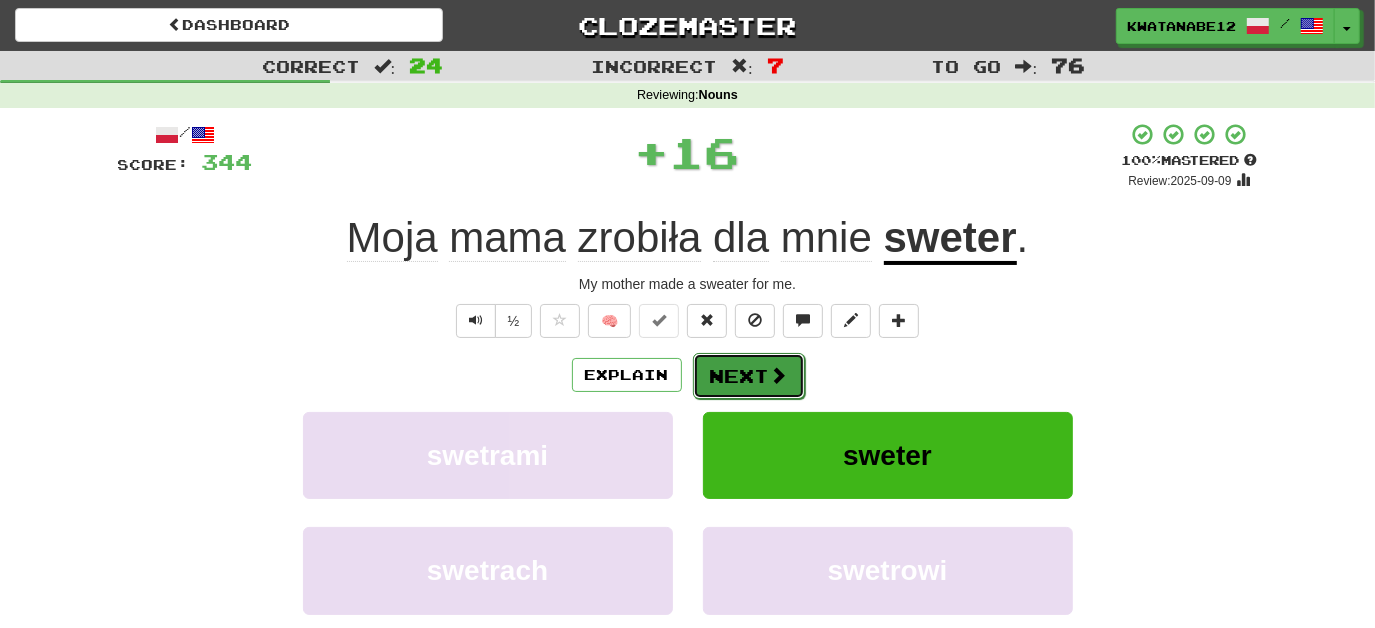 click on "Next" at bounding box center (749, 376) 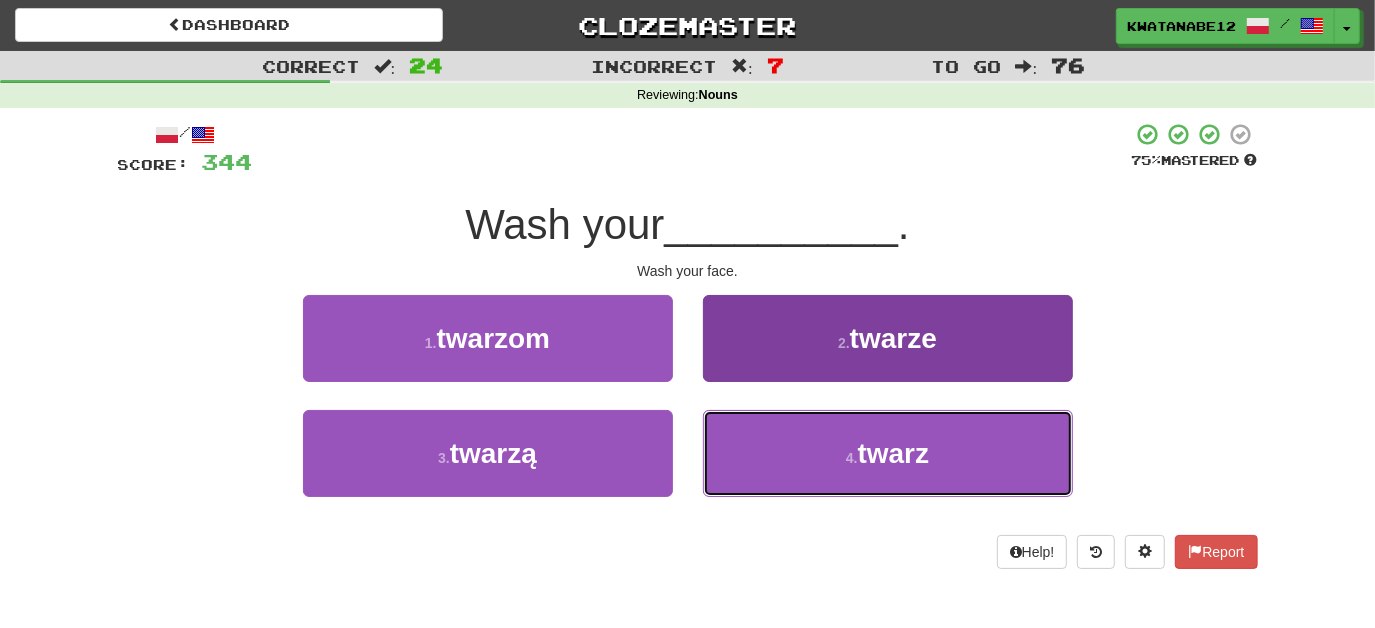 drag, startPoint x: 757, startPoint y: 452, endPoint x: 742, endPoint y: 424, distance: 31.764761 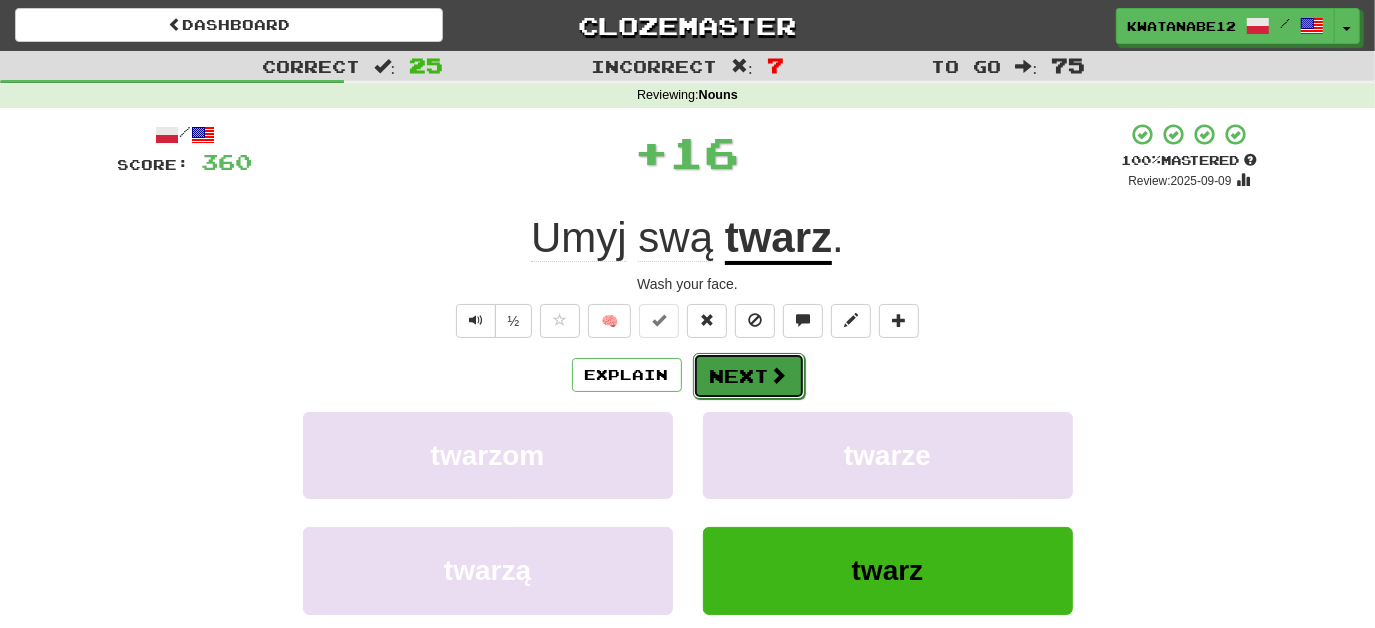 click on "Next" at bounding box center [749, 376] 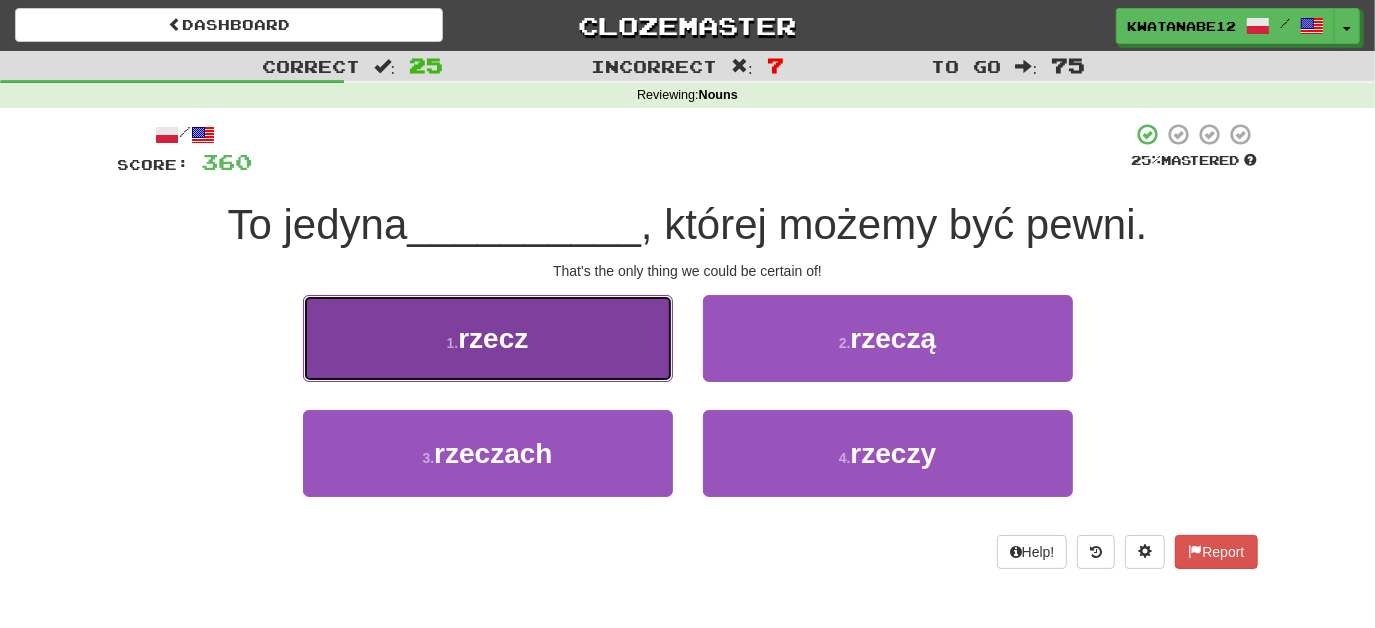 click on "1 .  rzecz" at bounding box center (488, 338) 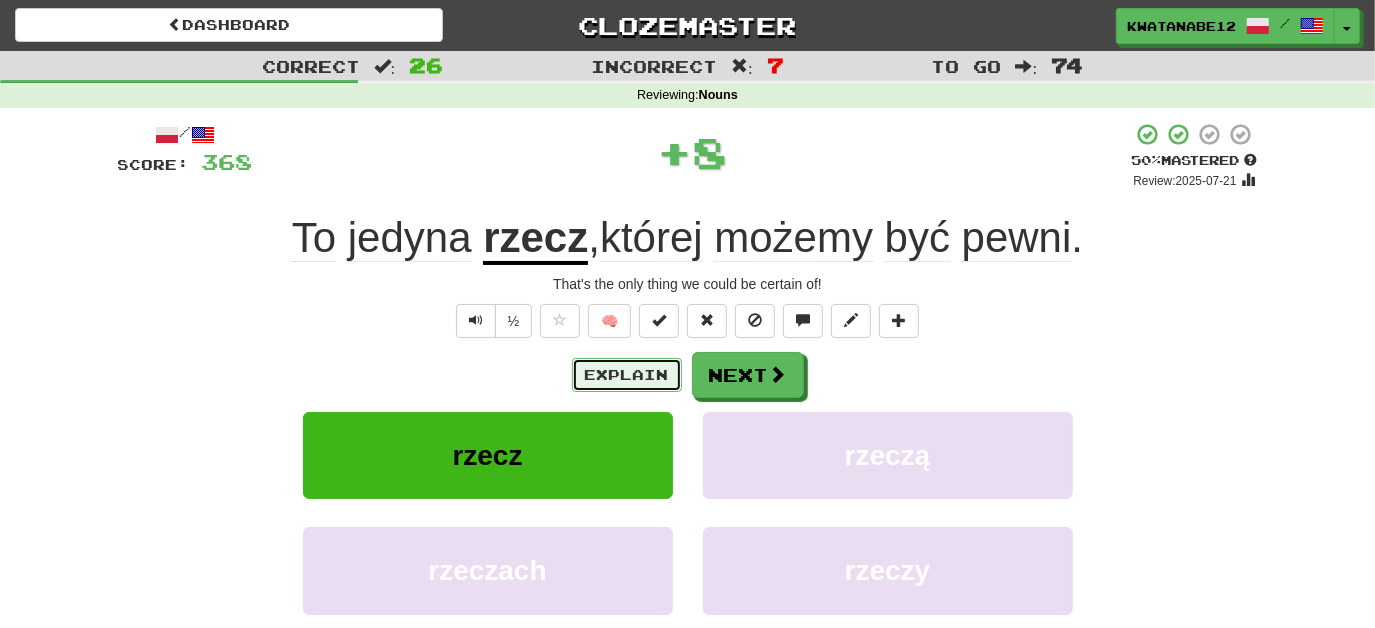 click on "Explain" at bounding box center (627, 375) 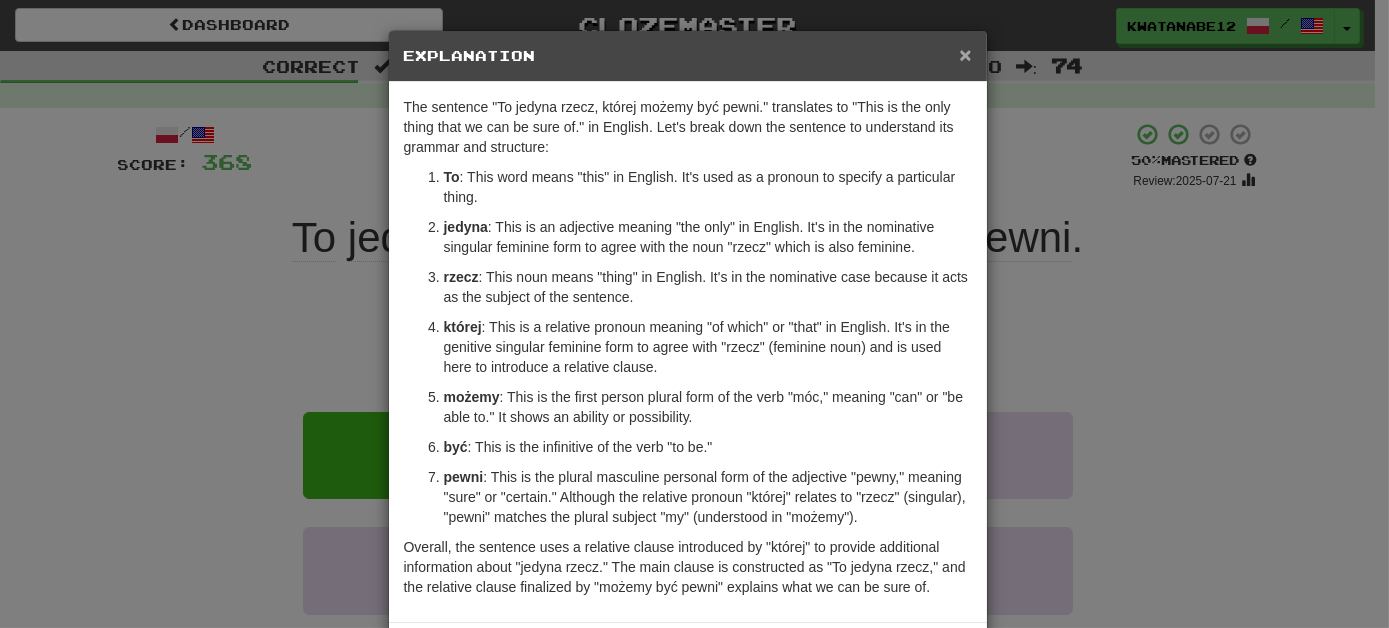 click on "×" at bounding box center [965, 54] 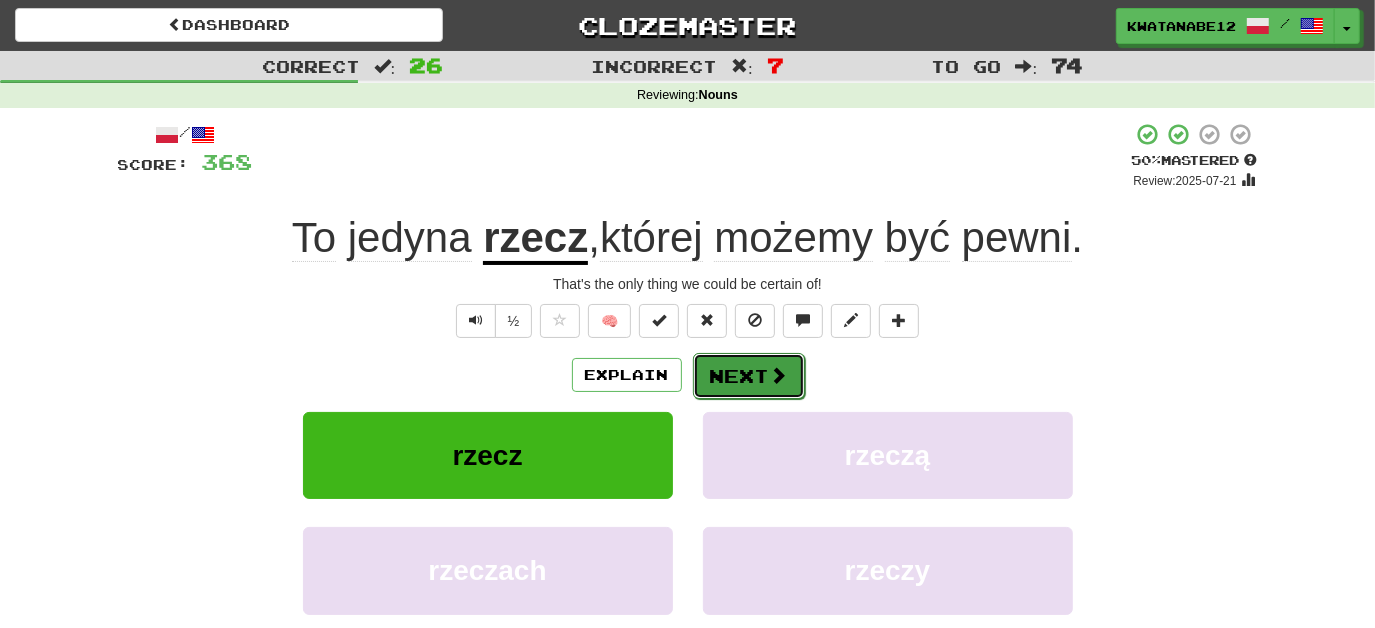 click on "Next" at bounding box center [749, 376] 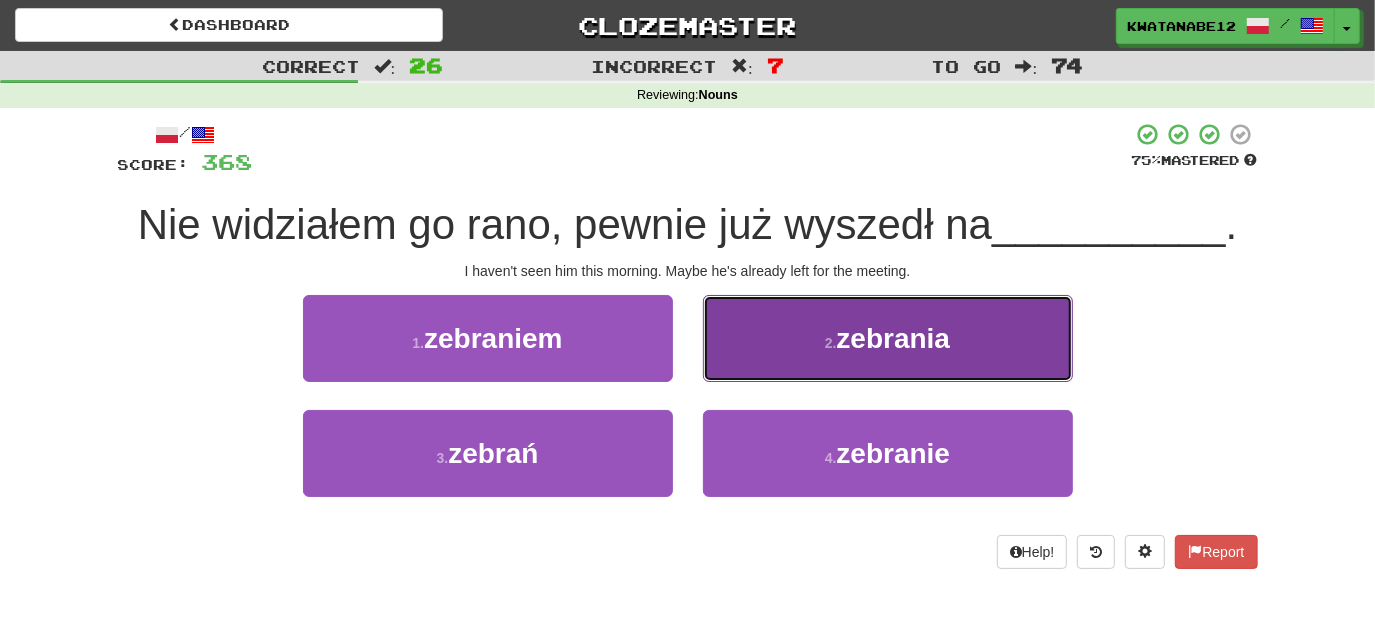 click on "2 .  zebrania" at bounding box center (888, 338) 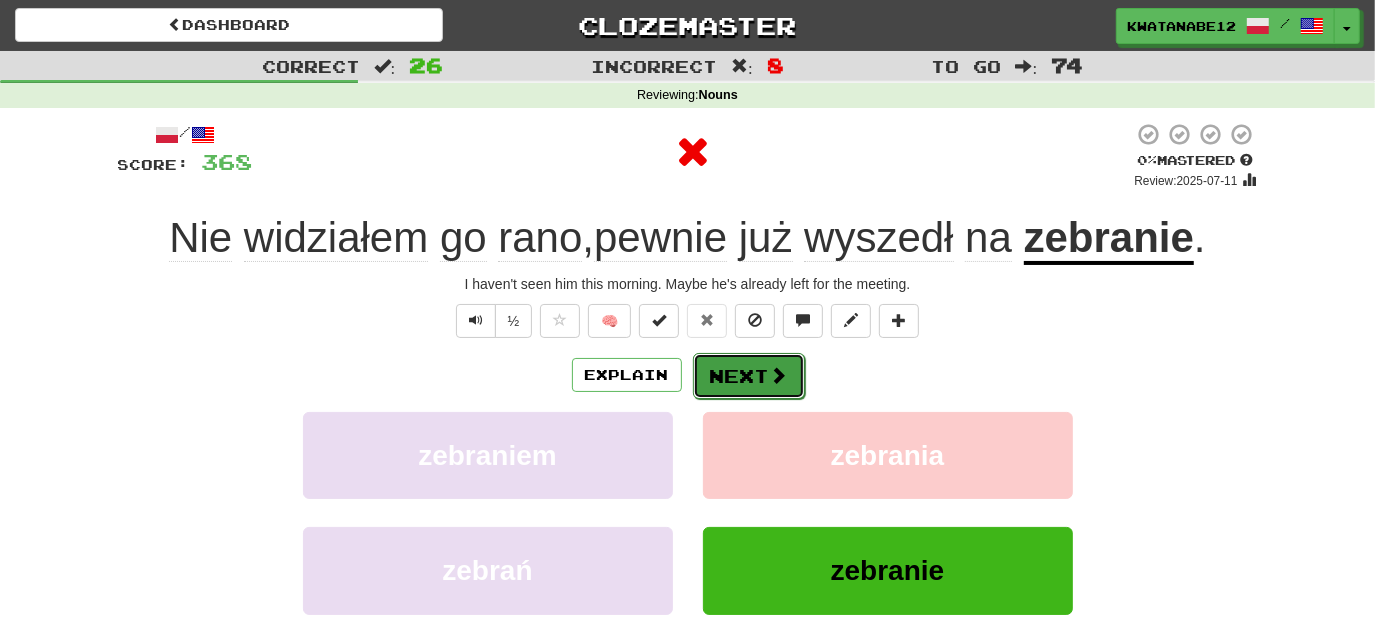 click on "Next" at bounding box center [749, 376] 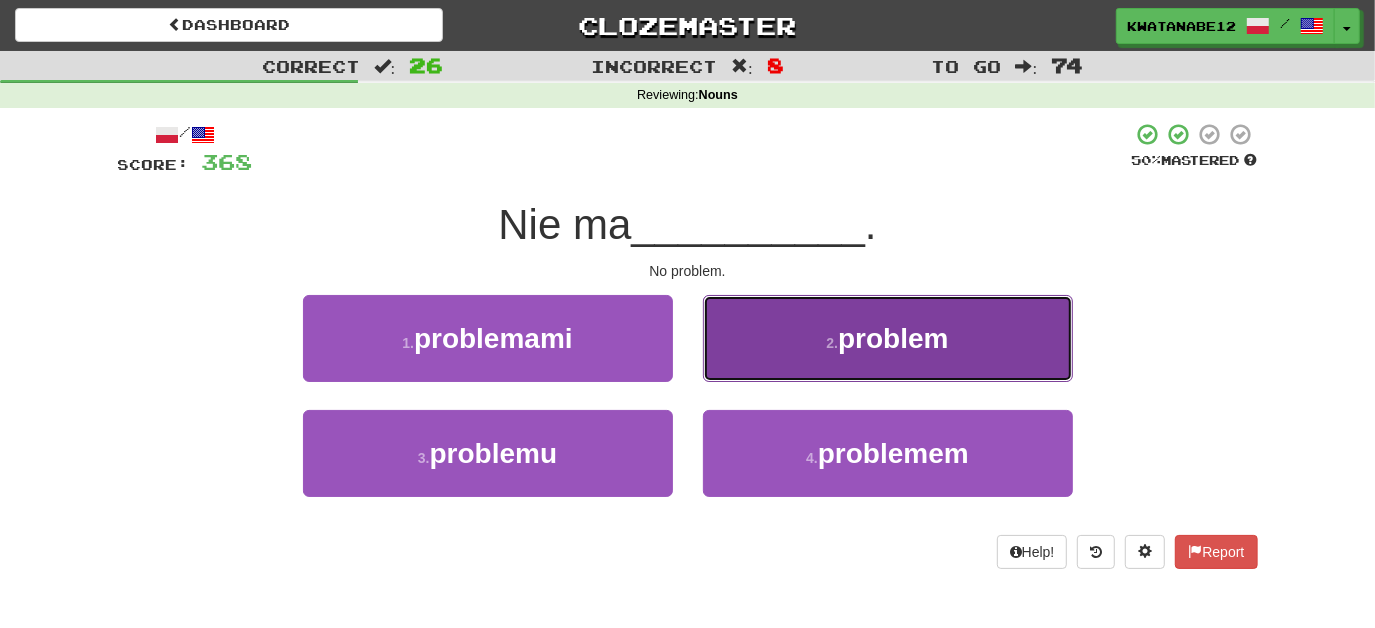 click on "2 .  problem" at bounding box center (888, 338) 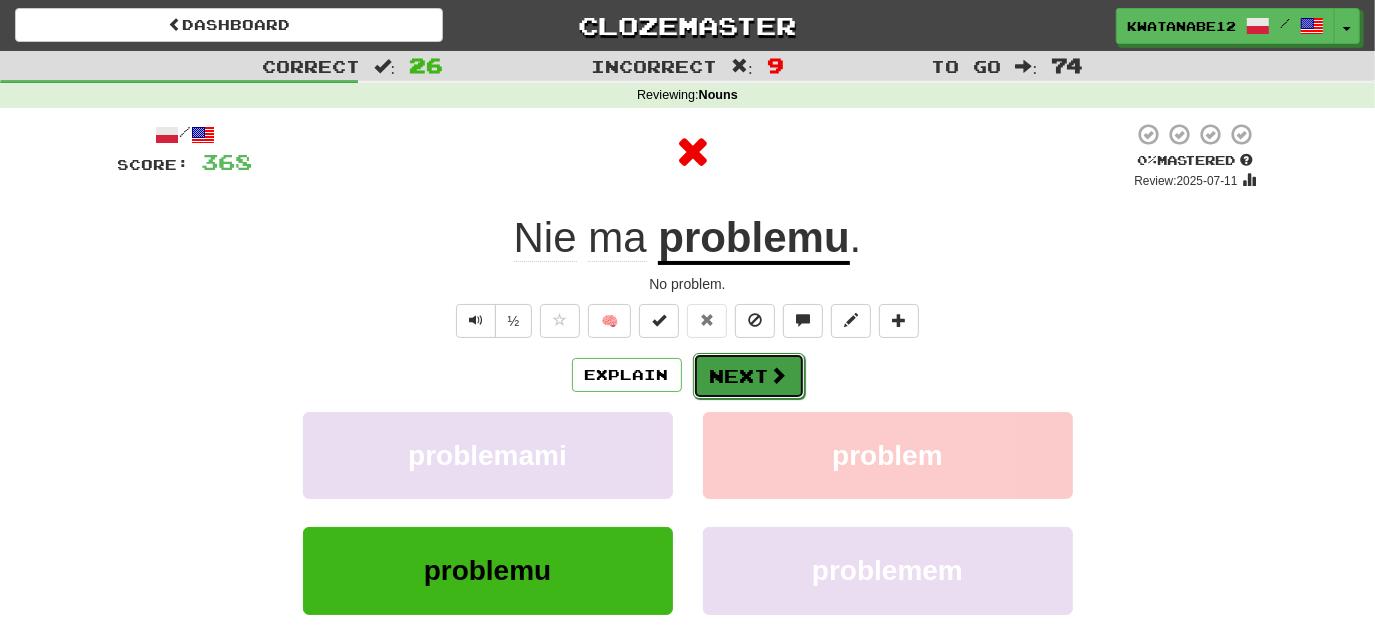 drag, startPoint x: 744, startPoint y: 349, endPoint x: 720, endPoint y: 363, distance: 27.784887 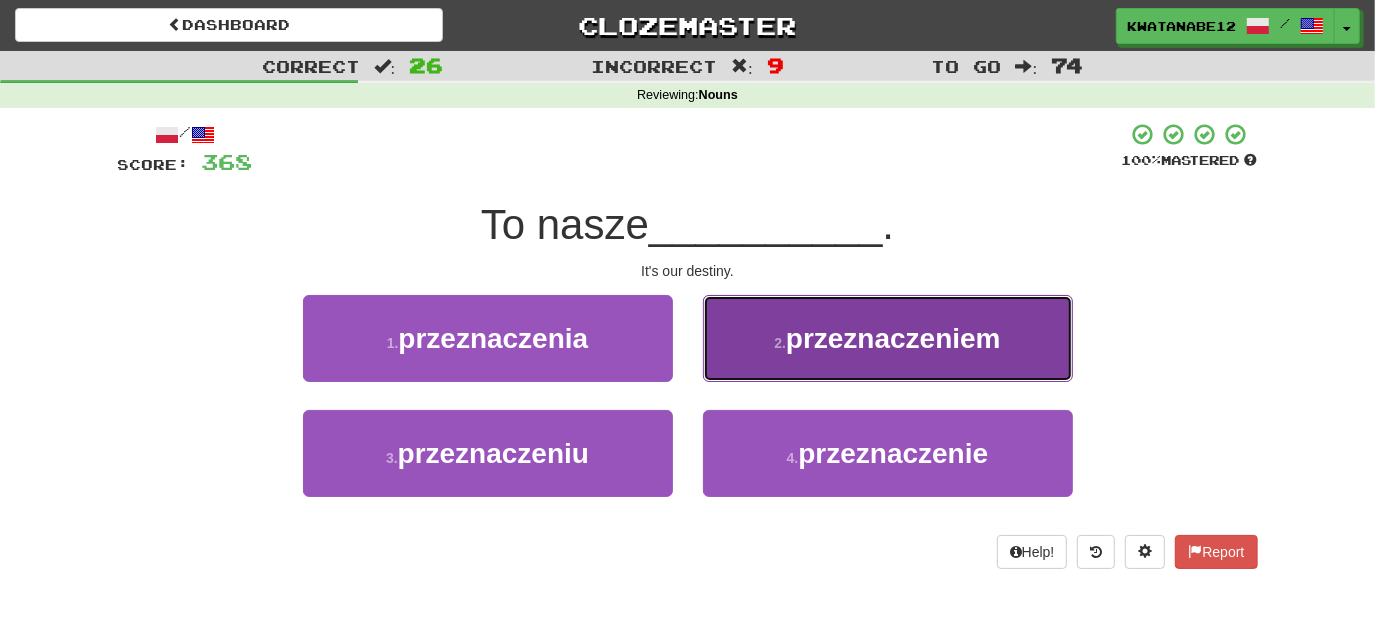 click on "2 .  przeznaczeniem" at bounding box center [888, 338] 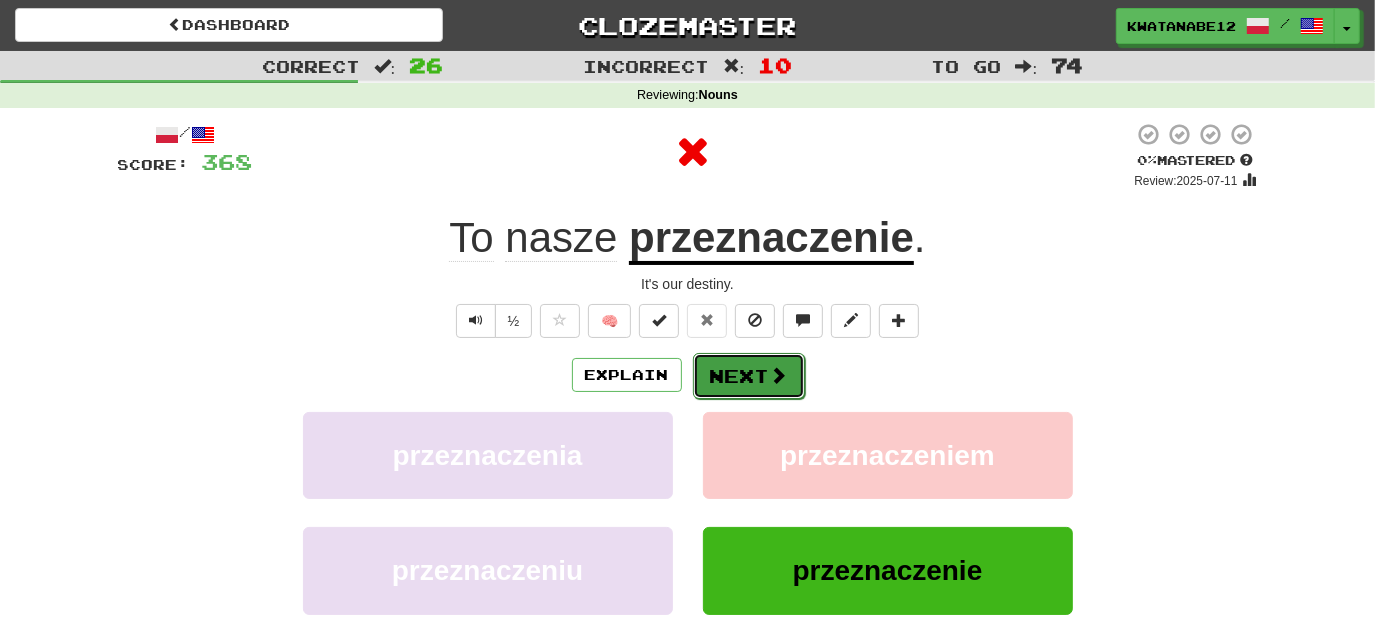 click on "Next" at bounding box center (749, 376) 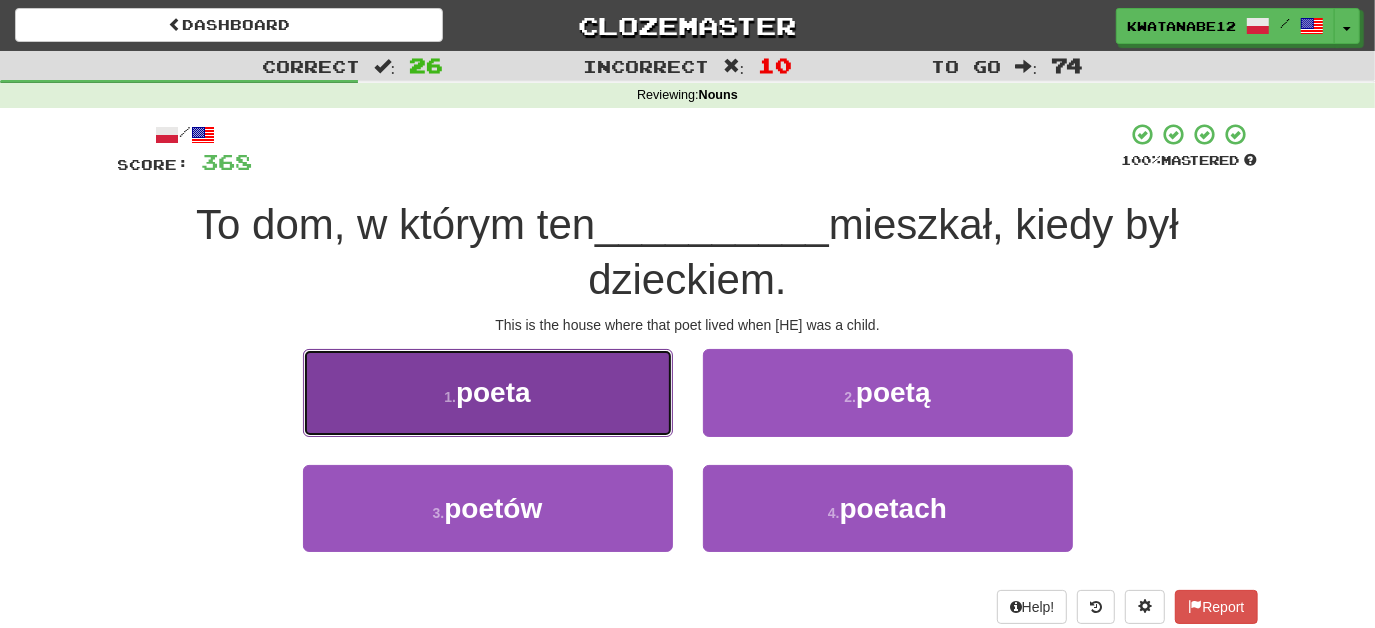 click on "1 .  poeta" at bounding box center [488, 392] 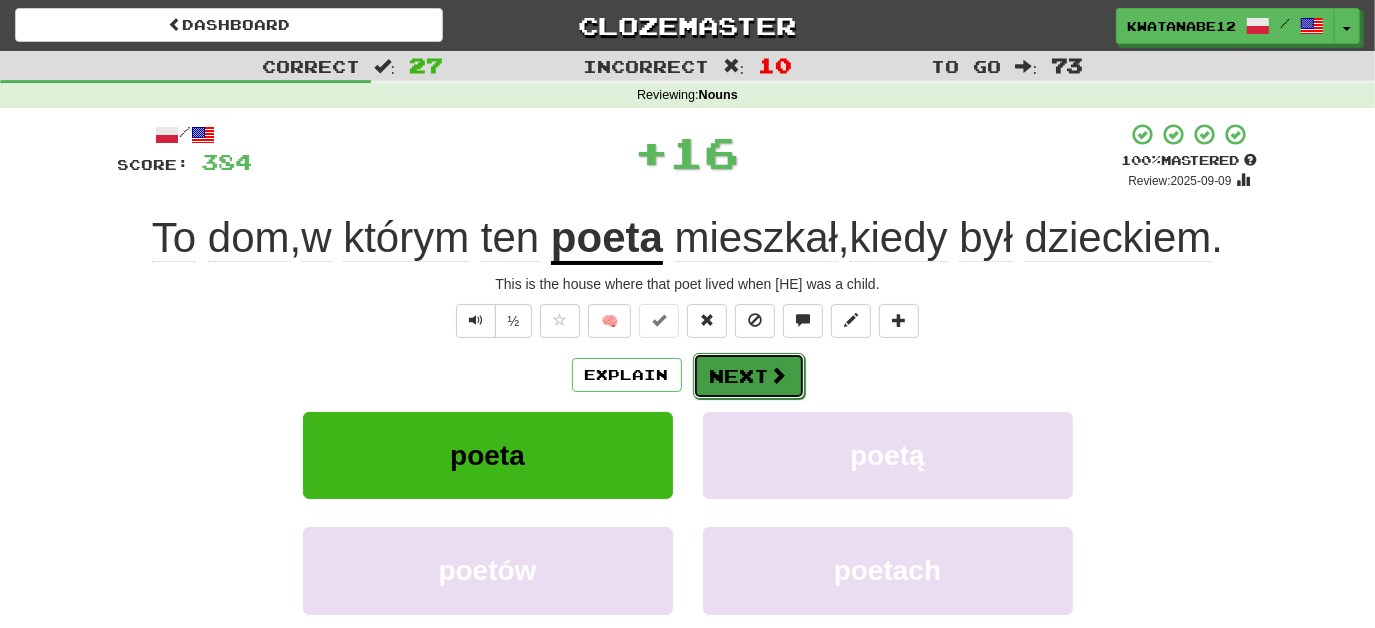 click on "Next" at bounding box center [749, 376] 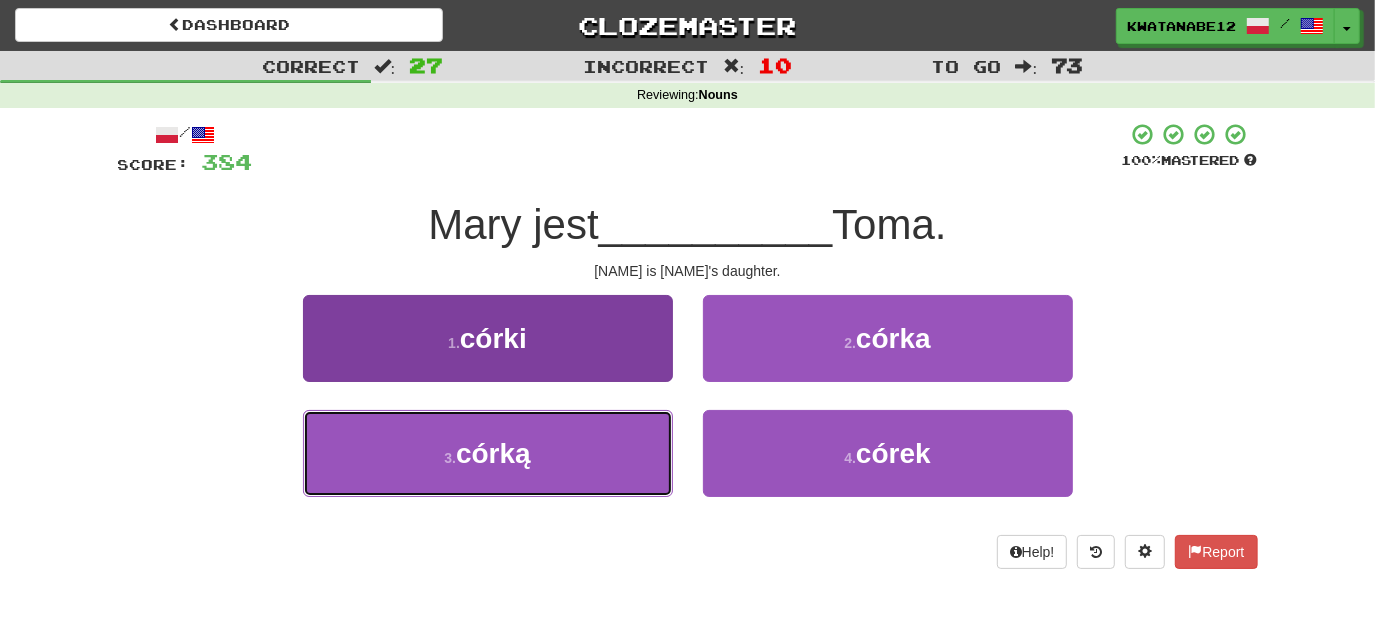 click on "3 .  córką" at bounding box center (488, 453) 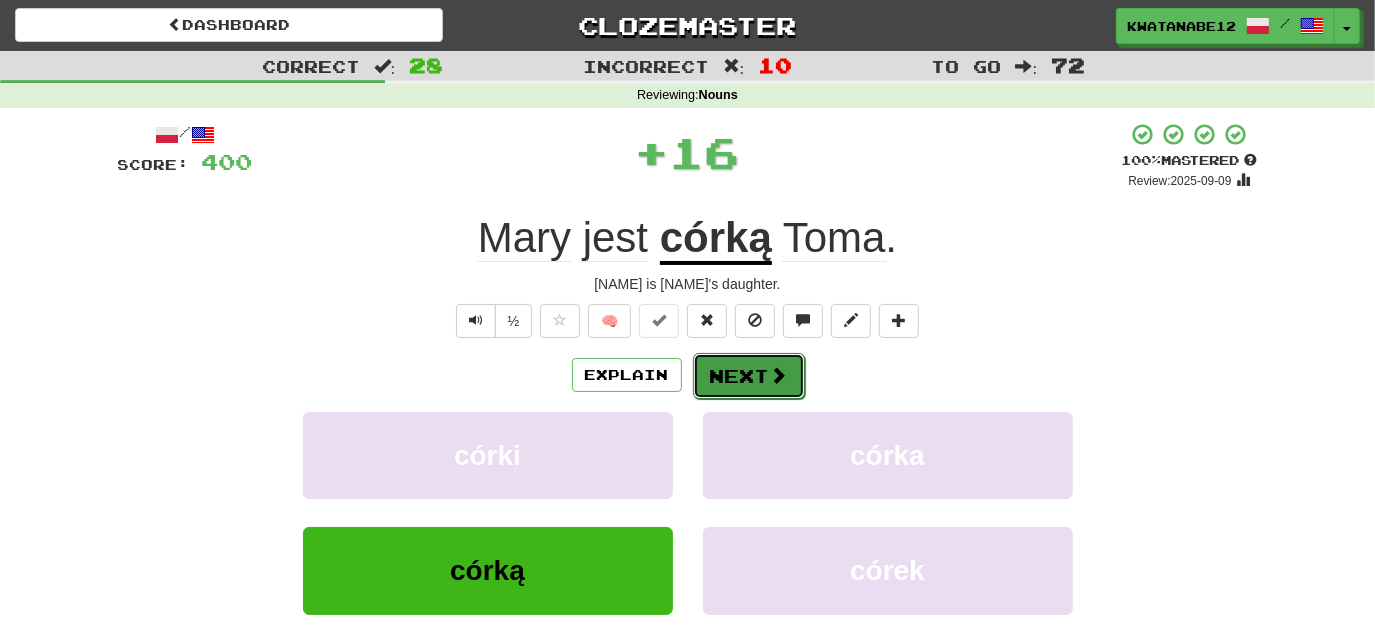 click on "Next" at bounding box center (749, 376) 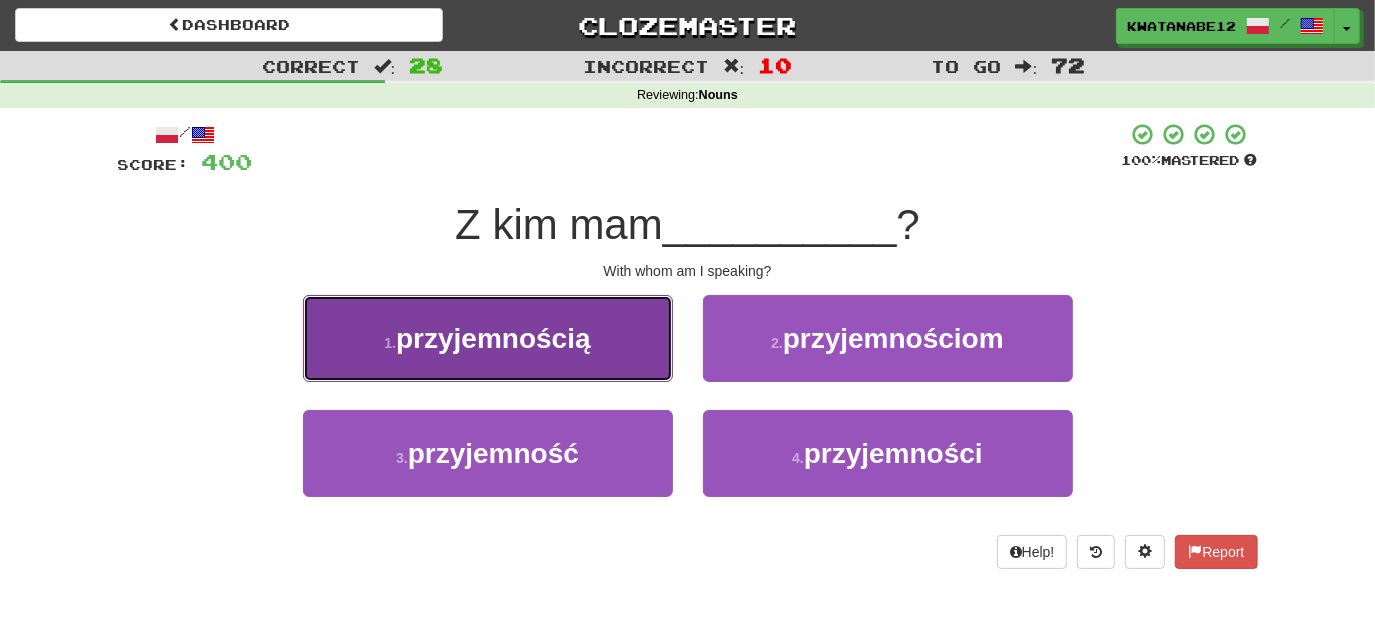 click on "1 .  przyjemnością" at bounding box center (488, 338) 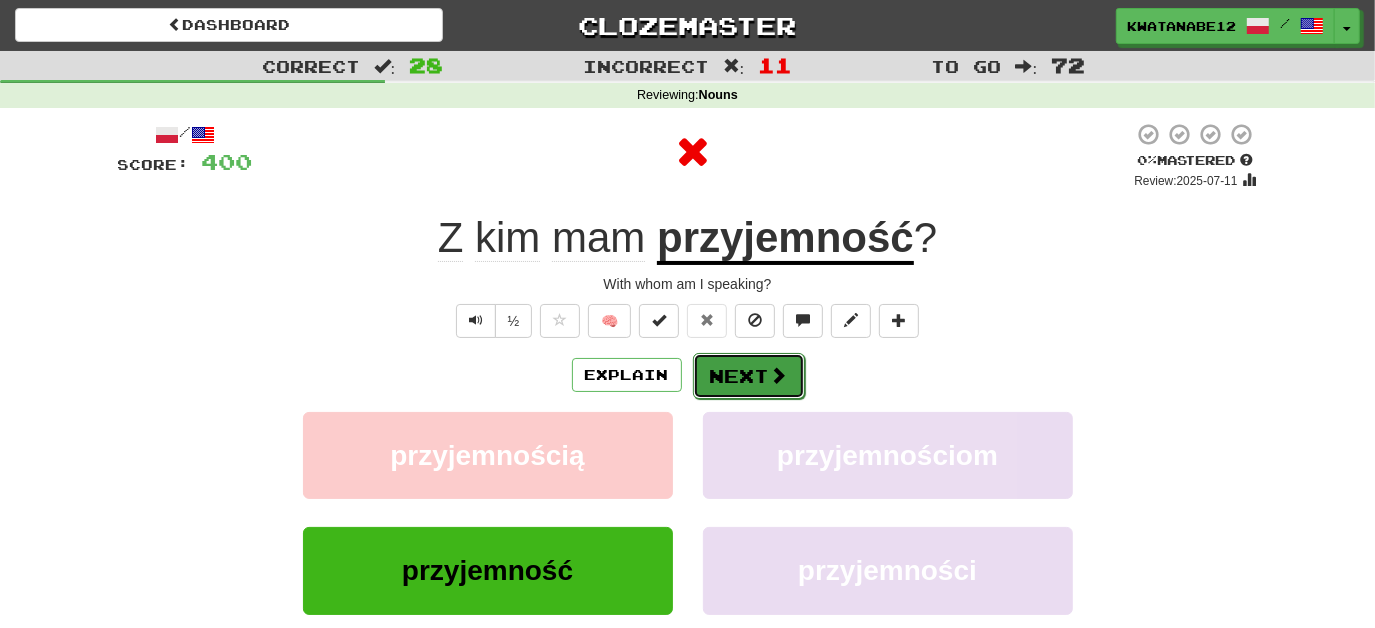 click on "Next" at bounding box center [749, 376] 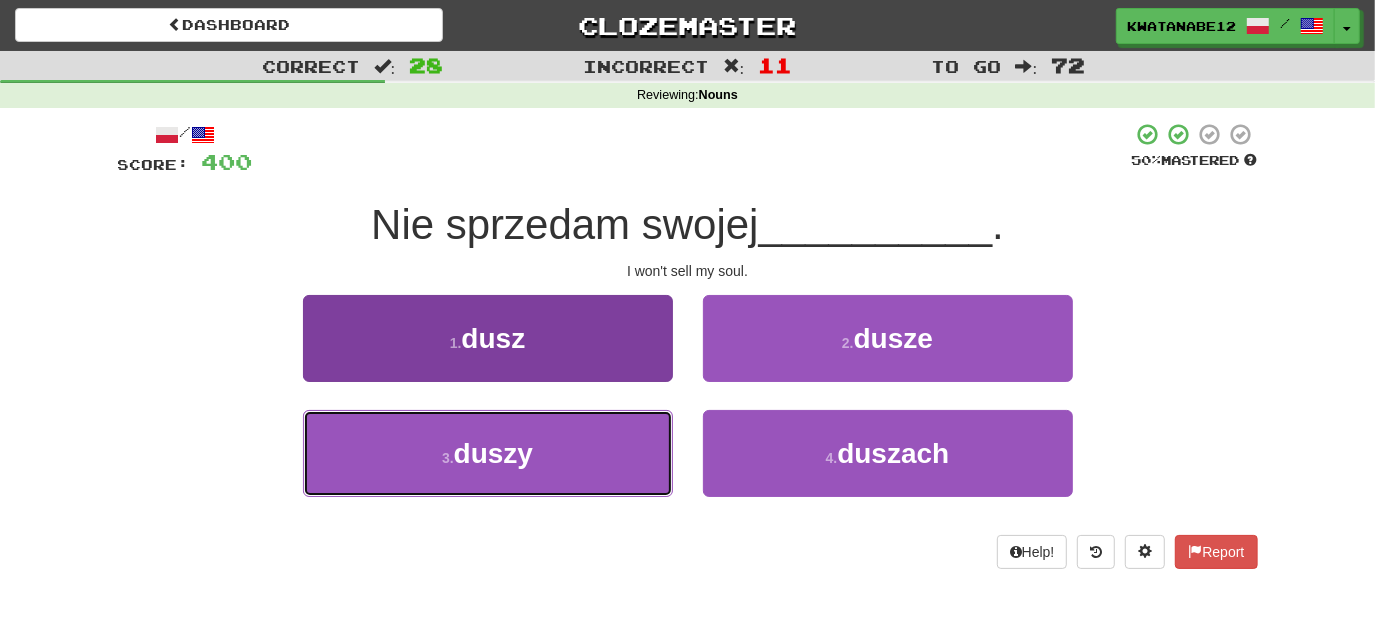 drag, startPoint x: 584, startPoint y: 435, endPoint x: 651, endPoint y: 410, distance: 71.51224 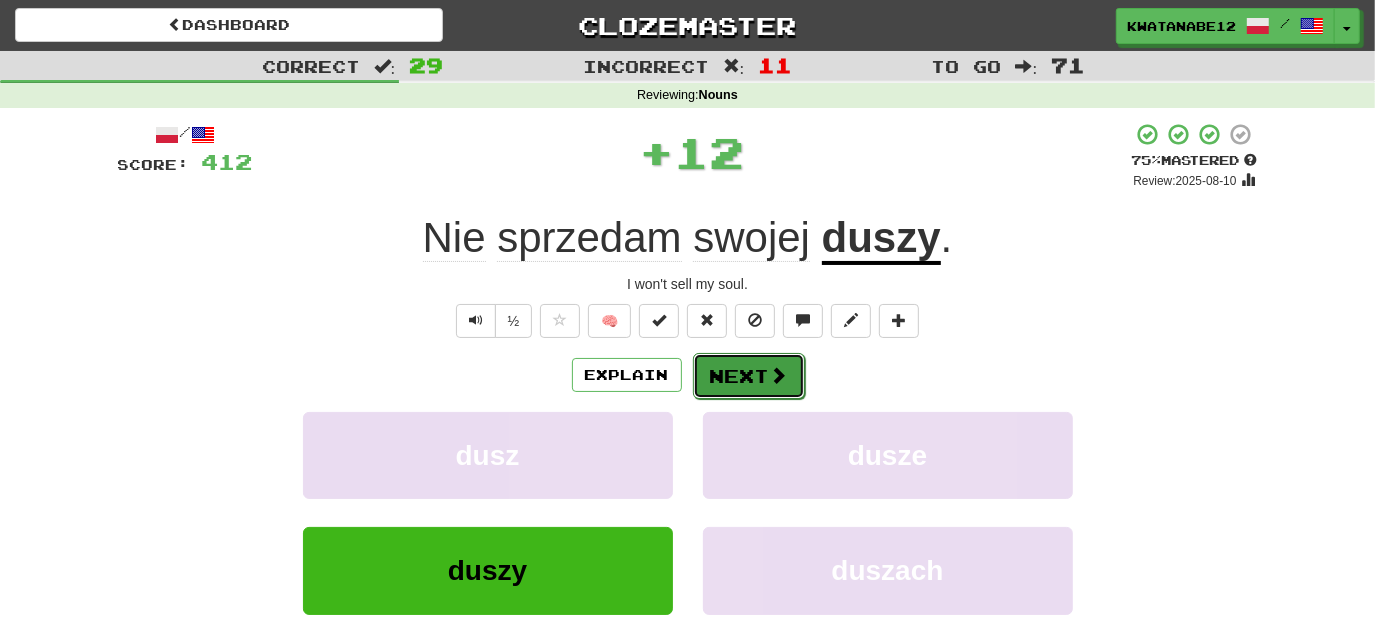 click on "Next" at bounding box center [749, 376] 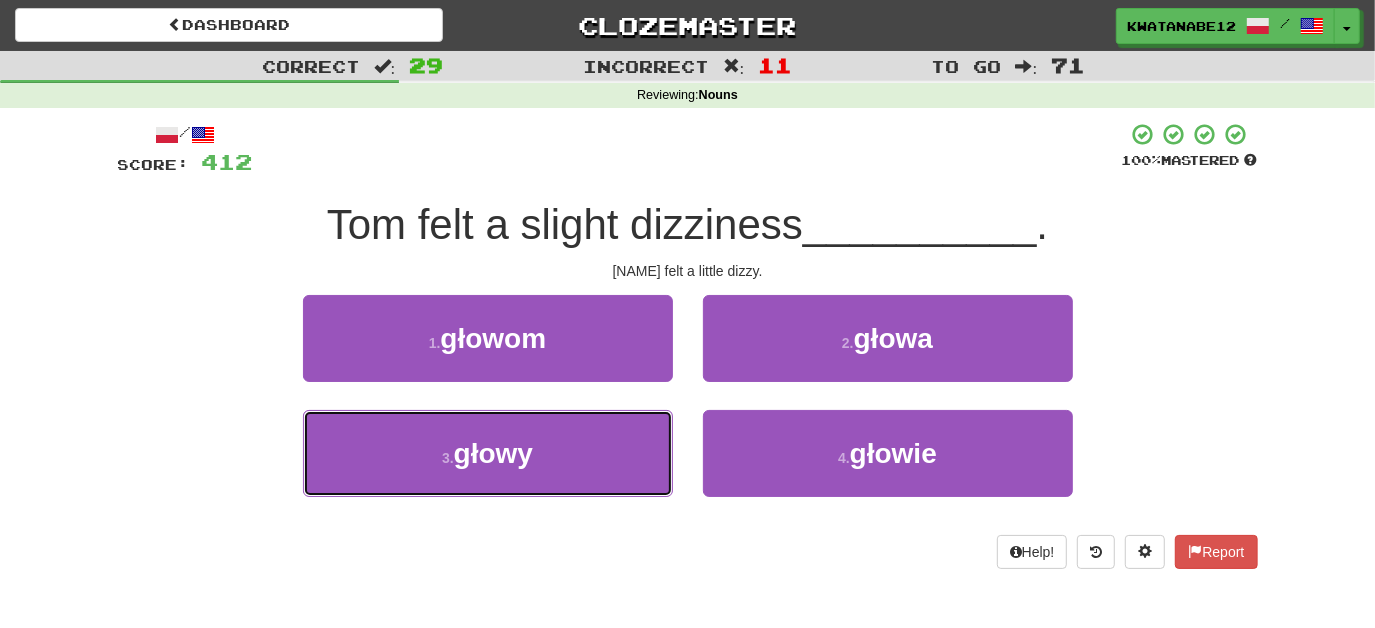 drag, startPoint x: 605, startPoint y: 439, endPoint x: 672, endPoint y: 398, distance: 78.54935 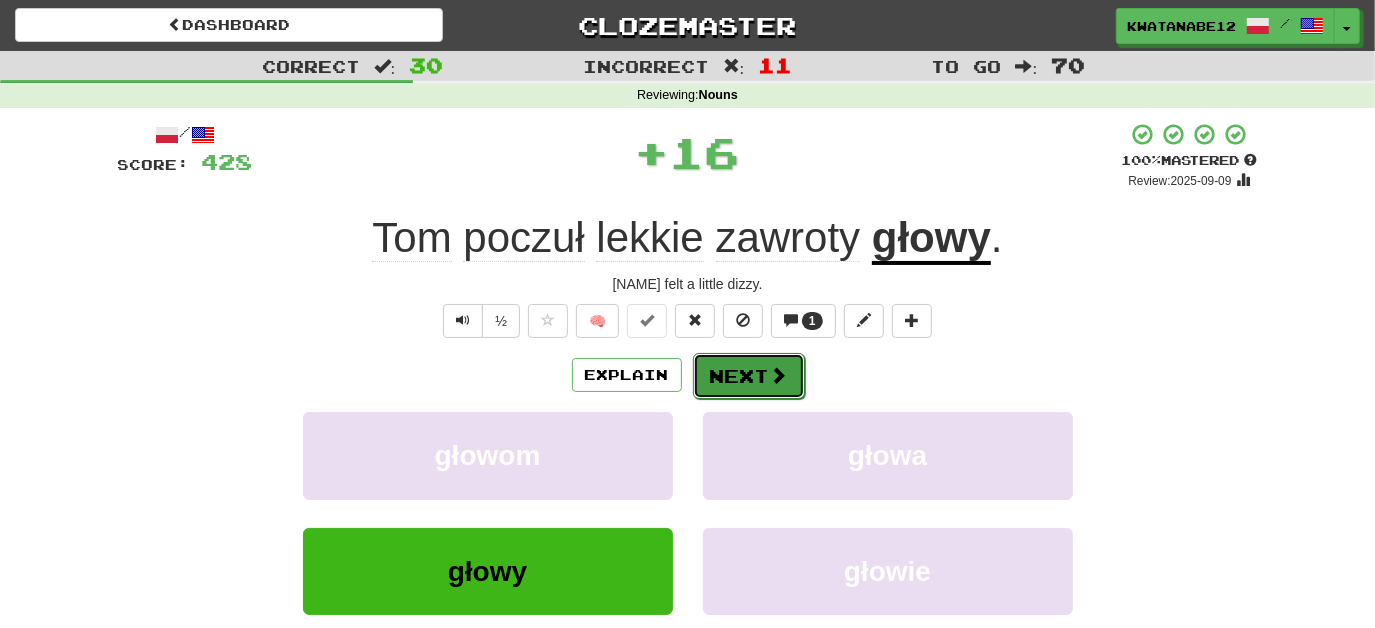 click on "Next" at bounding box center [749, 376] 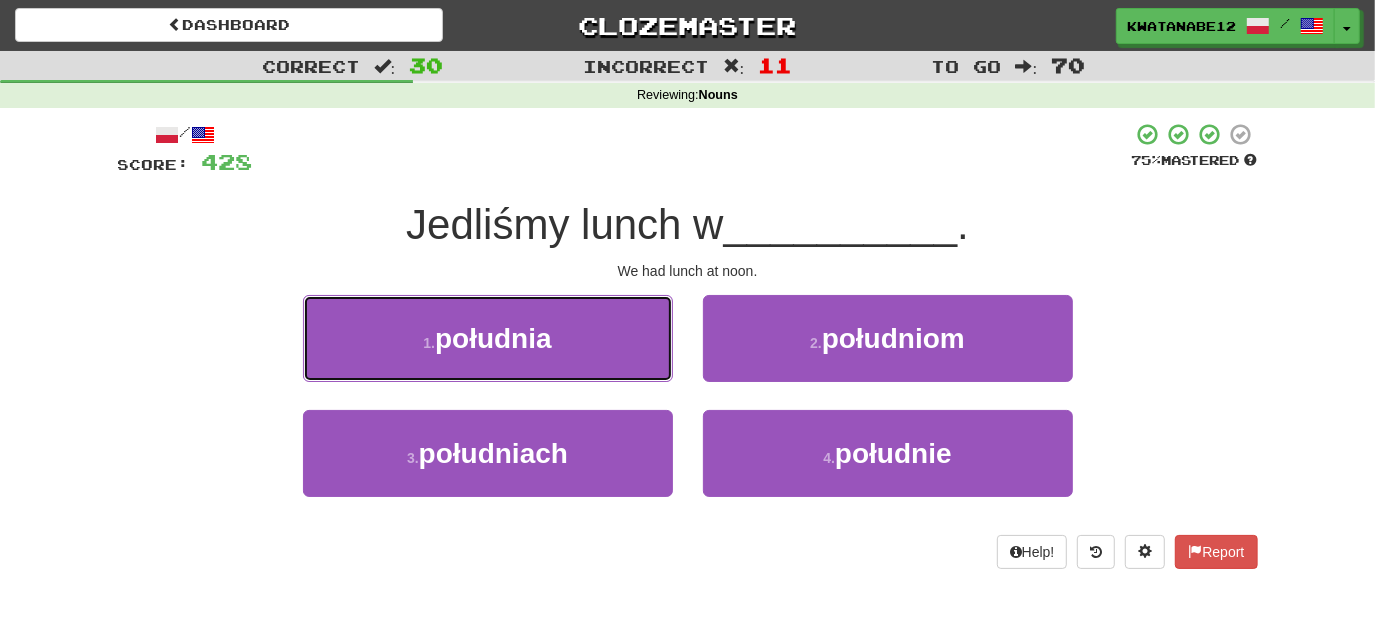drag, startPoint x: 599, startPoint y: 339, endPoint x: 636, endPoint y: 347, distance: 37.85499 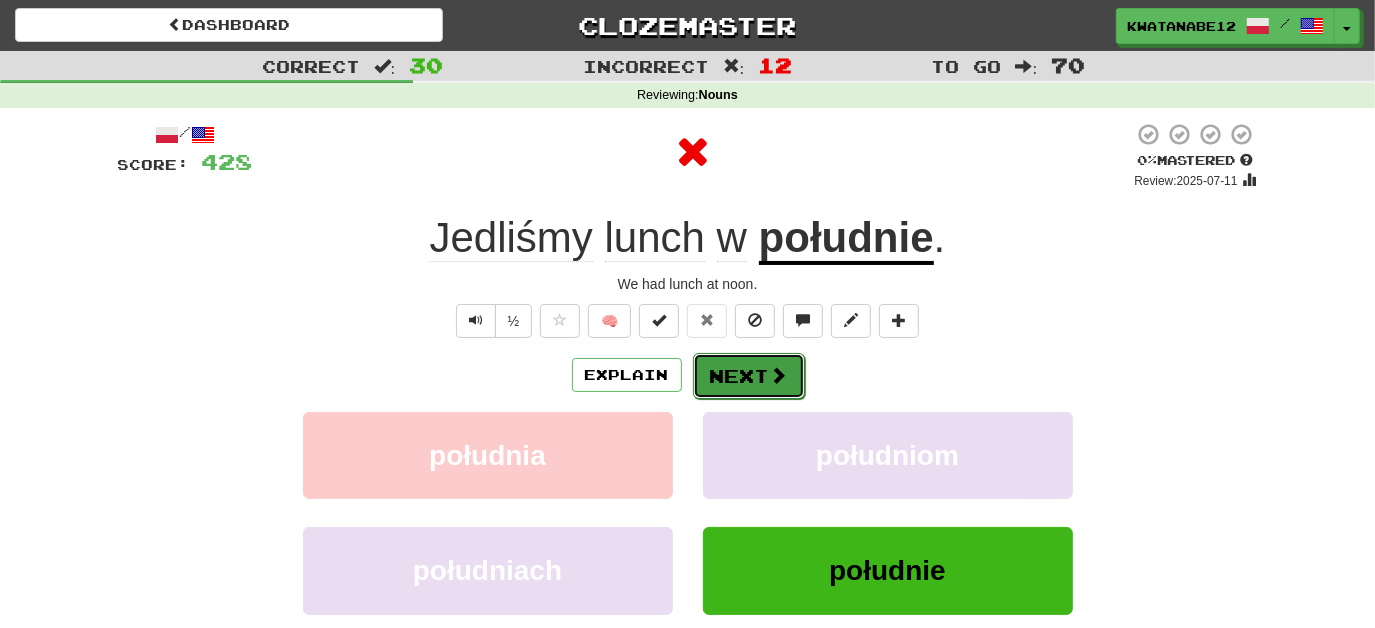 click on "Next" at bounding box center [749, 376] 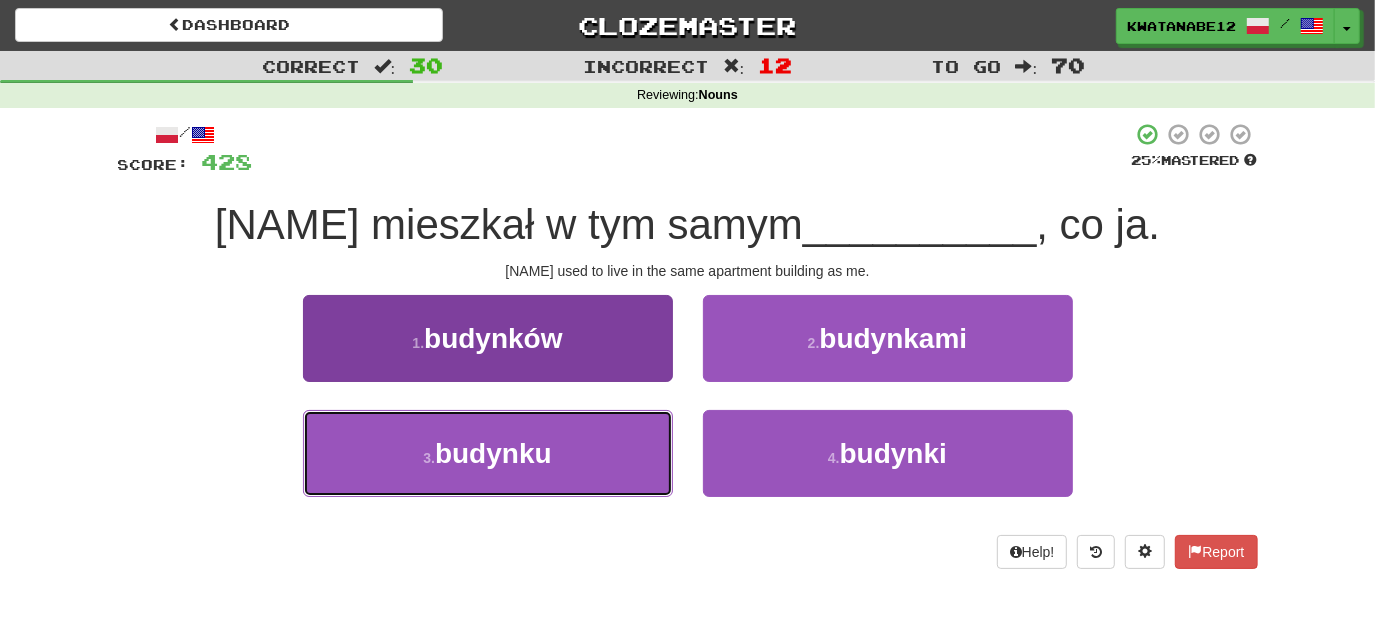 drag, startPoint x: 582, startPoint y: 455, endPoint x: 646, endPoint y: 424, distance: 71.11259 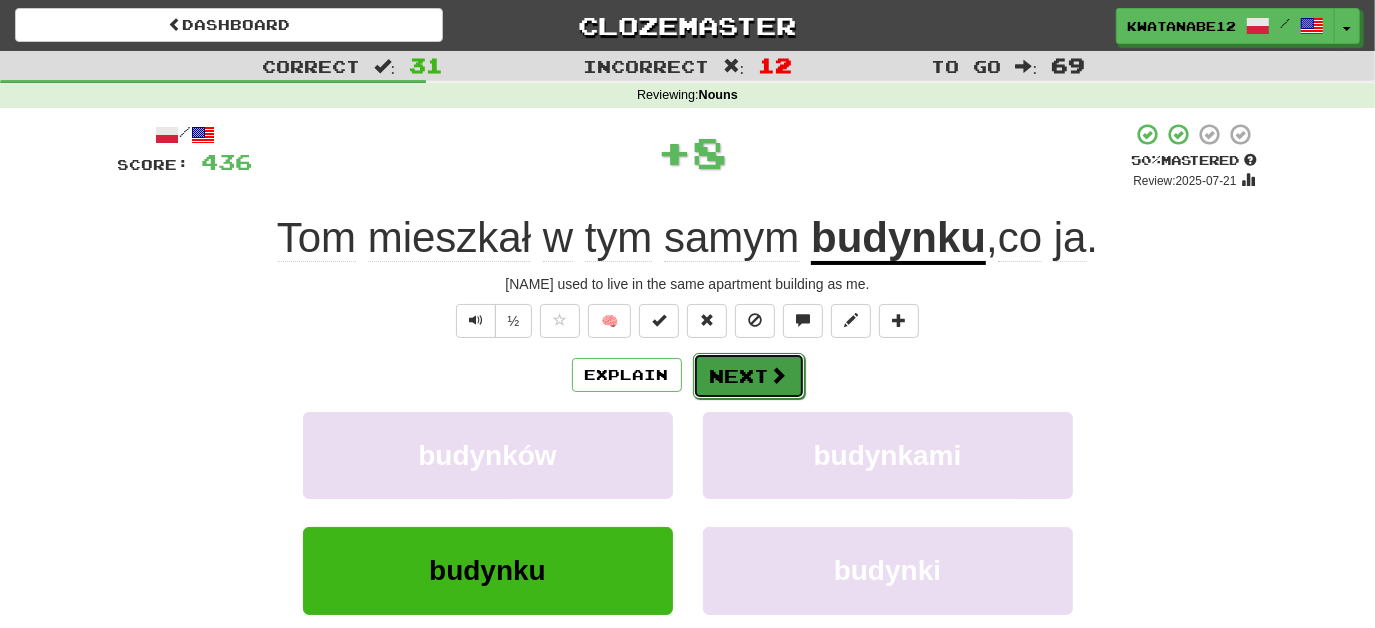 click on "Next" at bounding box center (749, 376) 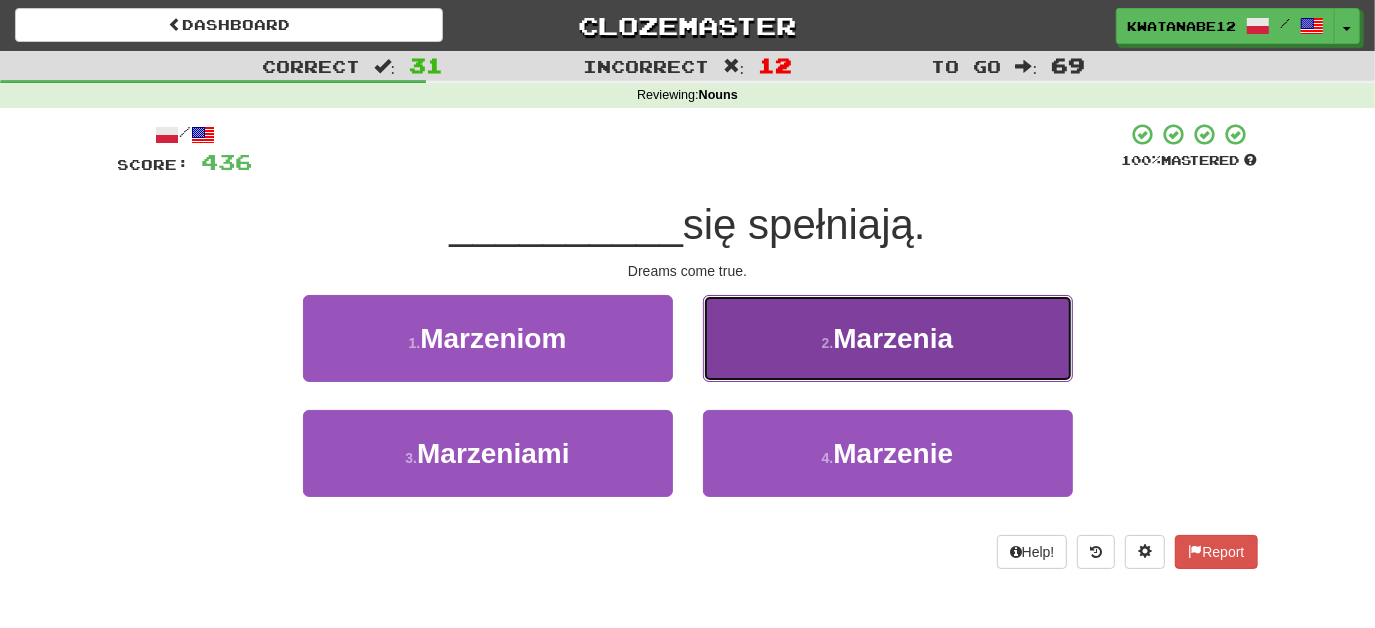 drag, startPoint x: 776, startPoint y: 362, endPoint x: 762, endPoint y: 360, distance: 14.142136 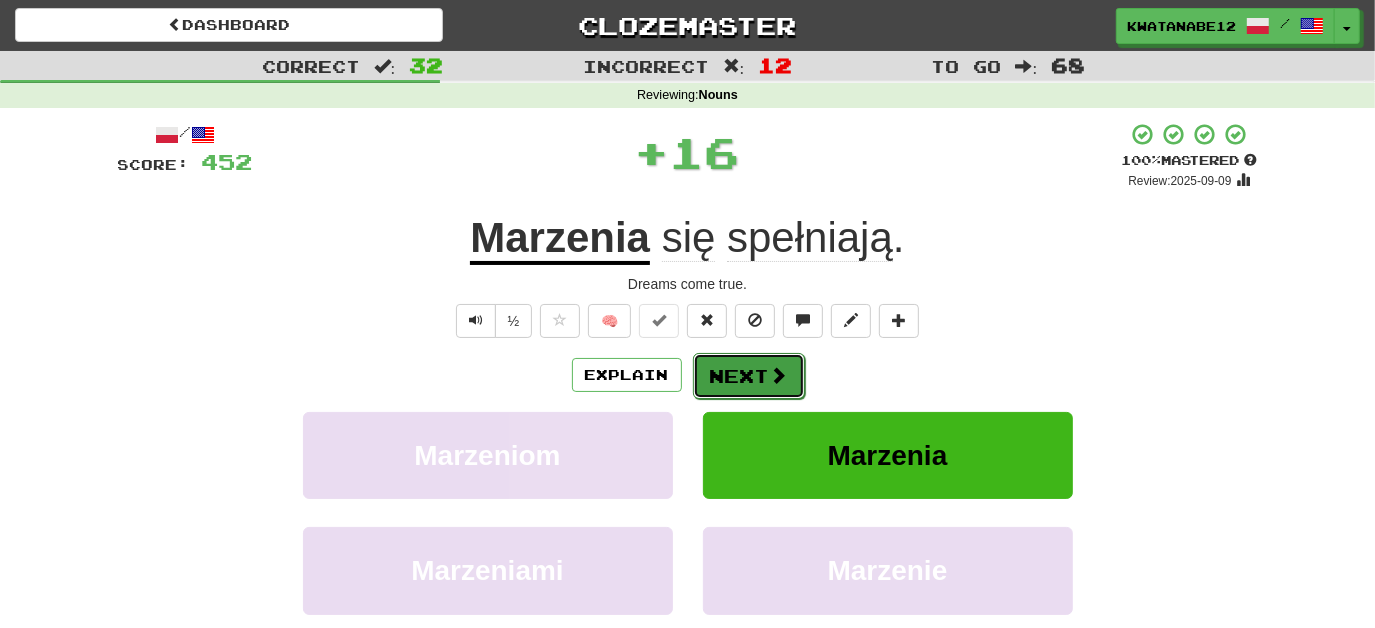 click on "Next" at bounding box center (749, 376) 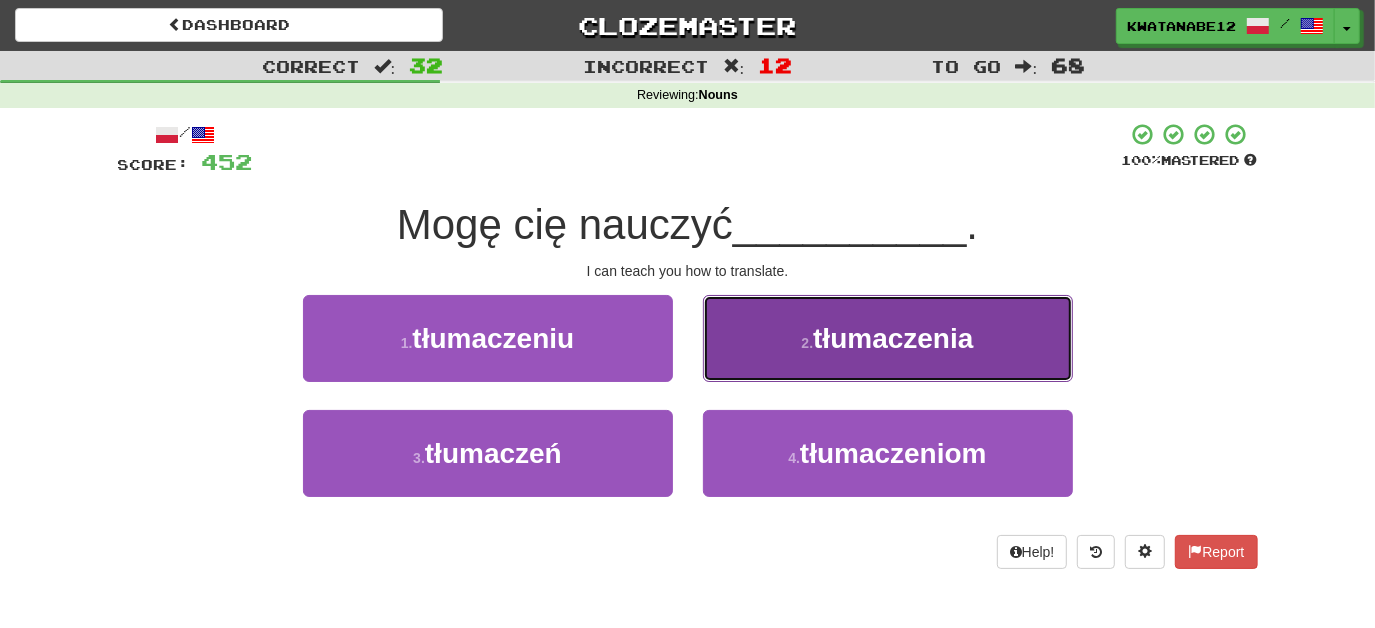click on "2 .  tłumaczenia" at bounding box center (888, 338) 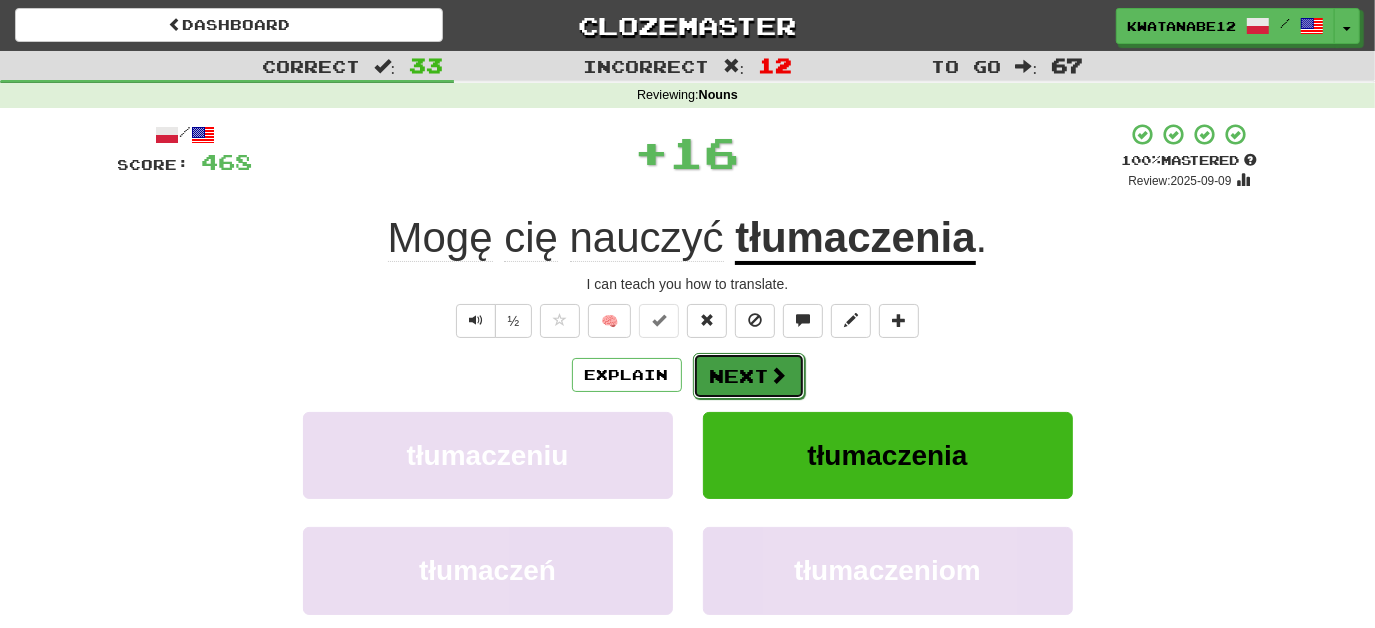 drag, startPoint x: 762, startPoint y: 358, endPoint x: 744, endPoint y: 367, distance: 20.12461 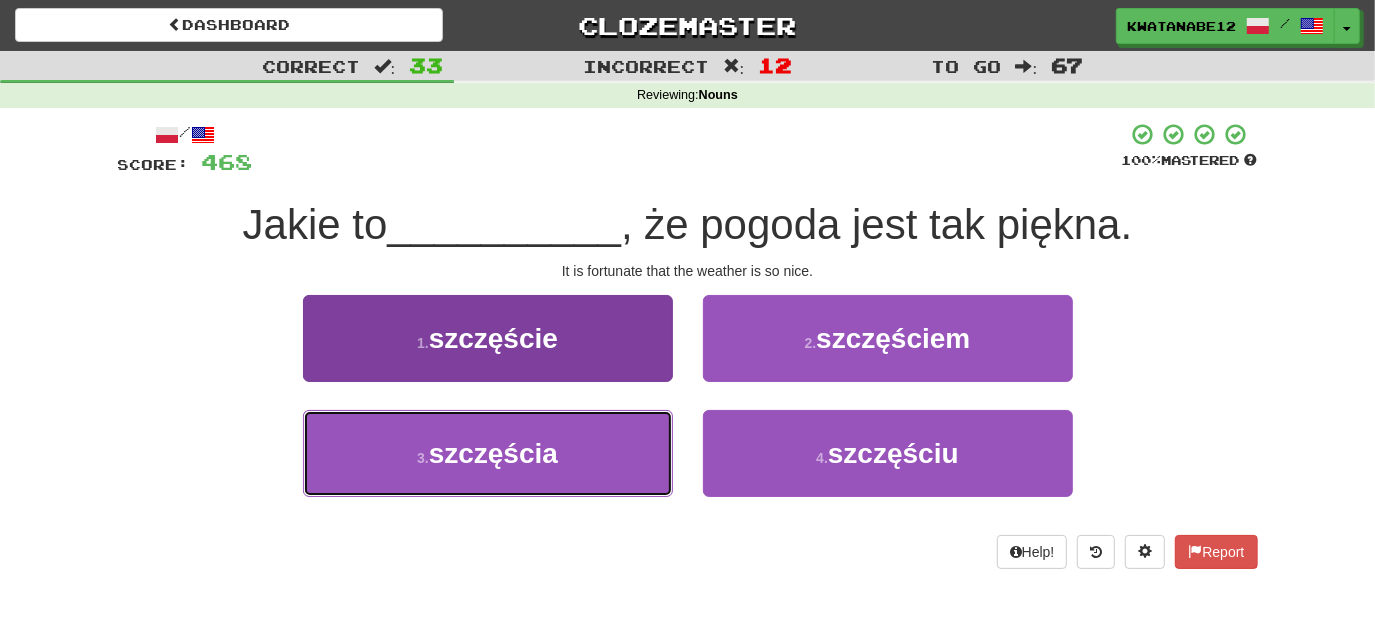 click on "3 .  szczęścia" at bounding box center [488, 453] 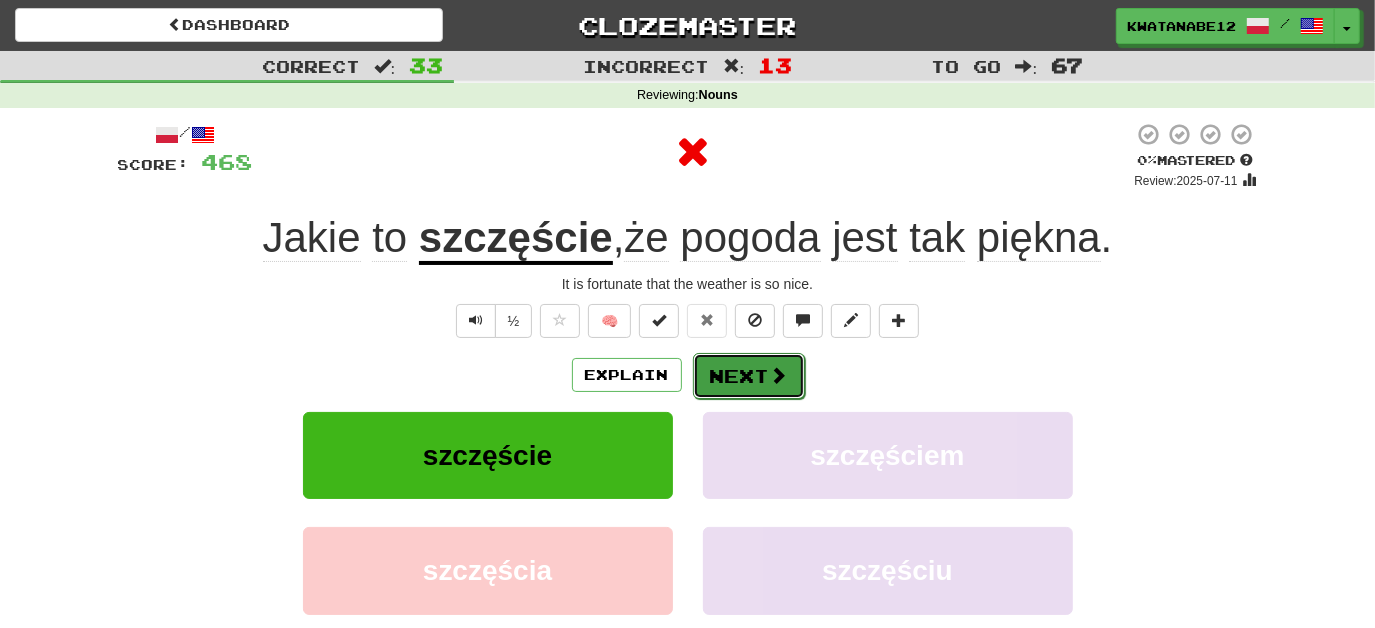 click on "Next" at bounding box center (749, 376) 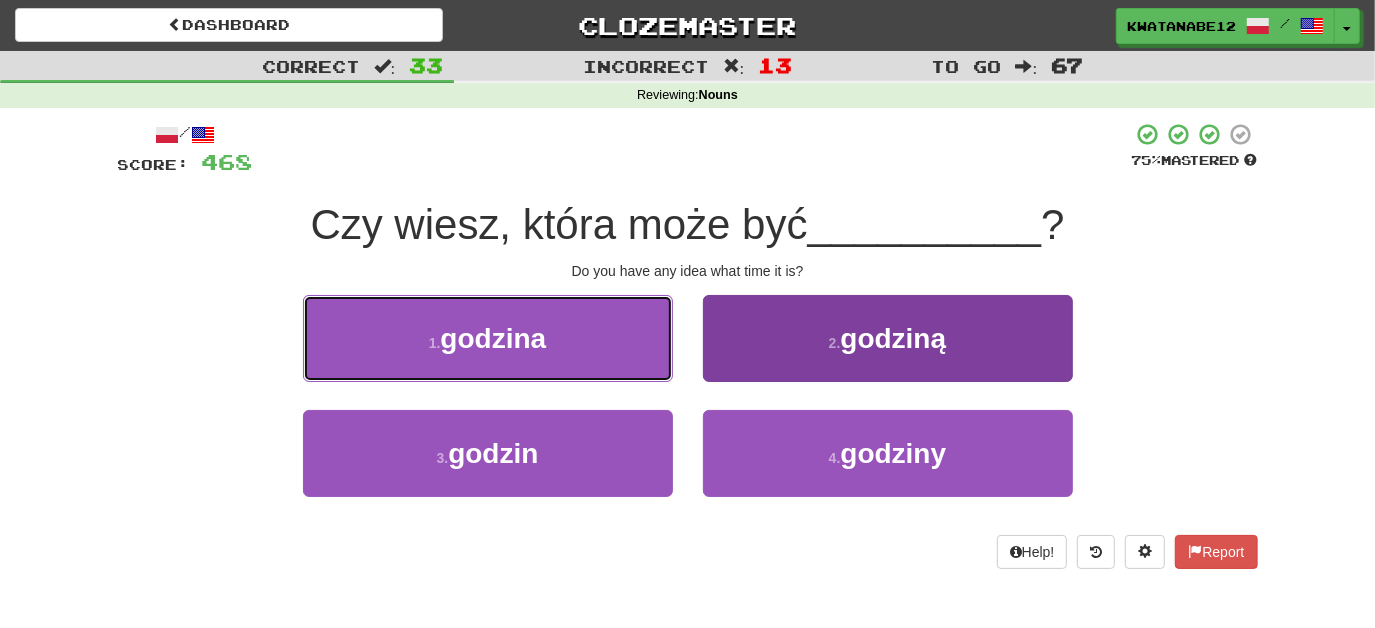 drag, startPoint x: 615, startPoint y: 348, endPoint x: 722, endPoint y: 362, distance: 107.912 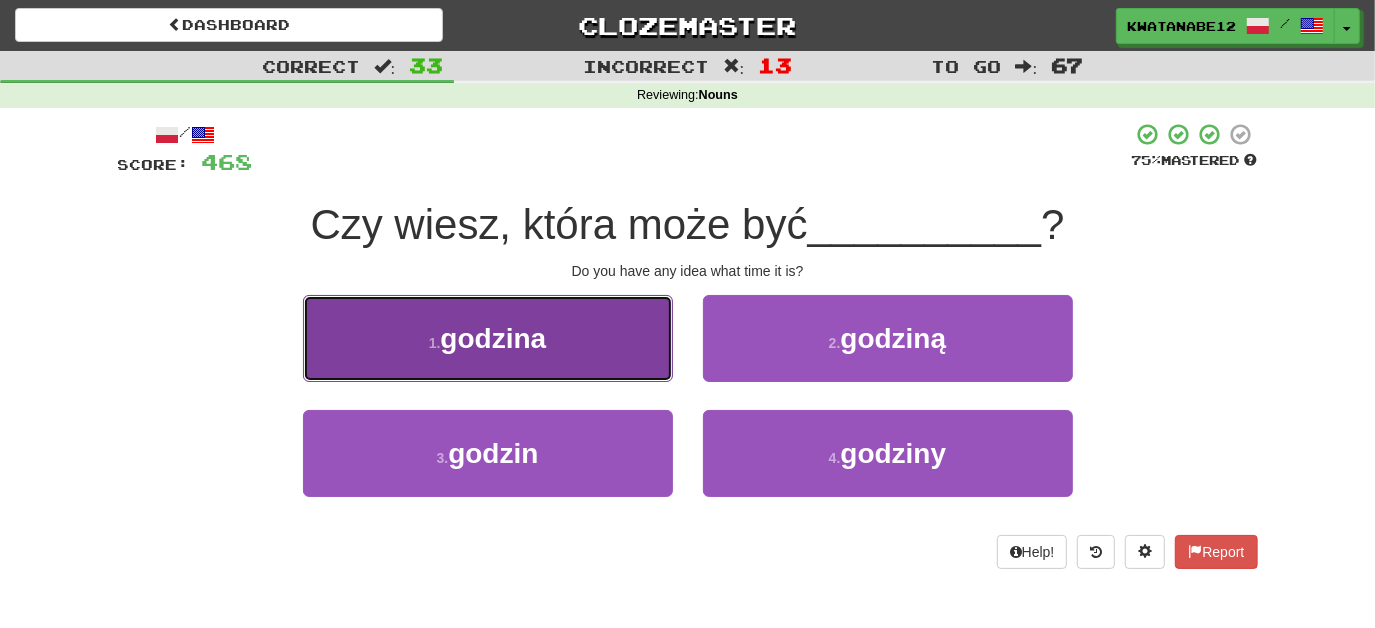 click on "1 .  godzina" at bounding box center [488, 338] 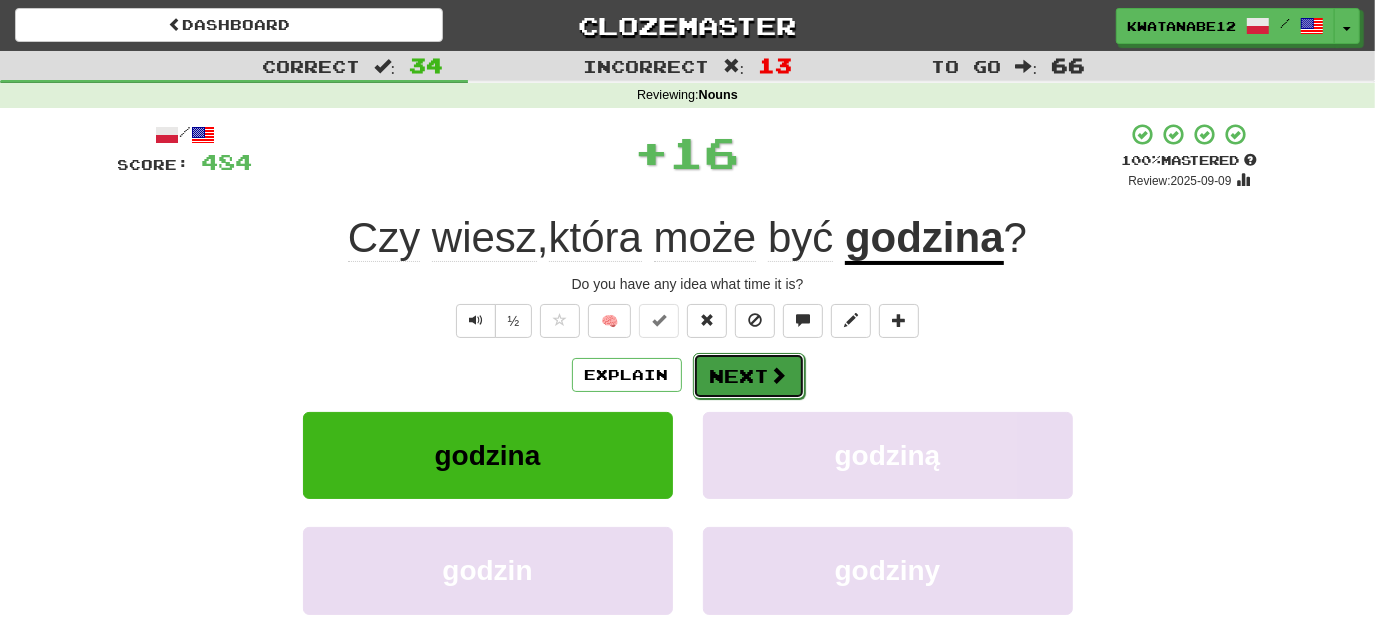 click on "Next" at bounding box center [749, 376] 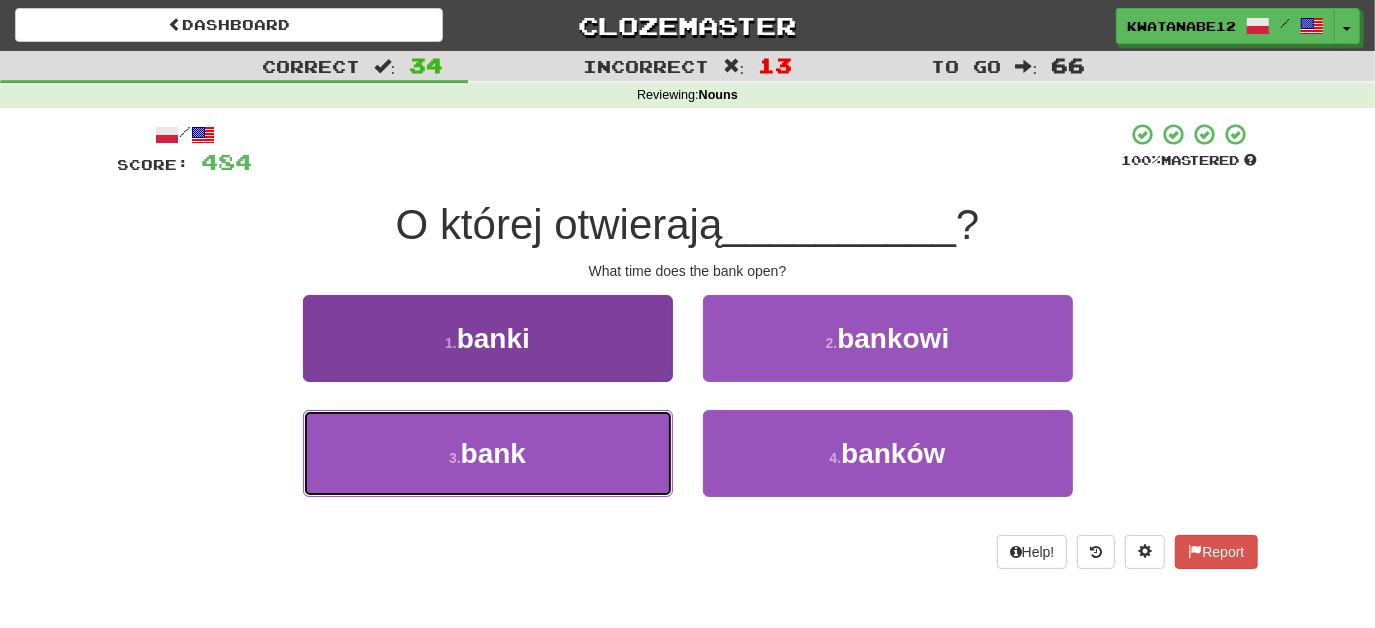 drag, startPoint x: 598, startPoint y: 445, endPoint x: 660, endPoint y: 420, distance: 66.85058 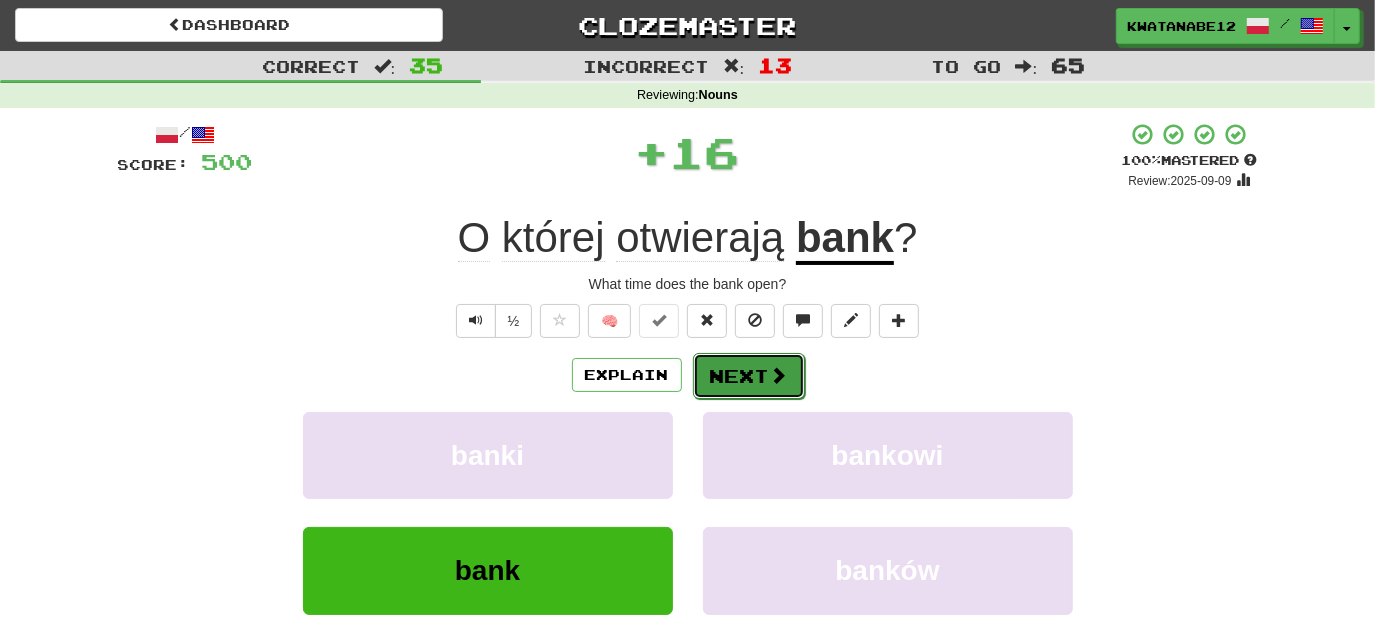 click on "Next" at bounding box center [749, 376] 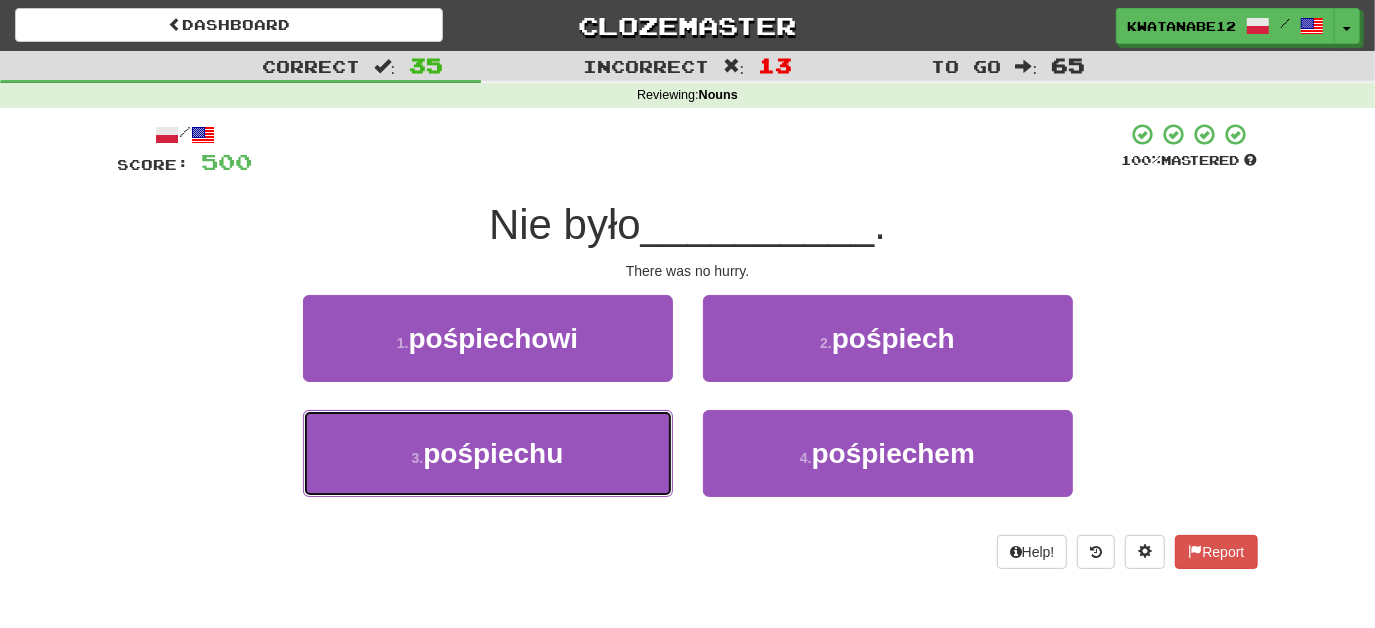 drag, startPoint x: 594, startPoint y: 446, endPoint x: 704, endPoint y: 410, distance: 115.74109 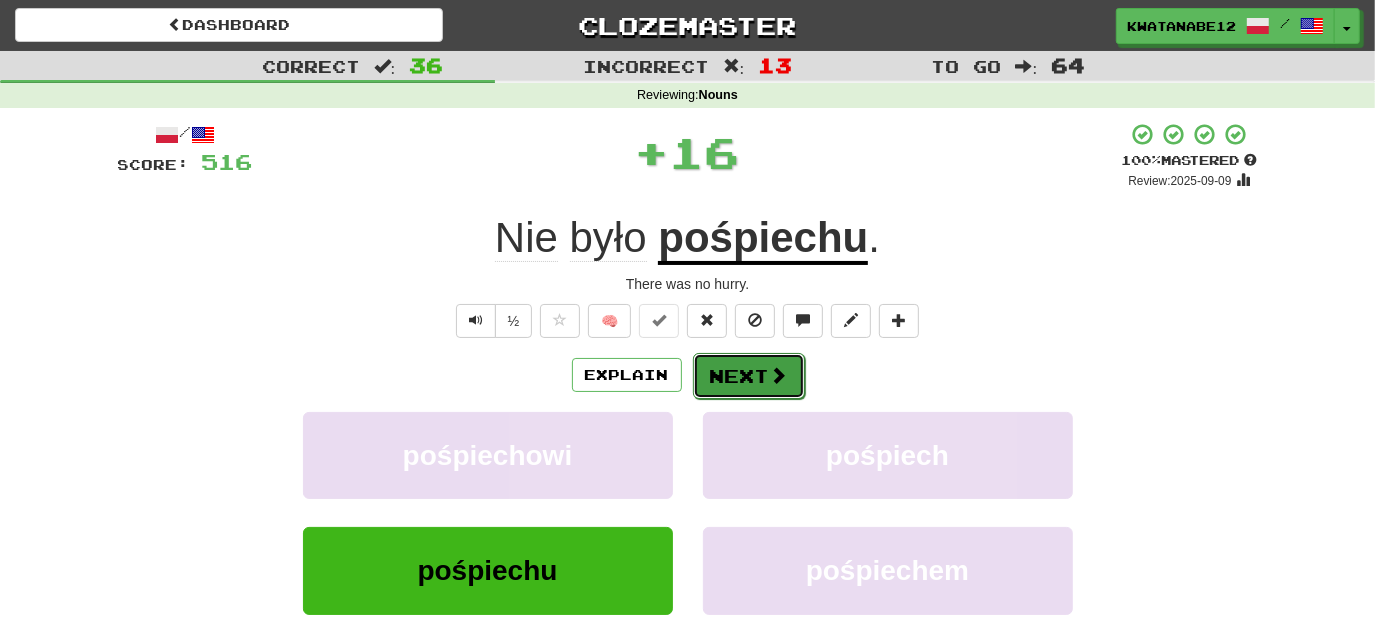 click on "Next" at bounding box center (749, 376) 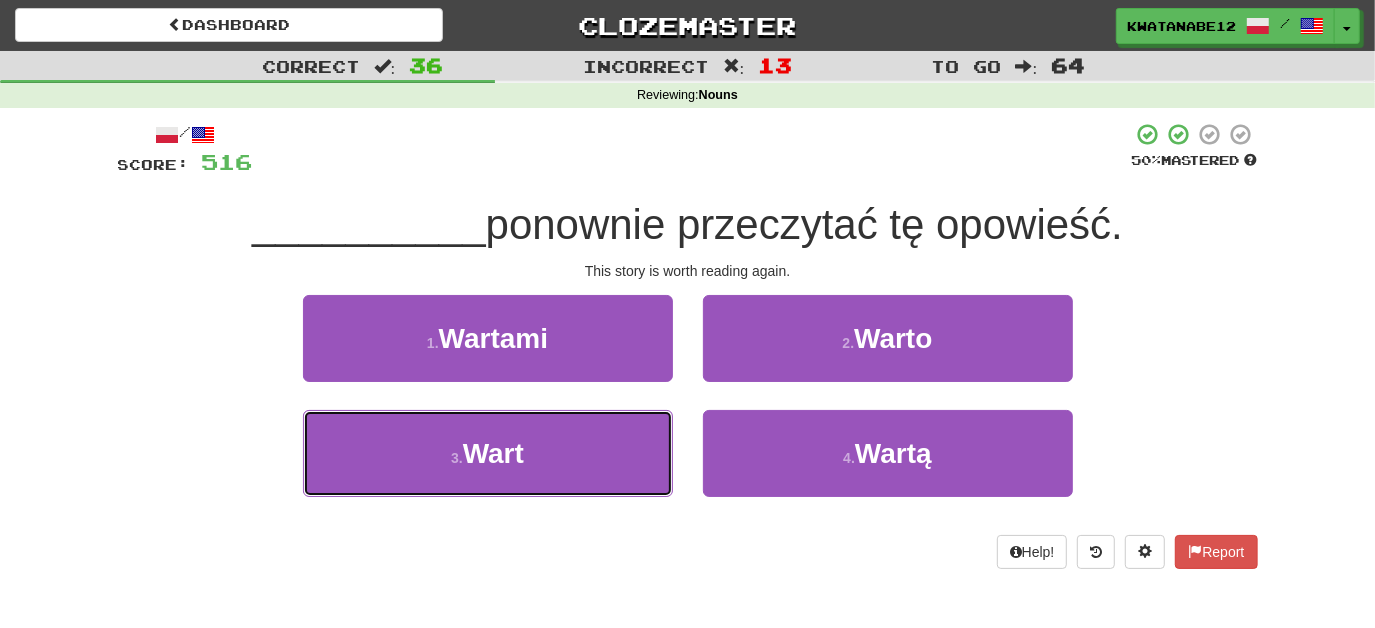 drag, startPoint x: 635, startPoint y: 433, endPoint x: 675, endPoint y: 403, distance: 50 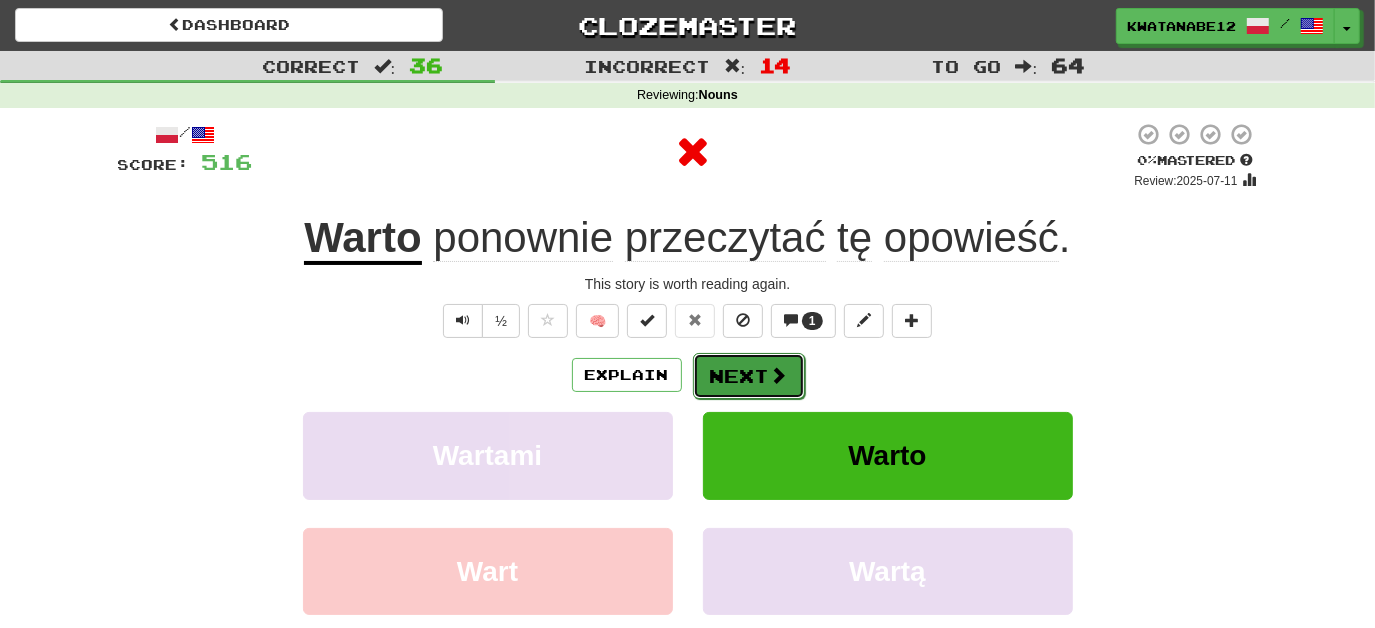 click on "Next" at bounding box center [749, 376] 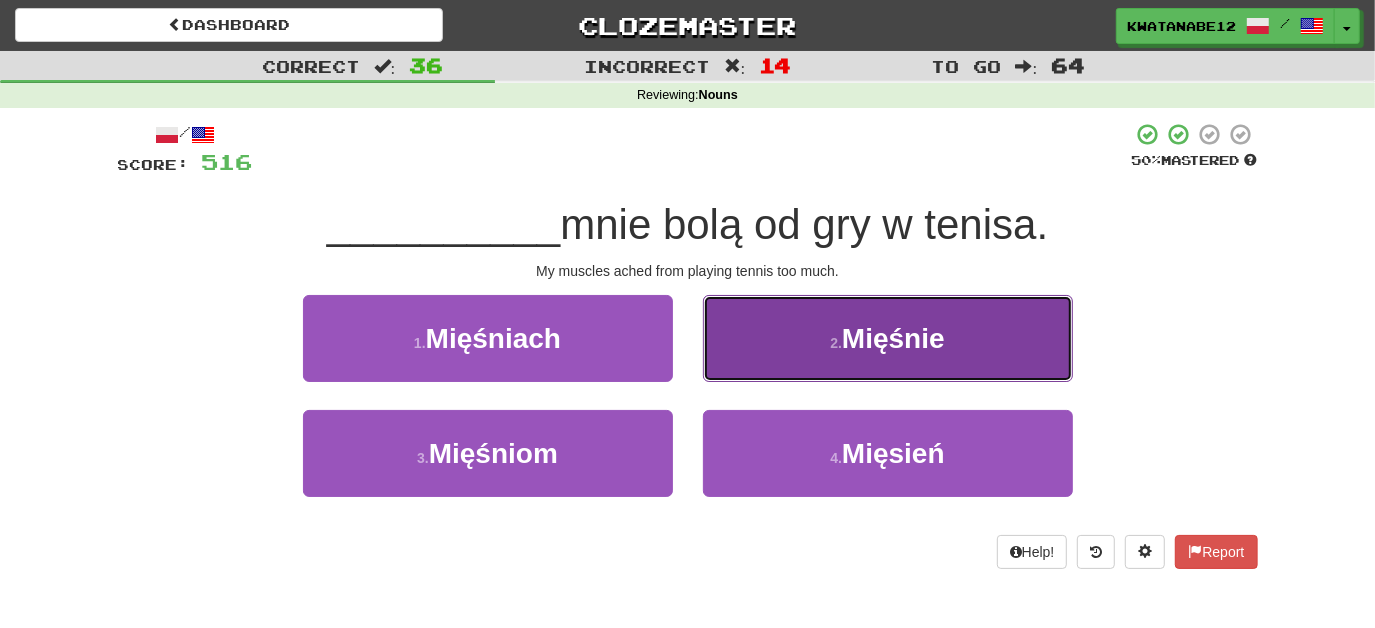 click on "2 .  Mięśnie" at bounding box center (888, 338) 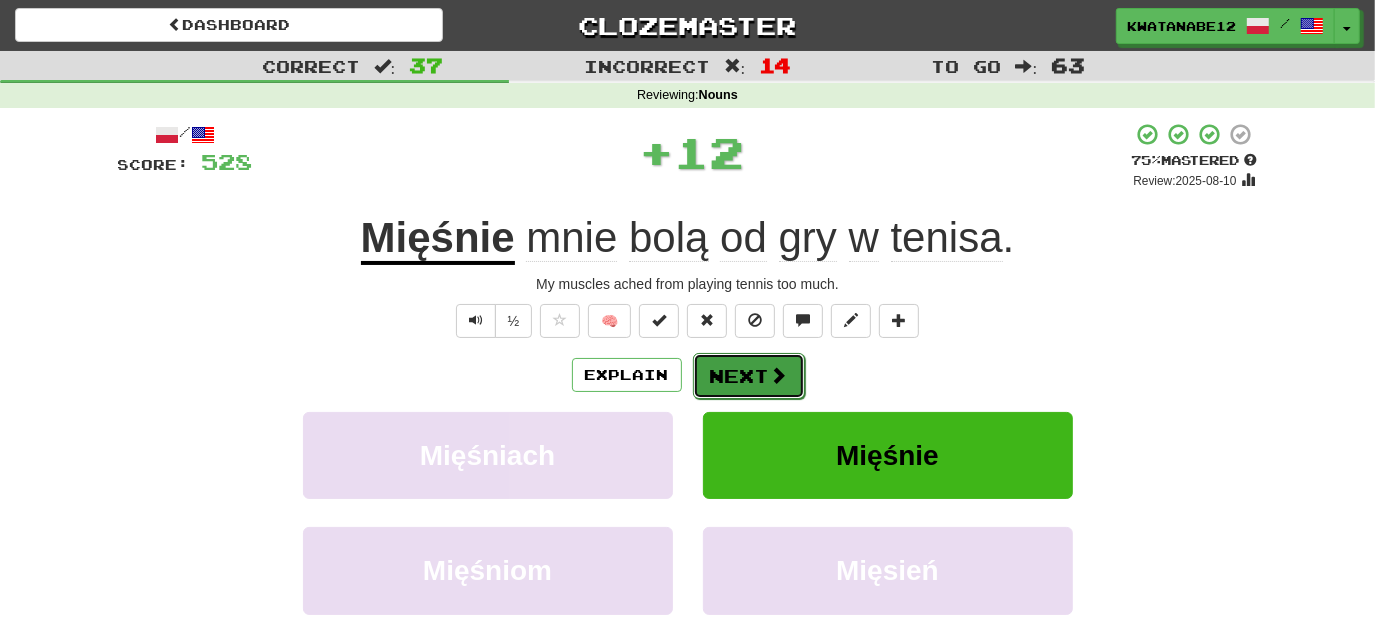 click on "Next" at bounding box center [749, 376] 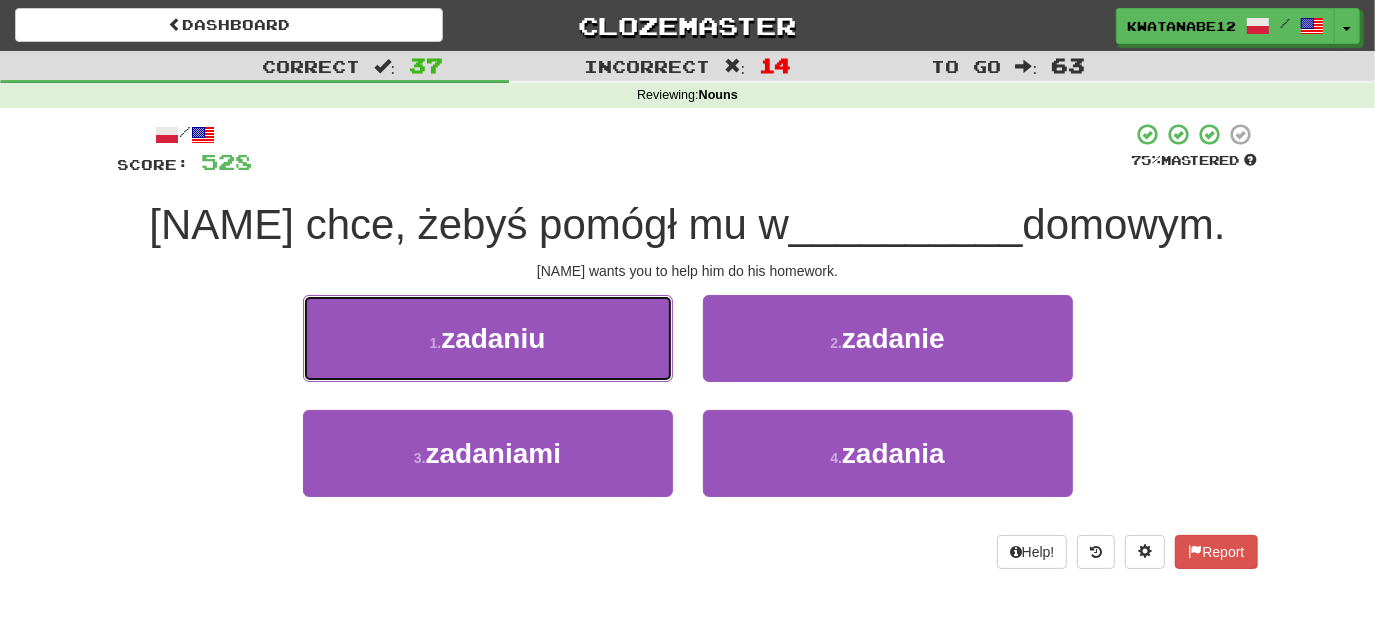 drag, startPoint x: 606, startPoint y: 341, endPoint x: 632, endPoint y: 348, distance: 26.925823 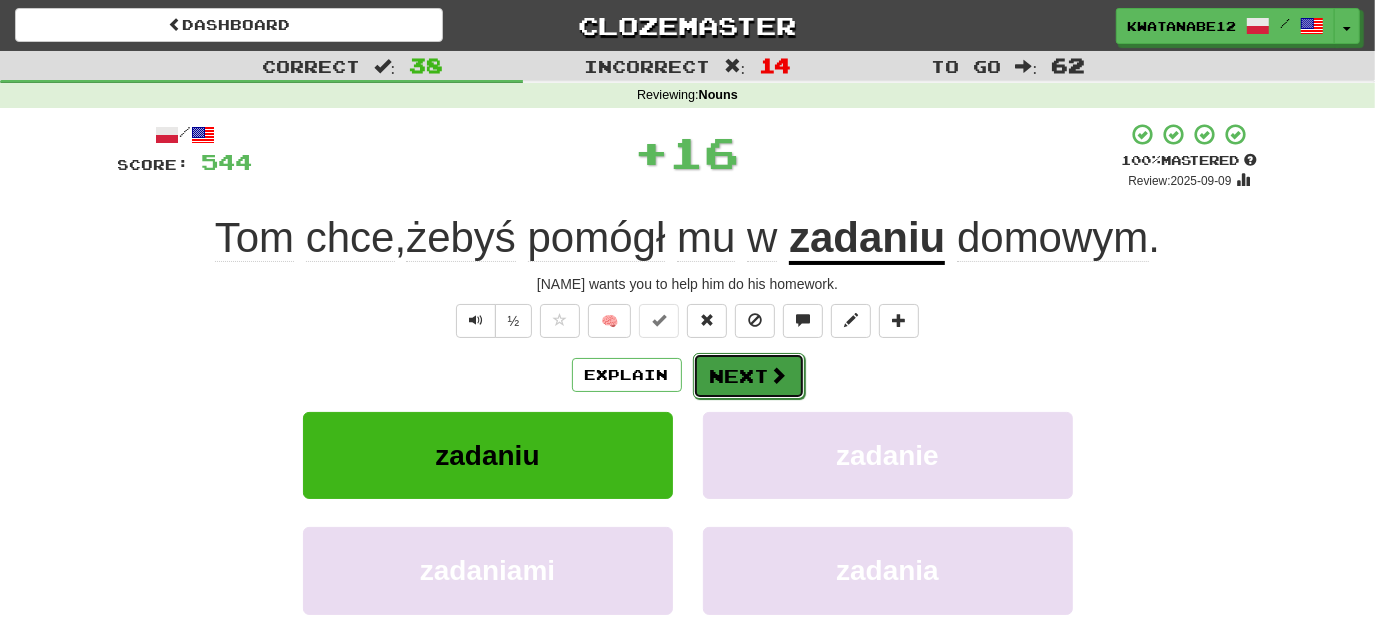 click on "Next" at bounding box center (749, 376) 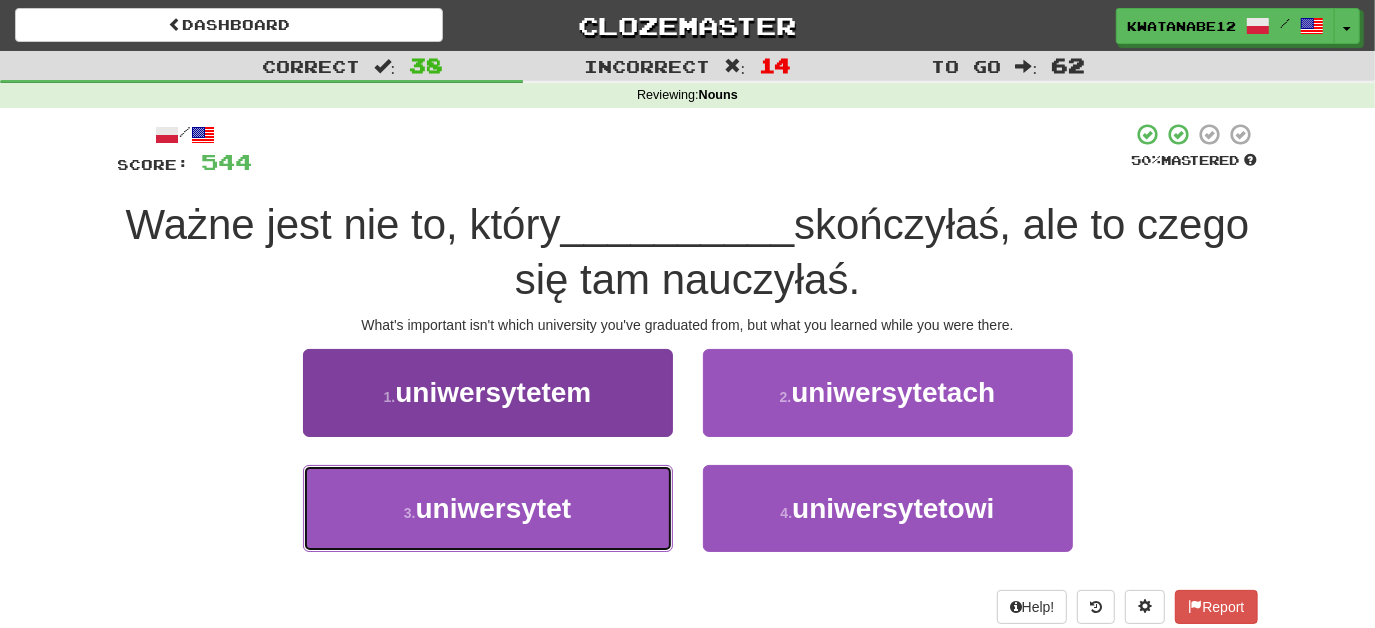 drag, startPoint x: 635, startPoint y: 500, endPoint x: 668, endPoint y: 477, distance: 40.22437 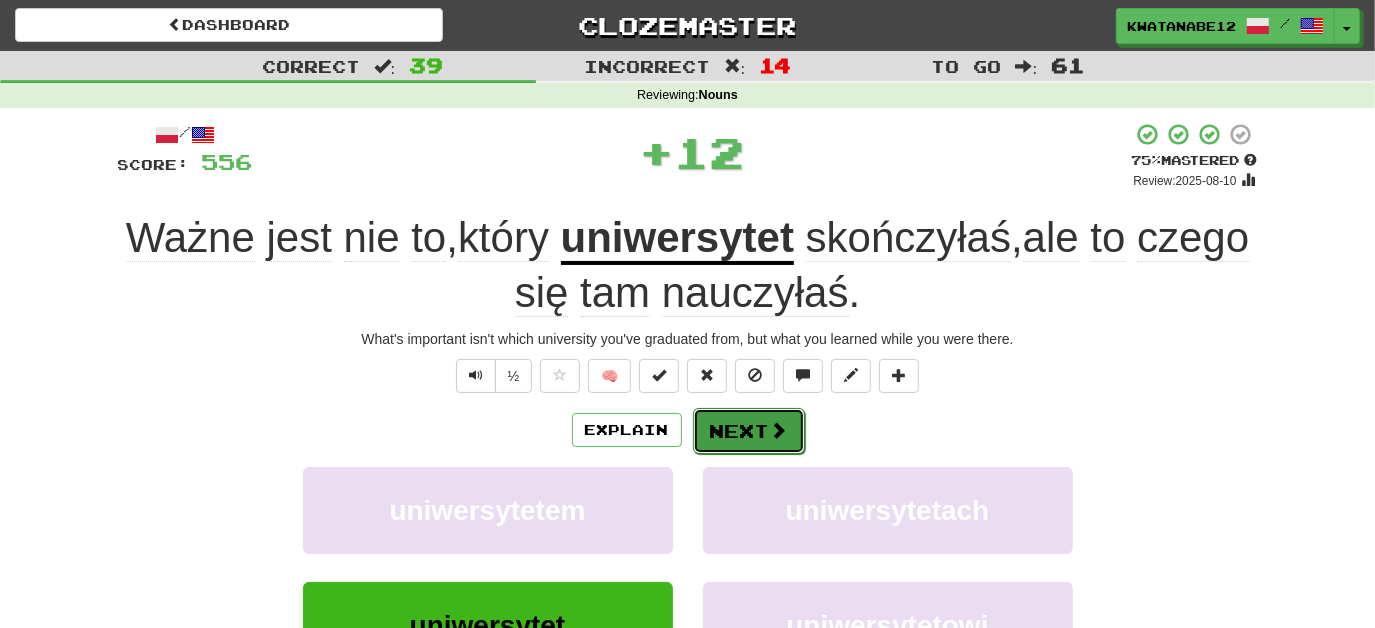 click on "Next" at bounding box center [749, 431] 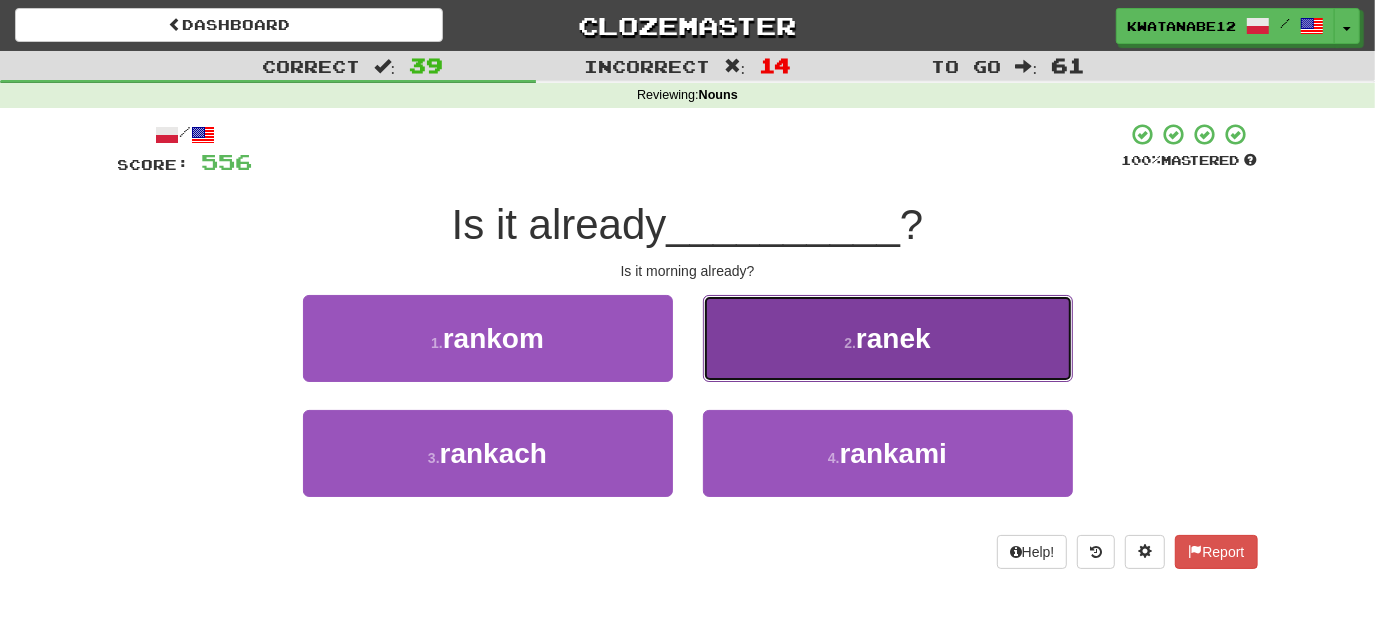 click on "2 .  ranek" at bounding box center (888, 338) 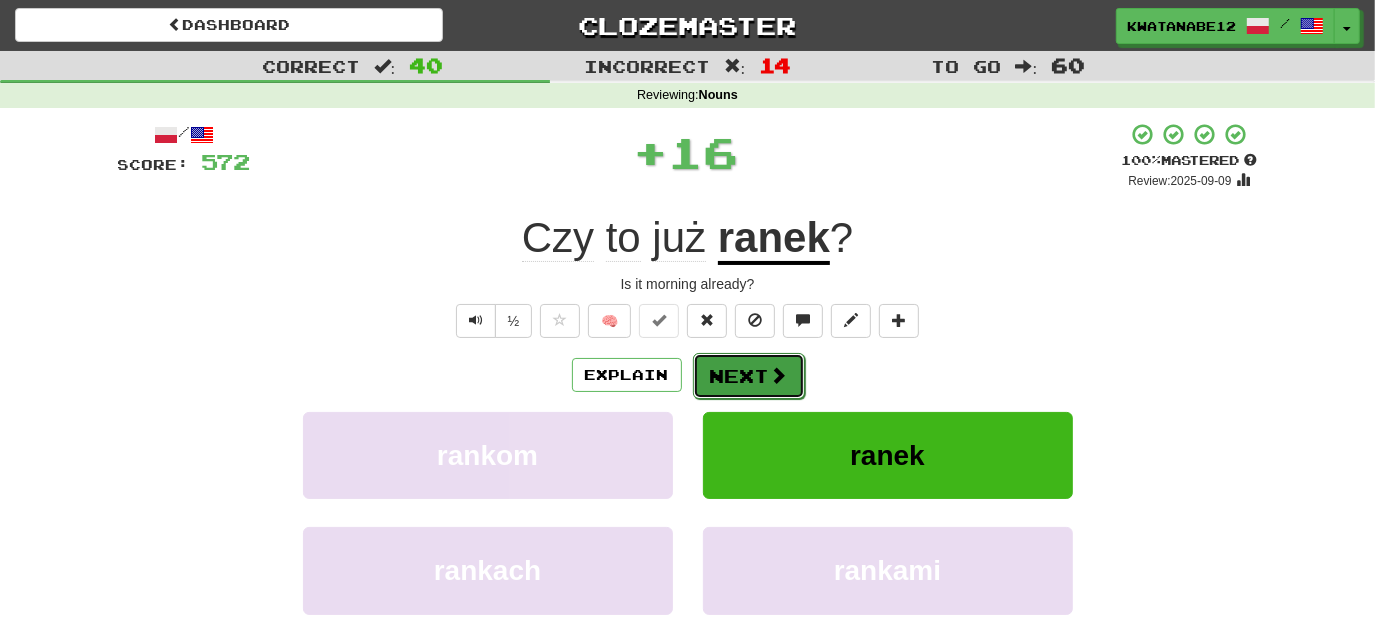 click on "Next" at bounding box center [749, 376] 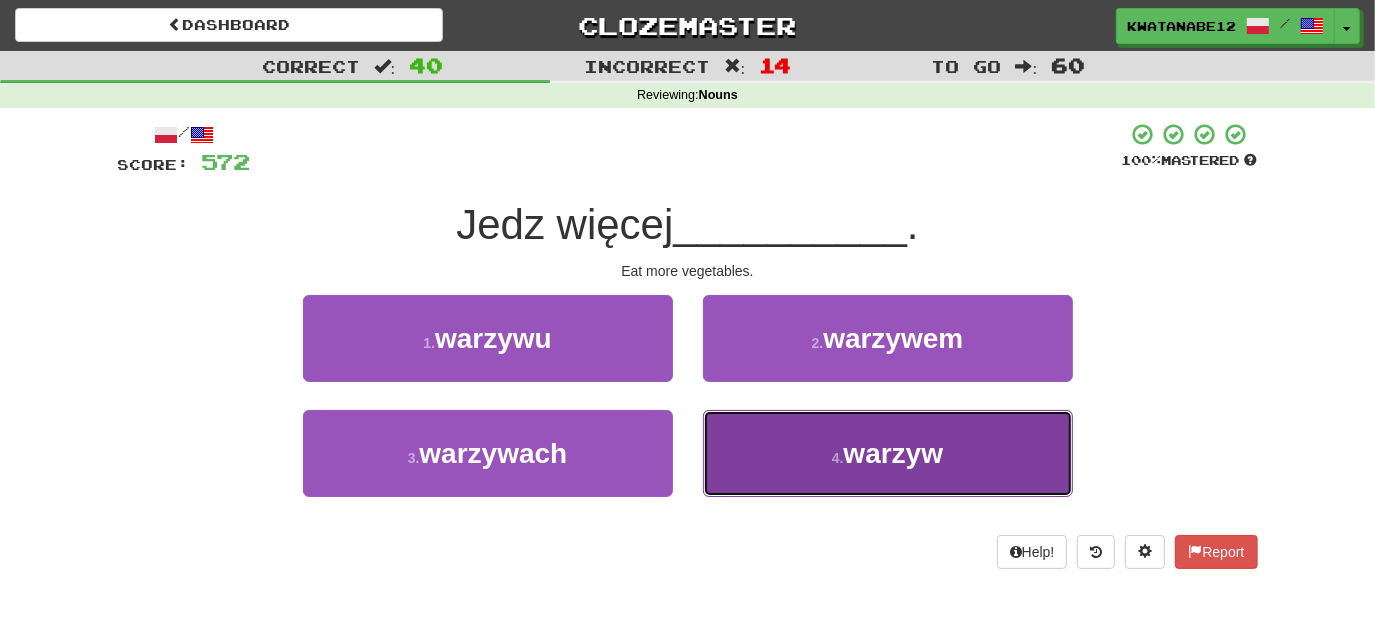 drag, startPoint x: 785, startPoint y: 444, endPoint x: 746, endPoint y: 406, distance: 54.451813 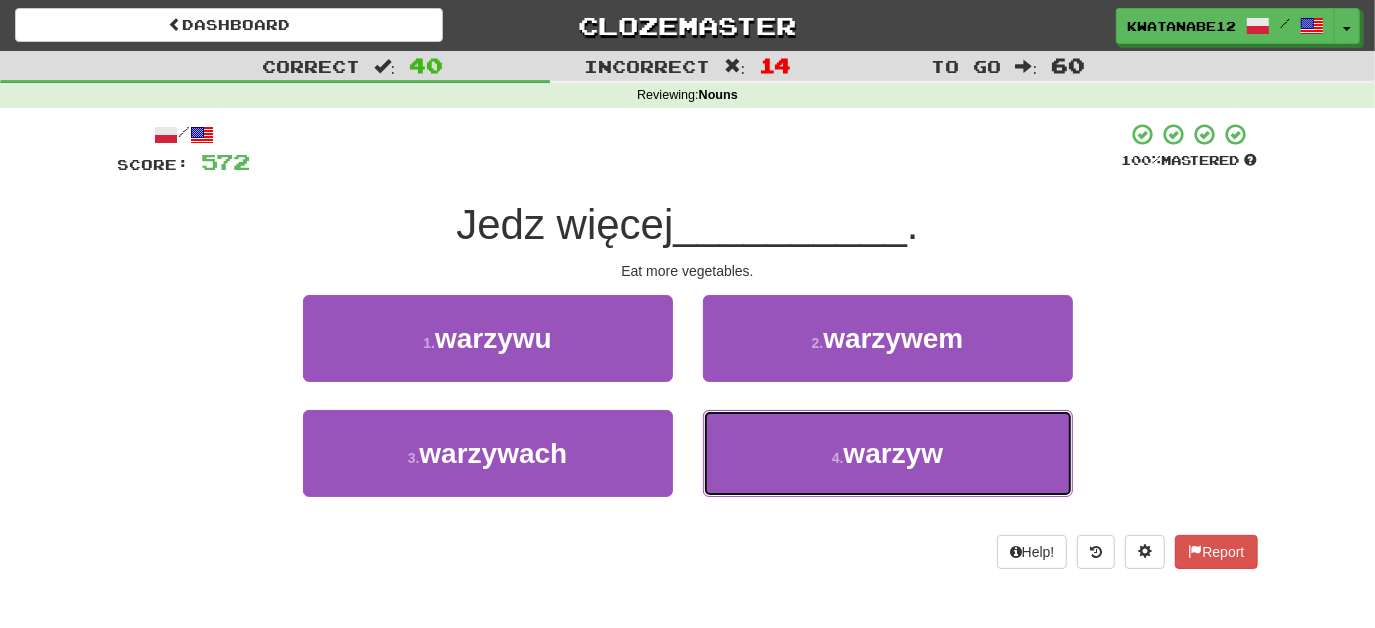 click on "4 .  warzyw" at bounding box center [888, 453] 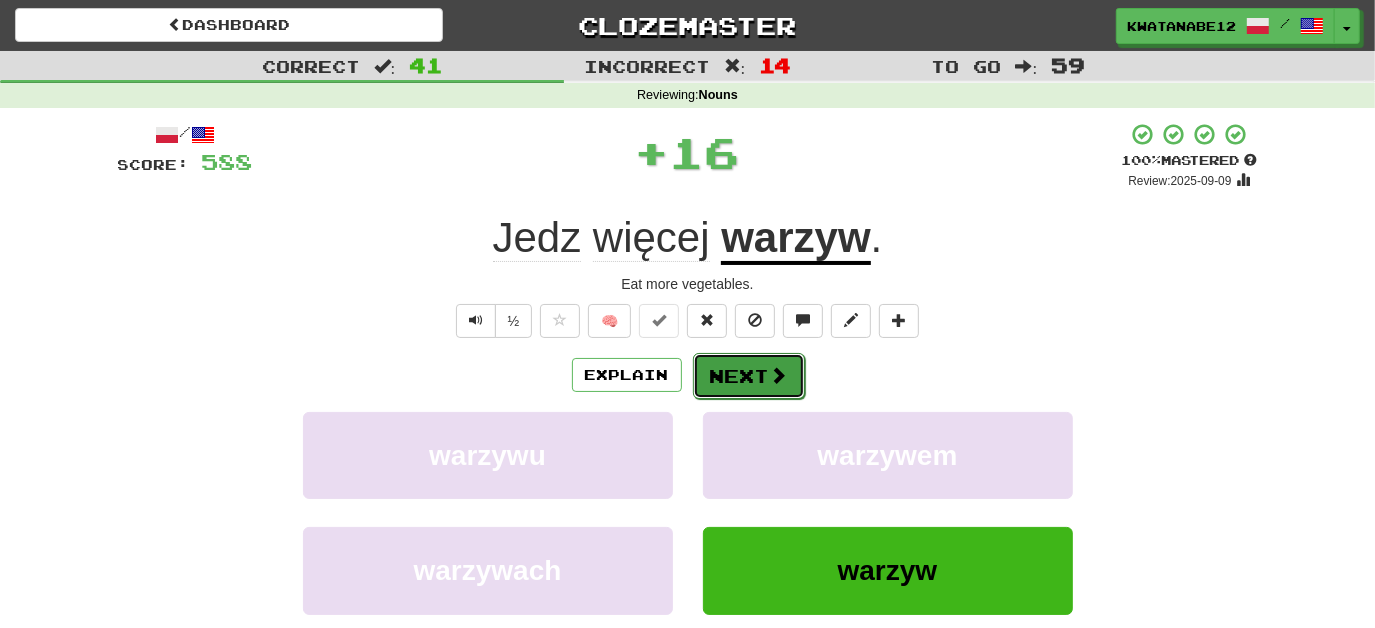 click on "Next" at bounding box center [749, 376] 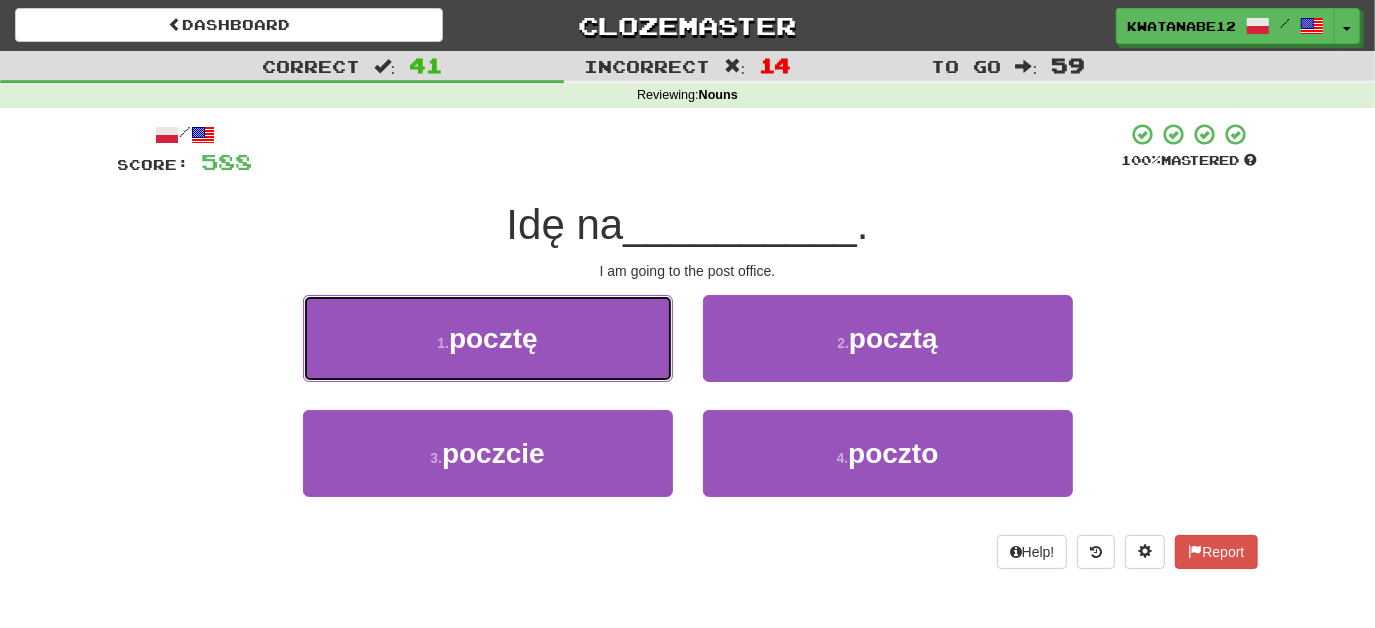 drag, startPoint x: 612, startPoint y: 341, endPoint x: 627, endPoint y: 348, distance: 16.552946 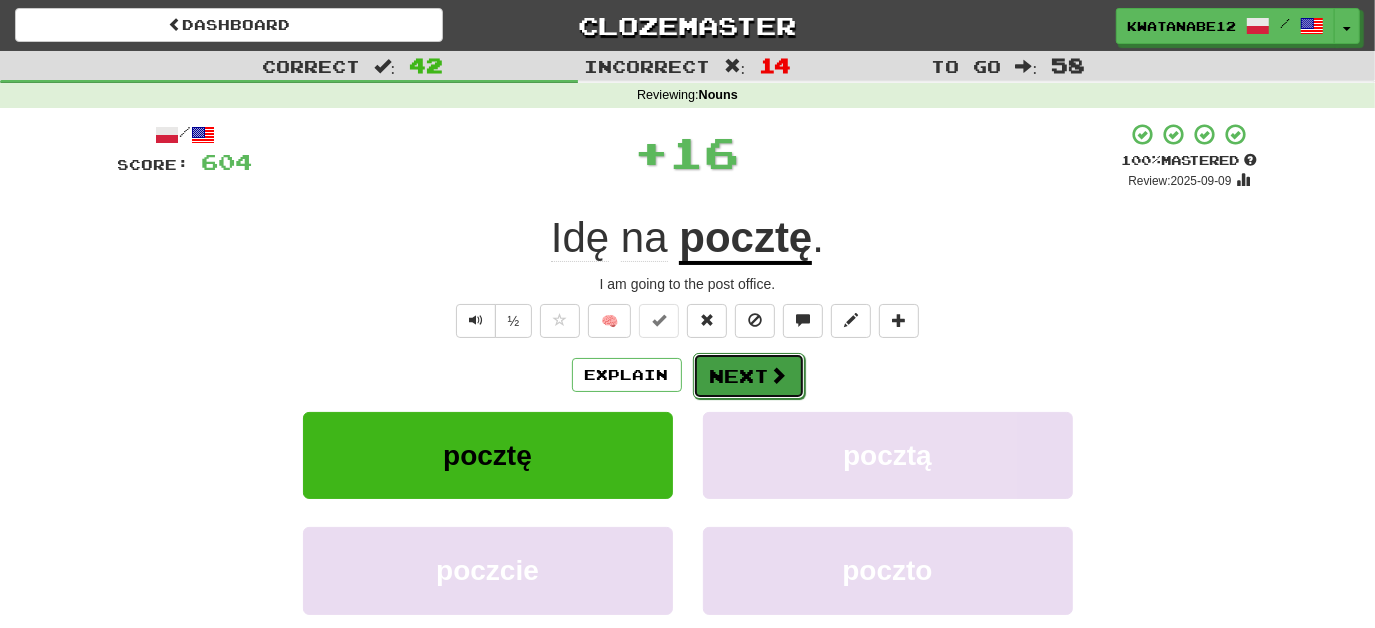 click on "Next" at bounding box center [749, 376] 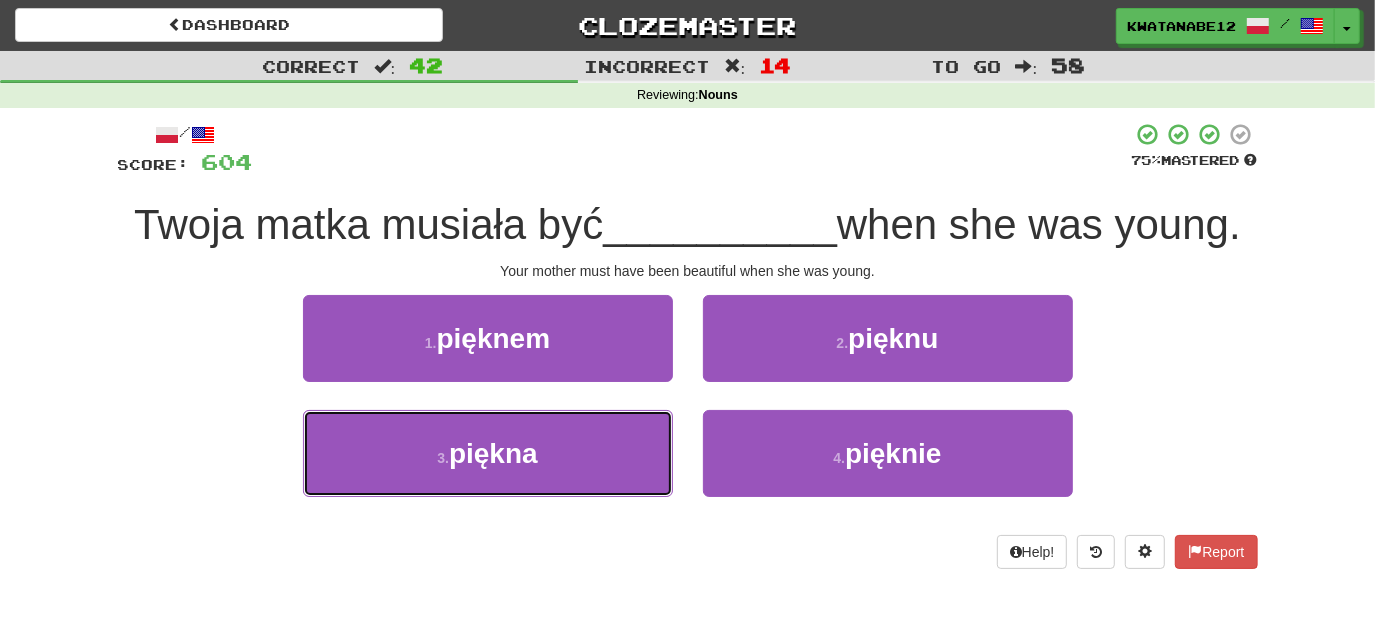 drag, startPoint x: 633, startPoint y: 462, endPoint x: 712, endPoint y: 407, distance: 96.26006 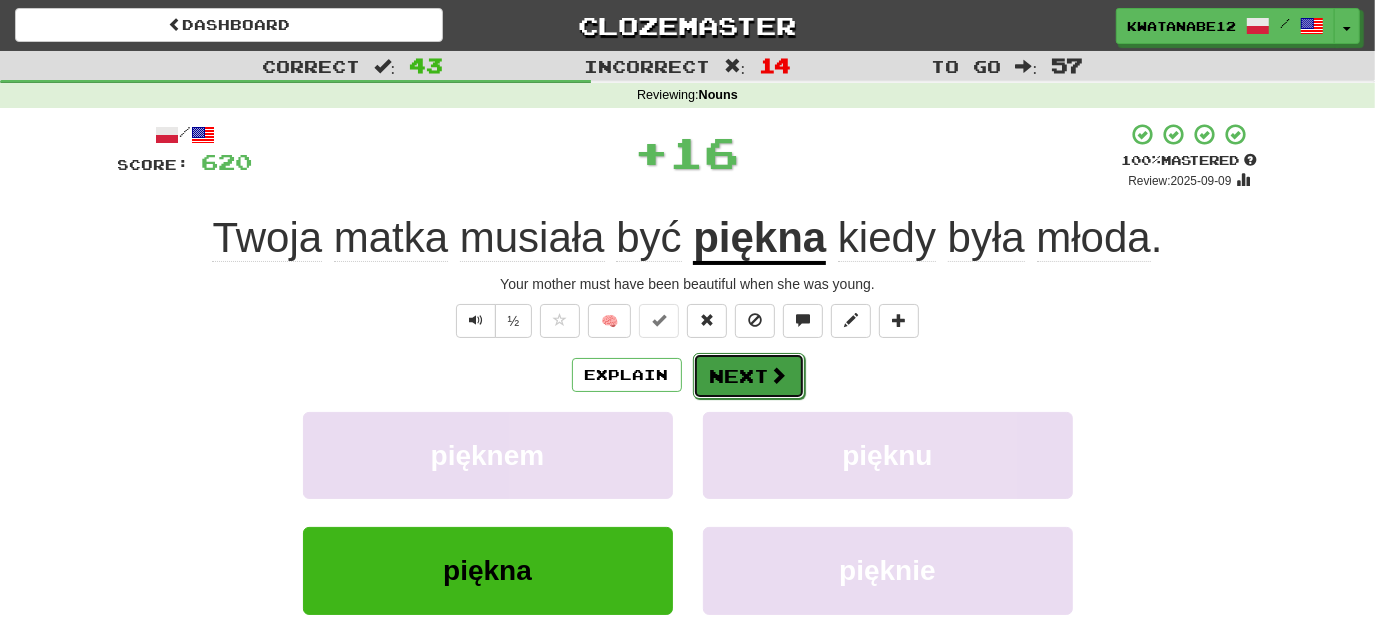 click on "Next" at bounding box center (749, 376) 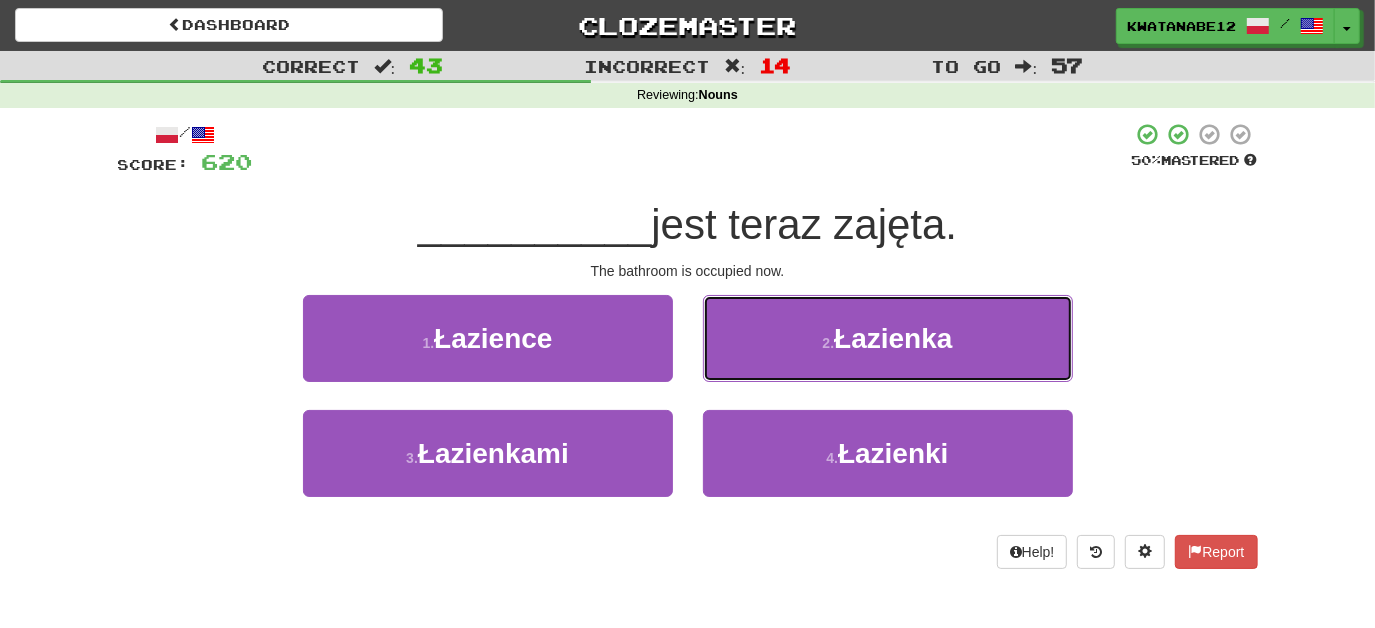 drag, startPoint x: 709, startPoint y: 320, endPoint x: 708, endPoint y: 343, distance: 23.021729 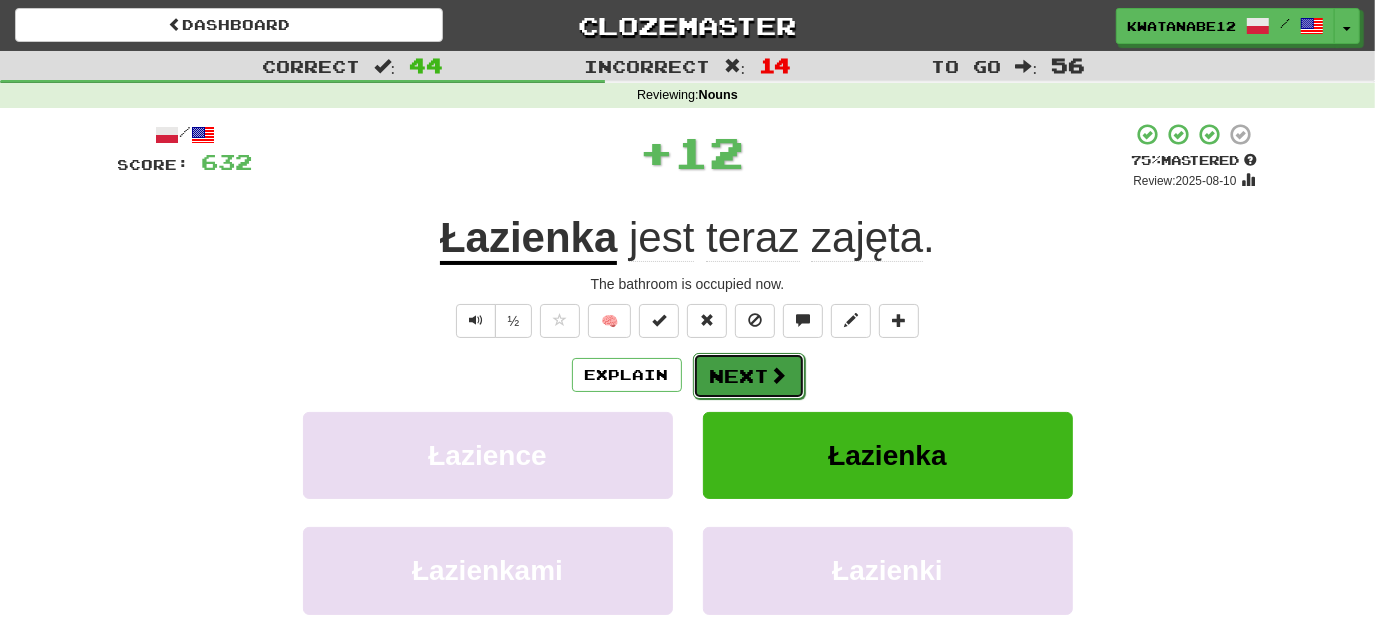 click on "Next" at bounding box center [749, 376] 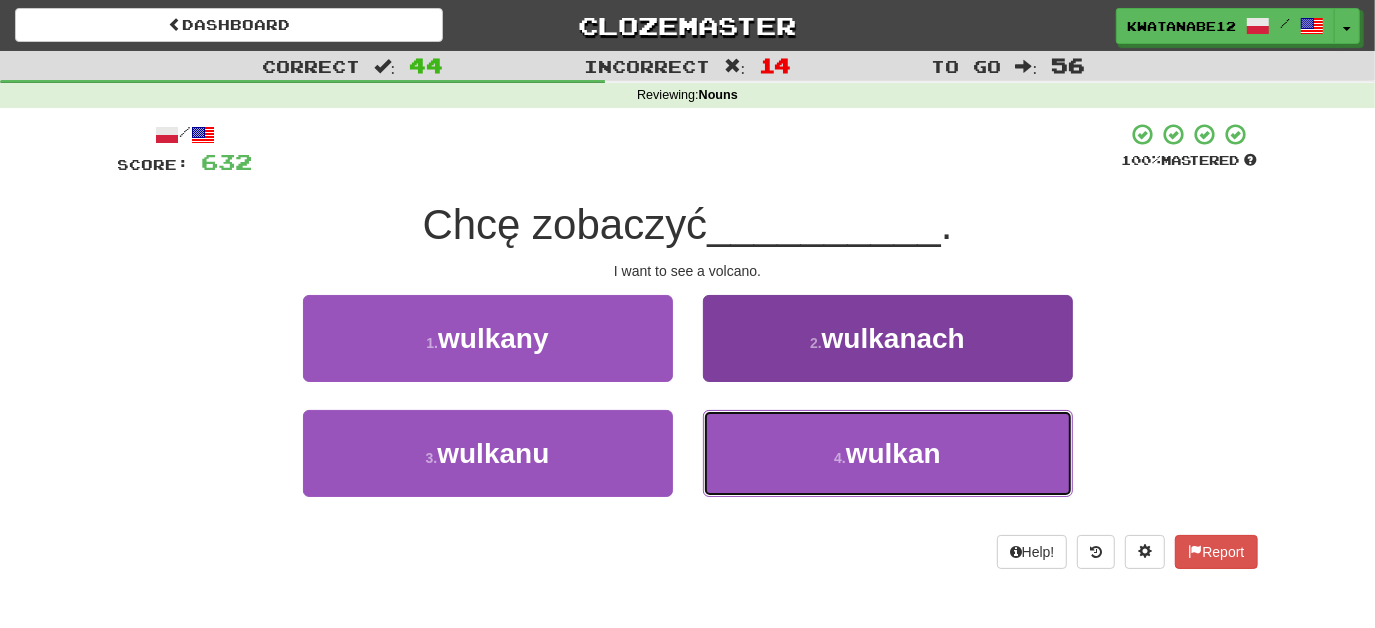click on "4 .  wulkan" at bounding box center (888, 453) 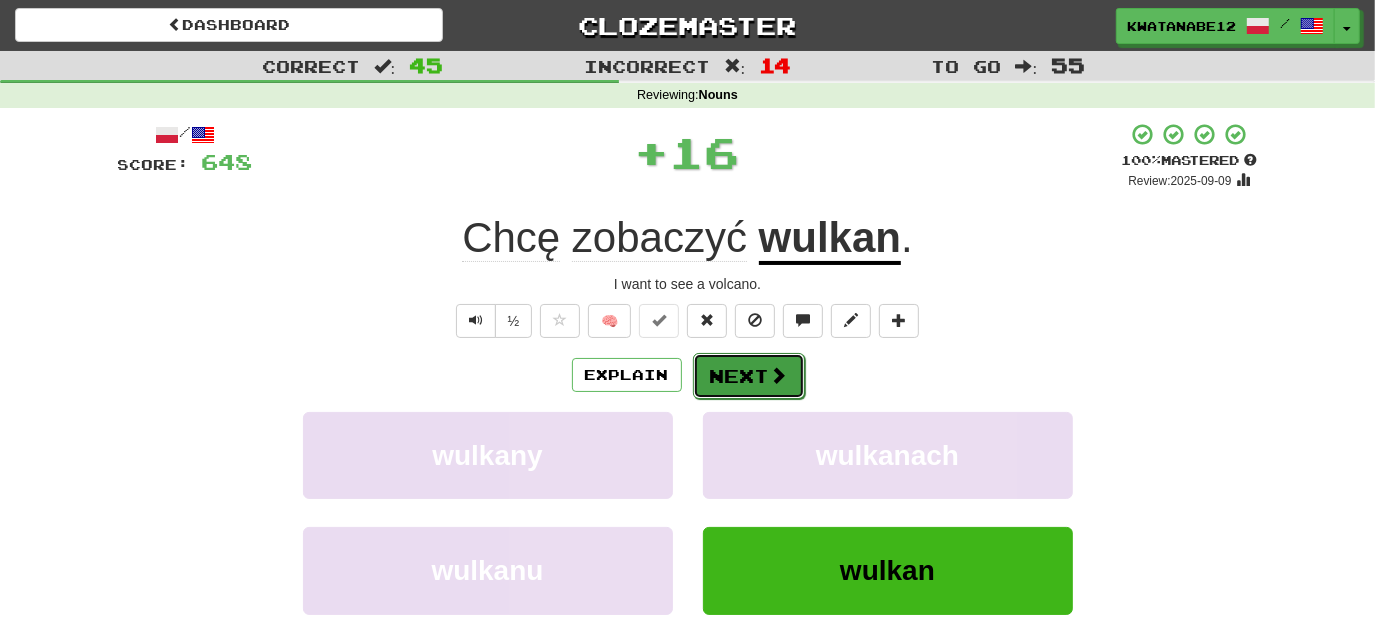 click on "Next" at bounding box center (749, 376) 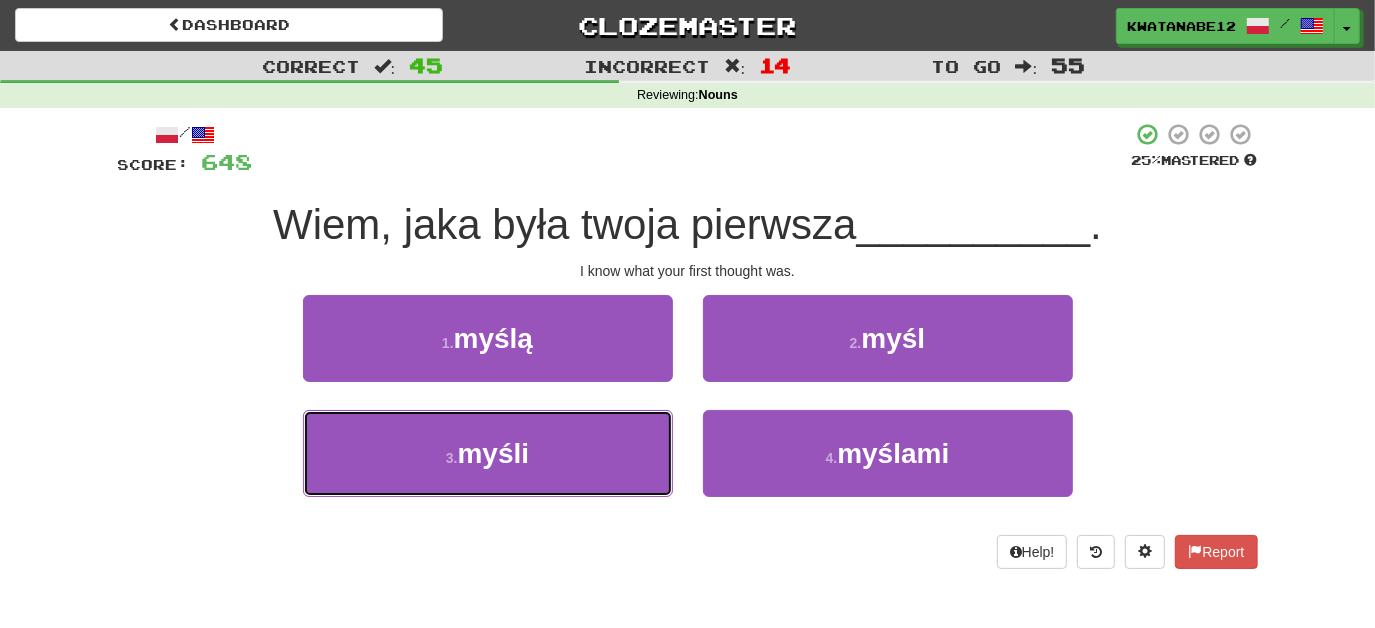 drag, startPoint x: 624, startPoint y: 435, endPoint x: 688, endPoint y: 404, distance: 71.11259 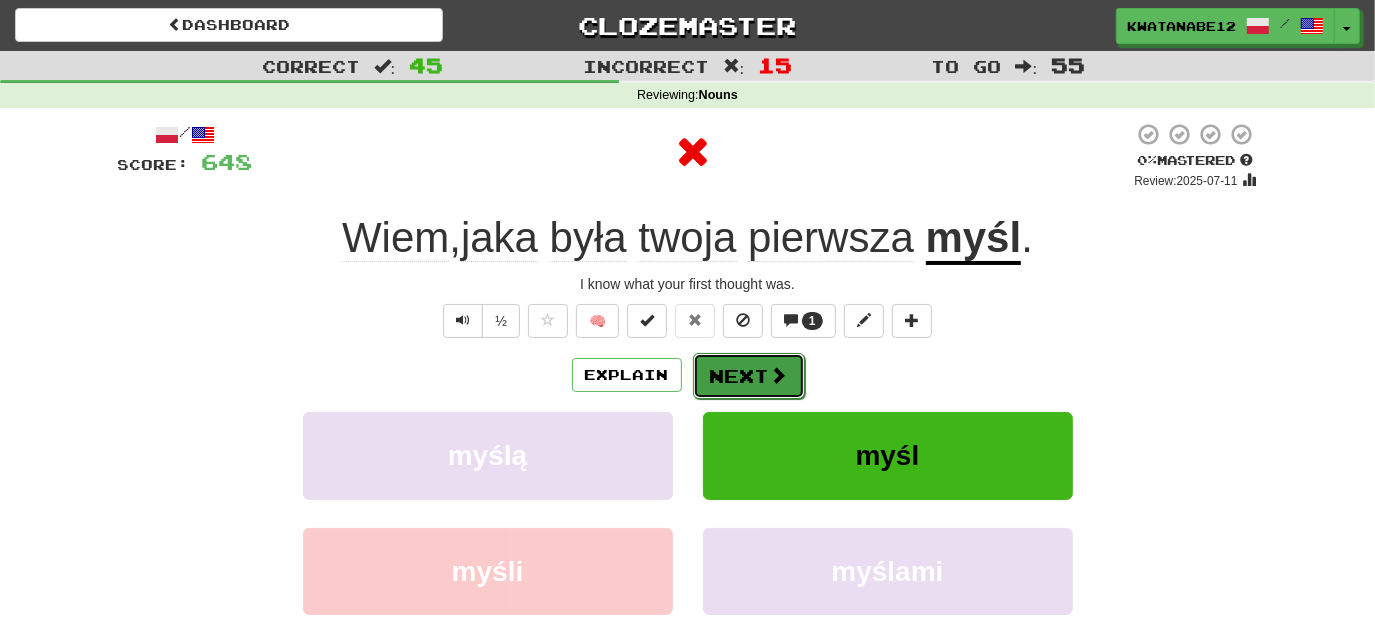 click on "Next" at bounding box center [749, 376] 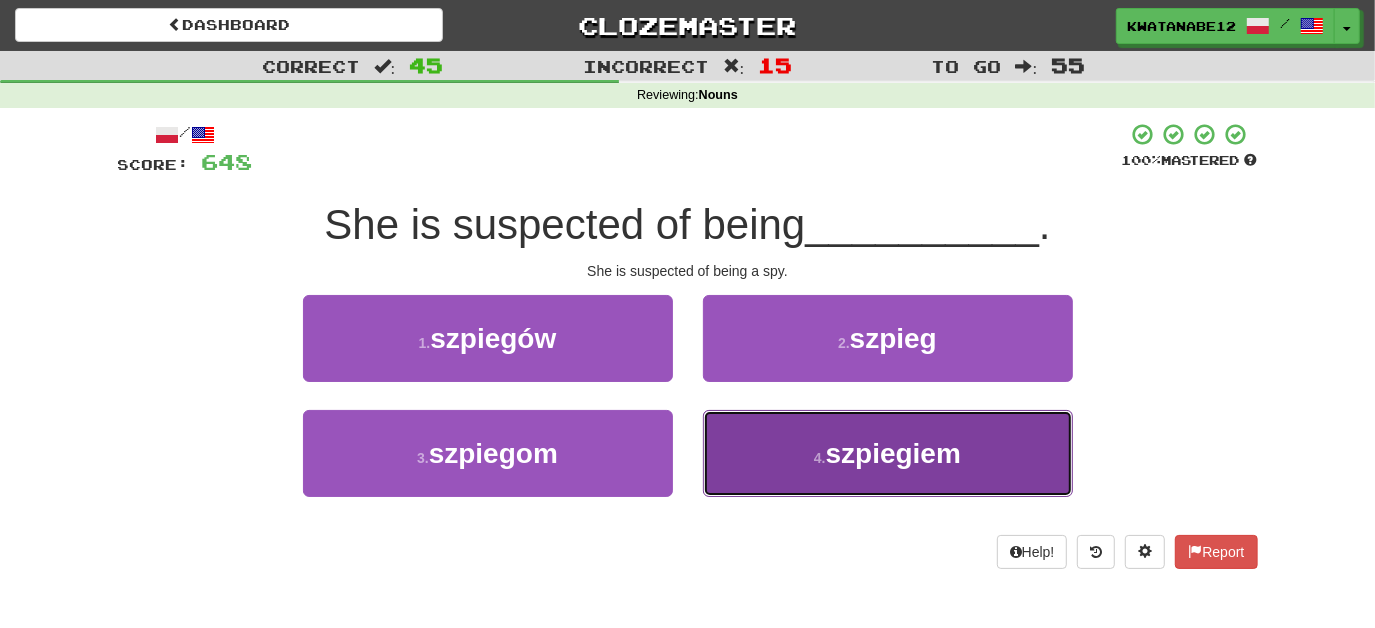 click on "4 .  szpiegiem" at bounding box center (888, 453) 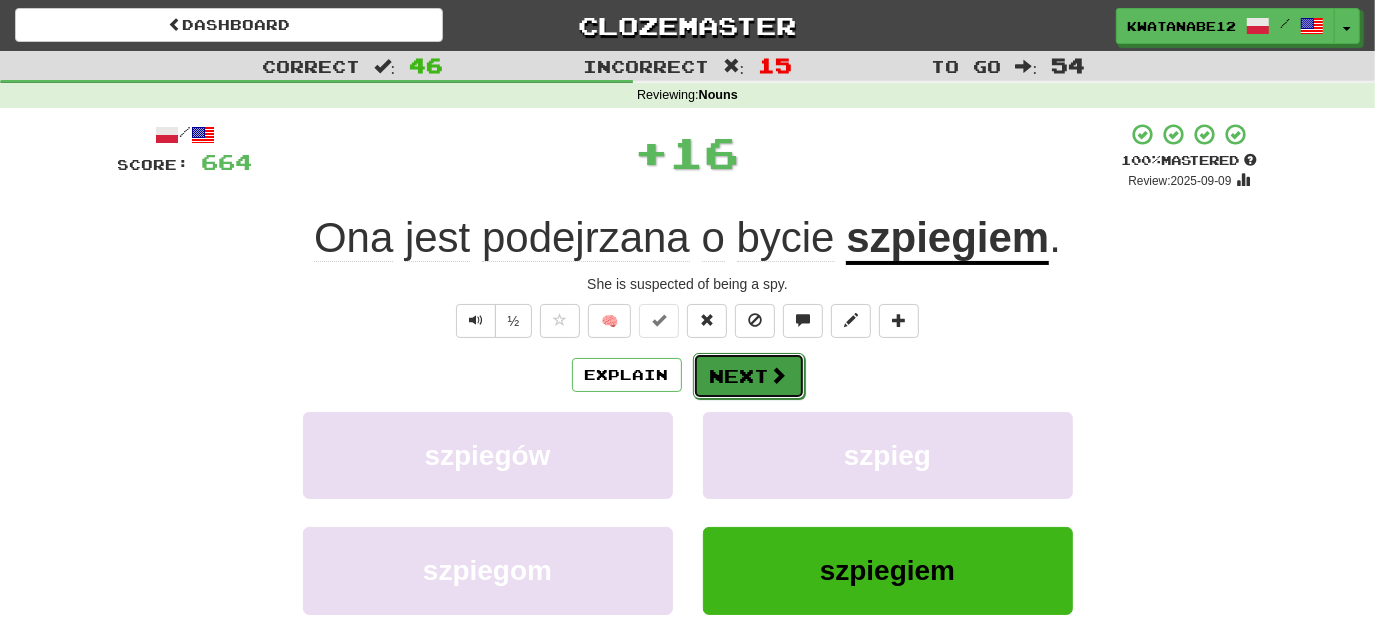 click on "Next" at bounding box center (749, 376) 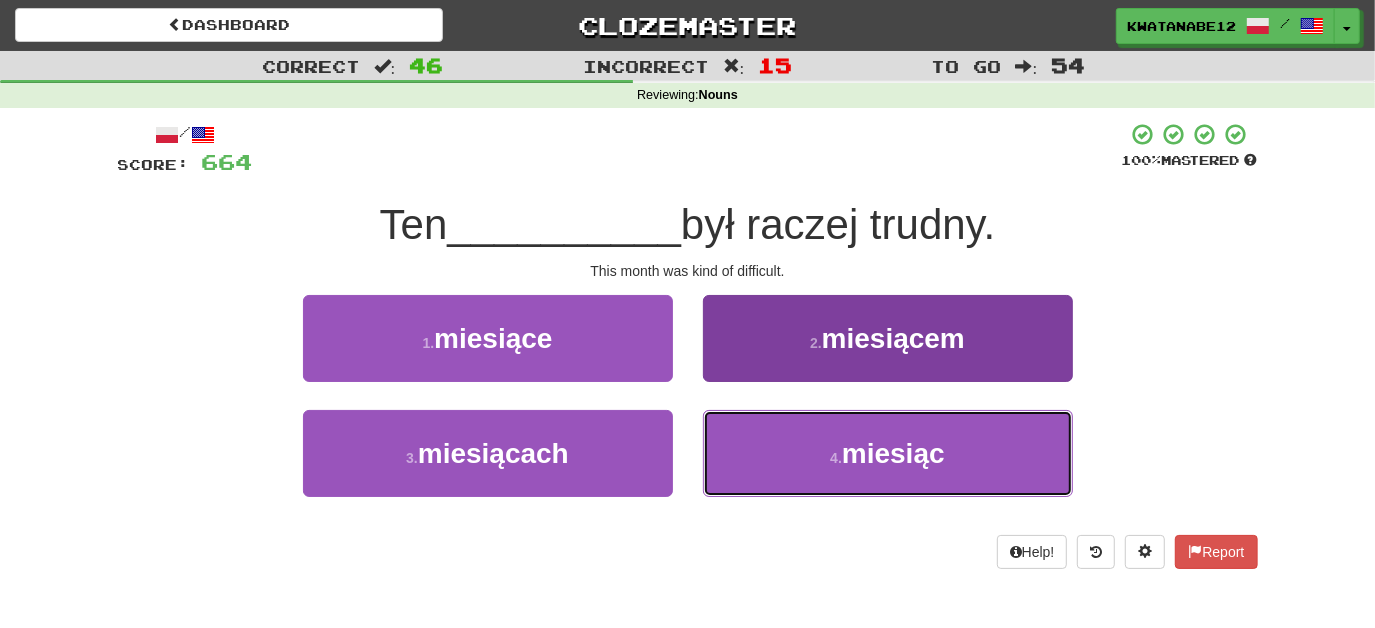drag, startPoint x: 768, startPoint y: 460, endPoint x: 757, endPoint y: 411, distance: 50.219517 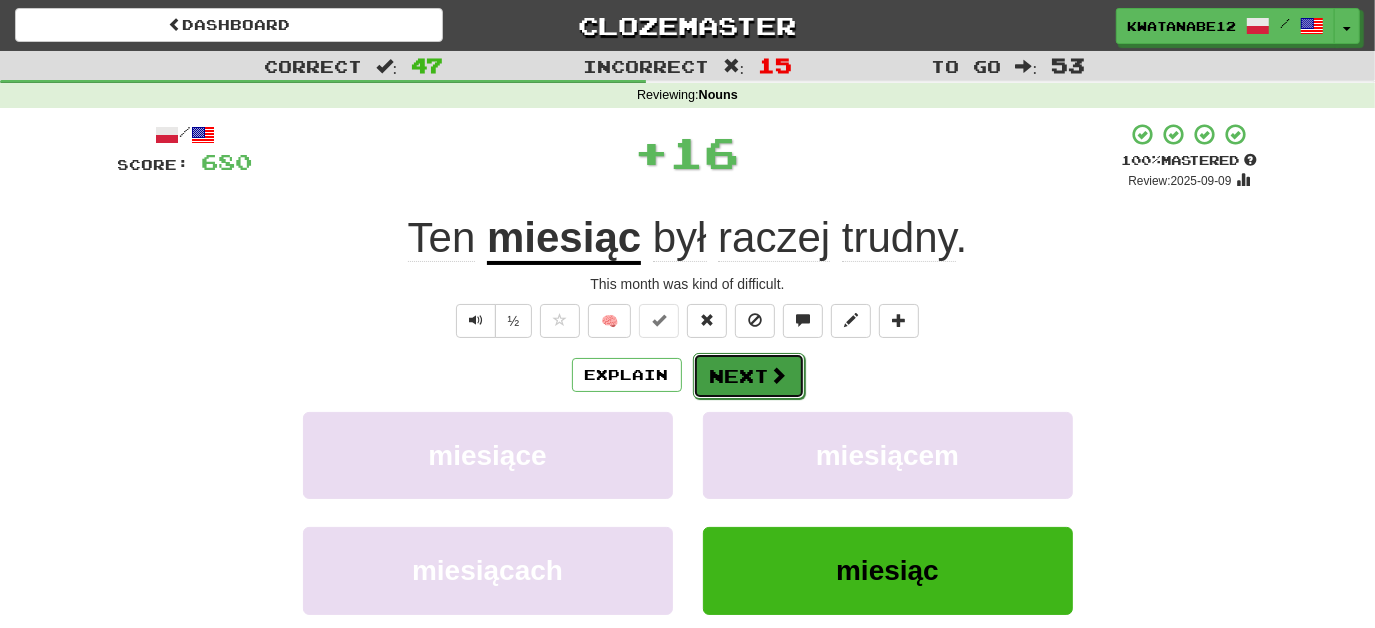 click on "Next" at bounding box center [749, 376] 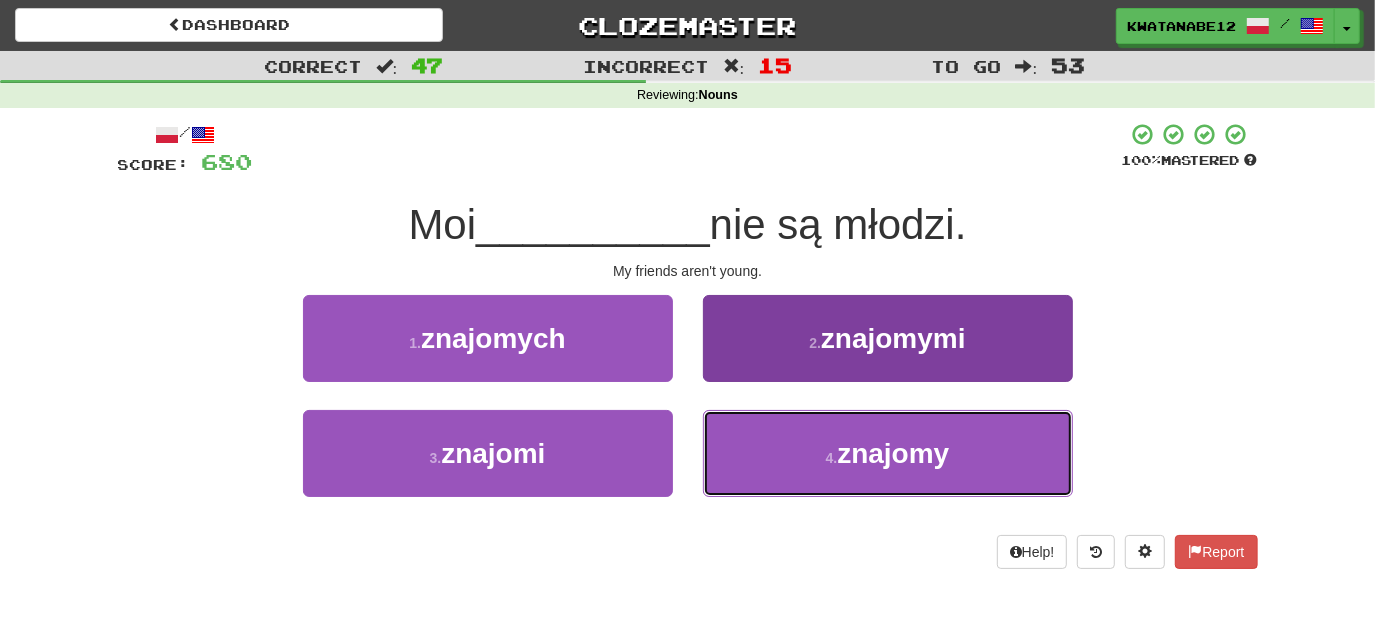 click on "4 .  znajomy" at bounding box center [888, 453] 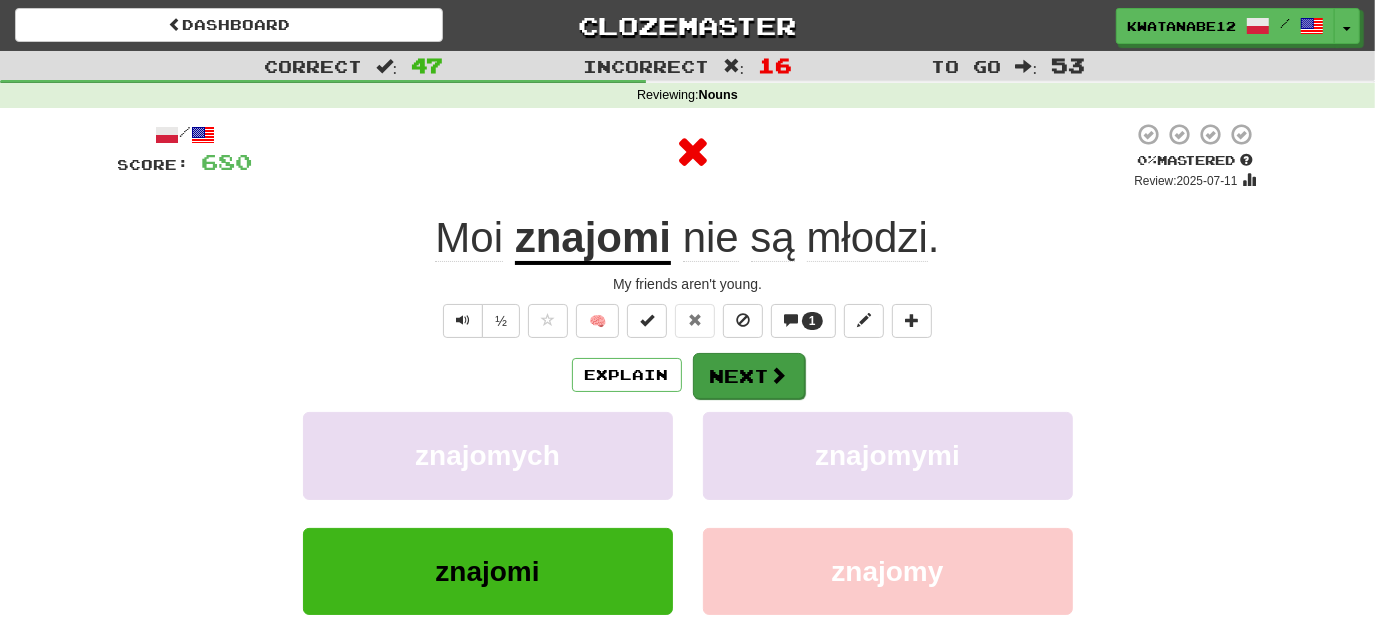 drag, startPoint x: 760, startPoint y: 404, endPoint x: 738, endPoint y: 380, distance: 32.55764 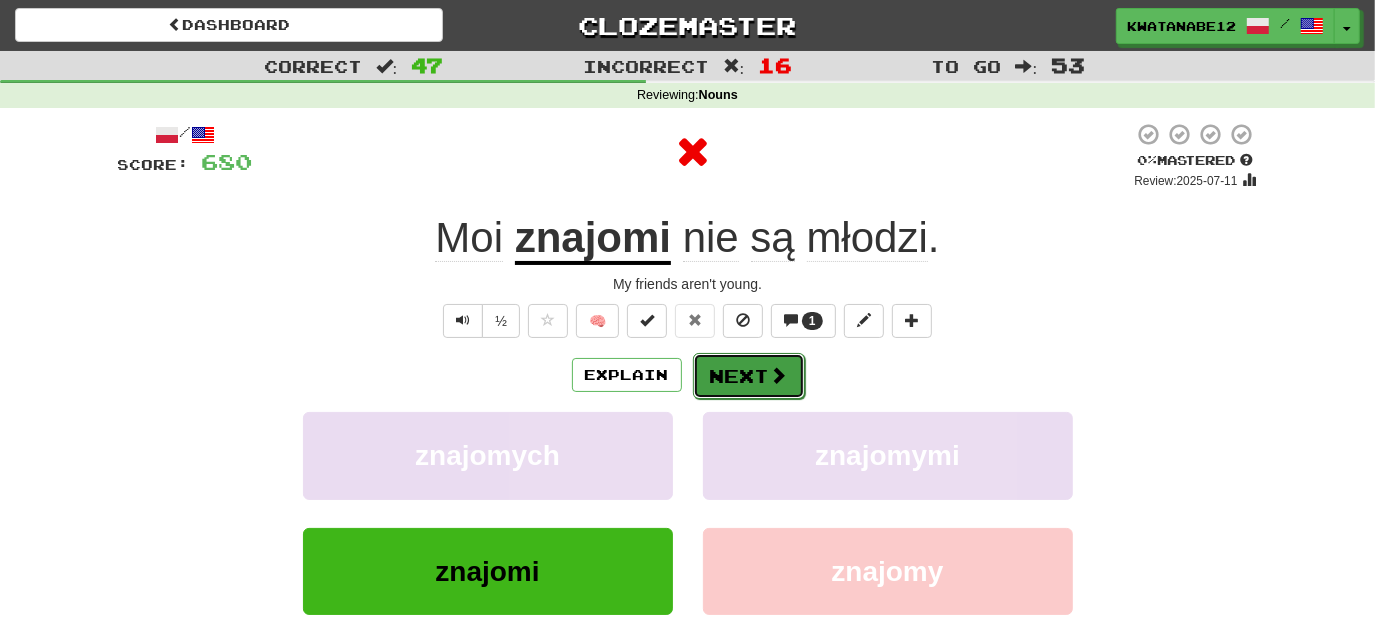 click on "Next" at bounding box center (749, 376) 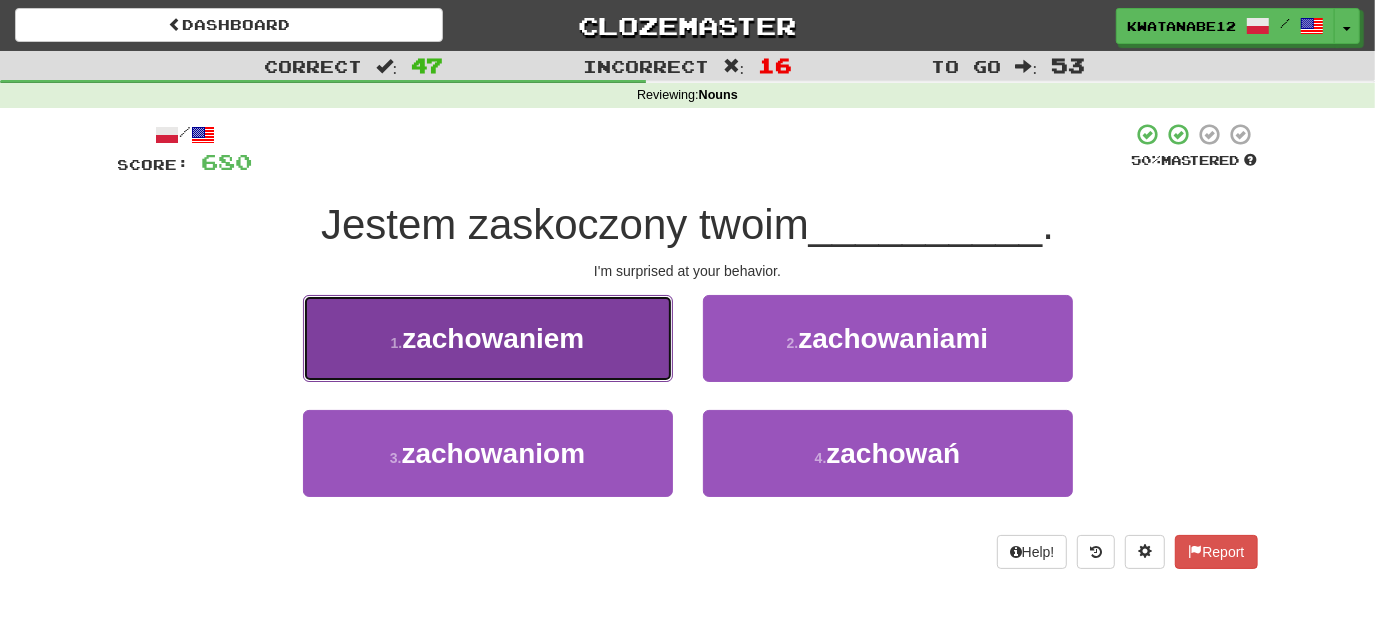 drag, startPoint x: 605, startPoint y: 327, endPoint x: 714, endPoint y: 360, distance: 113.88591 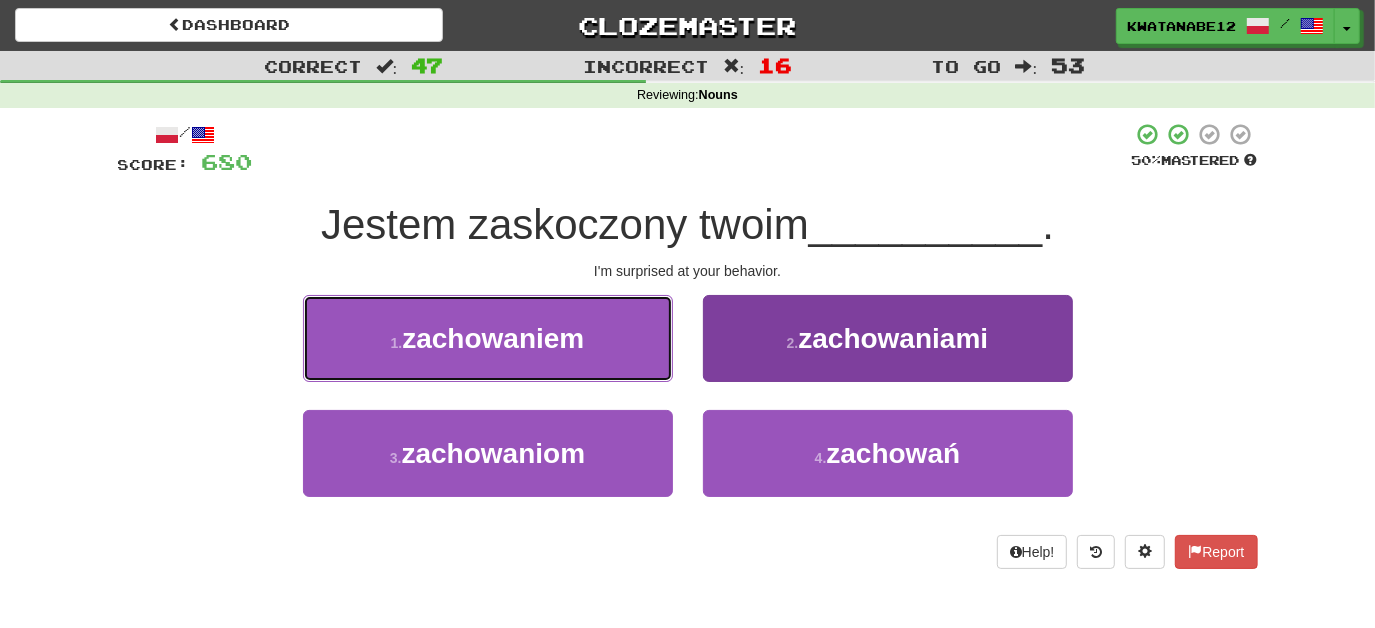click on "1 .  zachowaniem" at bounding box center (488, 352) 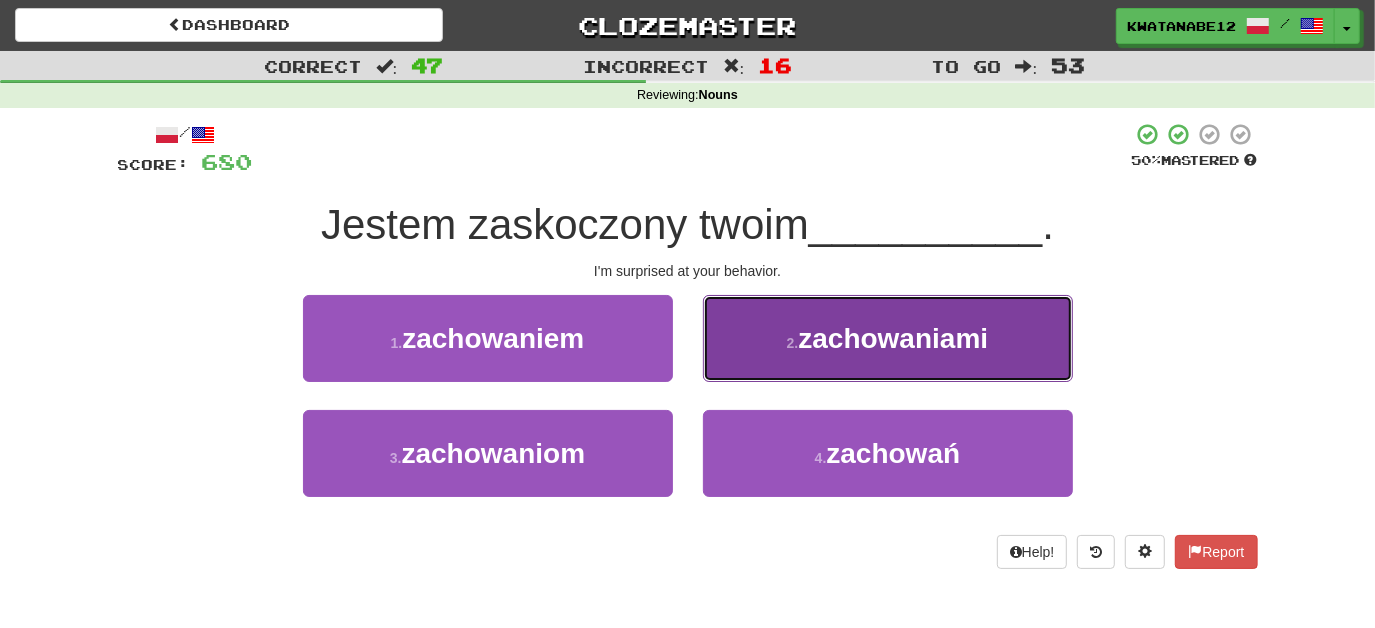 click on "2 .  zachowaniami" at bounding box center (888, 338) 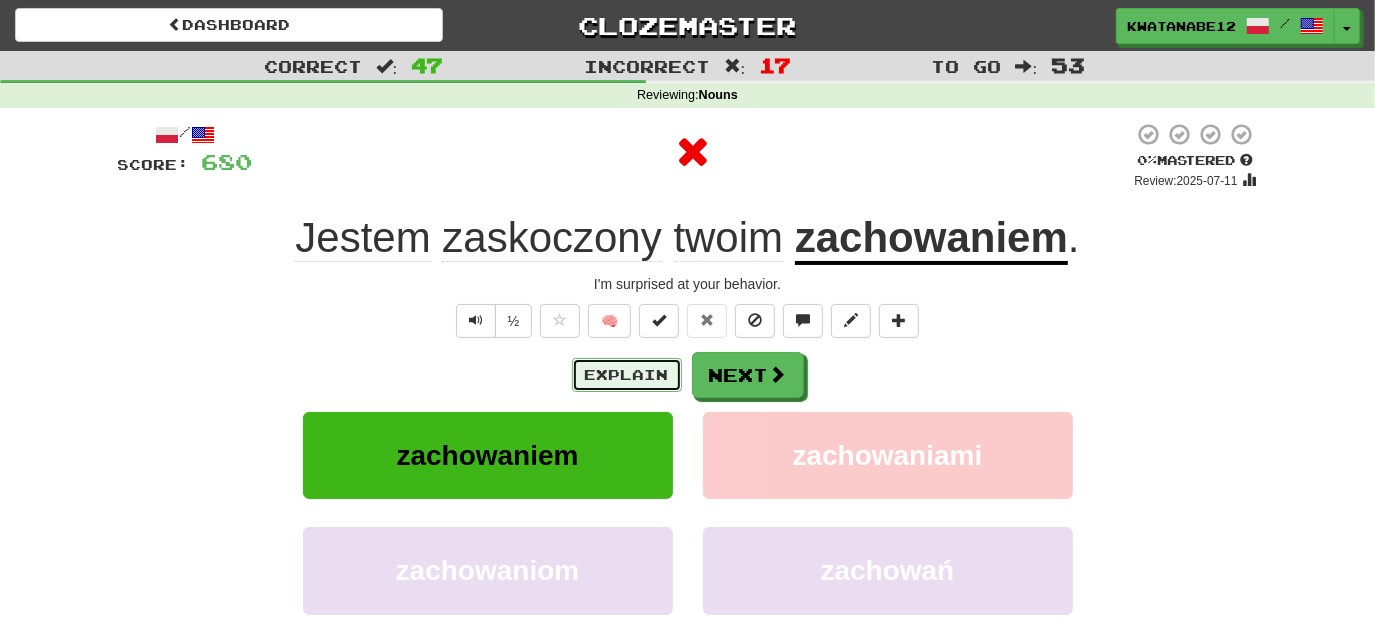 click on "Explain" at bounding box center (627, 375) 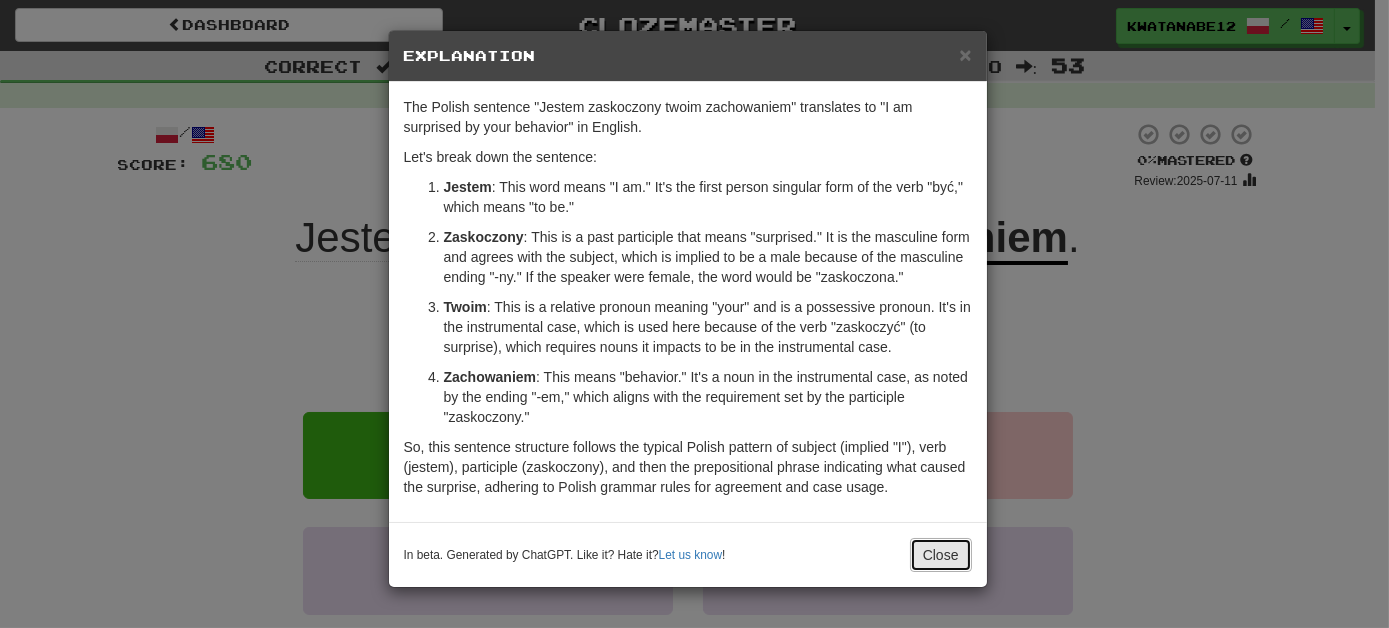 click on "Close" at bounding box center [941, 555] 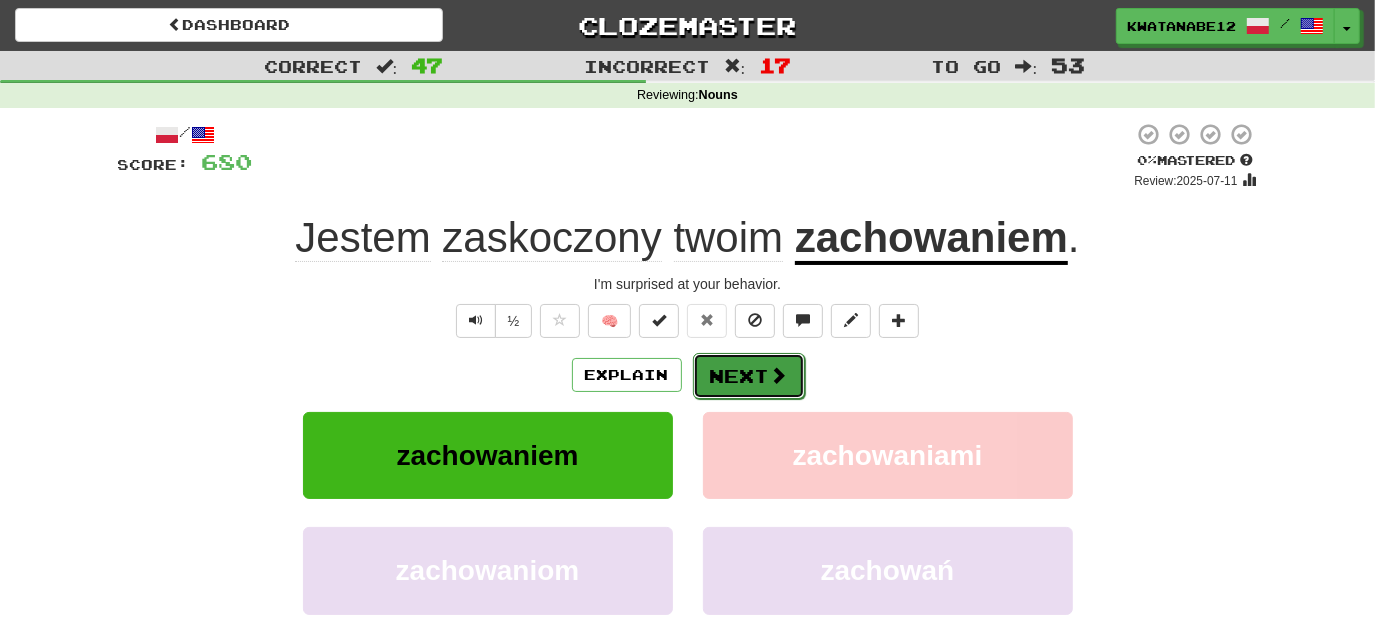 click on "Next" at bounding box center (749, 376) 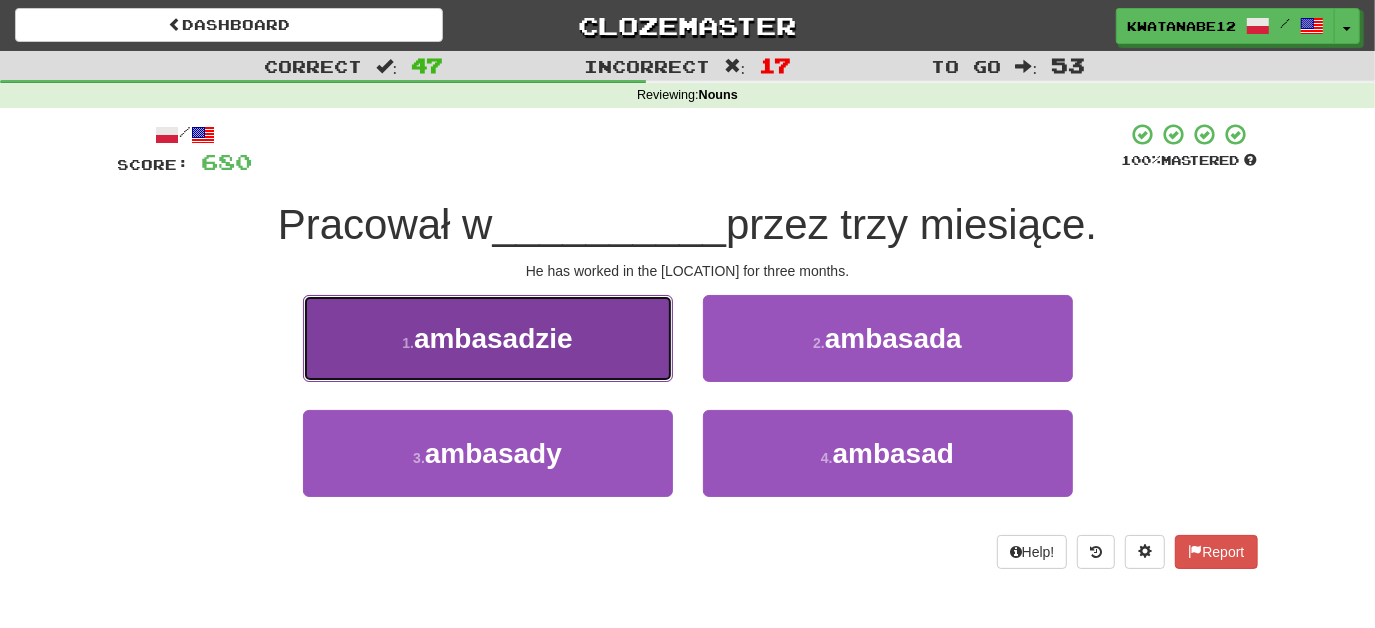 drag, startPoint x: 575, startPoint y: 311, endPoint x: 602, endPoint y: 318, distance: 27.89265 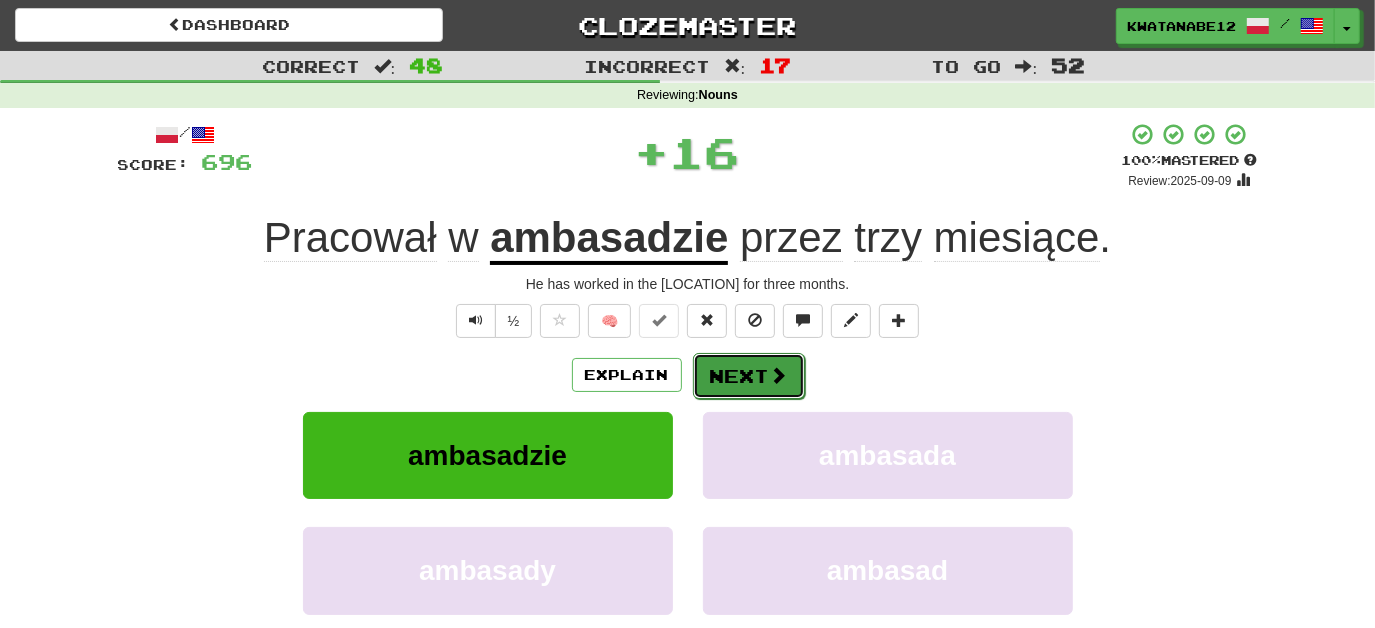 click on "Next" at bounding box center [749, 376] 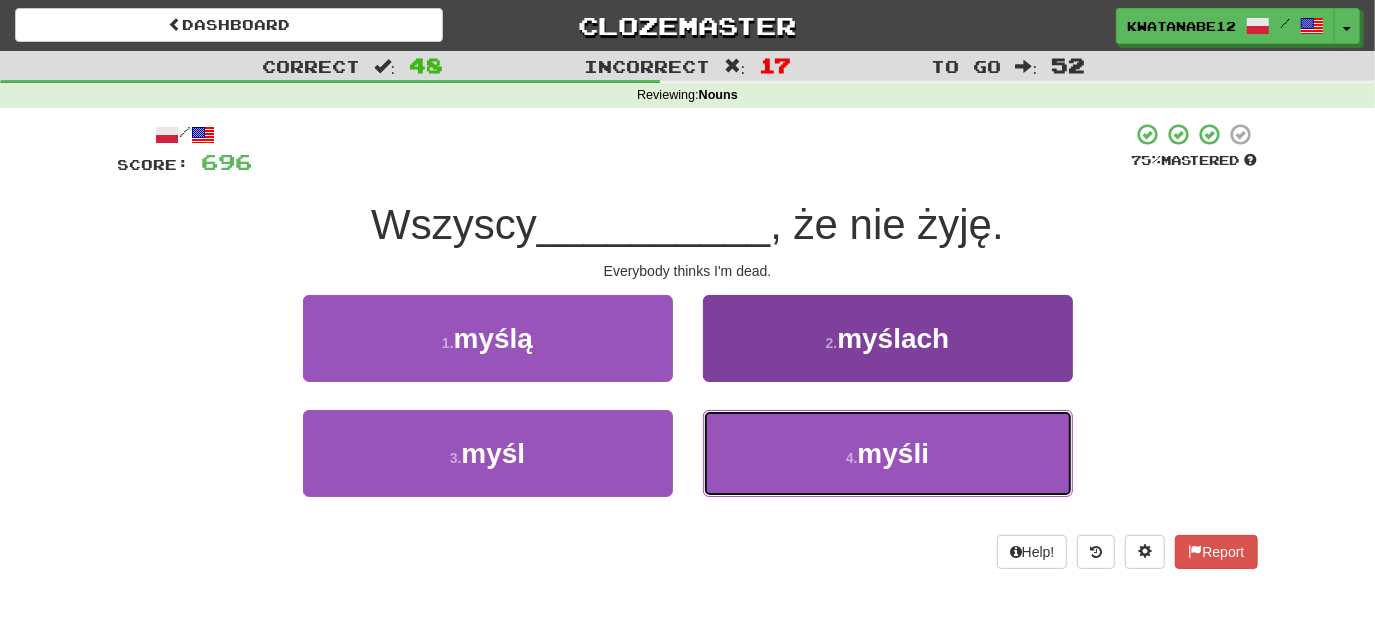 drag, startPoint x: 794, startPoint y: 458, endPoint x: 780, endPoint y: 445, distance: 19.104973 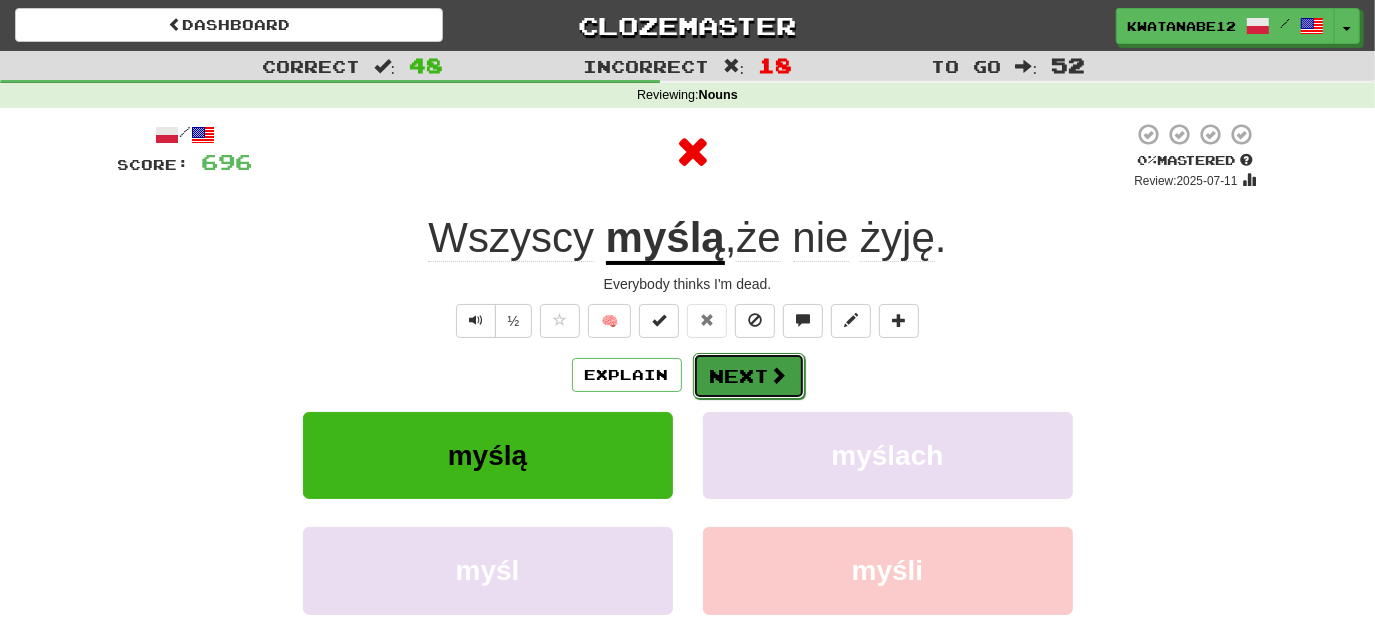 click on "Next" at bounding box center (749, 376) 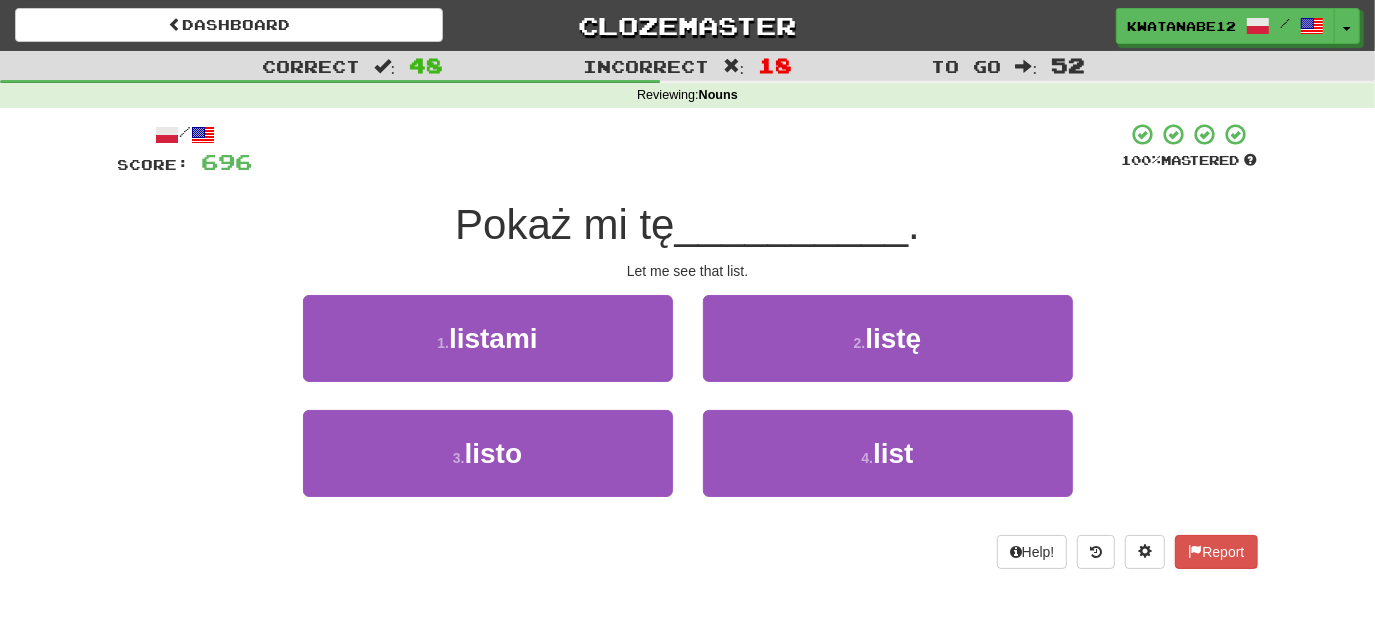 drag, startPoint x: 781, startPoint y: 381, endPoint x: 768, endPoint y: 382, distance: 13.038404 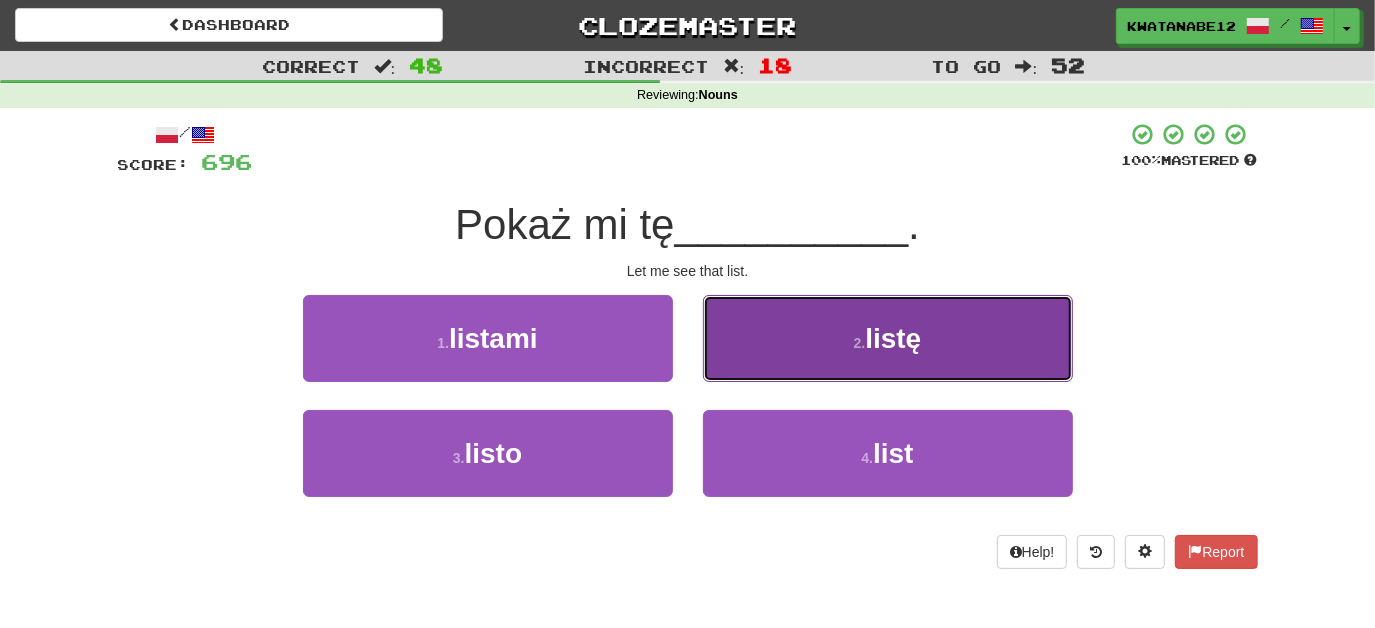 click on "2 .  listę" at bounding box center [888, 338] 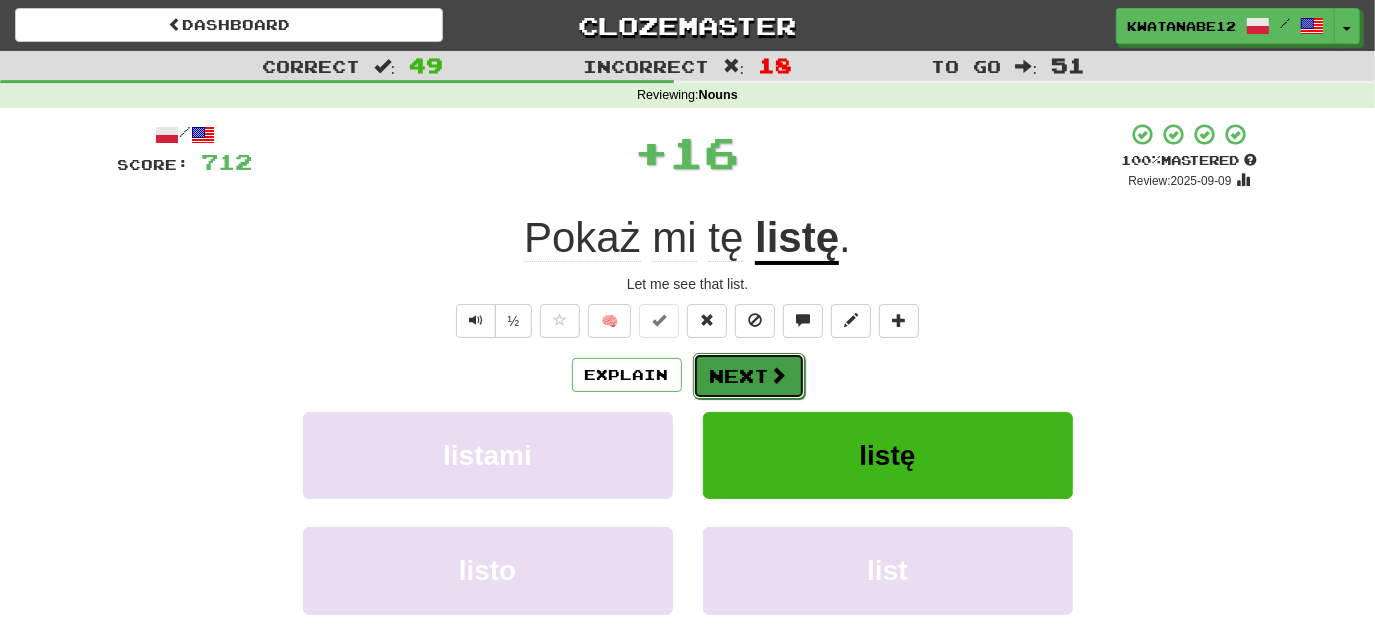 click on "Next" at bounding box center (749, 376) 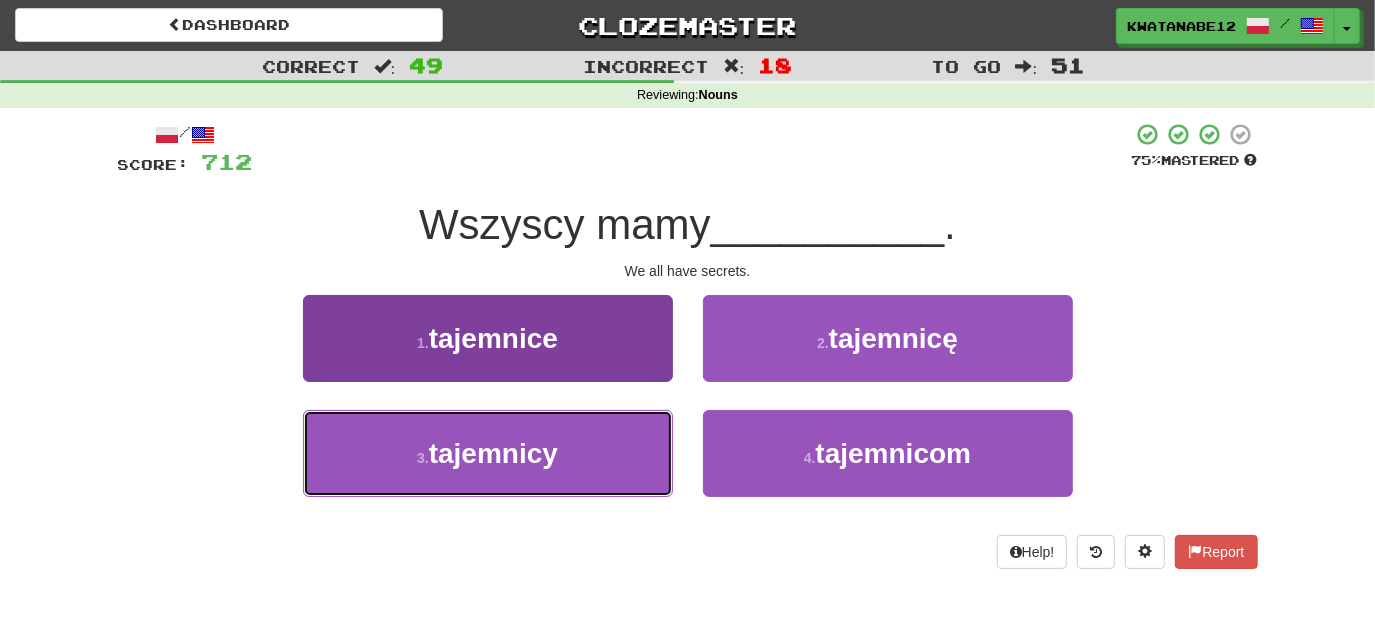 drag, startPoint x: 589, startPoint y: 457, endPoint x: 669, endPoint y: 413, distance: 91.3017 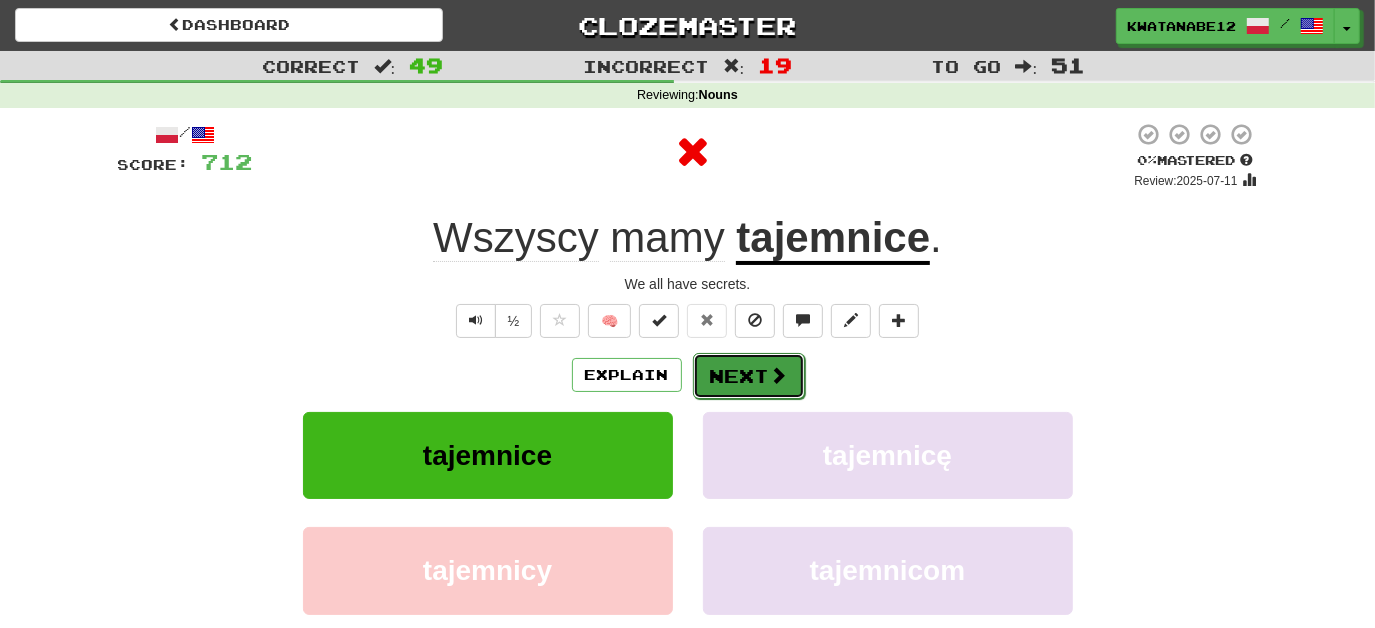 click on "Next" at bounding box center [749, 376] 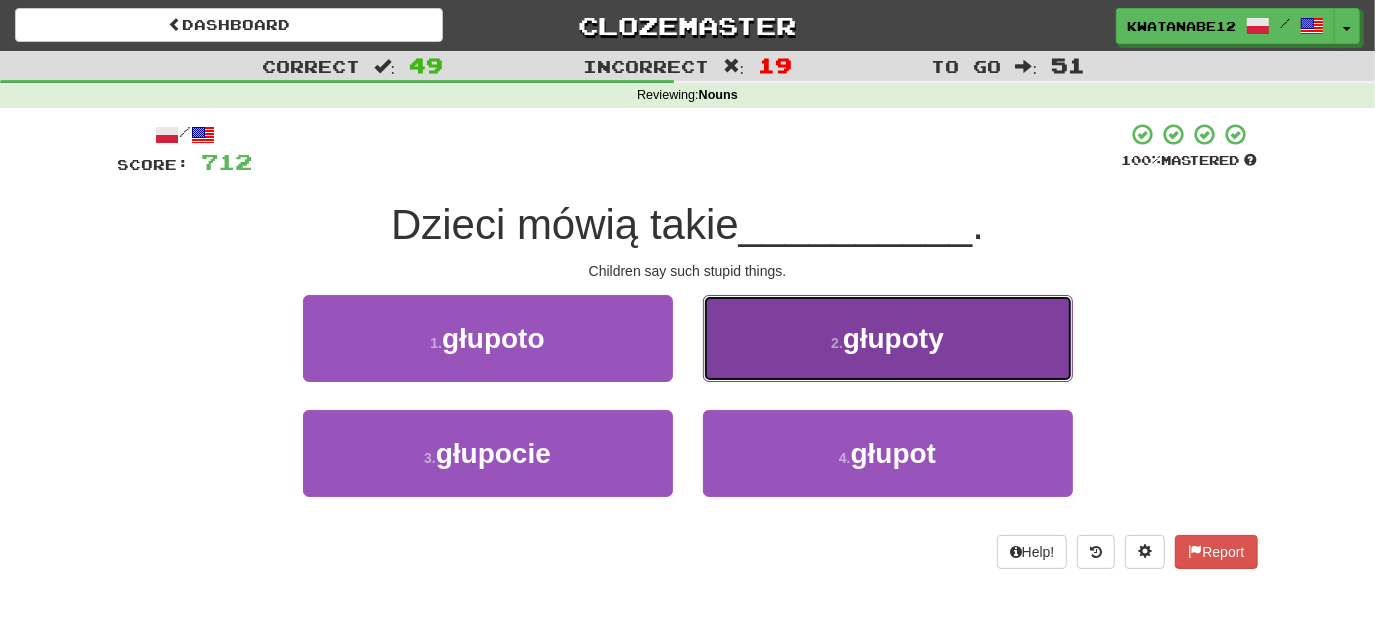 drag, startPoint x: 777, startPoint y: 351, endPoint x: 767, endPoint y: 355, distance: 10.770329 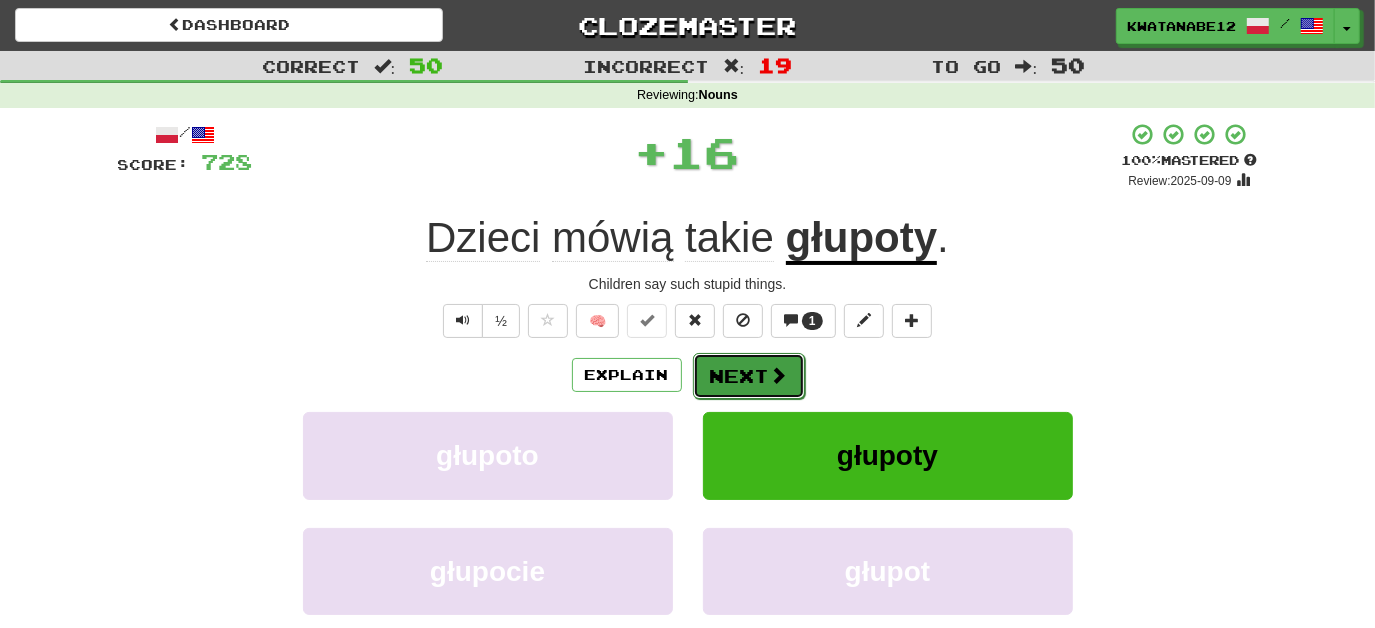 click on "Next" at bounding box center [749, 376] 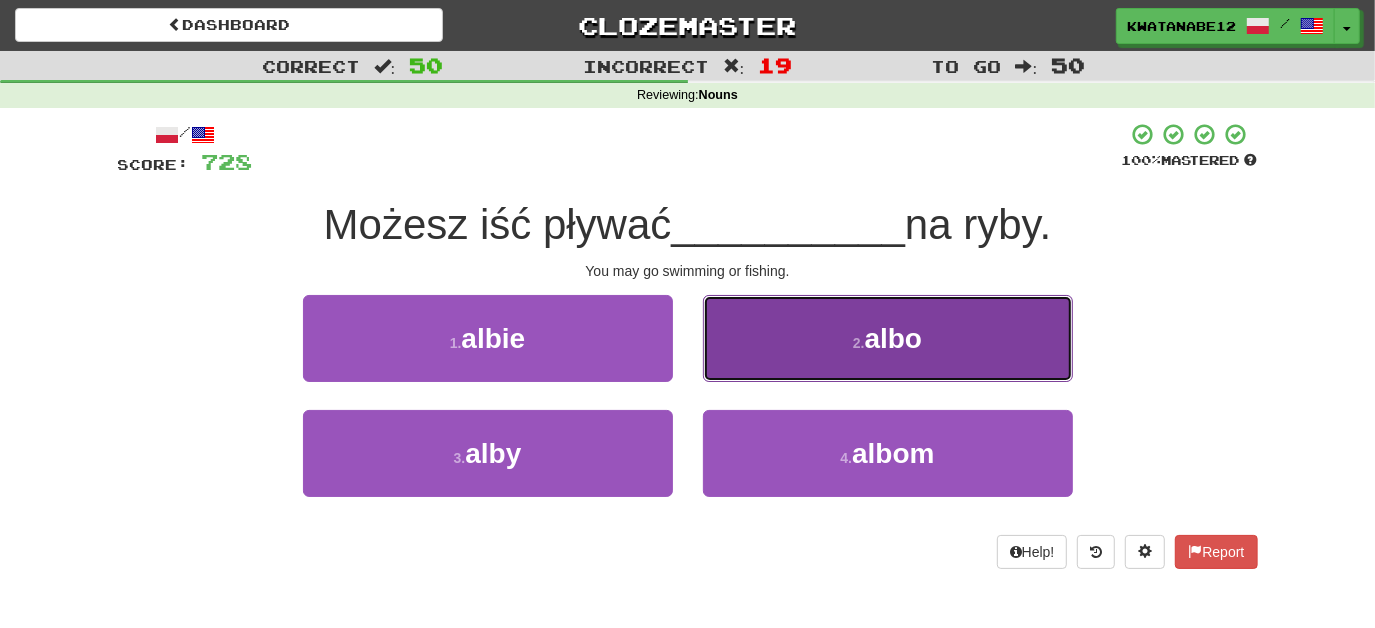 click on "2 .  albo" at bounding box center [888, 338] 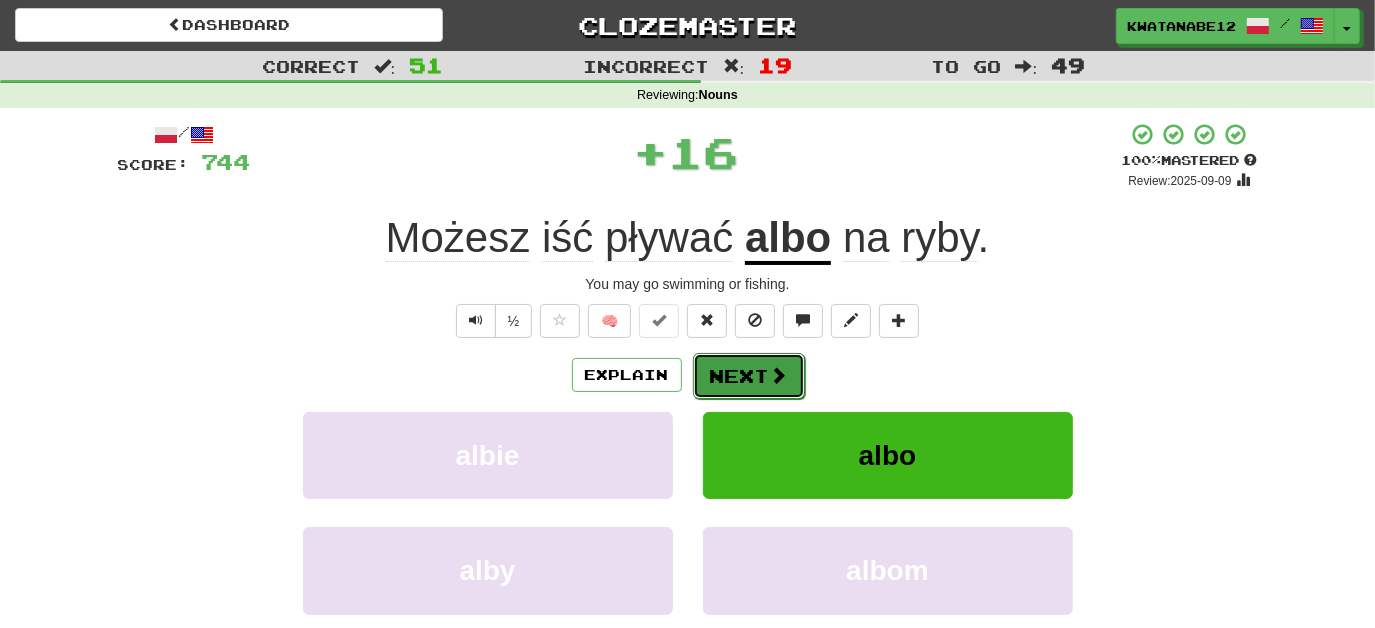 click on "Next" at bounding box center [749, 376] 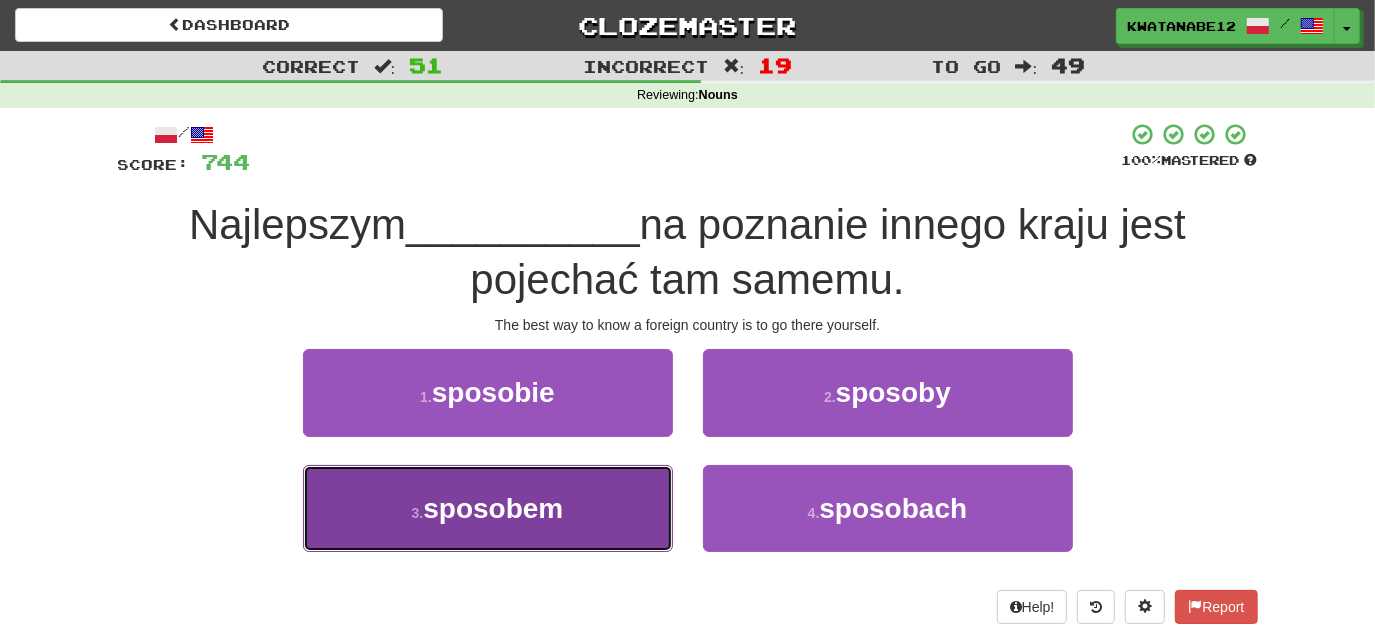 click on "3 .  sposobem" at bounding box center [488, 508] 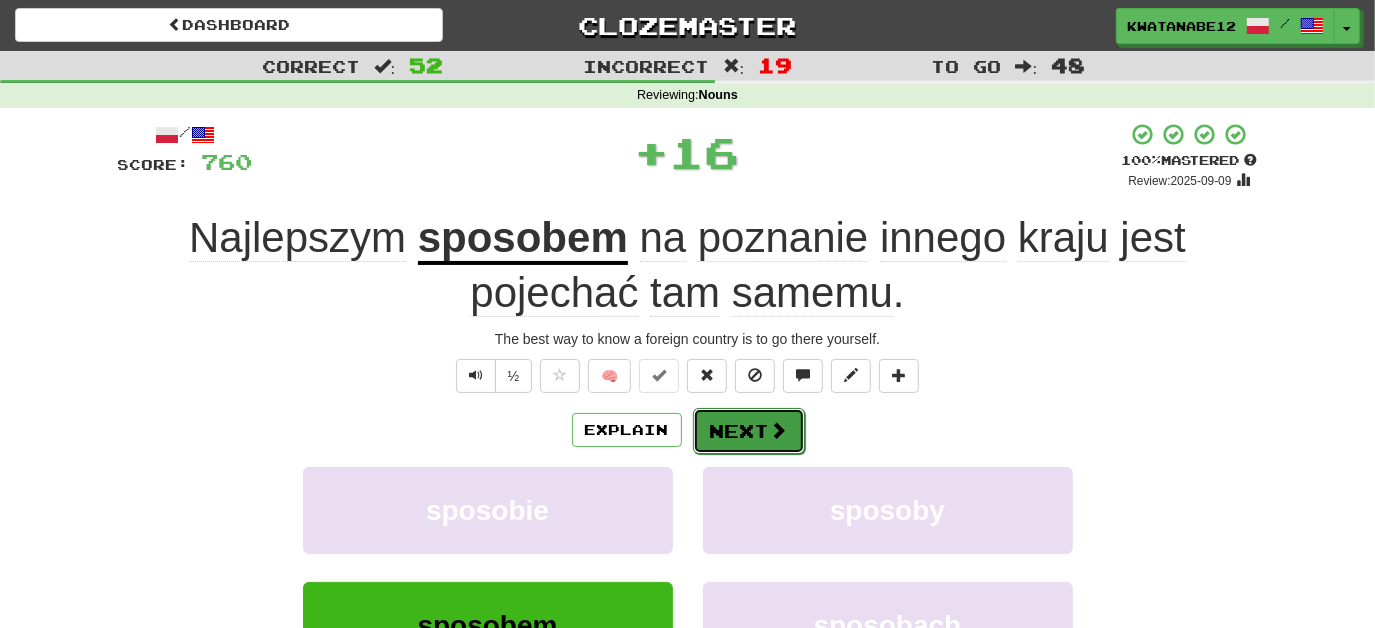 click on "Next" at bounding box center [749, 431] 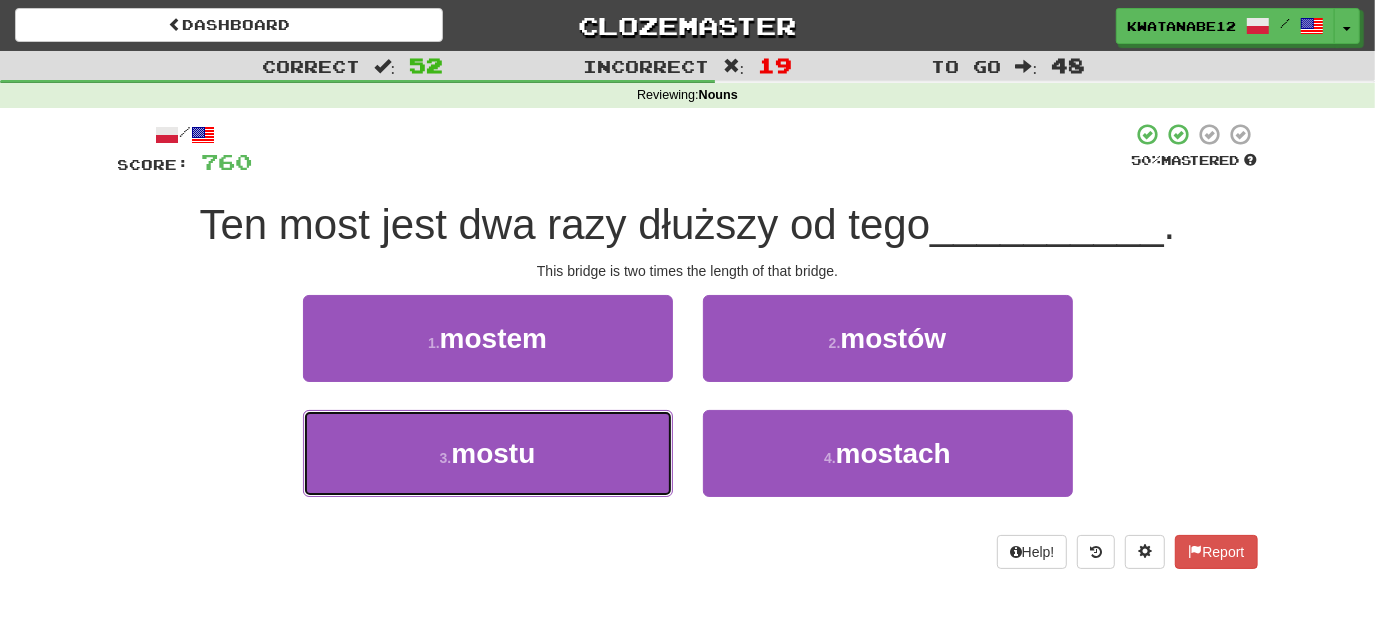 drag, startPoint x: 616, startPoint y: 452, endPoint x: 690, endPoint y: 414, distance: 83.18654 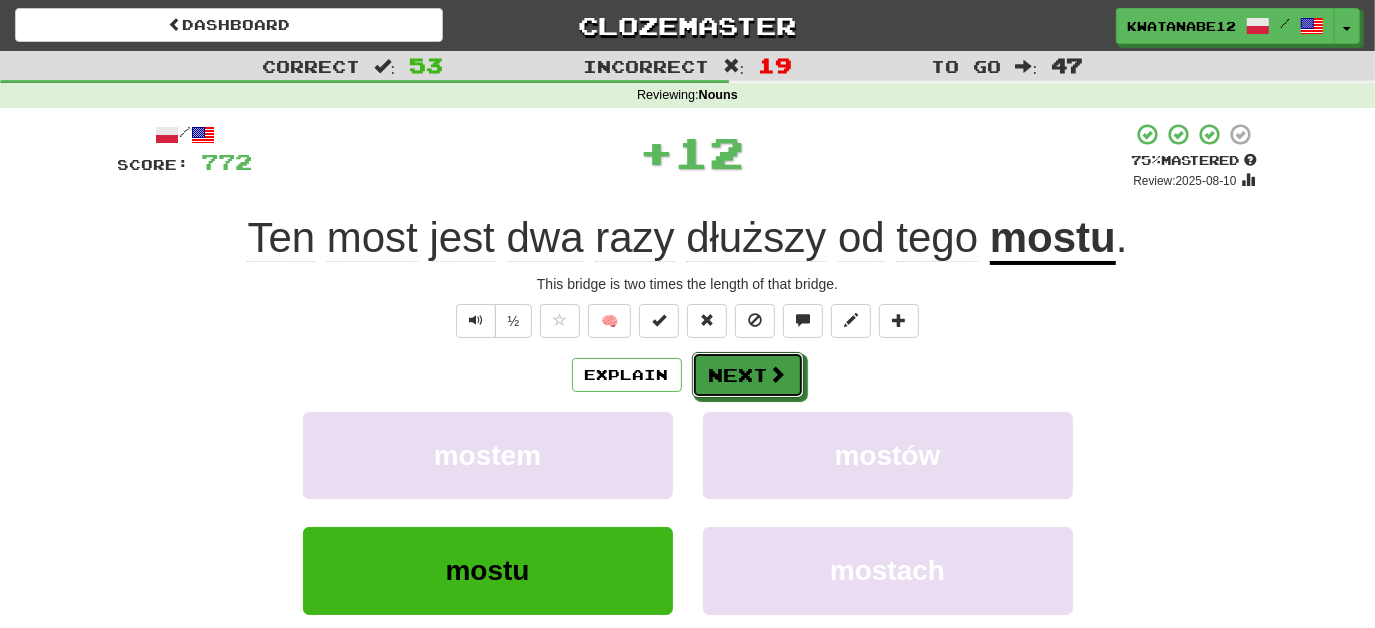drag, startPoint x: 754, startPoint y: 378, endPoint x: 696, endPoint y: 327, distance: 77.23341 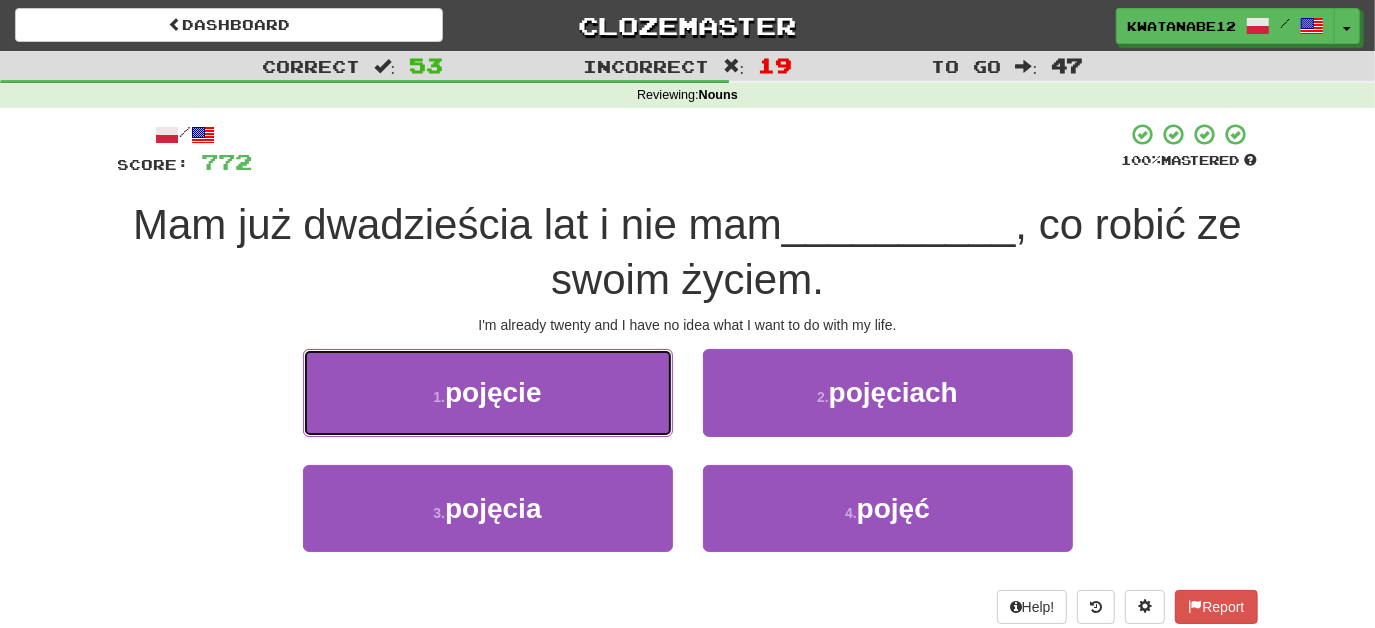 drag, startPoint x: 582, startPoint y: 391, endPoint x: 644, endPoint y: 402, distance: 62.968246 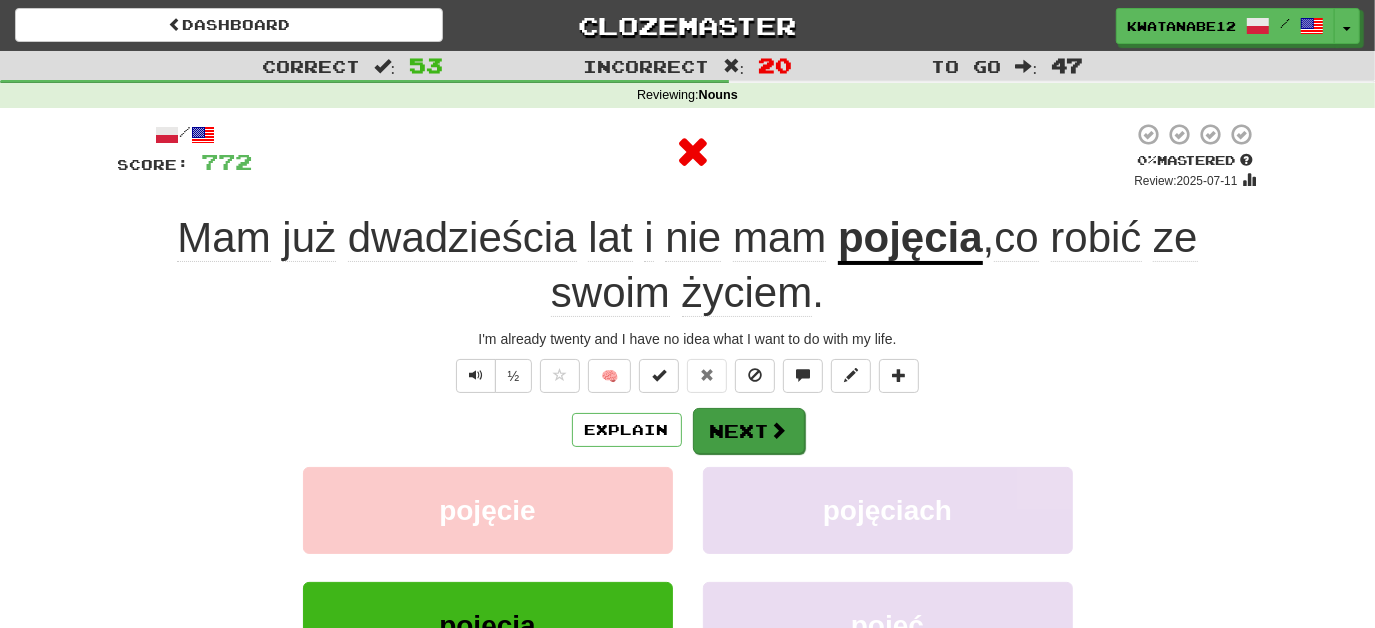 drag, startPoint x: 768, startPoint y: 396, endPoint x: 733, endPoint y: 415, distance: 39.824615 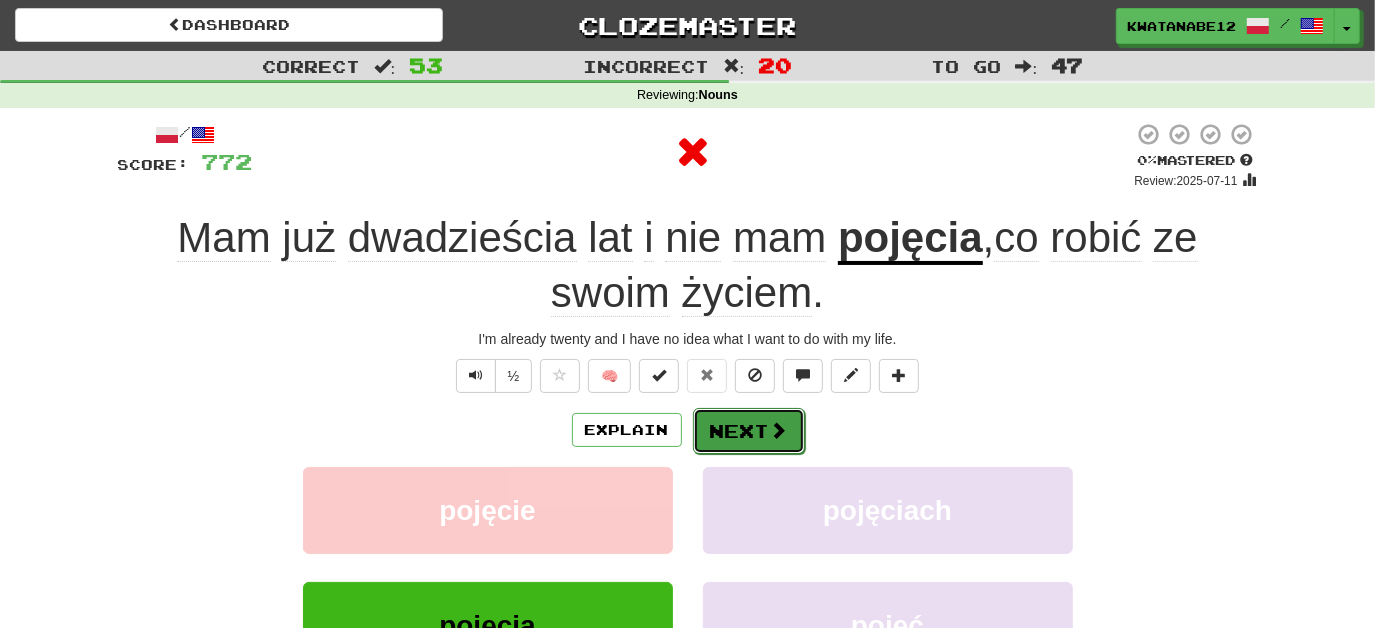 click on "Next" at bounding box center [749, 431] 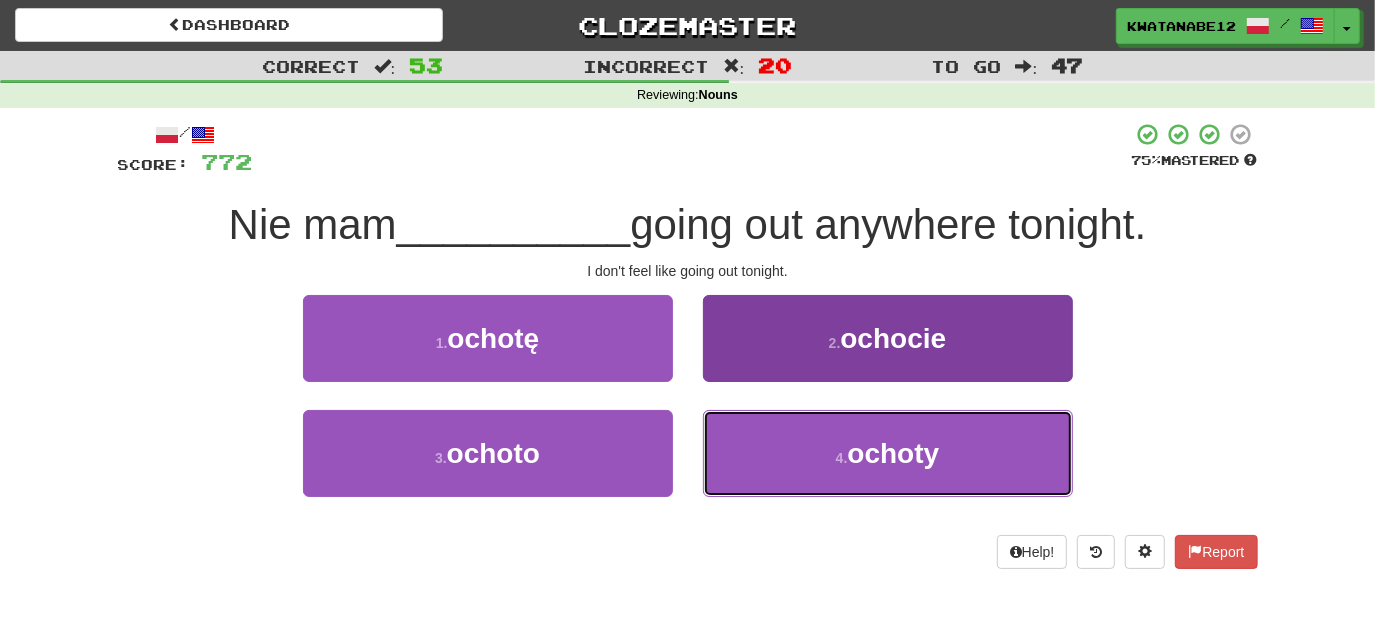 drag, startPoint x: 755, startPoint y: 451, endPoint x: 752, endPoint y: 440, distance: 11.401754 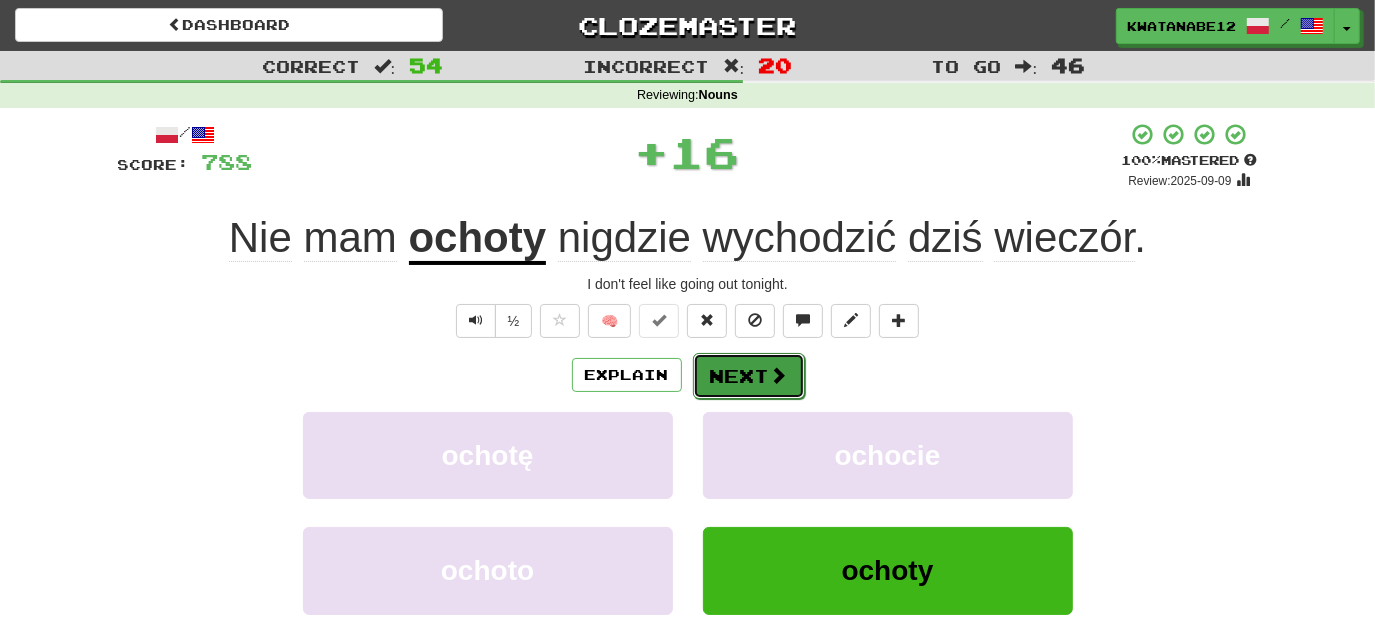 click on "Next" at bounding box center [749, 376] 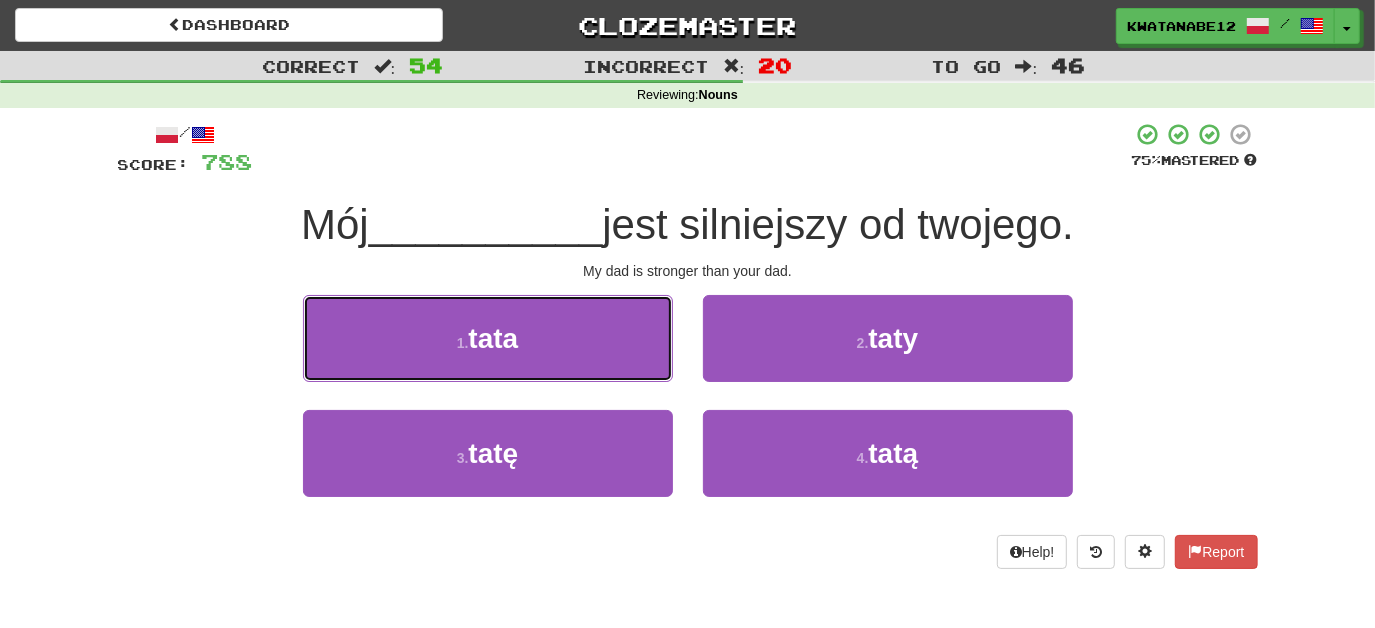 drag, startPoint x: 581, startPoint y: 336, endPoint x: 658, endPoint y: 349, distance: 78.08969 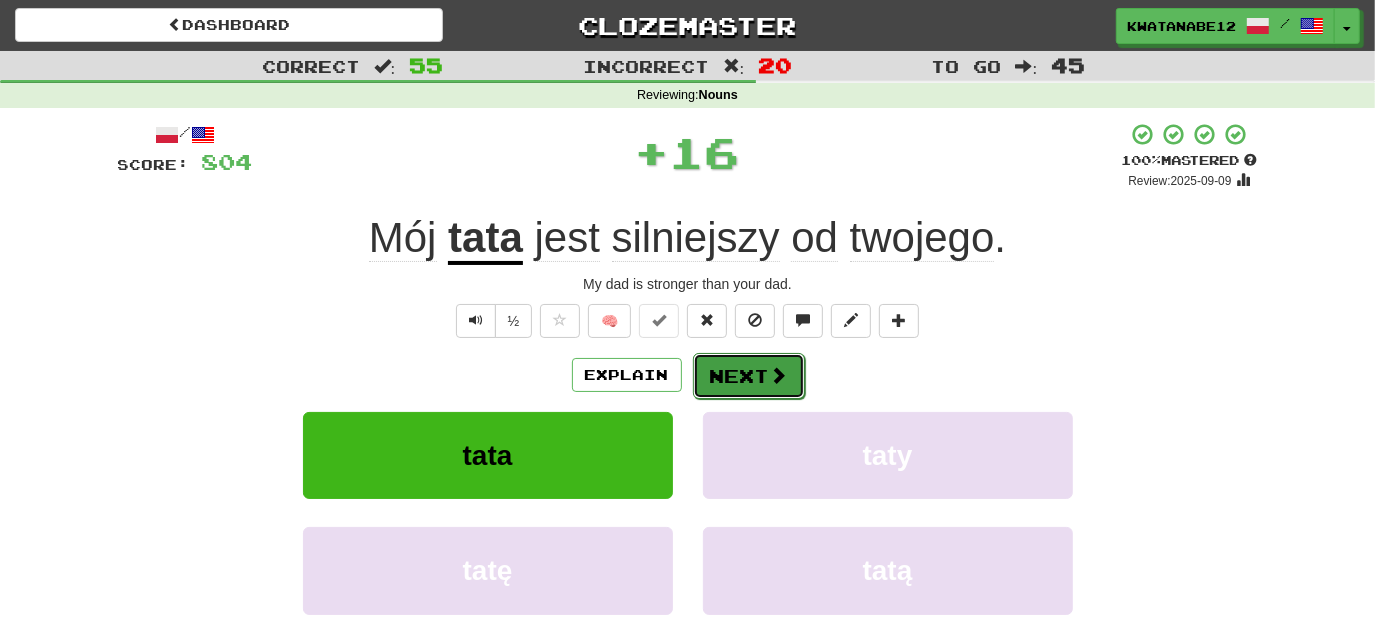 click on "Next" at bounding box center [749, 376] 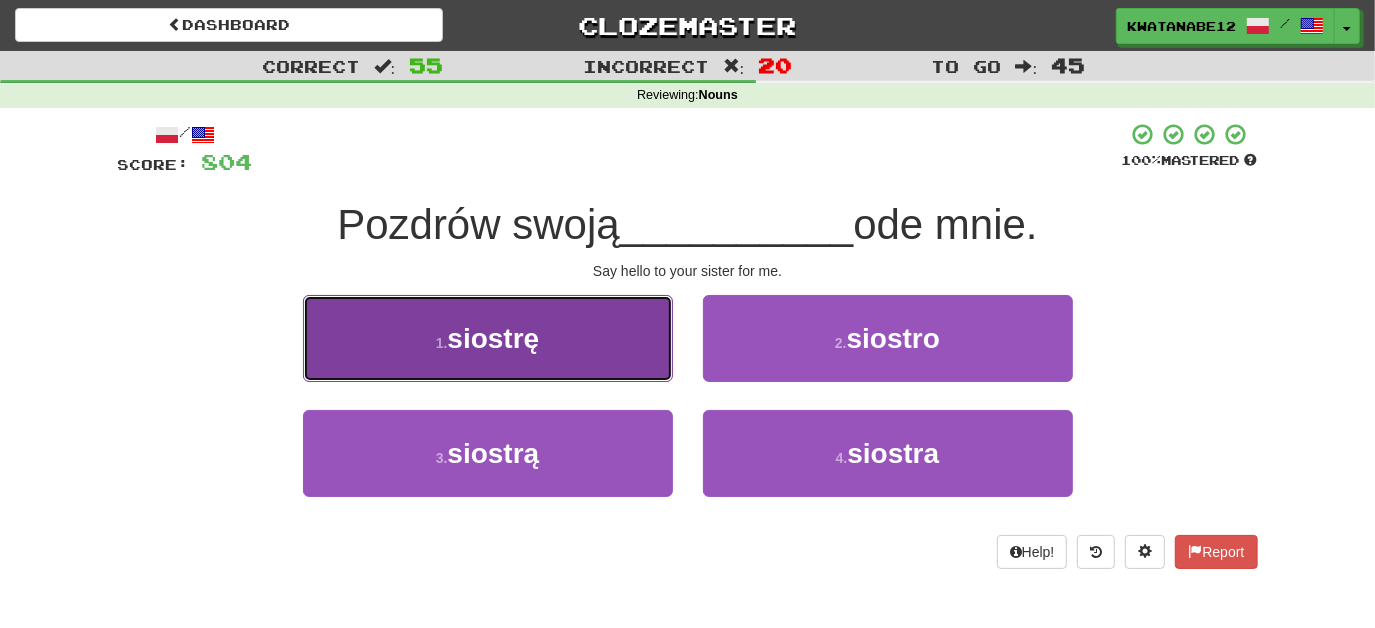 drag, startPoint x: 600, startPoint y: 354, endPoint x: 623, endPoint y: 357, distance: 23.194826 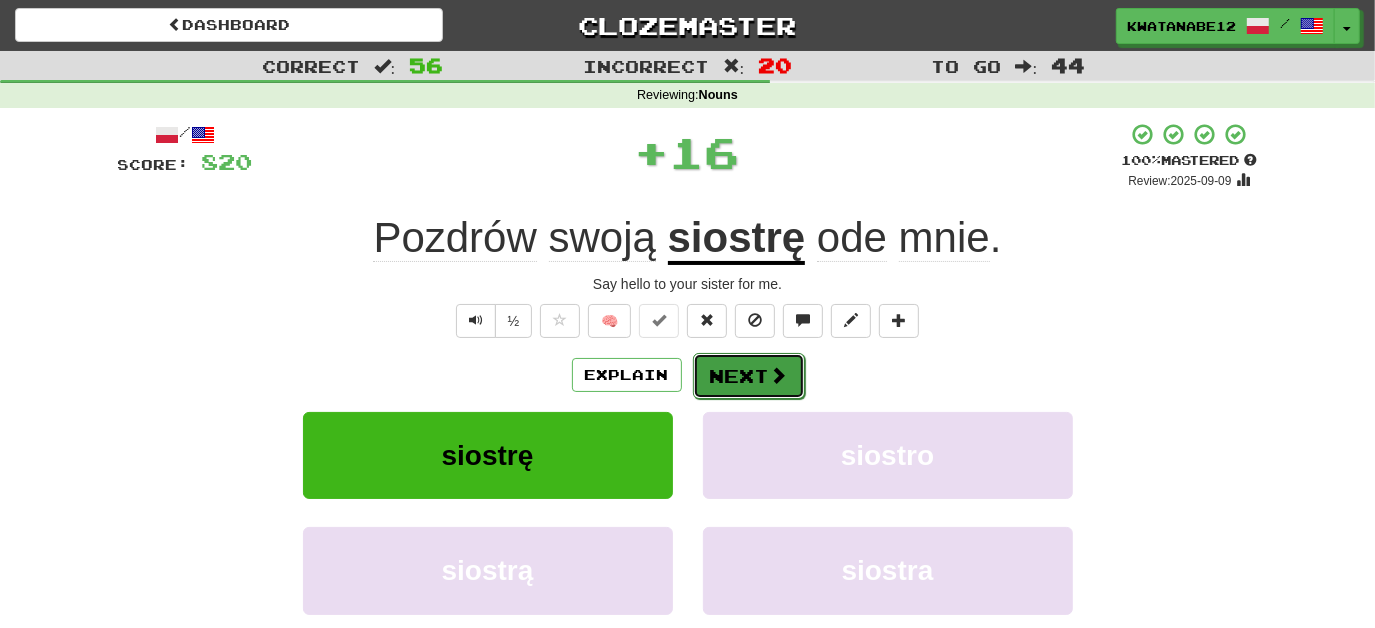 drag, startPoint x: 760, startPoint y: 370, endPoint x: 747, endPoint y: 371, distance: 13.038404 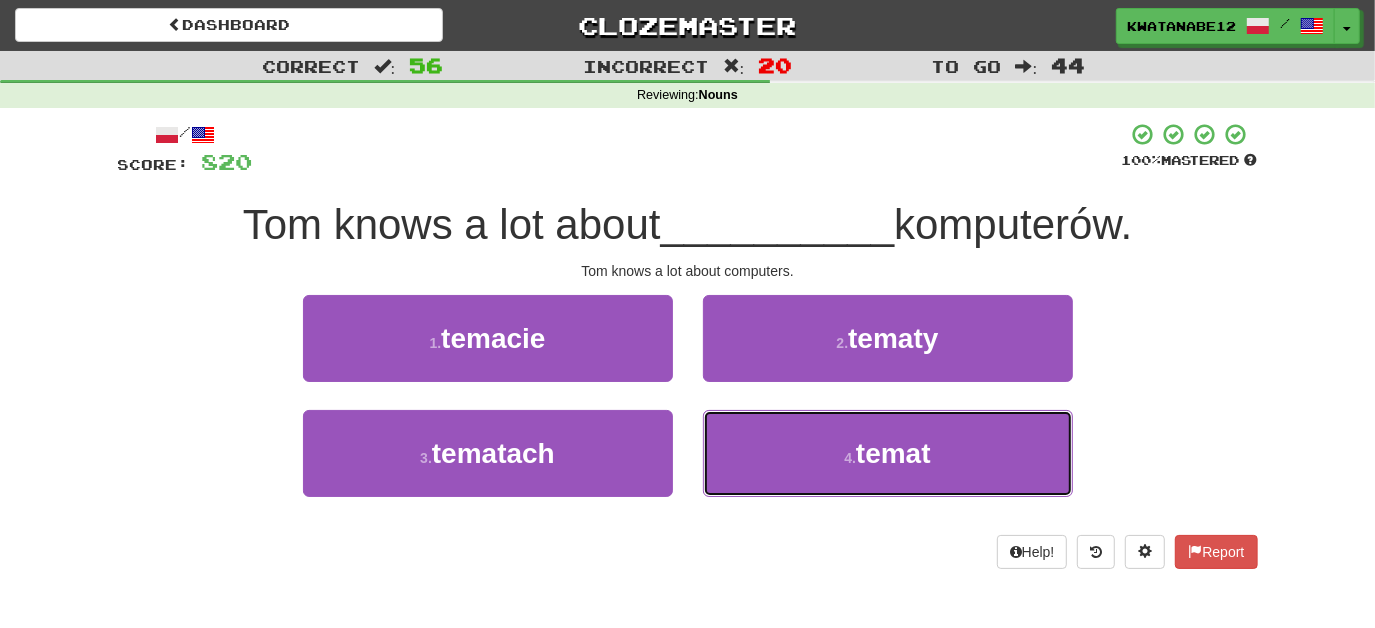 drag, startPoint x: 818, startPoint y: 450, endPoint x: 794, endPoint y: 410, distance: 46.647614 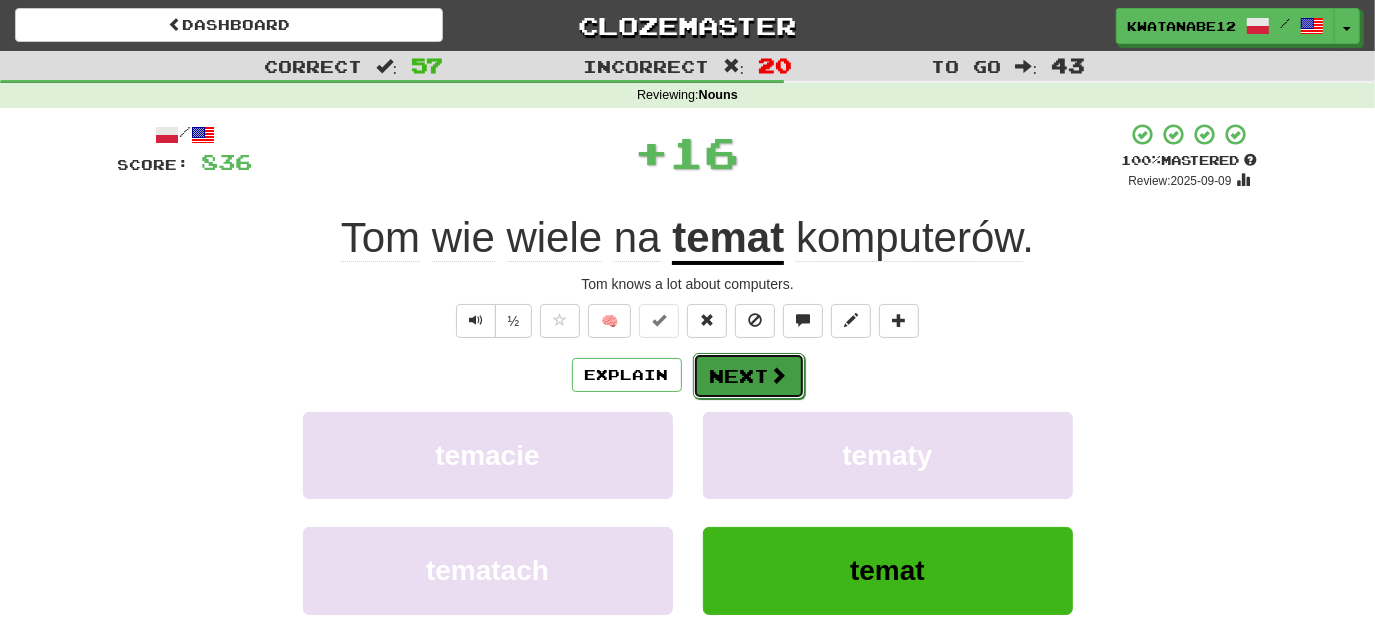 click on "Next" at bounding box center (749, 376) 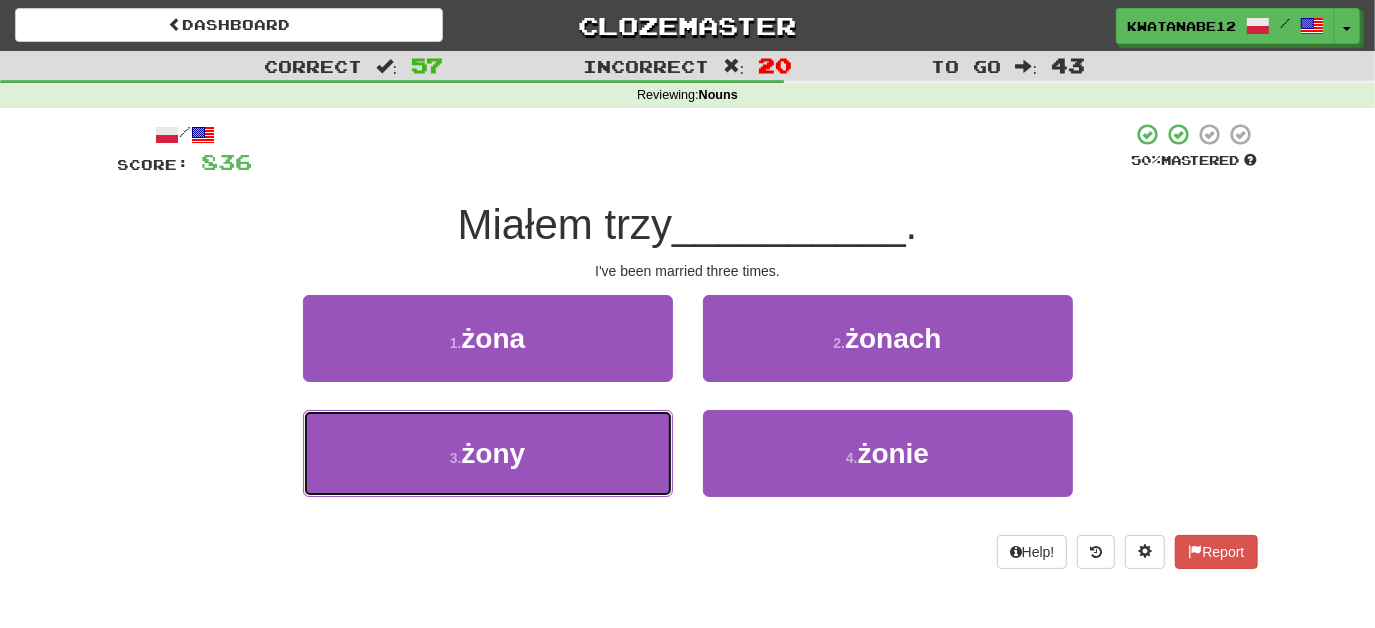 drag, startPoint x: 581, startPoint y: 438, endPoint x: 667, endPoint y: 397, distance: 95.27329 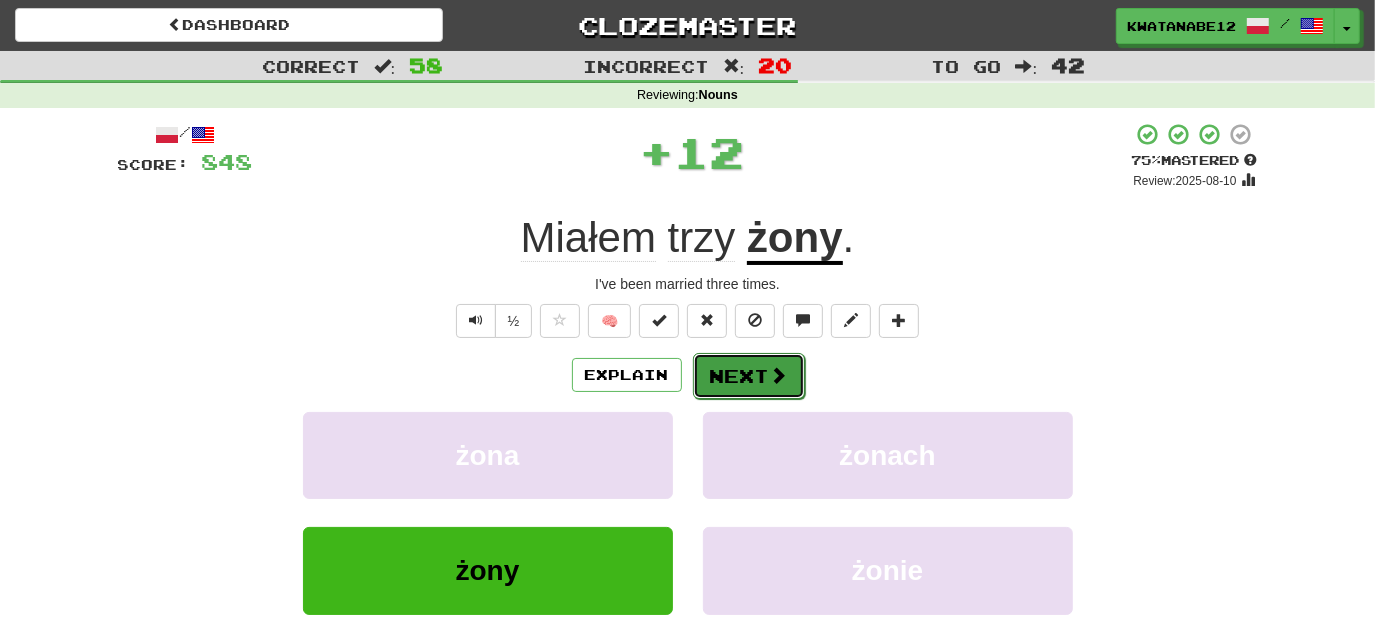 click on "Next" at bounding box center (749, 376) 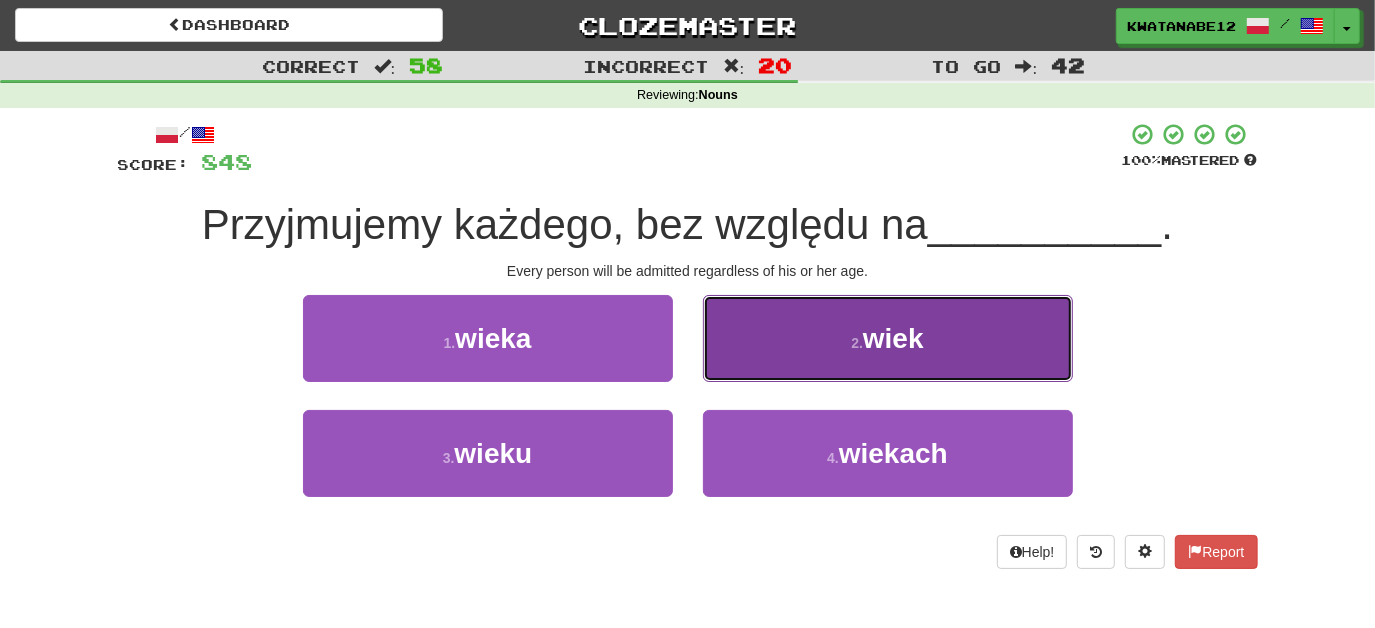 click on "2 .  wiek" at bounding box center [888, 338] 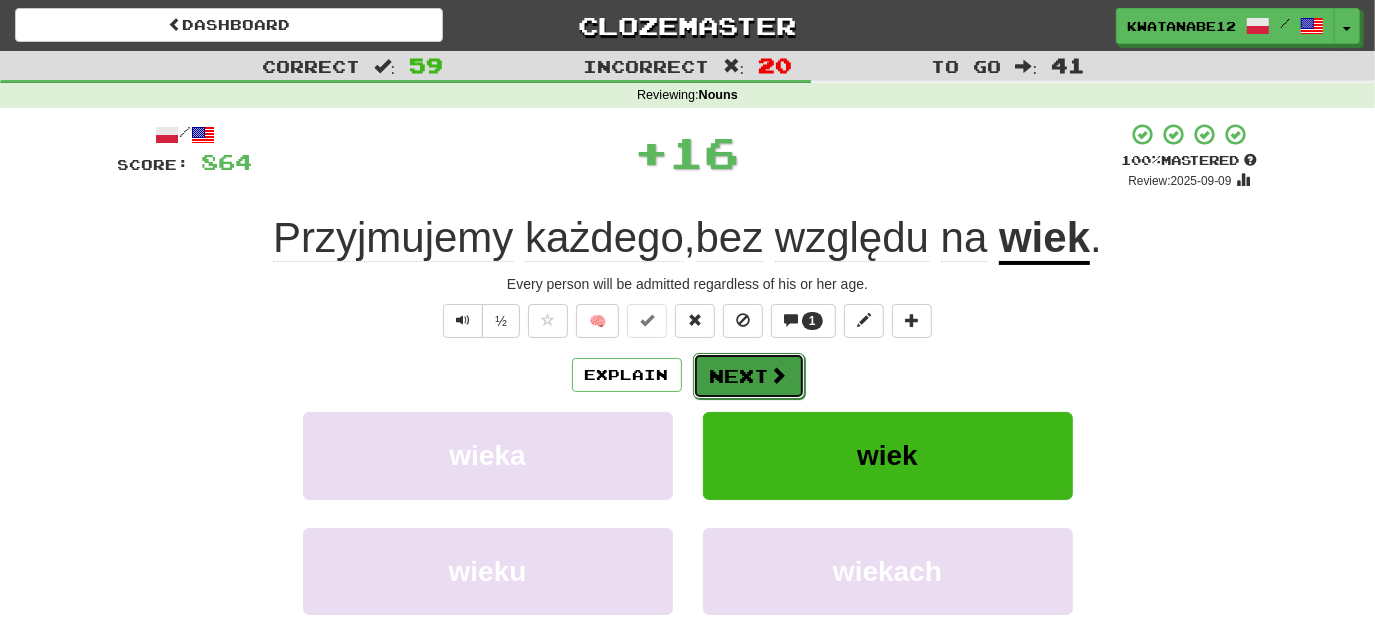 click on "Next" at bounding box center (749, 376) 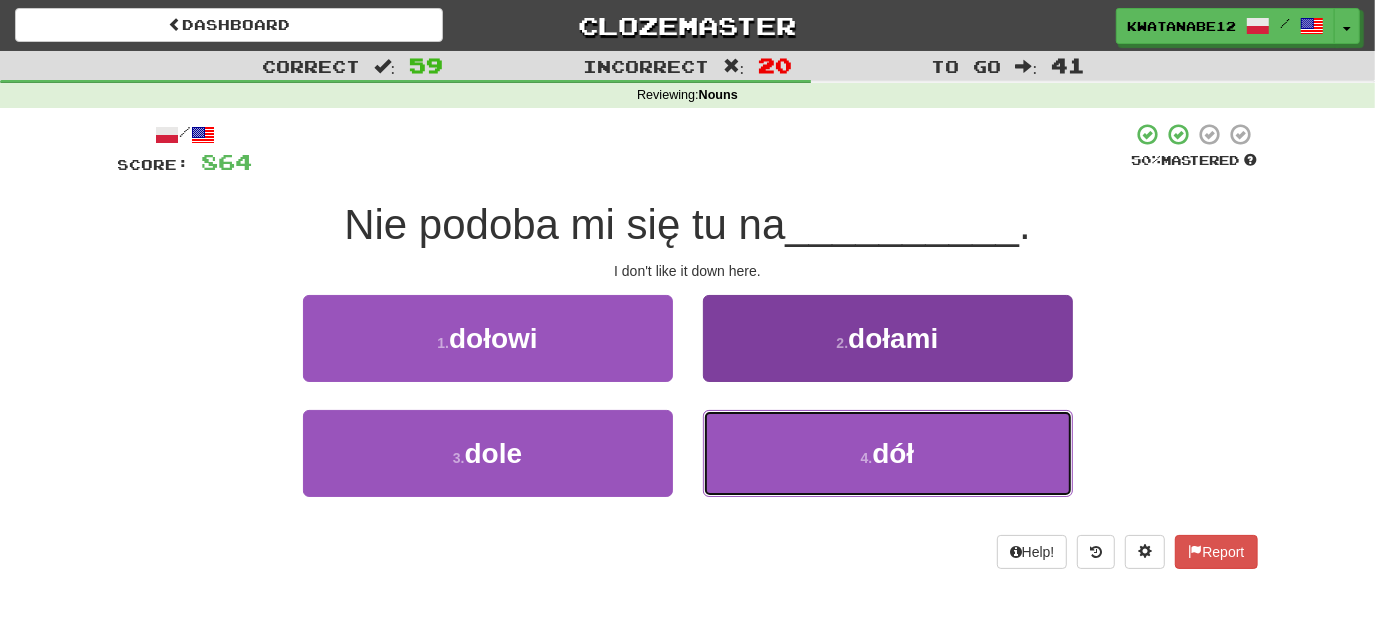 drag, startPoint x: 797, startPoint y: 449, endPoint x: 792, endPoint y: 419, distance: 30.413813 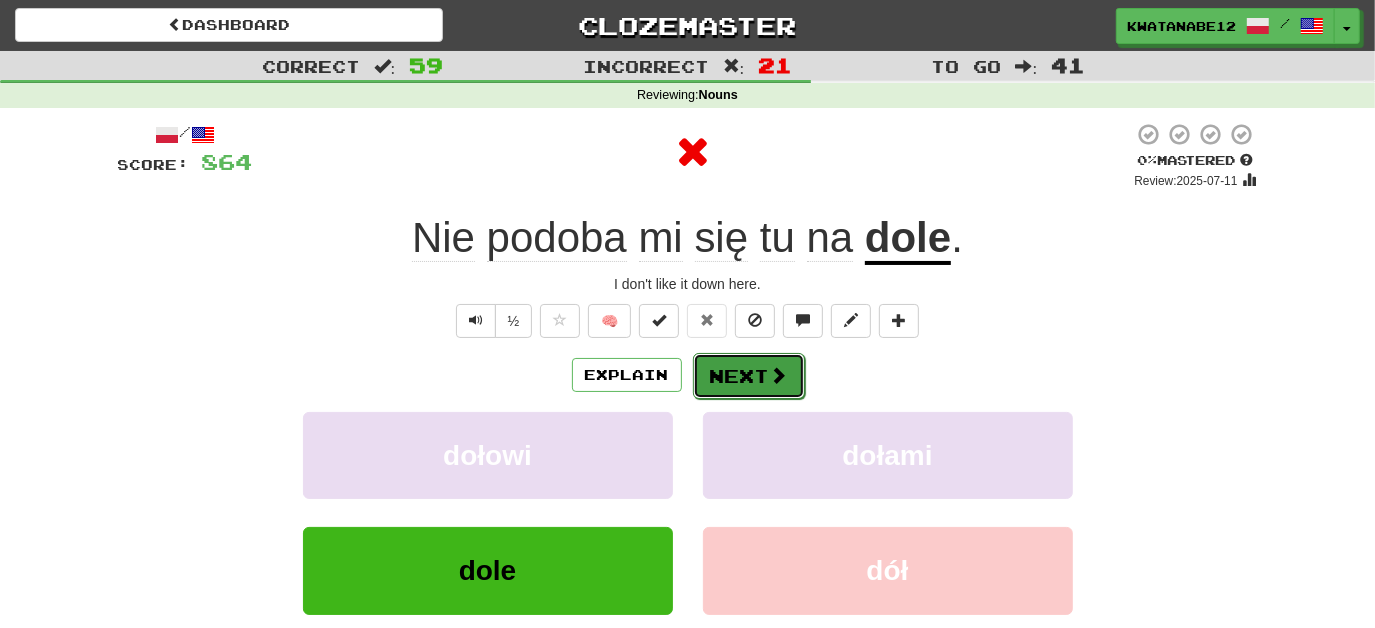 click on "Next" at bounding box center (749, 376) 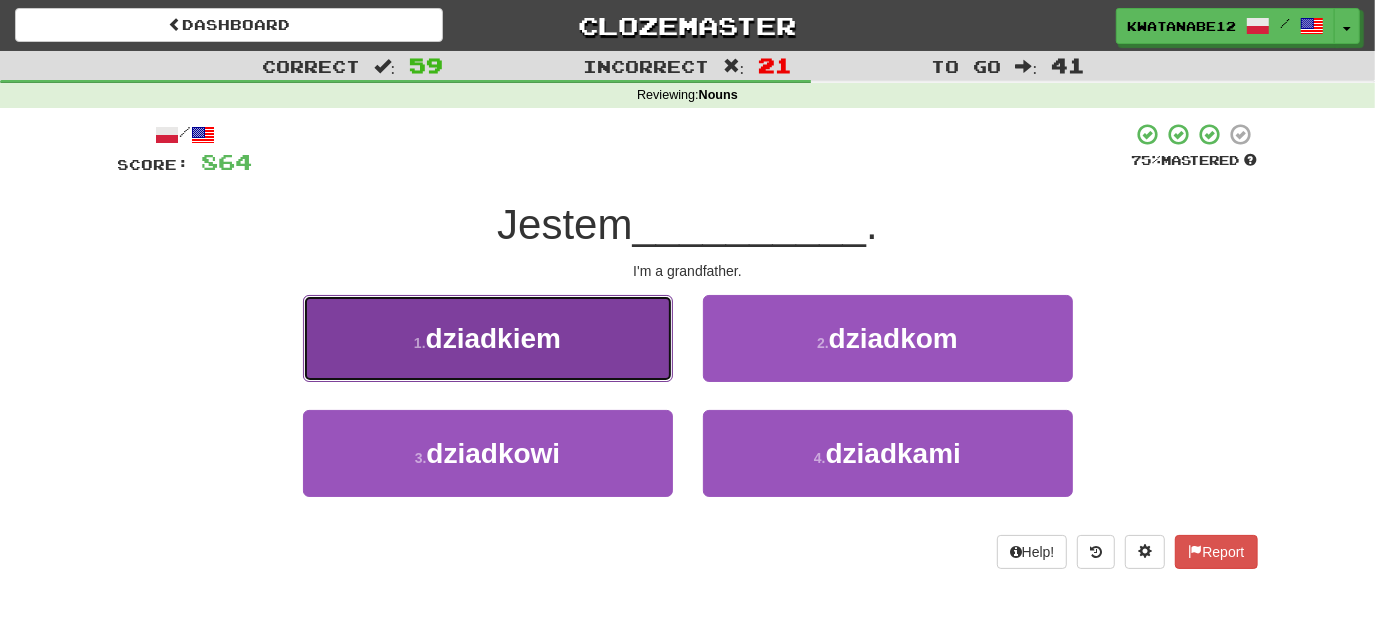 click on "1 .  dziadkiem" at bounding box center [488, 338] 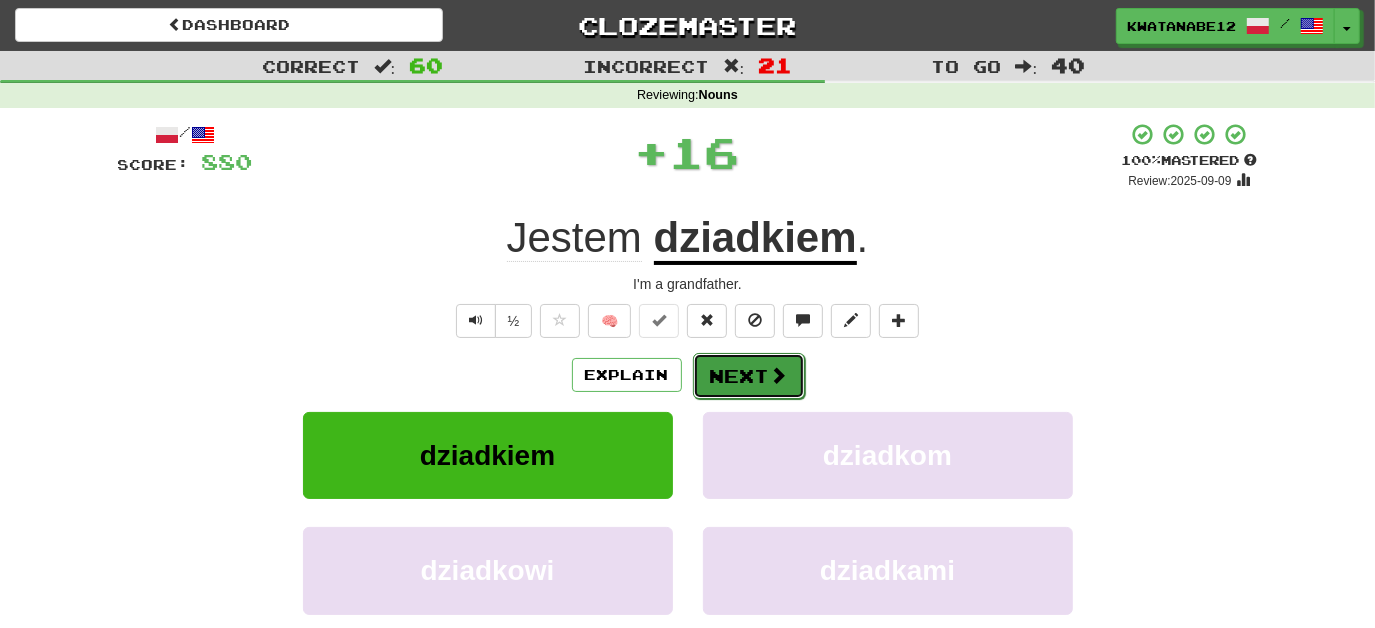 click at bounding box center [779, 375] 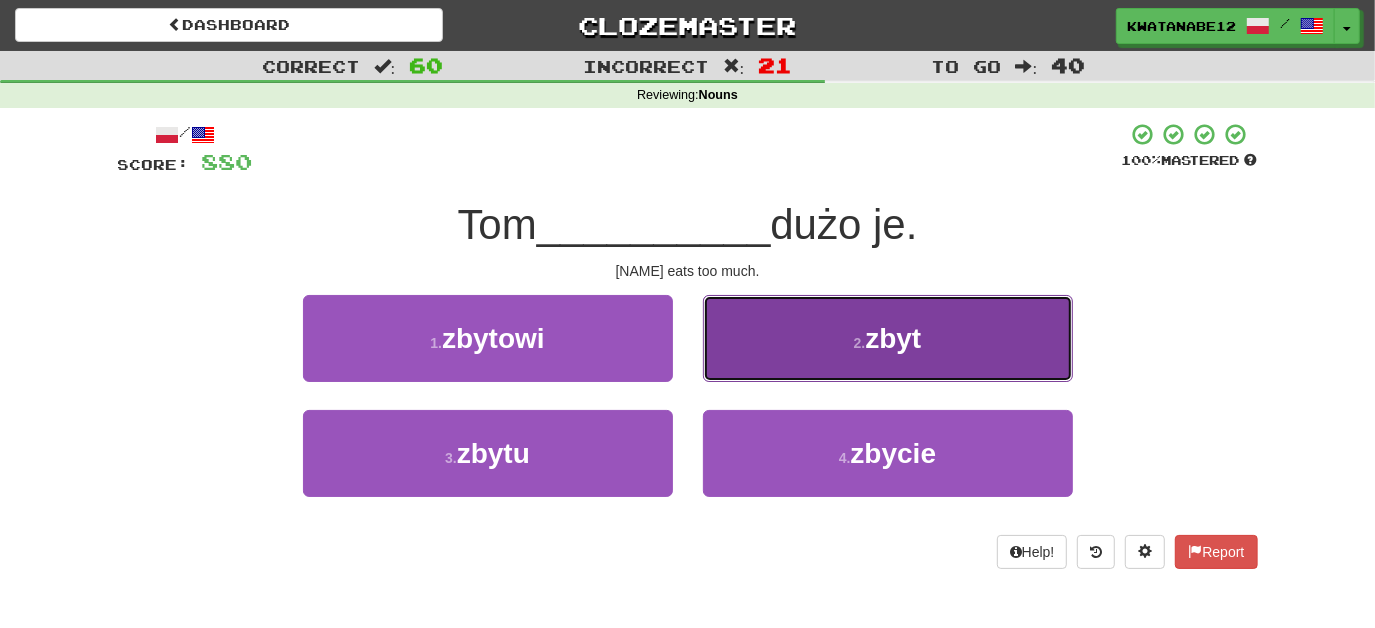 click on "2 .  zbyt" at bounding box center (888, 338) 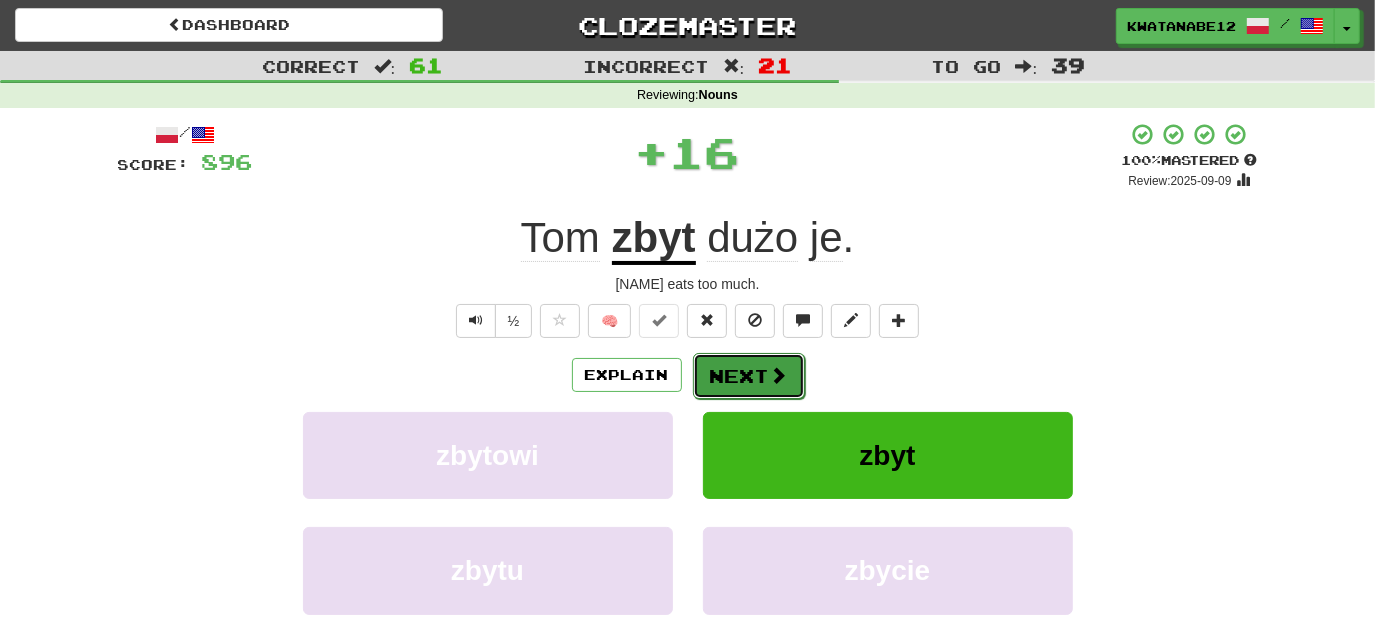 click on "Next" at bounding box center (749, 376) 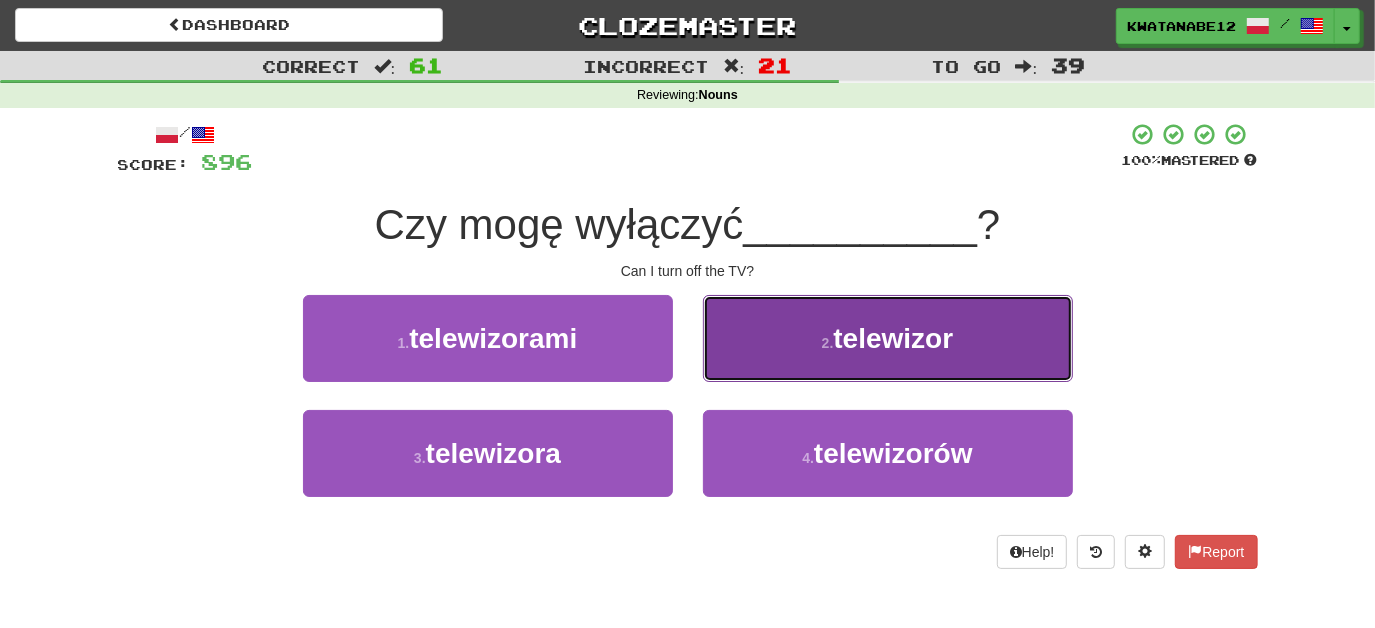 drag, startPoint x: 779, startPoint y: 341, endPoint x: 776, endPoint y: 351, distance: 10.440307 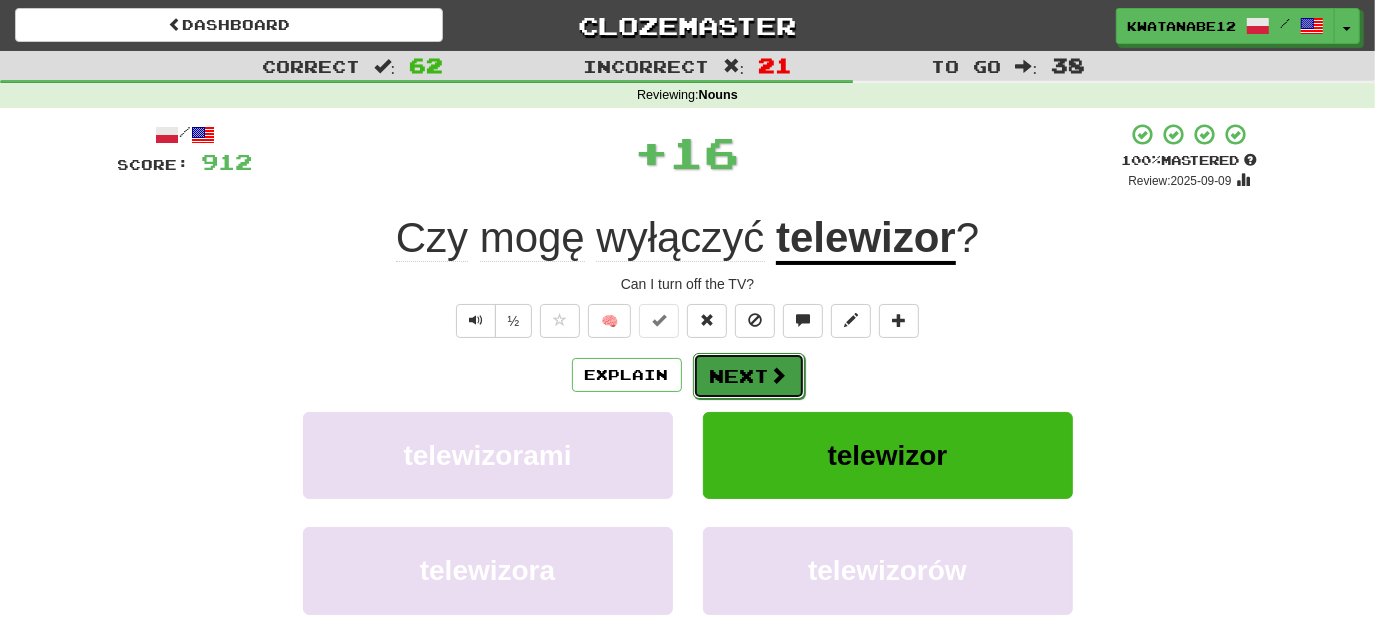 click on "Next" at bounding box center [749, 376] 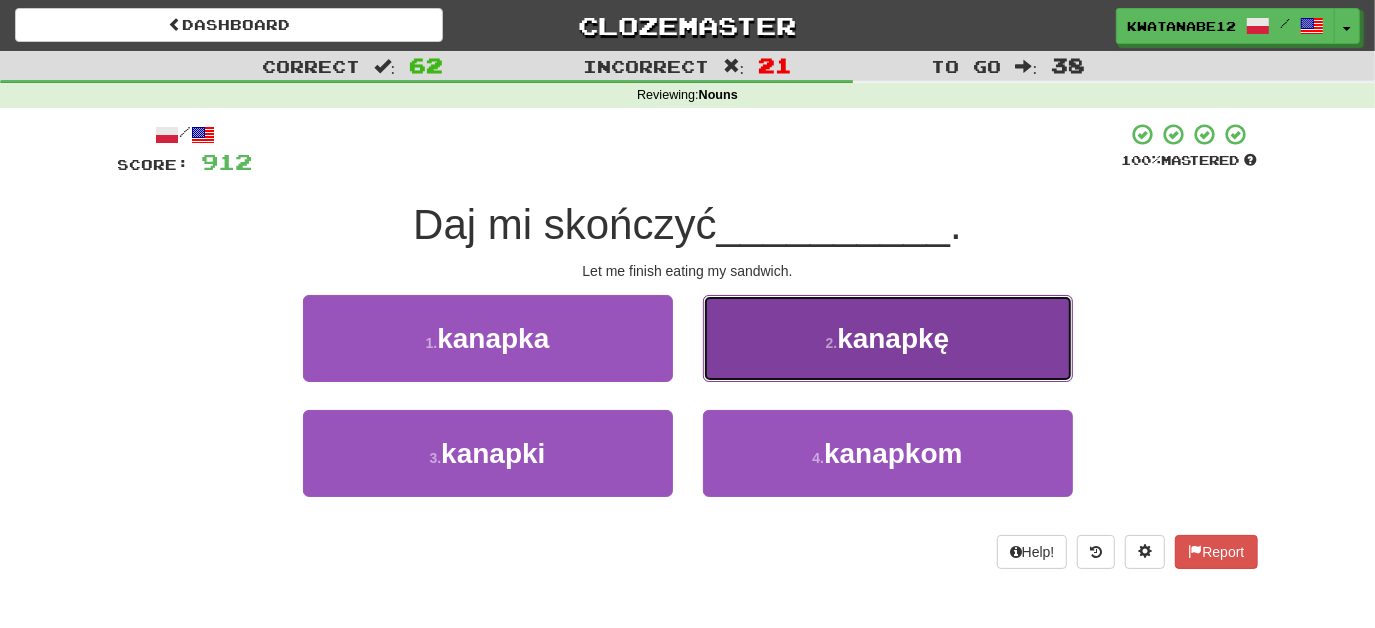 click on "2 .  kanapkę" at bounding box center [888, 338] 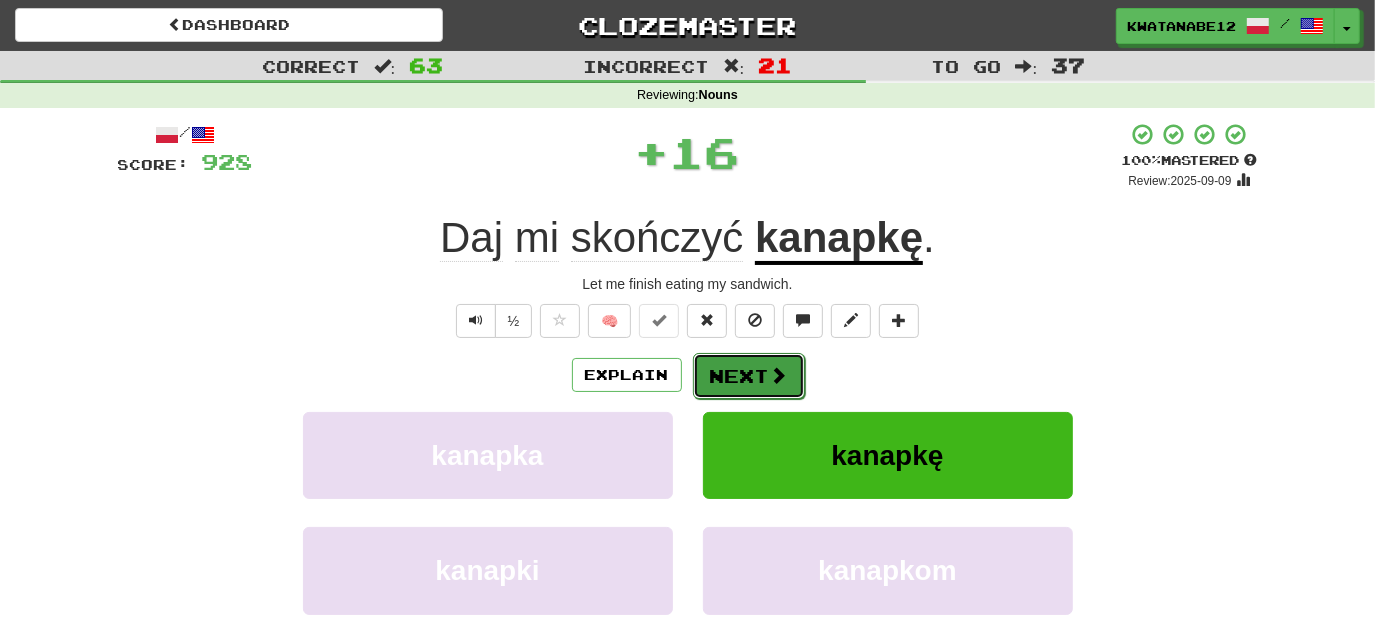 click on "Next" at bounding box center (749, 376) 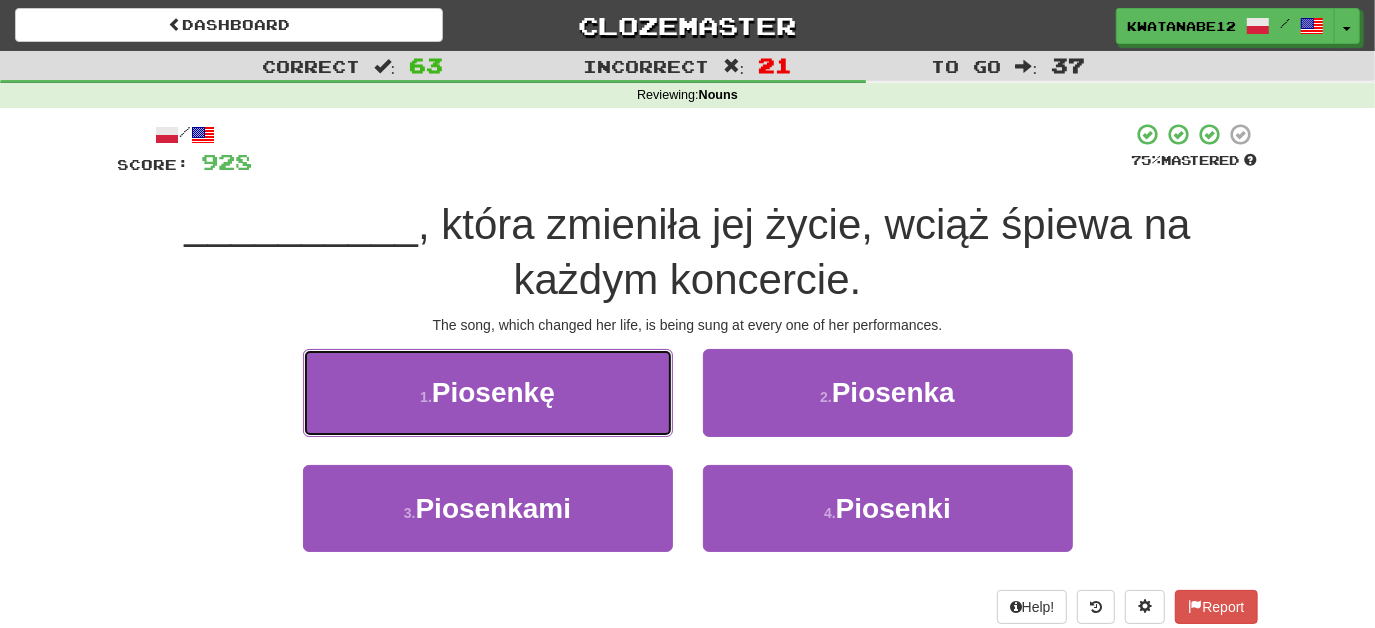 drag, startPoint x: 583, startPoint y: 380, endPoint x: 670, endPoint y: 403, distance: 89.98889 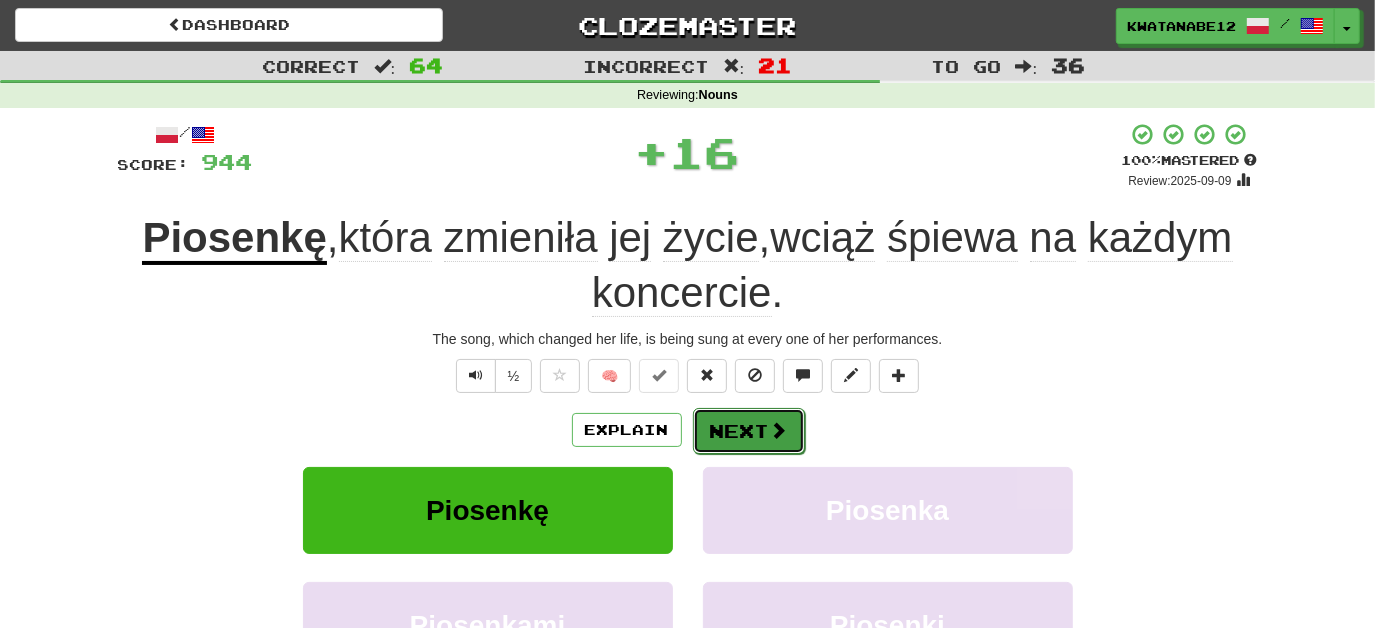 click on "Next" at bounding box center (749, 431) 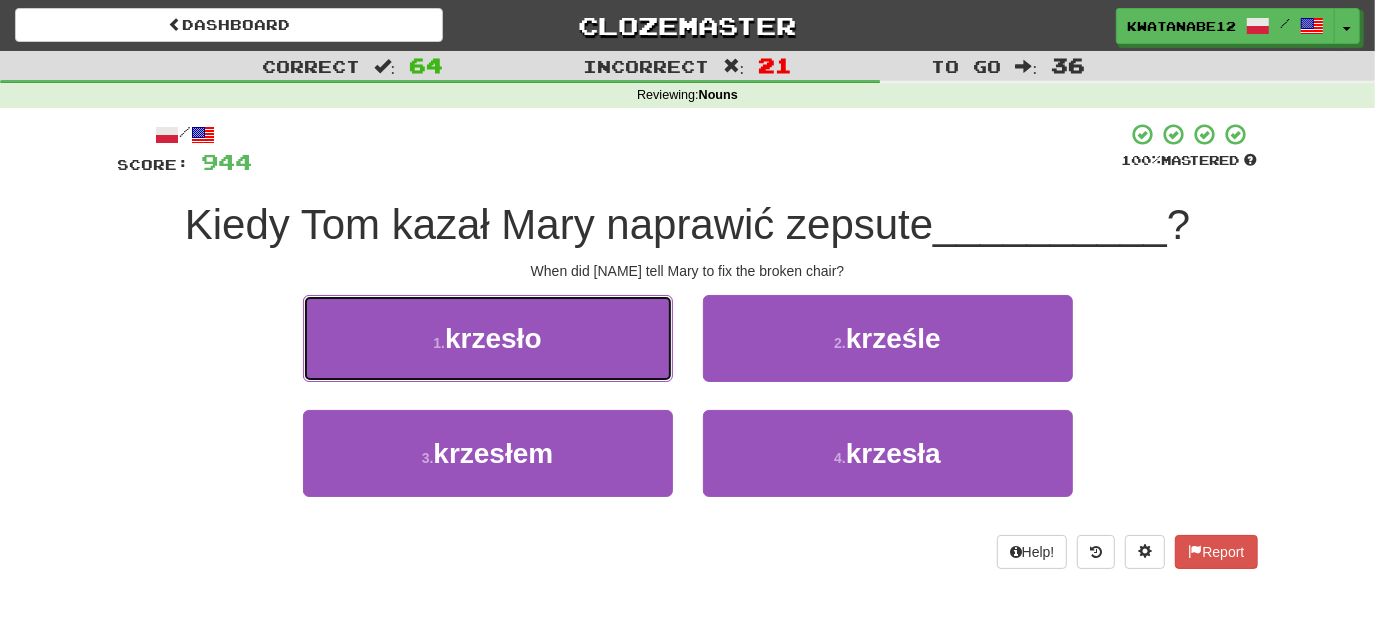 drag, startPoint x: 600, startPoint y: 322, endPoint x: 633, endPoint y: 333, distance: 34.785053 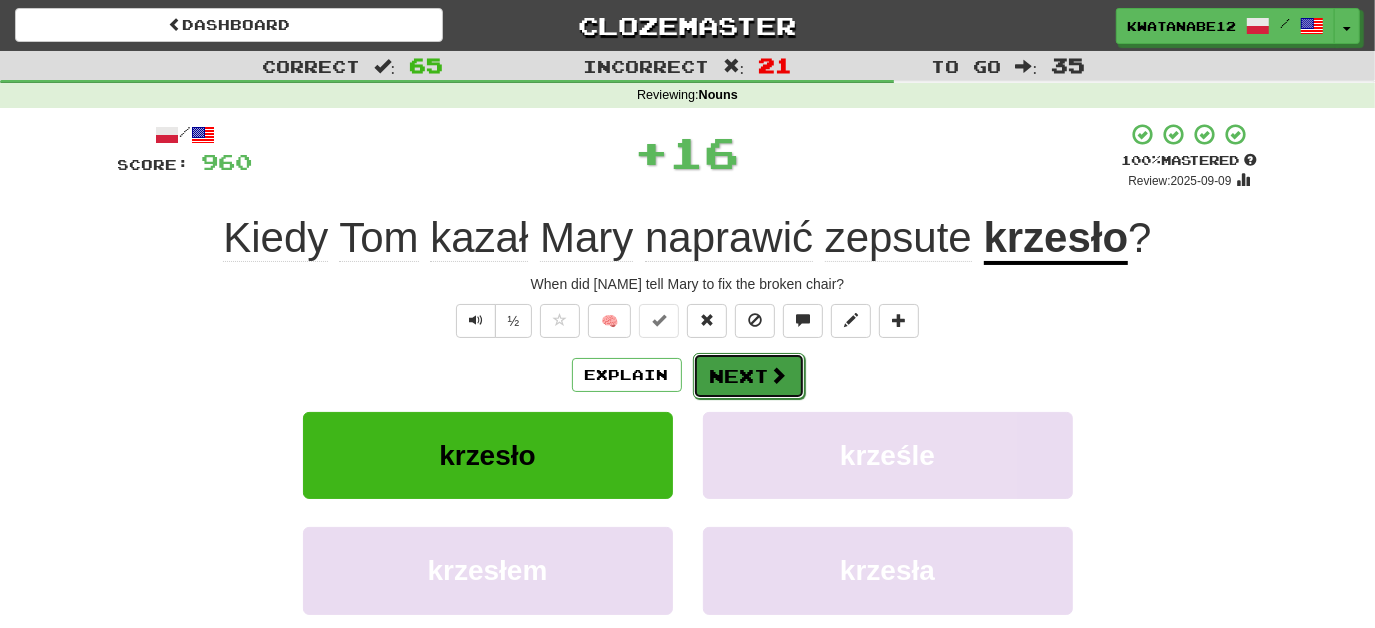 click on "Next" at bounding box center (749, 376) 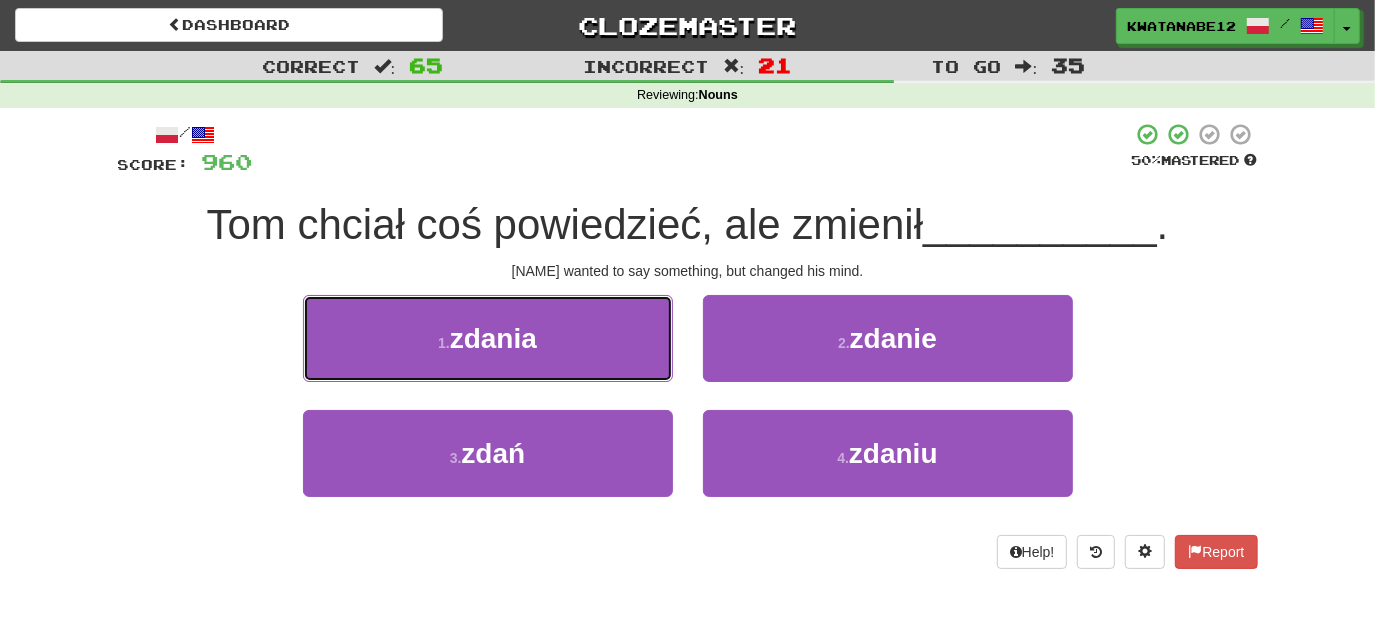 drag, startPoint x: 597, startPoint y: 334, endPoint x: 645, endPoint y: 346, distance: 49.47727 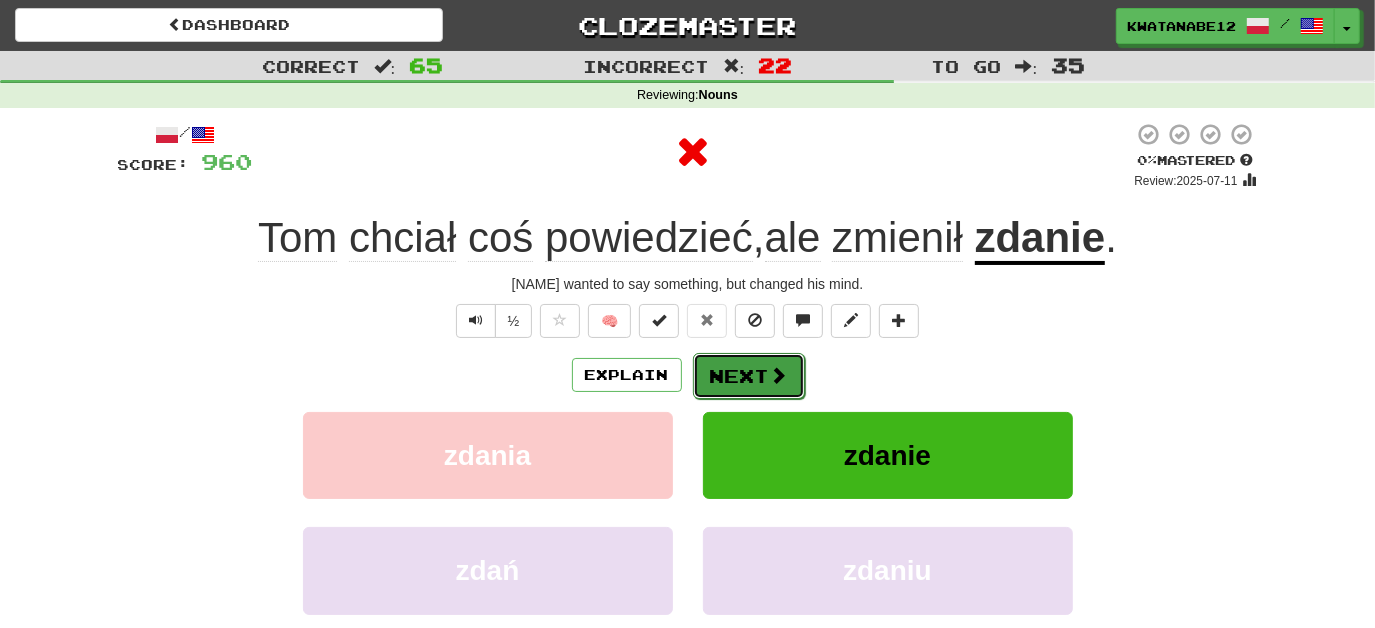 click on "Next" at bounding box center [749, 376] 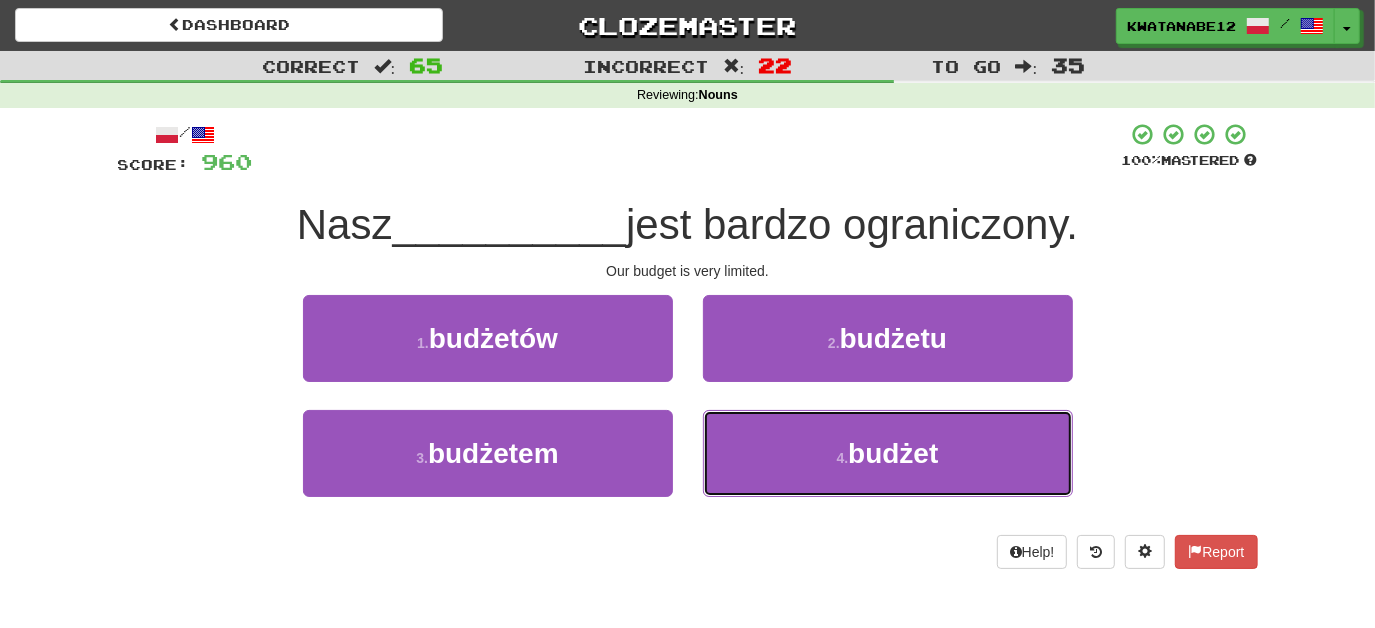 drag, startPoint x: 762, startPoint y: 446, endPoint x: 741, endPoint y: 393, distance: 57.00877 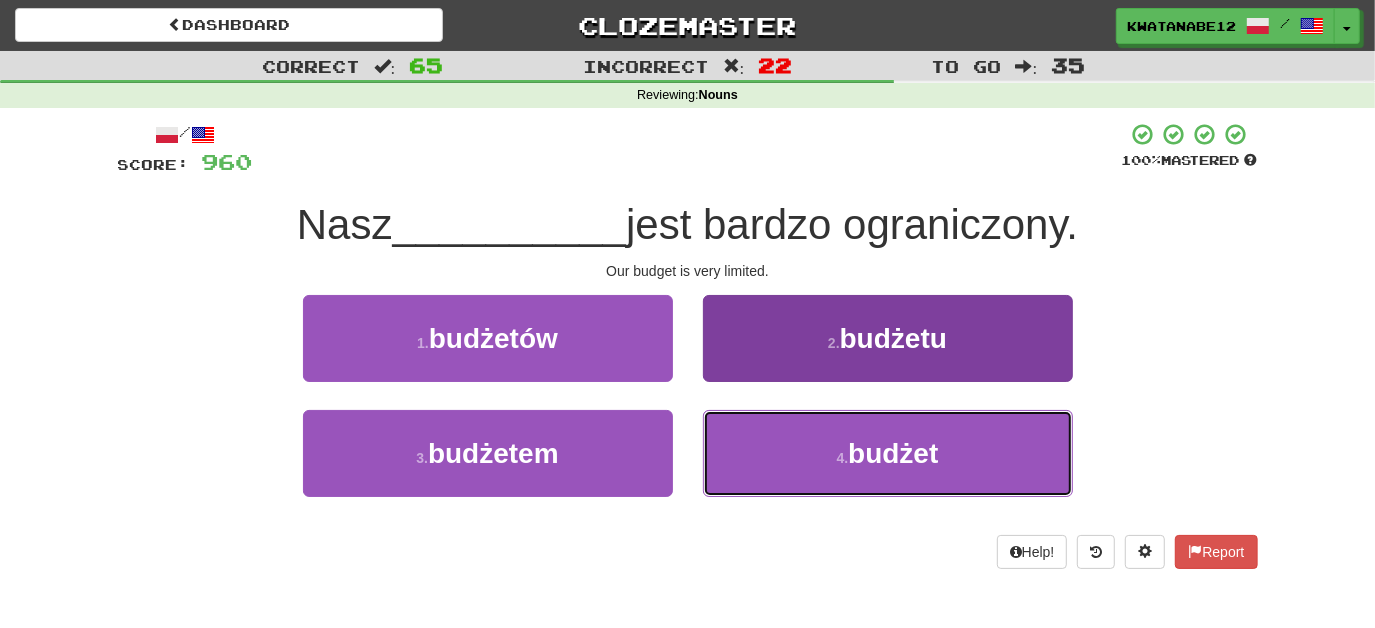 drag, startPoint x: 749, startPoint y: 460, endPoint x: 755, endPoint y: 431, distance: 29.614185 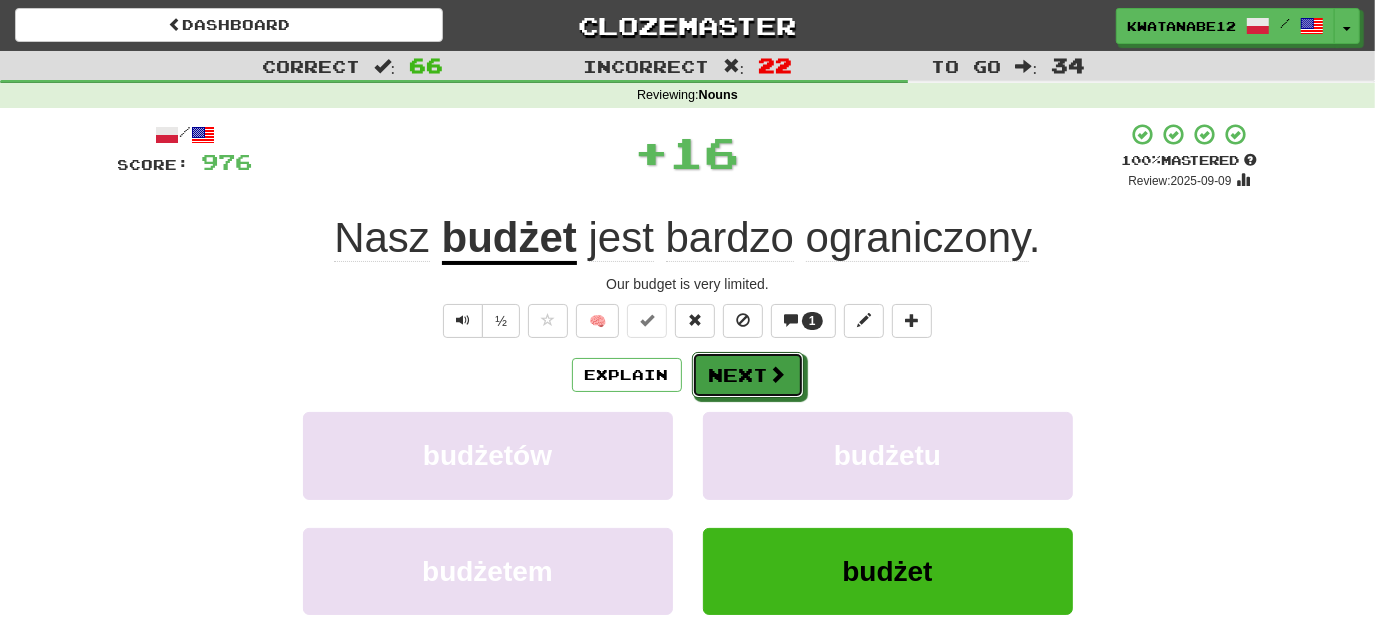 drag, startPoint x: 754, startPoint y: 367, endPoint x: 693, endPoint y: 324, distance: 74.63243 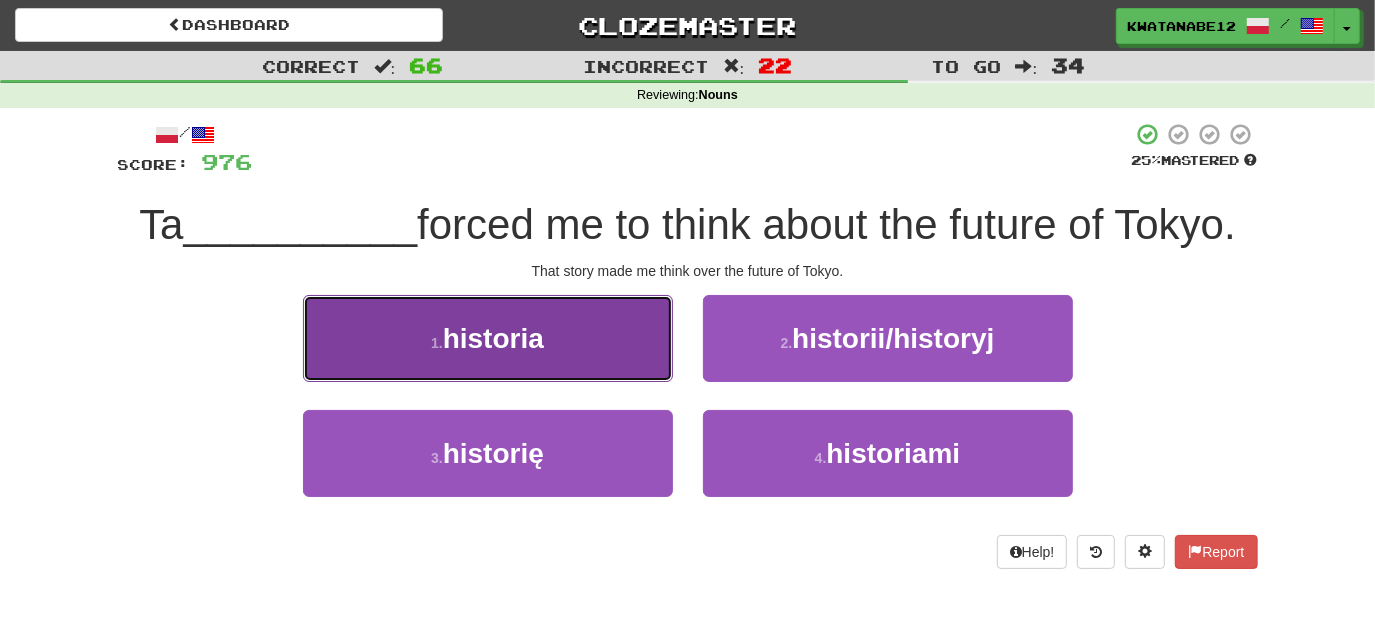 drag, startPoint x: 581, startPoint y: 383, endPoint x: 640, endPoint y: 390, distance: 59.413803 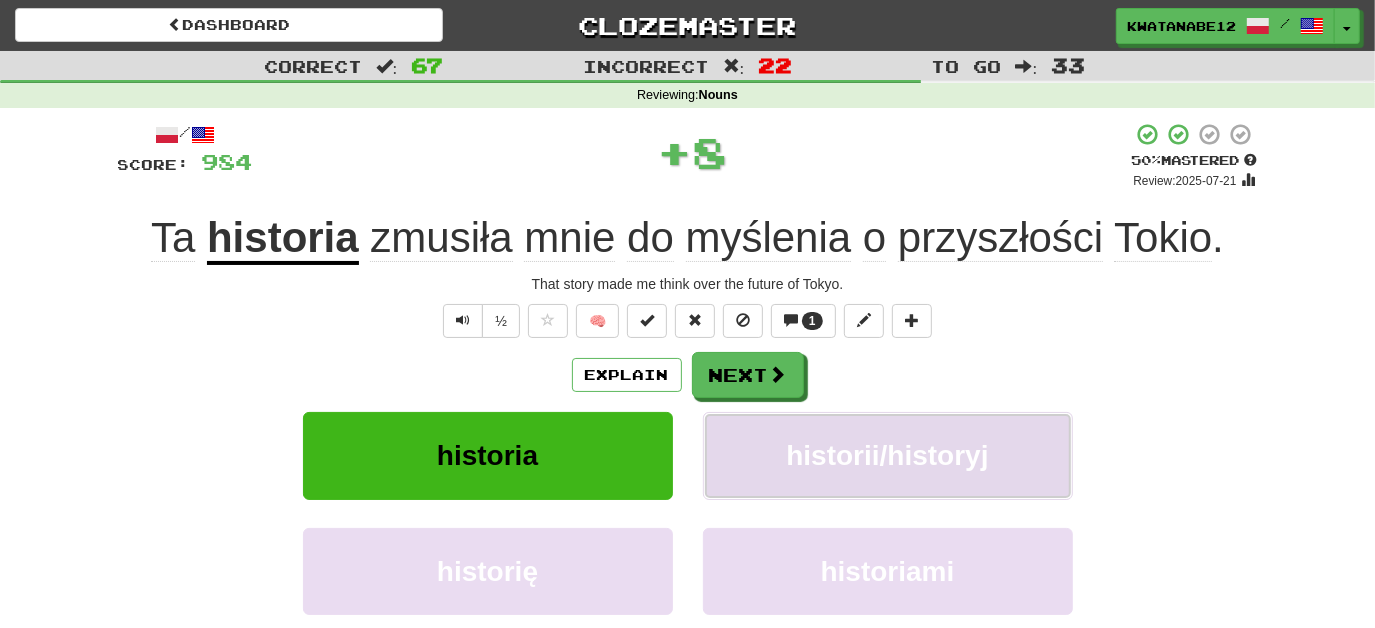 click on "historii/historyj" at bounding box center (888, 455) 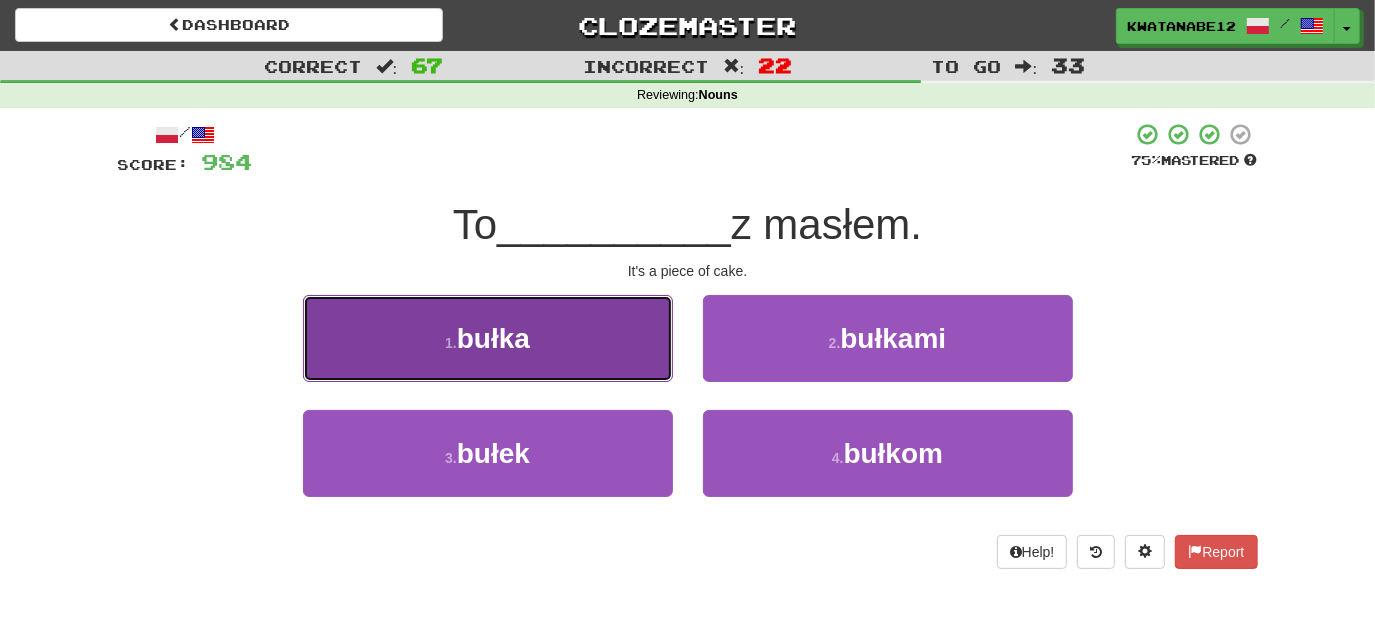click on "1 .  bułka" at bounding box center [488, 338] 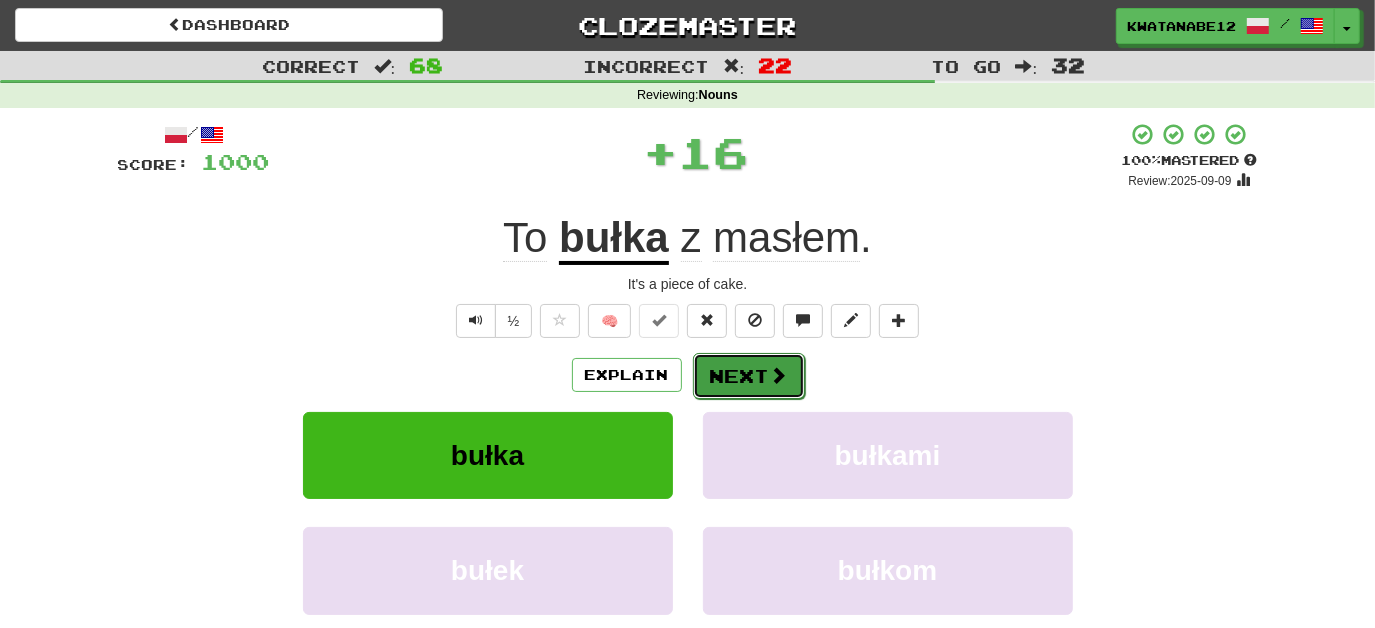 click on "Next" at bounding box center (749, 376) 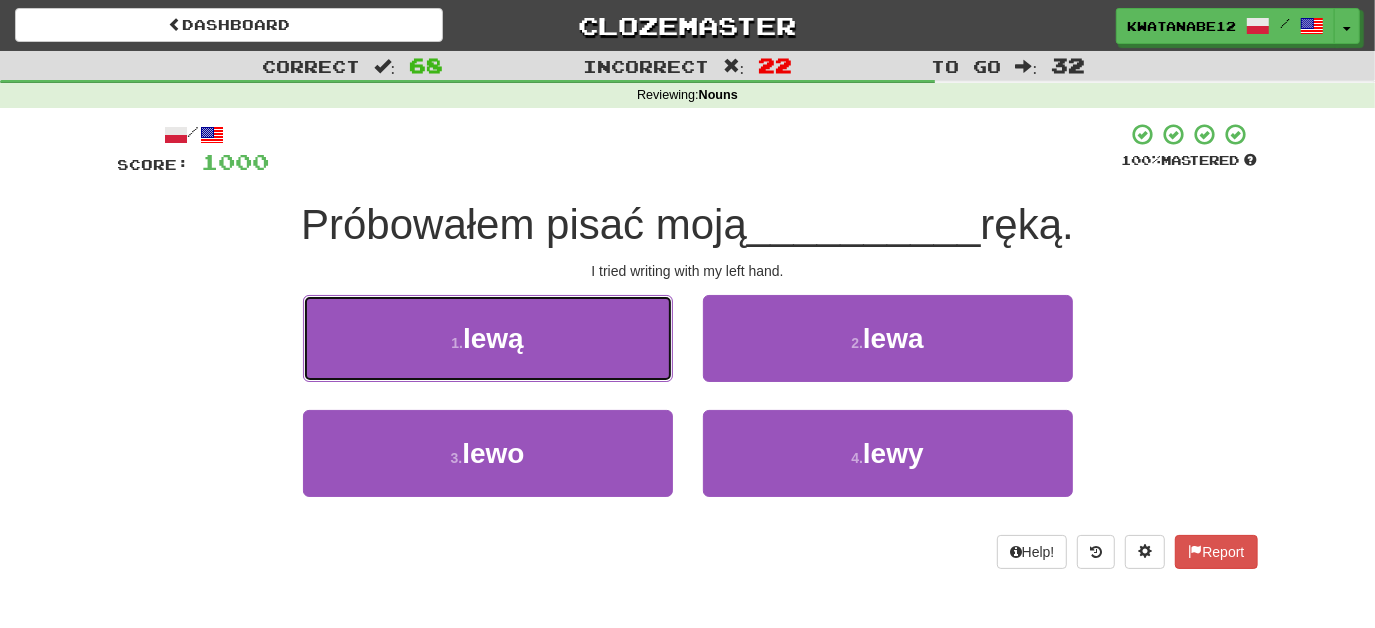 drag, startPoint x: 605, startPoint y: 341, endPoint x: 649, endPoint y: 342, distance: 44.011364 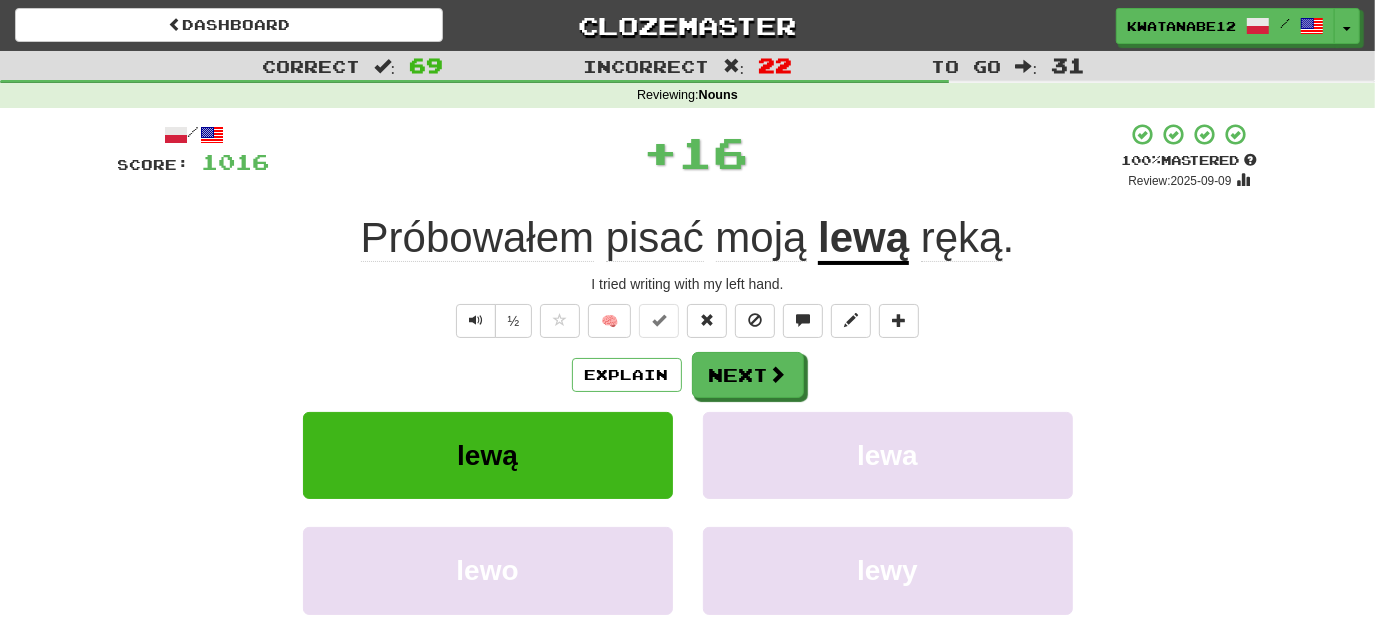 click on "/  Score:   1016 + 16 100 %  Mastered Review:  2025-09-09 Próbowałem   pisać   moją   lewą   ręką . I tried writing with my left hand. ½ 🧠 Explain Next lewą lewa lewo lewy Learn more: lewą lewa lewo lewy  Help!  Report Sentence Source" at bounding box center [688, 435] 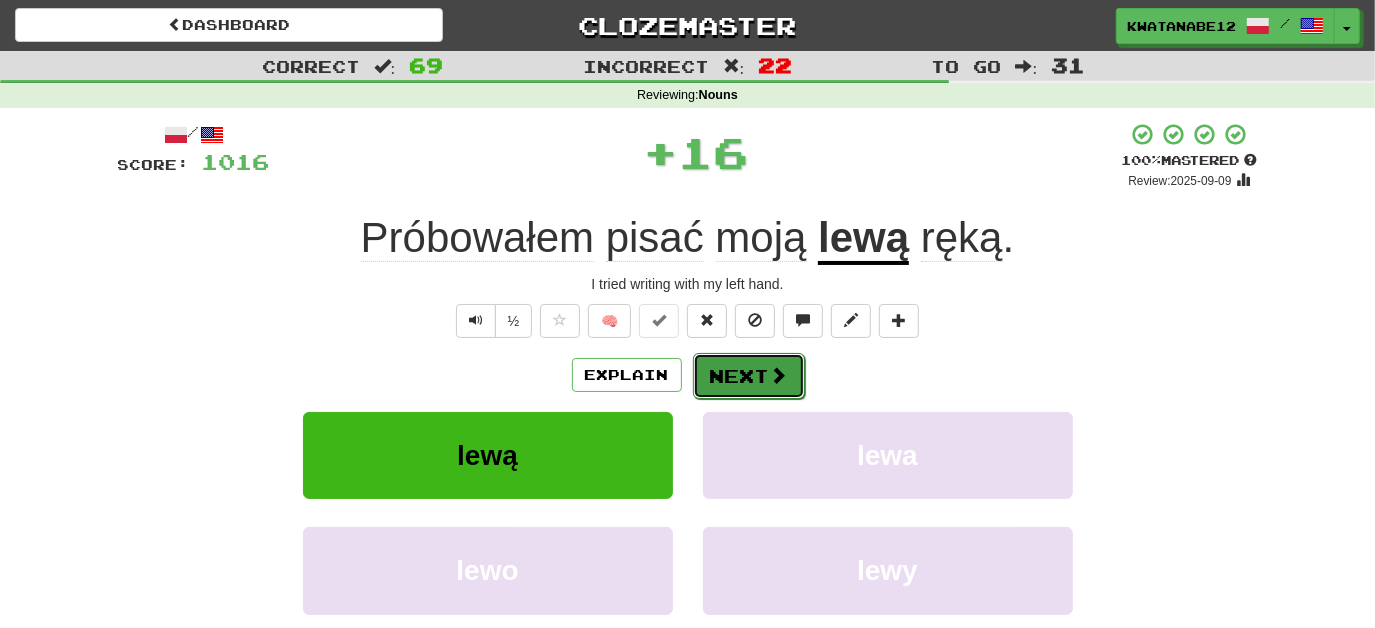 click on "Next" at bounding box center (749, 376) 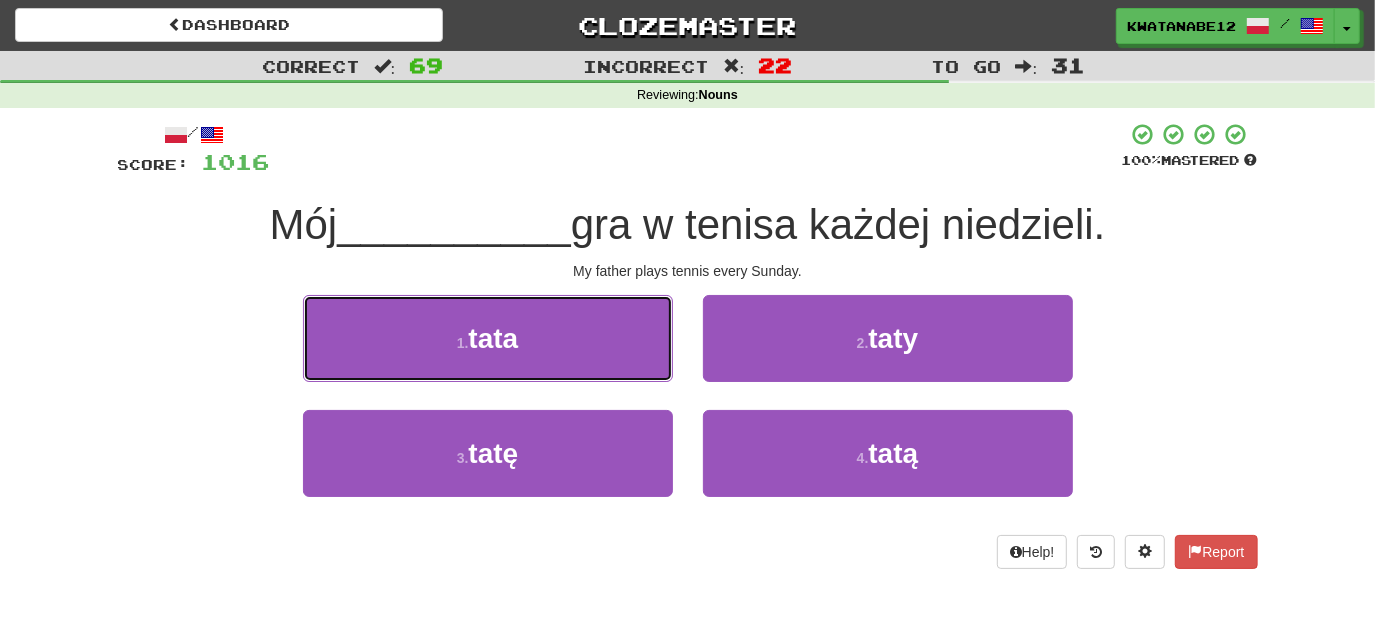 drag, startPoint x: 605, startPoint y: 346, endPoint x: 644, endPoint y: 349, distance: 39.115215 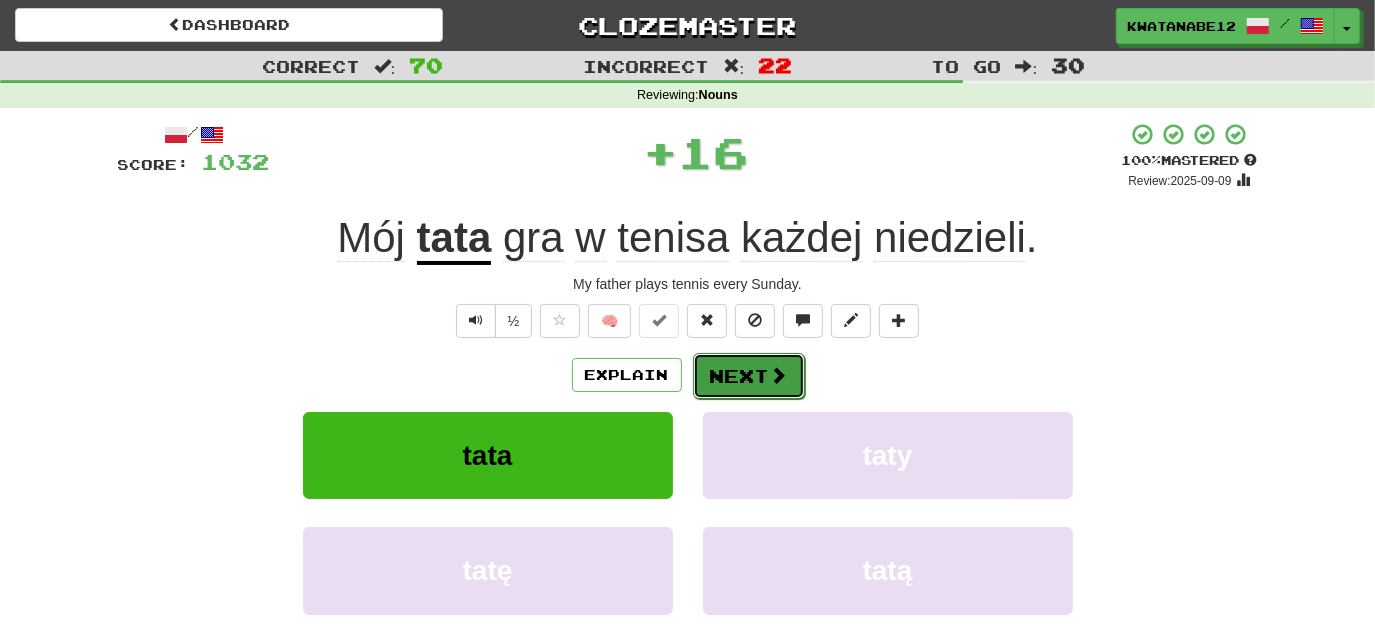 click on "Next" at bounding box center [749, 376] 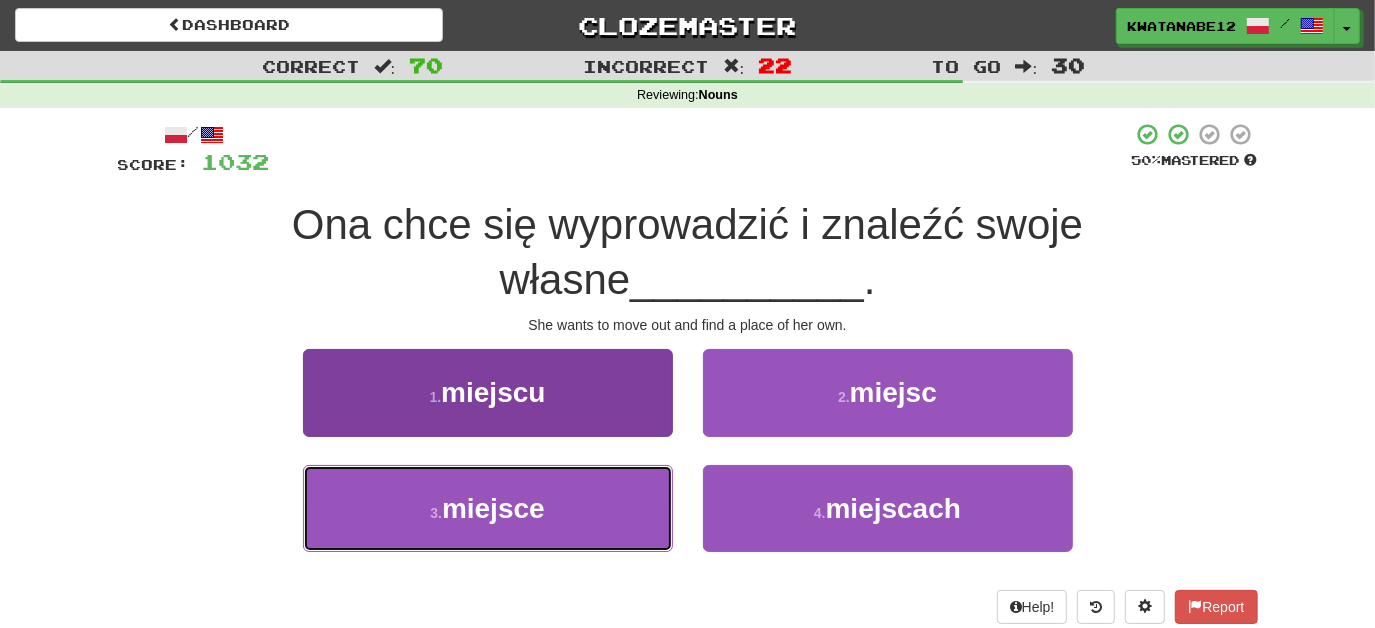 drag, startPoint x: 618, startPoint y: 489, endPoint x: 634, endPoint y: 480, distance: 18.35756 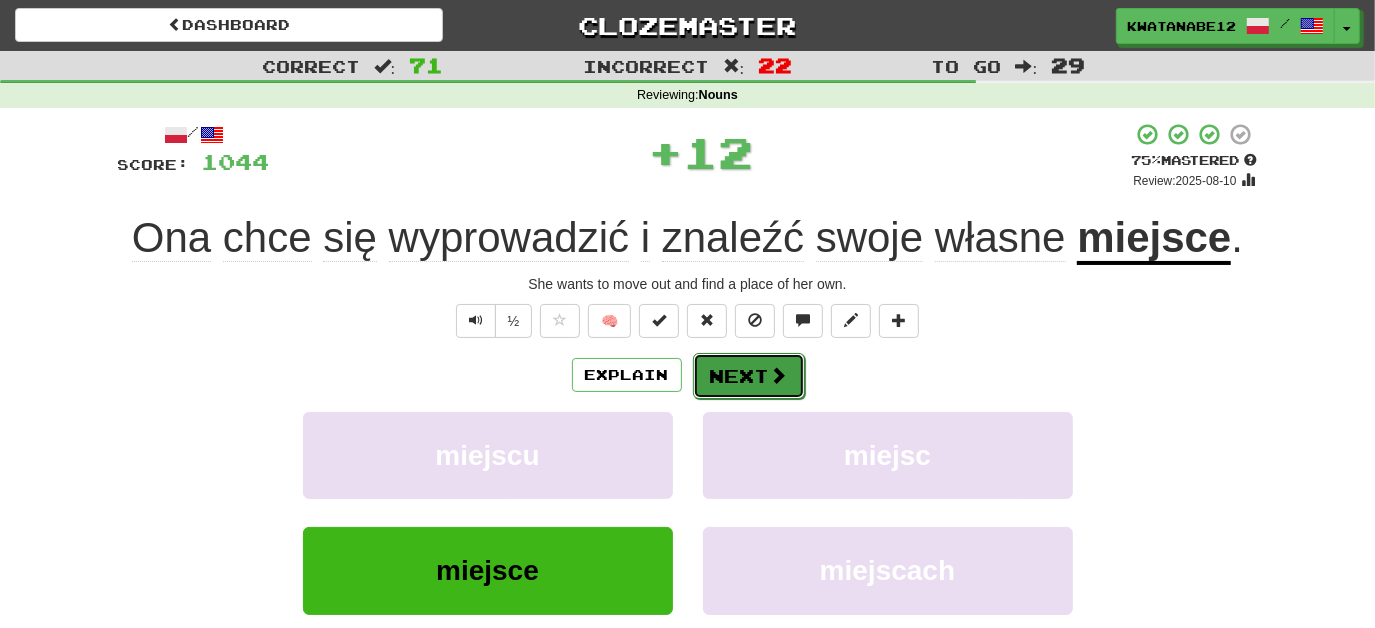 click at bounding box center (779, 375) 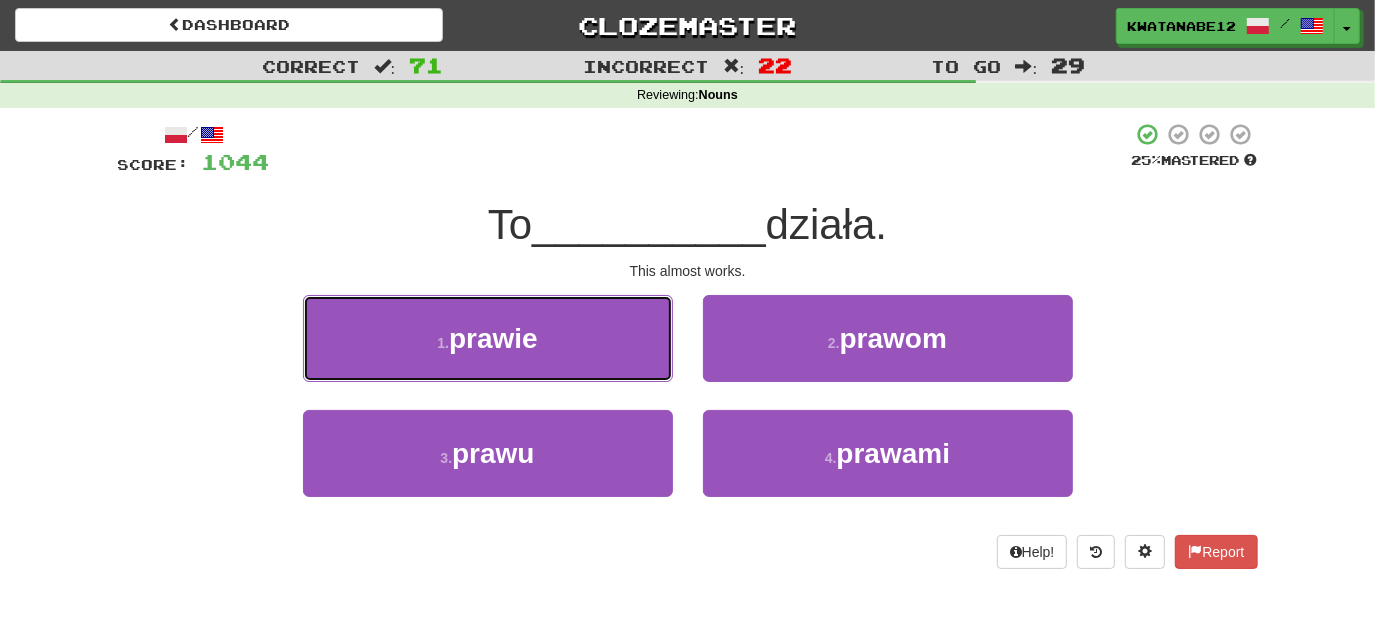 drag, startPoint x: 632, startPoint y: 335, endPoint x: 672, endPoint y: 346, distance: 41.484936 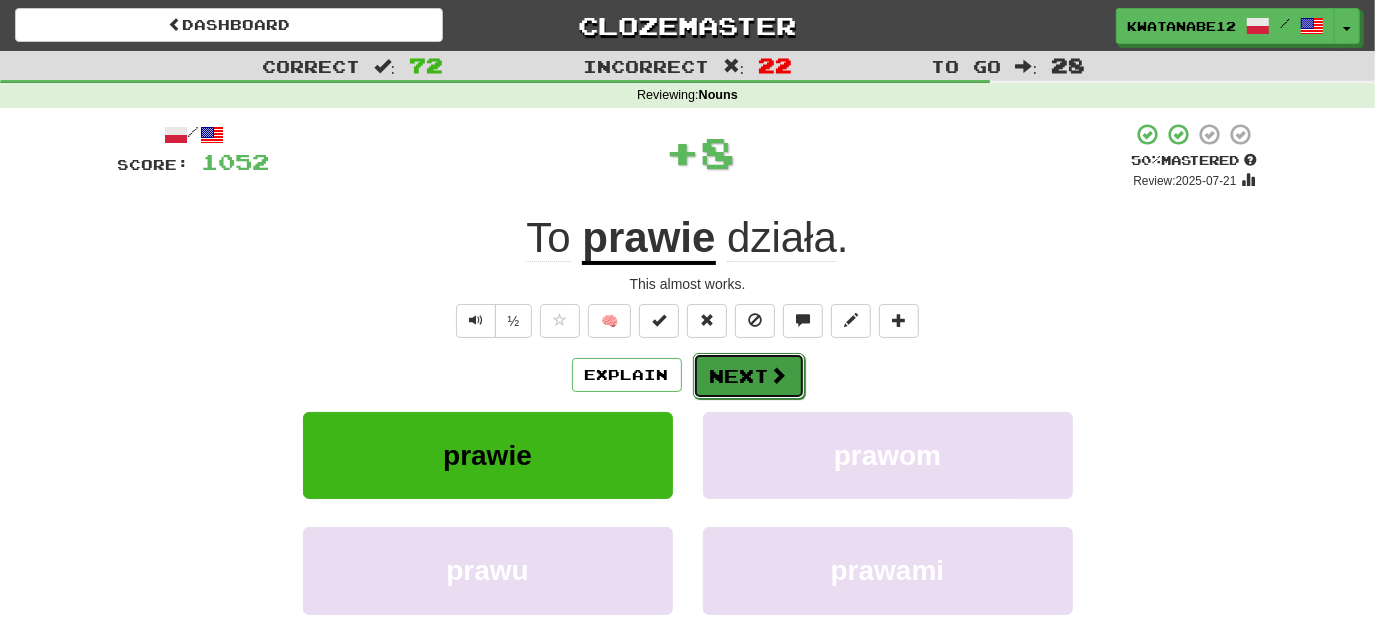 click on "Next" at bounding box center [749, 376] 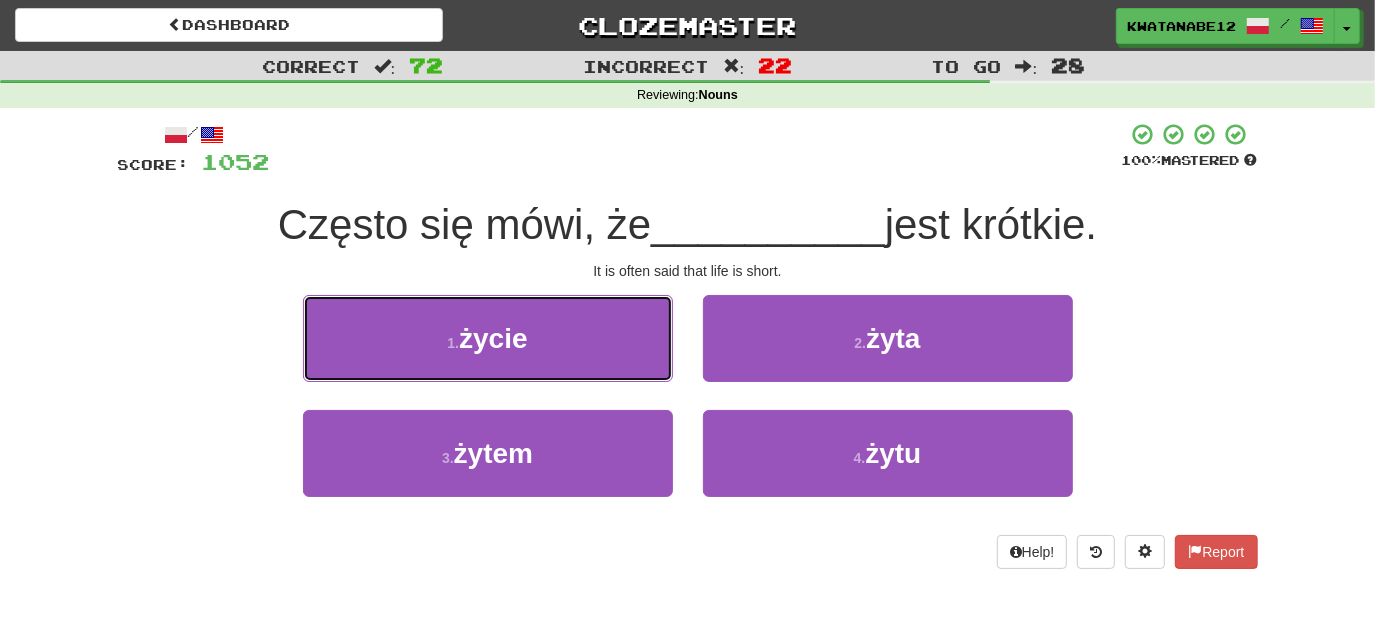 drag, startPoint x: 586, startPoint y: 330, endPoint x: 669, endPoint y: 348, distance: 84.92938 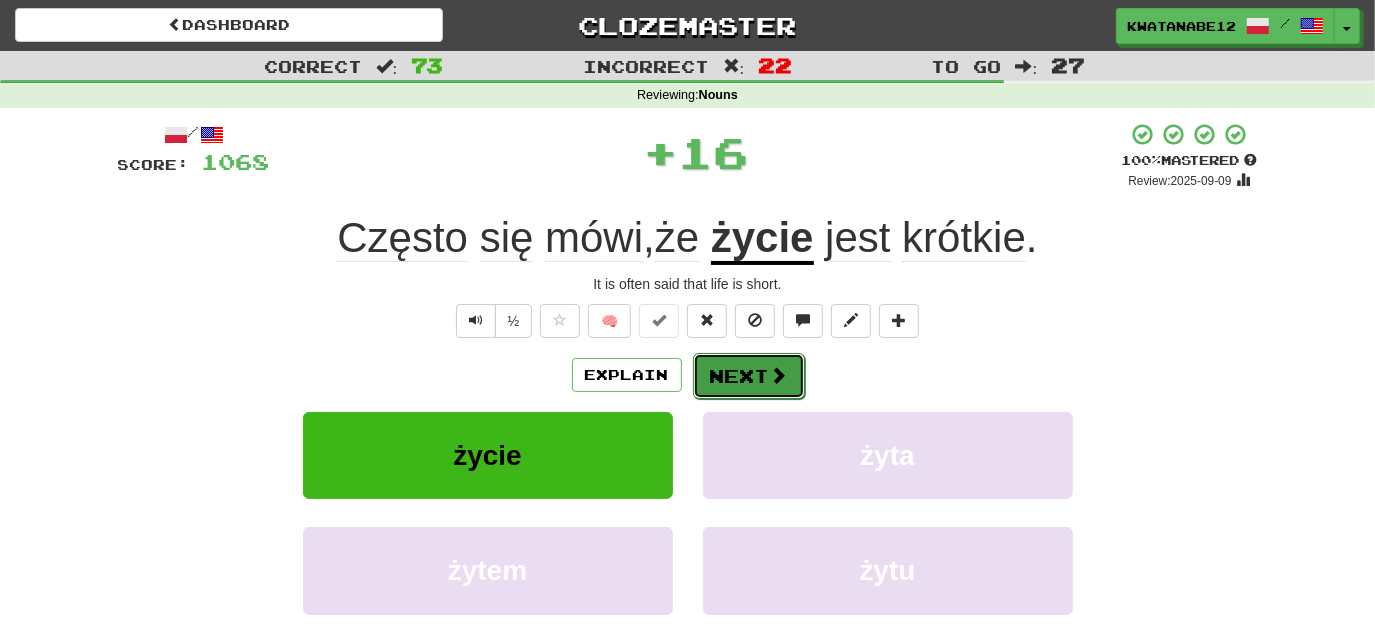 click on "Next" at bounding box center [749, 376] 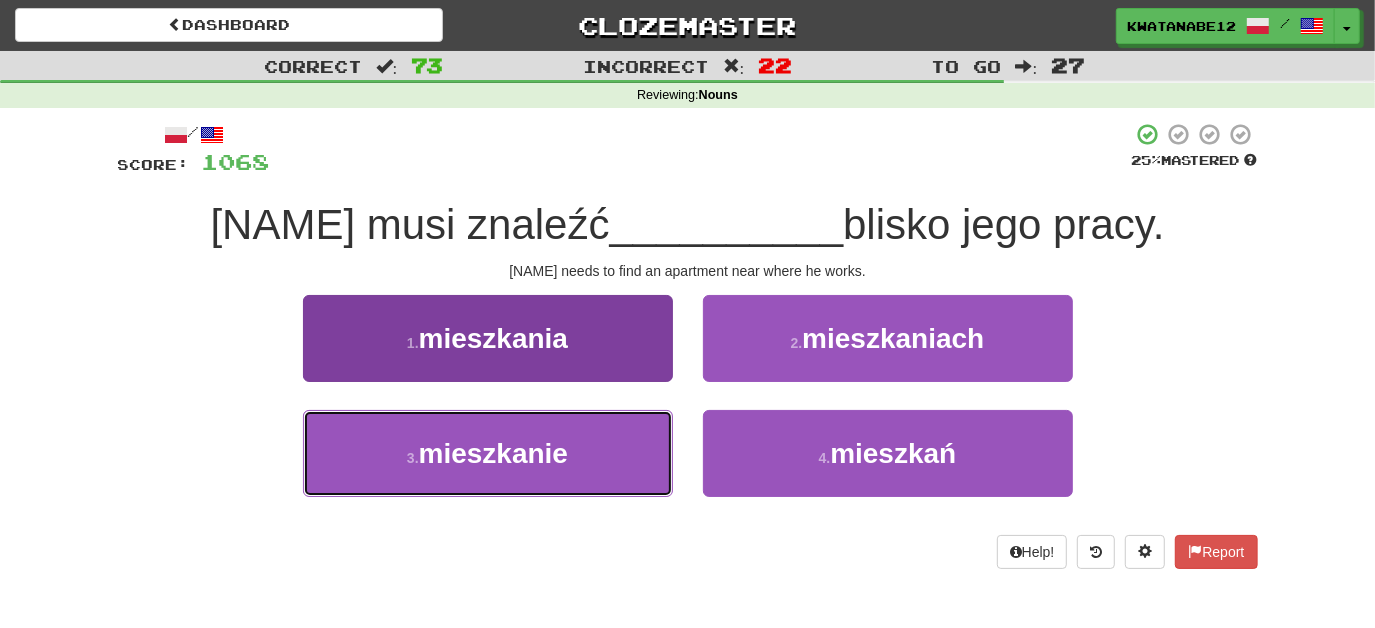 drag, startPoint x: 583, startPoint y: 447, endPoint x: 656, endPoint y: 426, distance: 75.96052 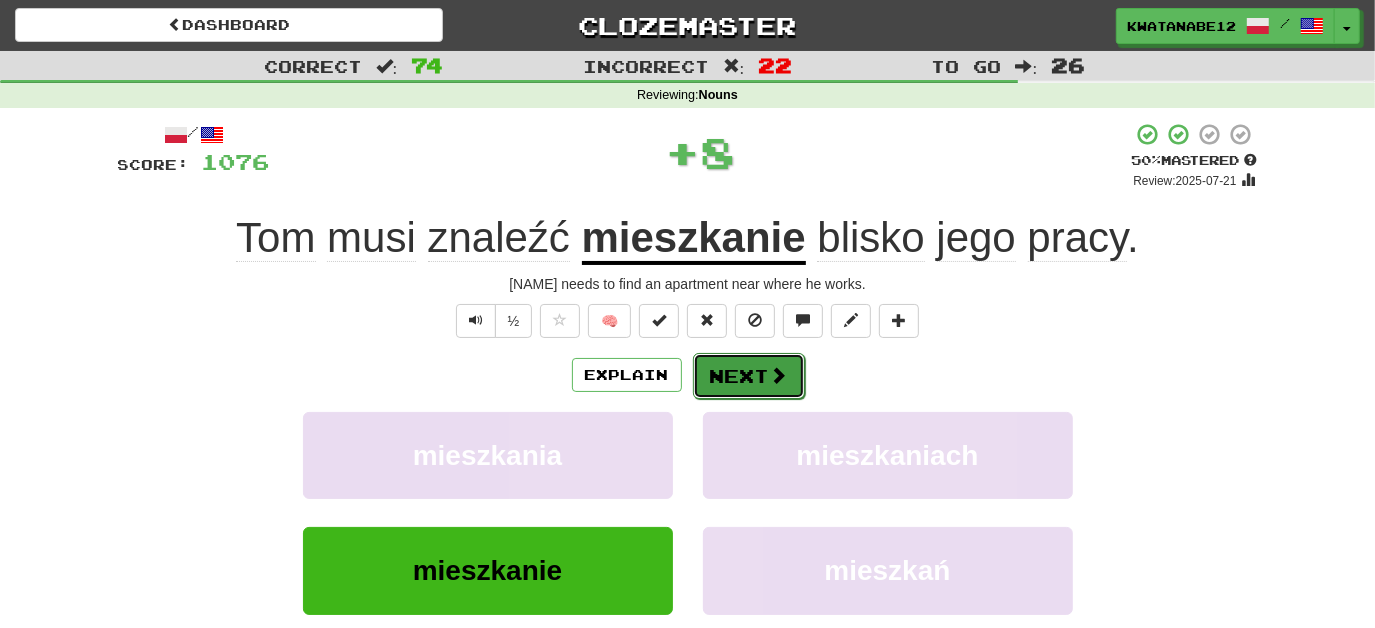 click on "Next" at bounding box center (749, 376) 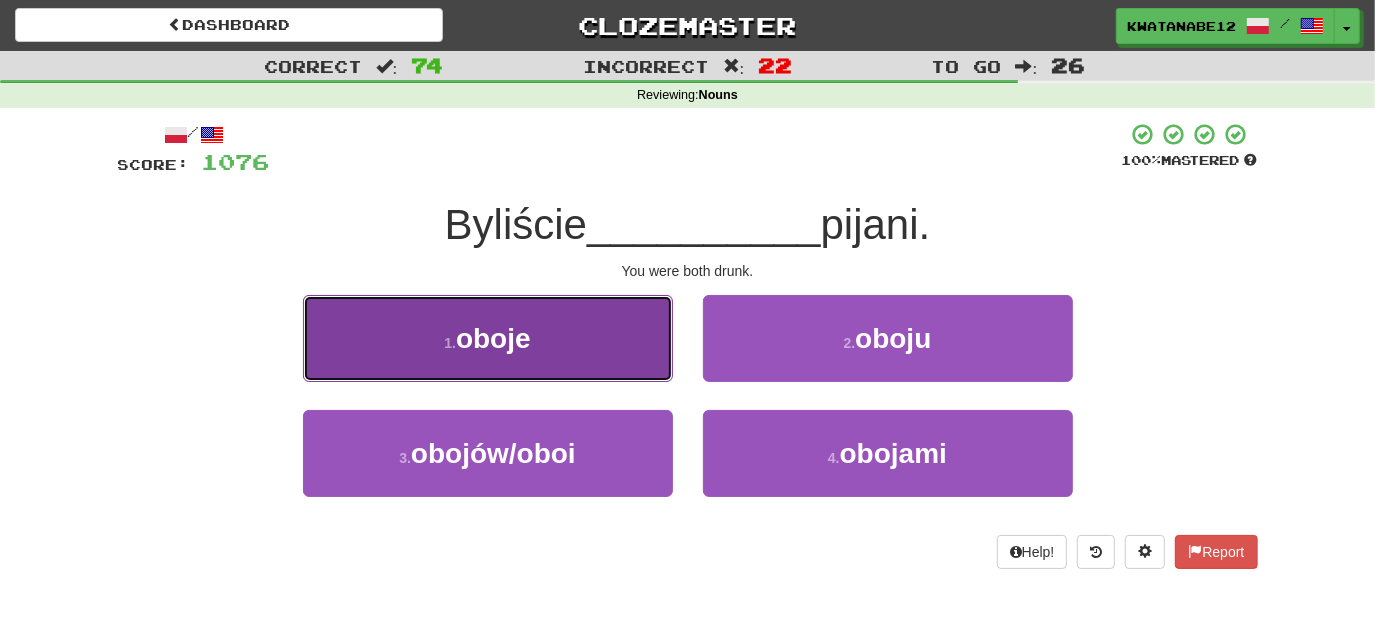 click on "1 .  oboje" at bounding box center (488, 338) 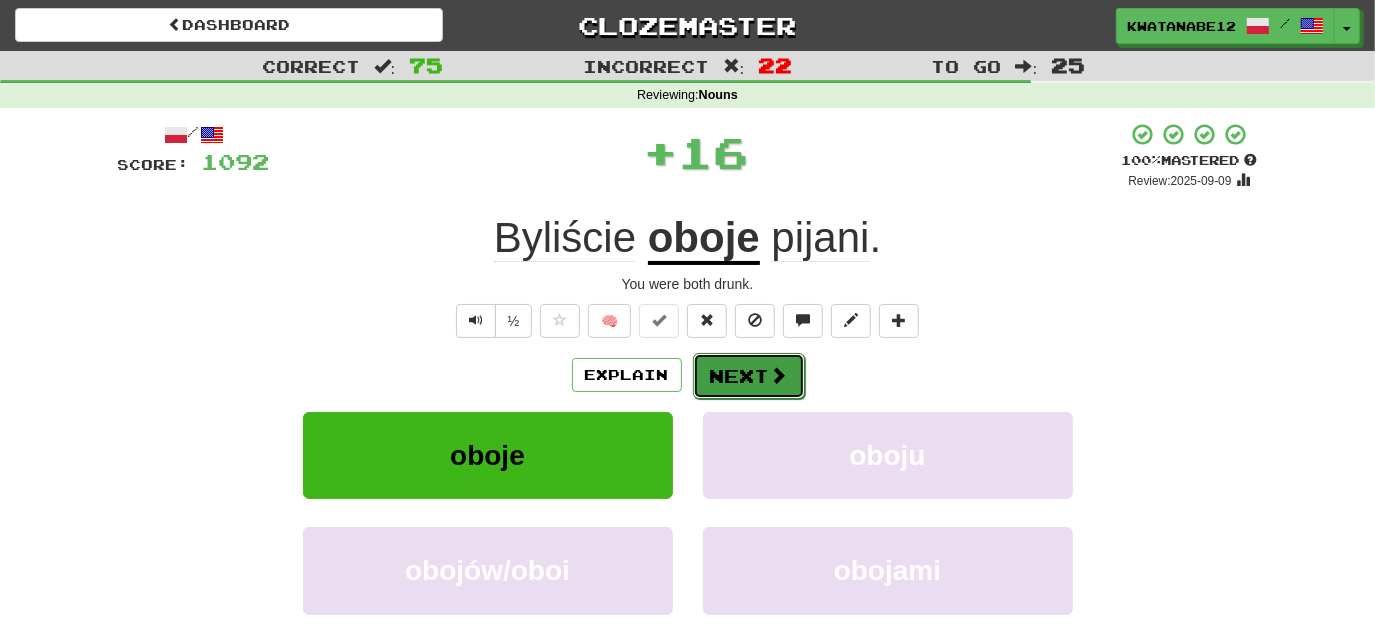 click at bounding box center [779, 375] 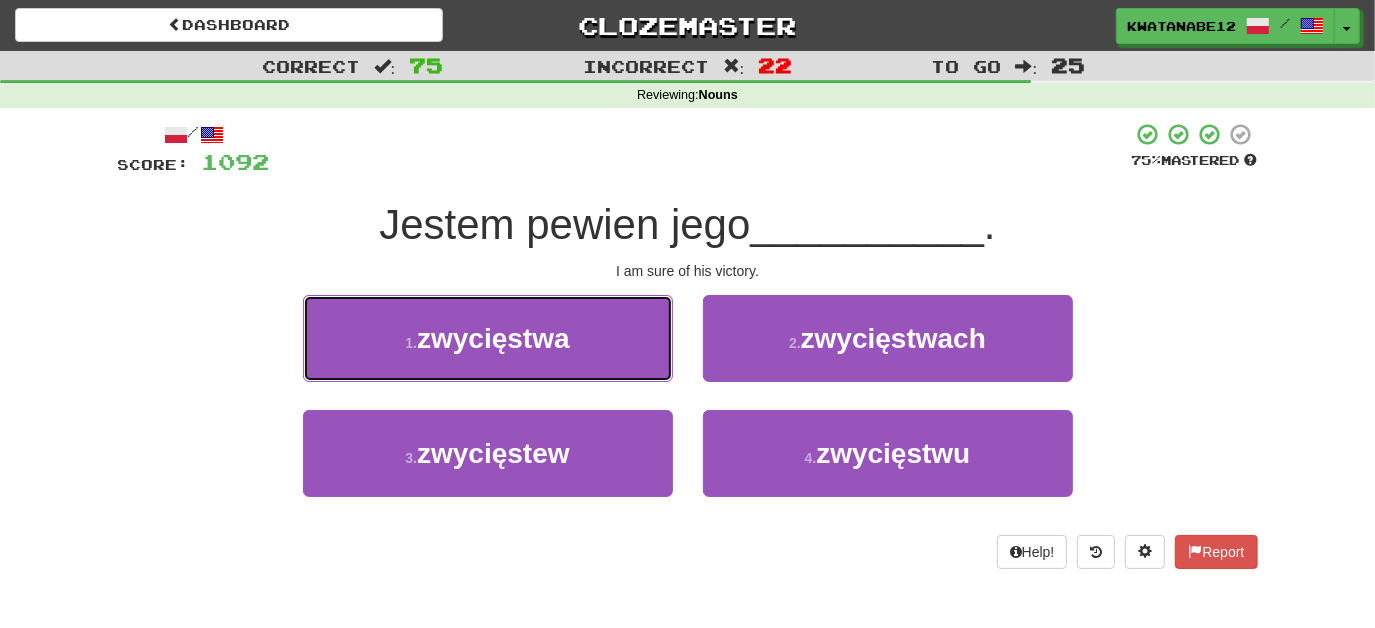 drag, startPoint x: 605, startPoint y: 339, endPoint x: 672, endPoint y: 350, distance: 67.89698 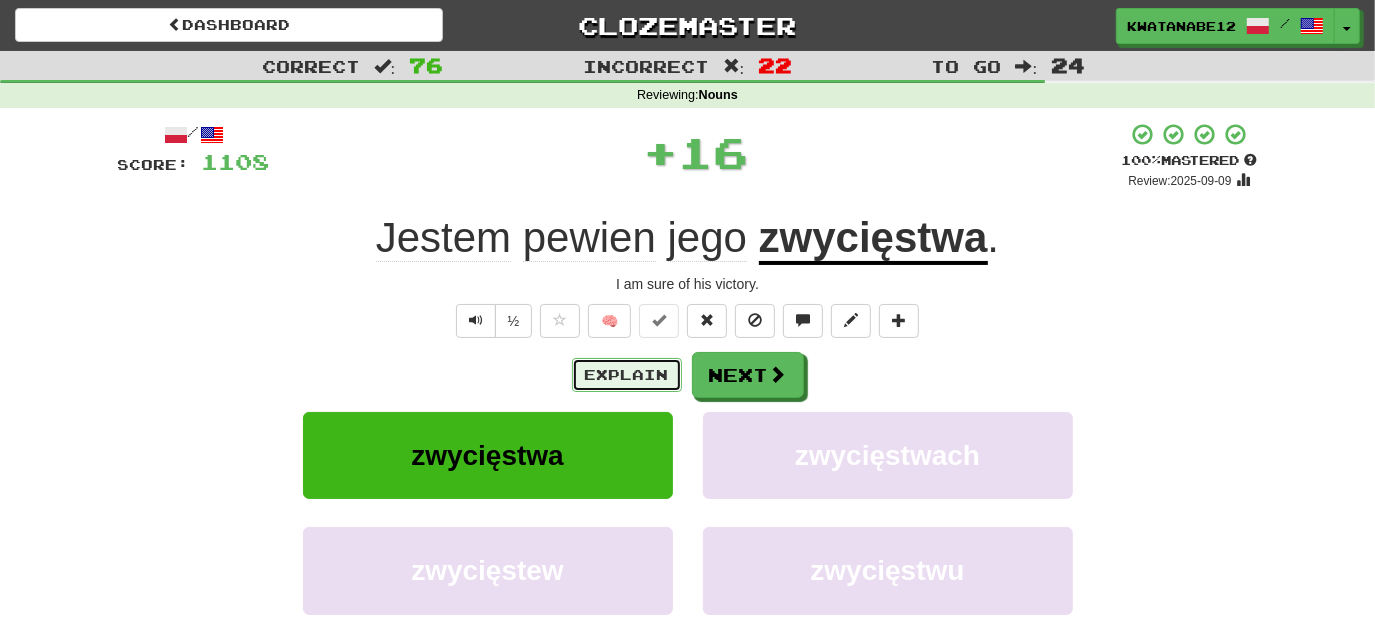 click on "Explain" at bounding box center [627, 375] 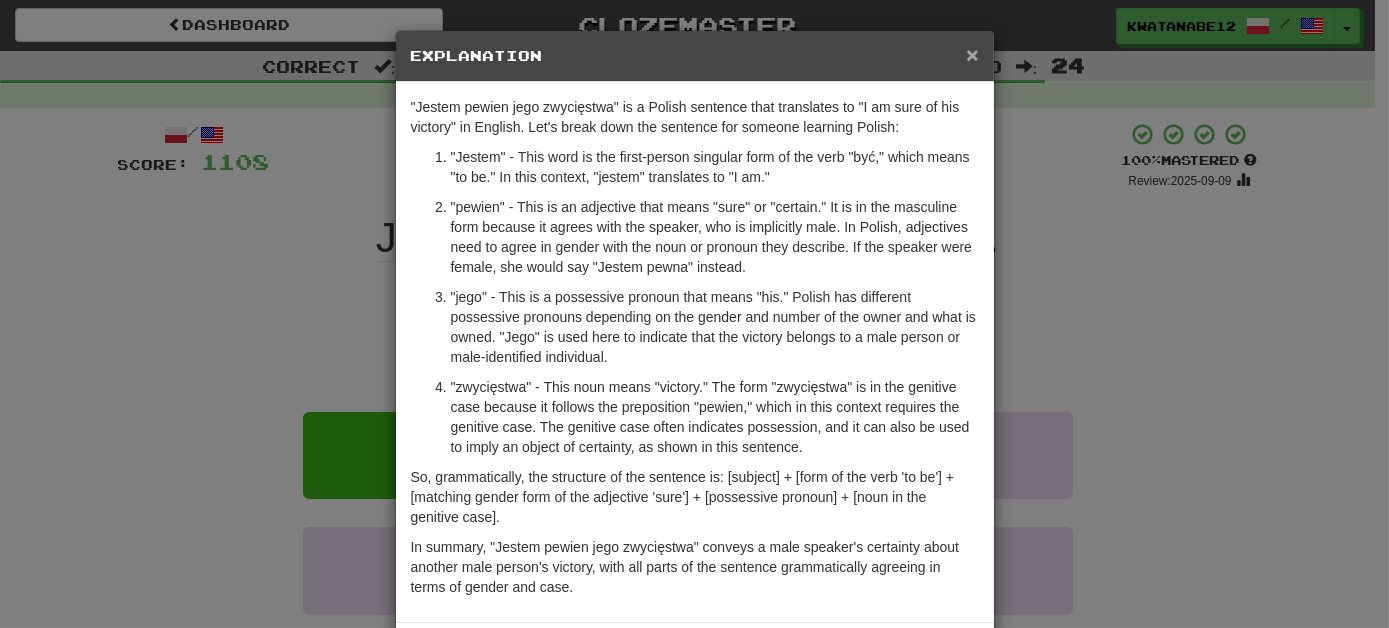 click on "×" at bounding box center [972, 54] 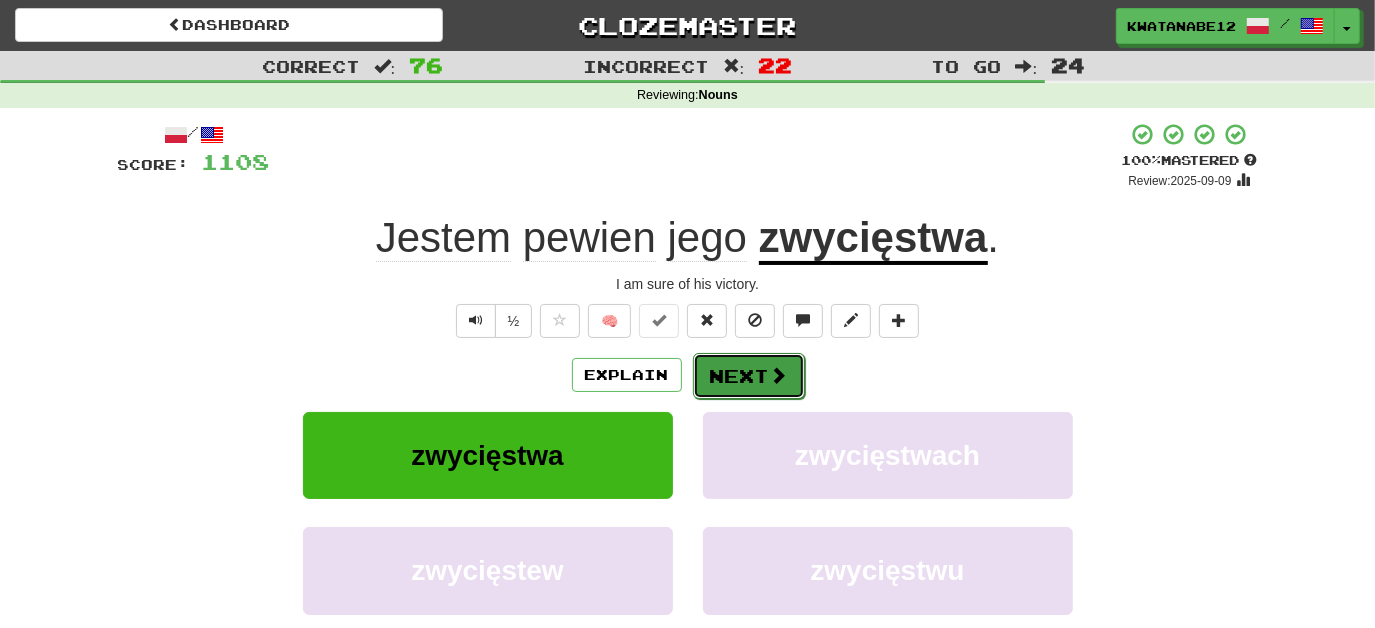 click on "Next" at bounding box center [749, 376] 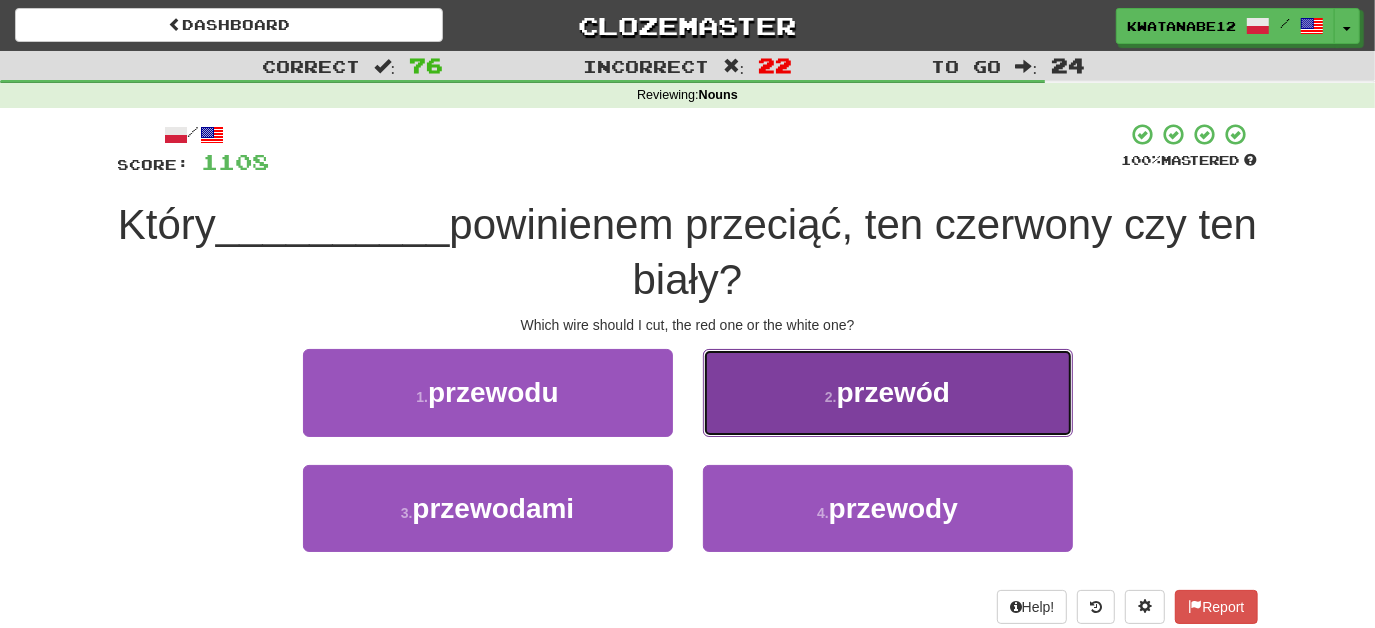 click on "2 .  przewód" at bounding box center (888, 392) 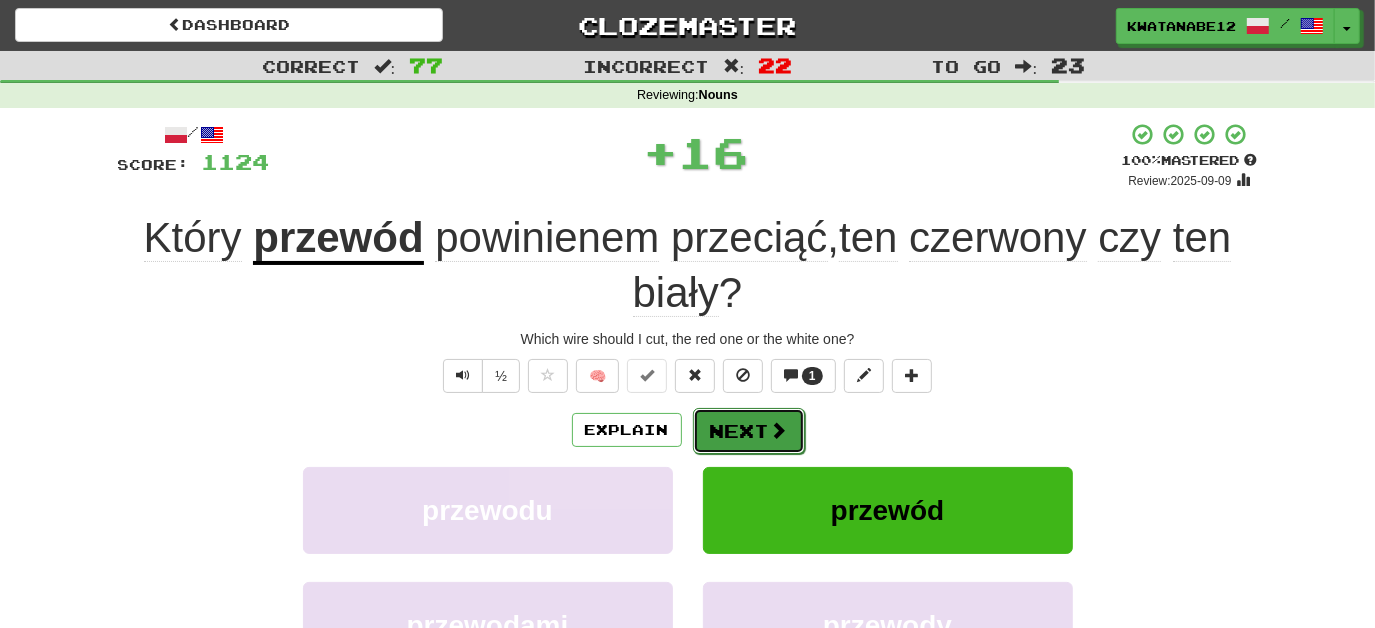click on "Next" at bounding box center [749, 431] 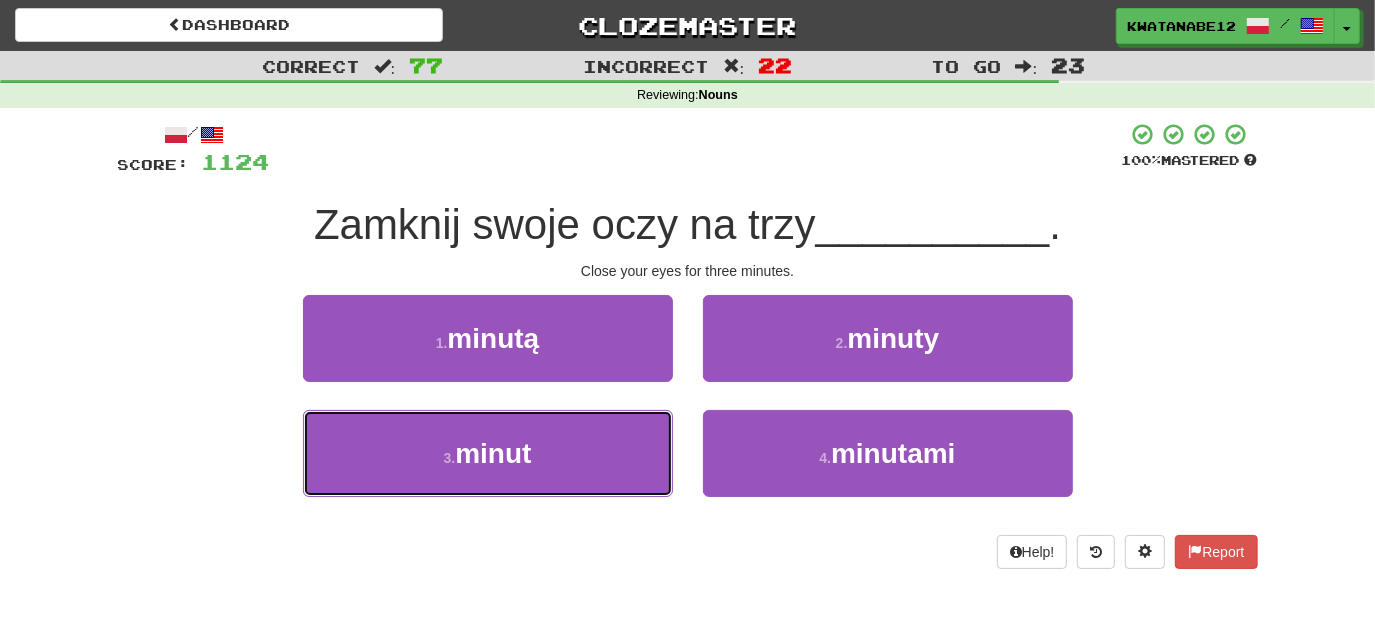 drag, startPoint x: 586, startPoint y: 453, endPoint x: 629, endPoint y: 410, distance: 60.811184 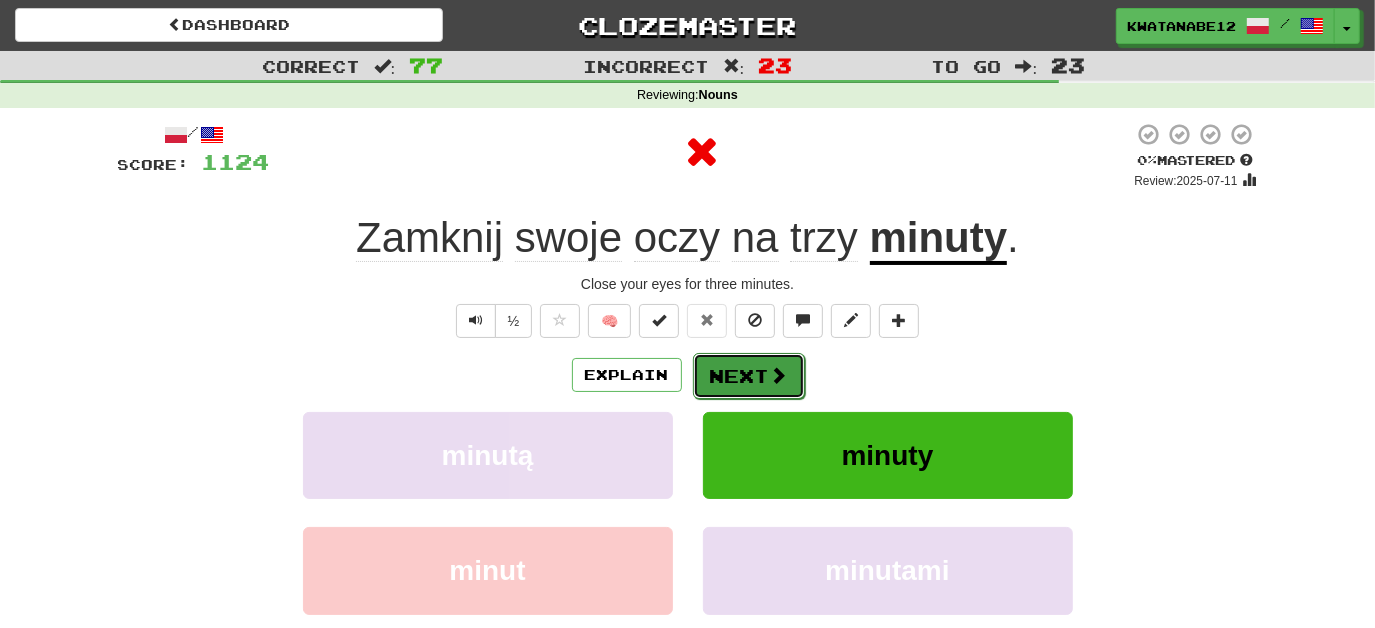click on "Next" at bounding box center [749, 376] 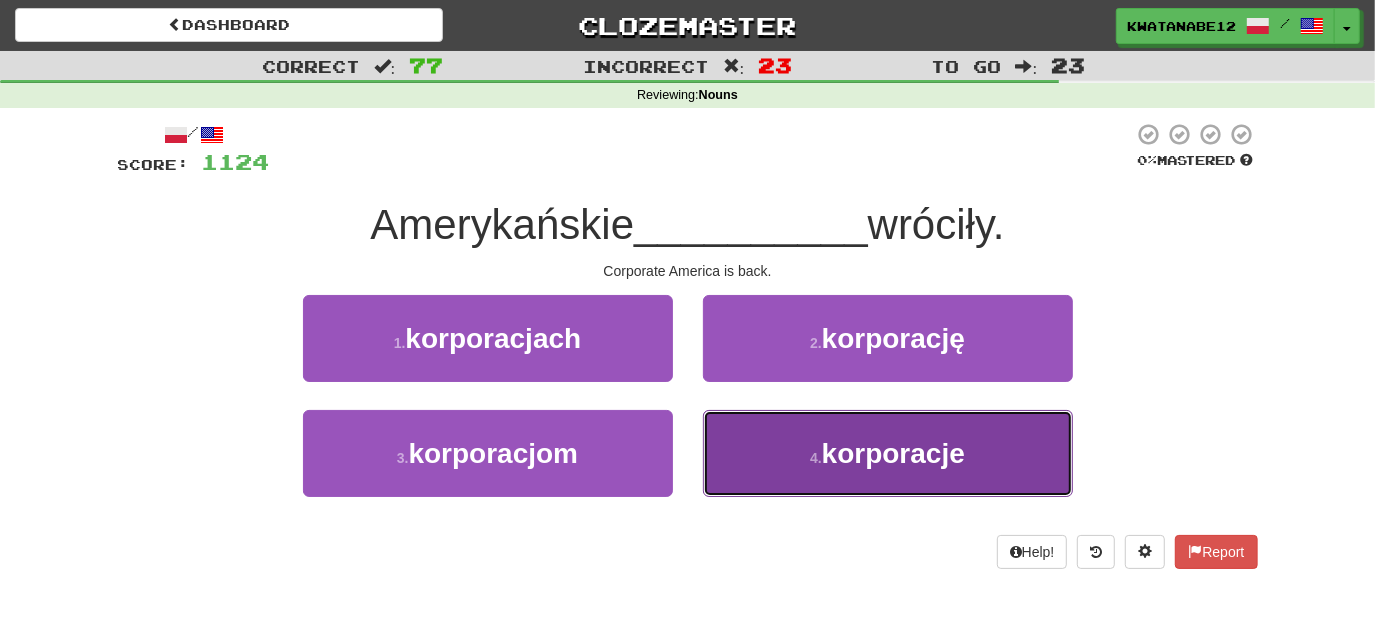 drag, startPoint x: 754, startPoint y: 437, endPoint x: 754, endPoint y: 402, distance: 35 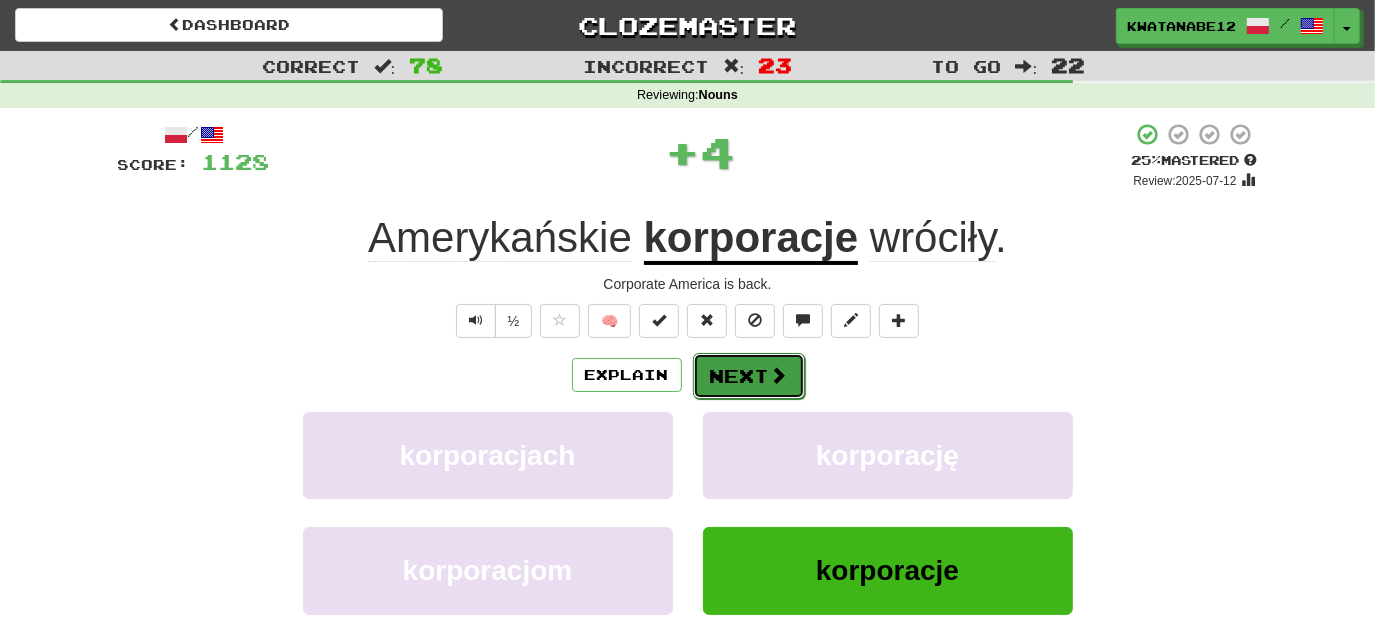 click on "Next" at bounding box center [749, 376] 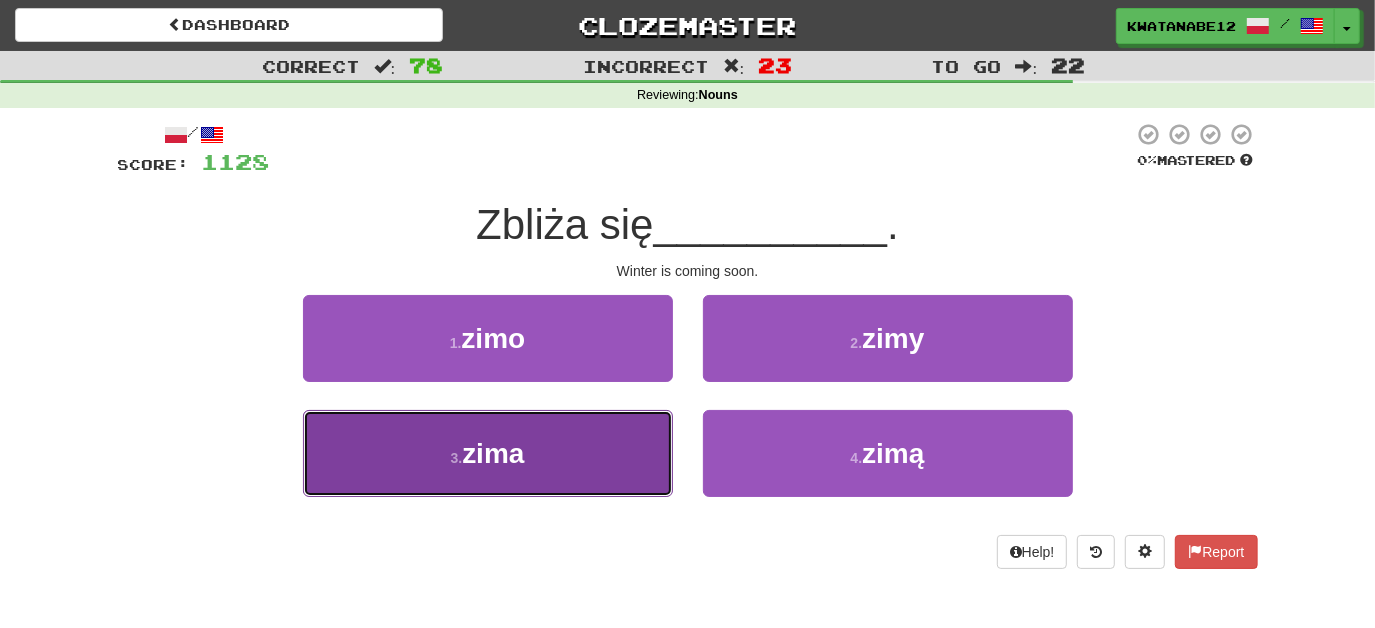 click on "3 .  zima" at bounding box center [488, 453] 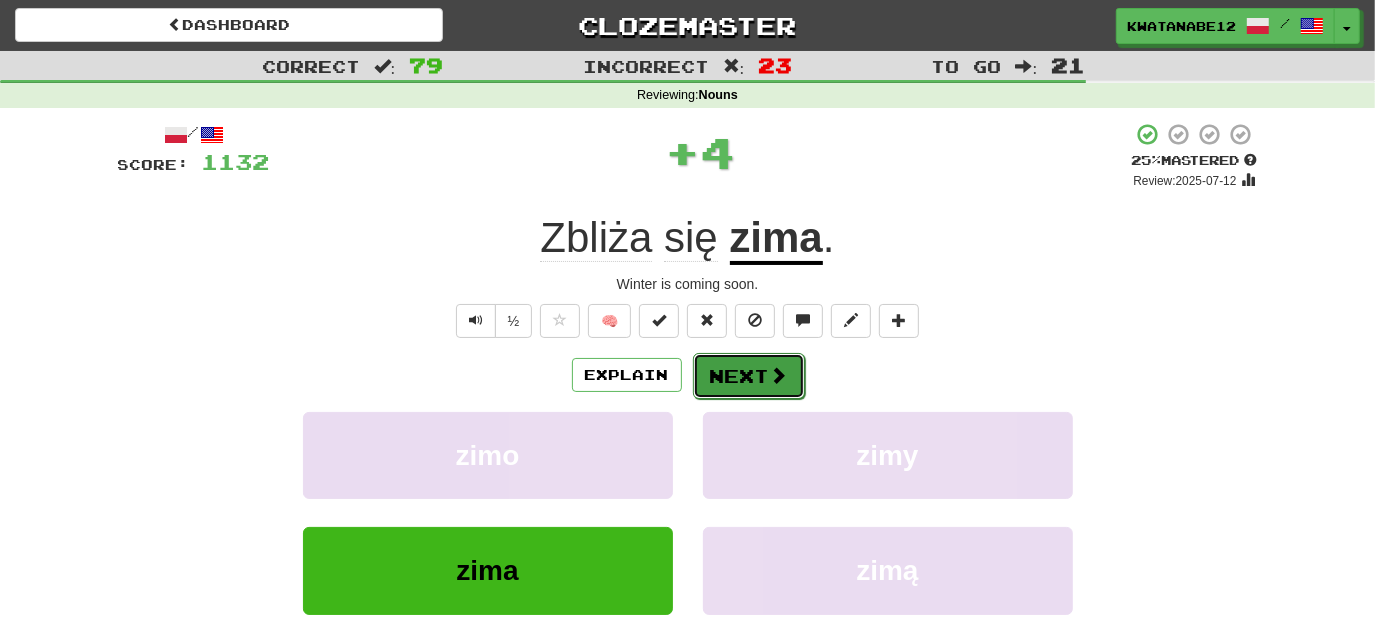 click on "Next" at bounding box center (749, 376) 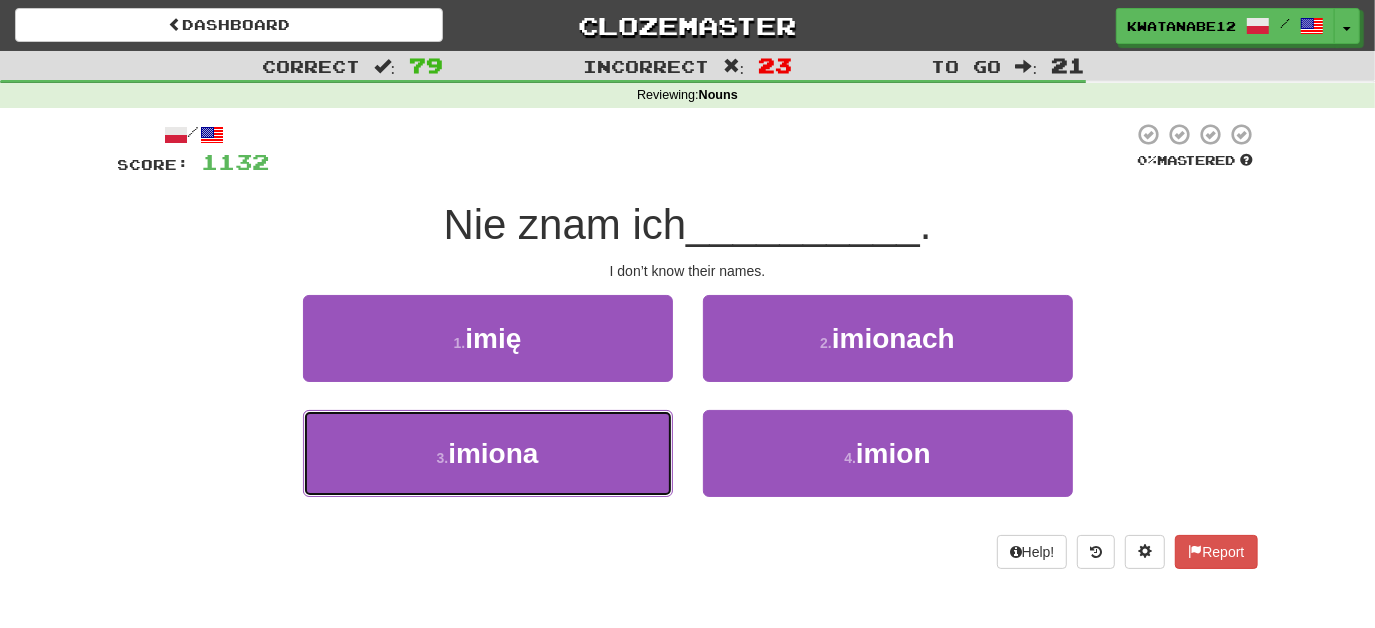 drag, startPoint x: 613, startPoint y: 460, endPoint x: 678, endPoint y: 427, distance: 72.89719 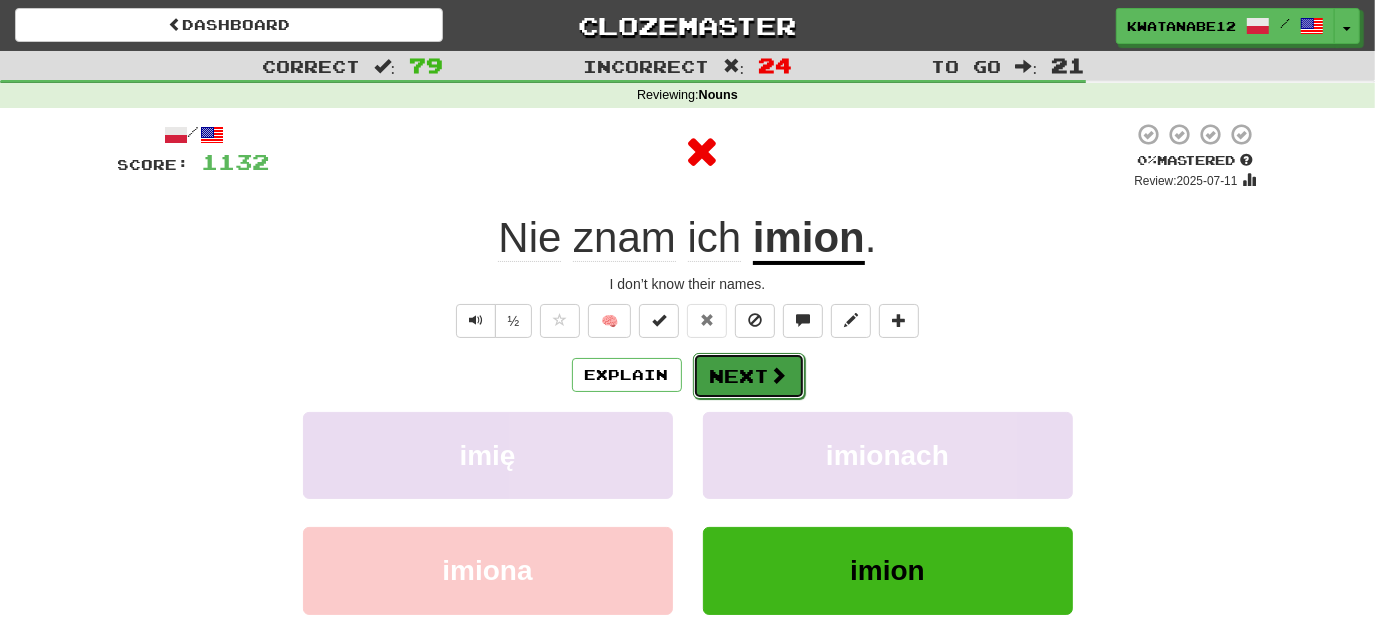 click on "Next" at bounding box center [749, 376] 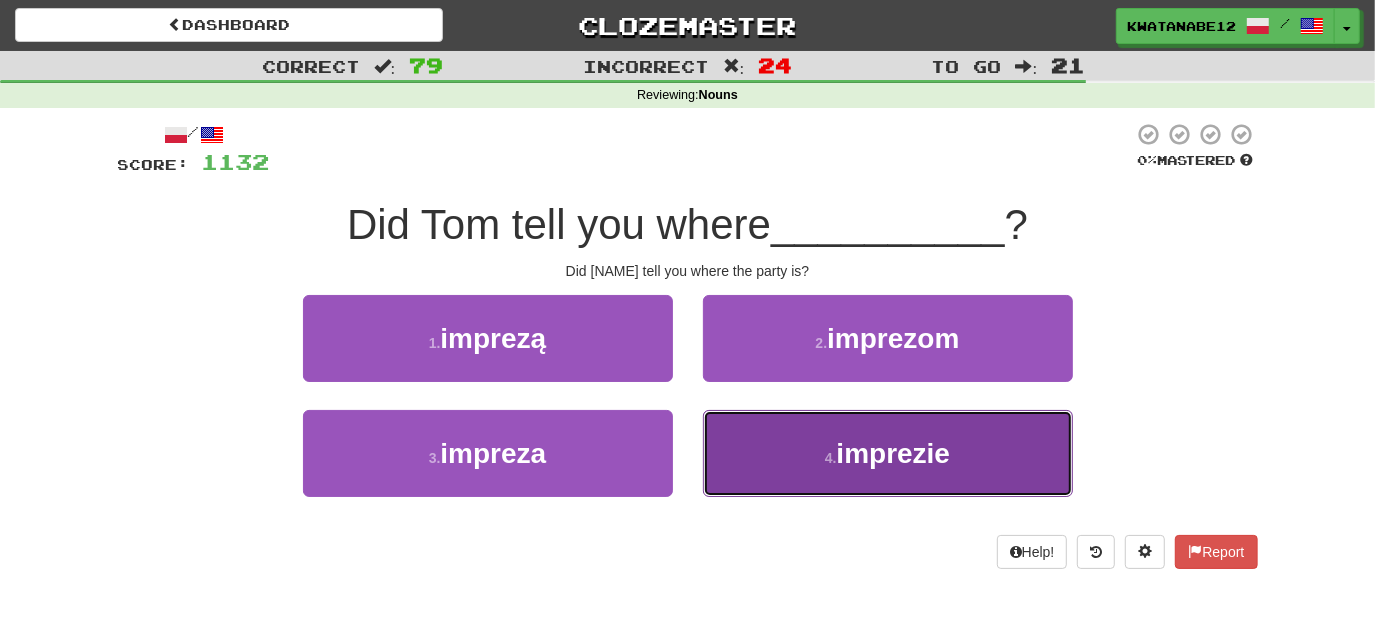 click on "4 .  imprezie" at bounding box center (888, 453) 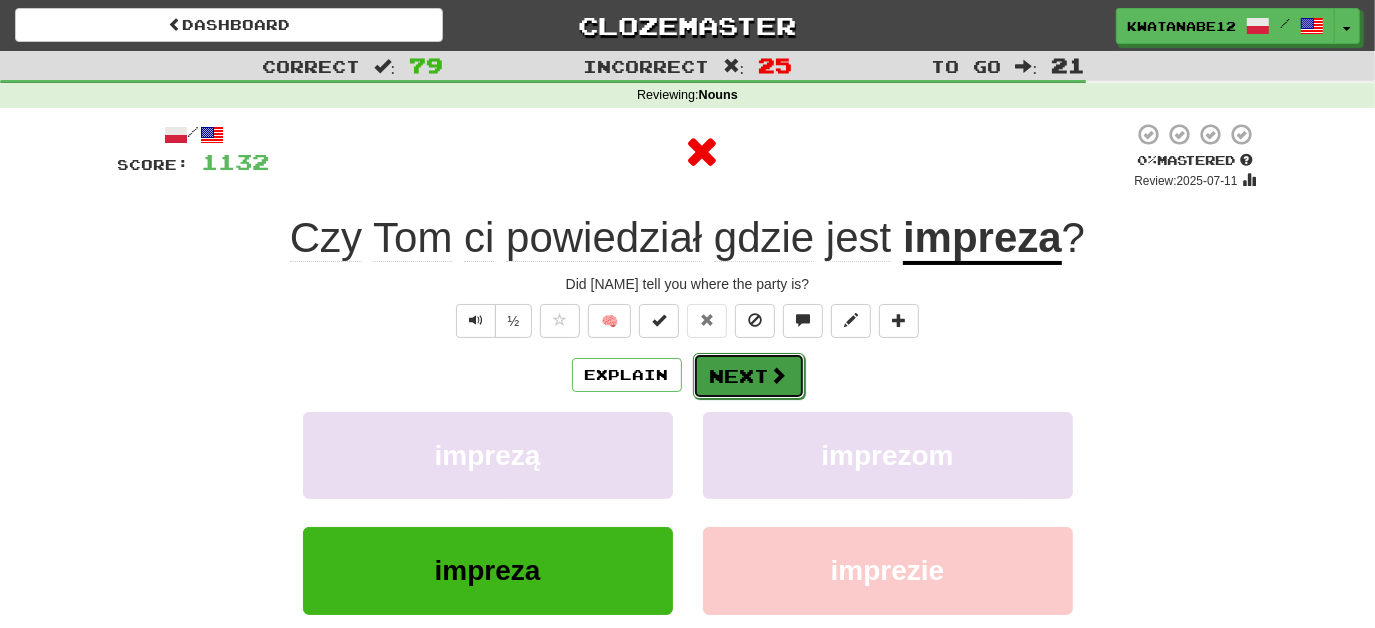 click on "Next" at bounding box center (749, 376) 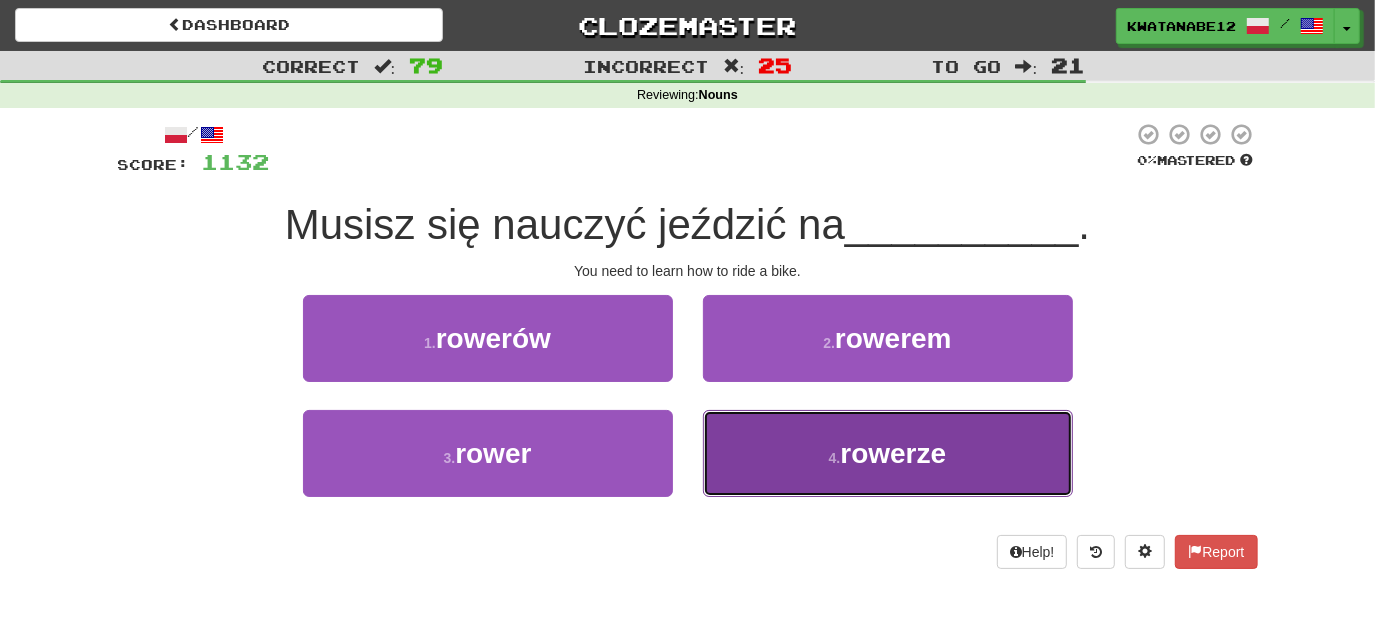 click on "4 .  rowerze" at bounding box center [888, 453] 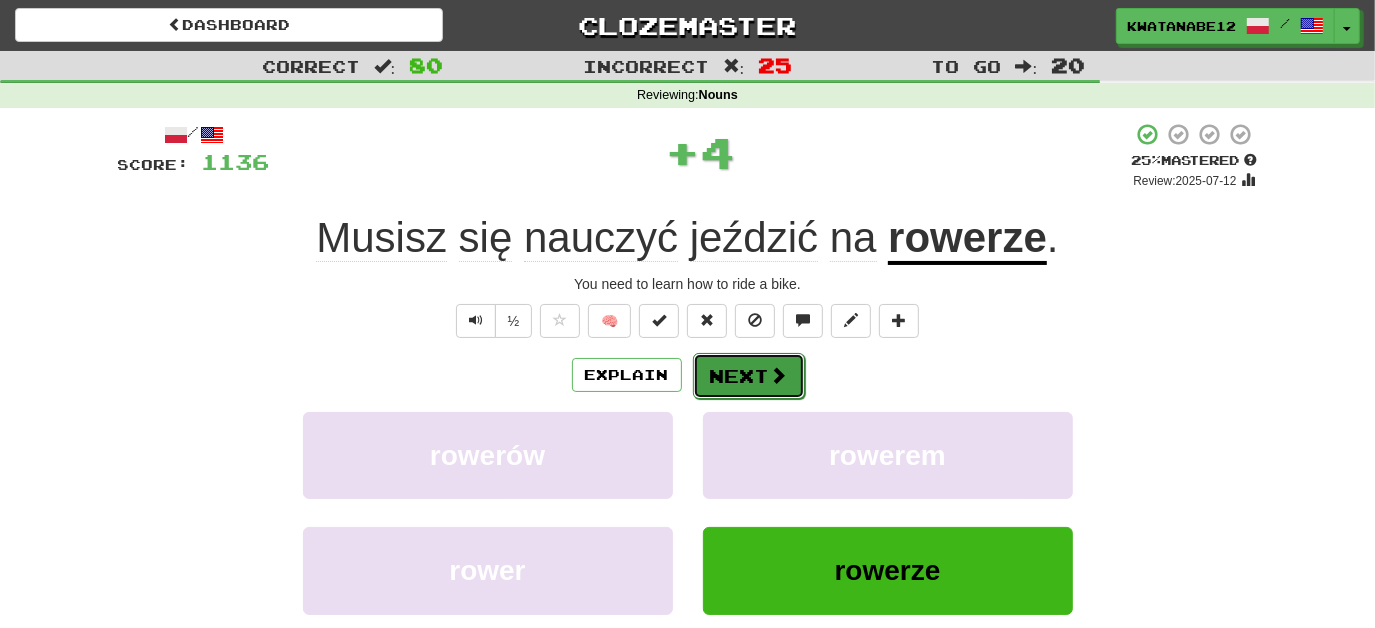 click on "Next" at bounding box center (749, 376) 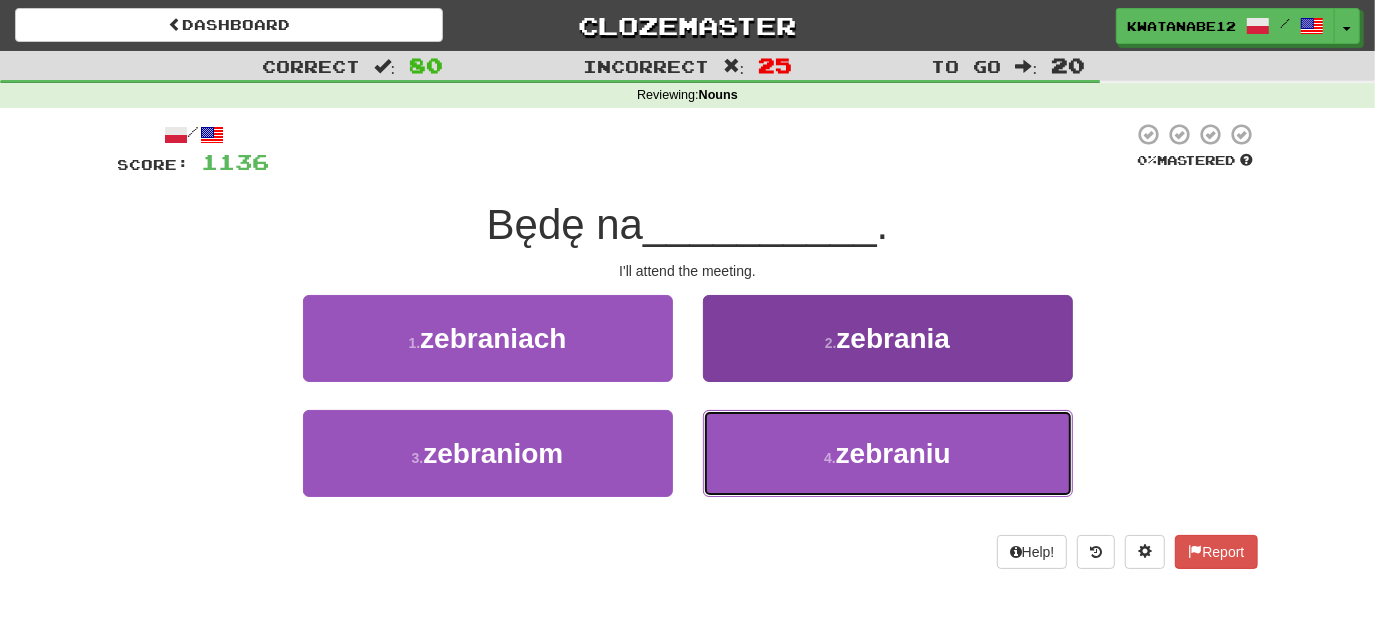 drag, startPoint x: 745, startPoint y: 460, endPoint x: 738, endPoint y: 444, distance: 17.464249 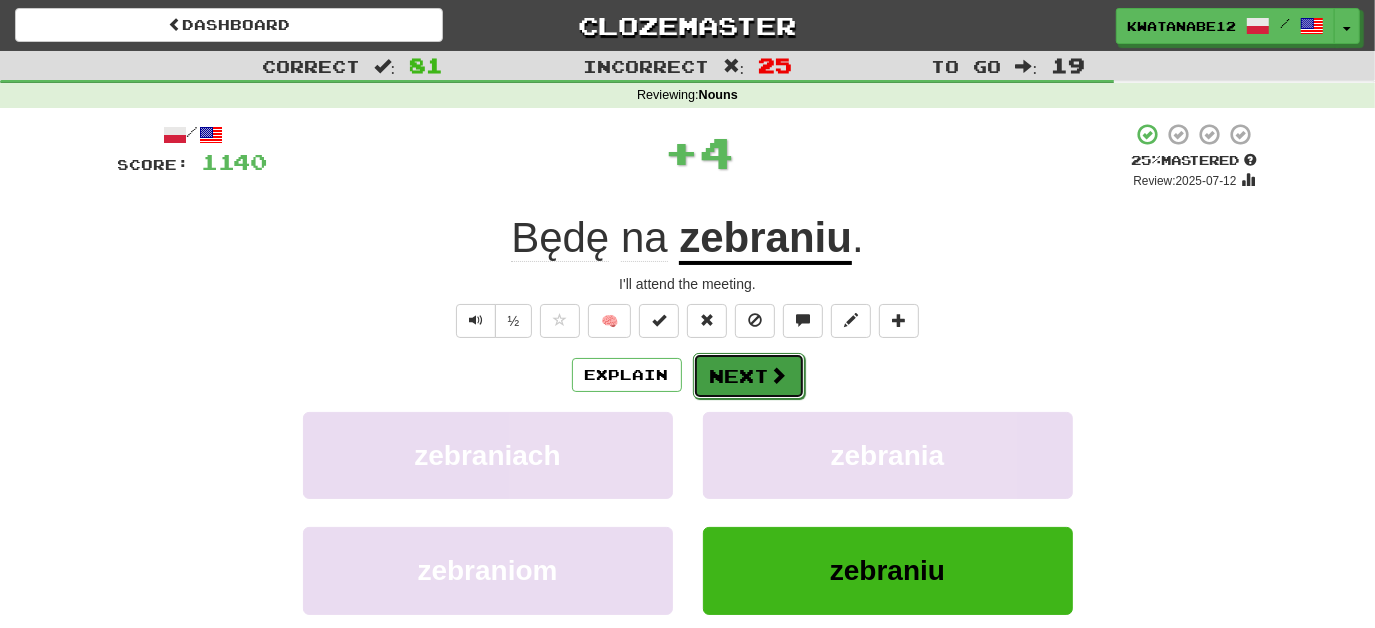 click on "Next" at bounding box center (749, 376) 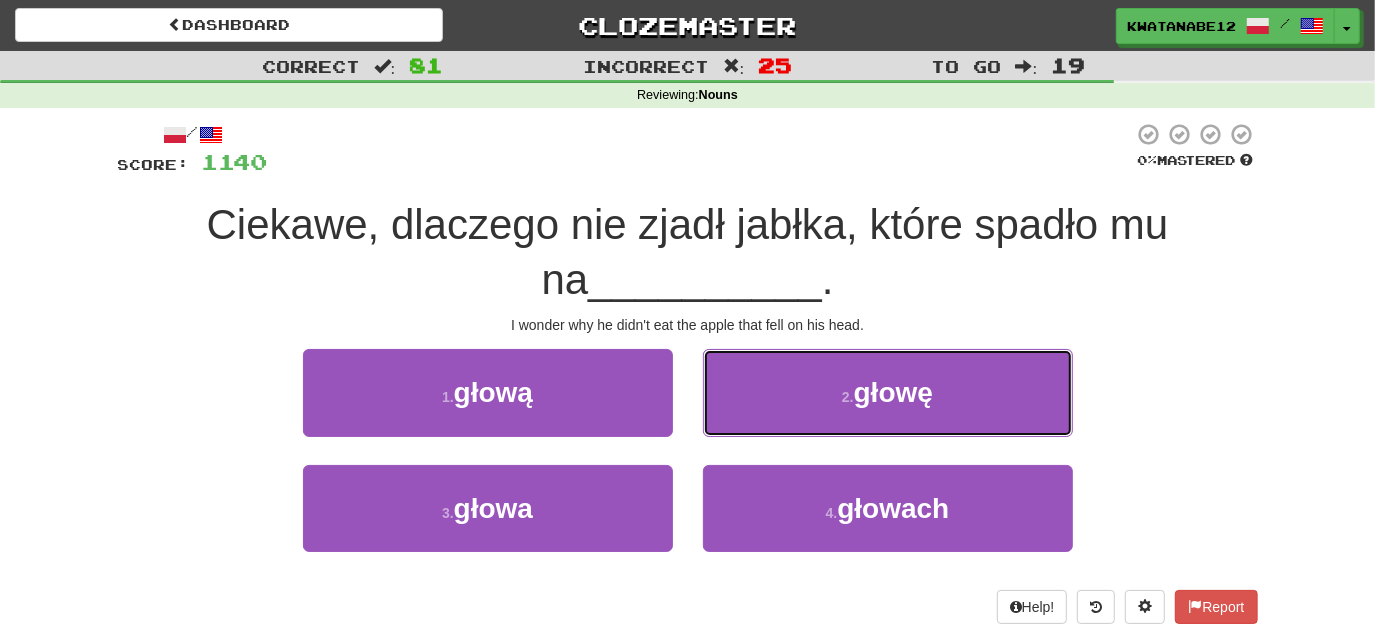 click on "2 .  głowę" at bounding box center (888, 392) 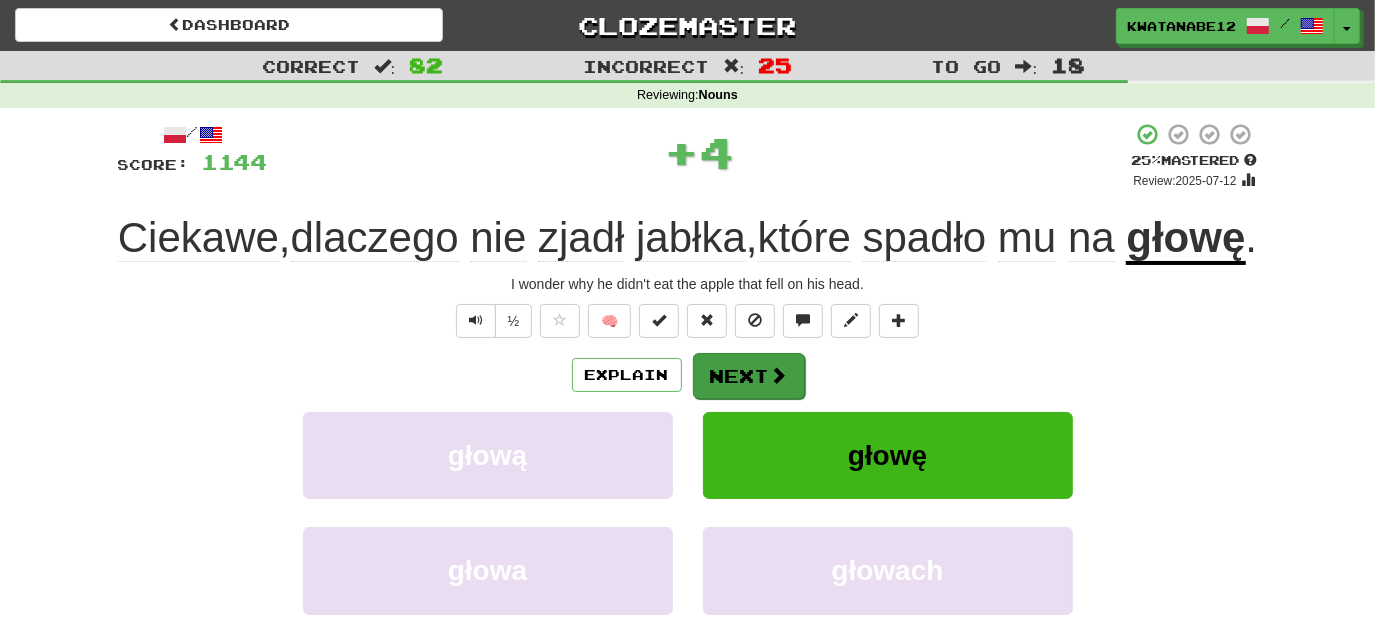drag, startPoint x: 722, startPoint y: 399, endPoint x: 726, endPoint y: 410, distance: 11.7046995 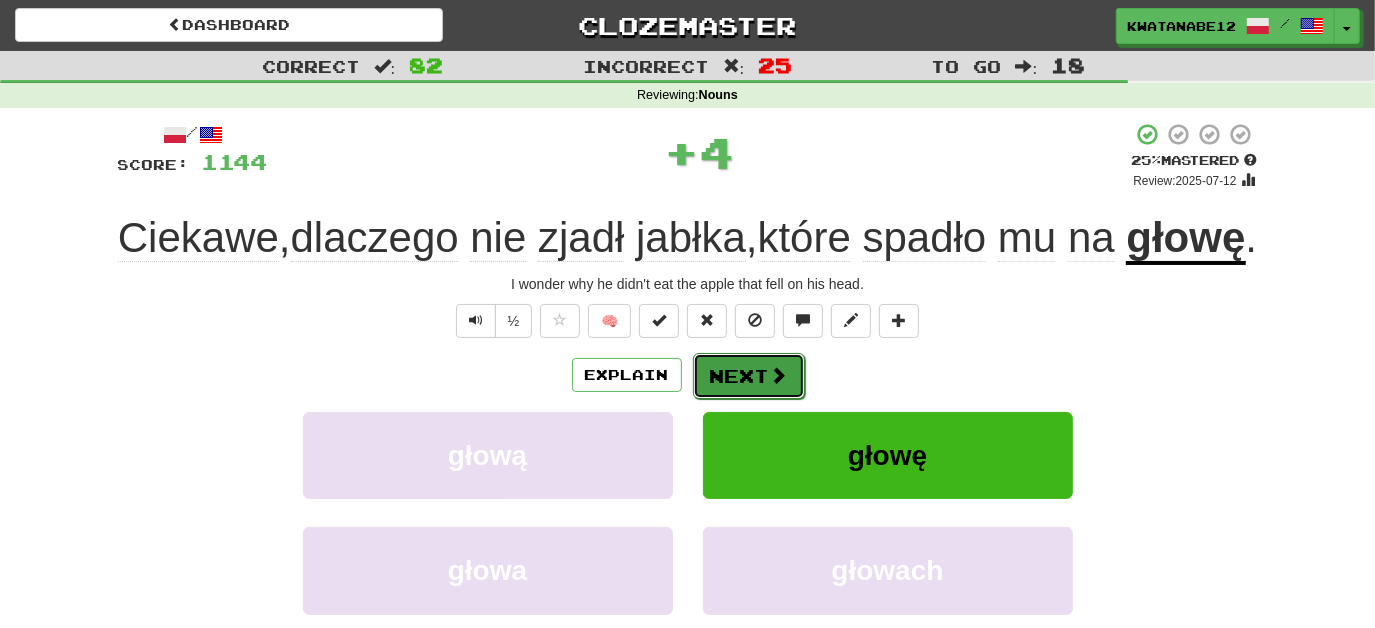 click on "Next" at bounding box center [749, 376] 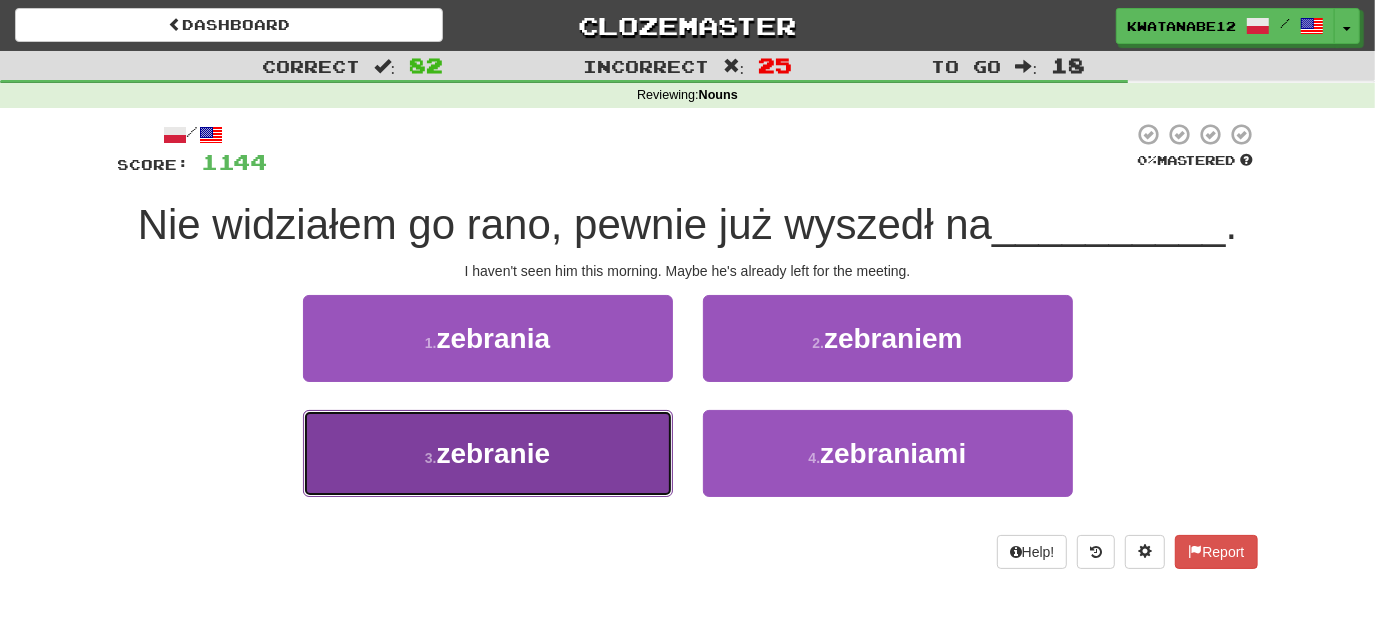 click on "3 .  zebranie" at bounding box center [488, 453] 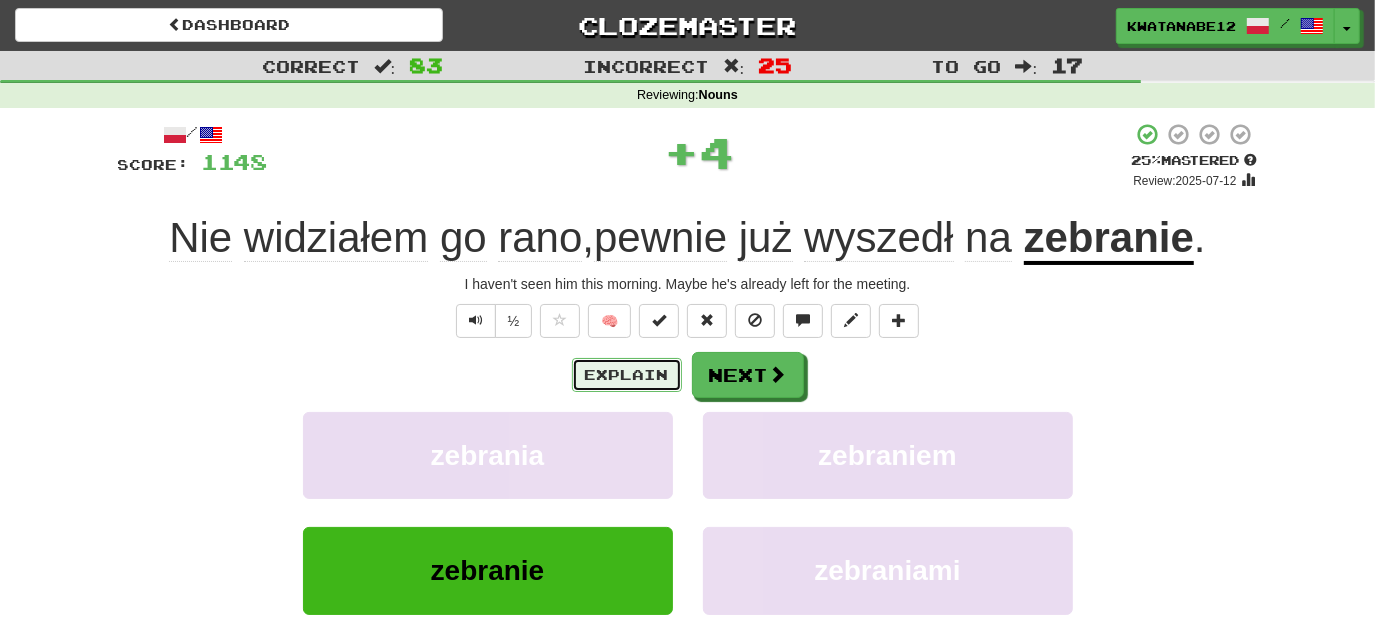 click on "Explain" at bounding box center [627, 375] 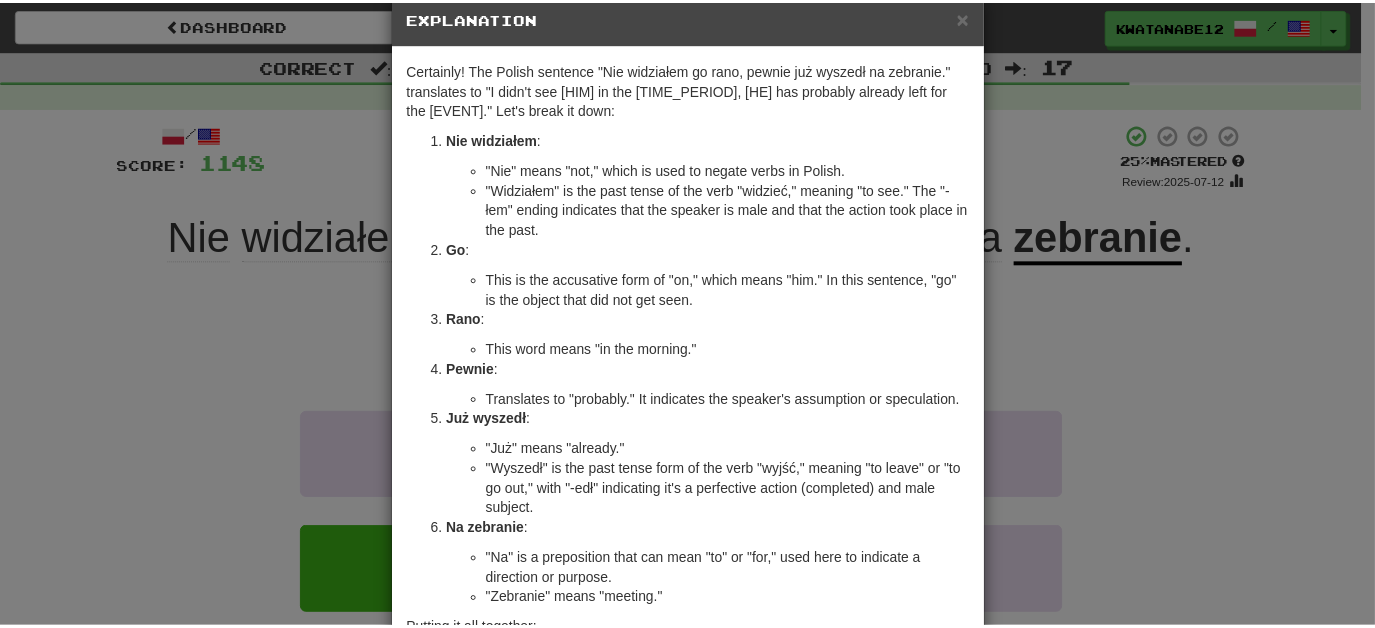 scroll, scrollTop: 2, scrollLeft: 0, axis: vertical 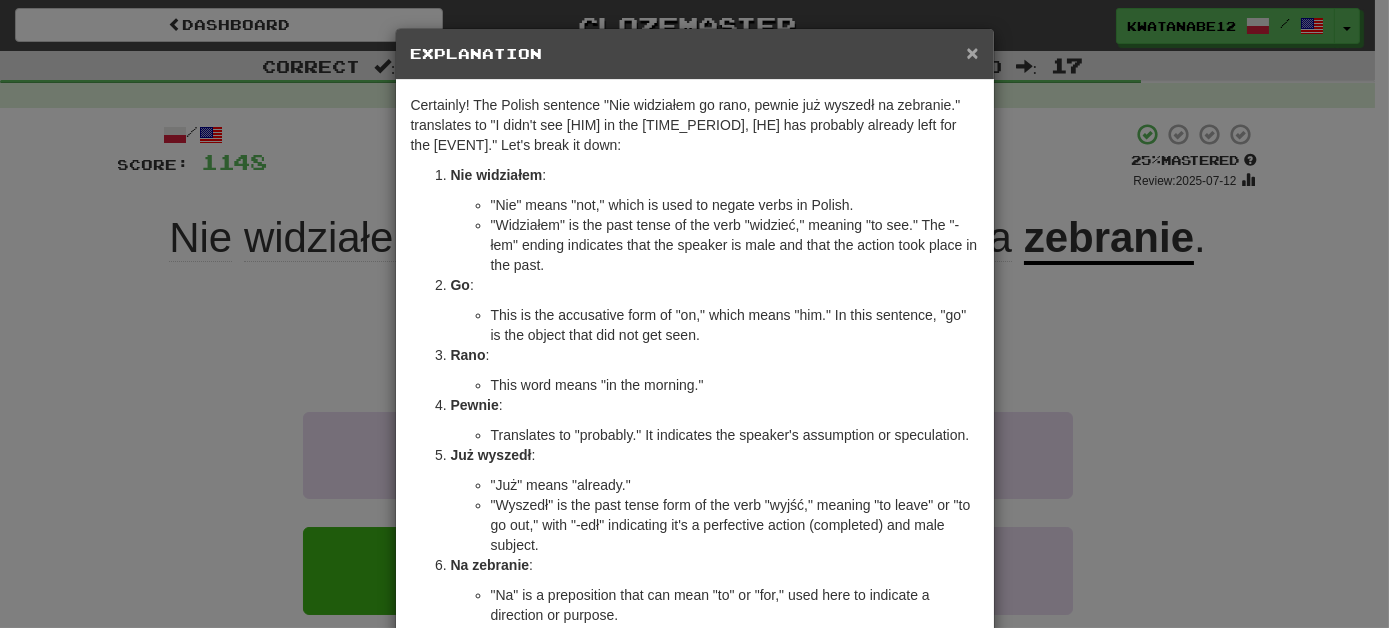 drag, startPoint x: 965, startPoint y: 52, endPoint x: 860, endPoint y: 189, distance: 172.60939 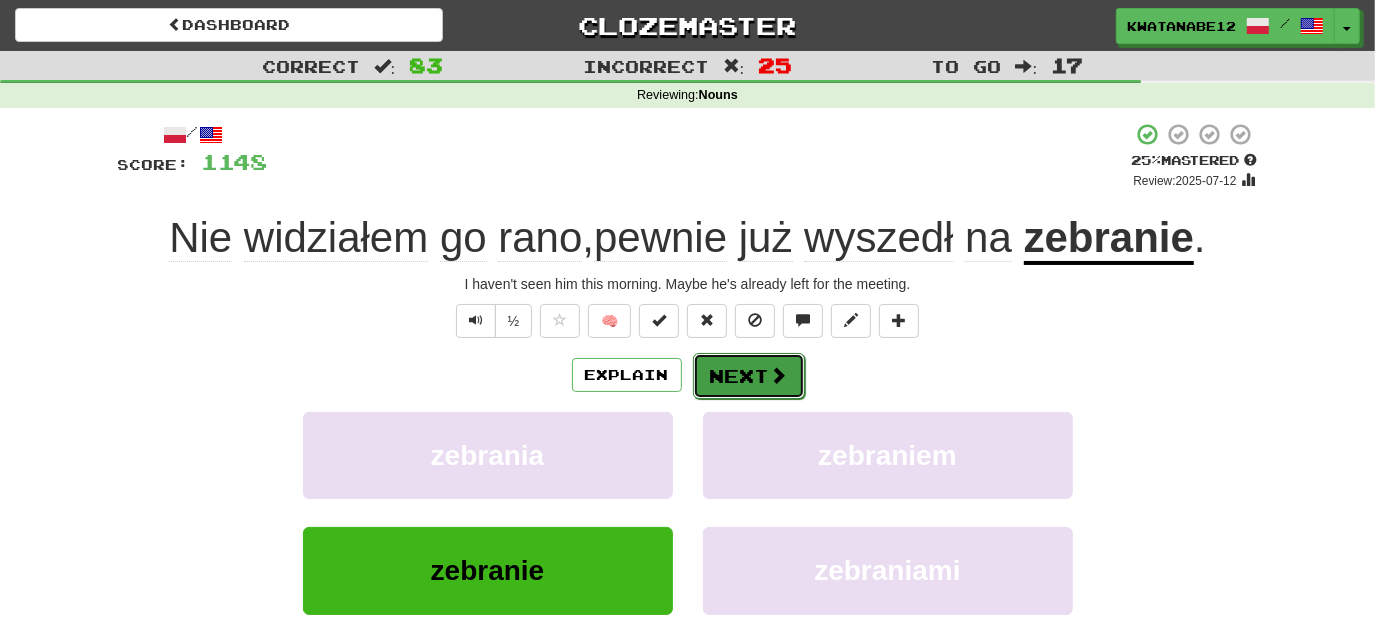 click at bounding box center (779, 375) 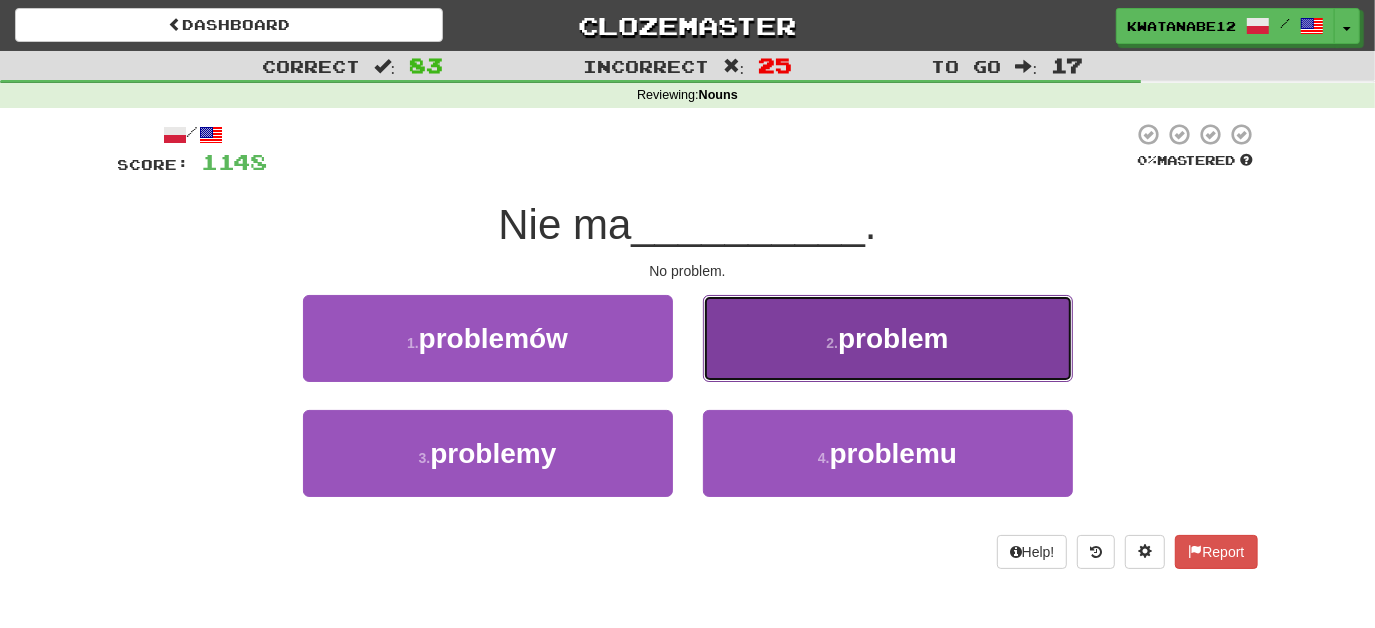 click on "2 .  problem" at bounding box center (888, 338) 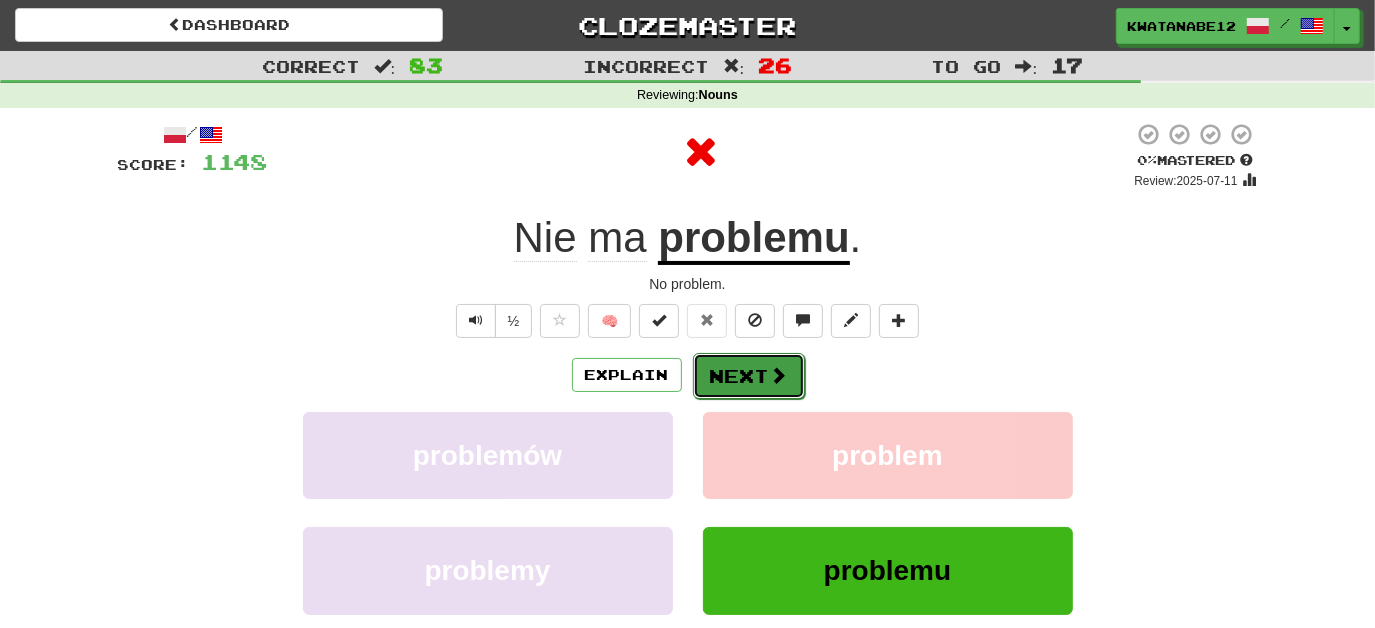 click on "Next" at bounding box center (749, 376) 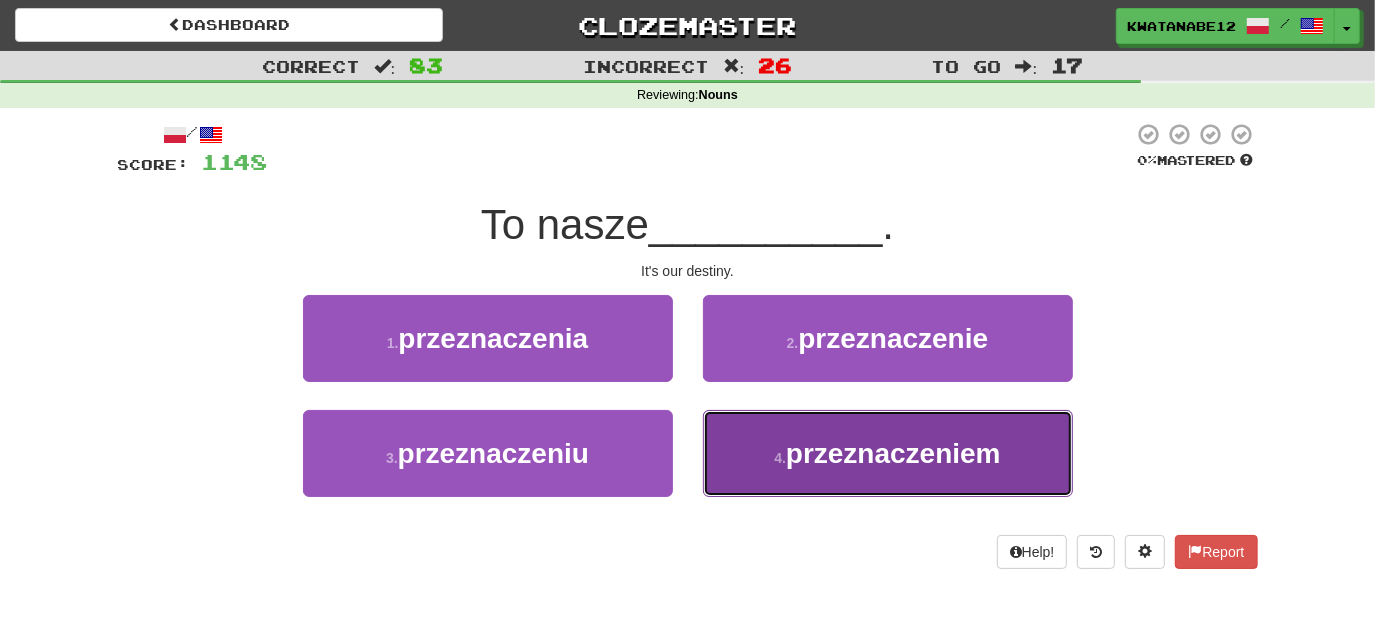 drag, startPoint x: 767, startPoint y: 446, endPoint x: 758, endPoint y: 433, distance: 15.811388 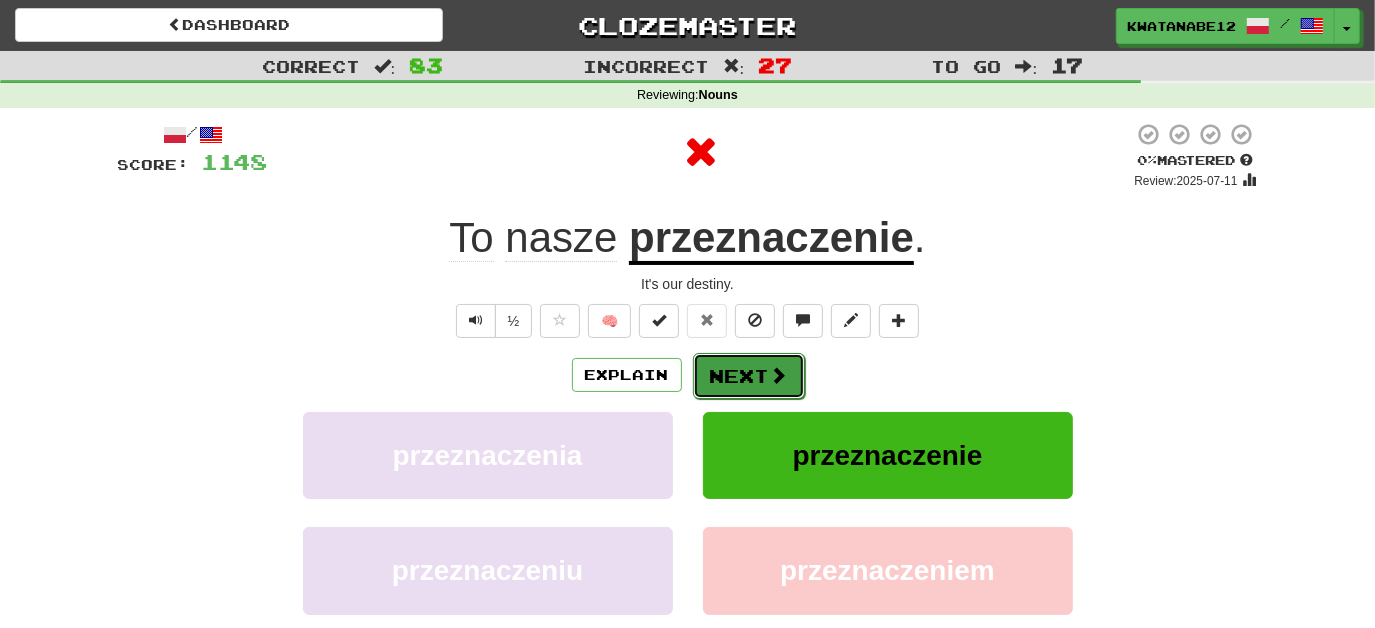 click on "Next" at bounding box center [749, 376] 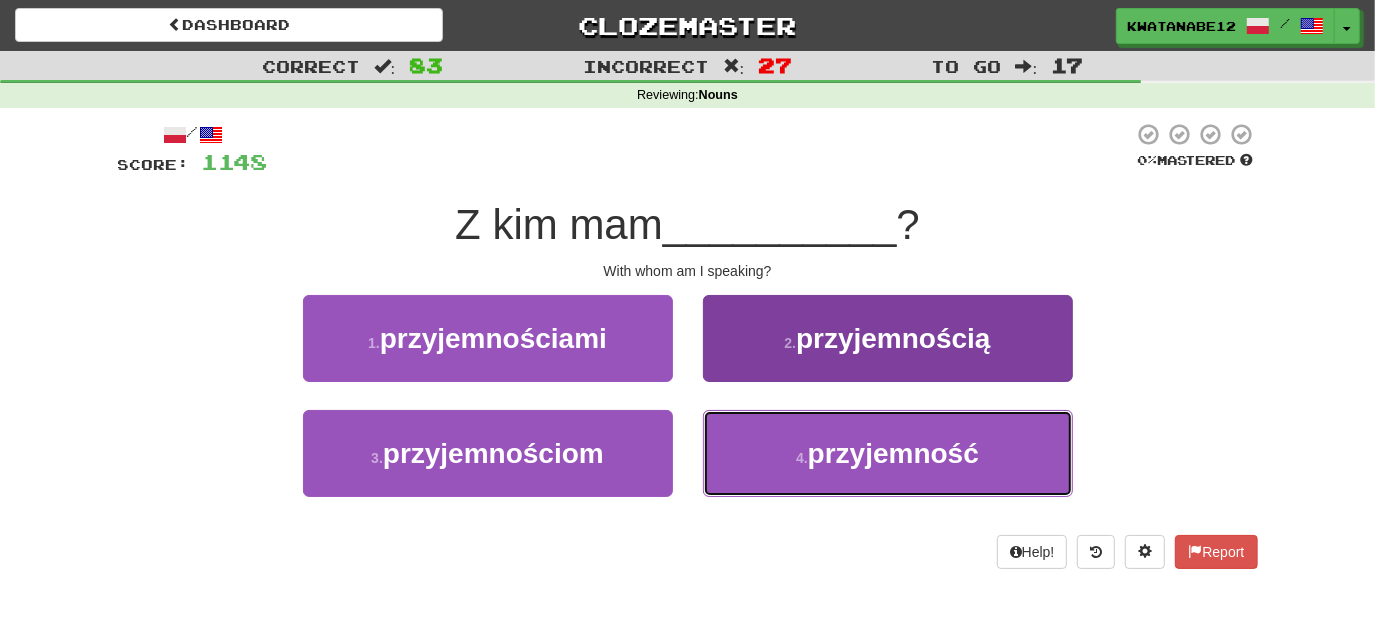 drag, startPoint x: 770, startPoint y: 436, endPoint x: 761, endPoint y: 415, distance: 22.847319 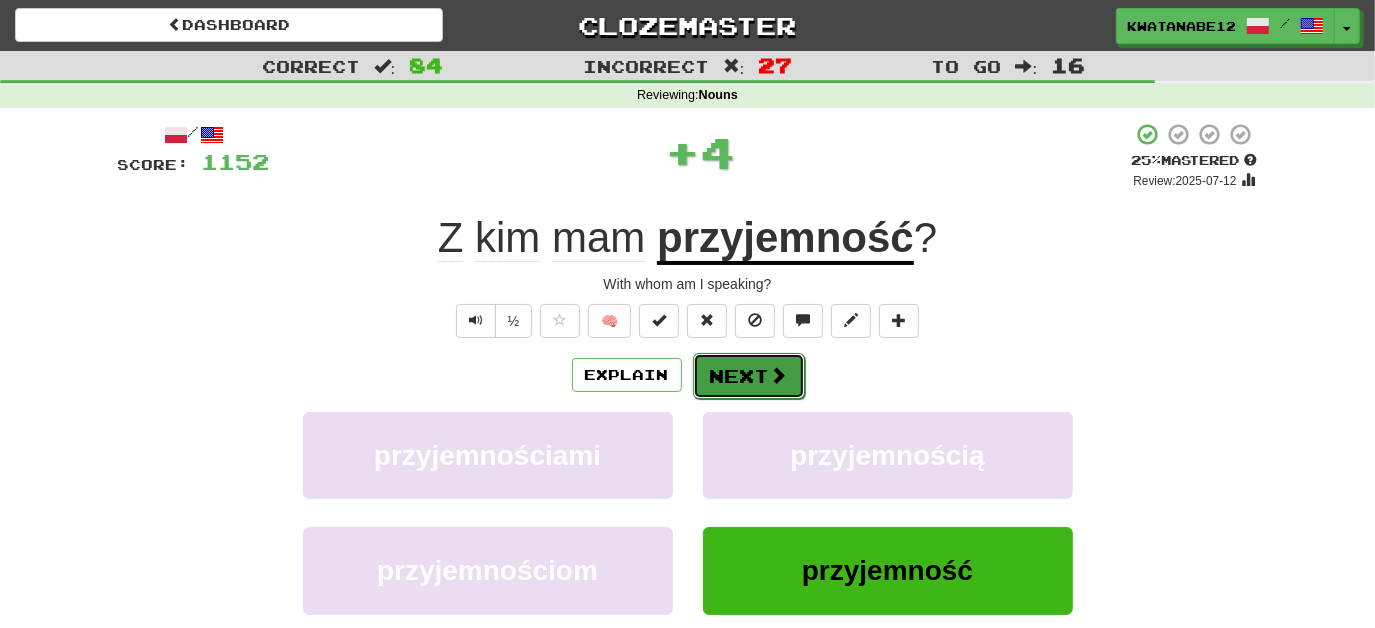 click on "Next" at bounding box center (749, 376) 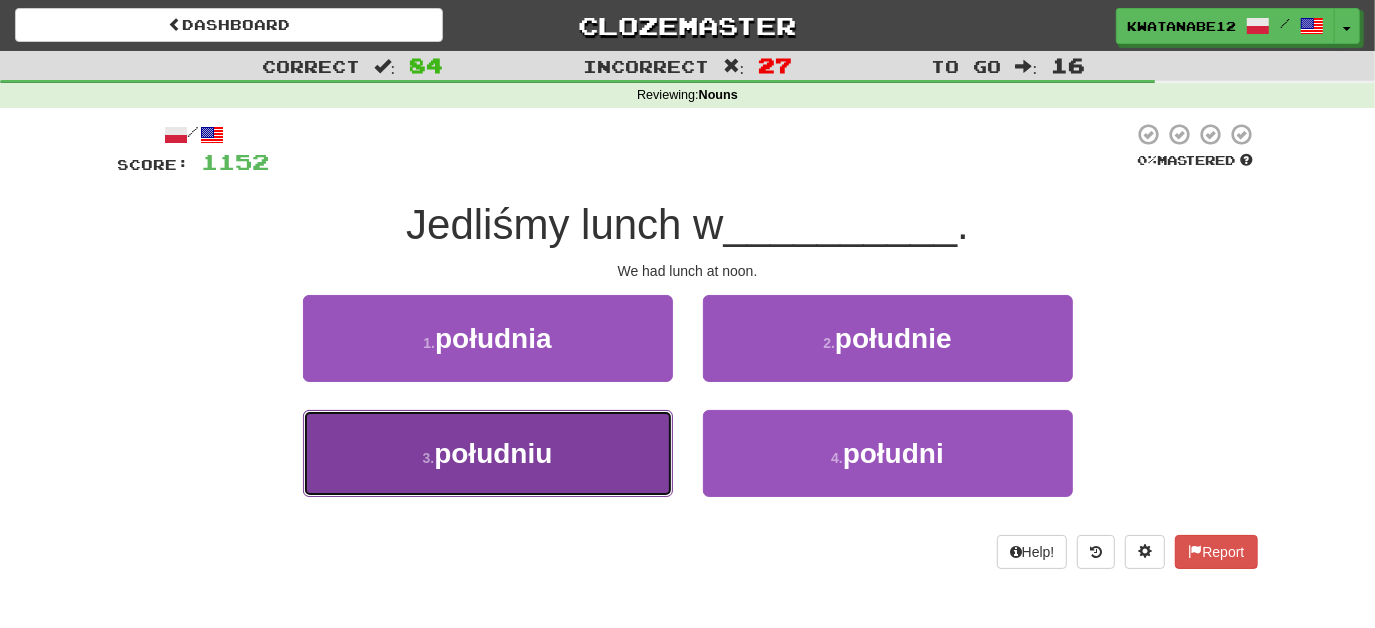 drag, startPoint x: 620, startPoint y: 434, endPoint x: 680, endPoint y: 398, distance: 69.97142 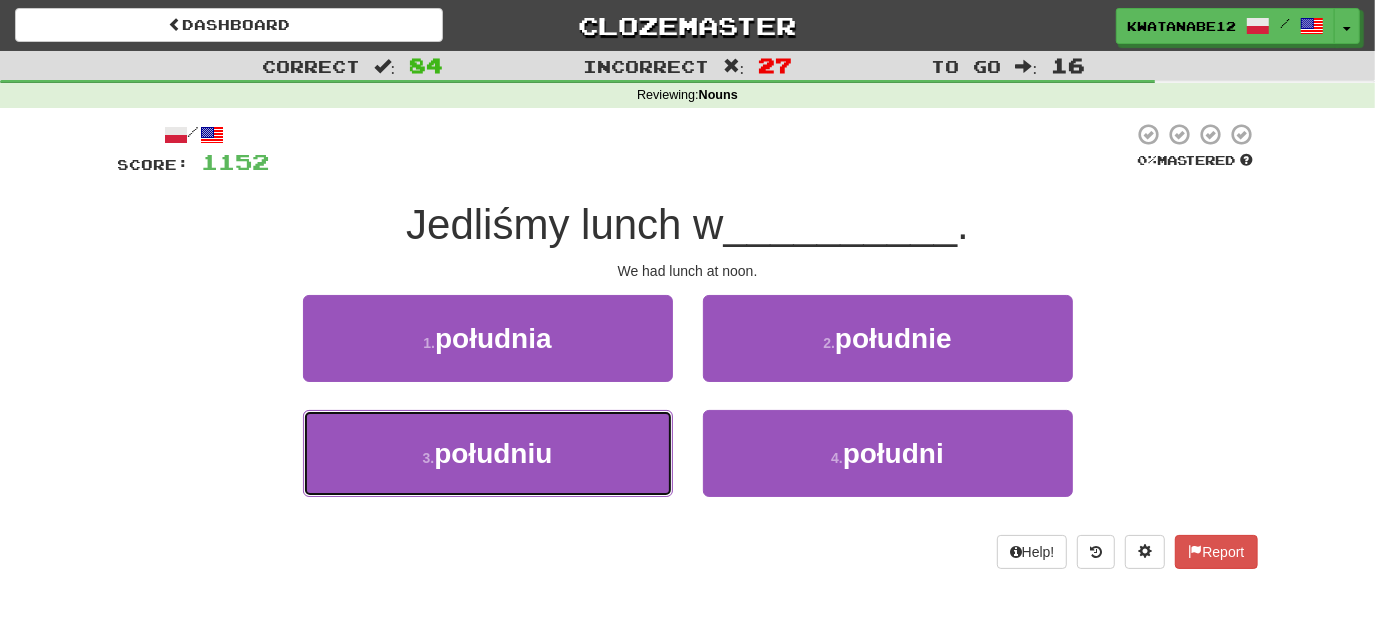 click on "3 .  południu" at bounding box center [488, 453] 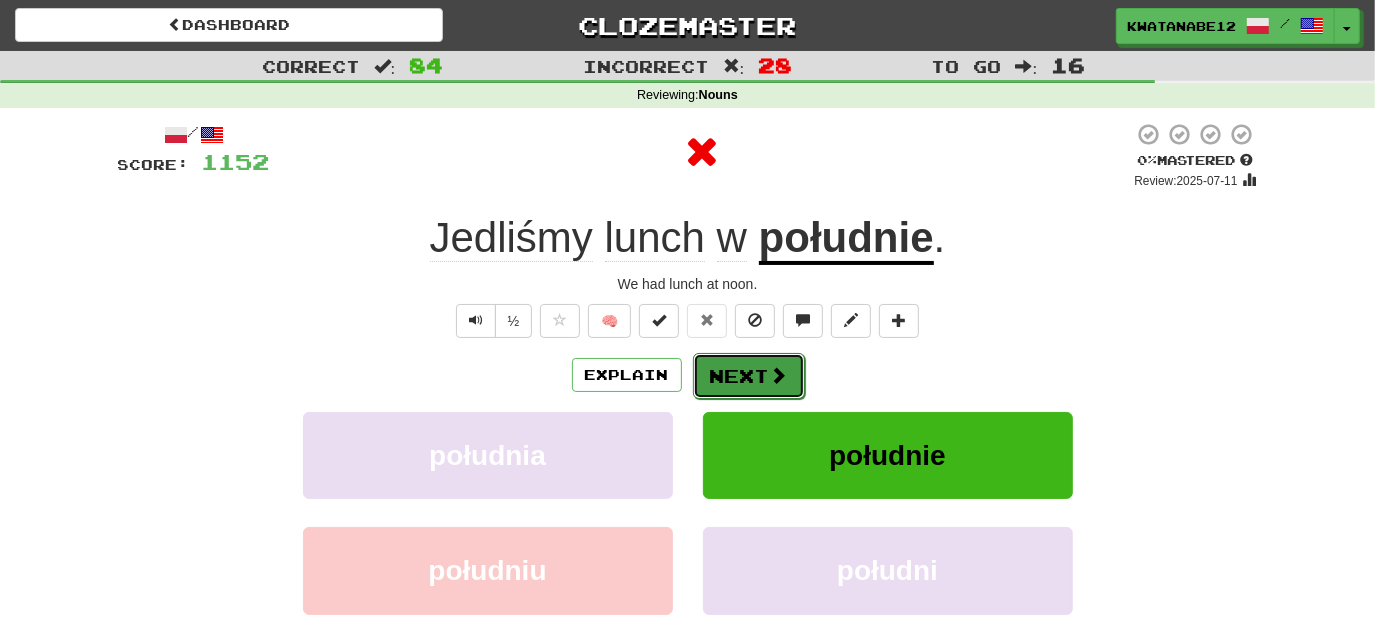 click on "Next" at bounding box center [749, 376] 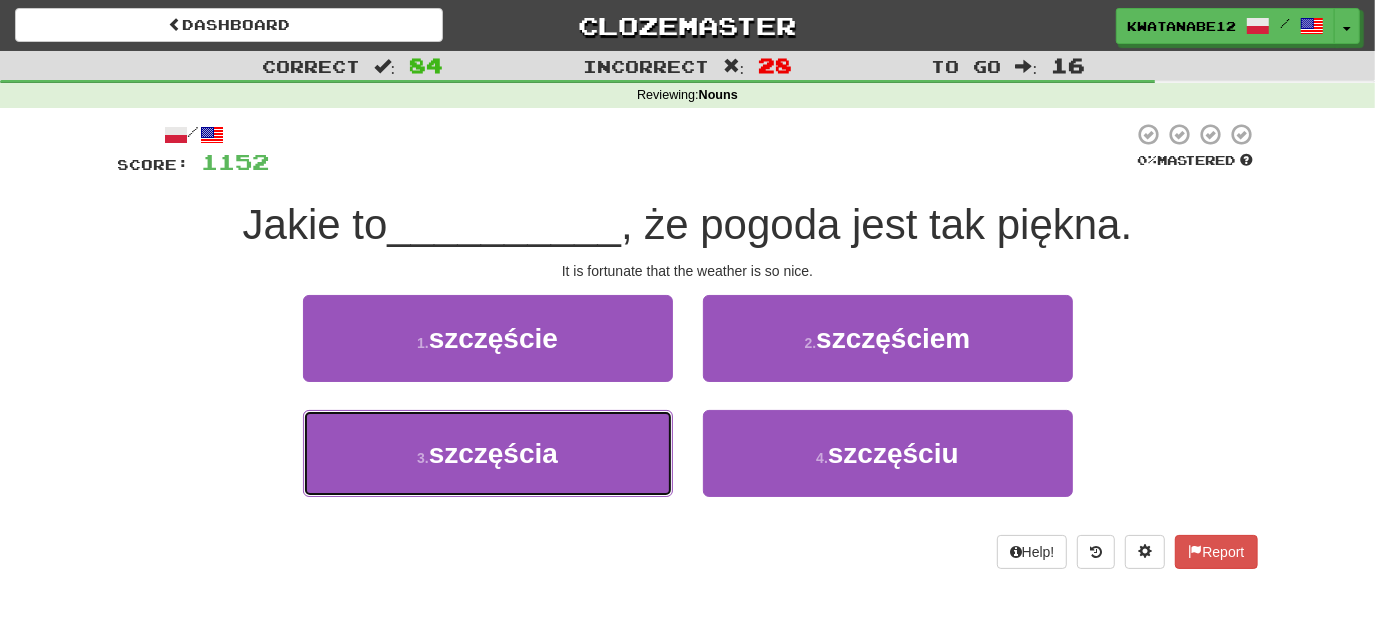 drag, startPoint x: 621, startPoint y: 452, endPoint x: 677, endPoint y: 408, distance: 71.21797 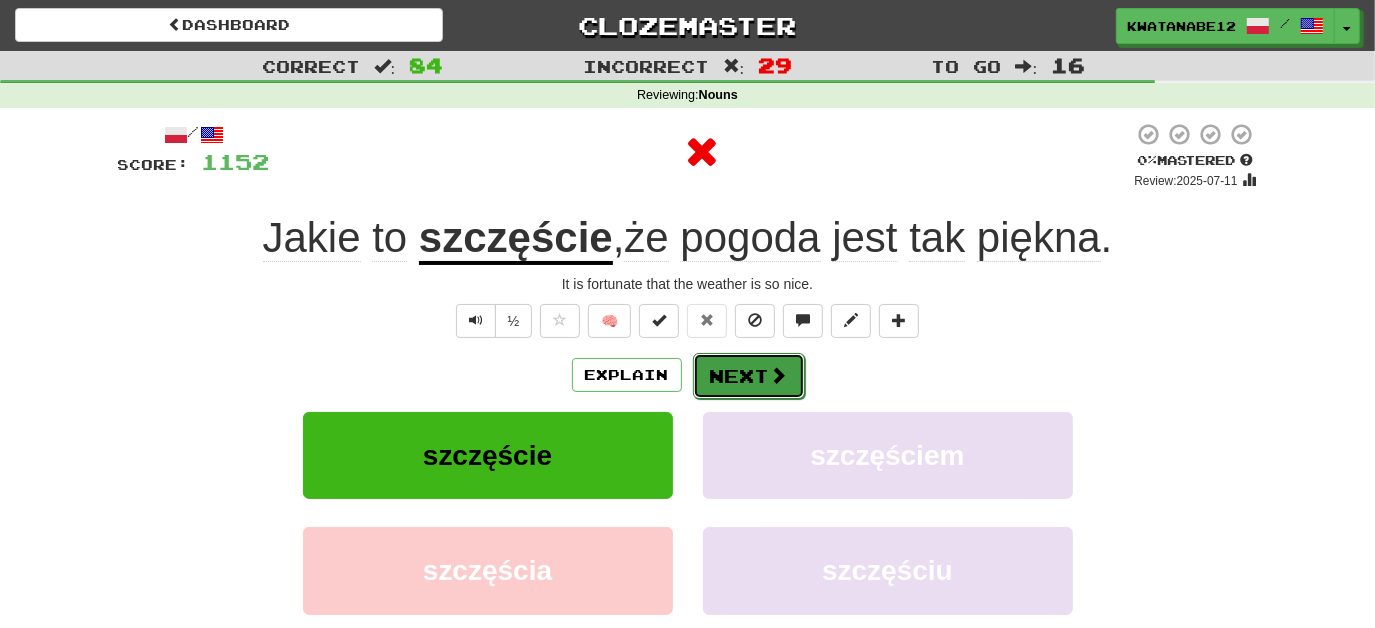 click on "Next" at bounding box center (749, 376) 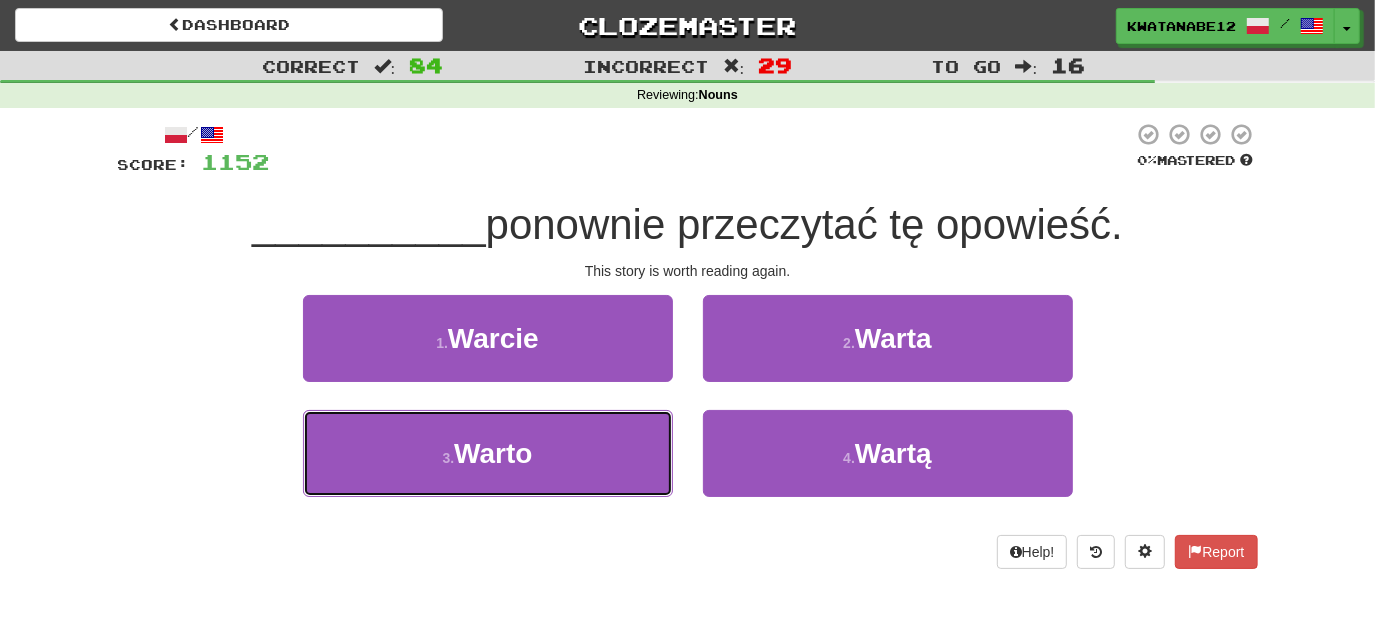 drag, startPoint x: 572, startPoint y: 442, endPoint x: 656, endPoint y: 401, distance: 93.471924 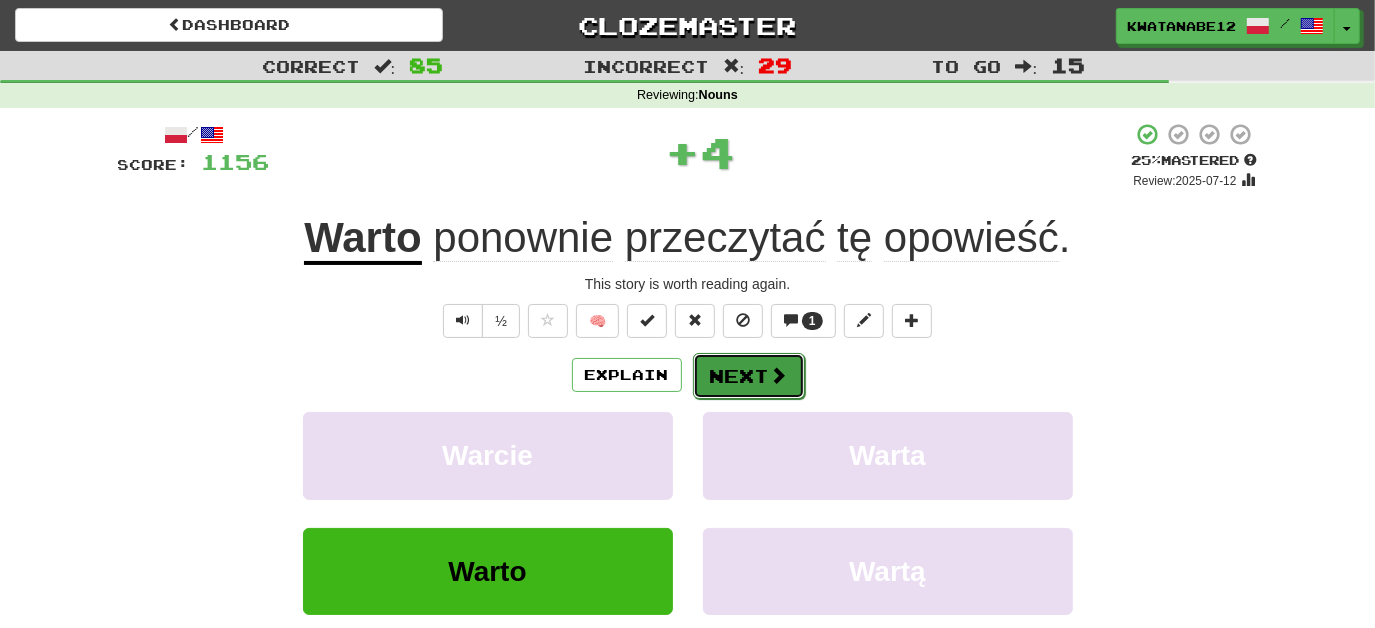 drag, startPoint x: 728, startPoint y: 362, endPoint x: 738, endPoint y: 356, distance: 11.661903 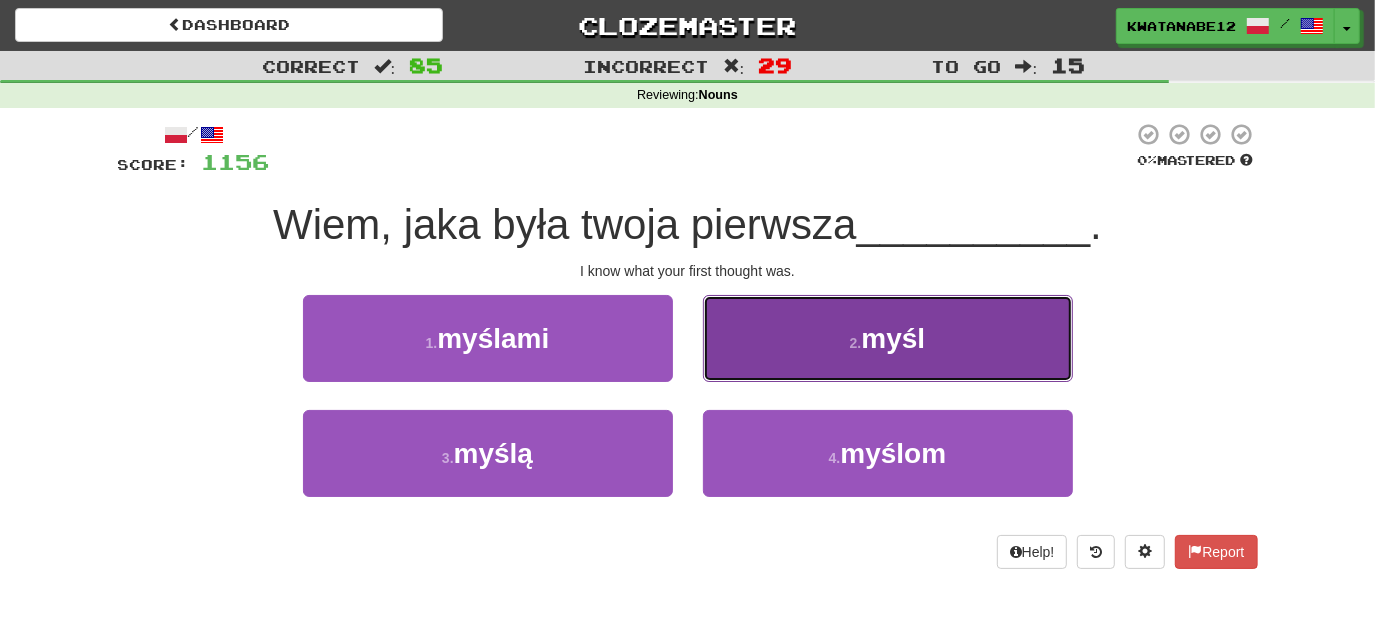 click on "2 .  myśl" at bounding box center [888, 338] 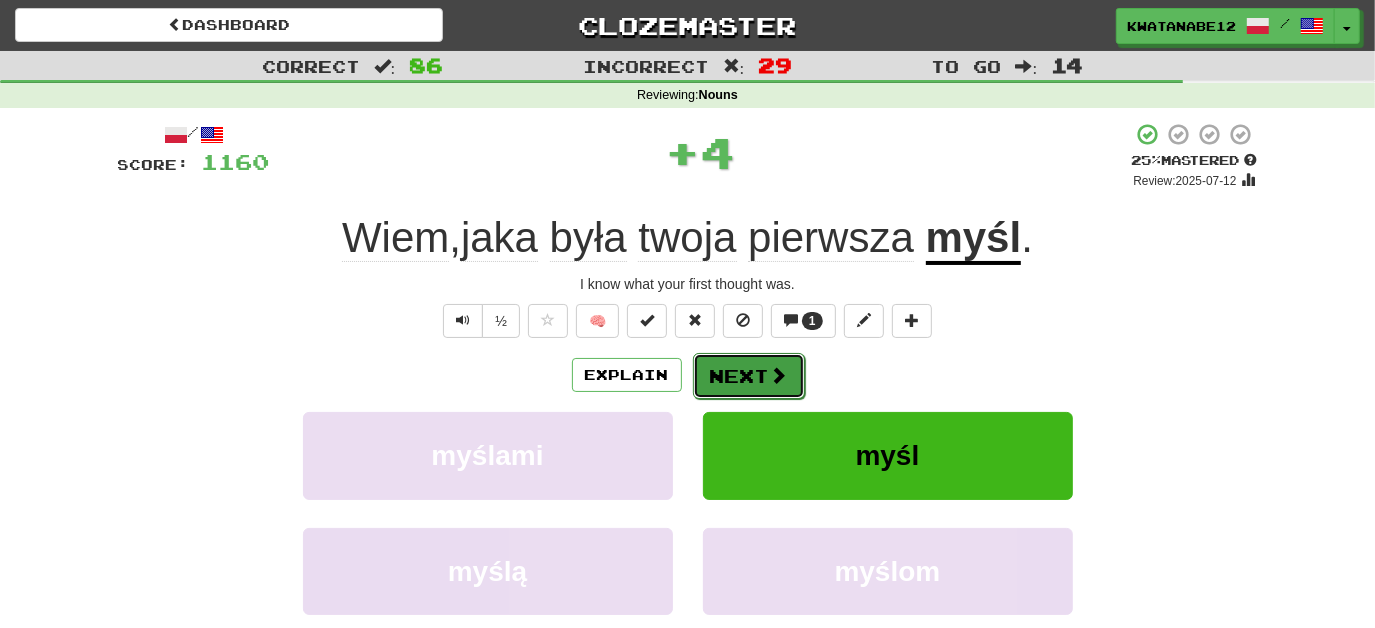 drag, startPoint x: 761, startPoint y: 320, endPoint x: 722, endPoint y: 391, distance: 81.00617 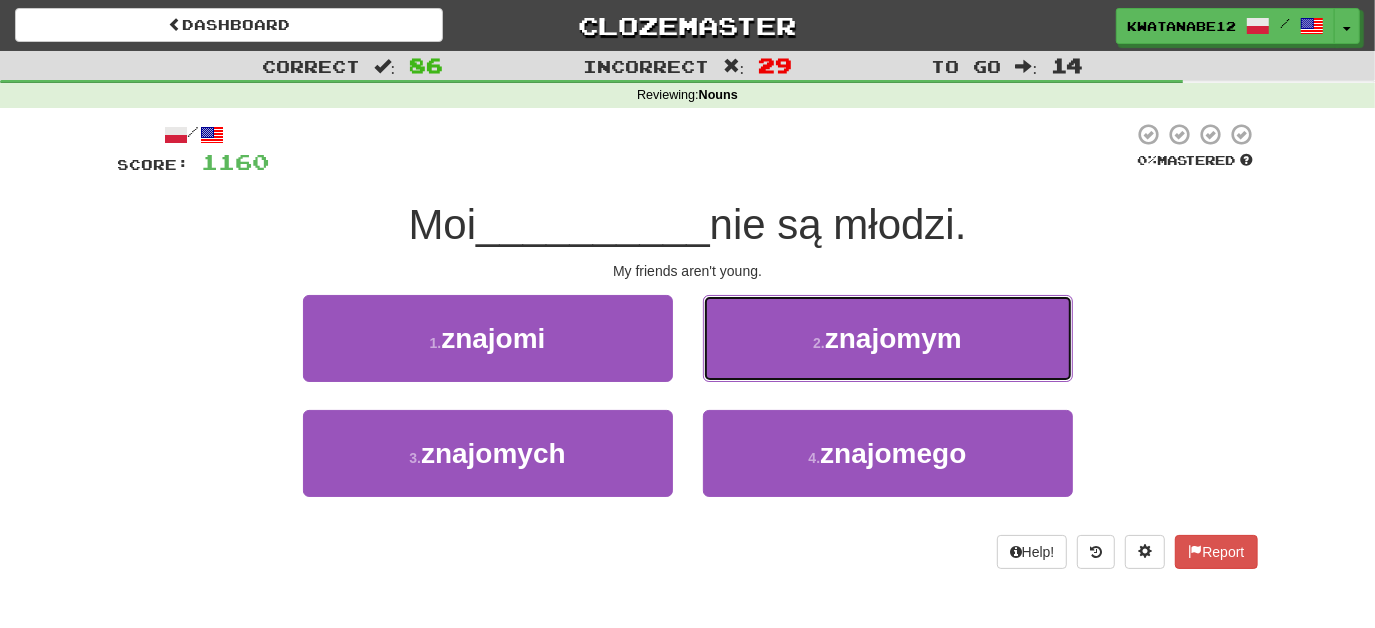 click on "2 .  znajomym" at bounding box center (888, 338) 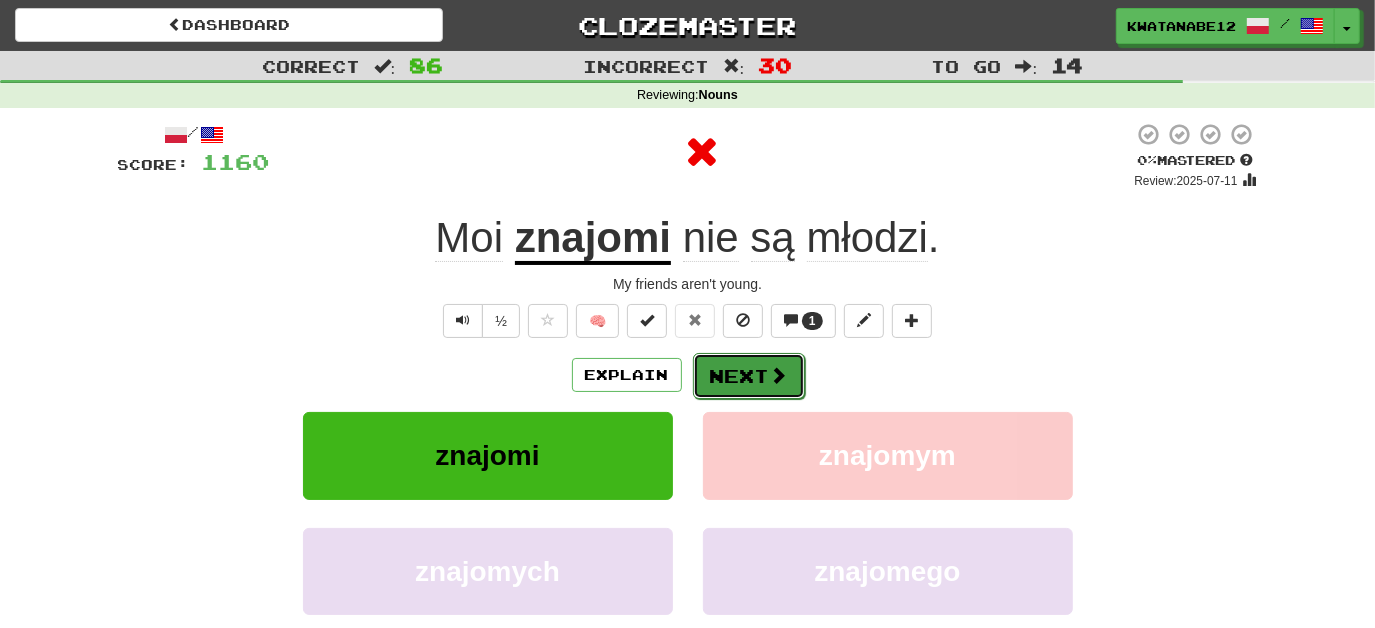 click on "Next" at bounding box center (749, 376) 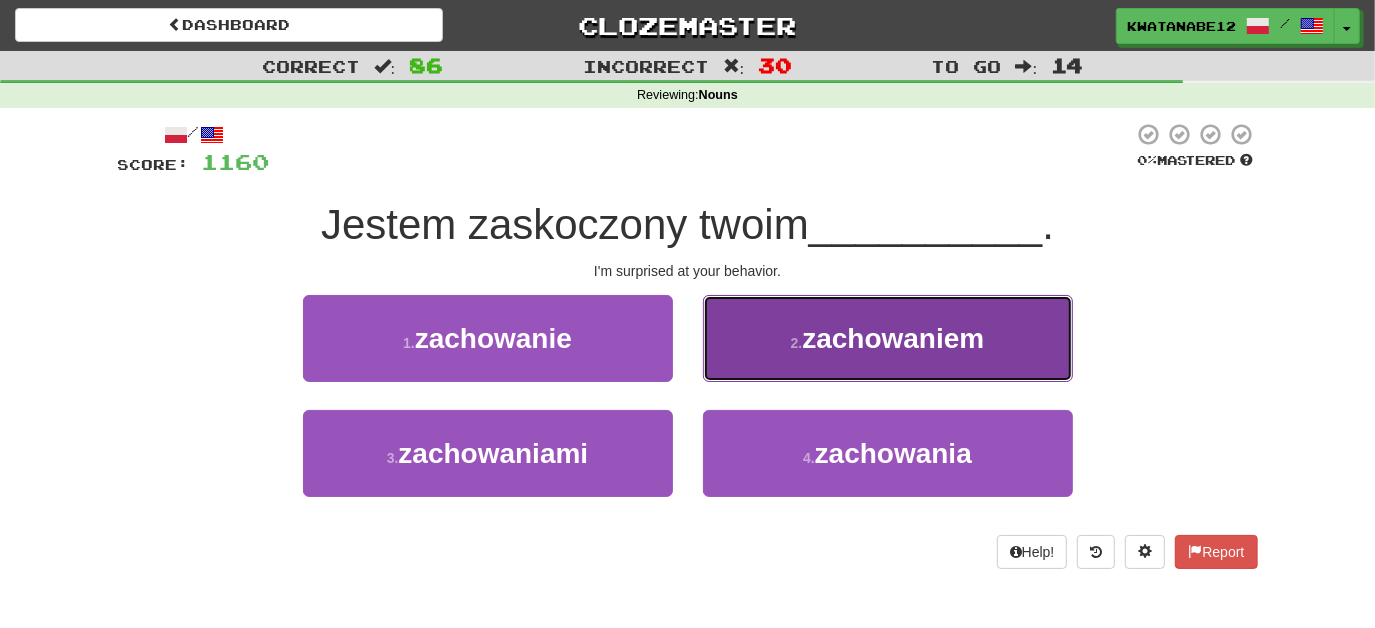drag, startPoint x: 758, startPoint y: 341, endPoint x: 748, endPoint y: 356, distance: 18.027756 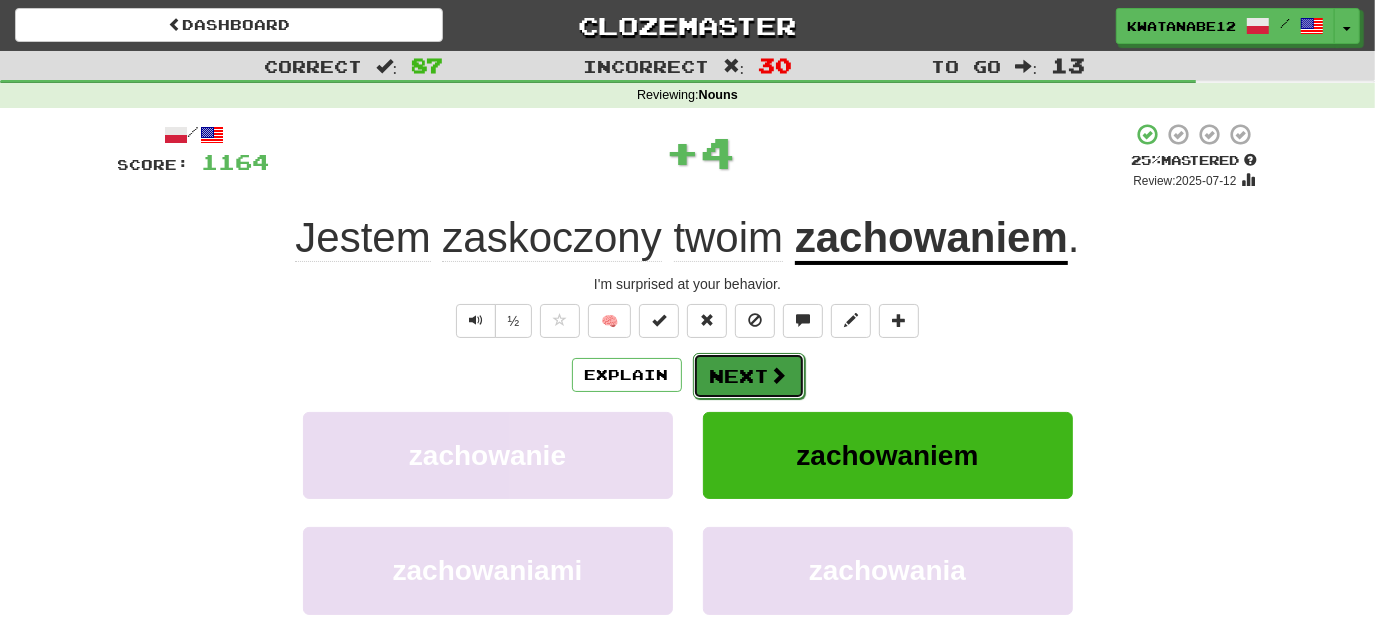 click on "Next" at bounding box center (749, 376) 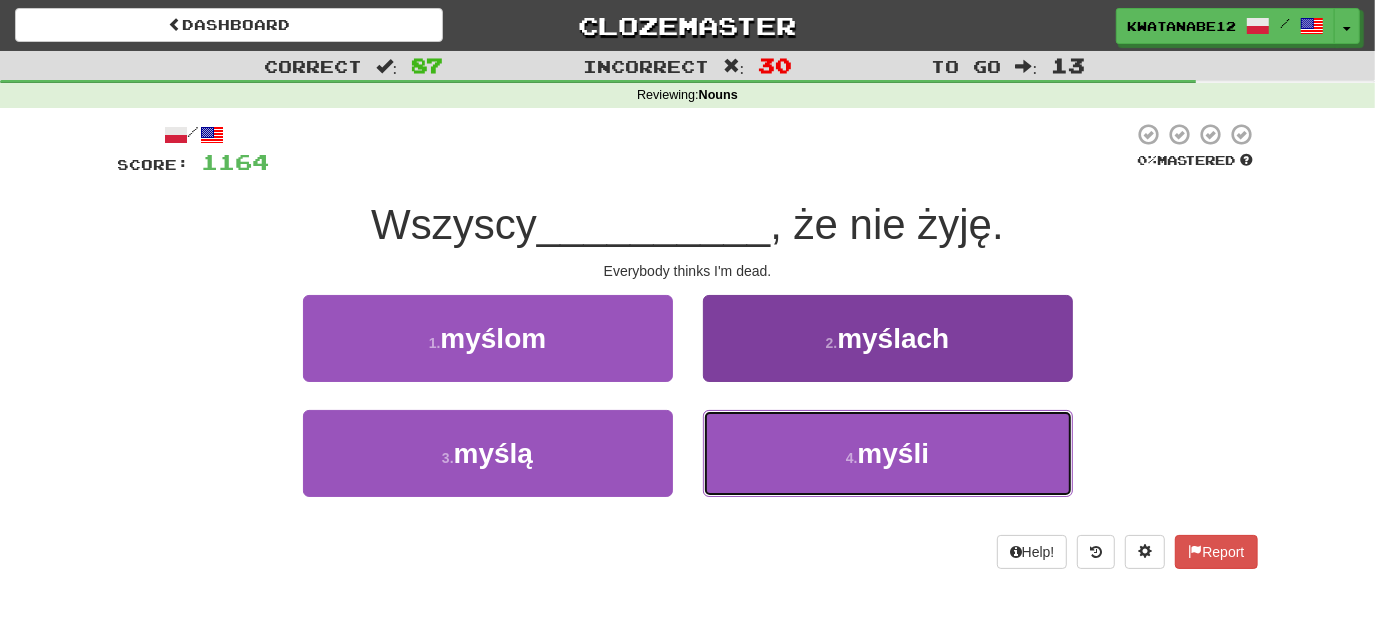 drag, startPoint x: 749, startPoint y: 436, endPoint x: 743, endPoint y: 415, distance: 21.84033 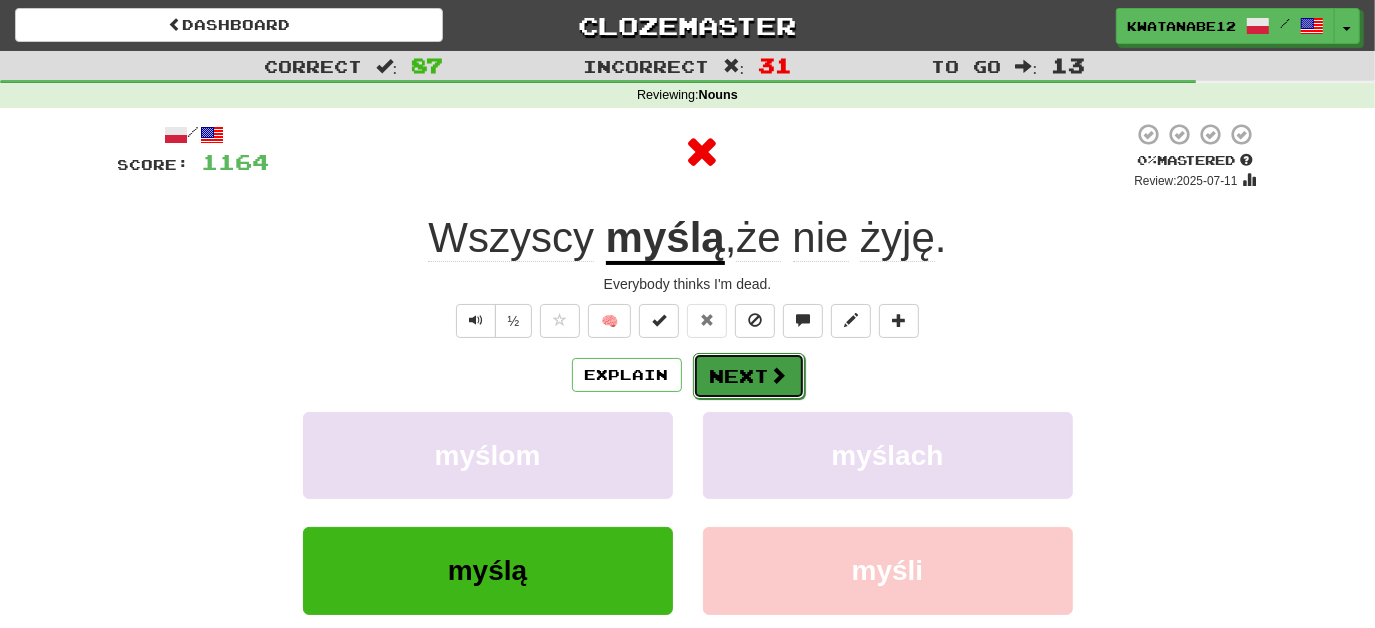 click on "Next" at bounding box center (749, 376) 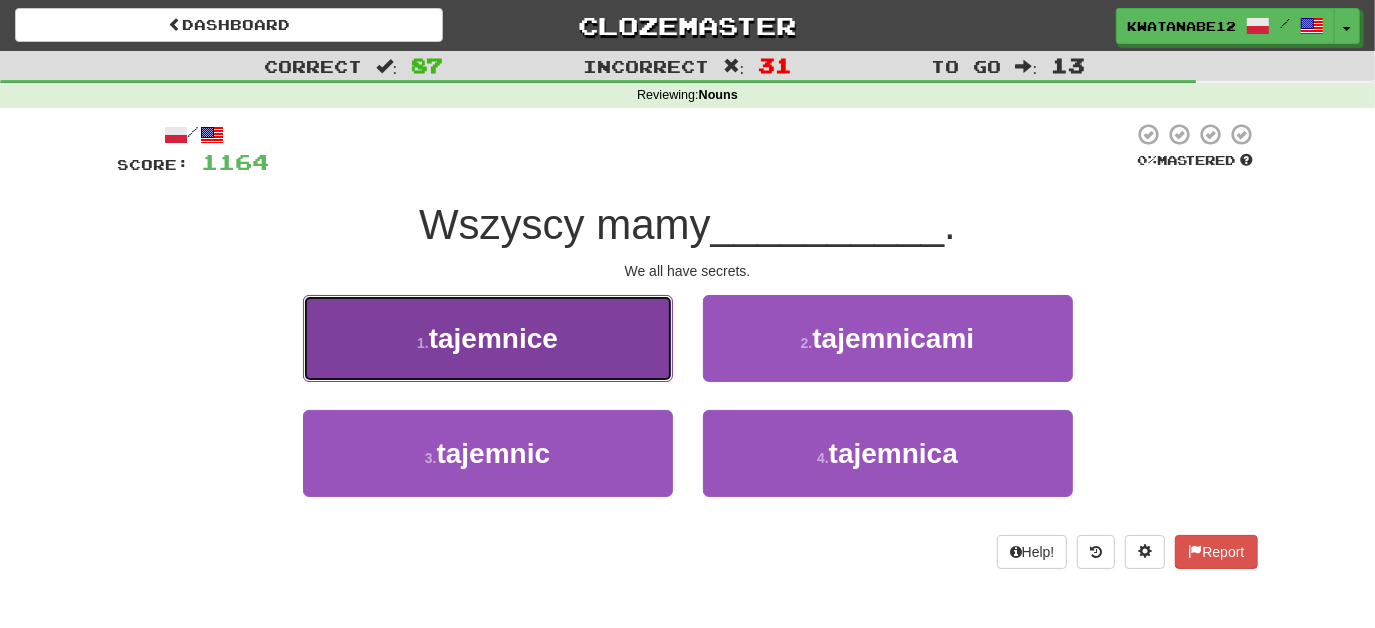 click on "1 .  tajemnice" at bounding box center (488, 338) 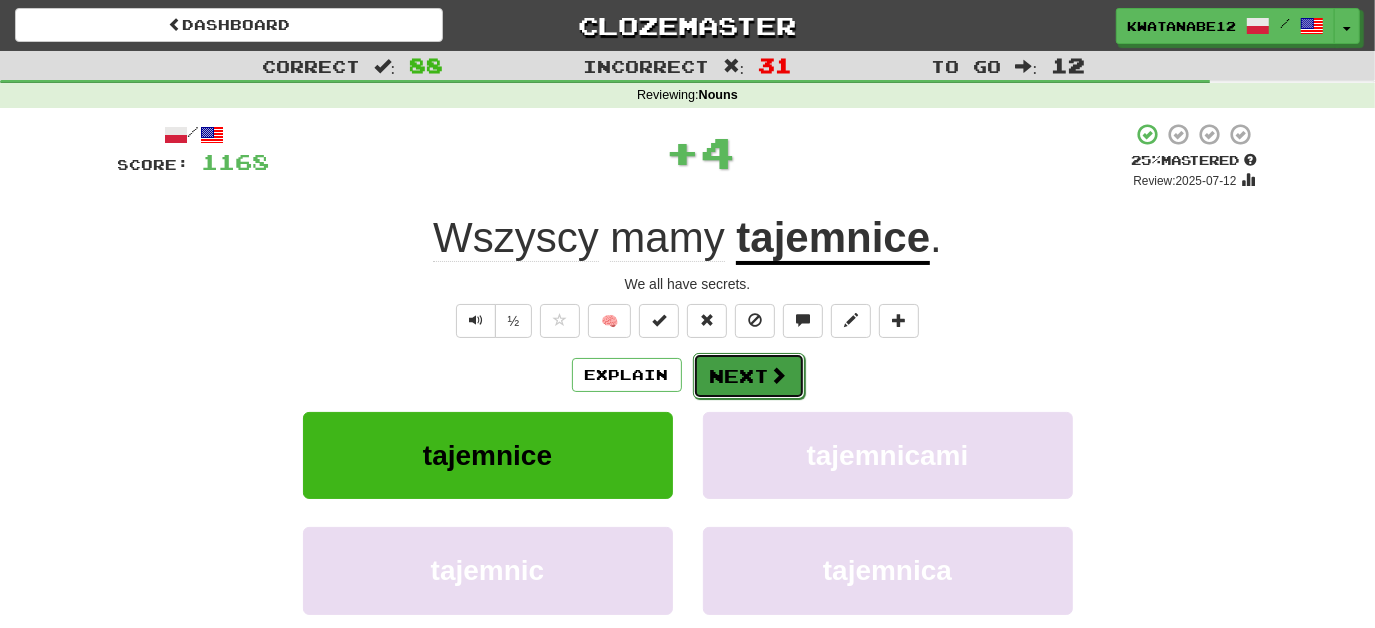 click on "Next" at bounding box center (749, 376) 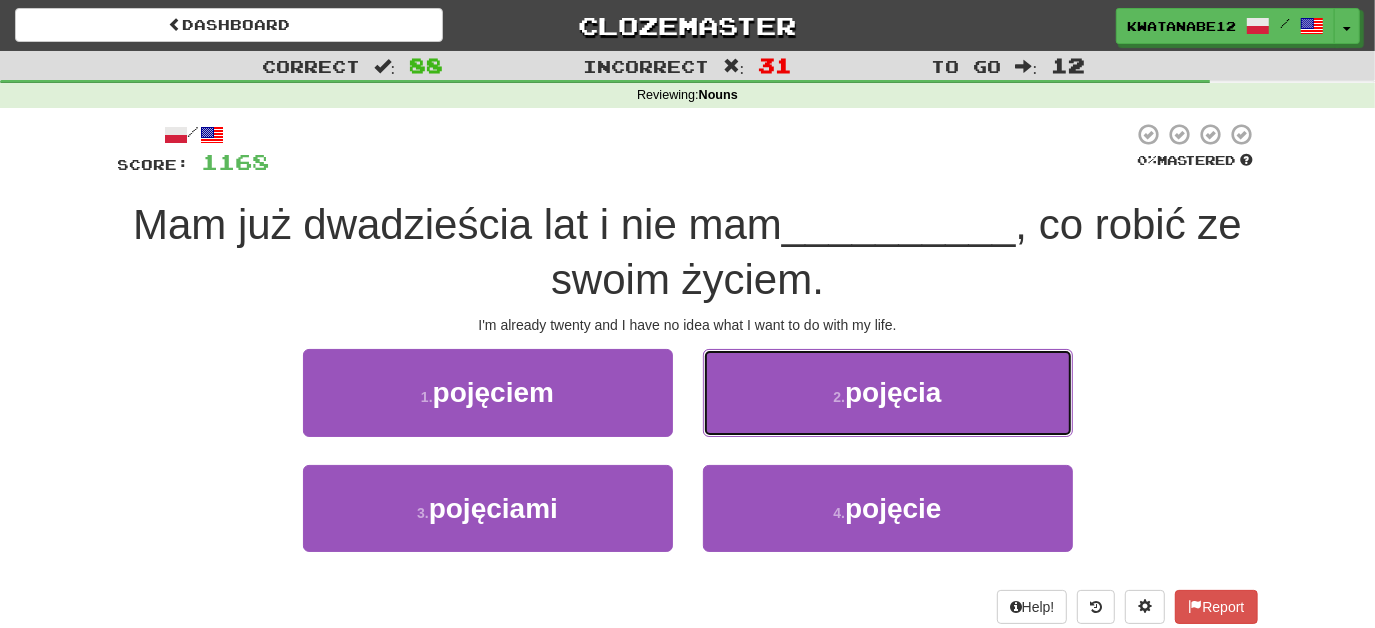 click on "2 .  pojęcia" at bounding box center [888, 392] 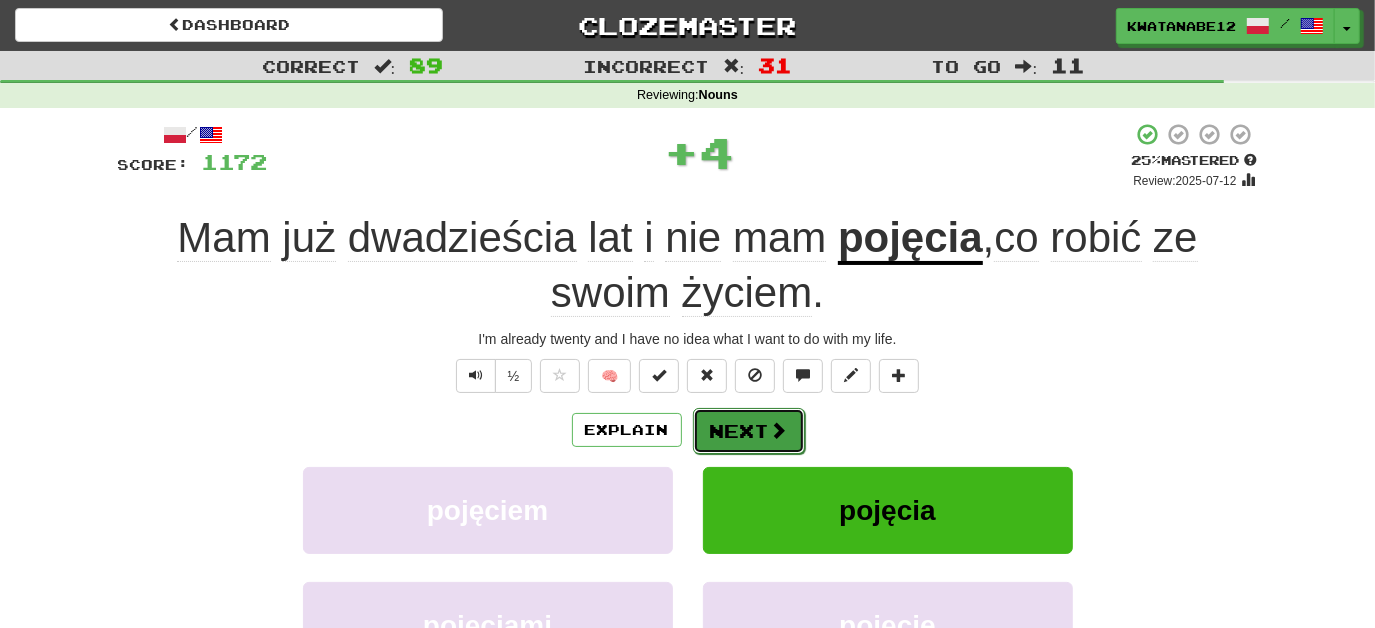 click on "Next" at bounding box center [749, 431] 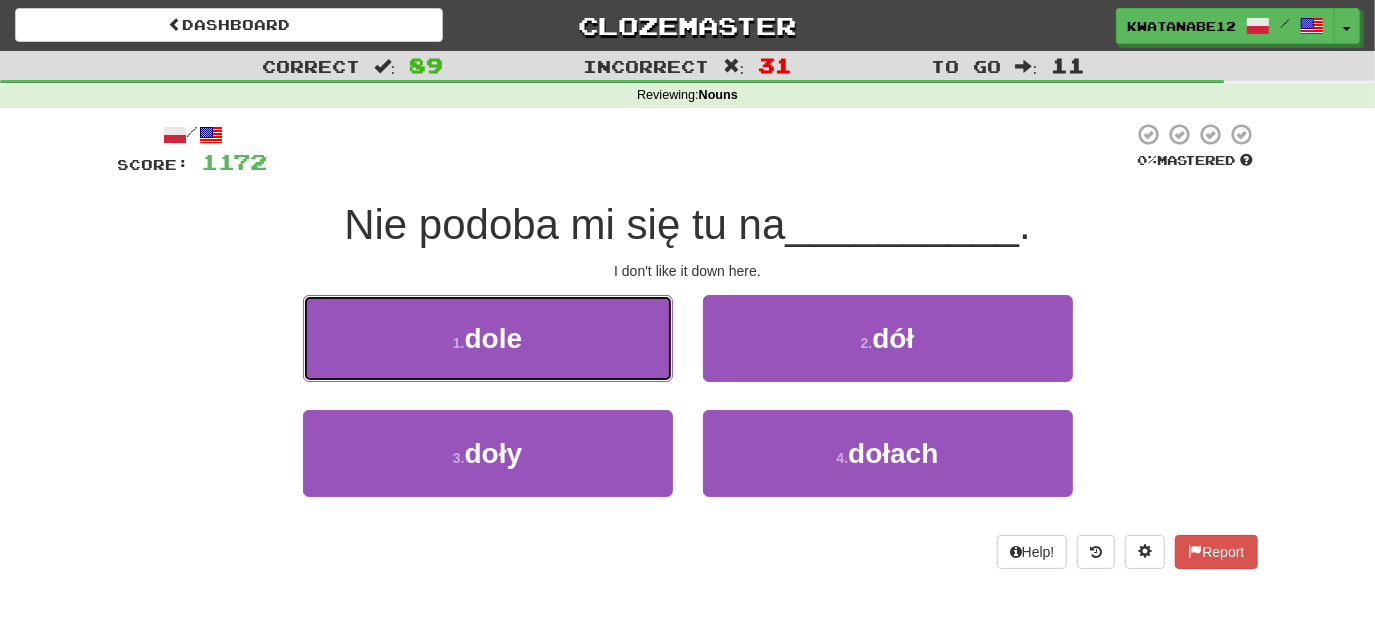 drag, startPoint x: 604, startPoint y: 320, endPoint x: 642, endPoint y: 348, distance: 47.201694 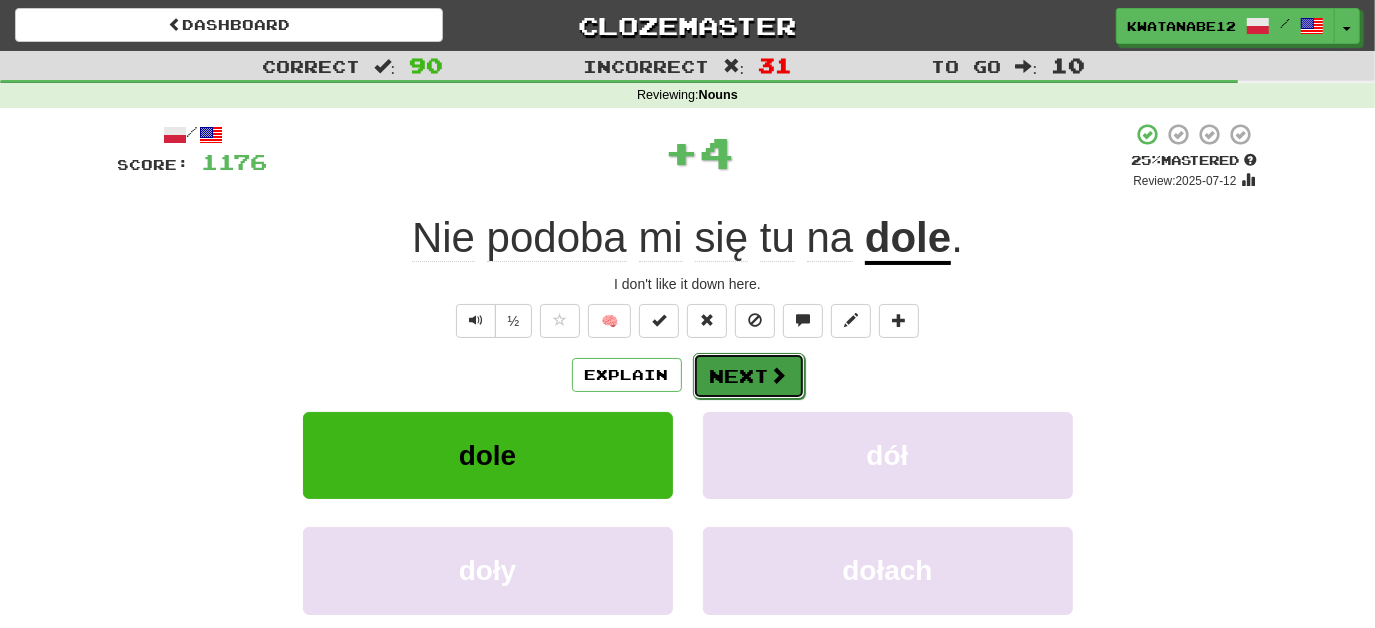 click on "Next" at bounding box center (749, 376) 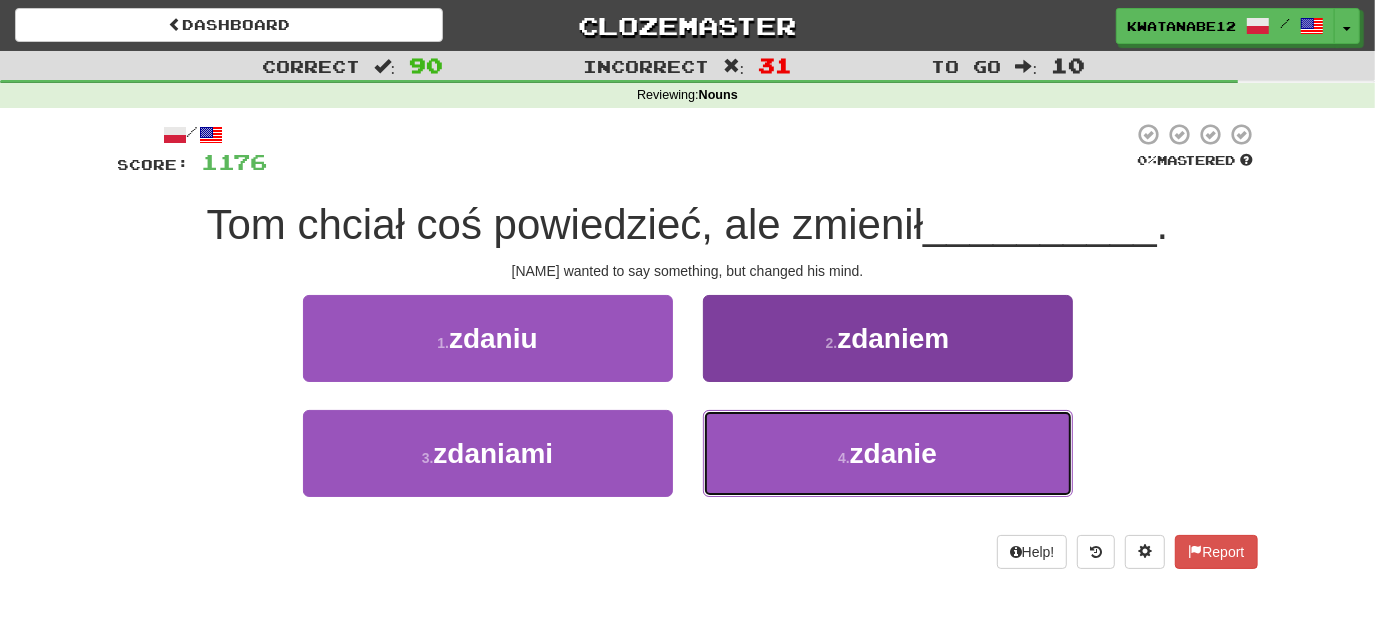click on "4 .  zdanie" at bounding box center (888, 453) 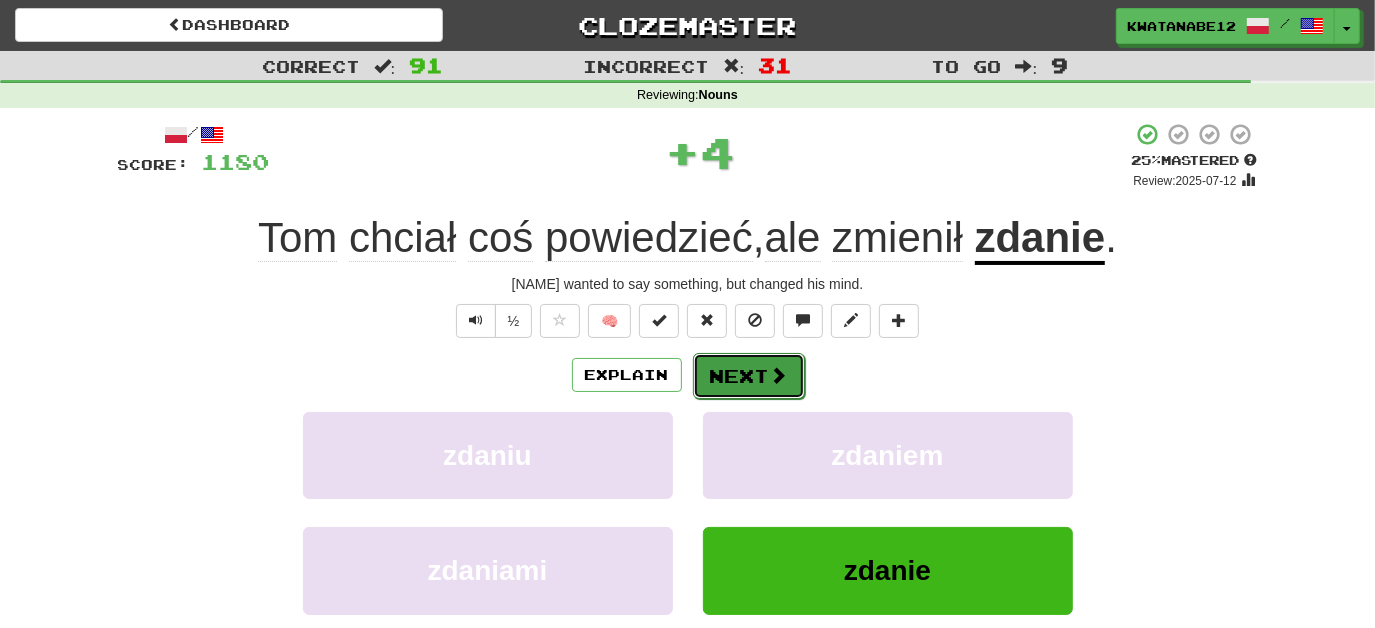 click at bounding box center (779, 375) 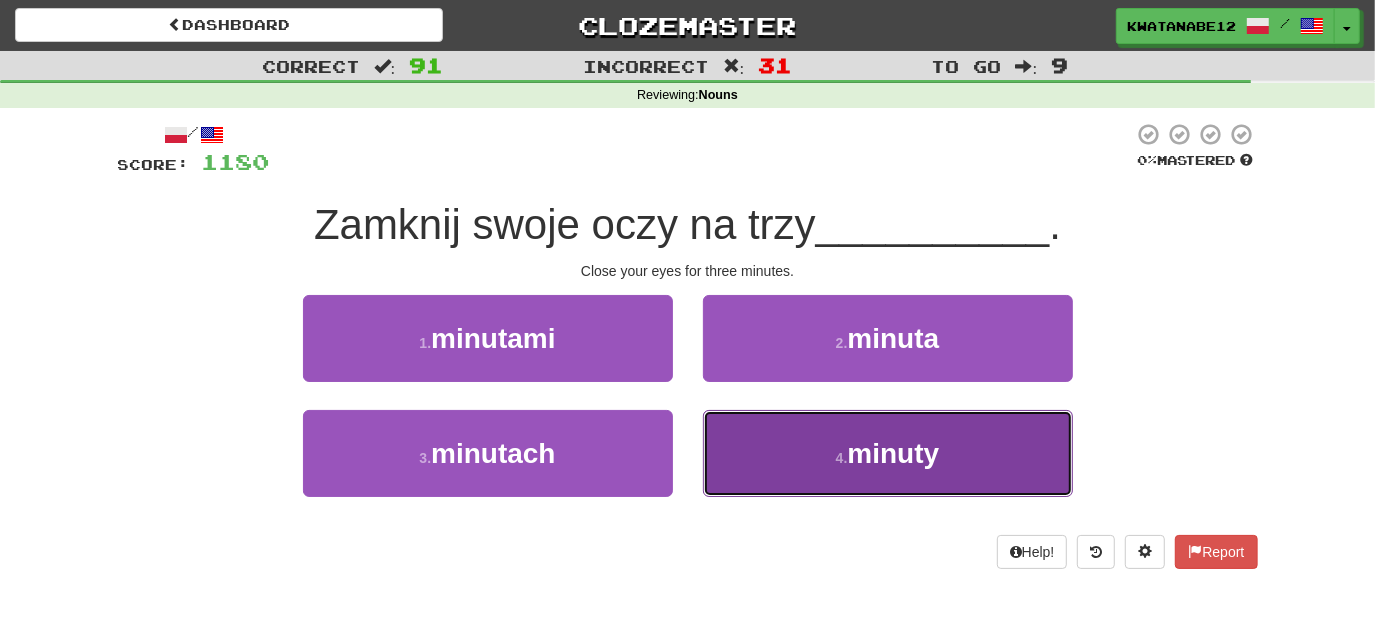 click on "4 .  minuty" at bounding box center (888, 453) 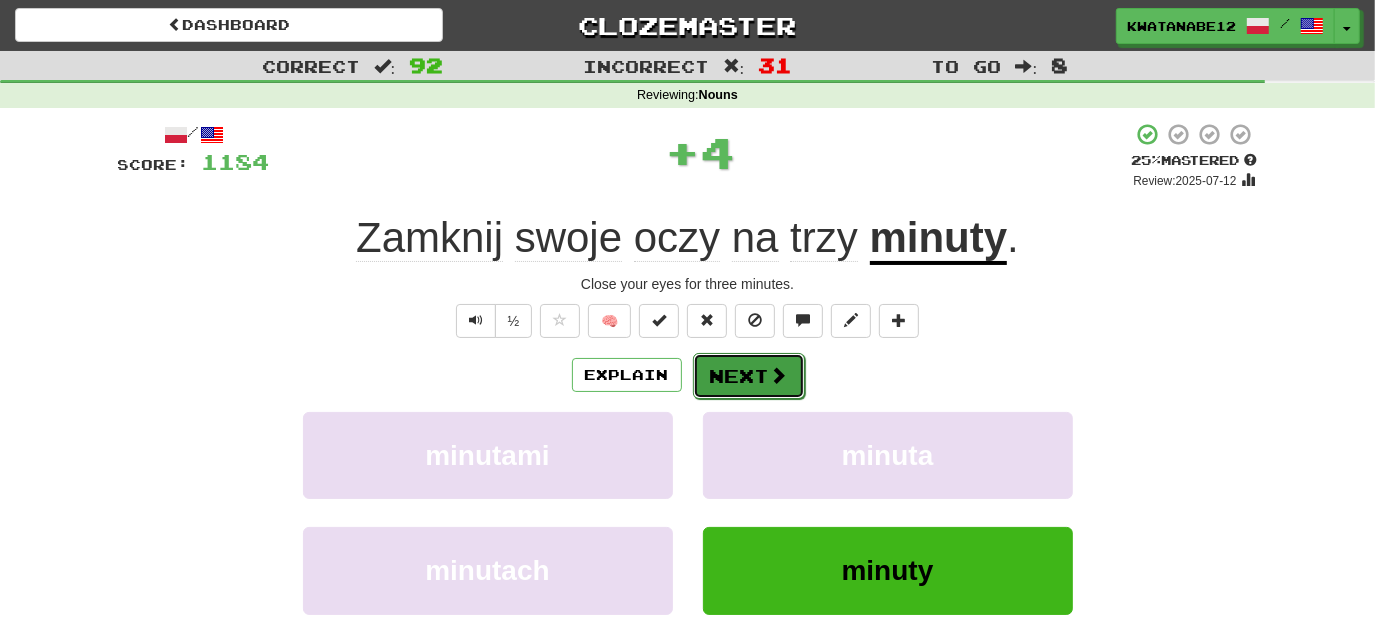 click on "Next" at bounding box center (749, 376) 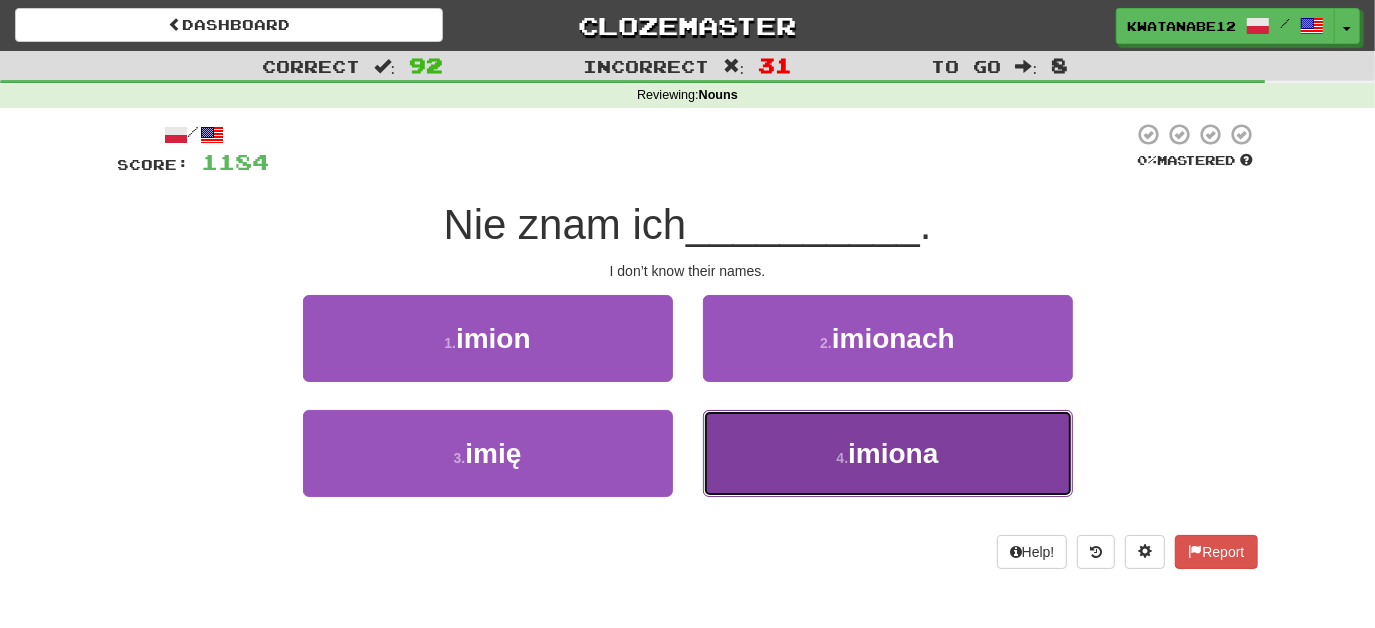 click on "4 .  imiona" at bounding box center [888, 453] 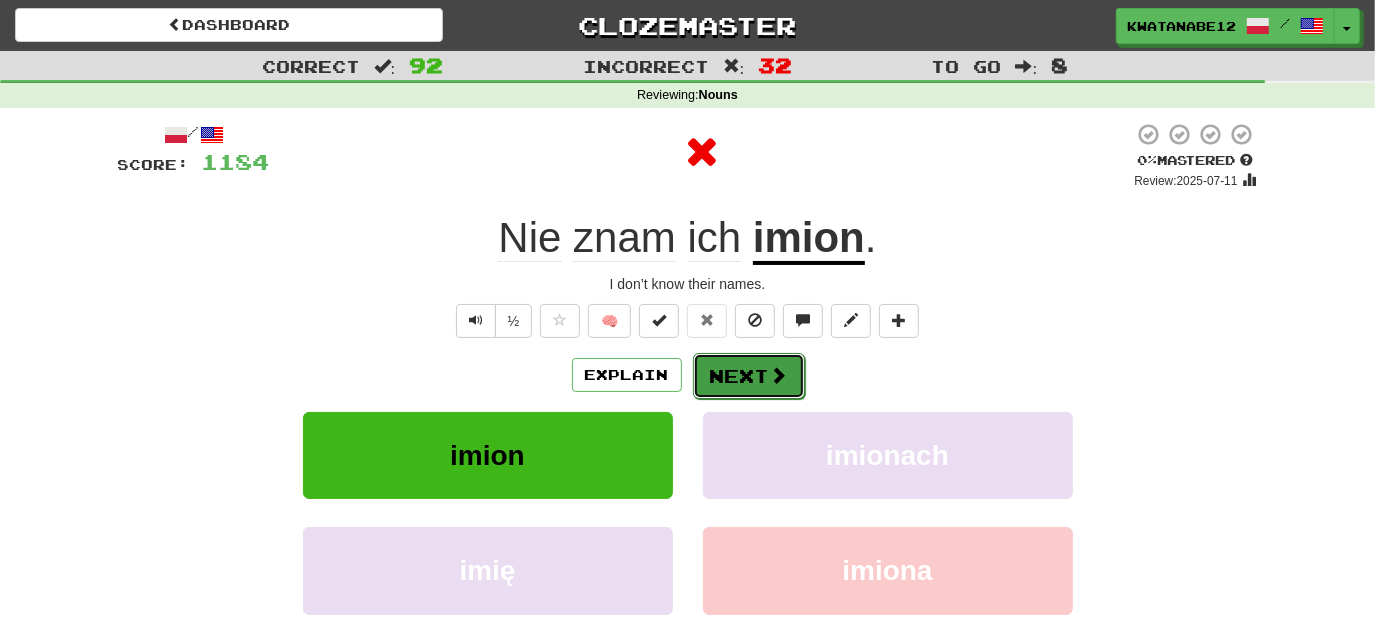 click on "Next" at bounding box center [749, 376] 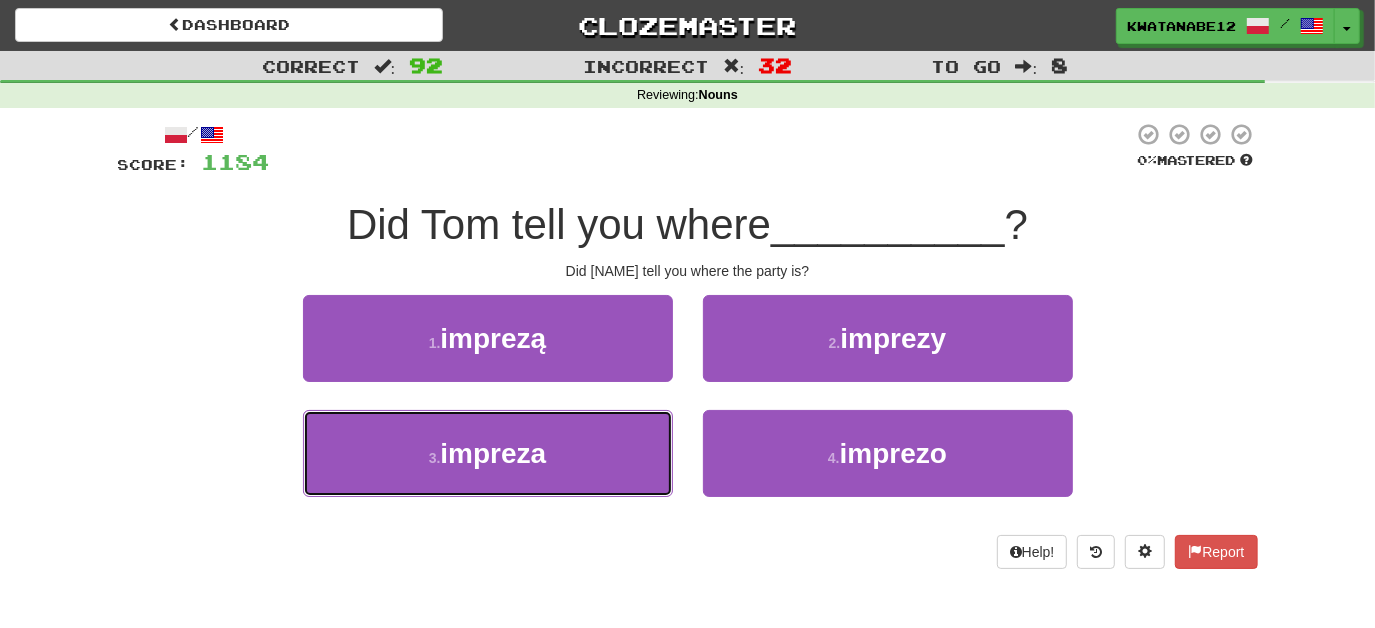 drag, startPoint x: 619, startPoint y: 445, endPoint x: 696, endPoint y: 410, distance: 84.58132 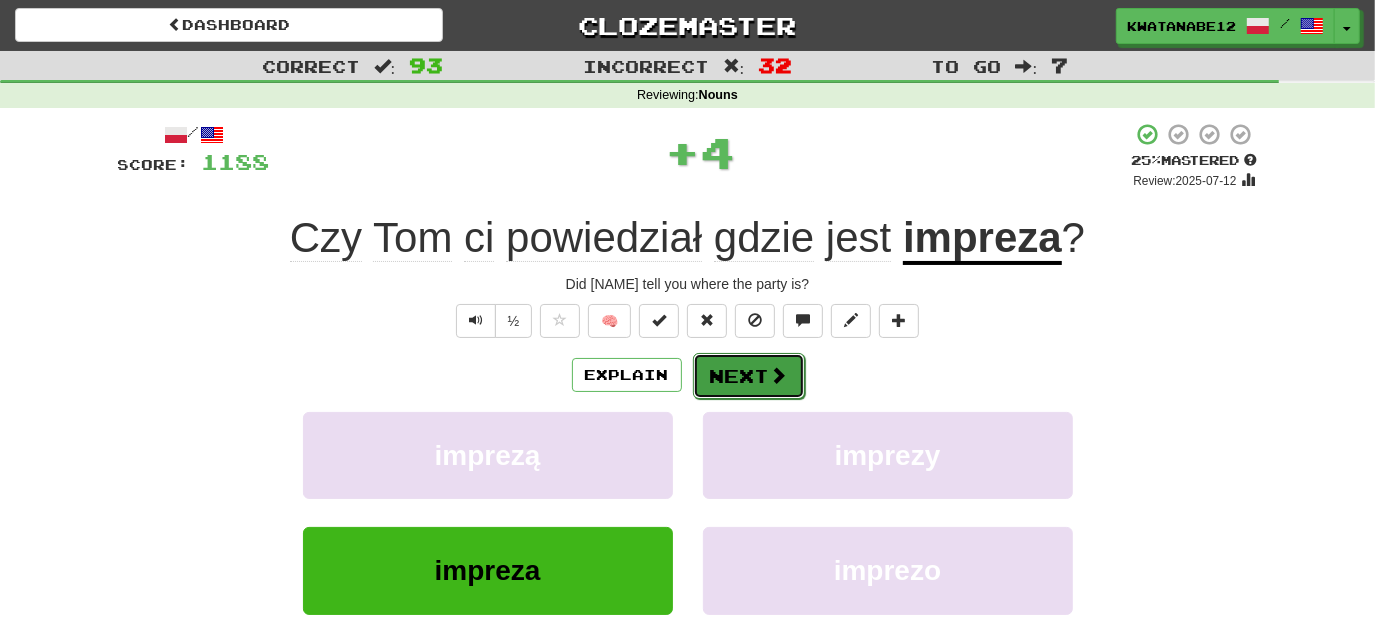 click on "Next" at bounding box center (749, 376) 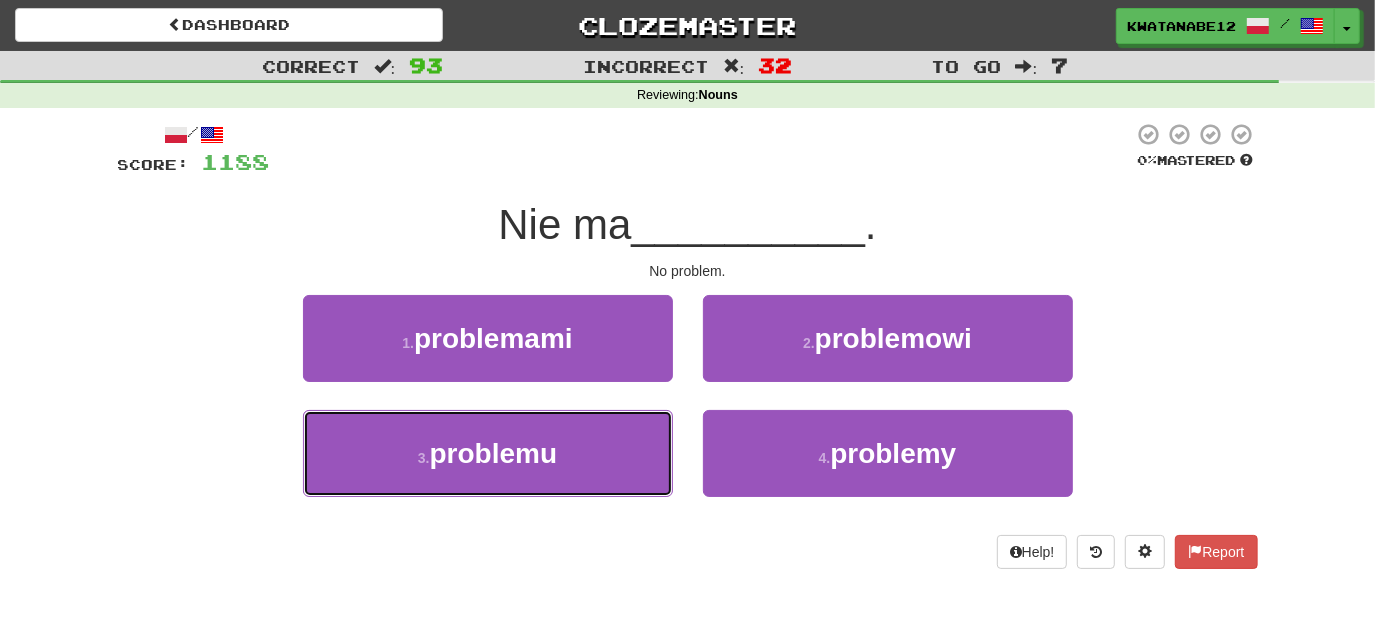 drag, startPoint x: 618, startPoint y: 428, endPoint x: 690, endPoint y: 404, distance: 75.89466 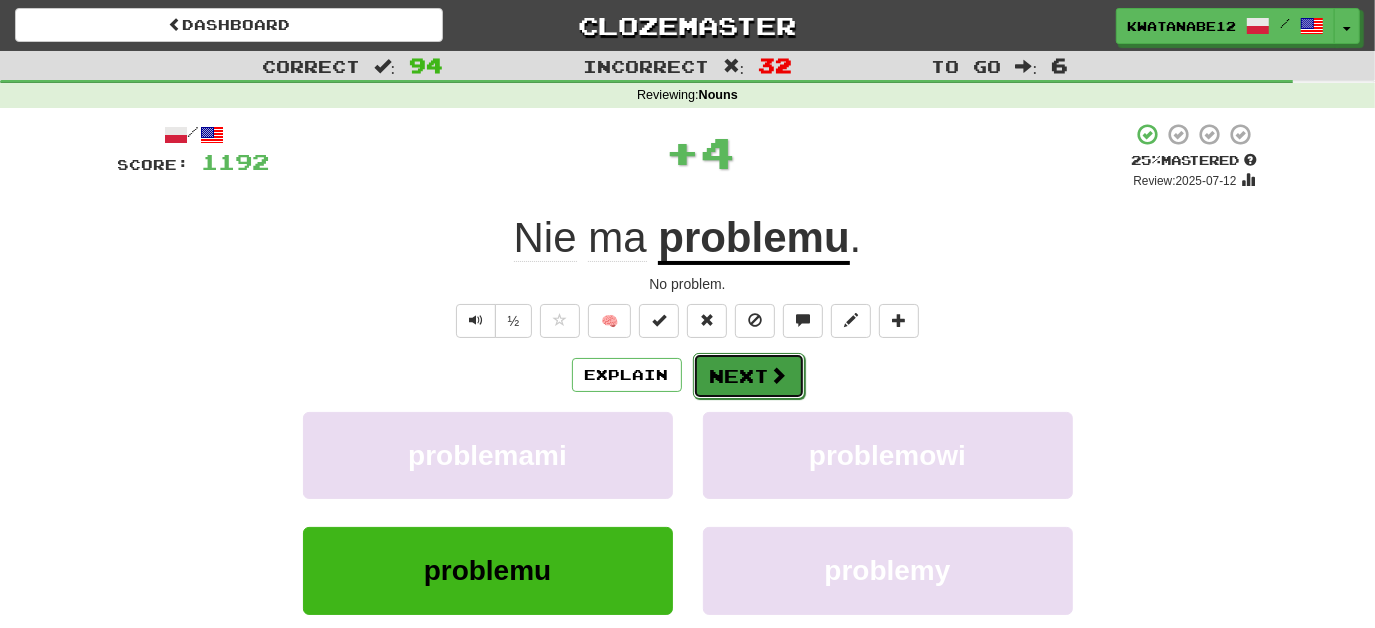 click on "Next" at bounding box center (749, 376) 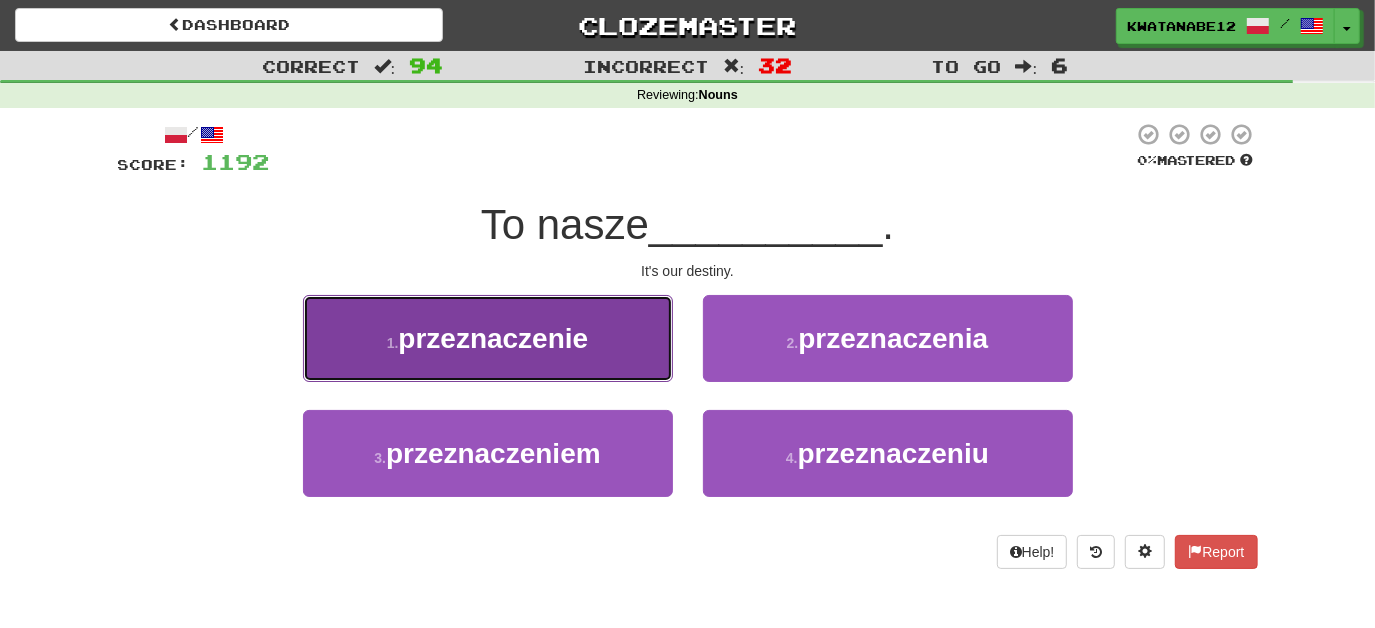 click on "1 .  przeznaczenie" at bounding box center (488, 338) 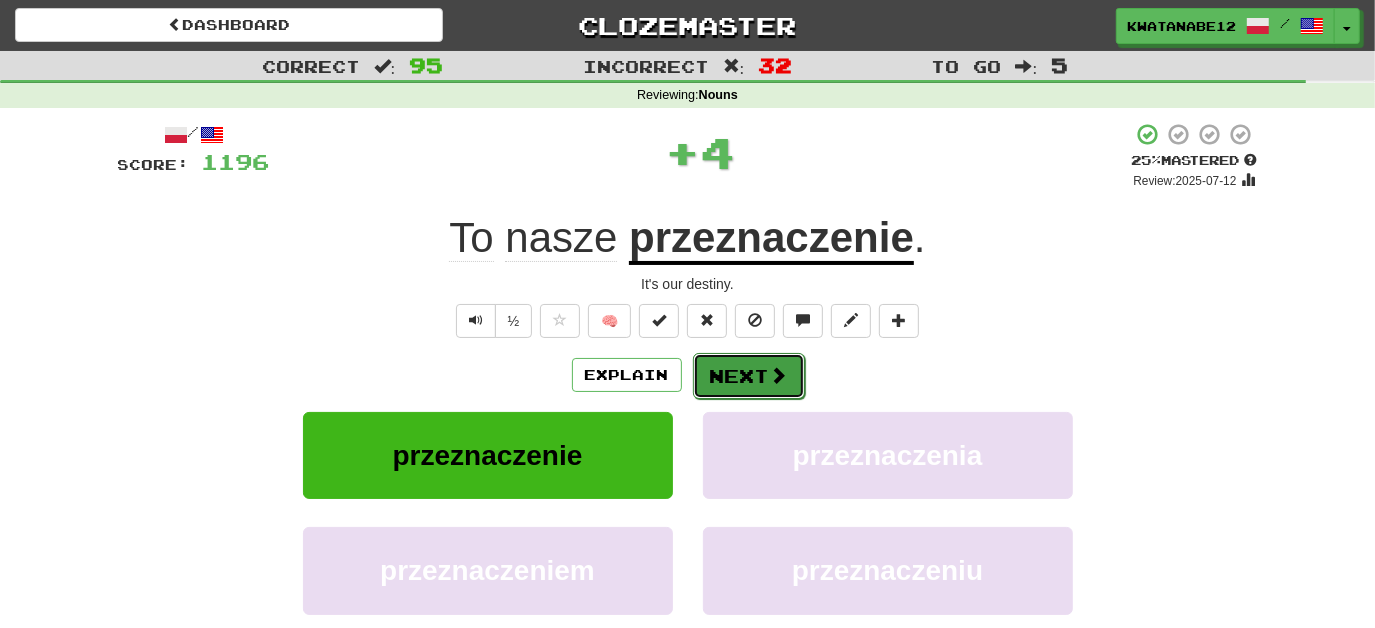 click on "Next" at bounding box center [749, 376] 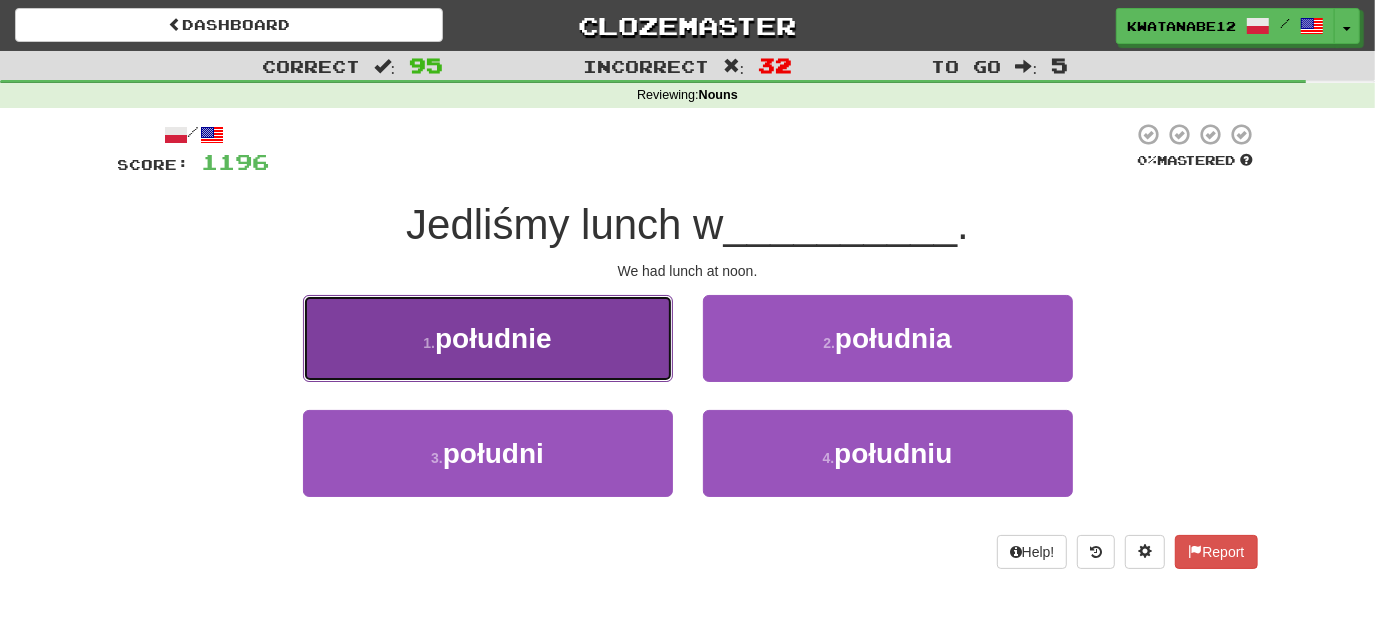 click on "1 .  południe" at bounding box center [488, 338] 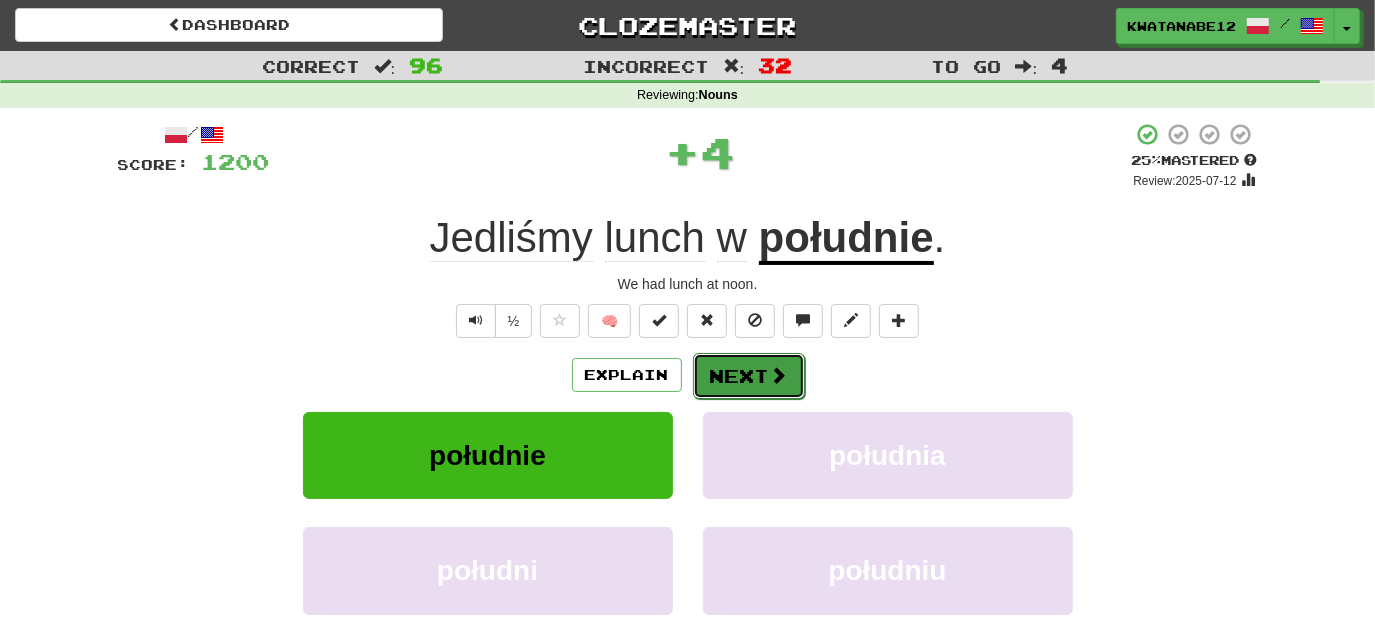 click on "Next" at bounding box center [749, 376] 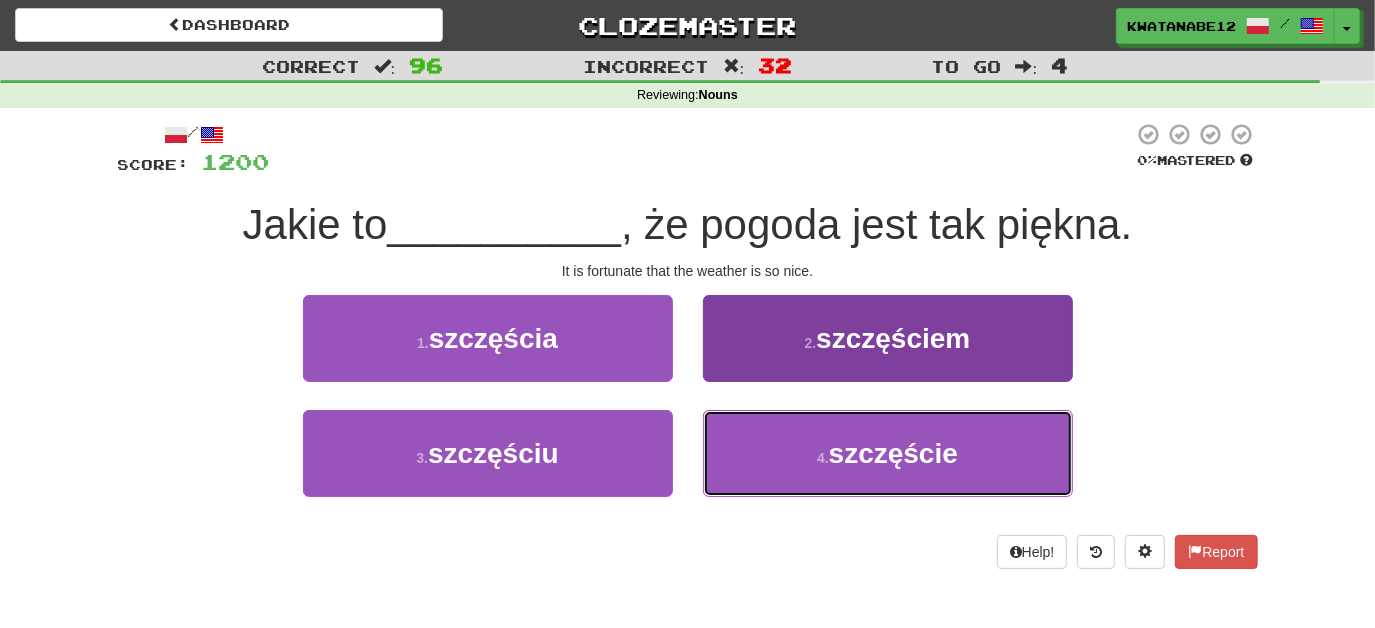 click on "4 .  szczęście" at bounding box center (888, 453) 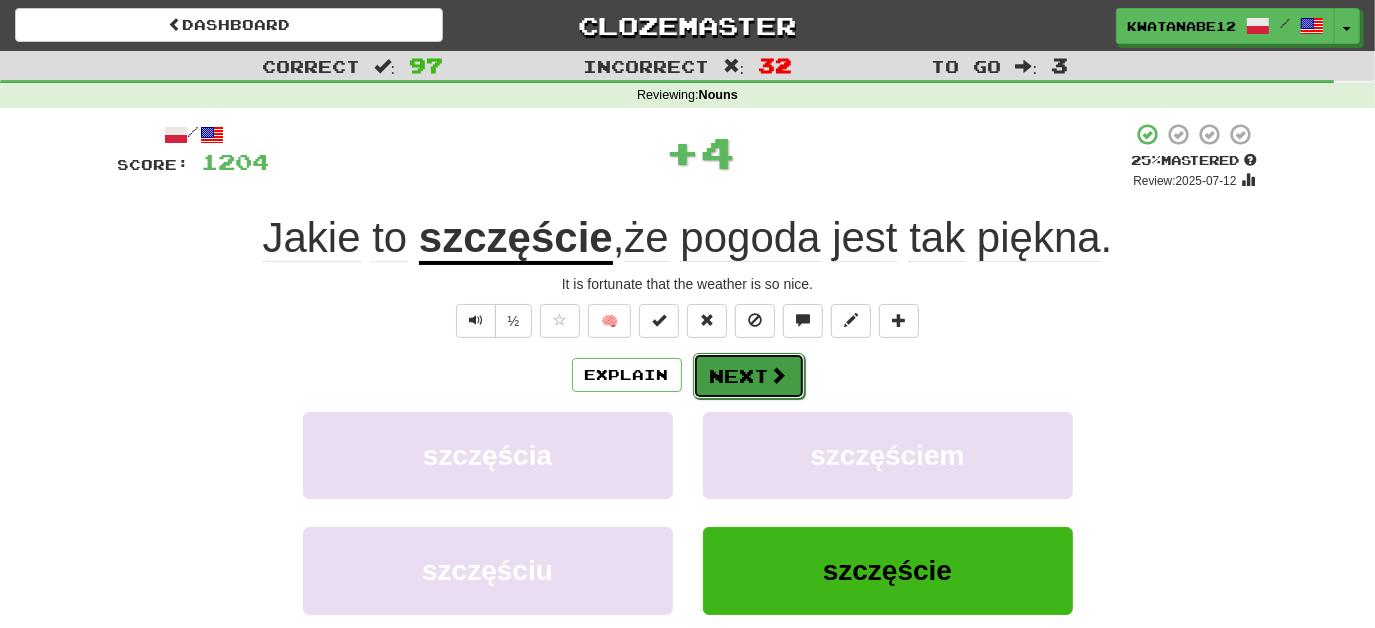 click on "Next" at bounding box center (749, 376) 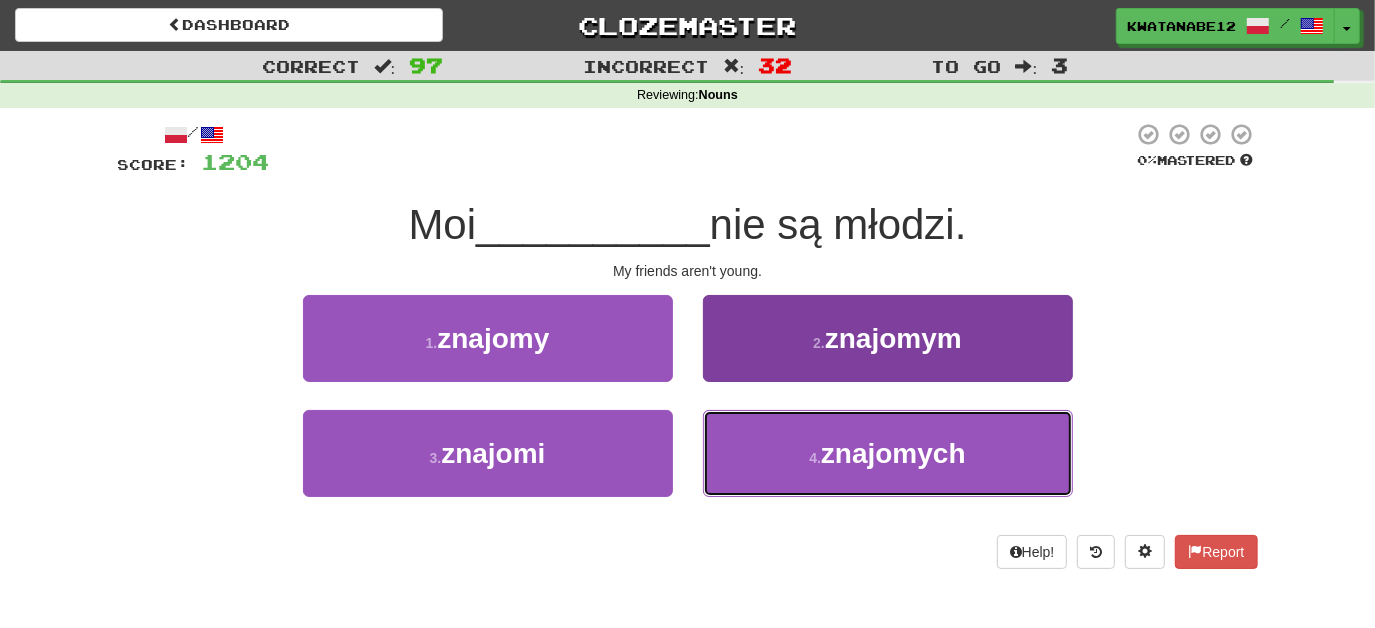 click on "4 .  znajomych" at bounding box center [888, 453] 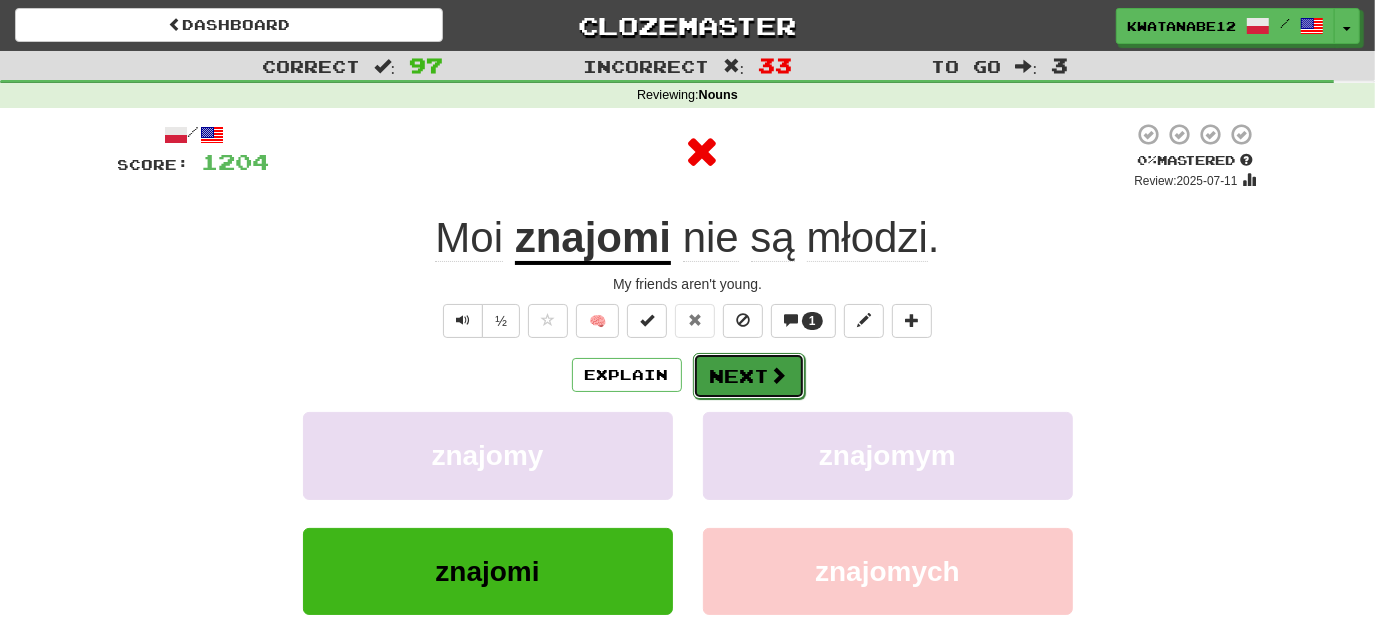 click on "Next" at bounding box center (749, 376) 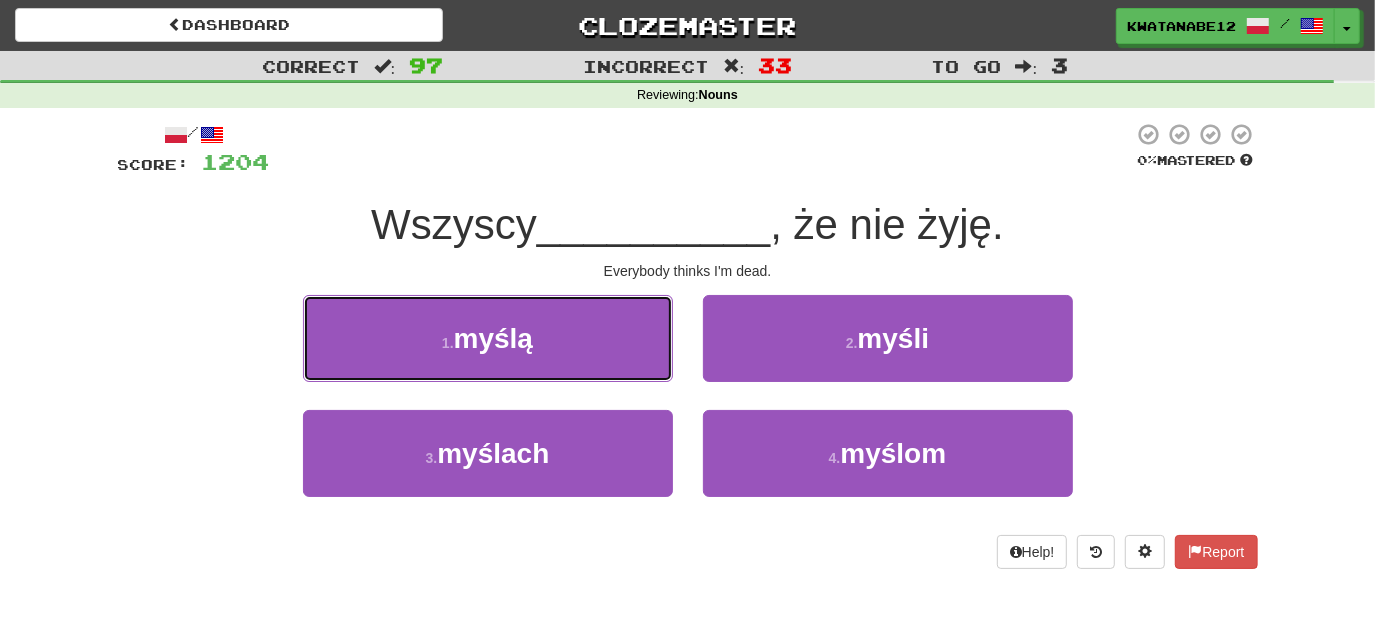 drag, startPoint x: 597, startPoint y: 319, endPoint x: 637, endPoint y: 329, distance: 41.231056 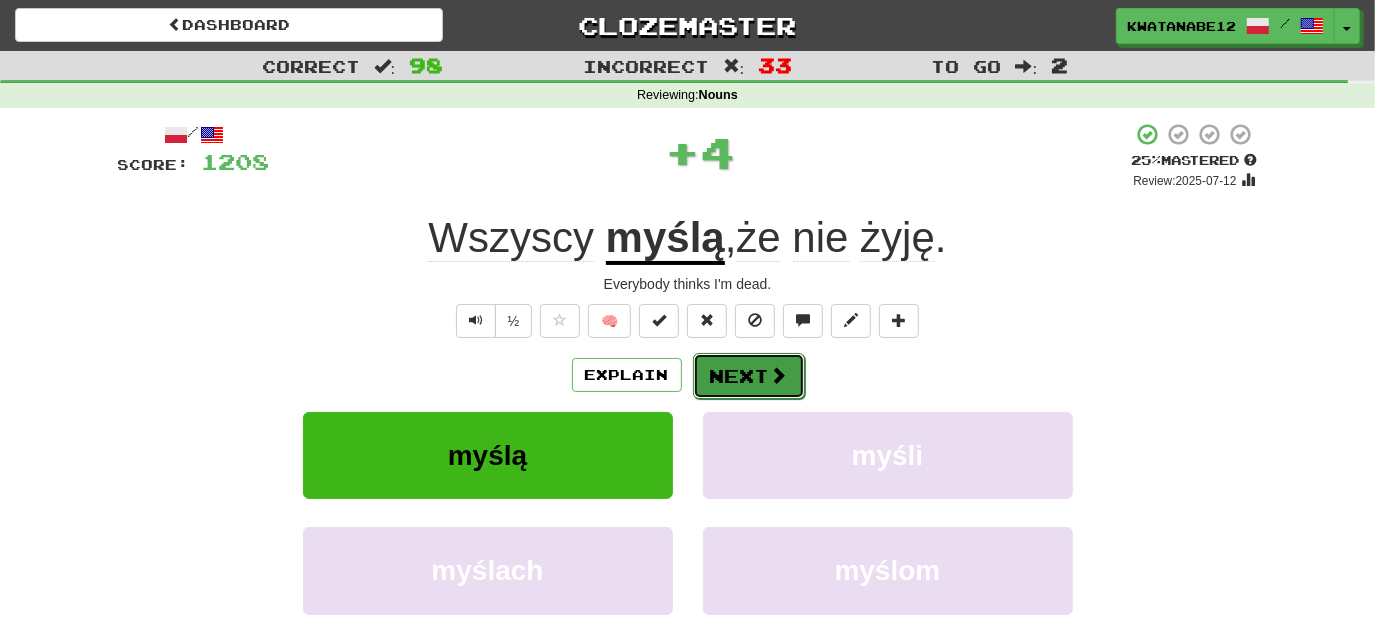 click on "Next" at bounding box center [749, 376] 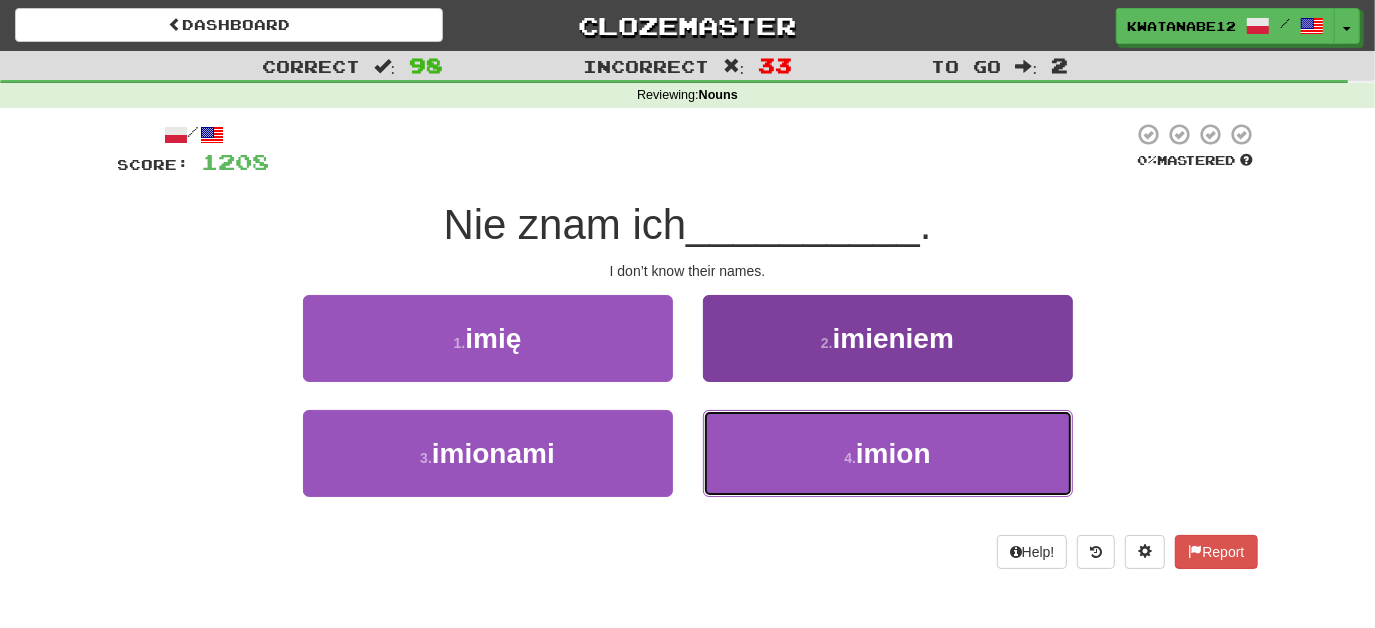 click on "4 .  imion" at bounding box center [888, 453] 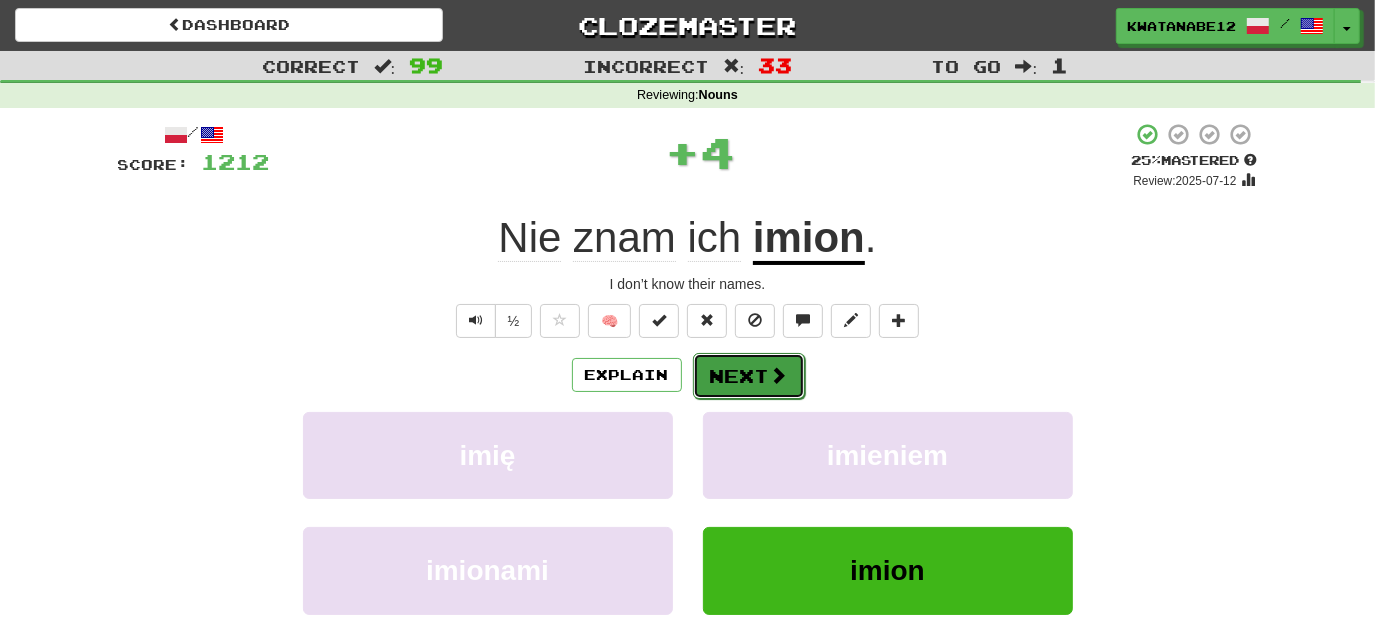click on "Next" at bounding box center (749, 376) 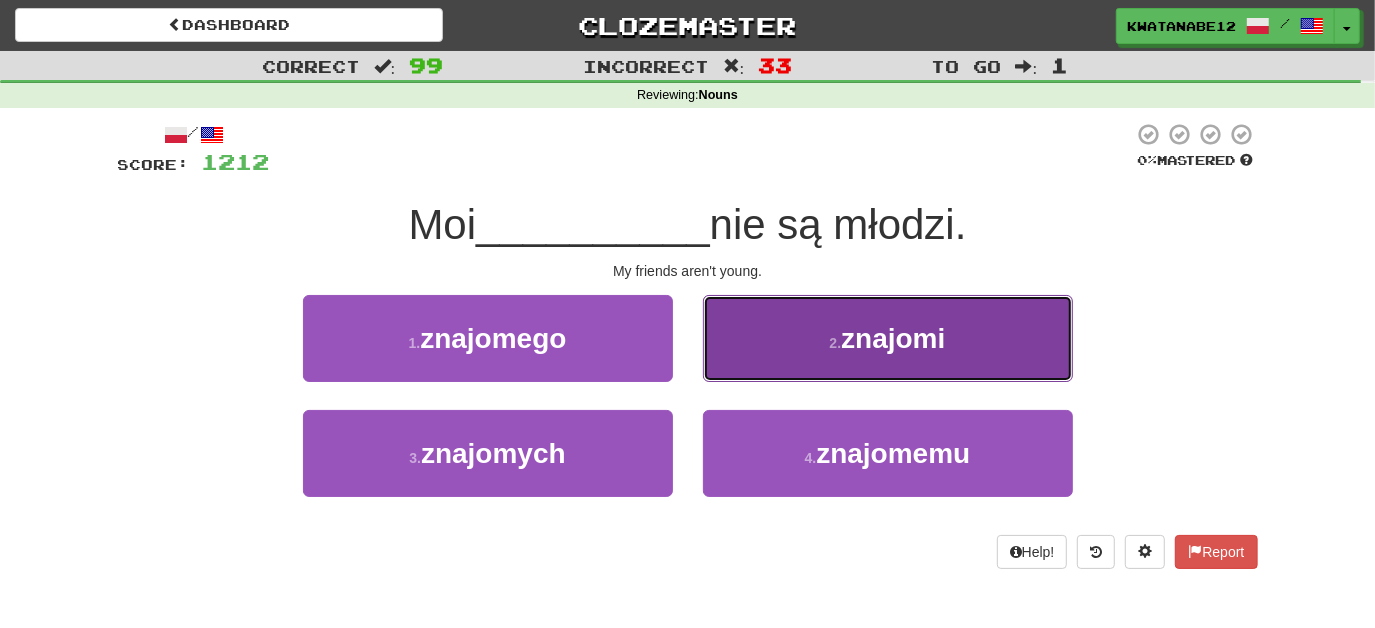 drag, startPoint x: 797, startPoint y: 333, endPoint x: 782, endPoint y: 345, distance: 19.209373 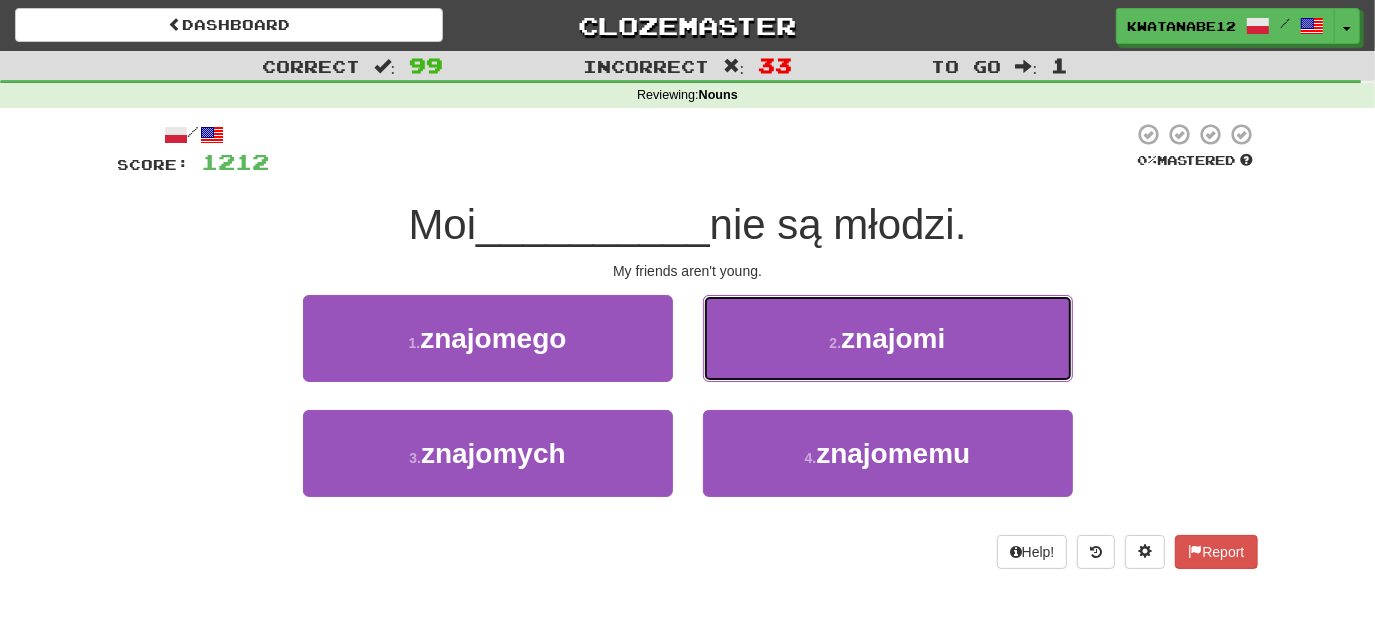 click on "2 .  znajomi" at bounding box center [888, 338] 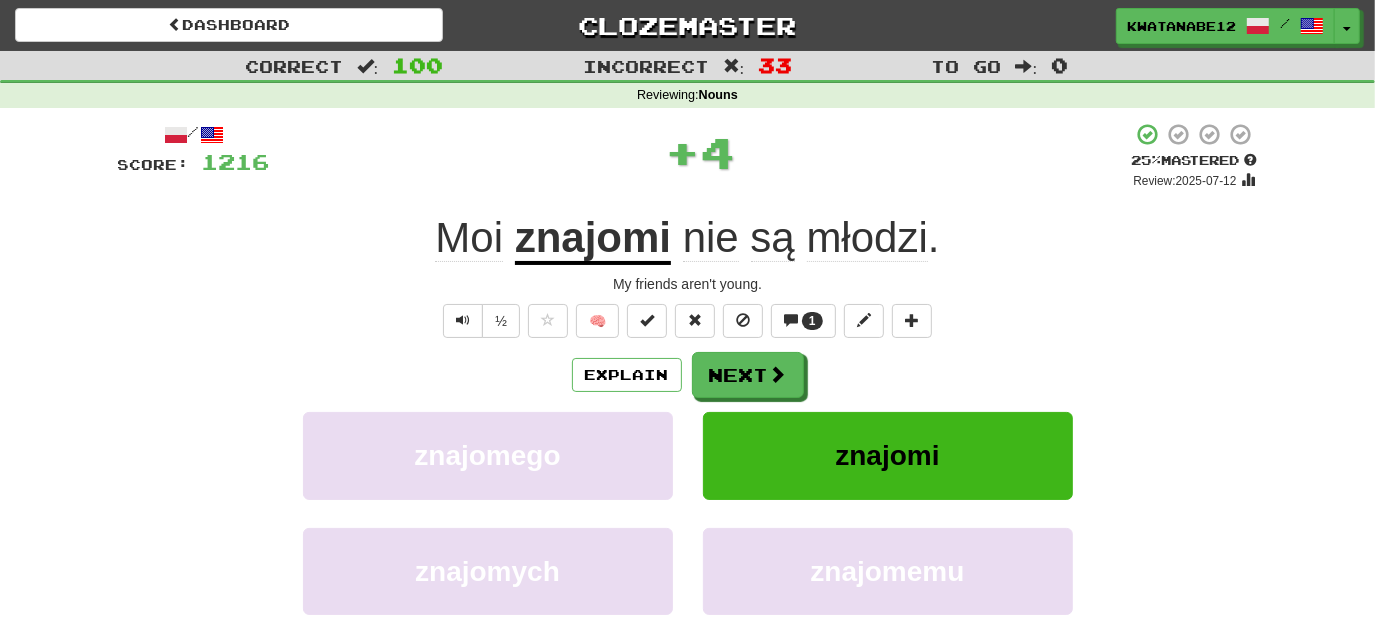click on "Next" at bounding box center (748, 375) 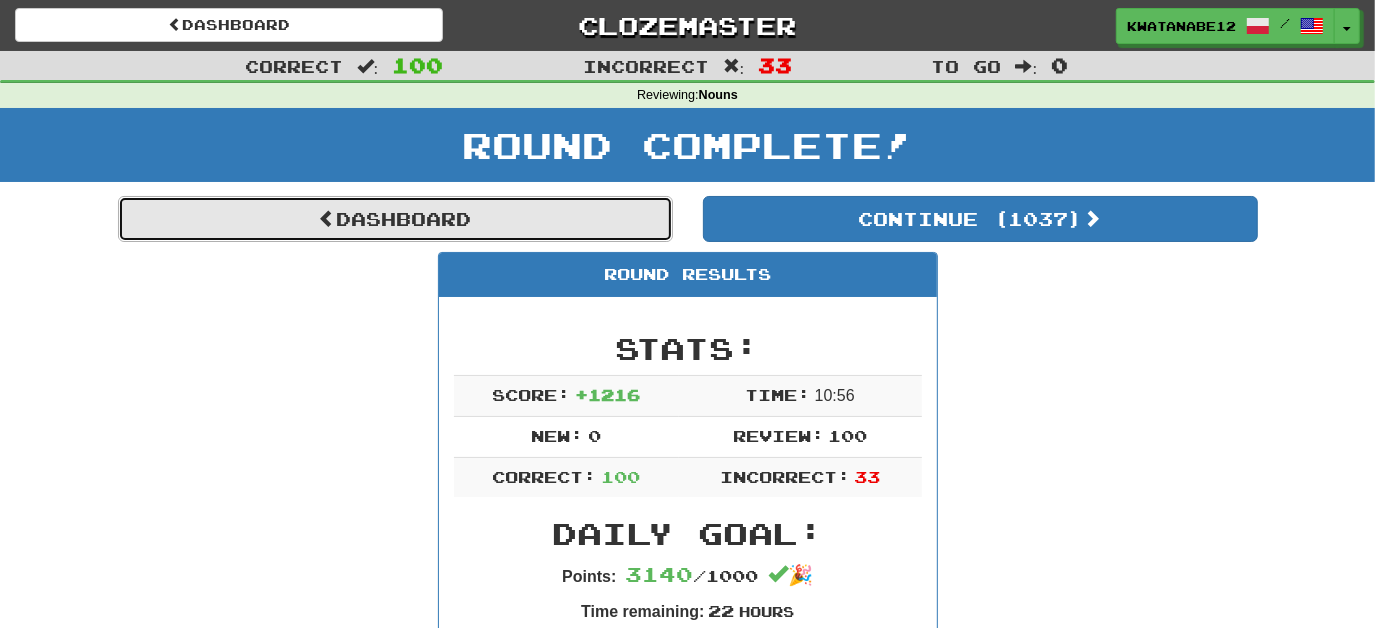 click on "Dashboard" at bounding box center (395, 219) 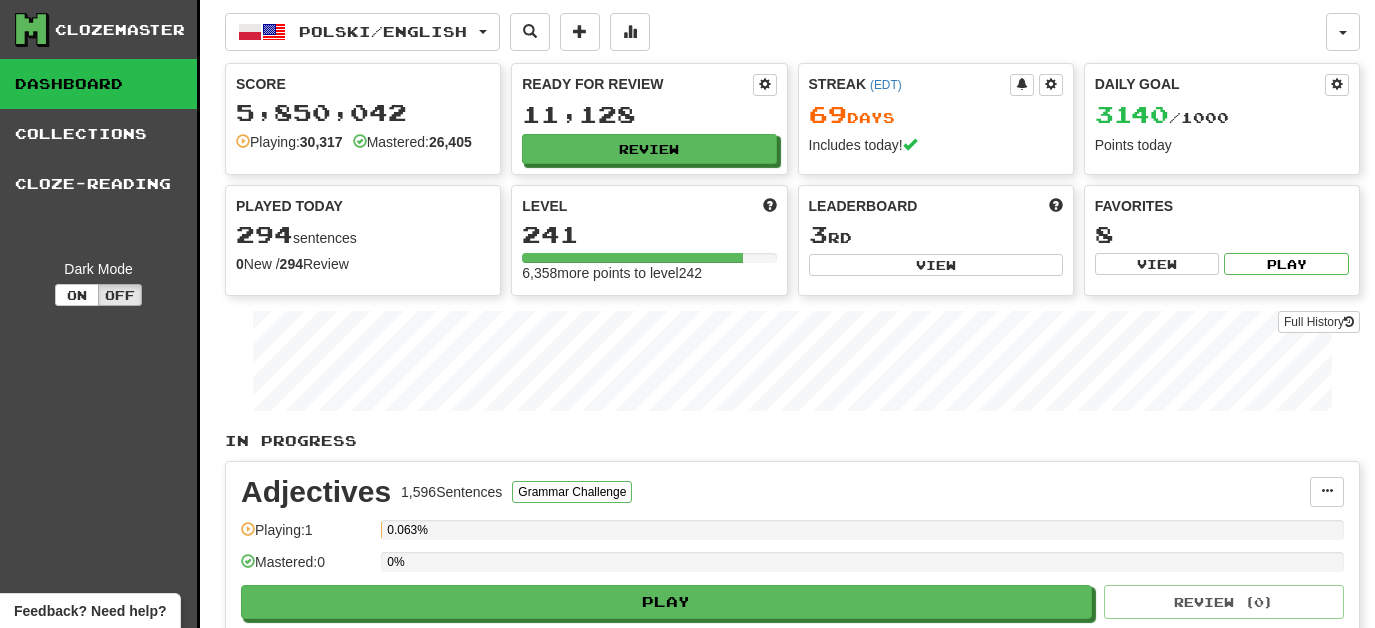 scroll, scrollTop: 0, scrollLeft: 0, axis: both 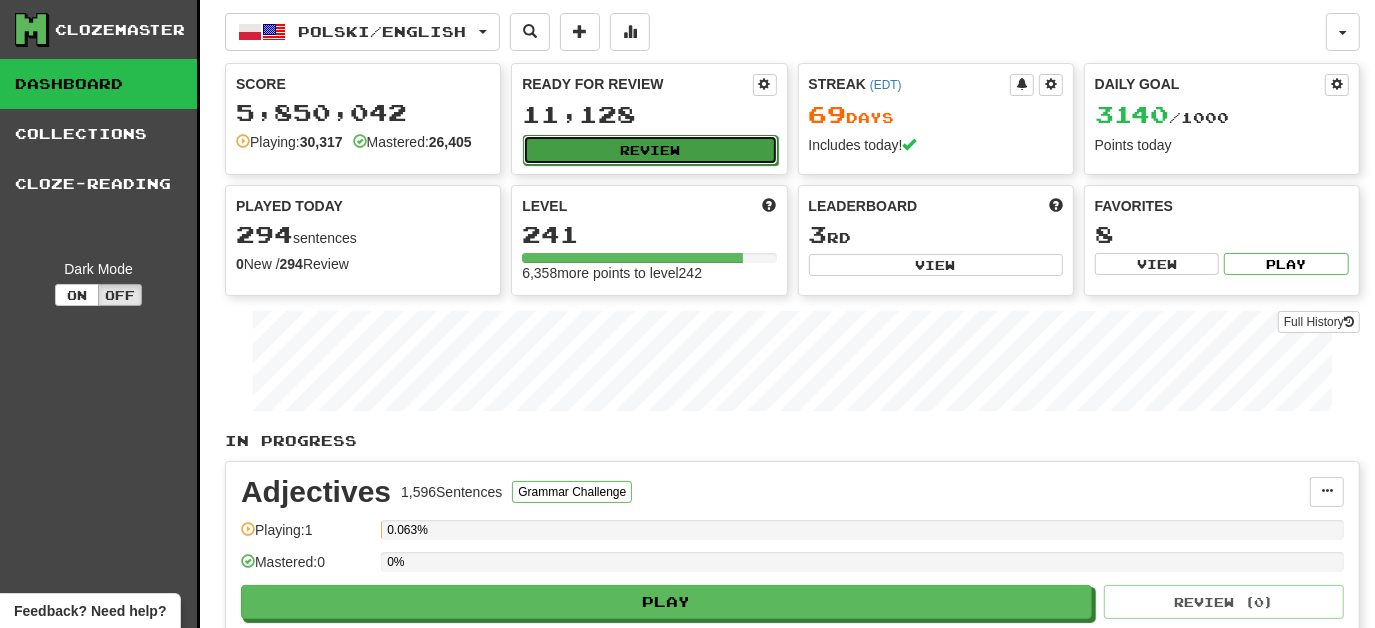 click on "Review" at bounding box center (650, 150) 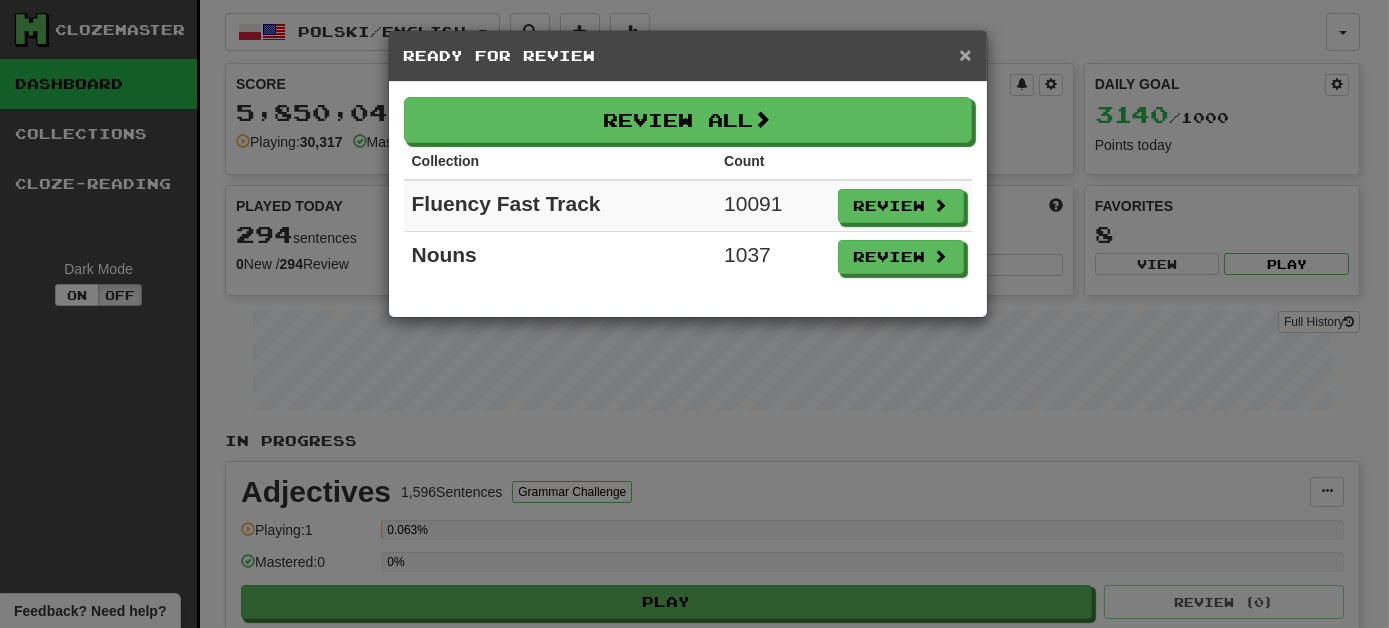 click on "×" at bounding box center (965, 54) 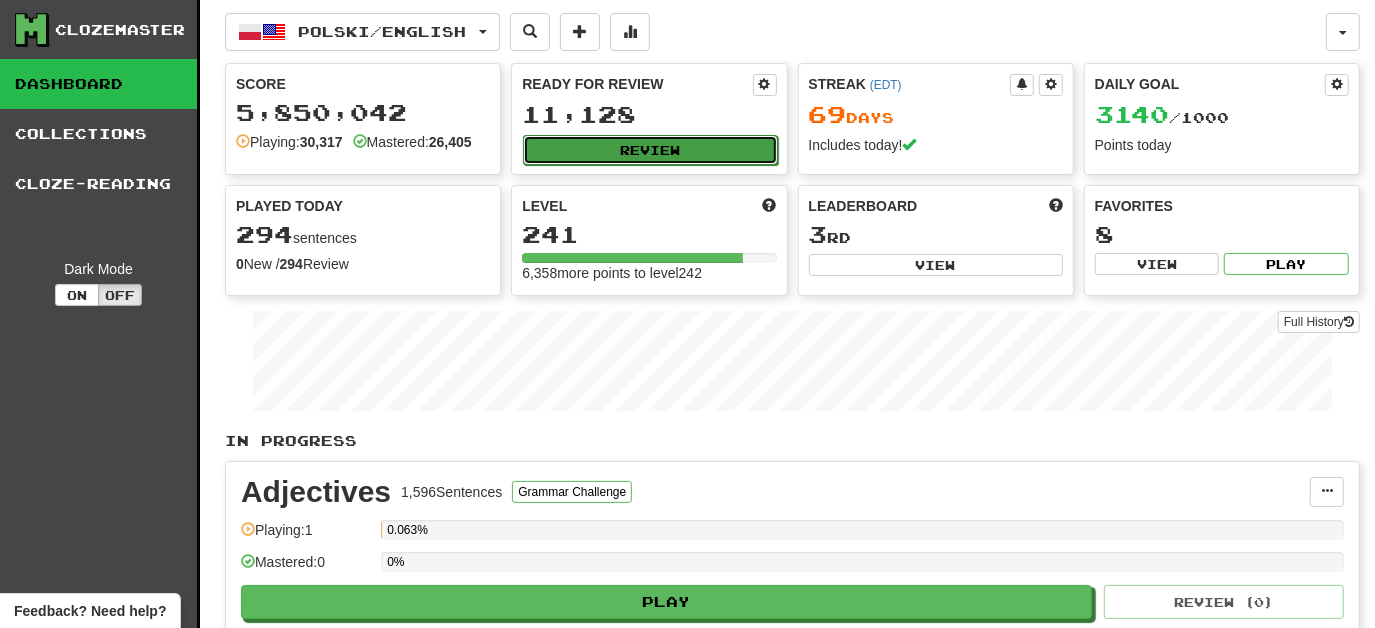 click on "Review" at bounding box center [650, 150] 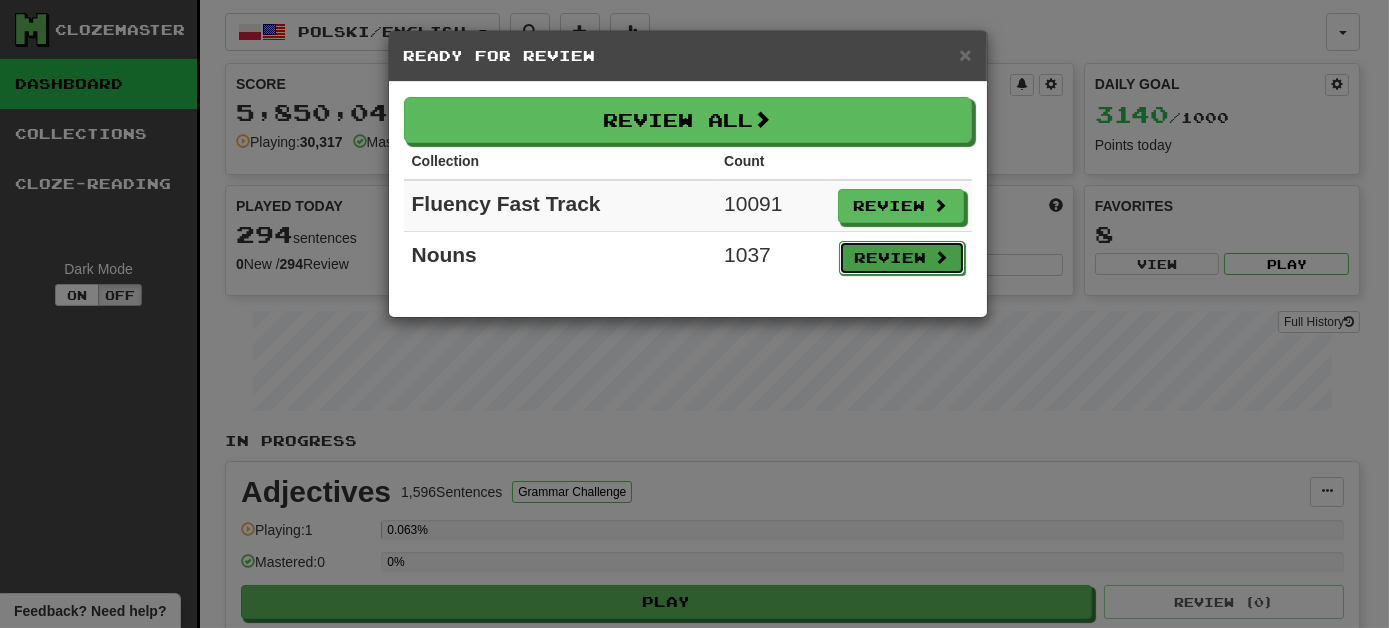 click on "Review" at bounding box center [902, 258] 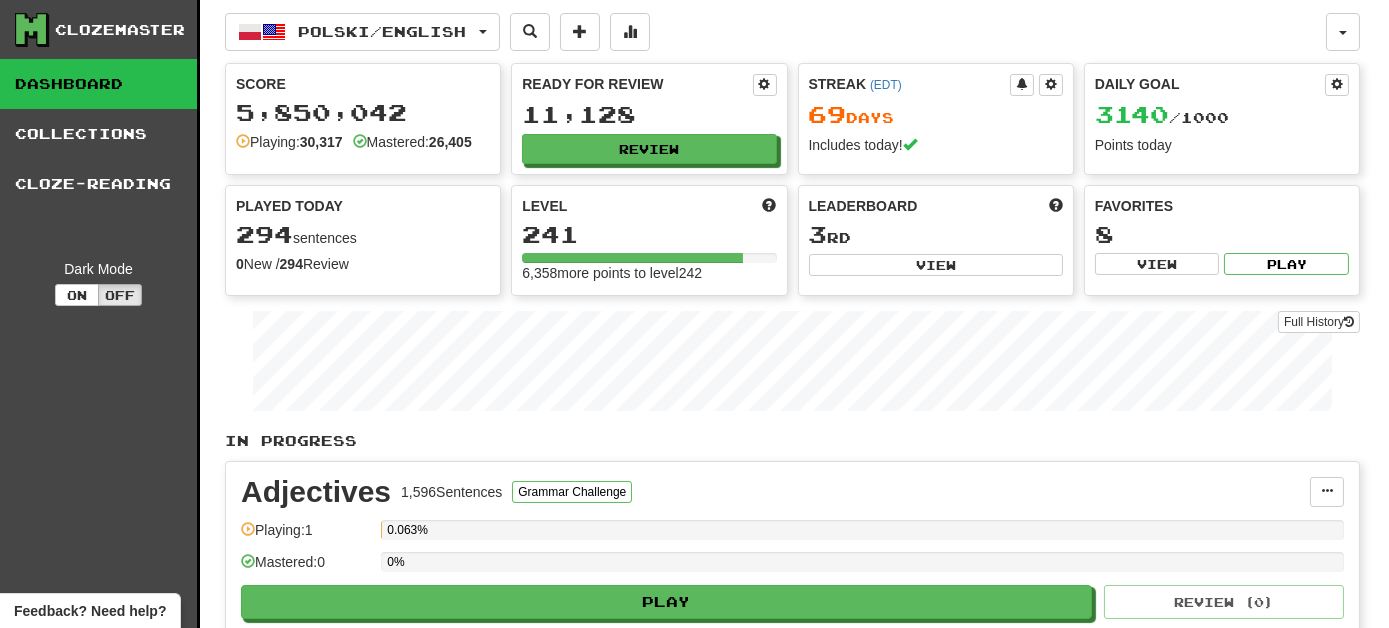 select on "***" 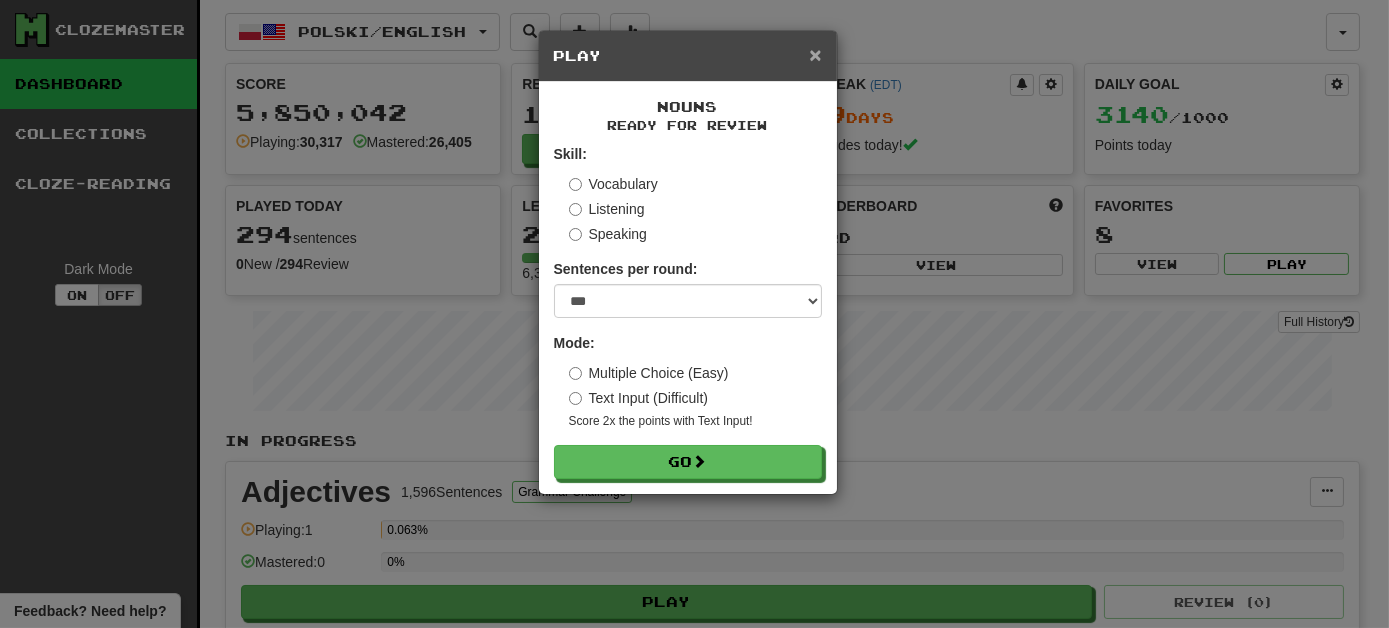 click on "×" at bounding box center [815, 54] 